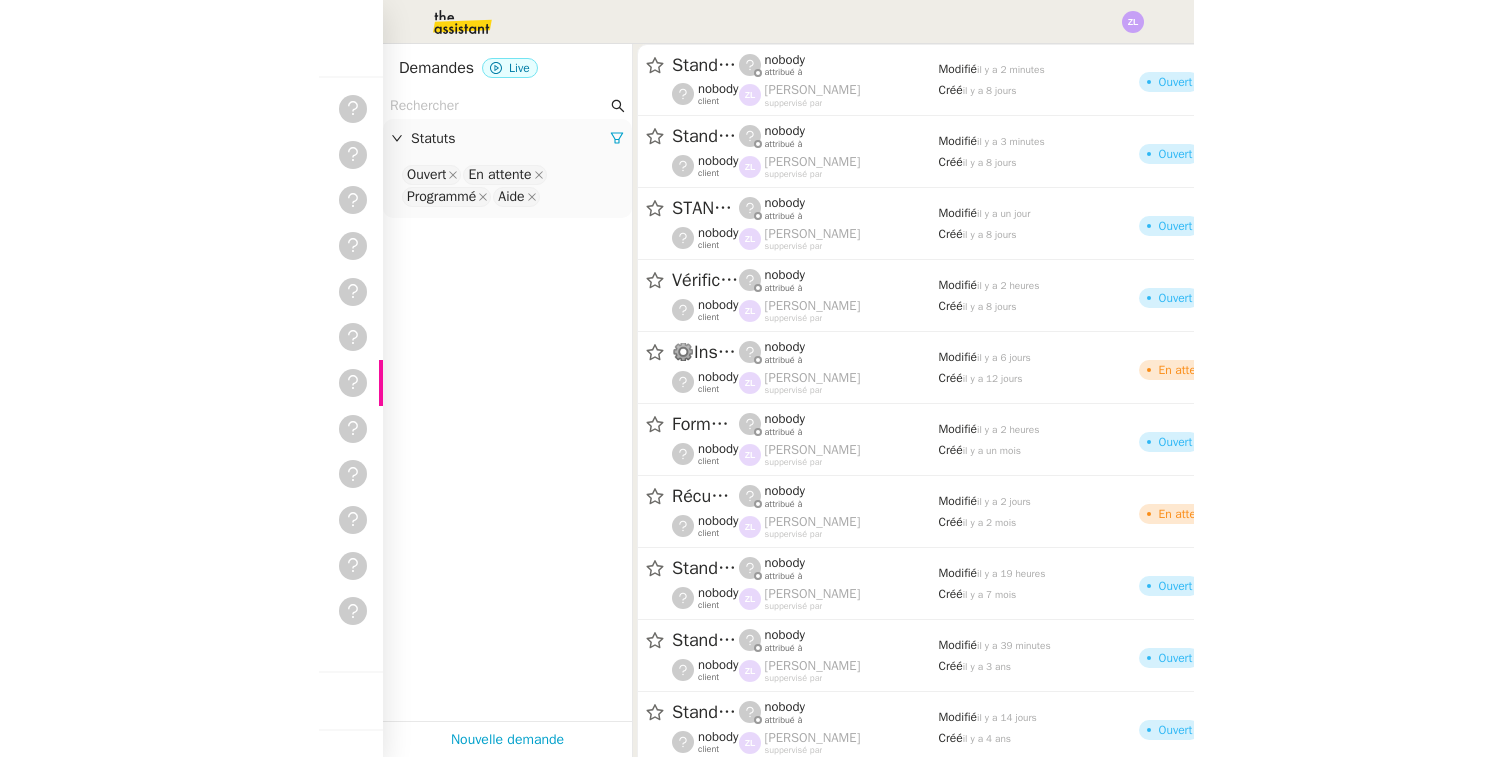 scroll, scrollTop: 0, scrollLeft: 0, axis: both 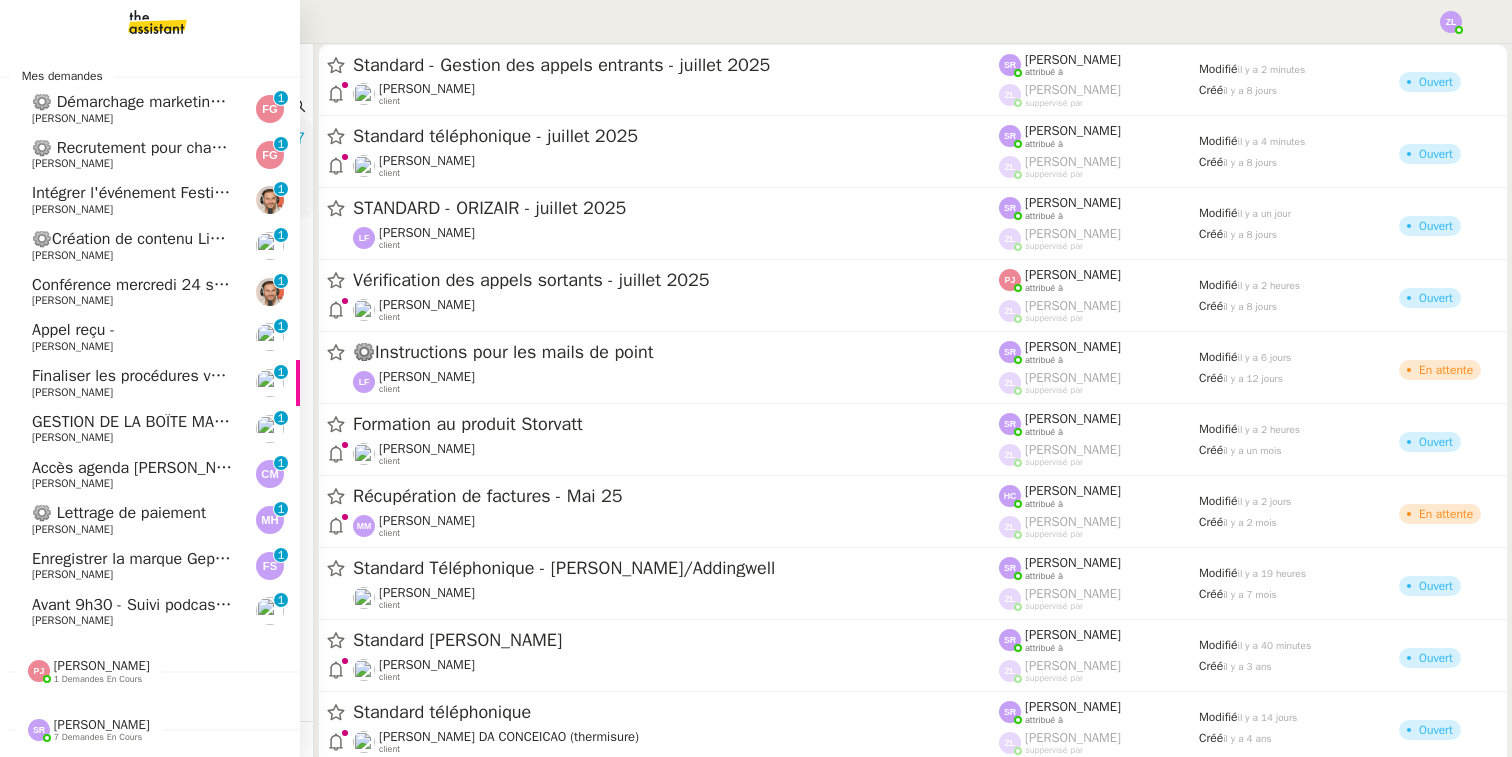click on "[PERSON_NAME]" 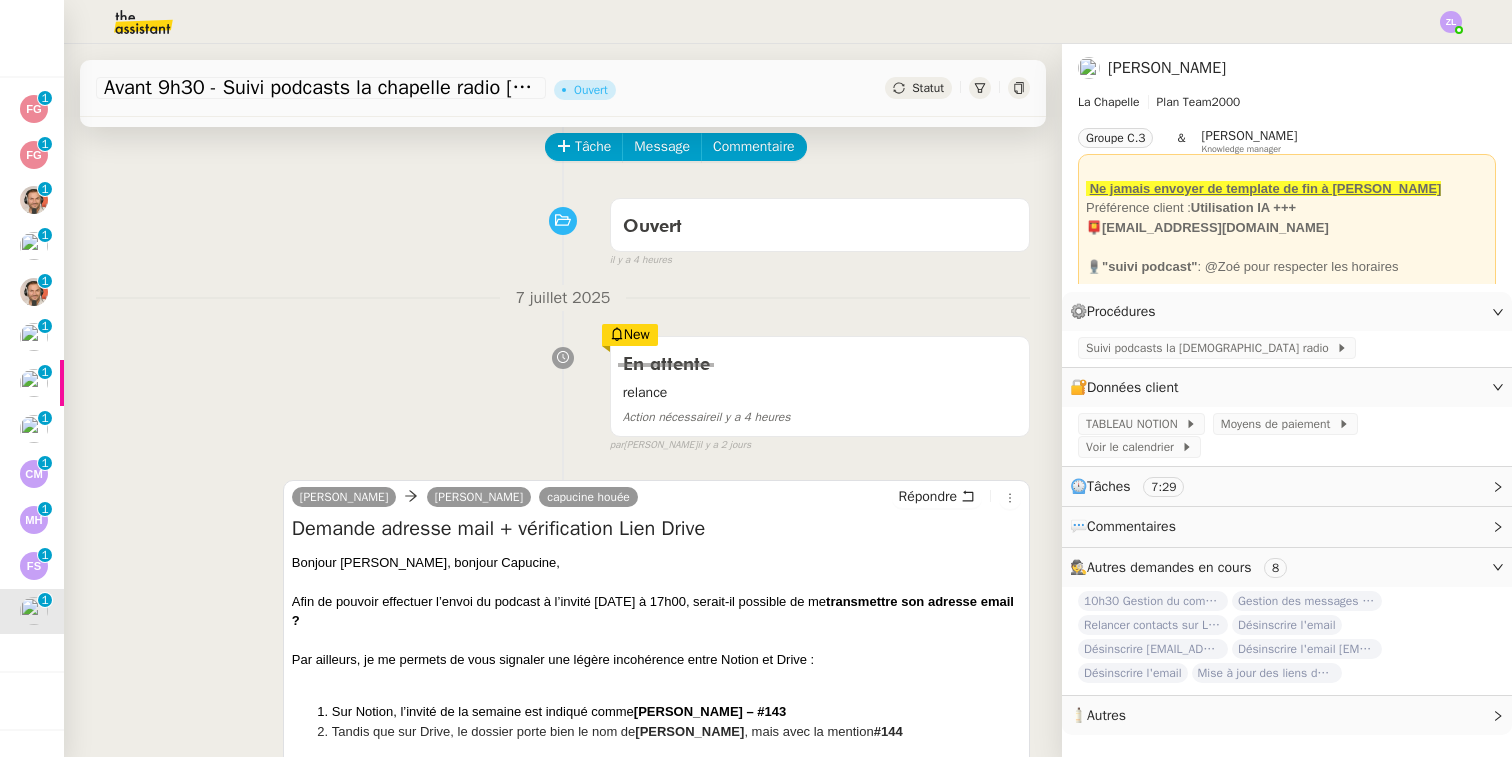 scroll, scrollTop: 100, scrollLeft: 0, axis: vertical 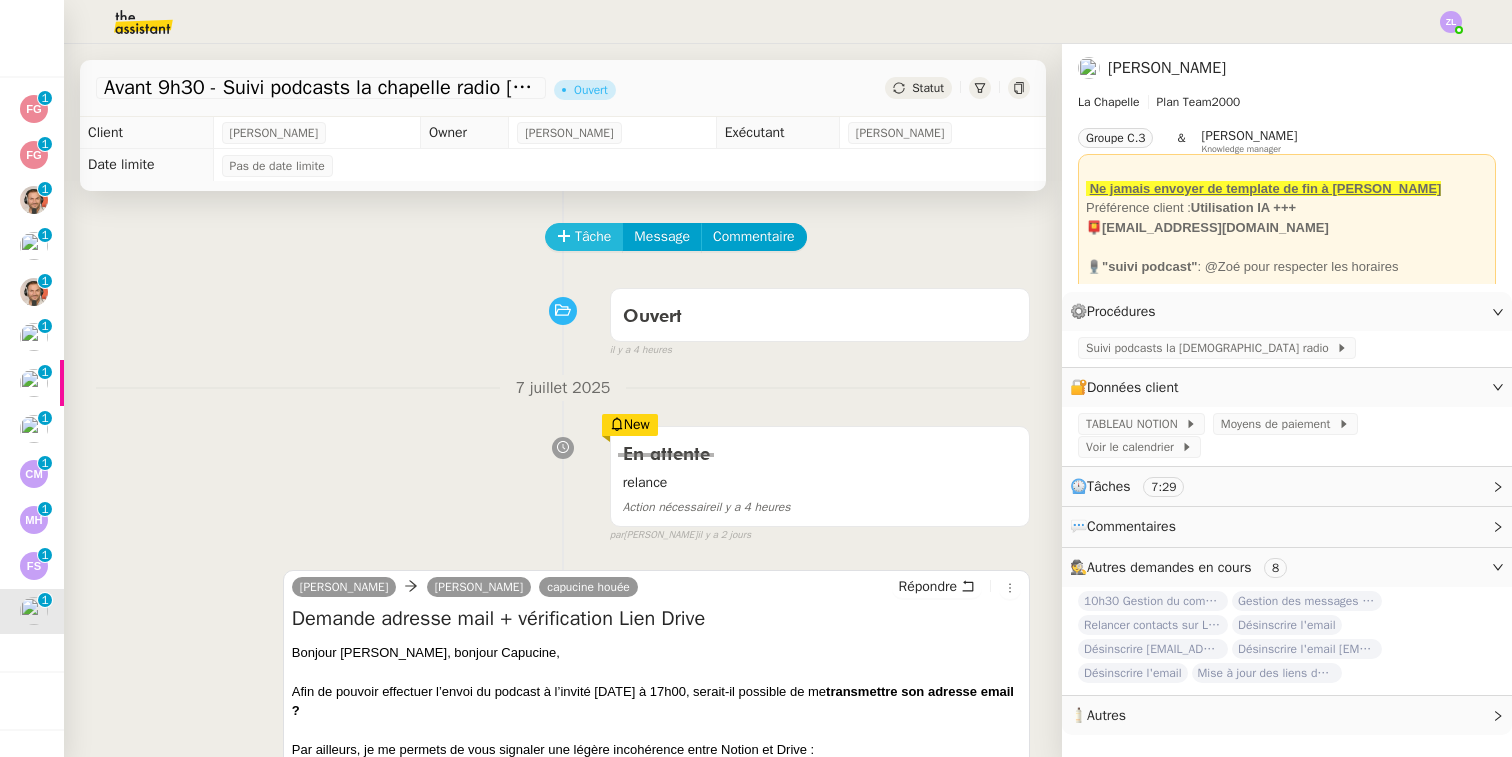 click on "Tâche" 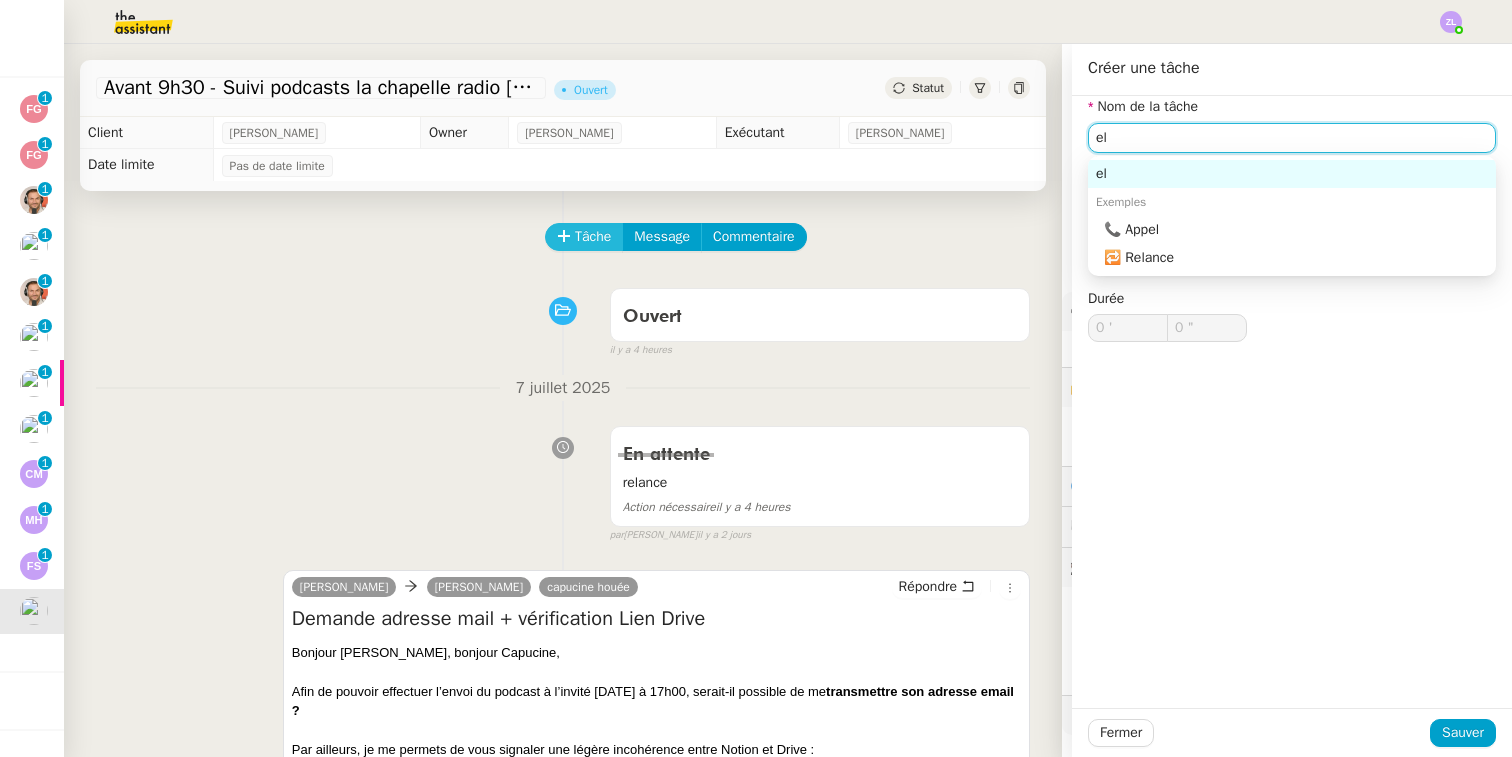 type on "e" 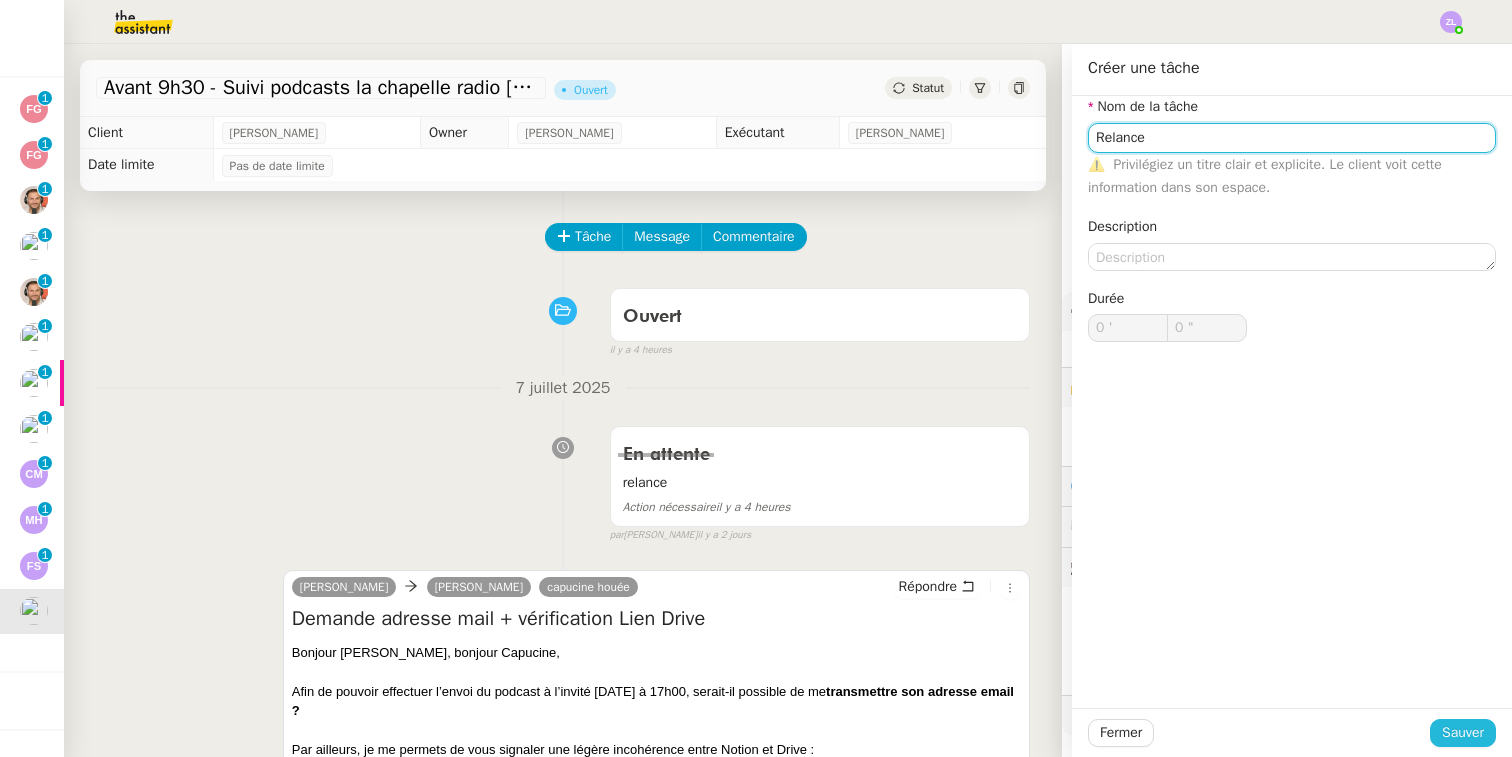 type on "Relance" 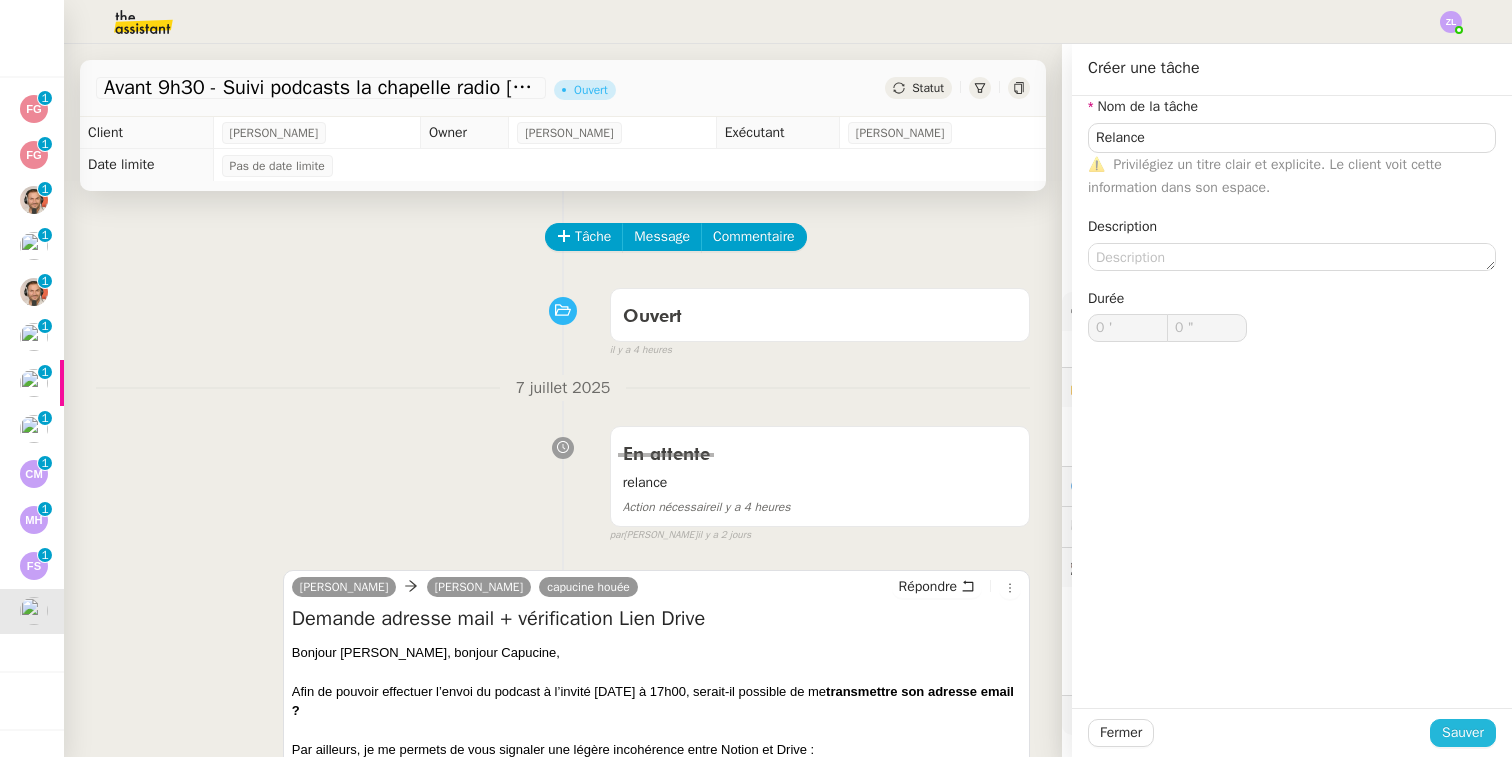 click on "Sauver" 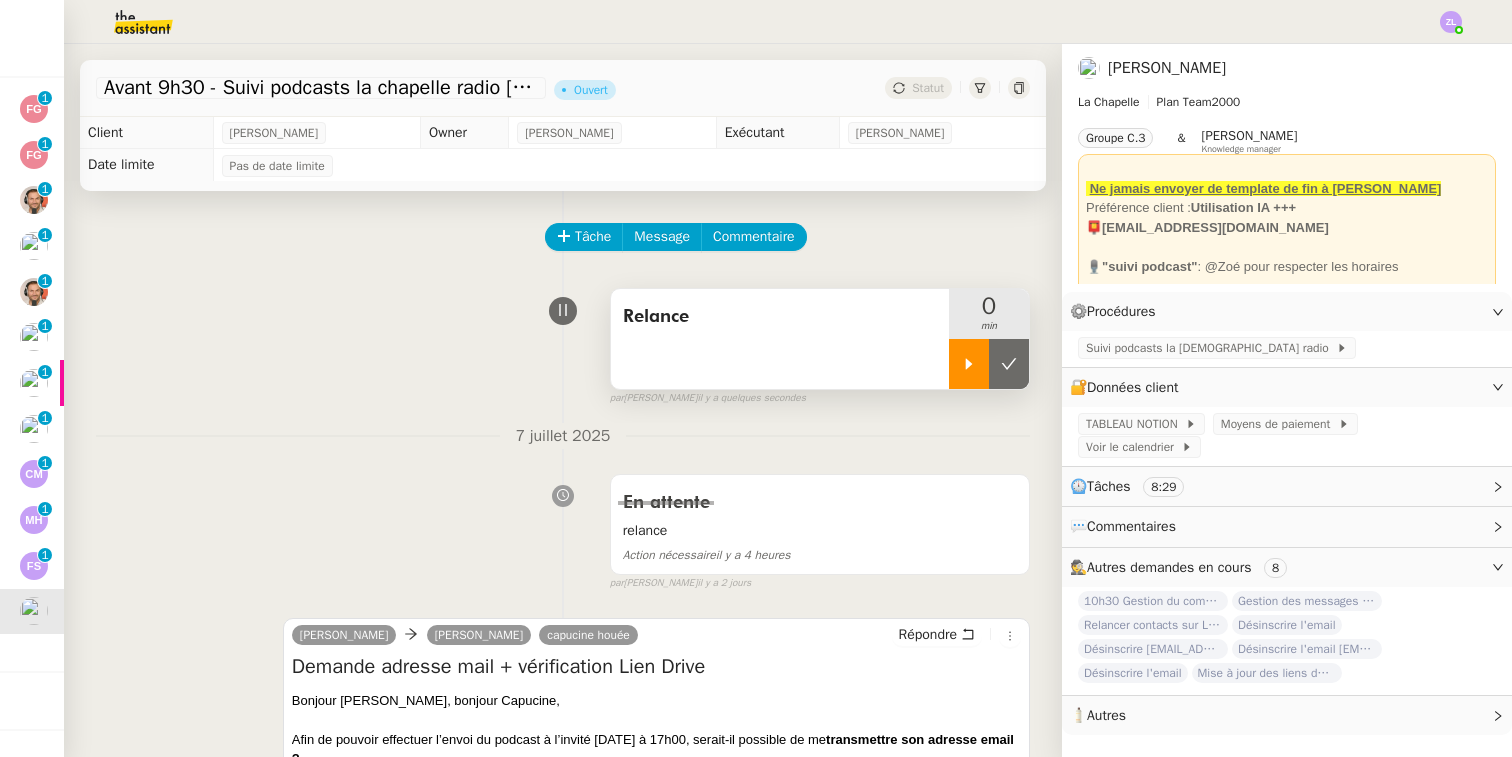 click at bounding box center [969, 364] 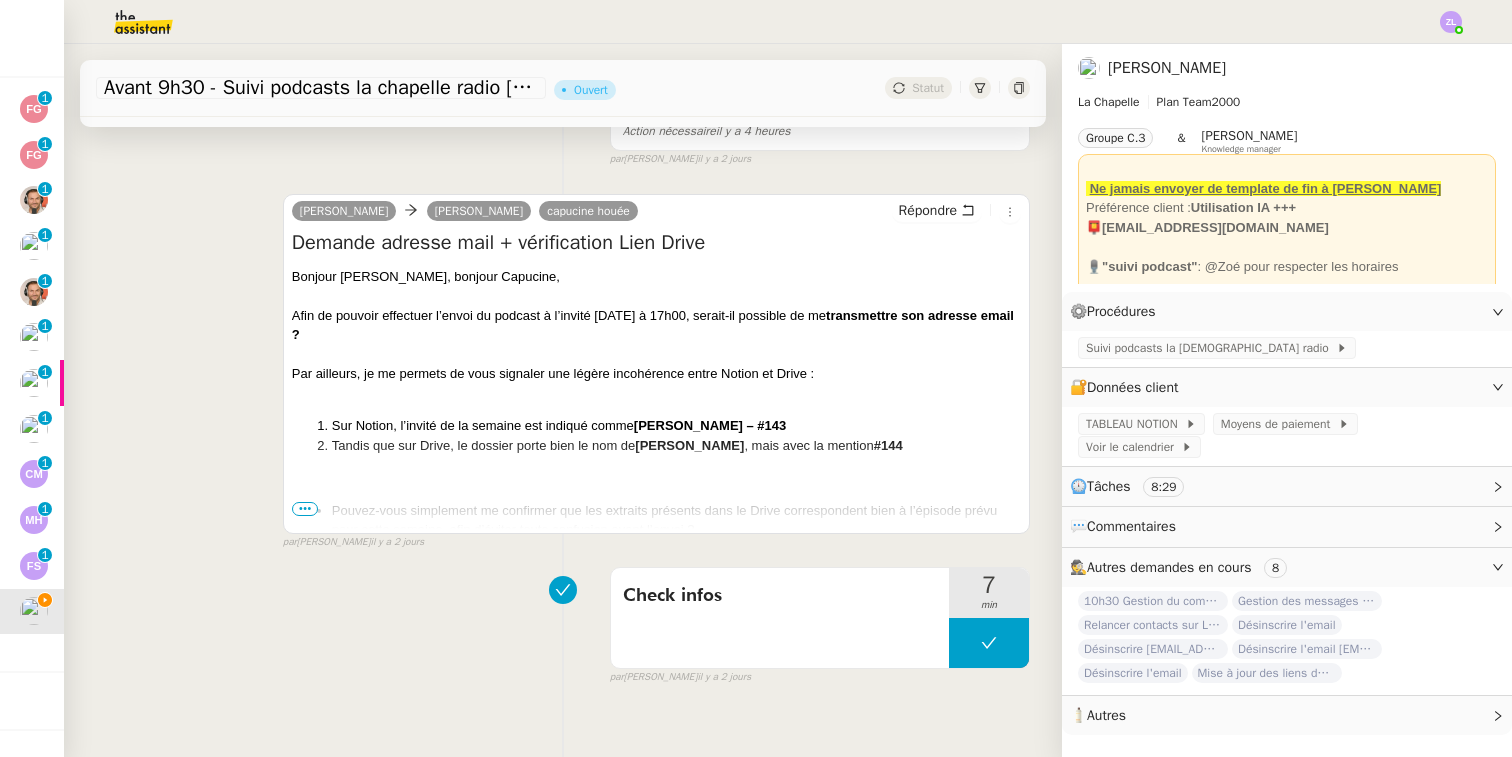 scroll, scrollTop: 447, scrollLeft: 0, axis: vertical 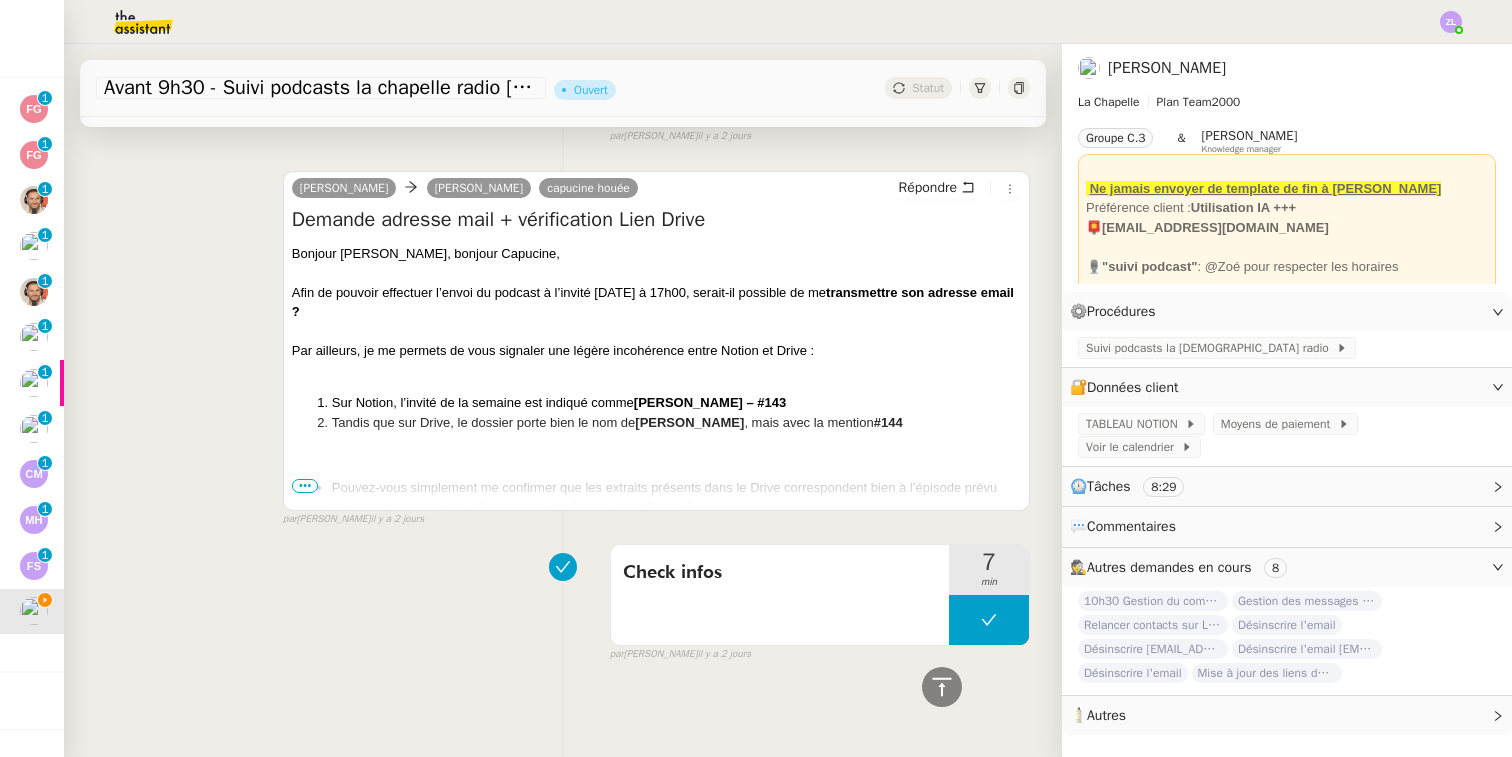 click on "•••" at bounding box center [305, 486] 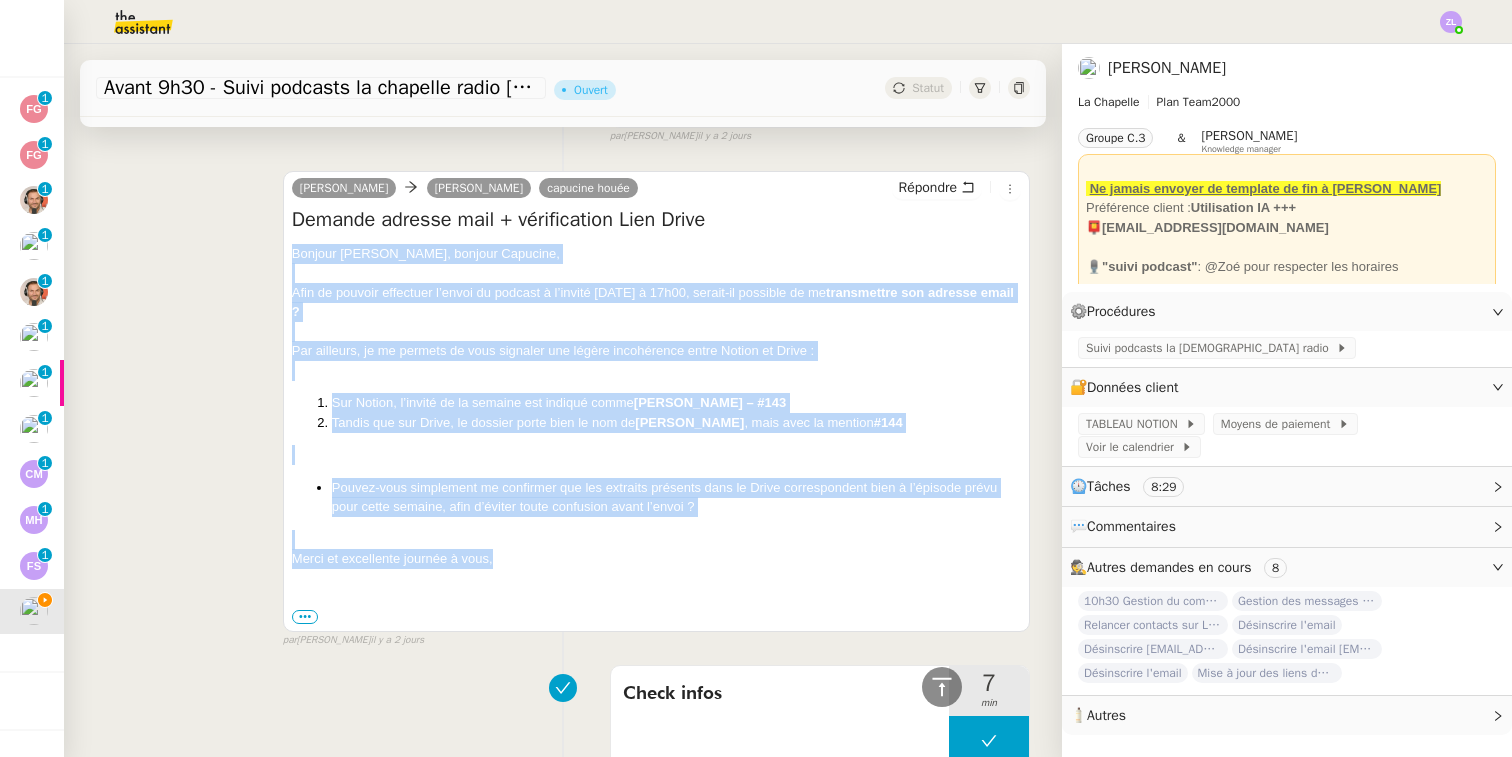 drag, startPoint x: 294, startPoint y: 253, endPoint x: 504, endPoint y: 561, distance: 372.77875 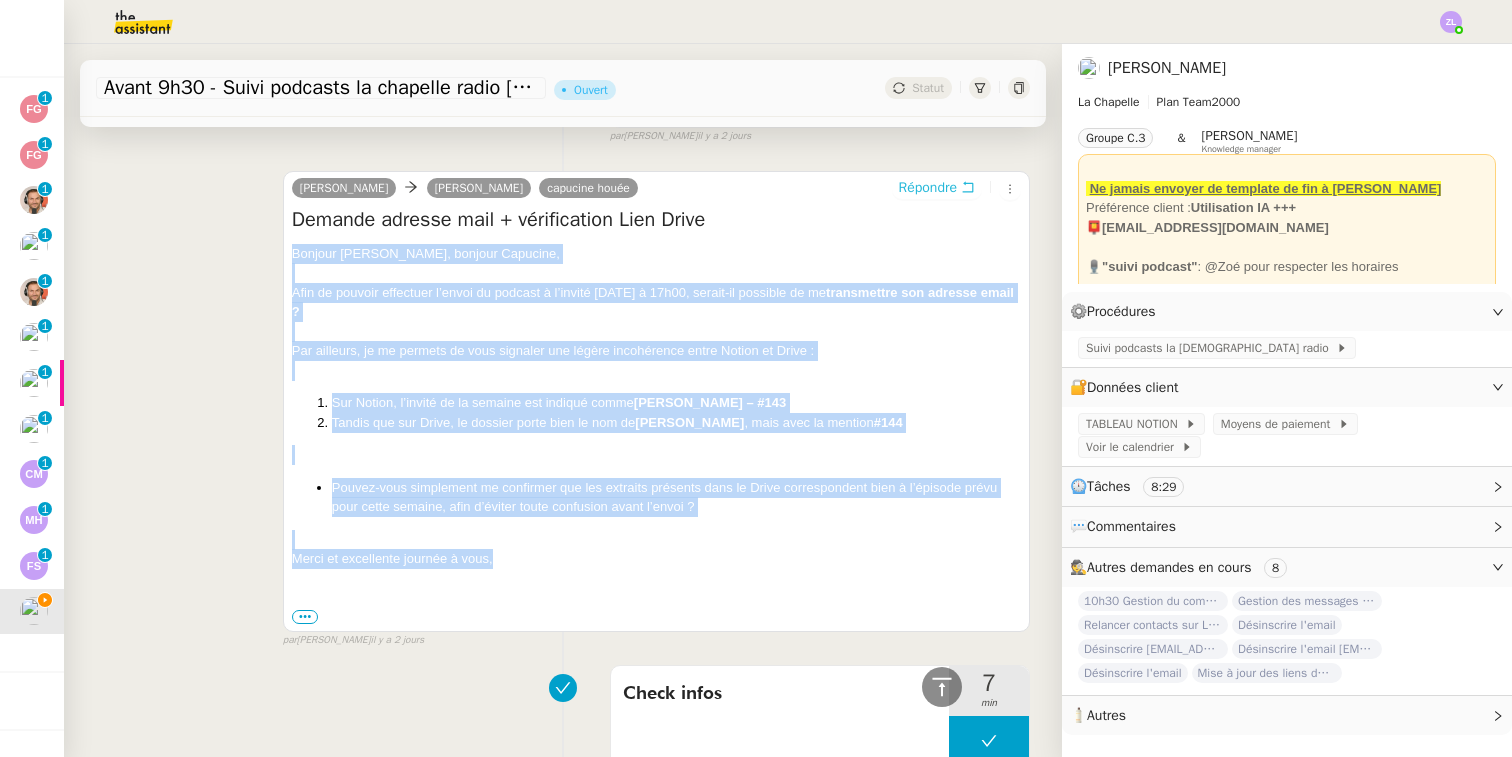 click on "Répondre" at bounding box center (928, 188) 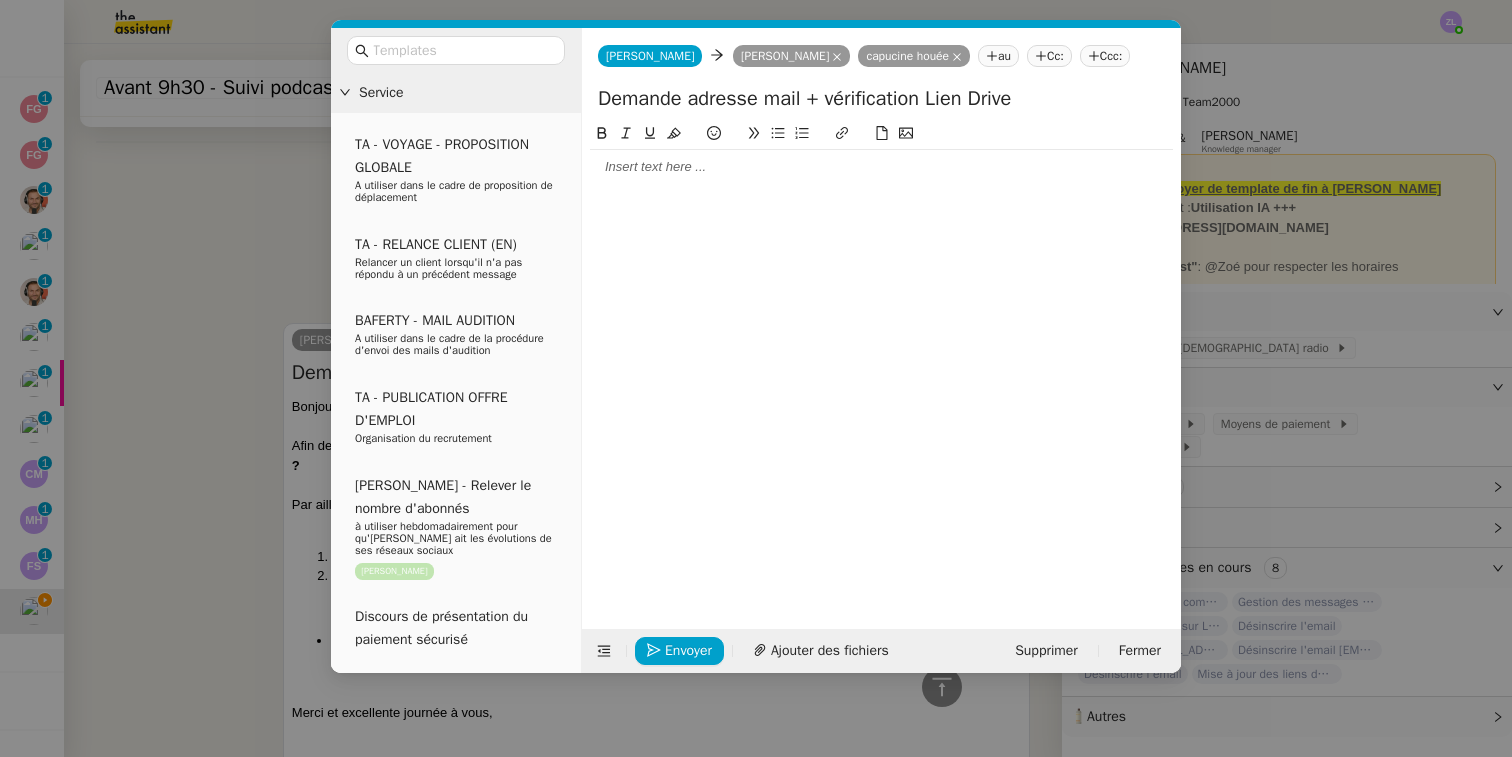 click 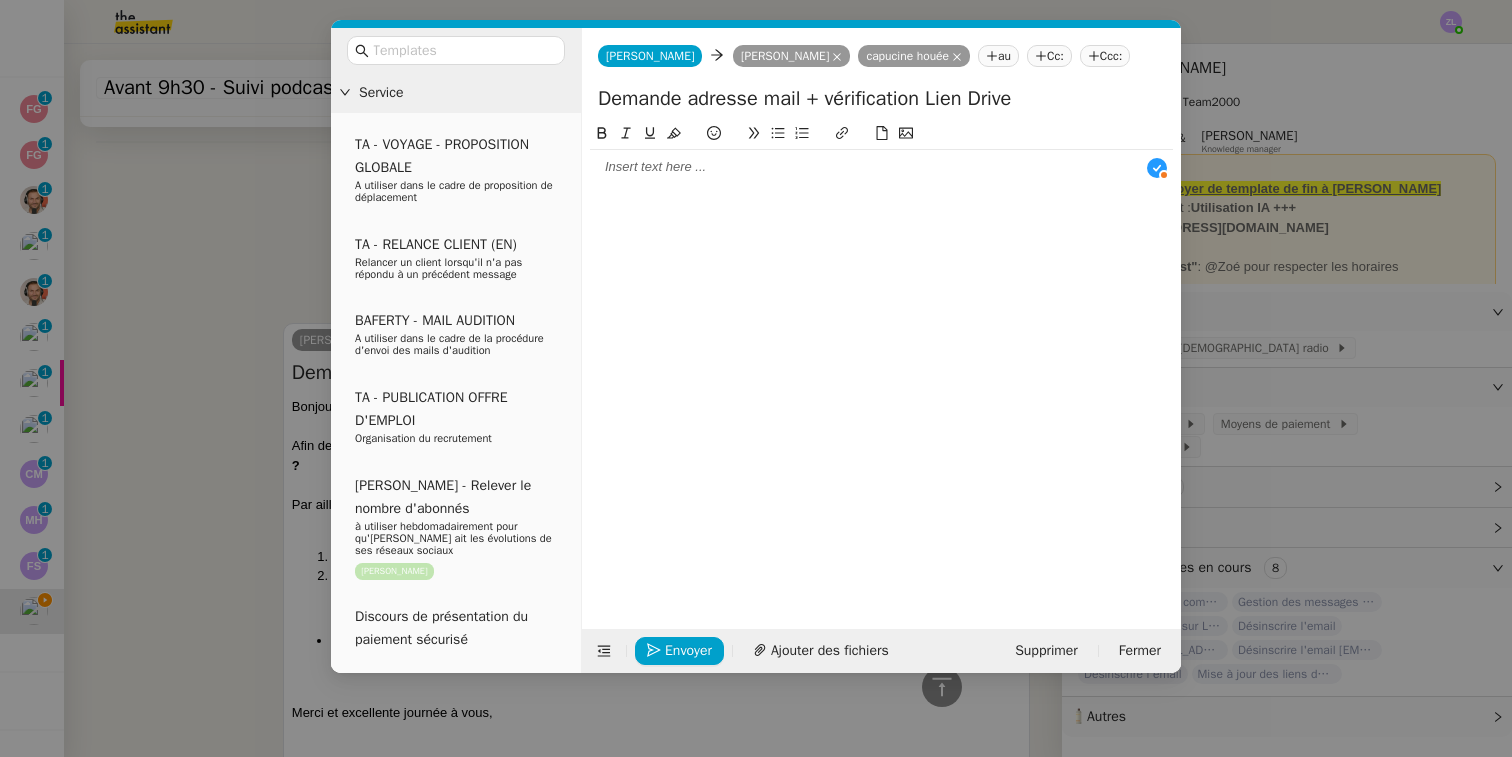 scroll, scrollTop: 21, scrollLeft: 0, axis: vertical 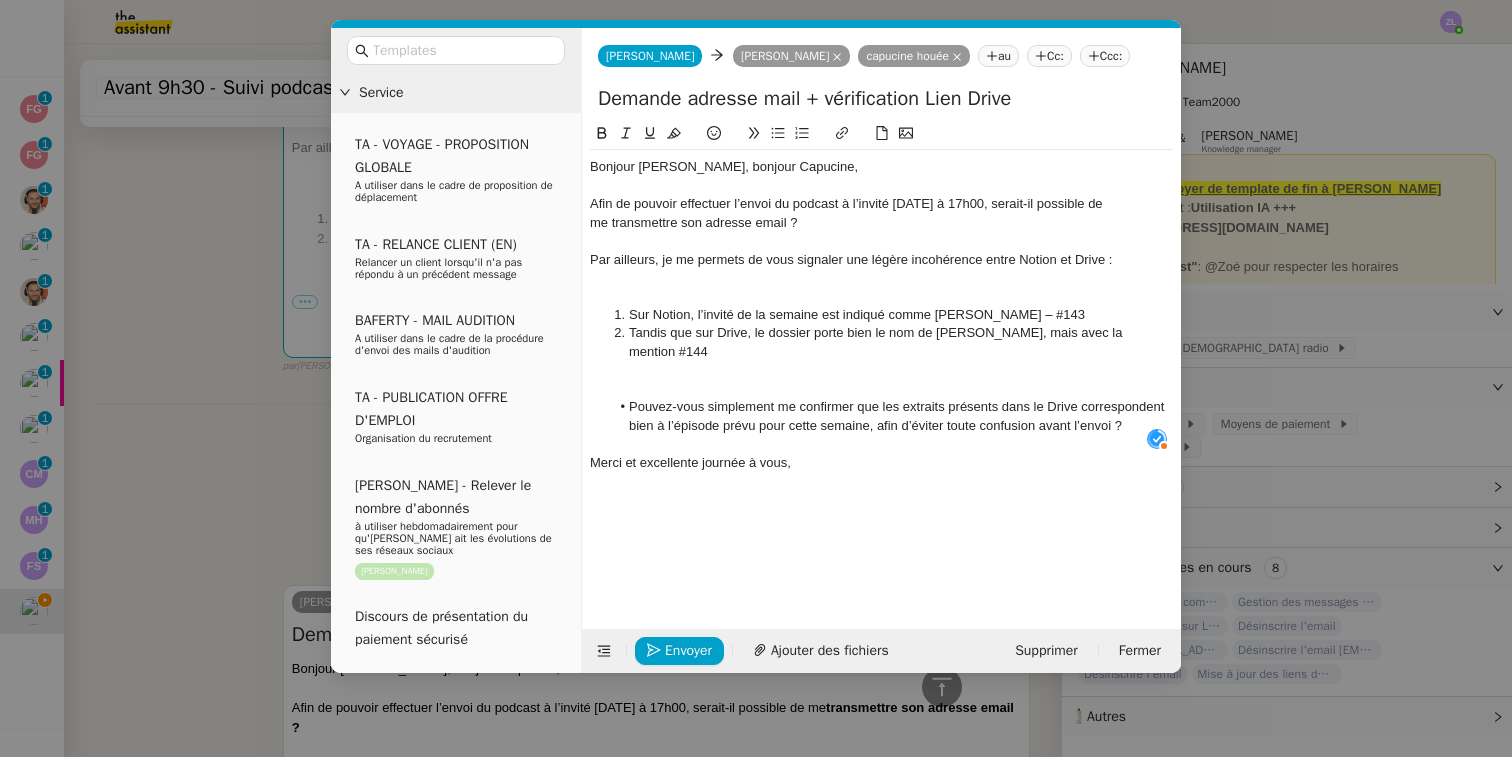 click on "Afin de pouvoir effectuer l’envoi du podcast à l’invité [DATE] à 17h00, serait-il possible de me transmettre son adresse email ?" 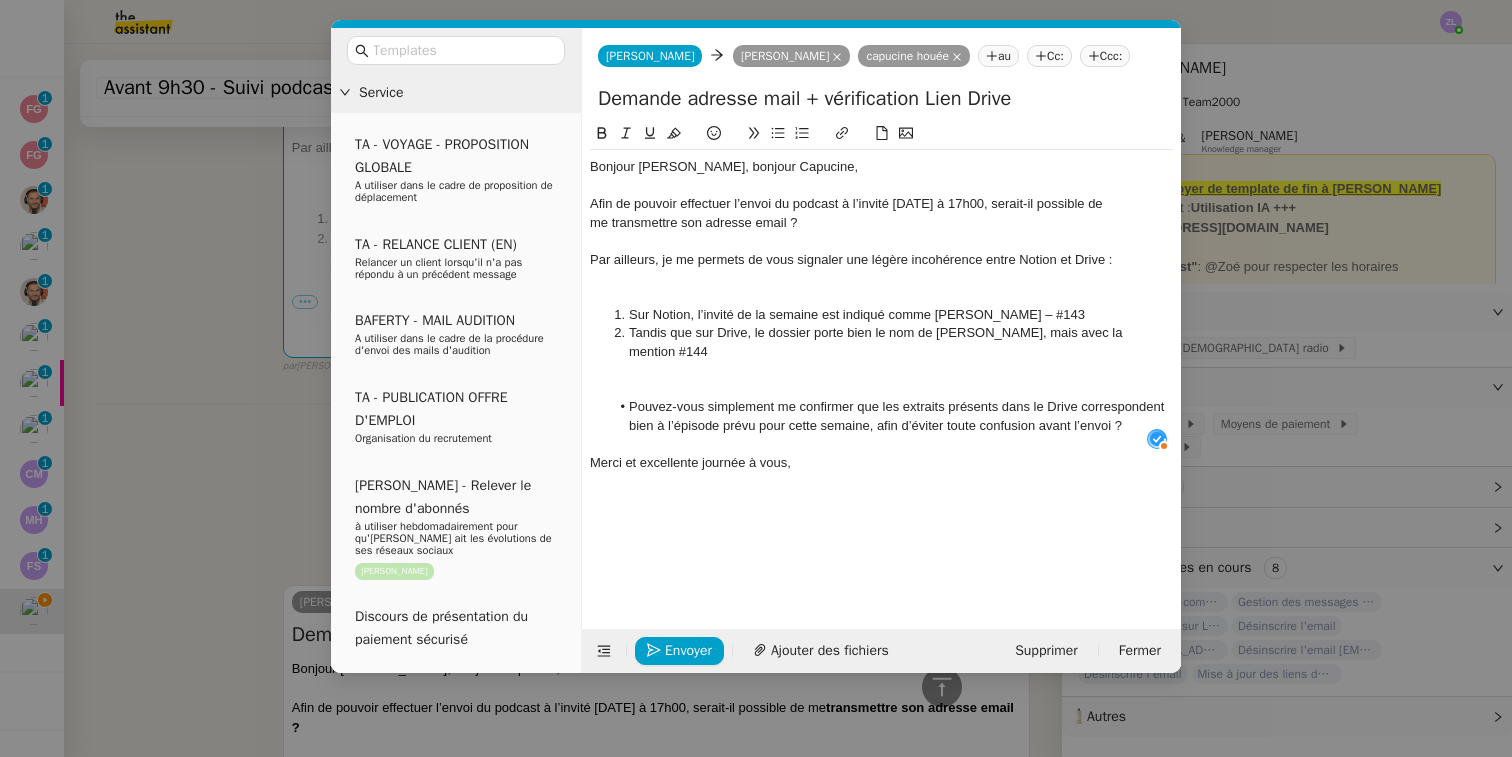 click on "Afin de pouvoir effectuer l’envoi du podcast à l’invité [DATE] à 17h00, serait-il possible de me transmettre son adresse email ?" 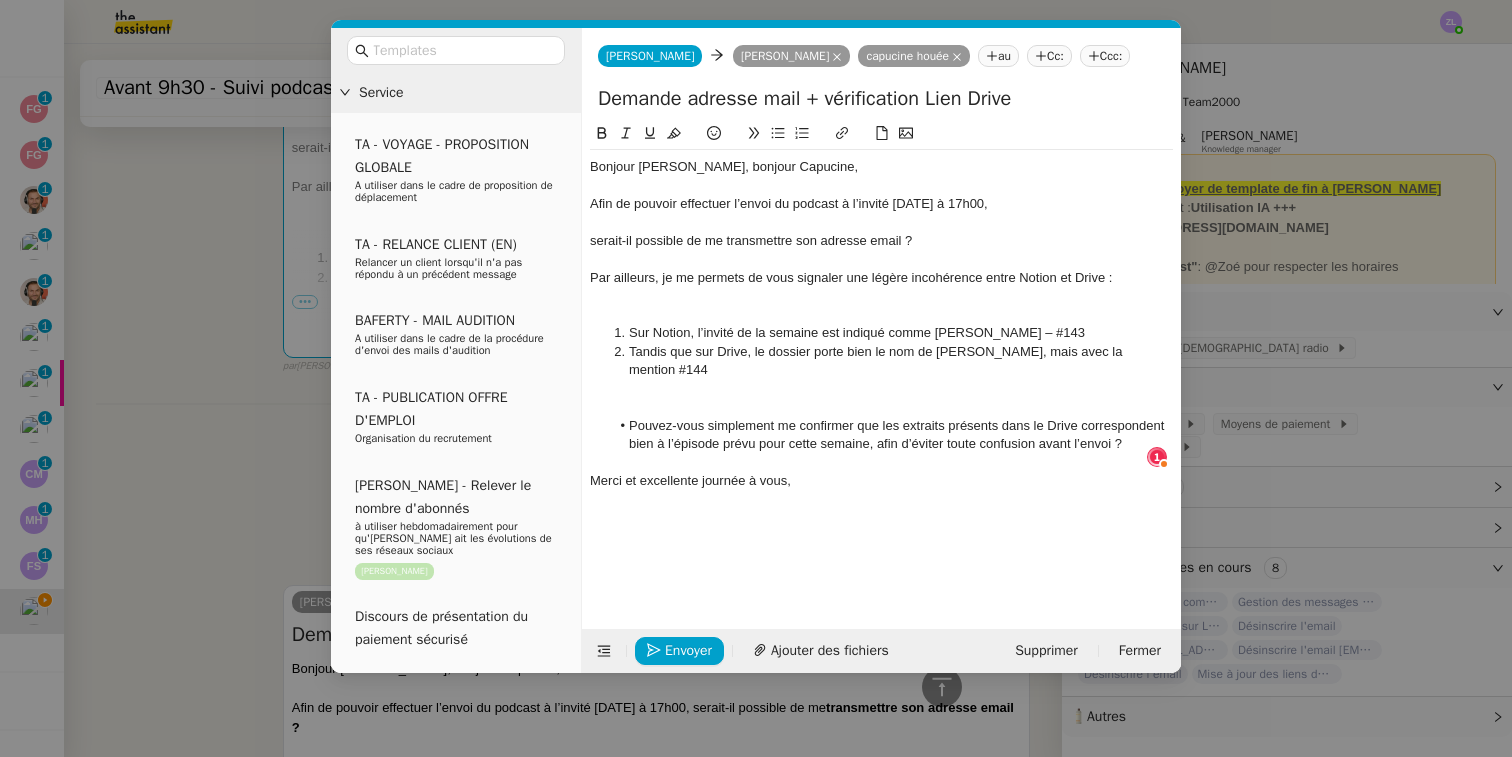 click 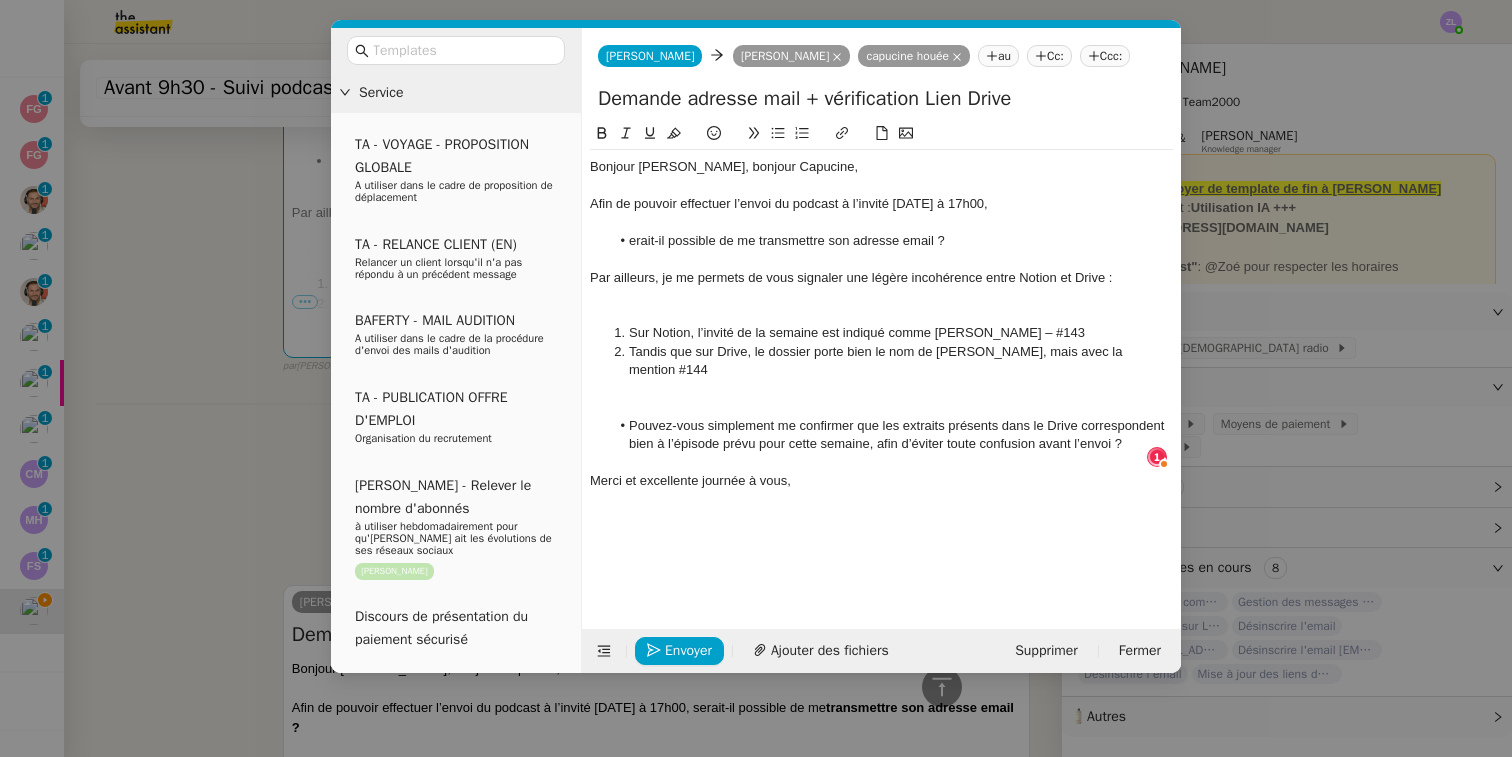 type 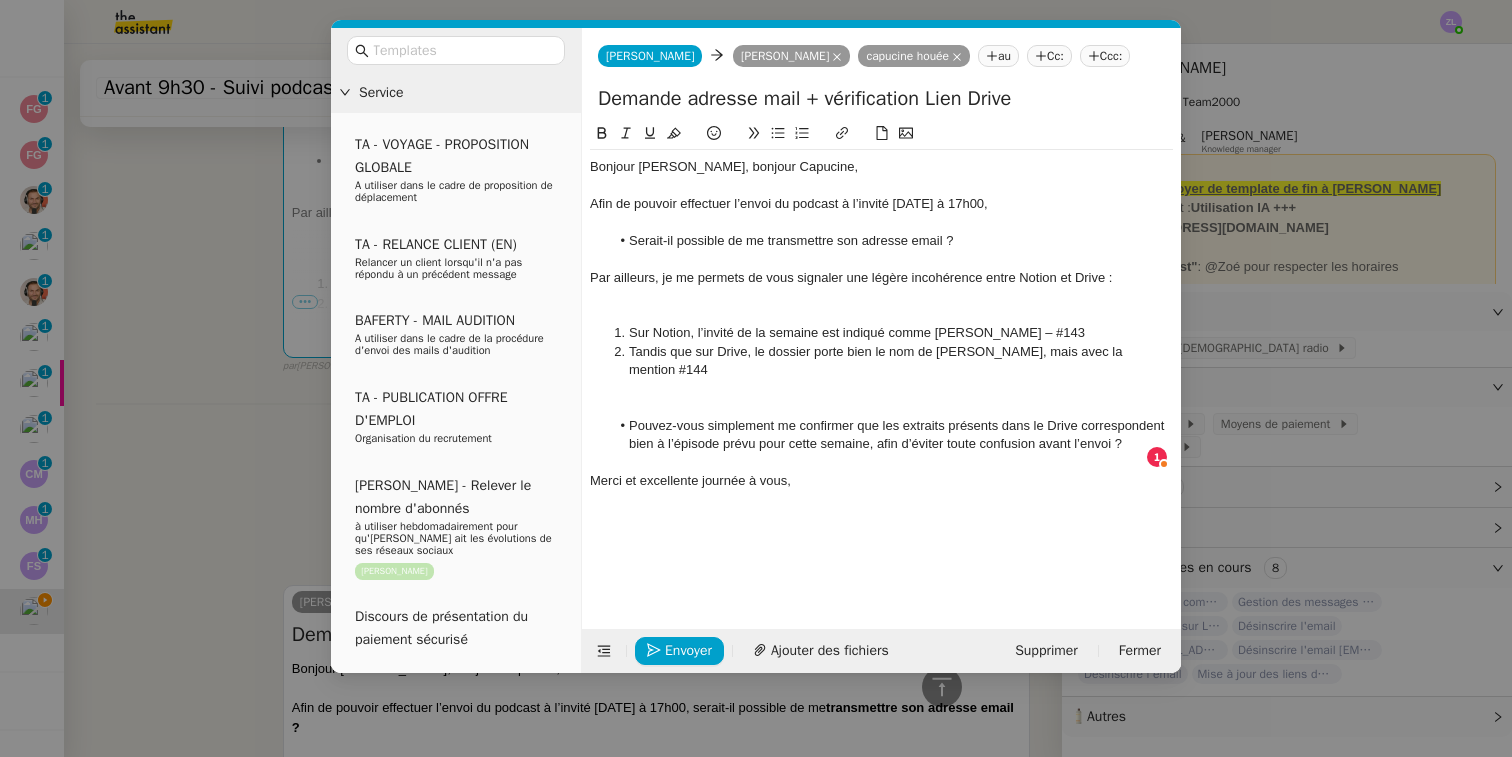 click on "Bonjour [PERSON_NAME], bonjour Capucine," 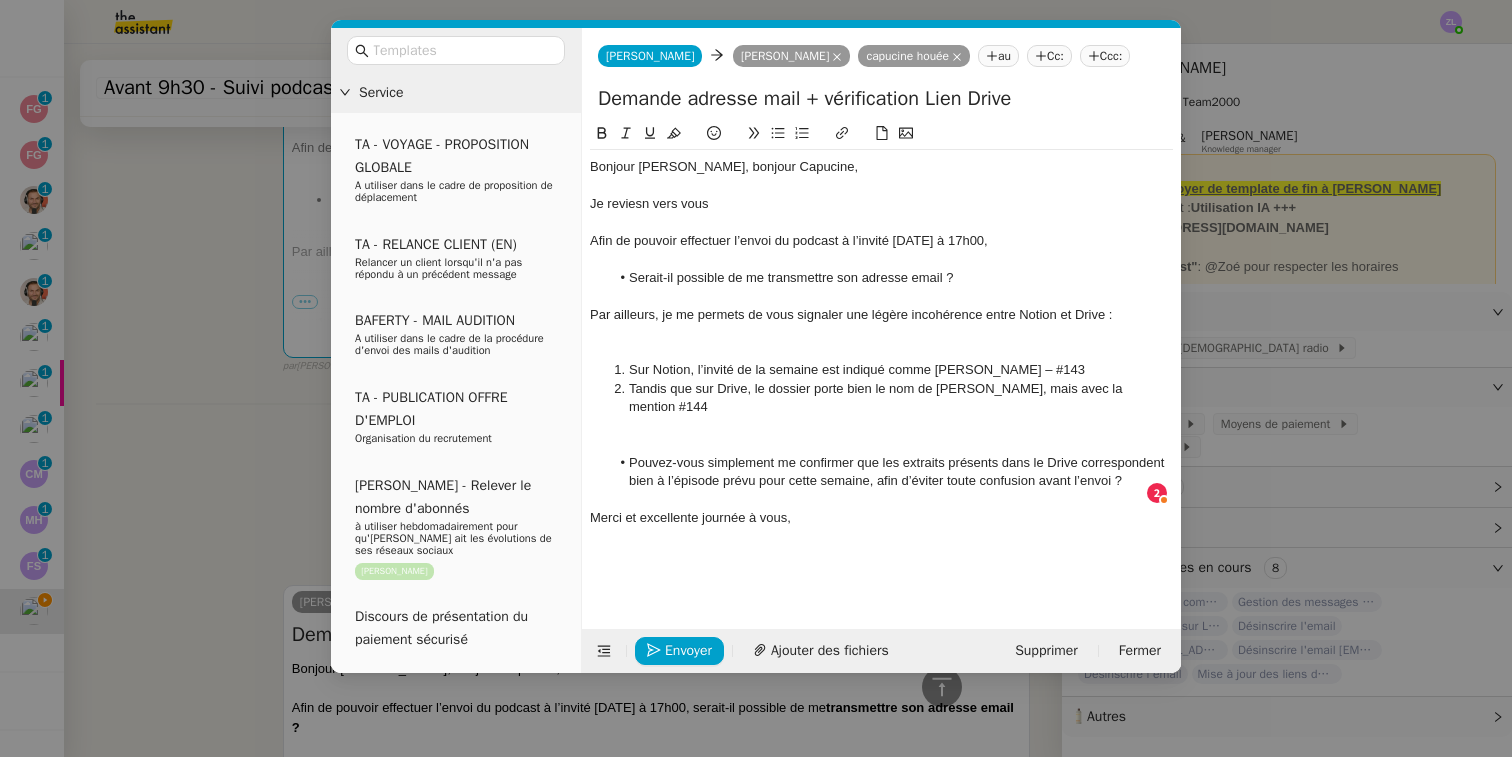 click on "Je reviesn vers vous" 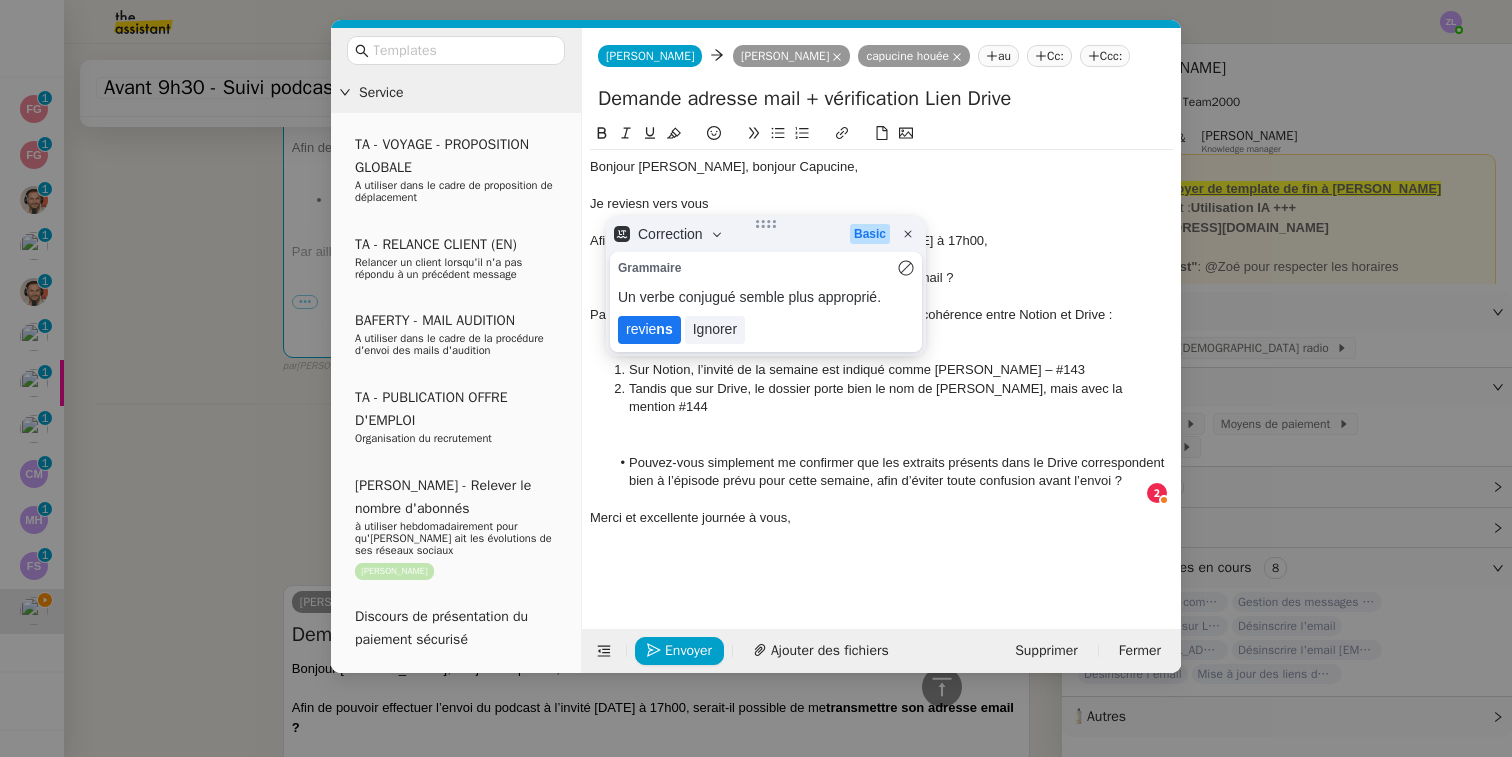 click on "revie ns" 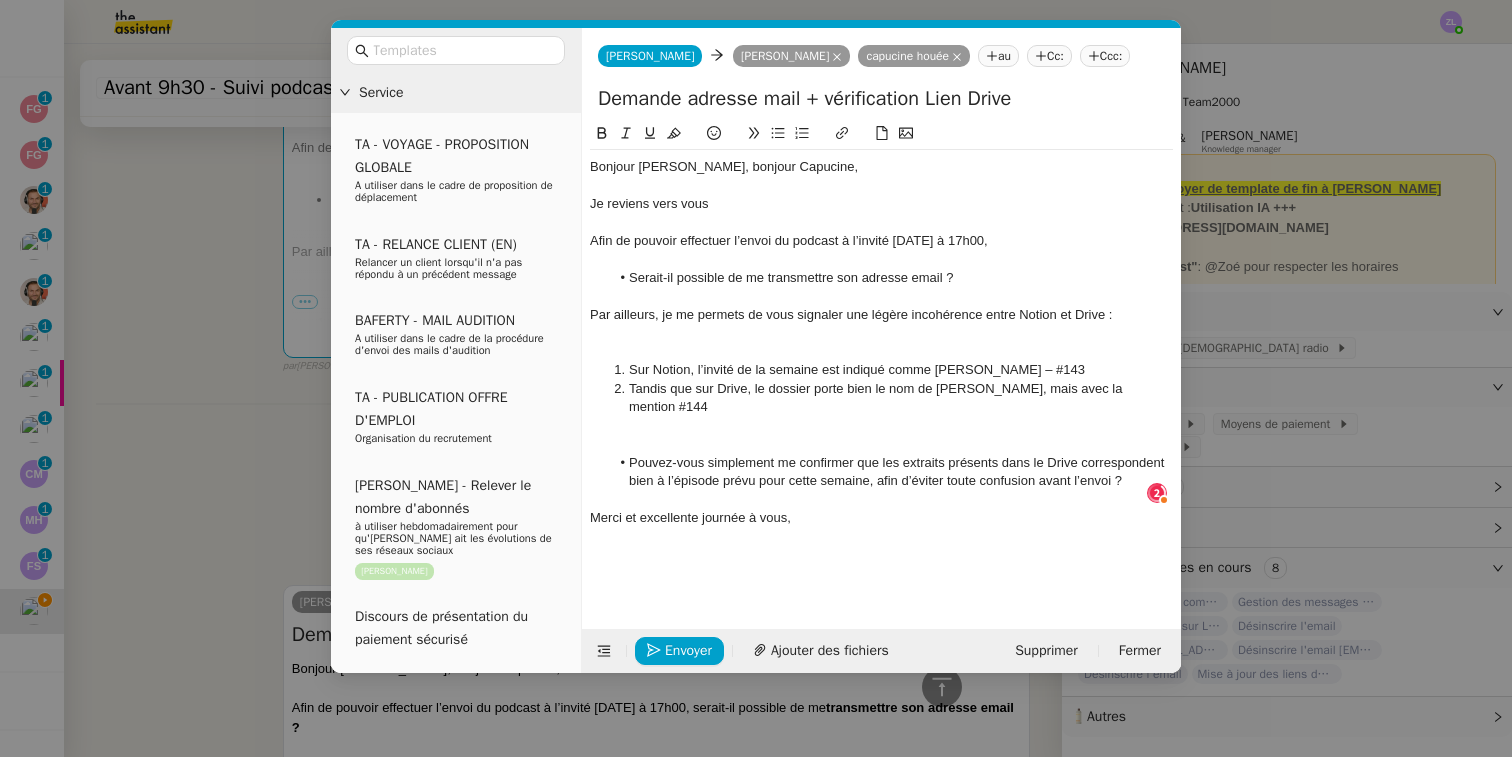 click on "Je reviens vers vous" 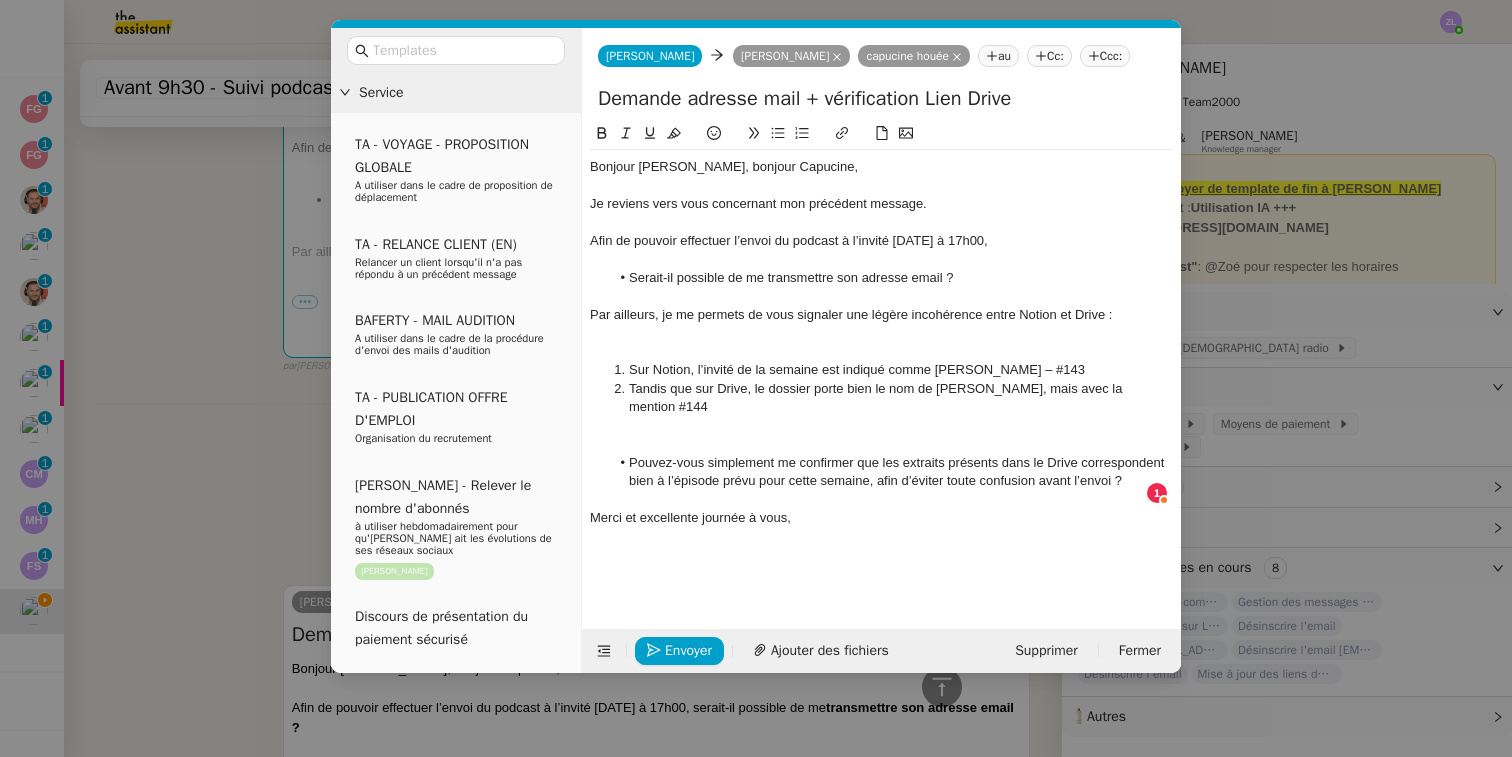 click on "Afin de pouvoir effectuer l’envoi du podcast à l’invité [DATE] à 17h00," 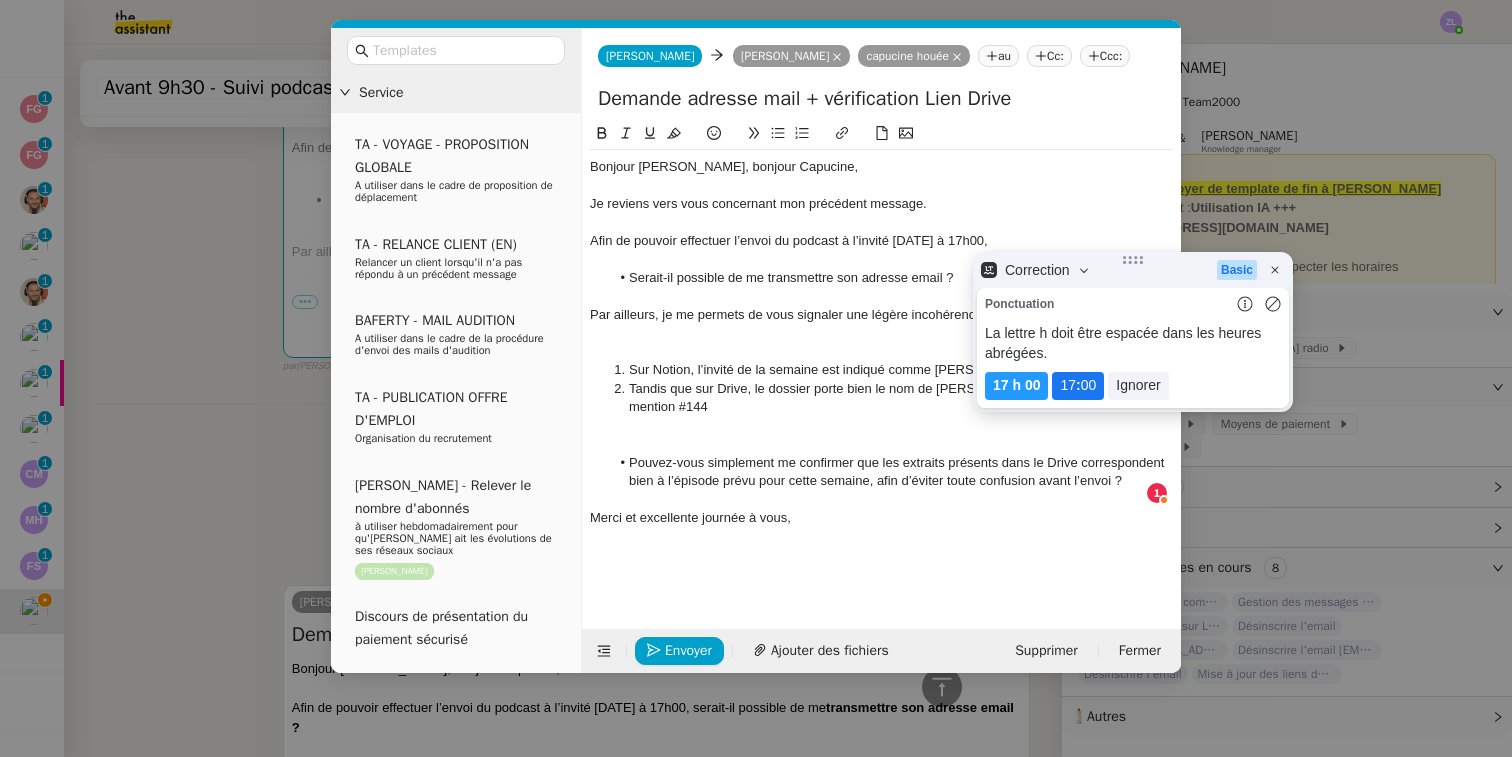click on "17 : 00" 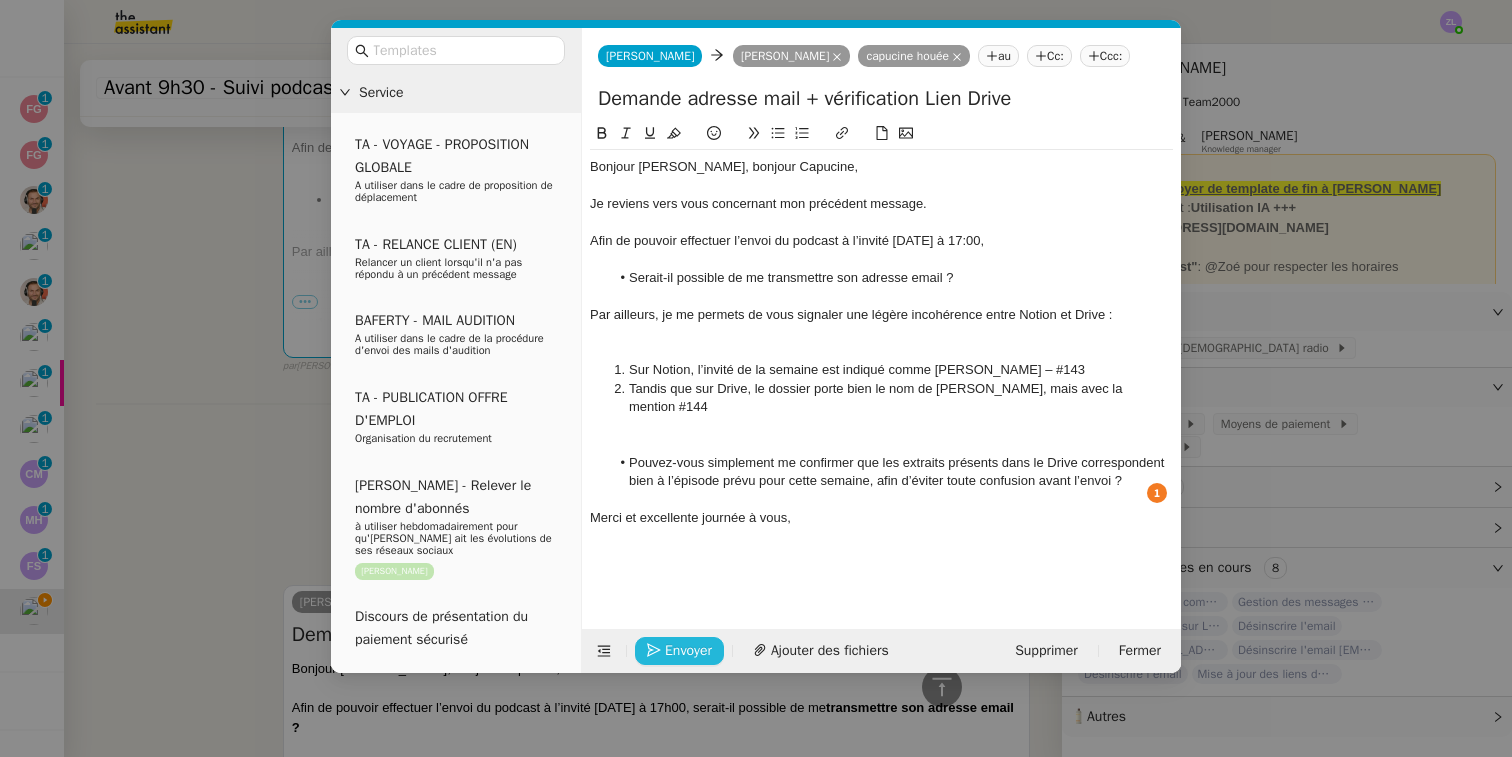 click on "Envoyer" 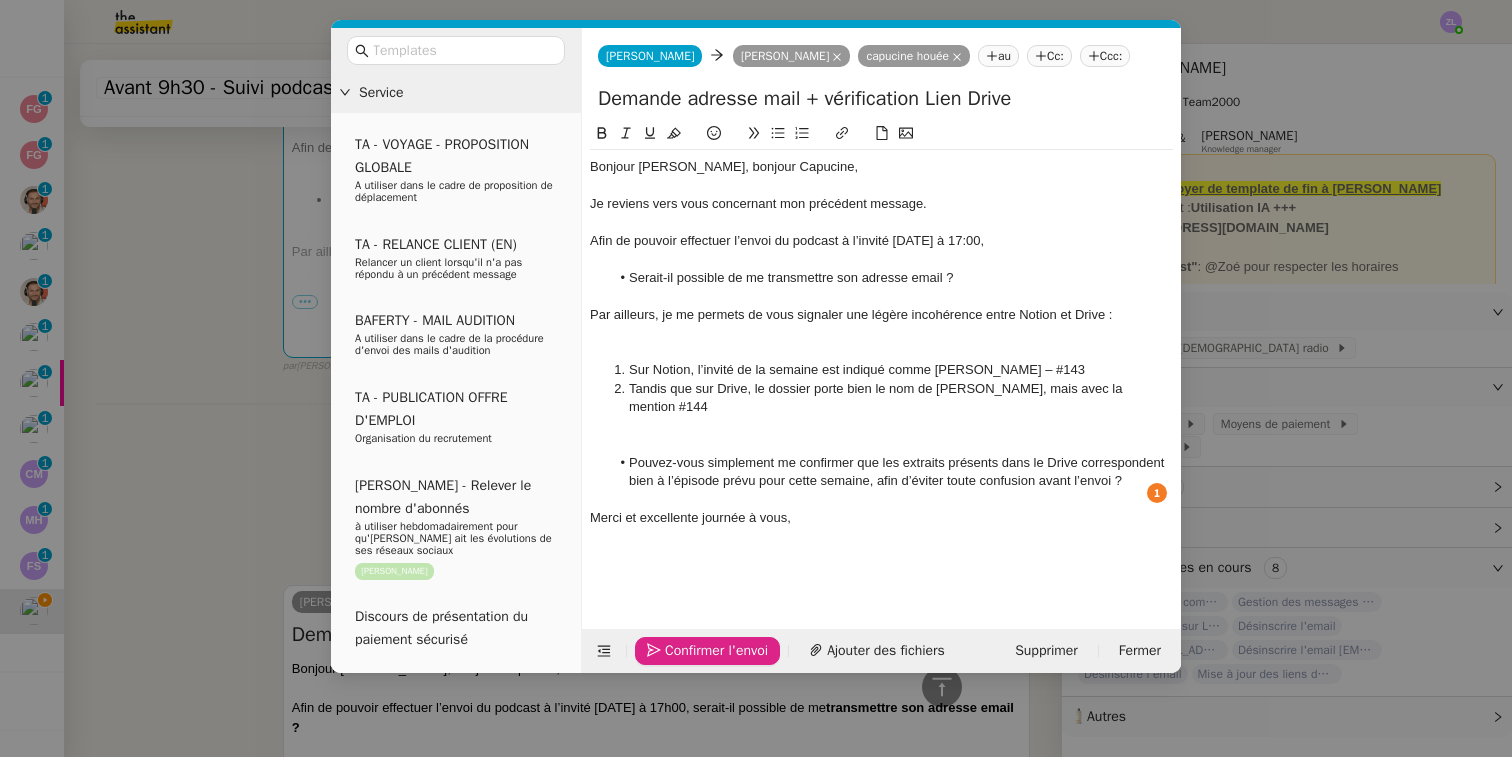 click on "Confirmer l'envoi" 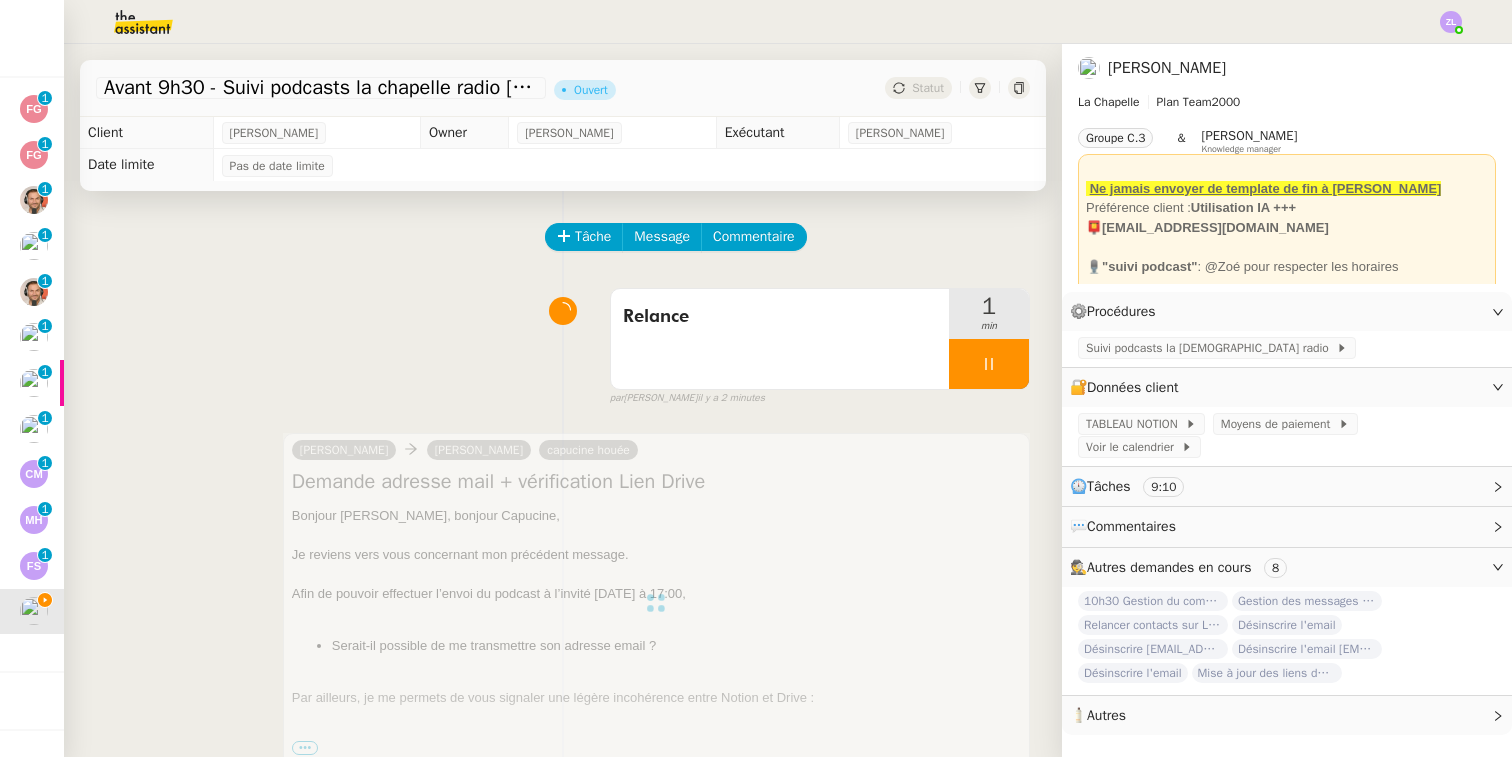 scroll, scrollTop: 0, scrollLeft: 0, axis: both 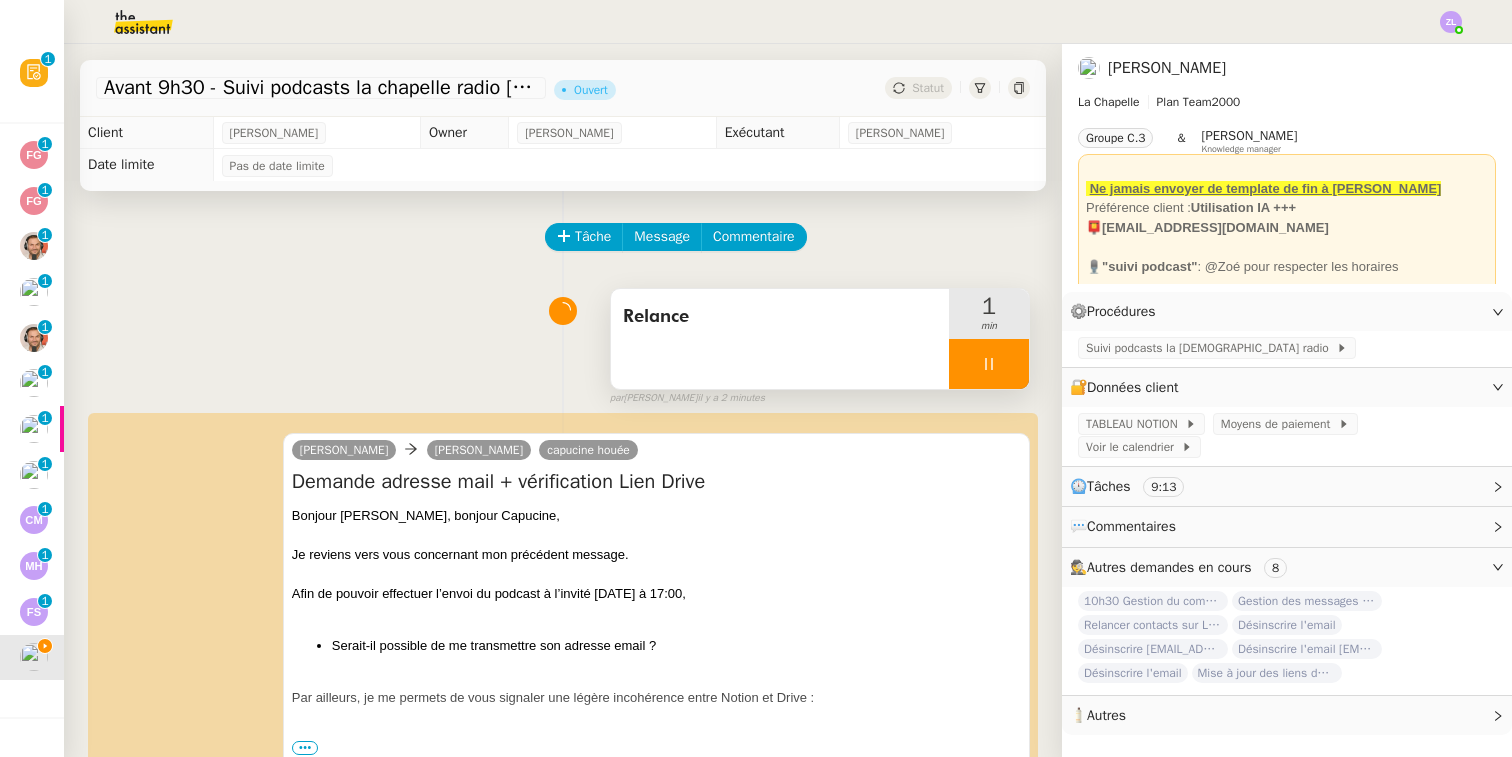 click at bounding box center (989, 364) 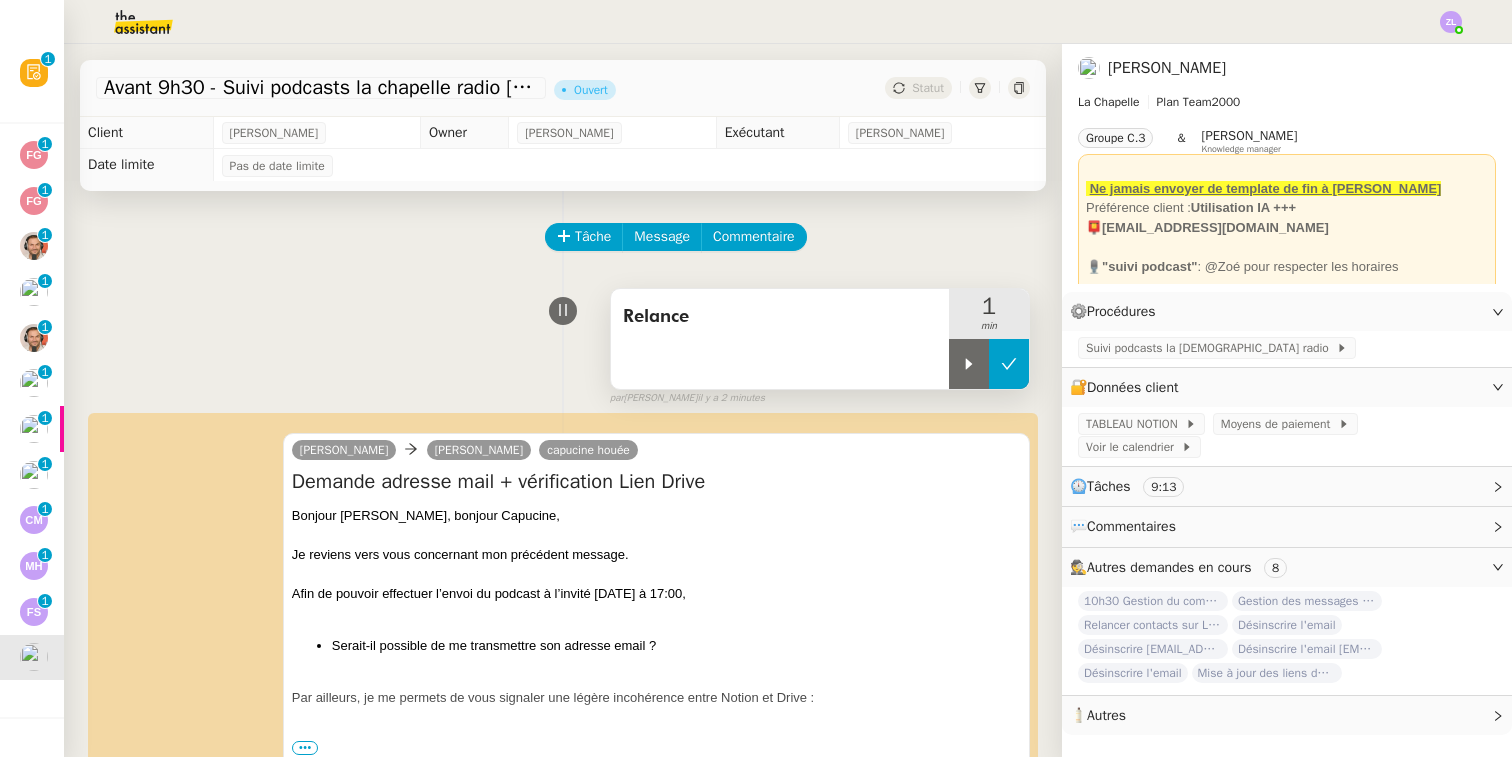 click 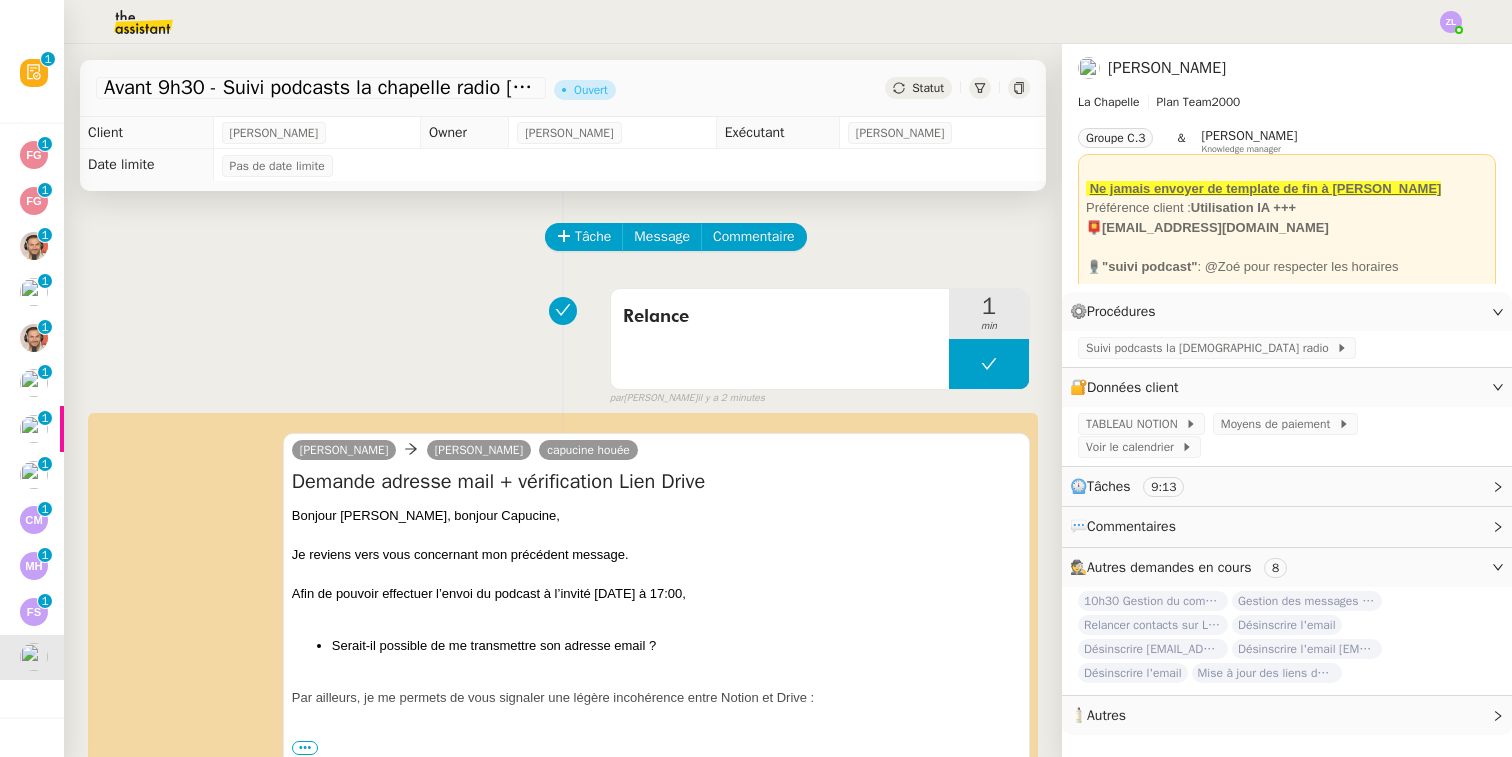 click on "Statut" 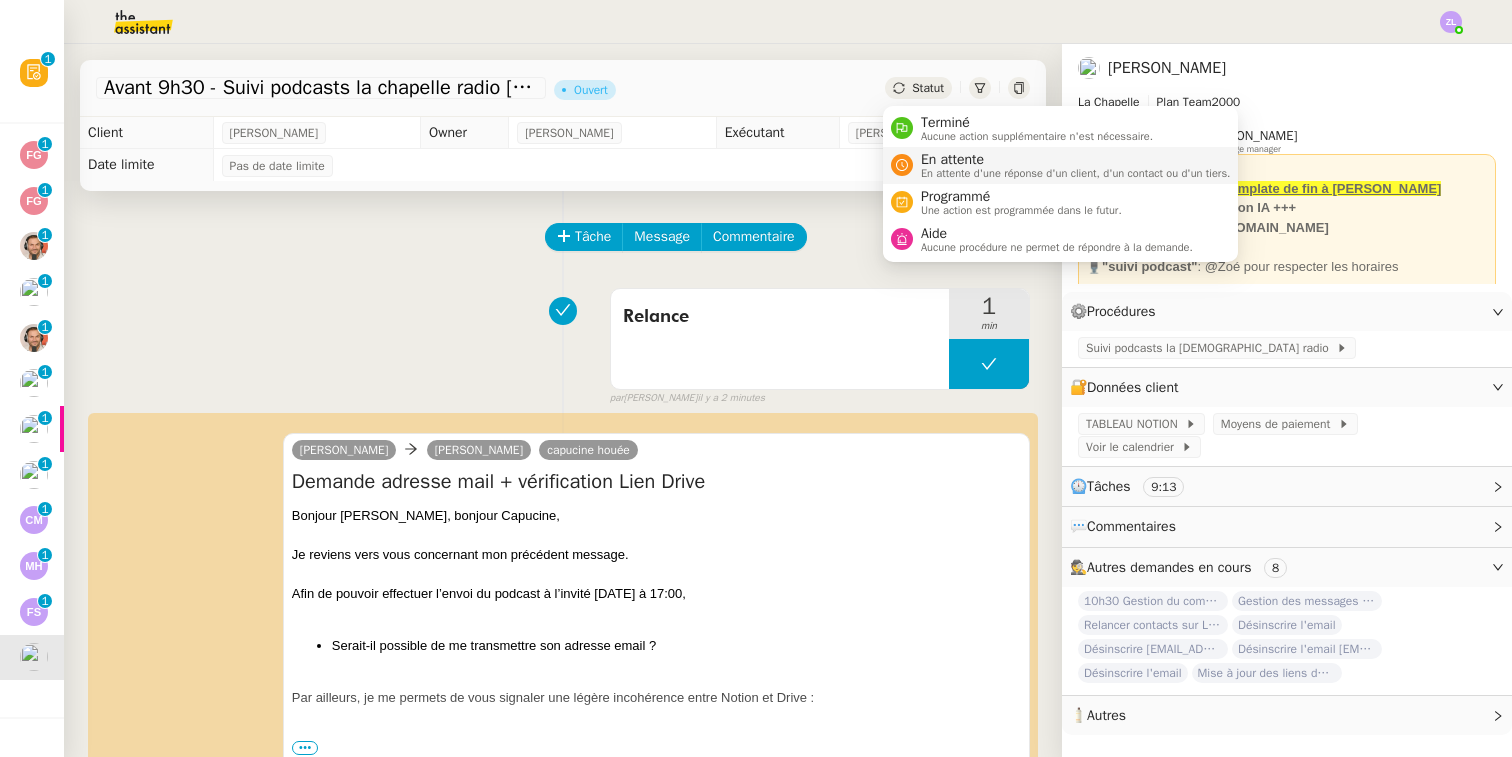 click at bounding box center (902, 165) 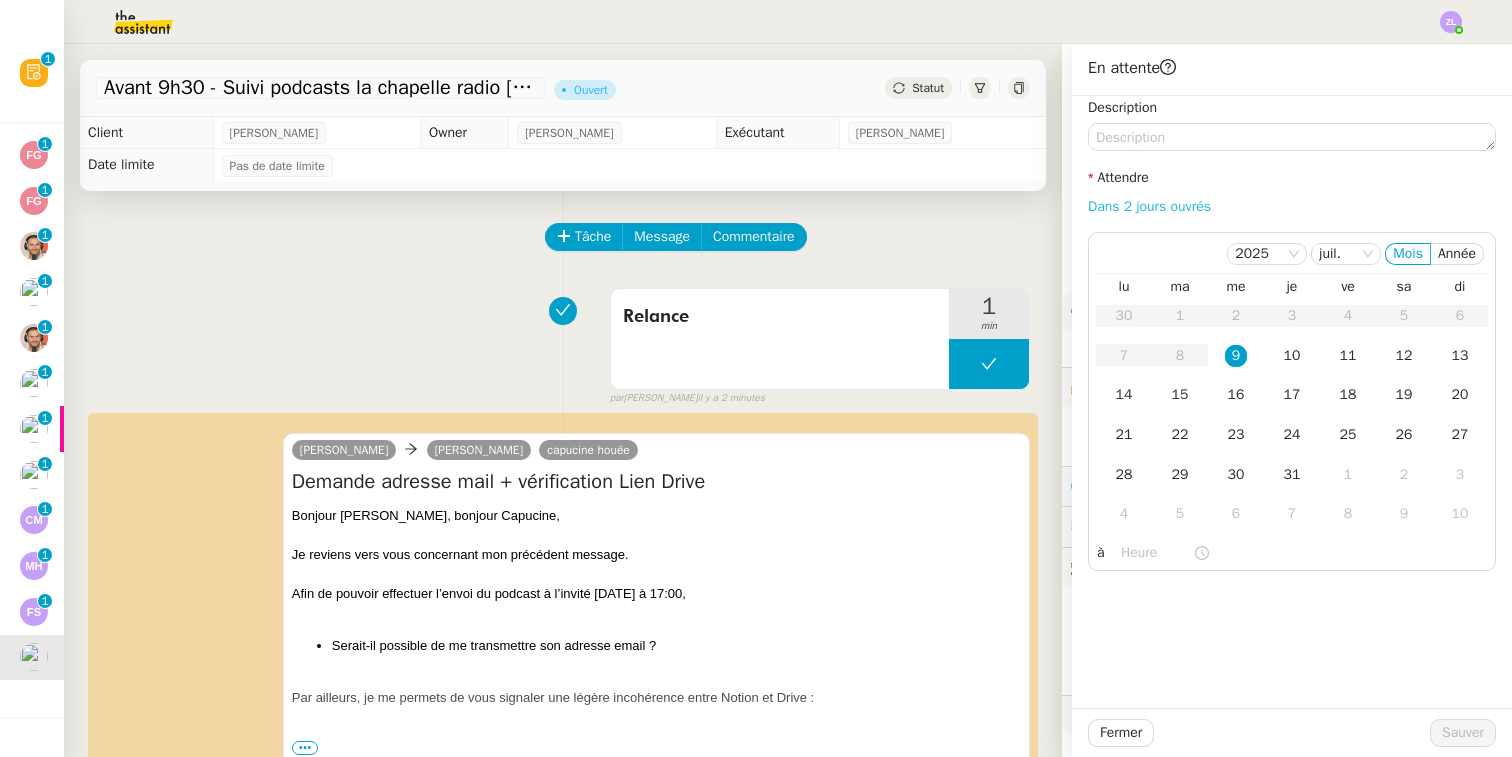 click on "Dans 2 jours ouvrés" 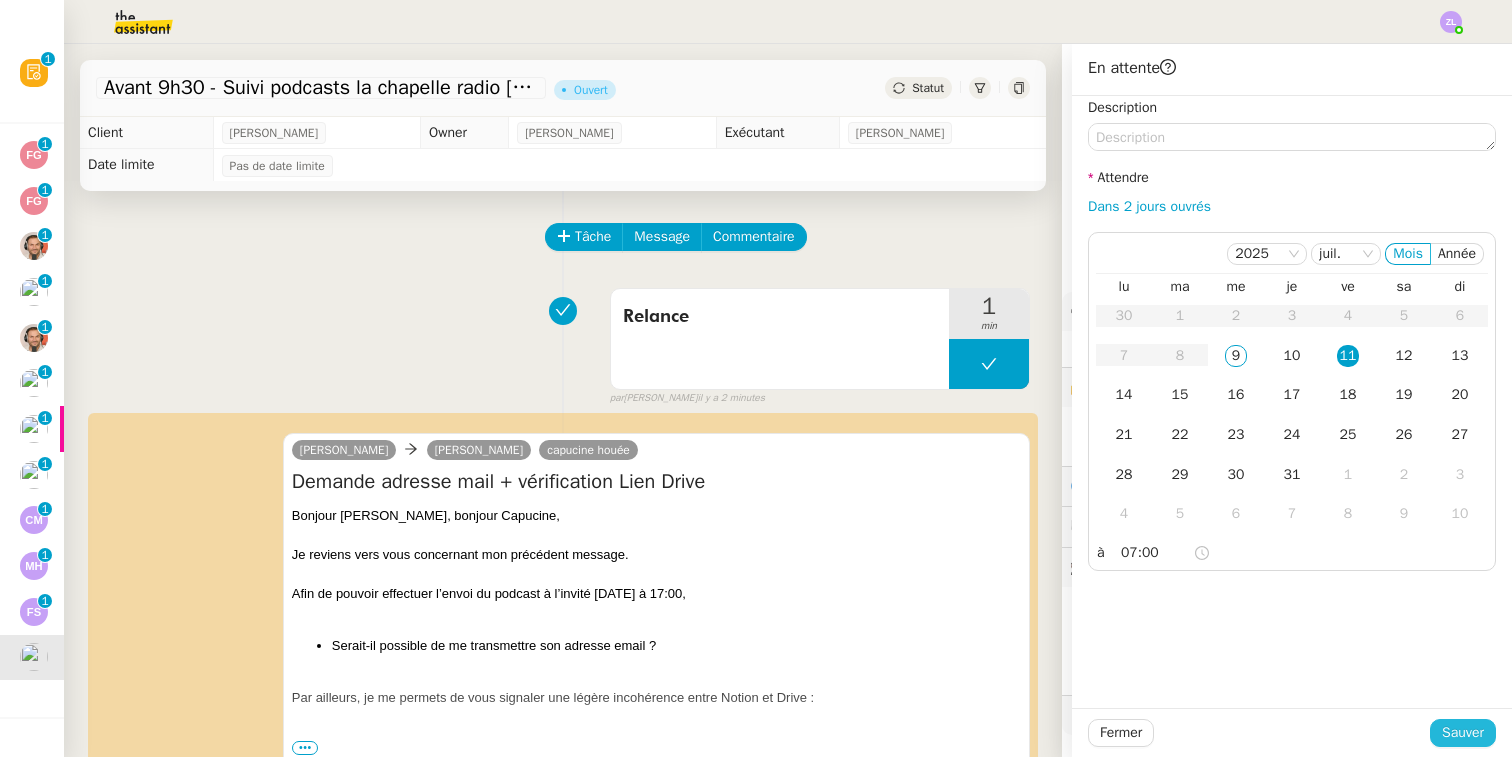 click on "Sauver" 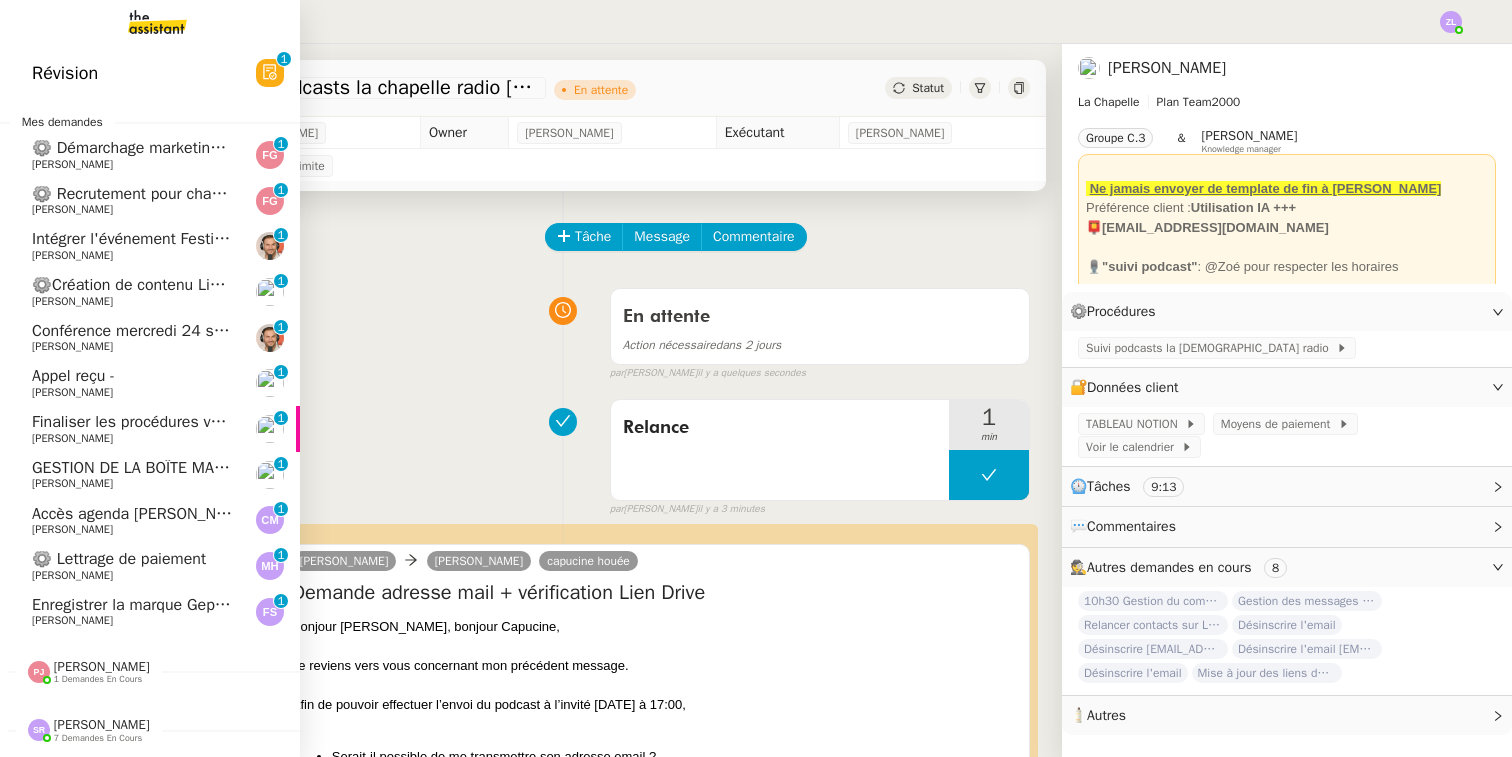 click on "Intégrer l'événement Festival [DEMOGRAPHIC_DATA] du livre" 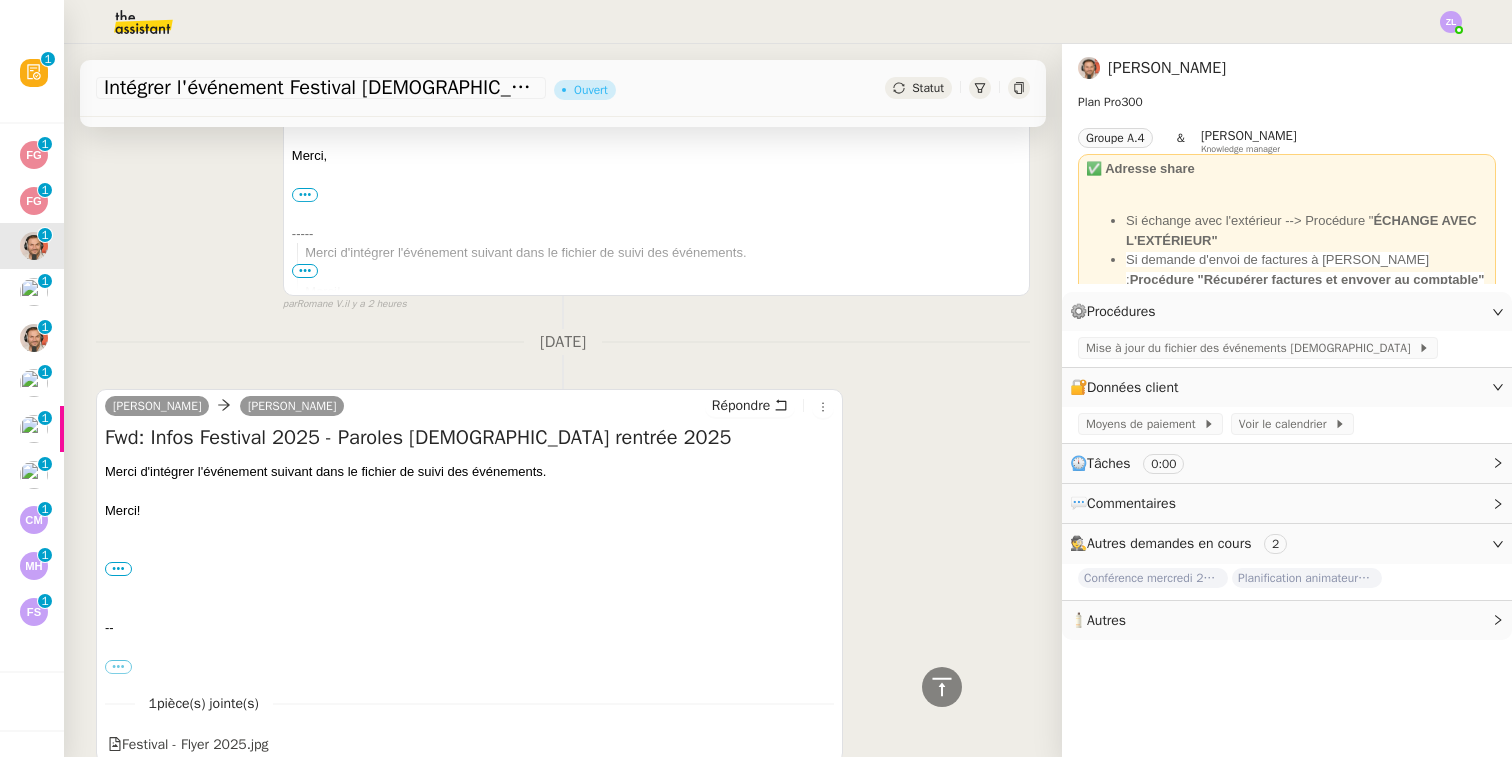 scroll, scrollTop: 445, scrollLeft: 0, axis: vertical 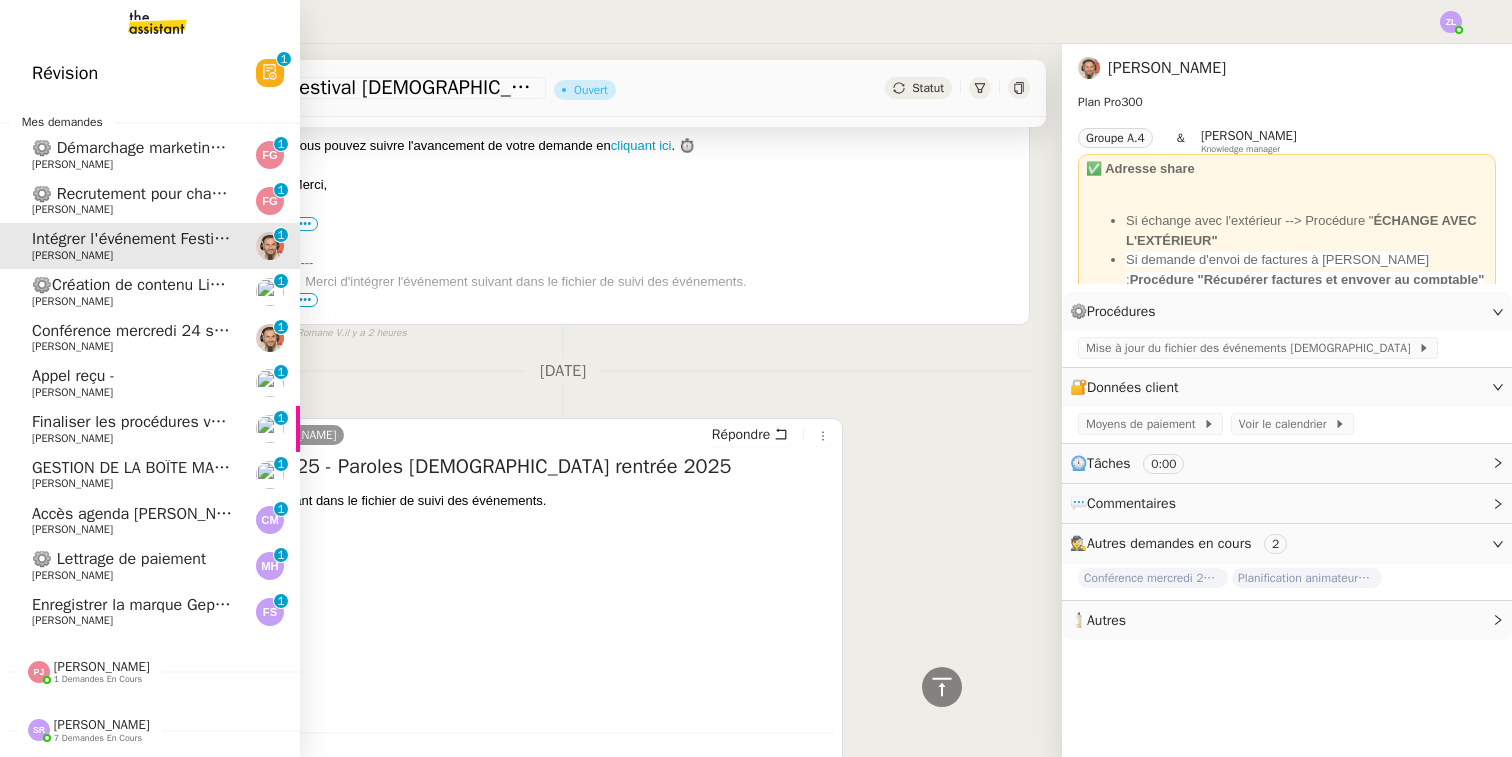 click on "[PERSON_NAME]" 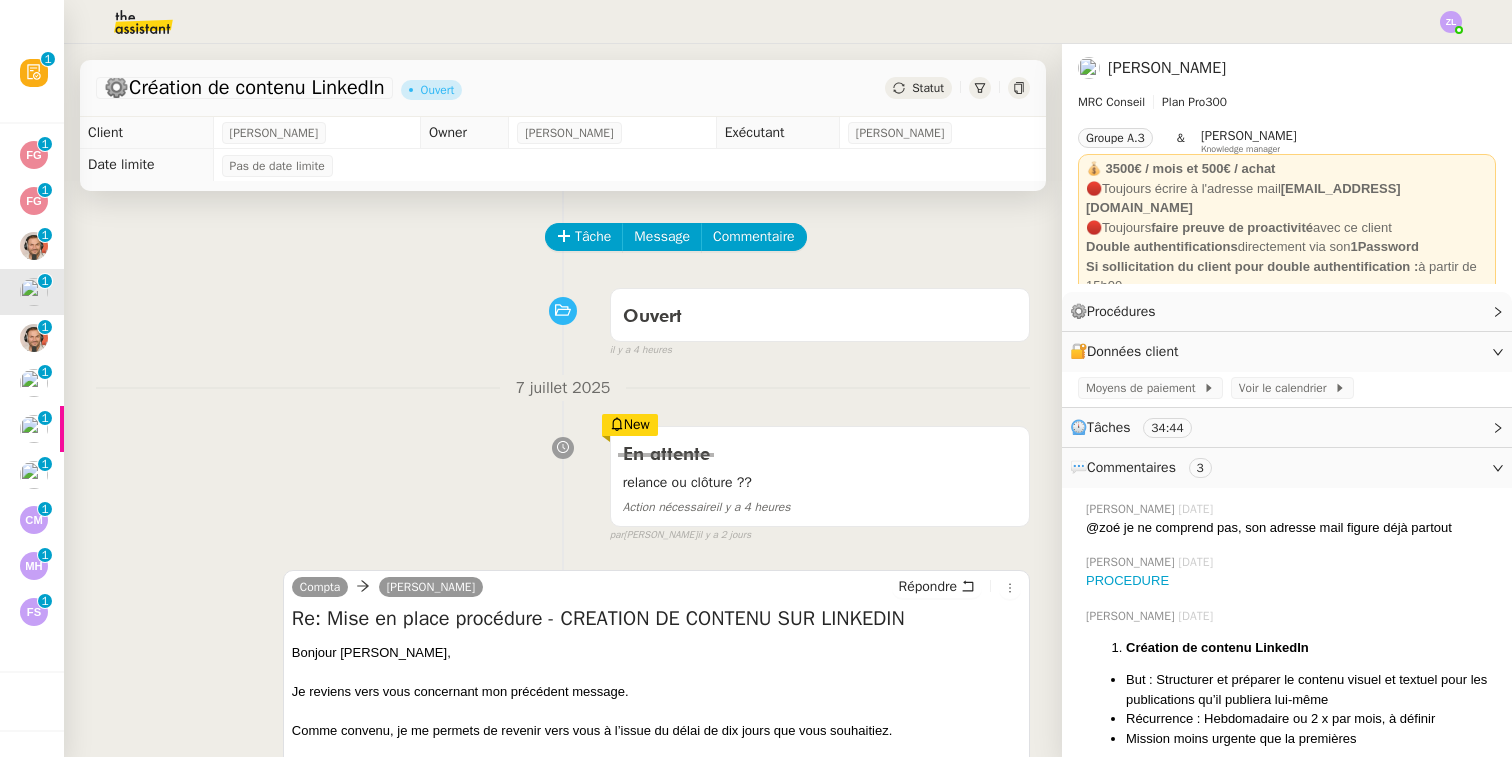 scroll, scrollTop: 0, scrollLeft: 0, axis: both 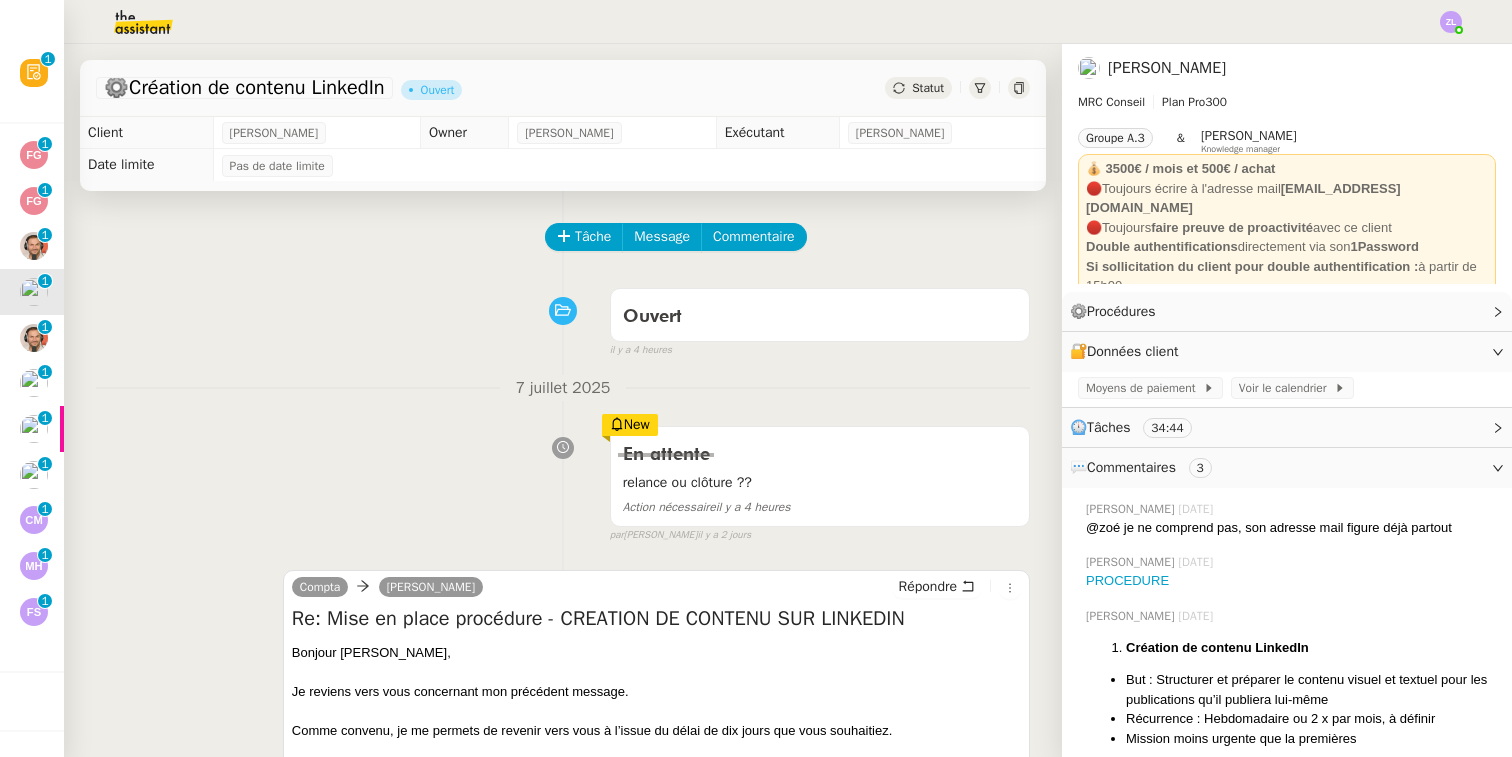 click on "Statut" 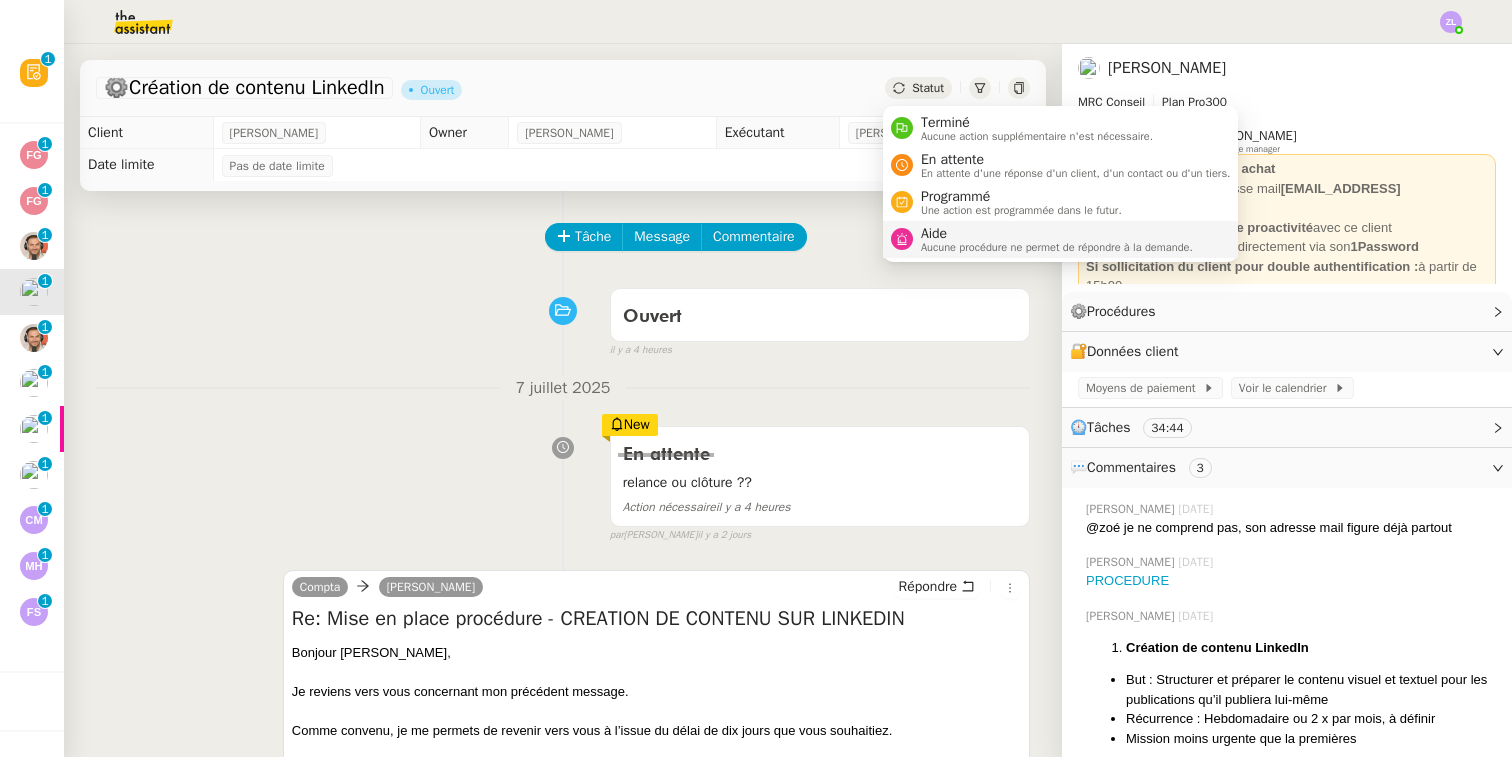 click on "Aide" at bounding box center (1057, 234) 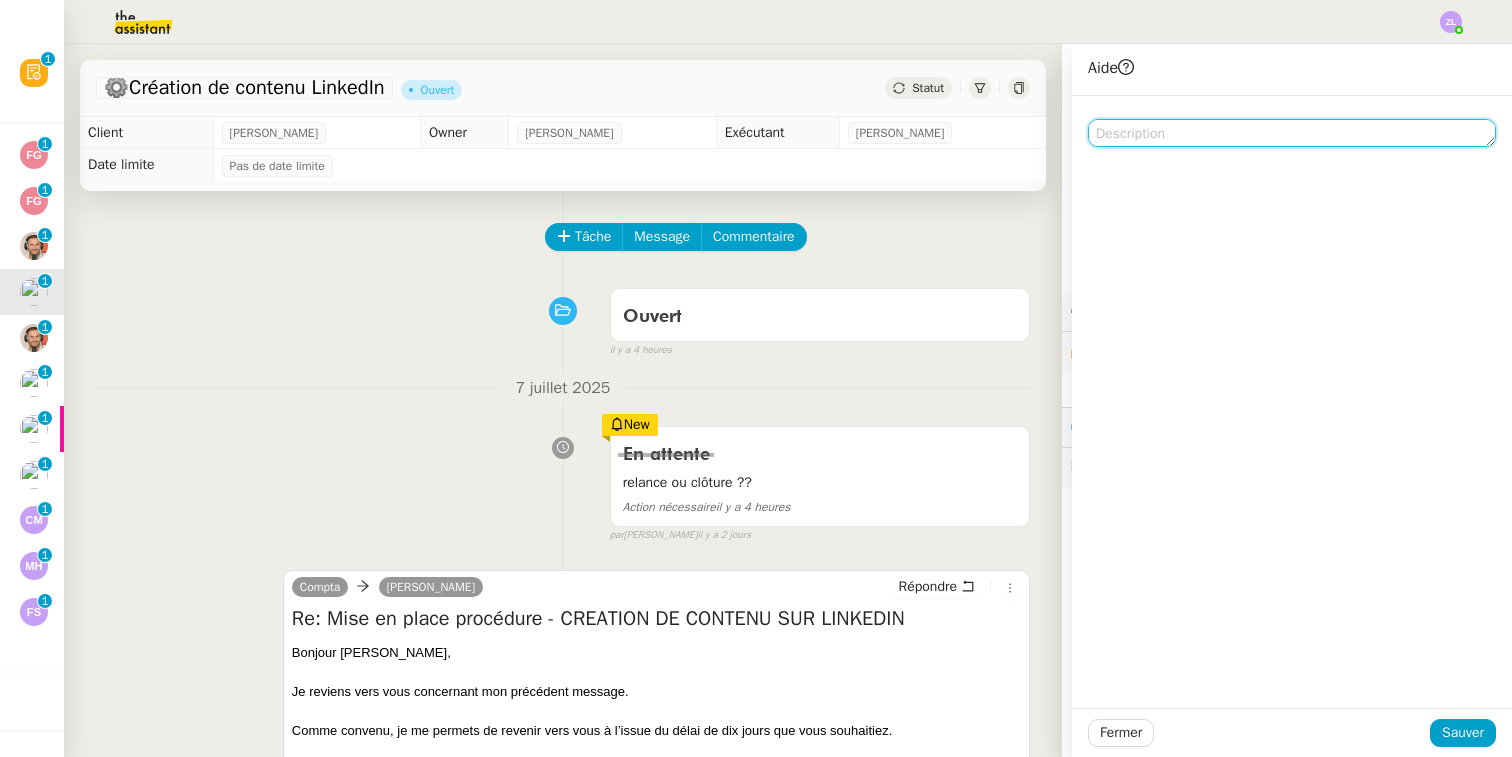 click 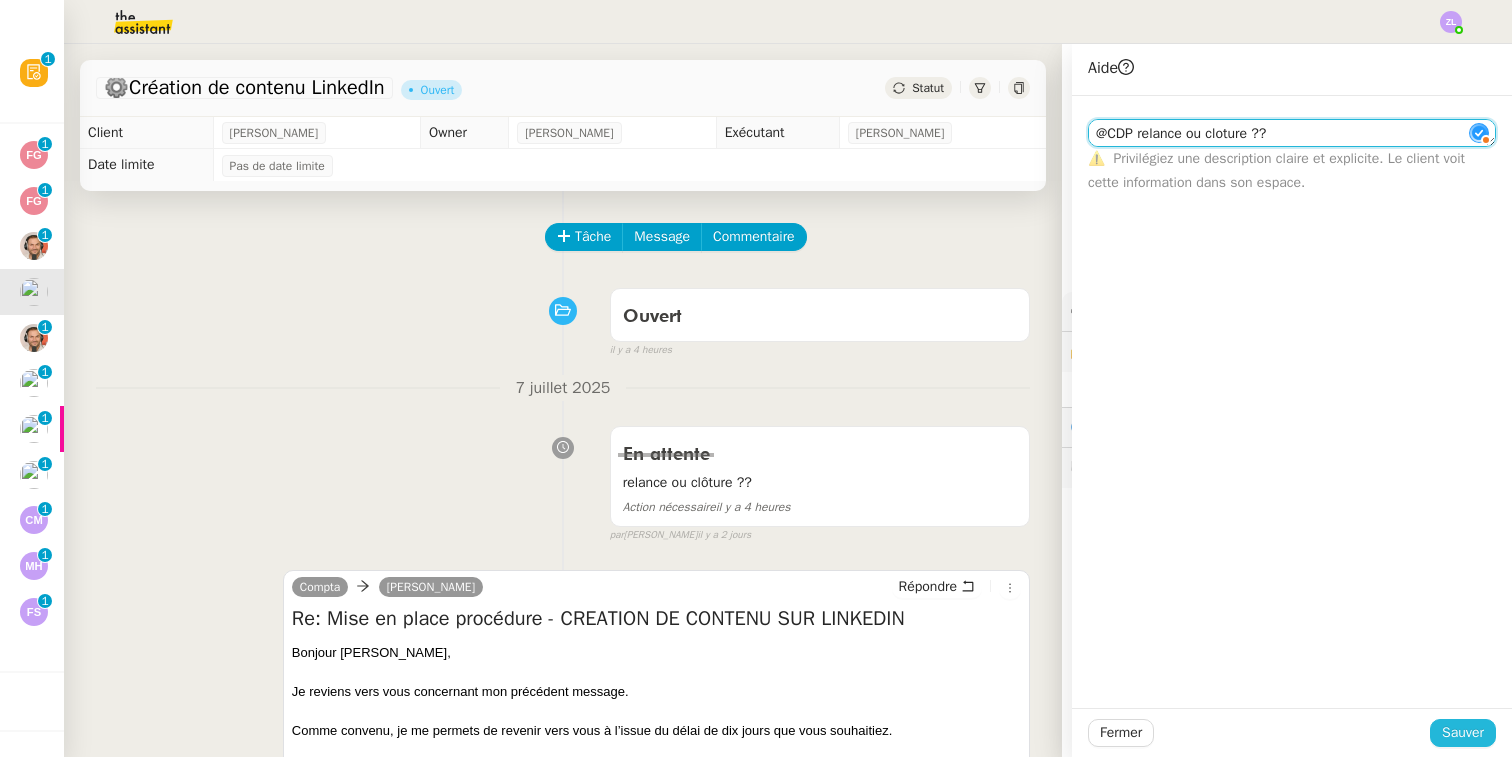 type on "@CDP relance ou cloture ??" 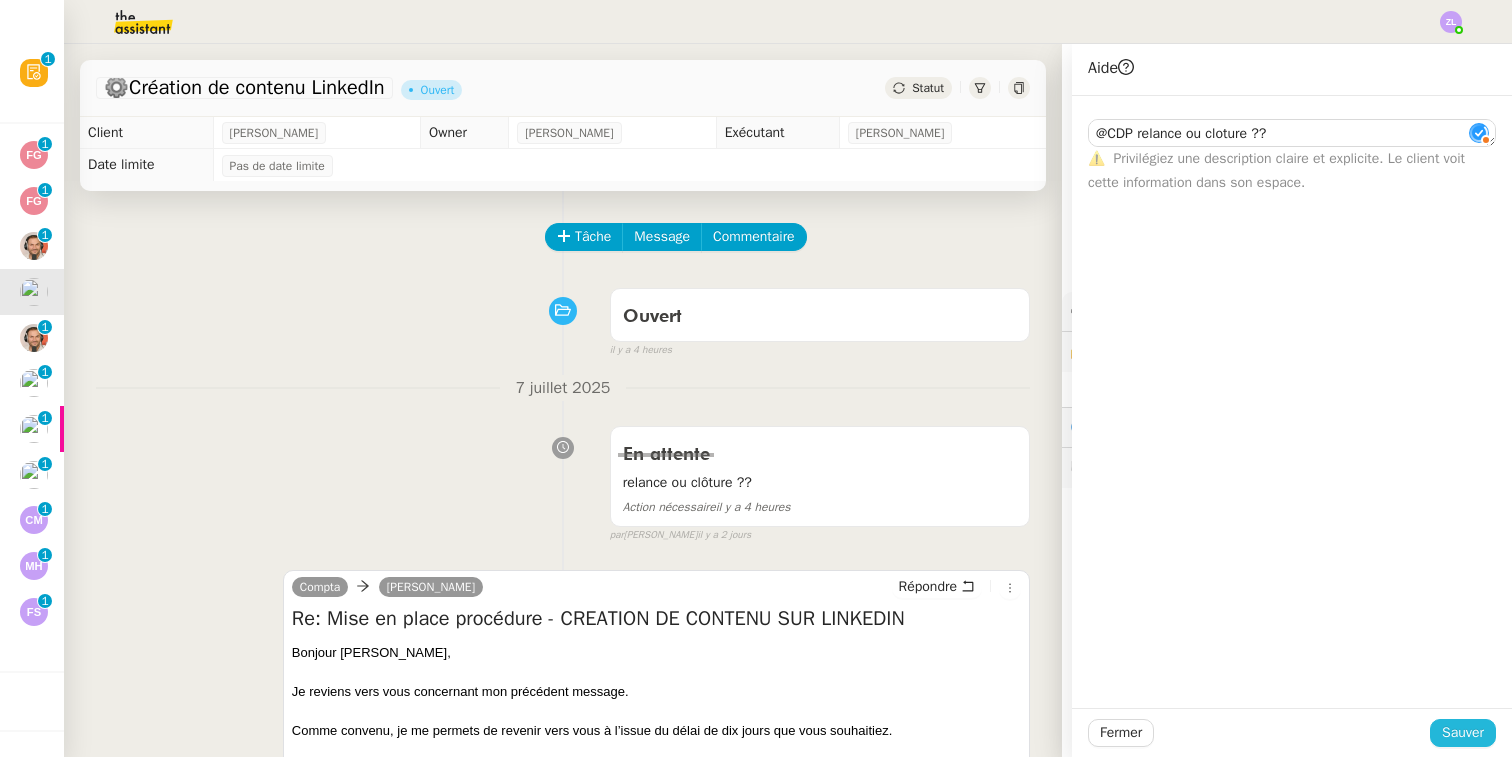 click on "Sauver" 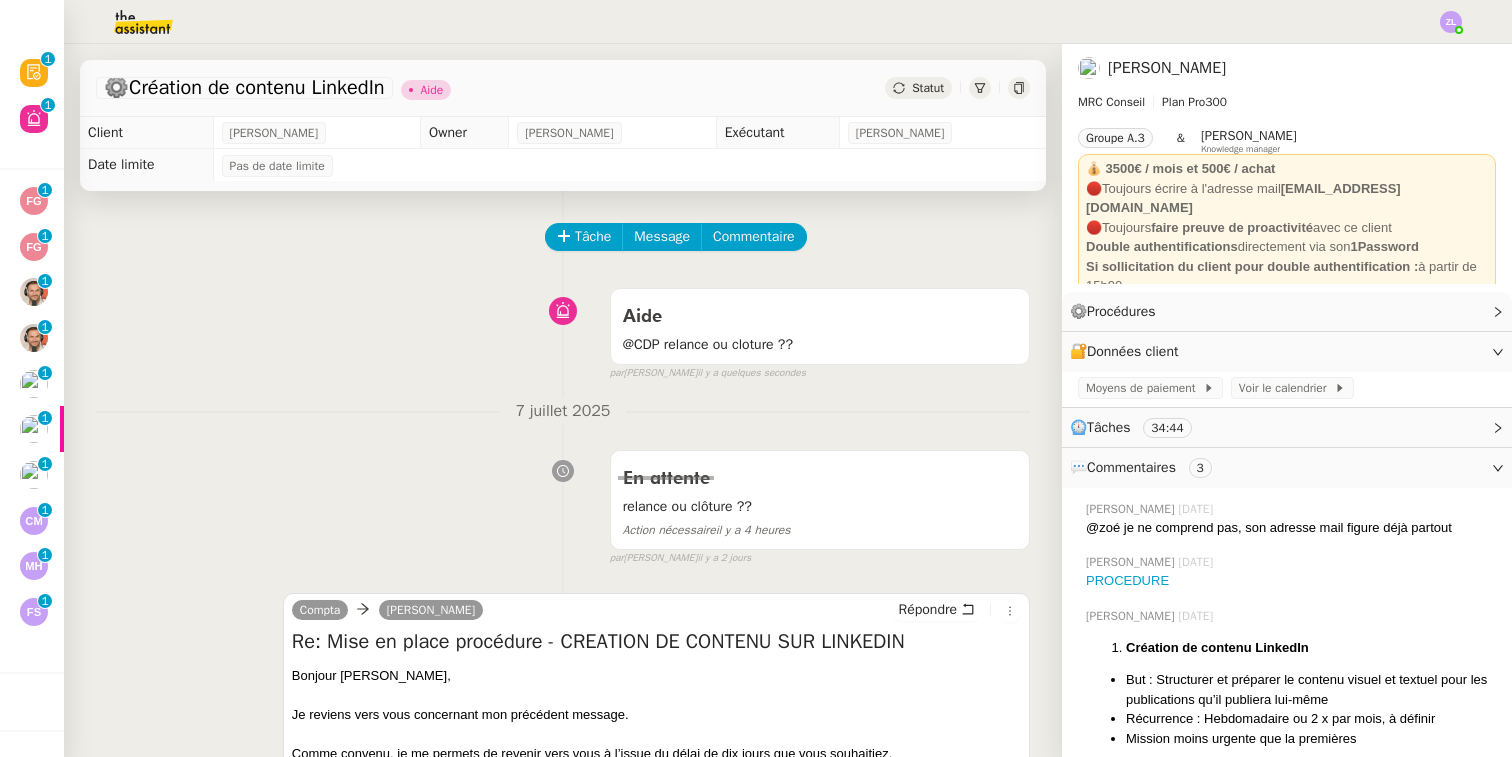 scroll, scrollTop: 0, scrollLeft: 0, axis: both 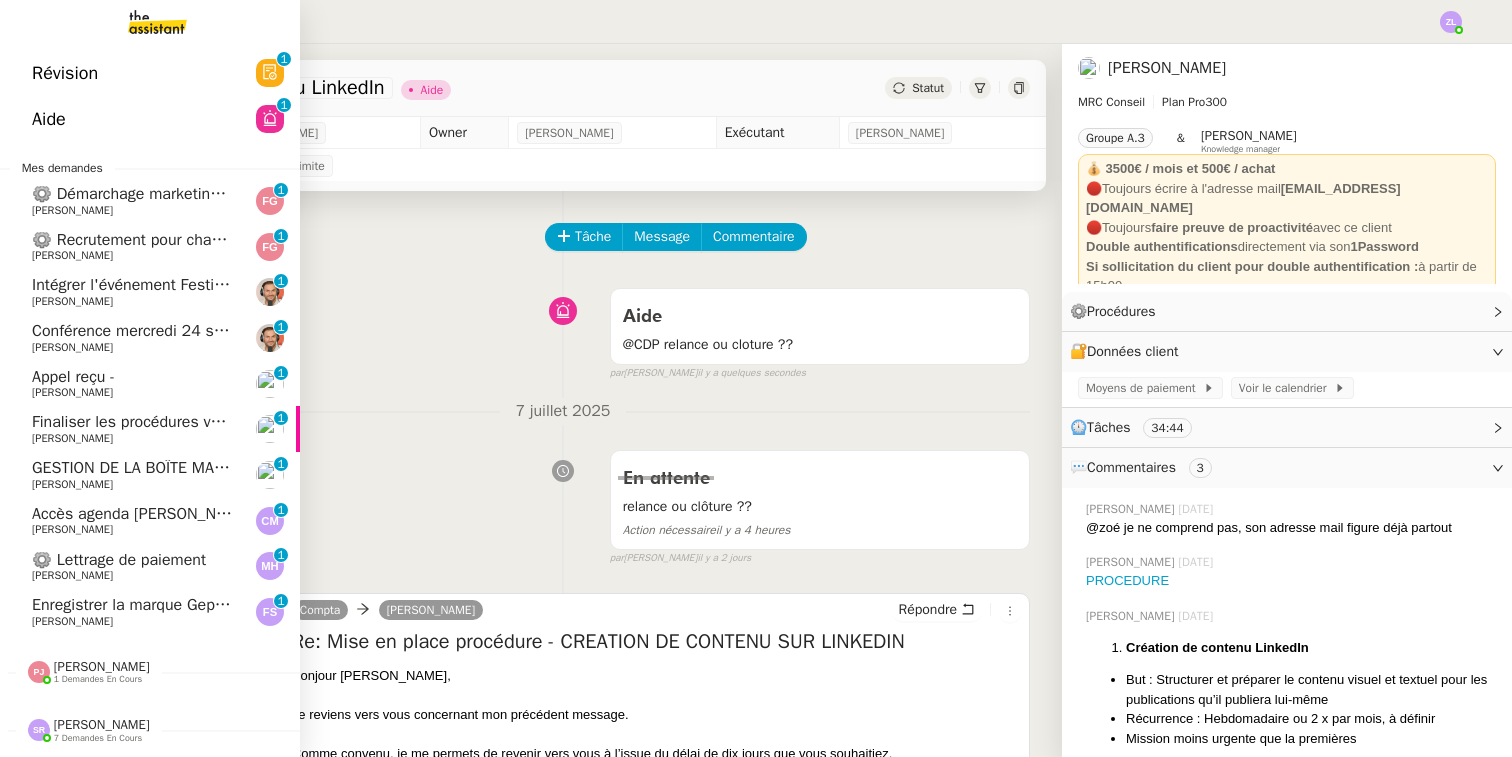 click on "[PERSON_NAME]" 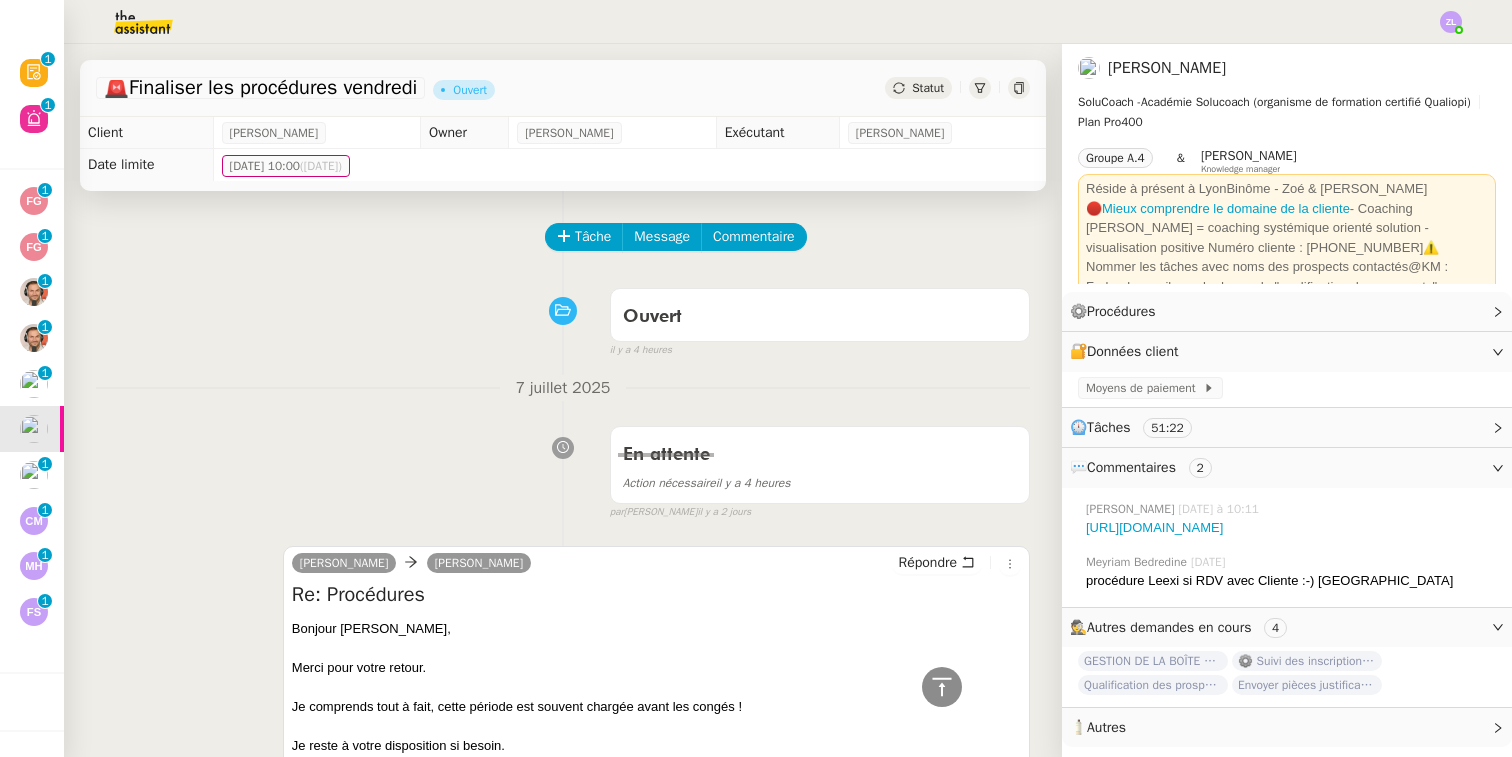 scroll, scrollTop: 0, scrollLeft: 0, axis: both 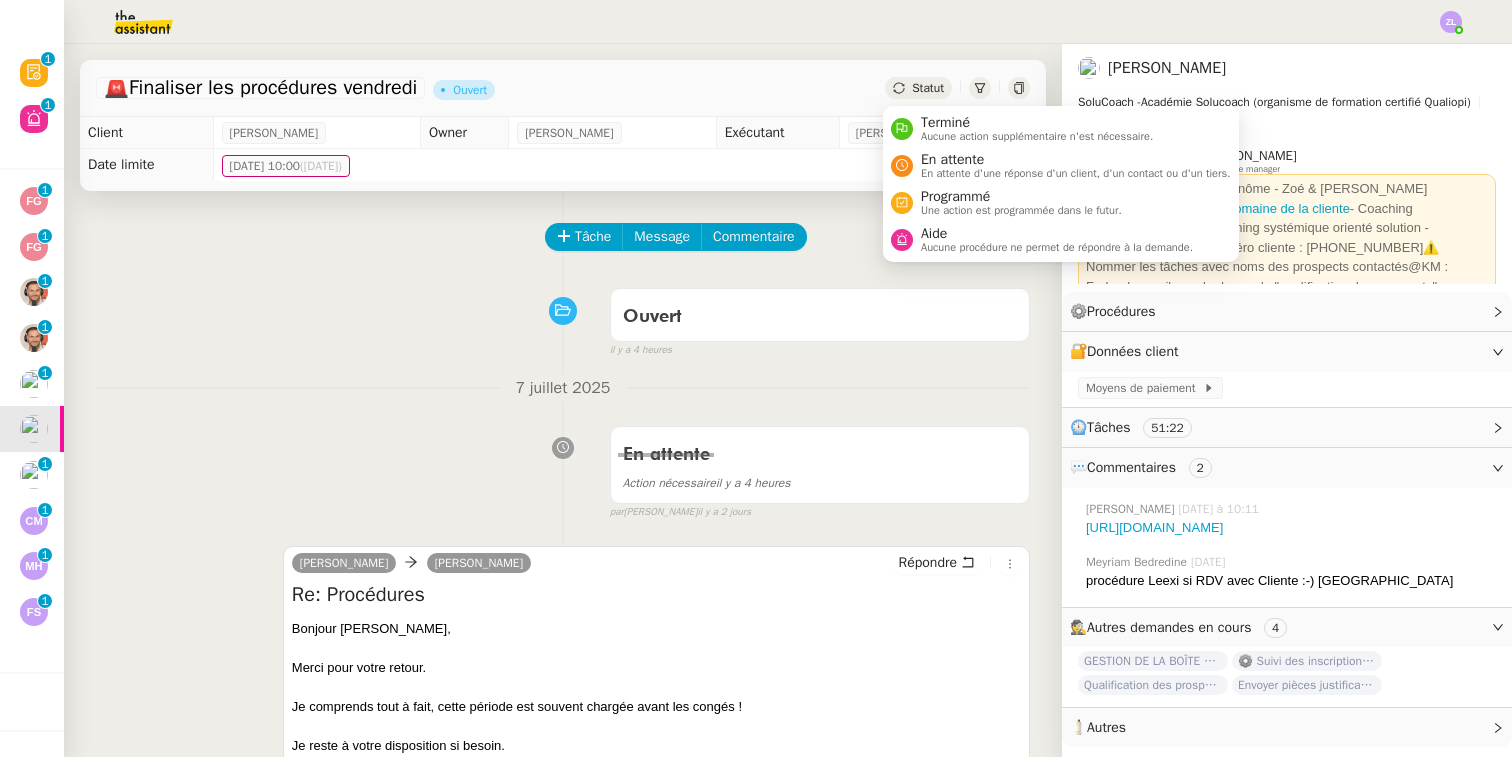 click on "Statut" 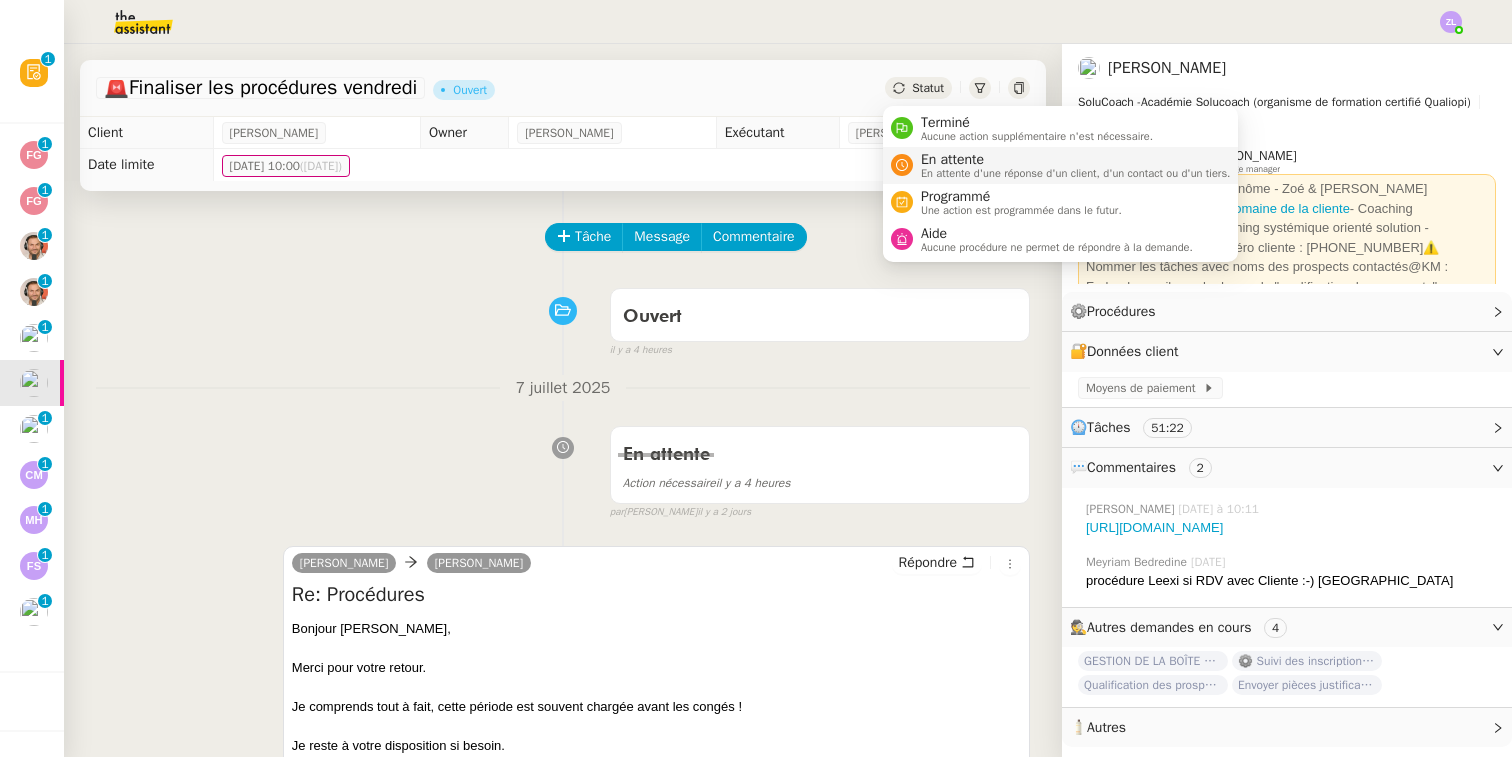 click on "En attente" at bounding box center (1076, 160) 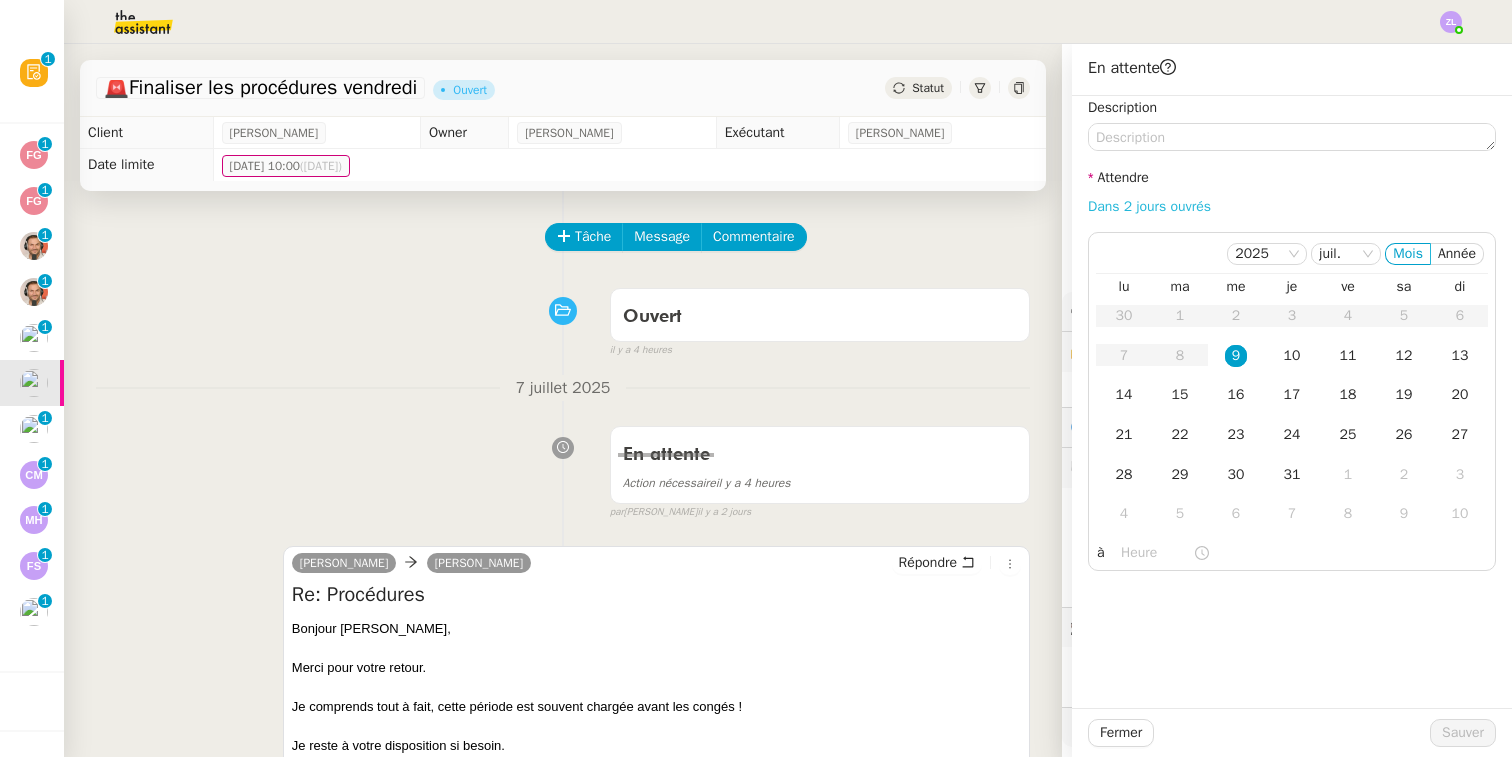 click on "Dans 2 jours ouvrés" 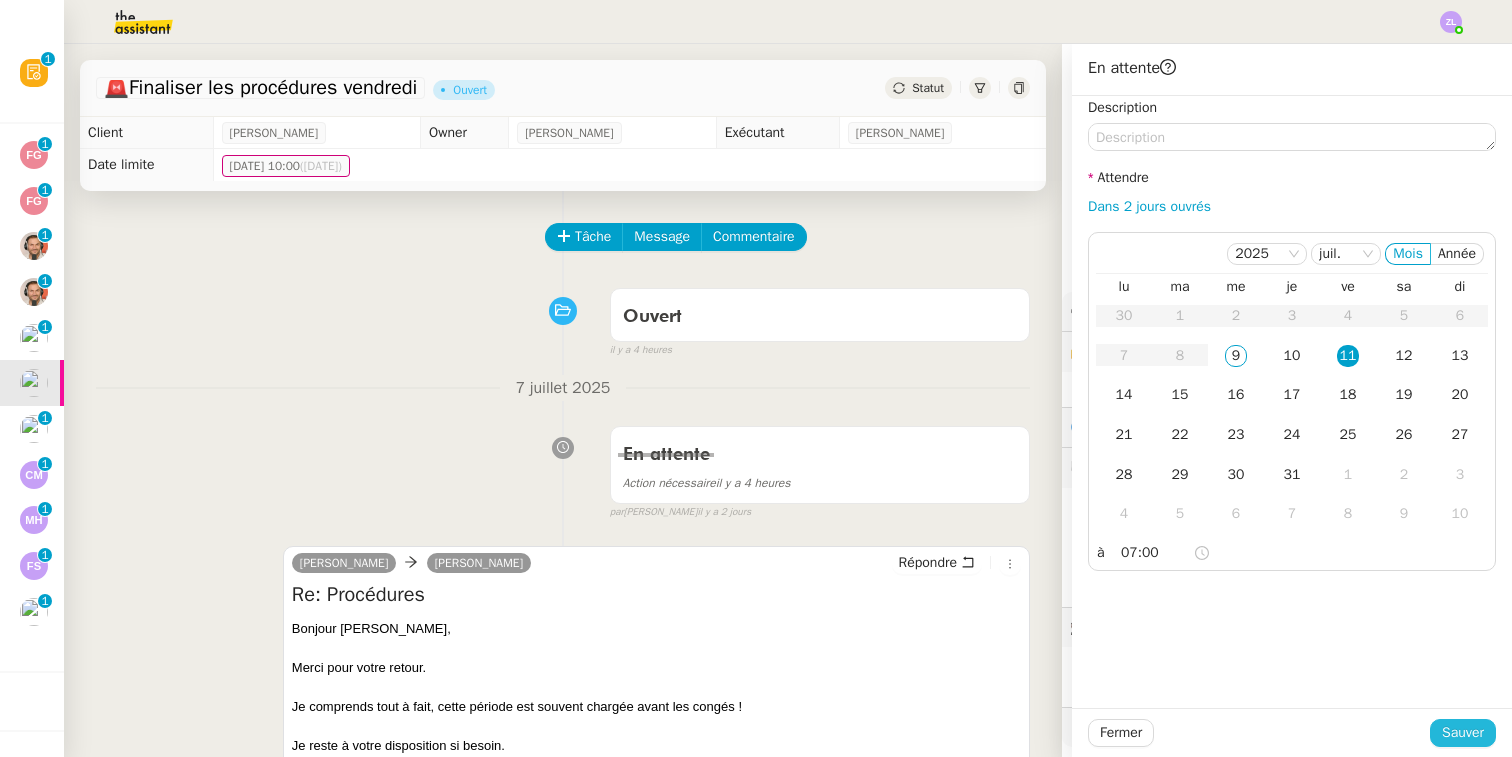 click on "Sauver" 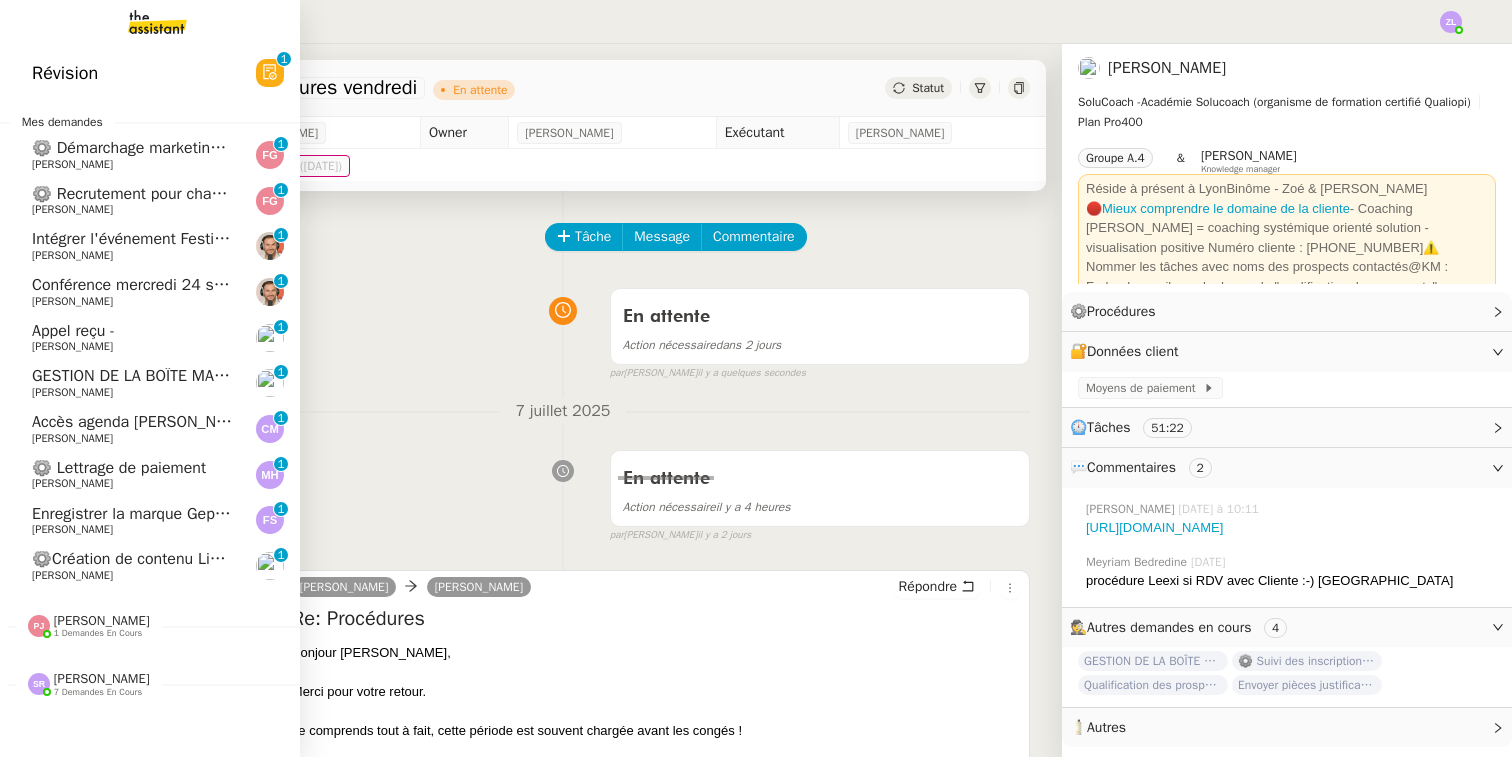 click on "[PERSON_NAME]" 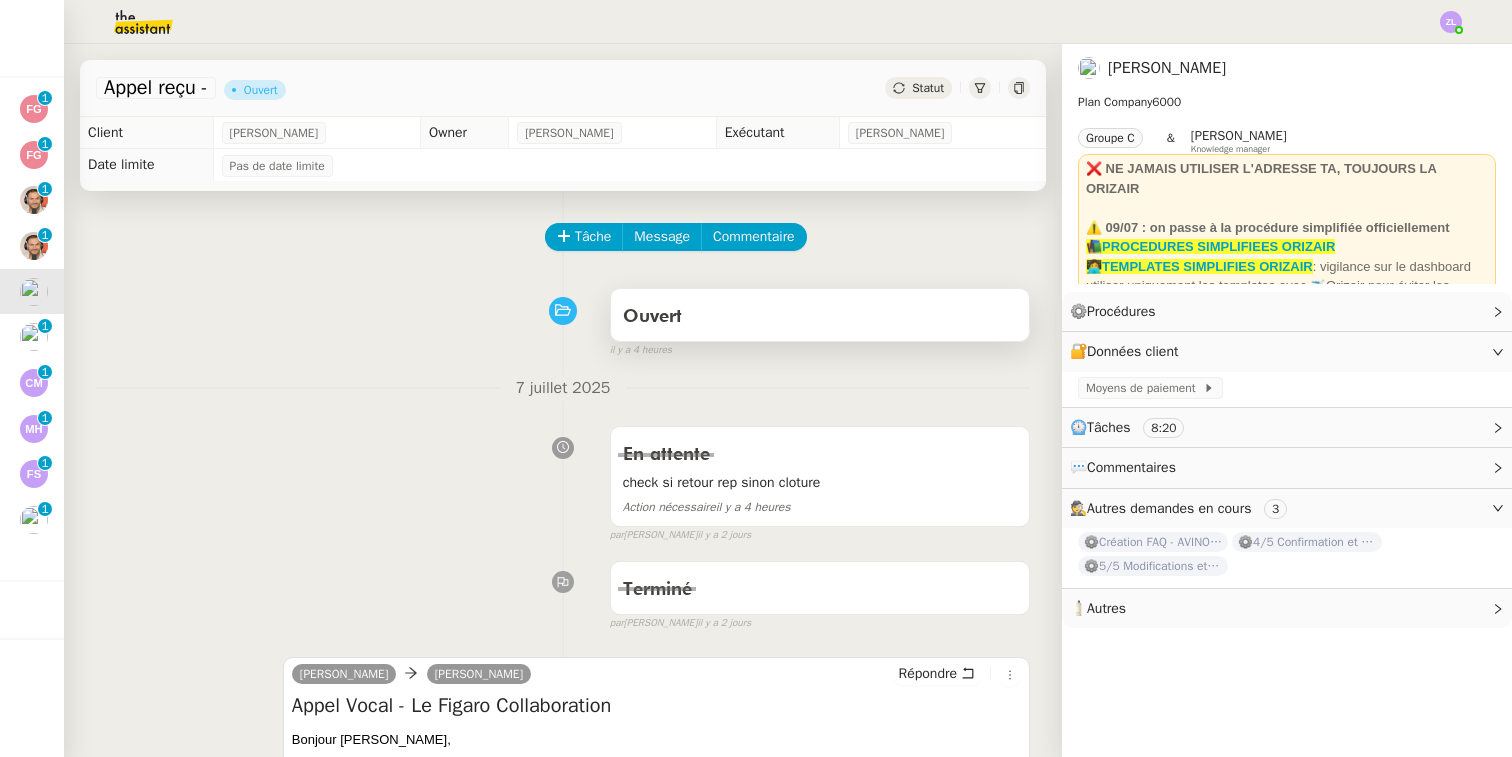 scroll, scrollTop: 0, scrollLeft: 0, axis: both 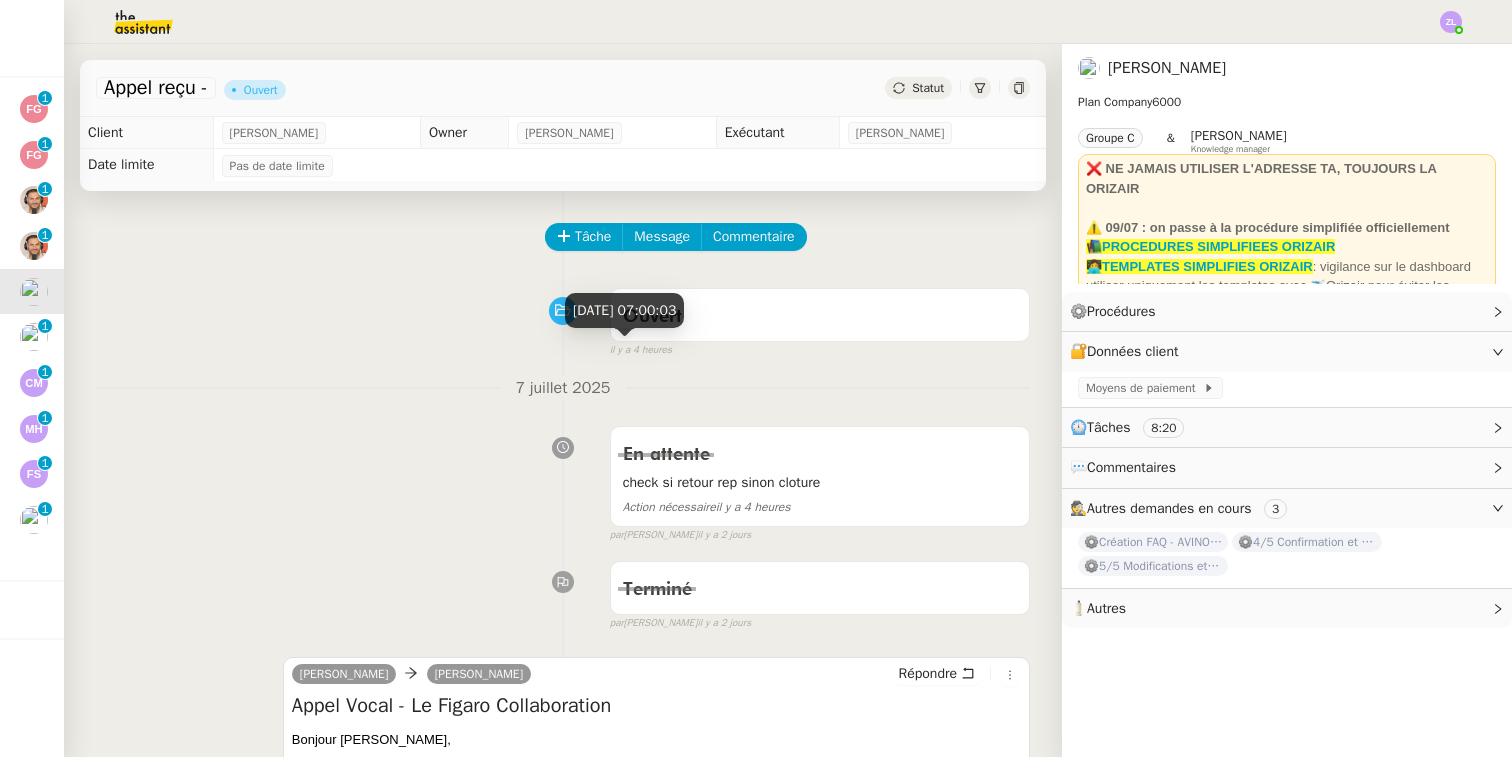 click on "Tâche Message Commentaire" 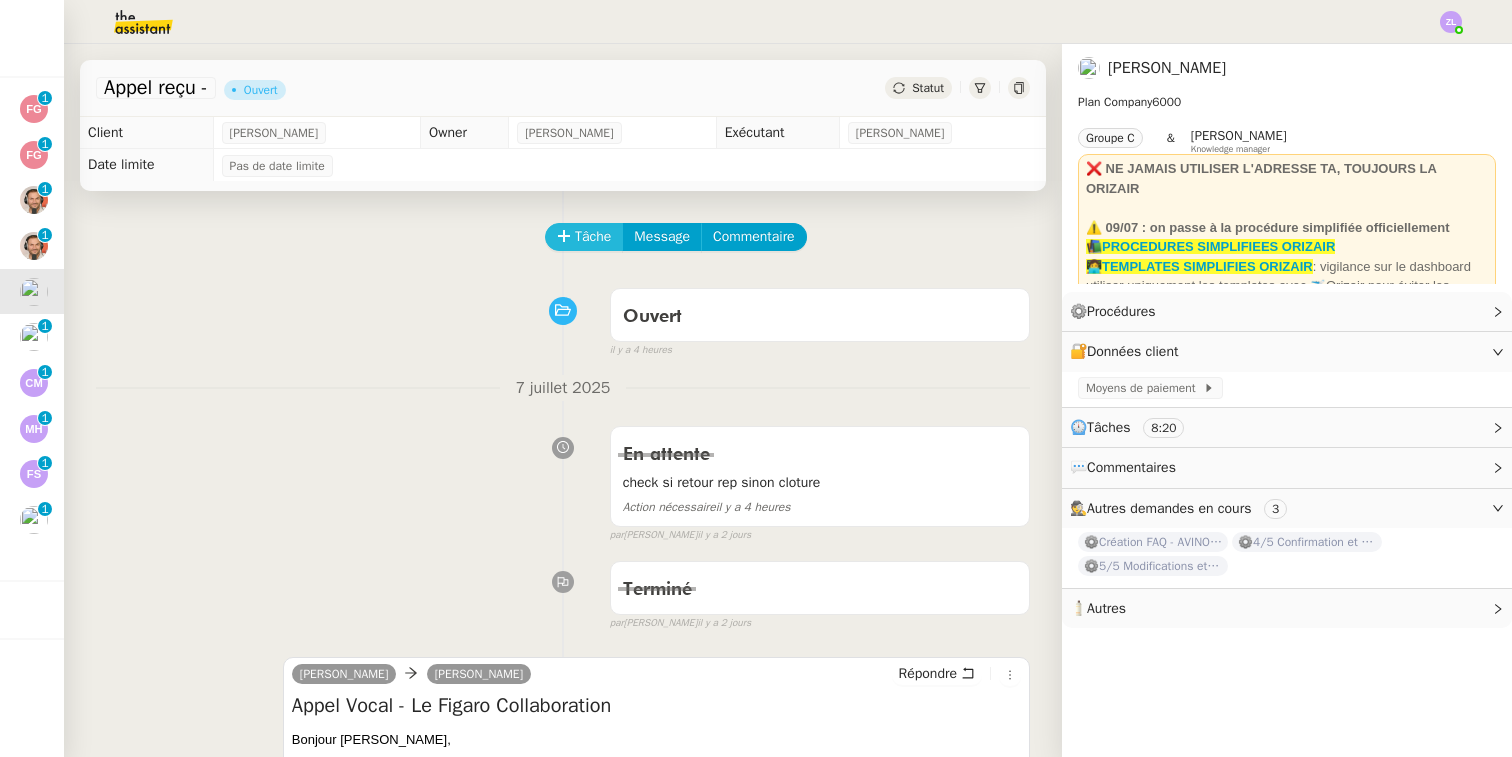 click on "Tâche" 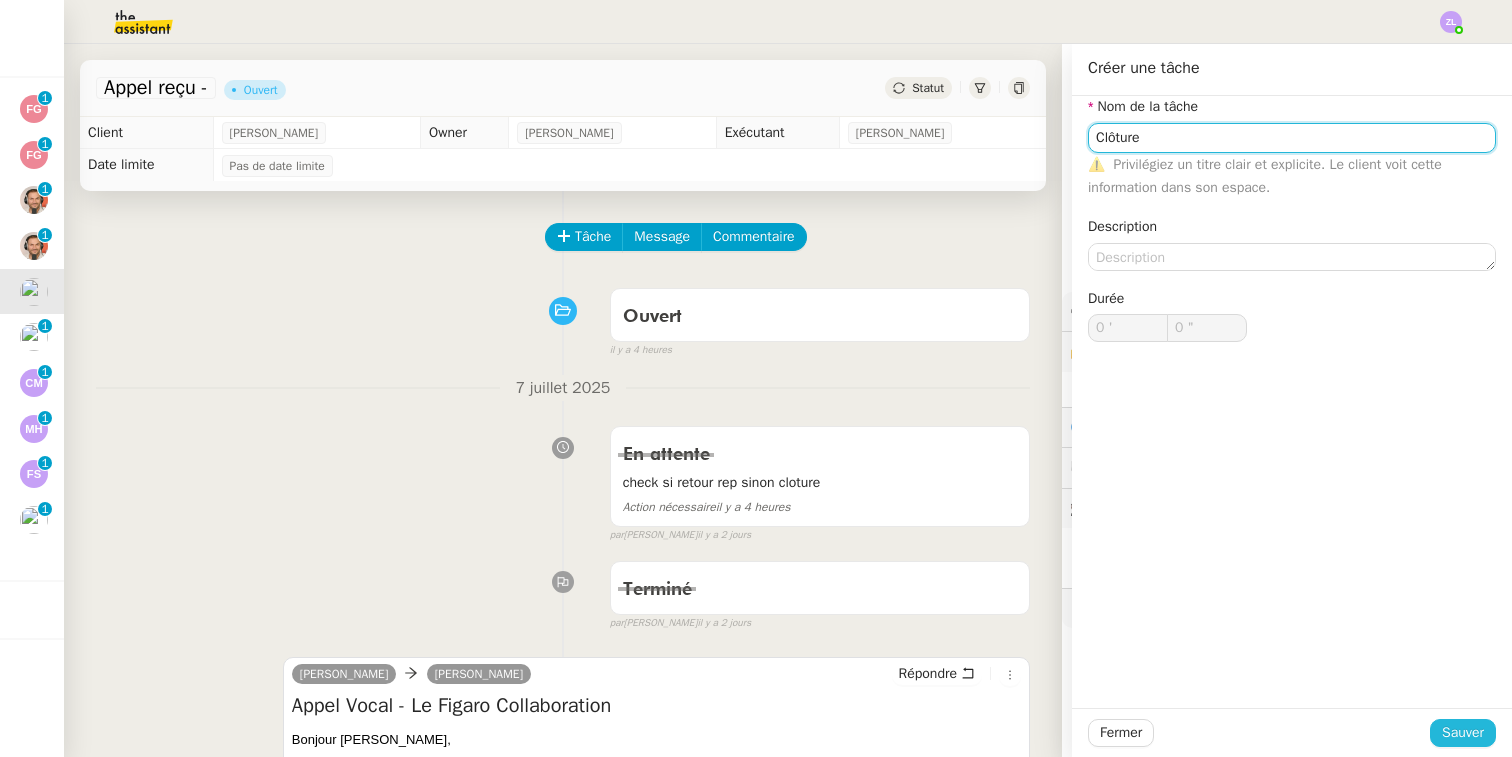 type on "Clôture" 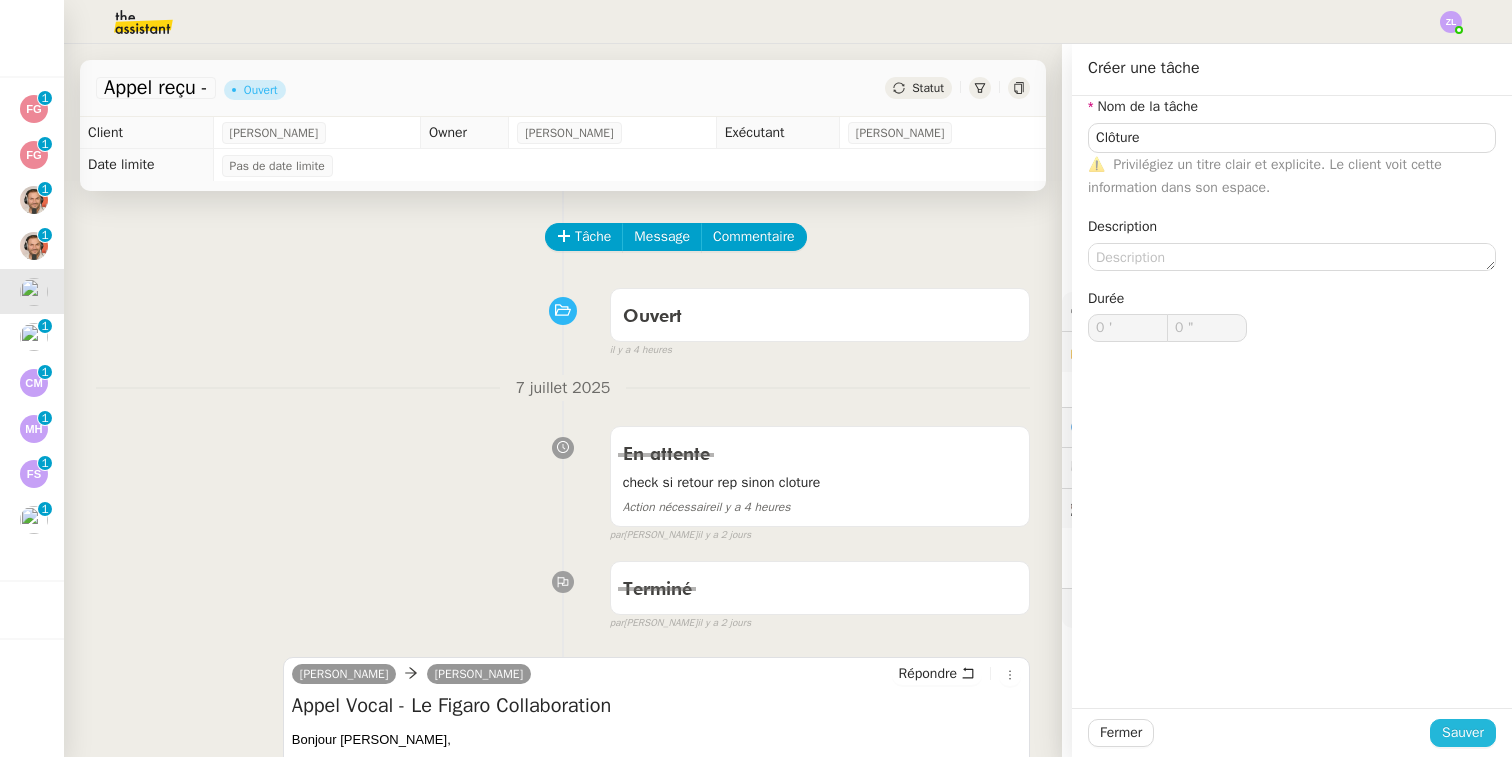 click on "Sauver" 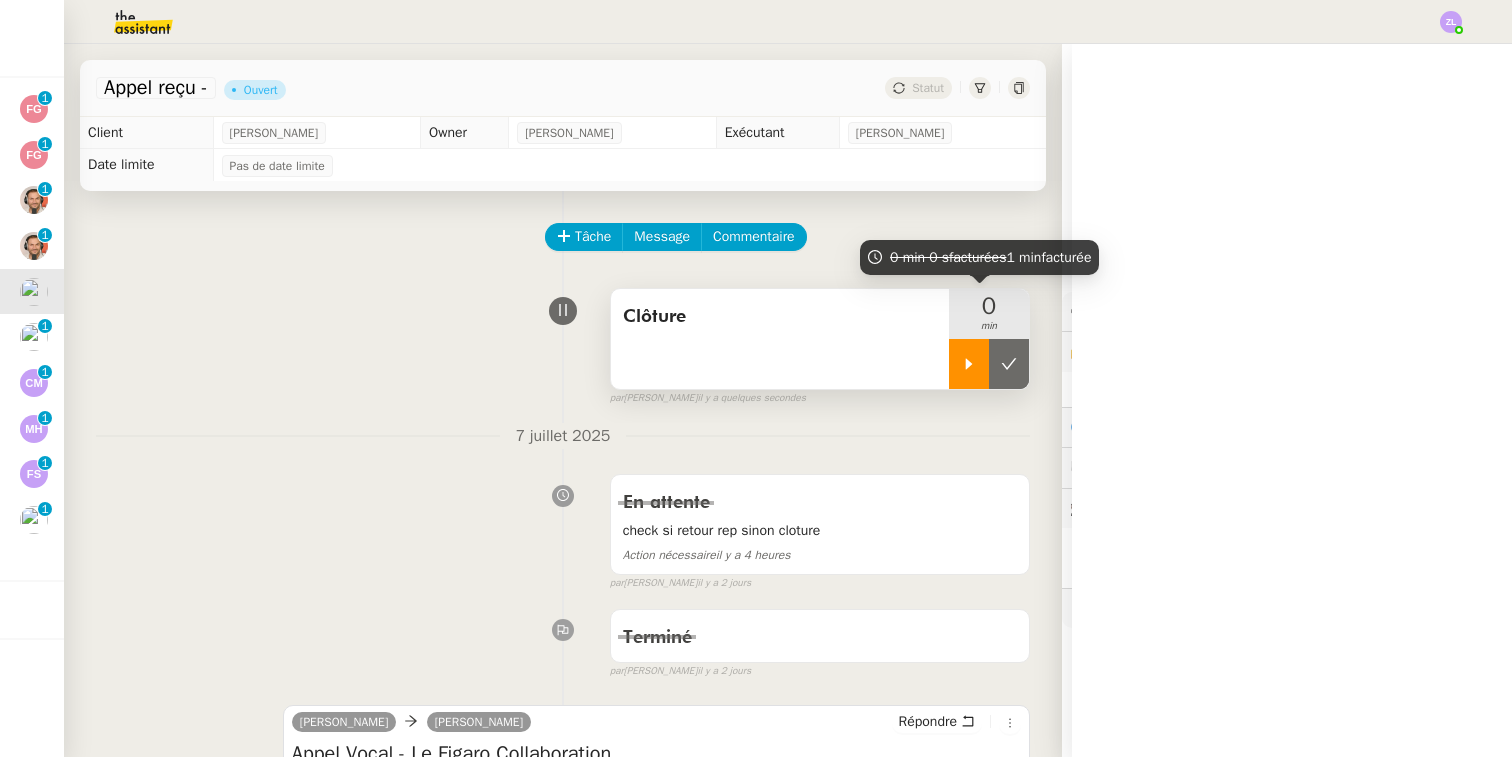 click at bounding box center [969, 364] 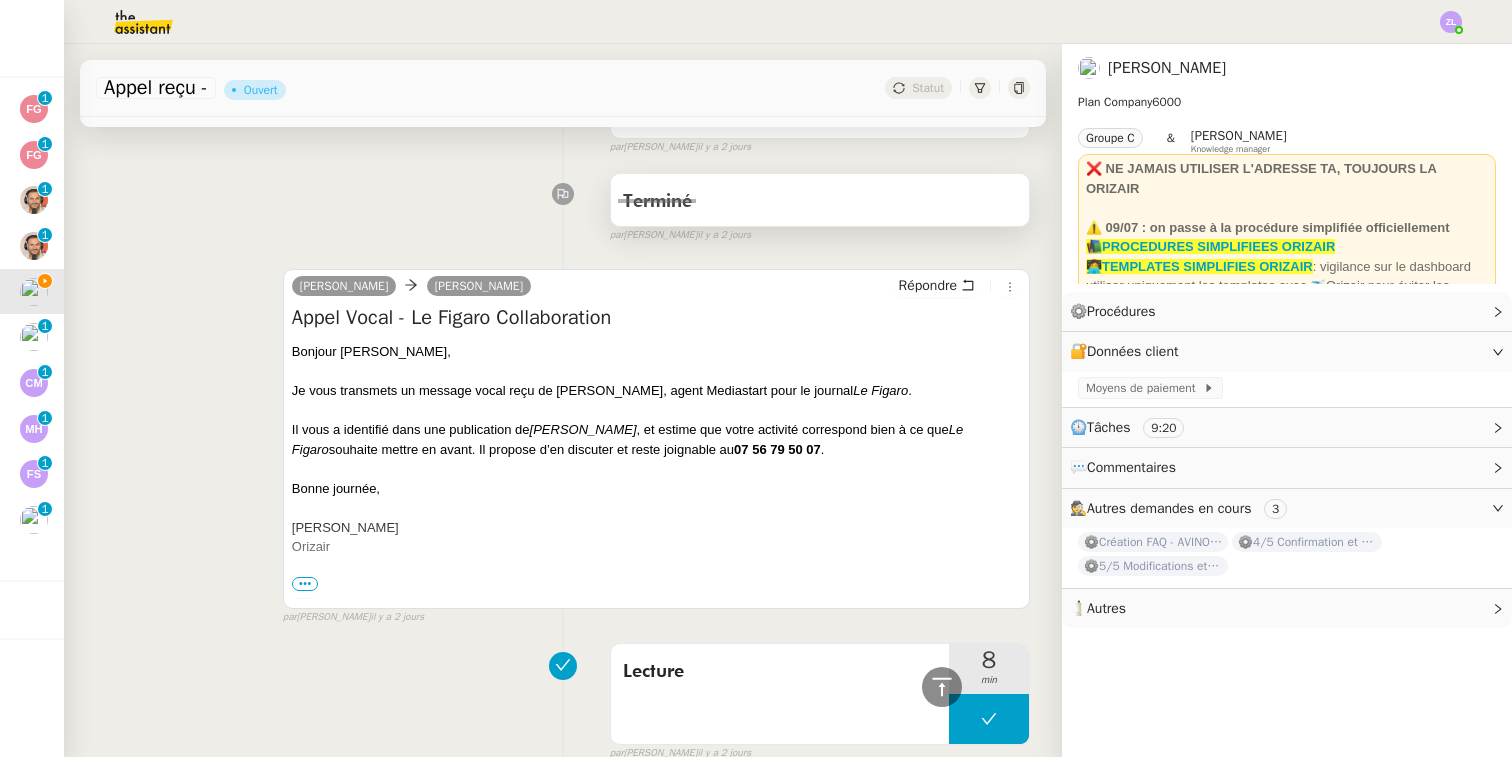 scroll, scrollTop: 465, scrollLeft: 0, axis: vertical 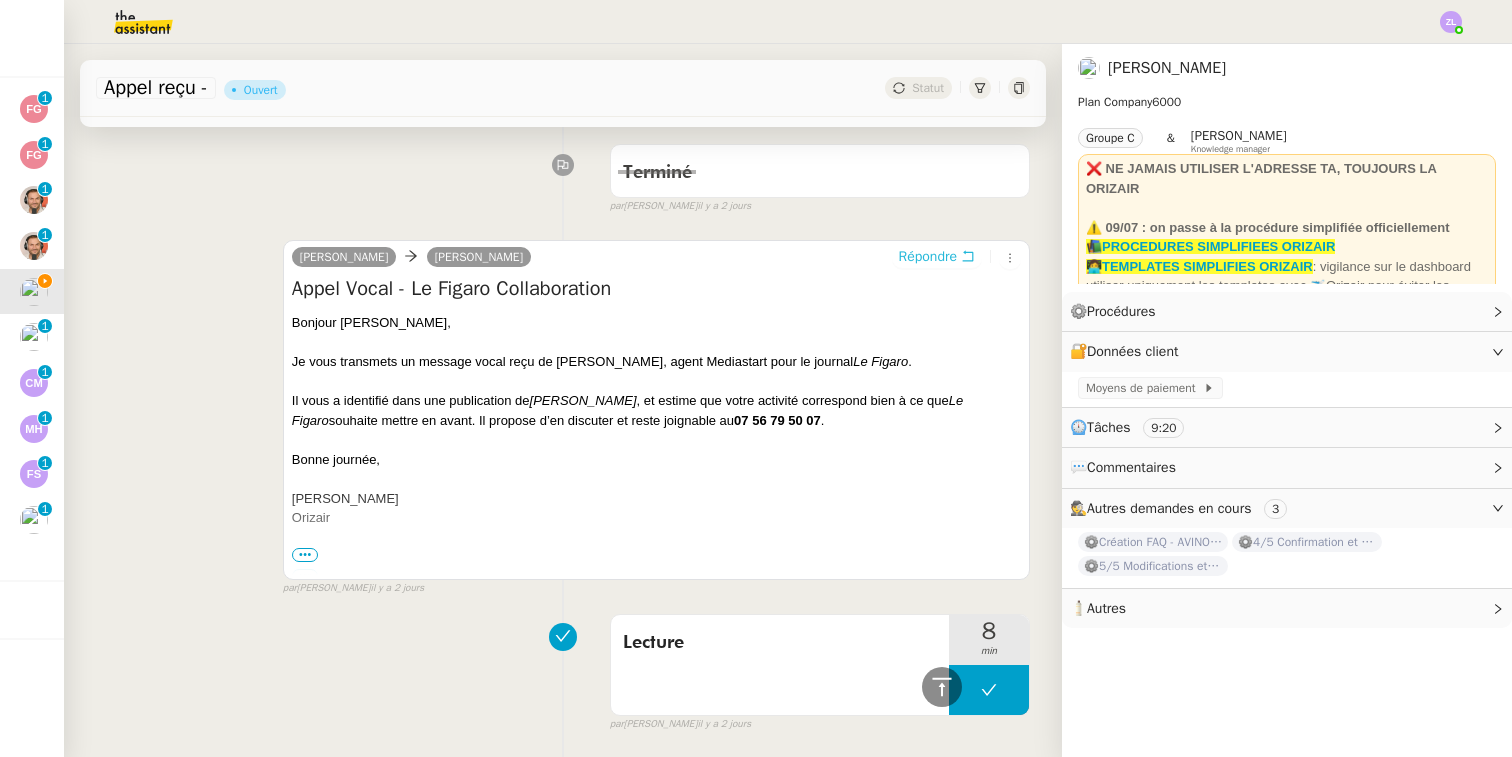 click on "Répondre" at bounding box center [928, 257] 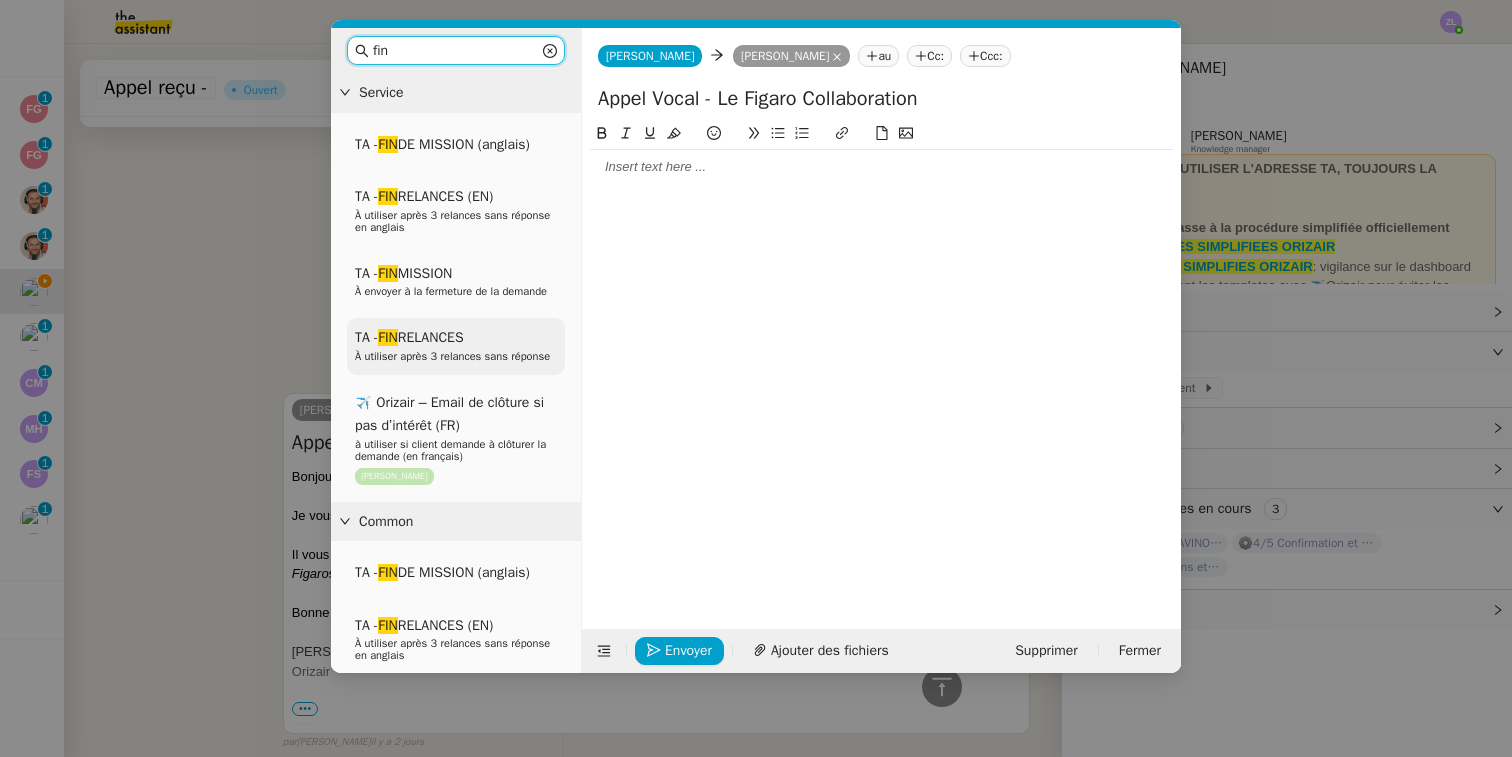 type on "fin" 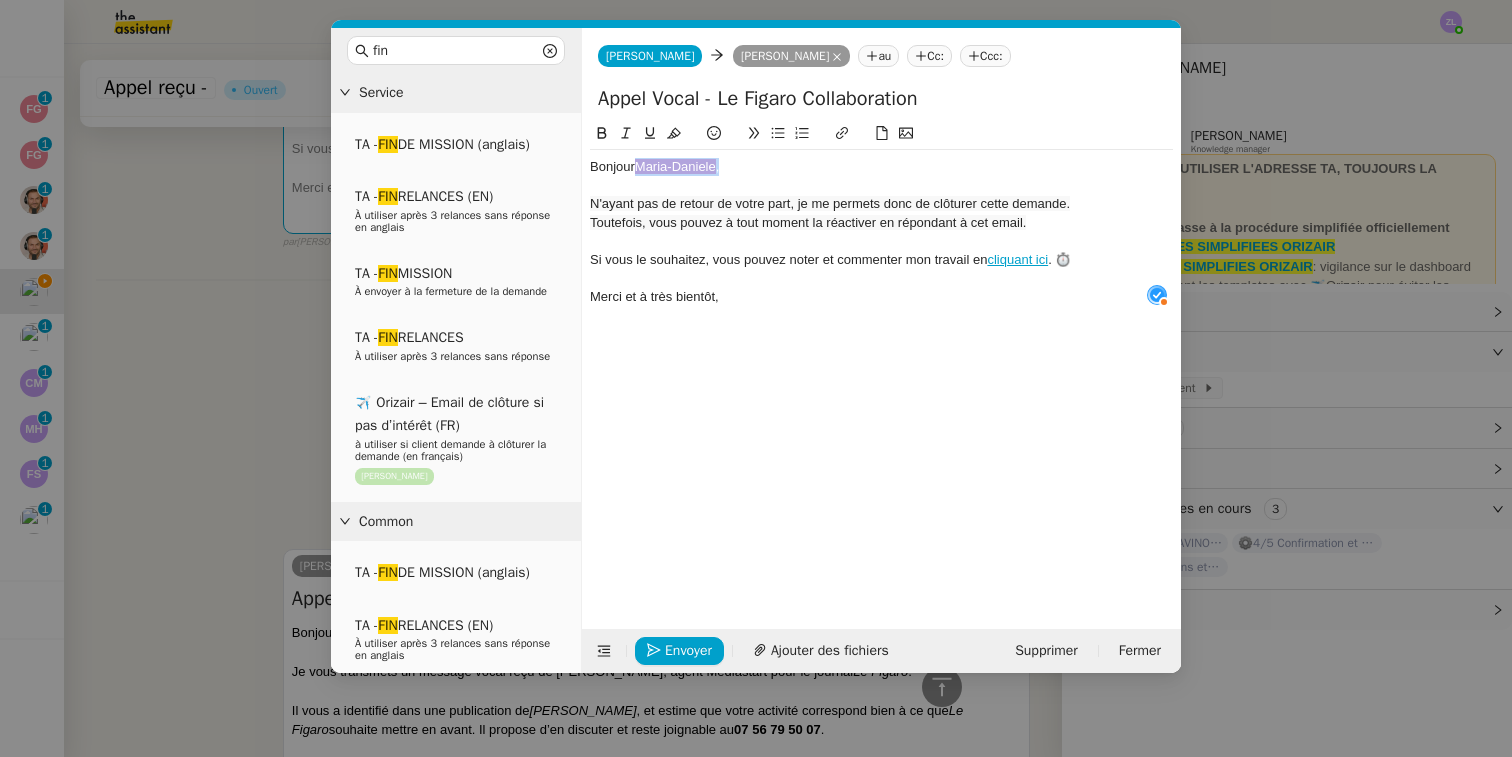 drag, startPoint x: 640, startPoint y: 164, endPoint x: 816, endPoint y: 164, distance: 176 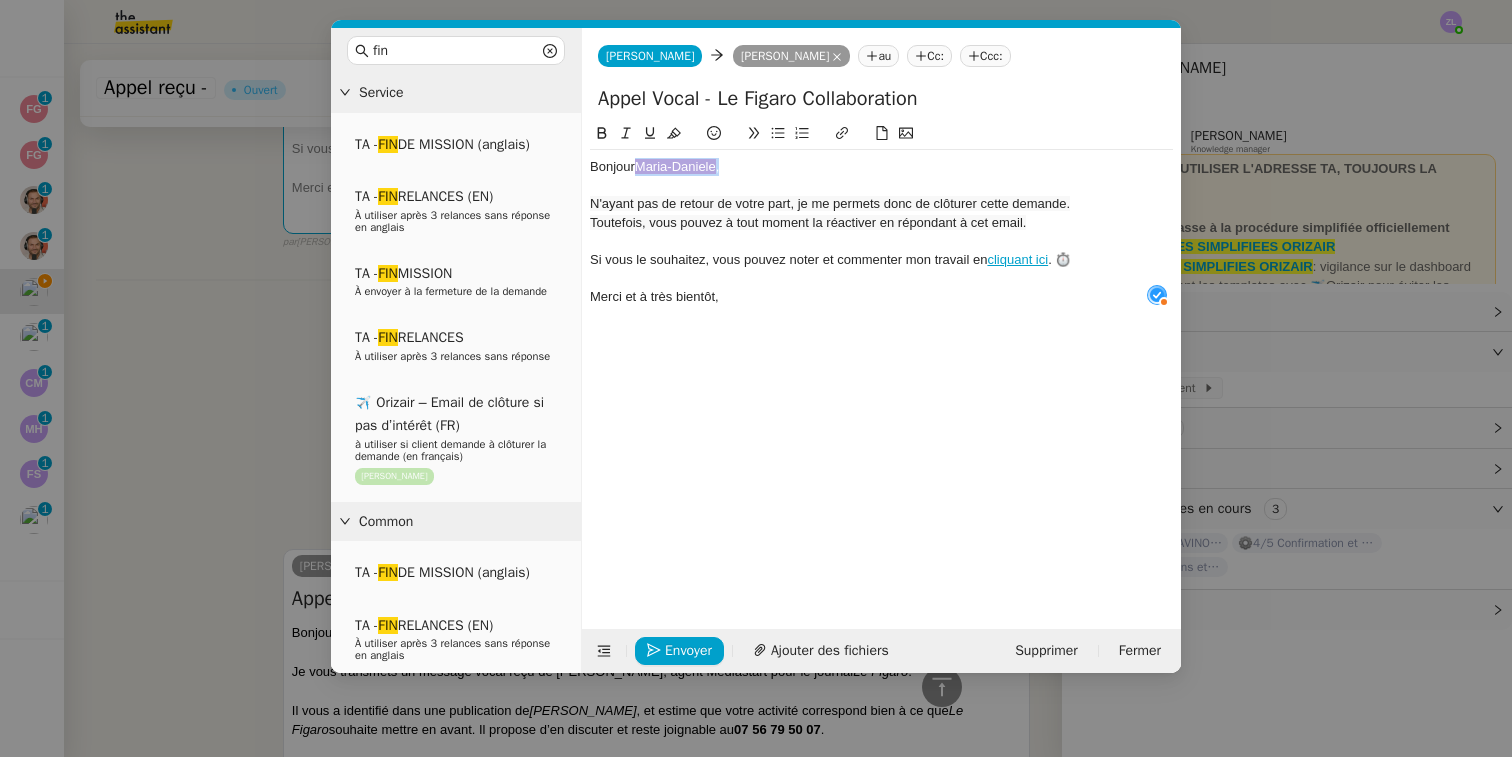 click on "Bonjour  ﻿[PERSON_NAME]﻿ ," 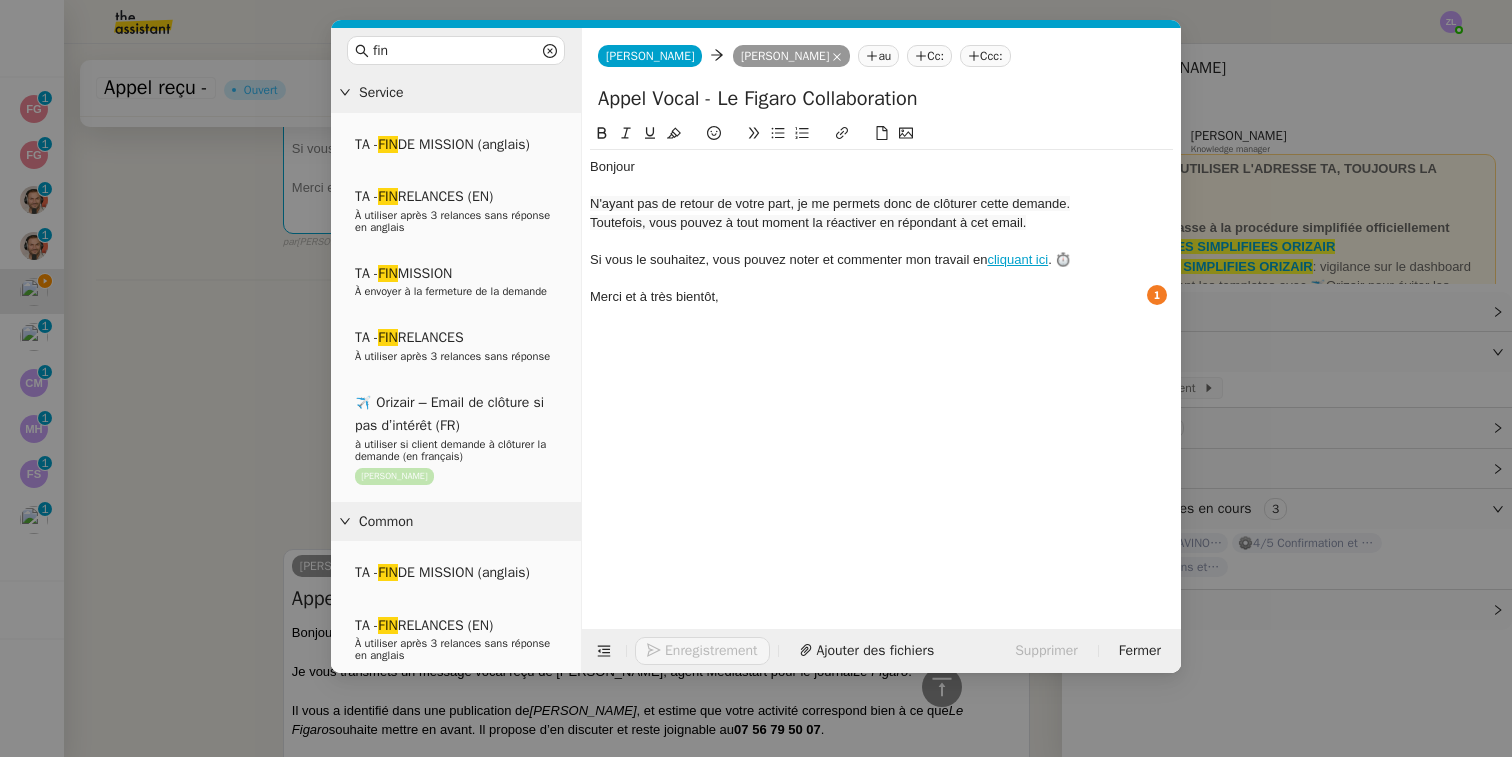 type 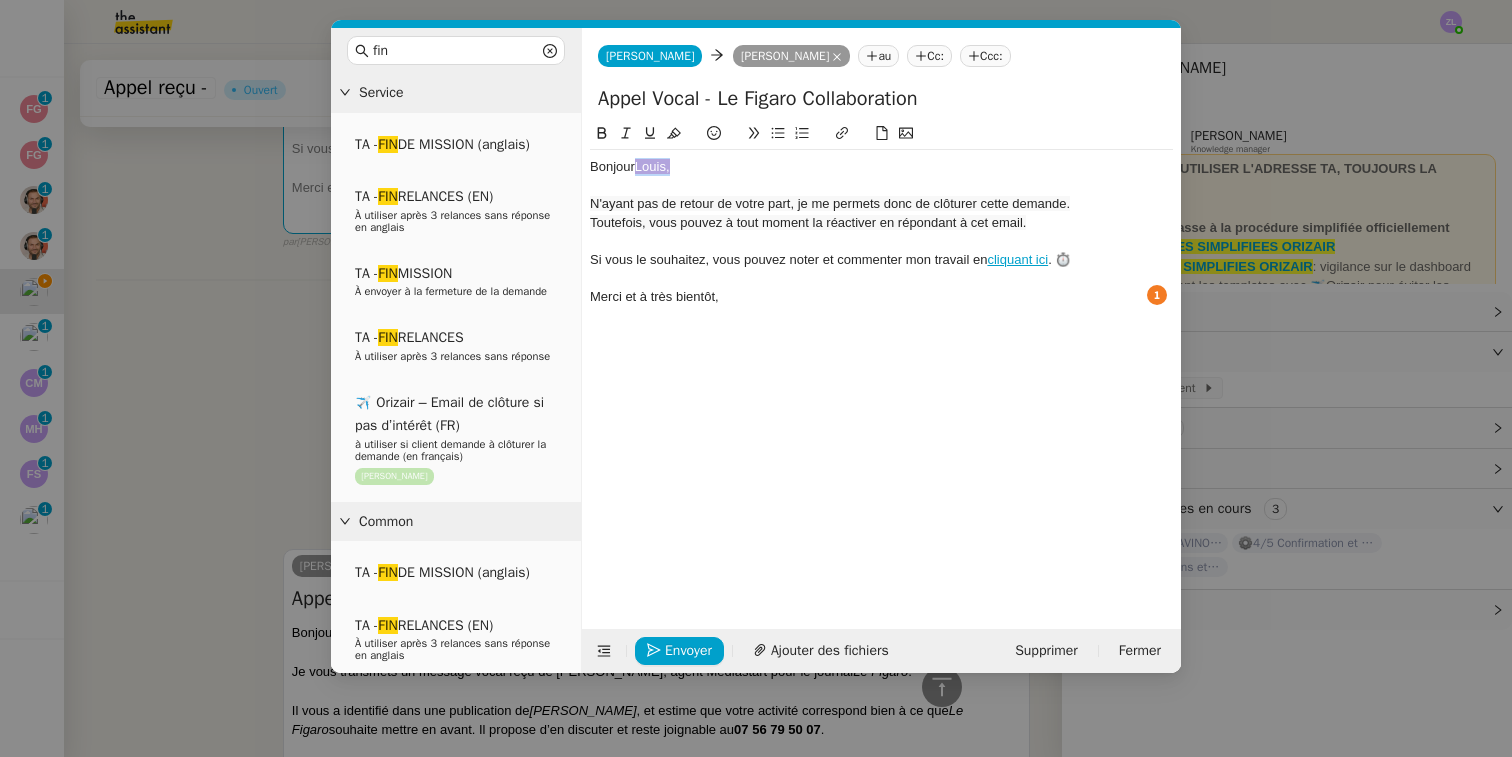 drag, startPoint x: 635, startPoint y: 168, endPoint x: 758, endPoint y: 168, distance: 123 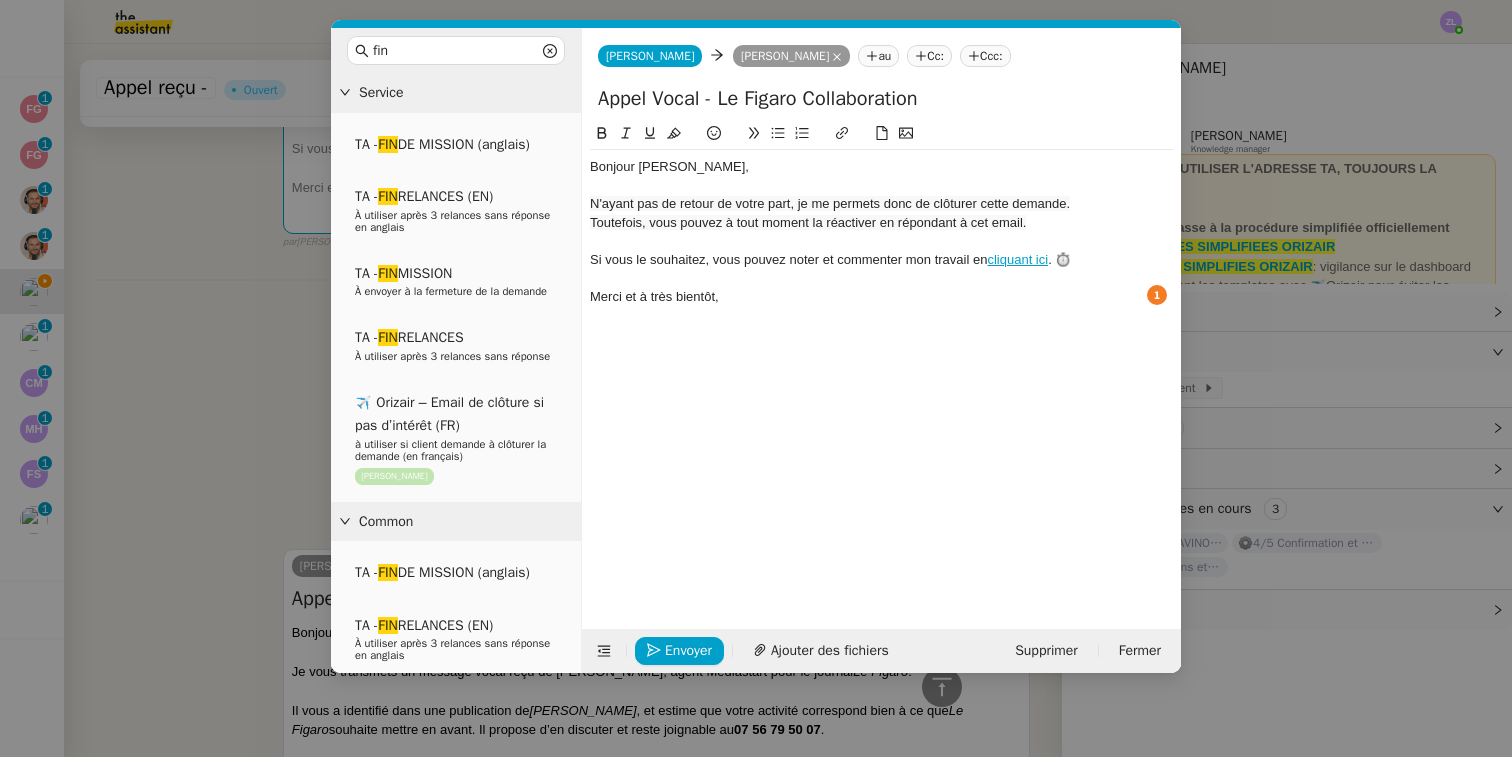 click on "N'ayant pas de retour de votre part, je me permets donc de clôturer cette demande." 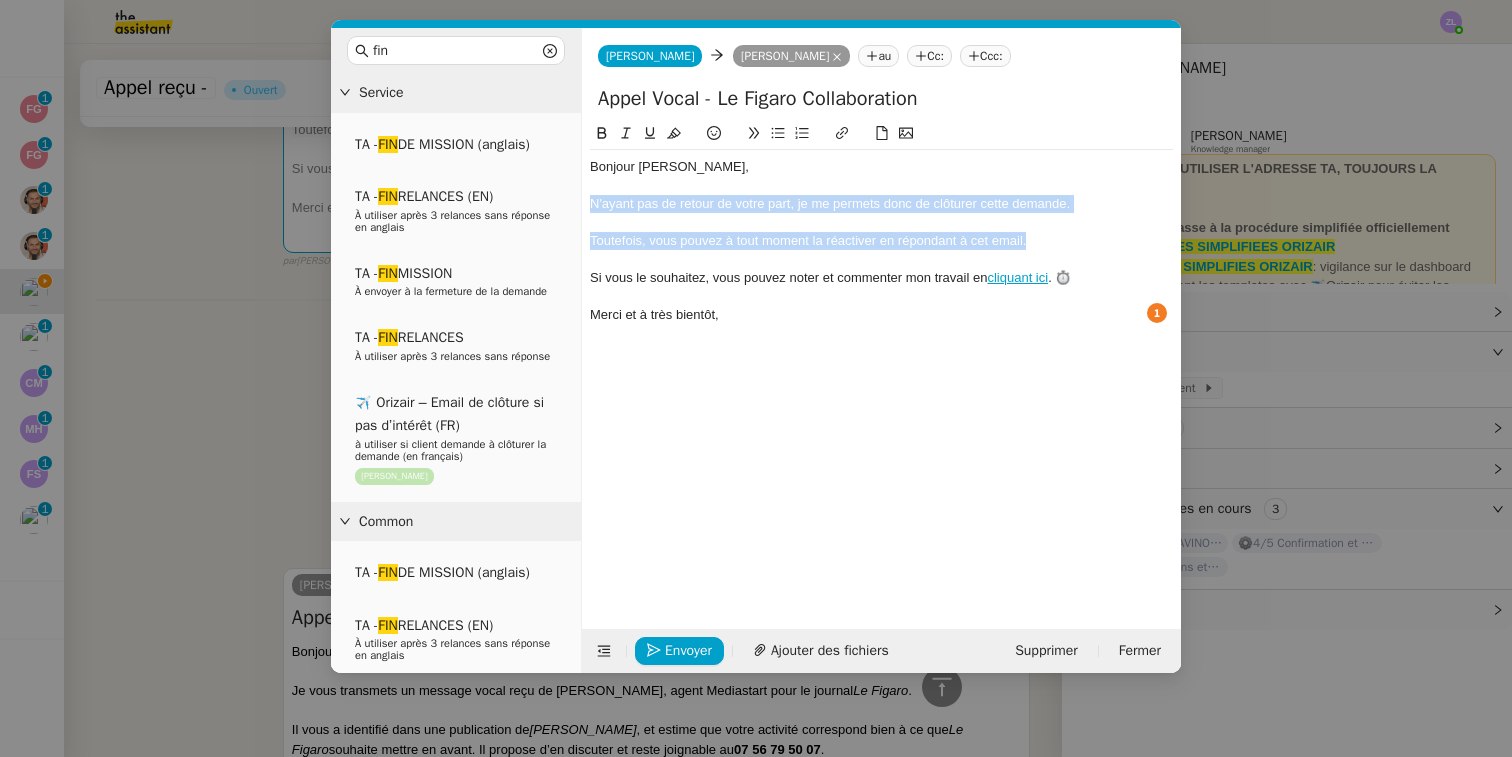 drag, startPoint x: 1040, startPoint y: 240, endPoint x: 580, endPoint y: 203, distance: 461.48566 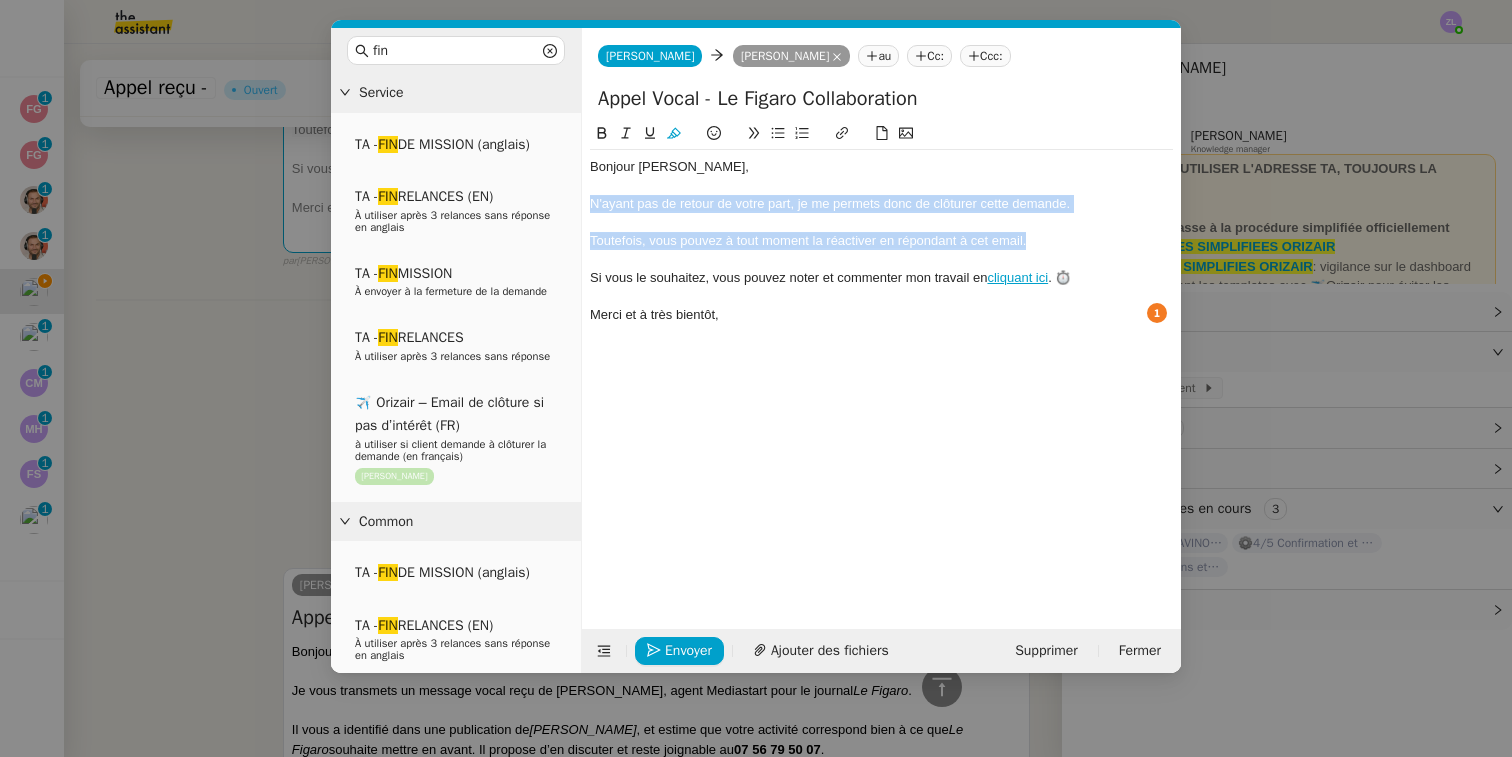 click 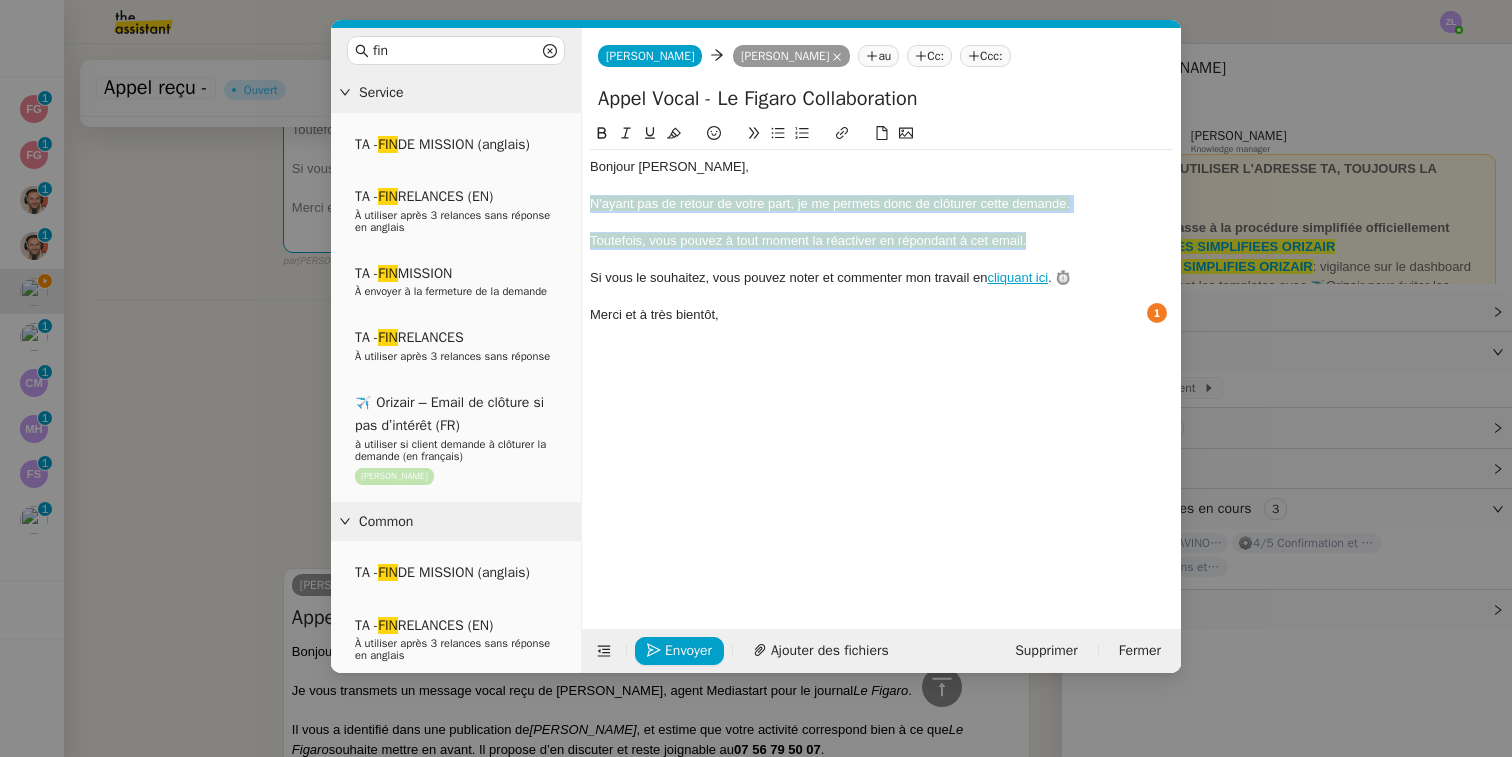 click 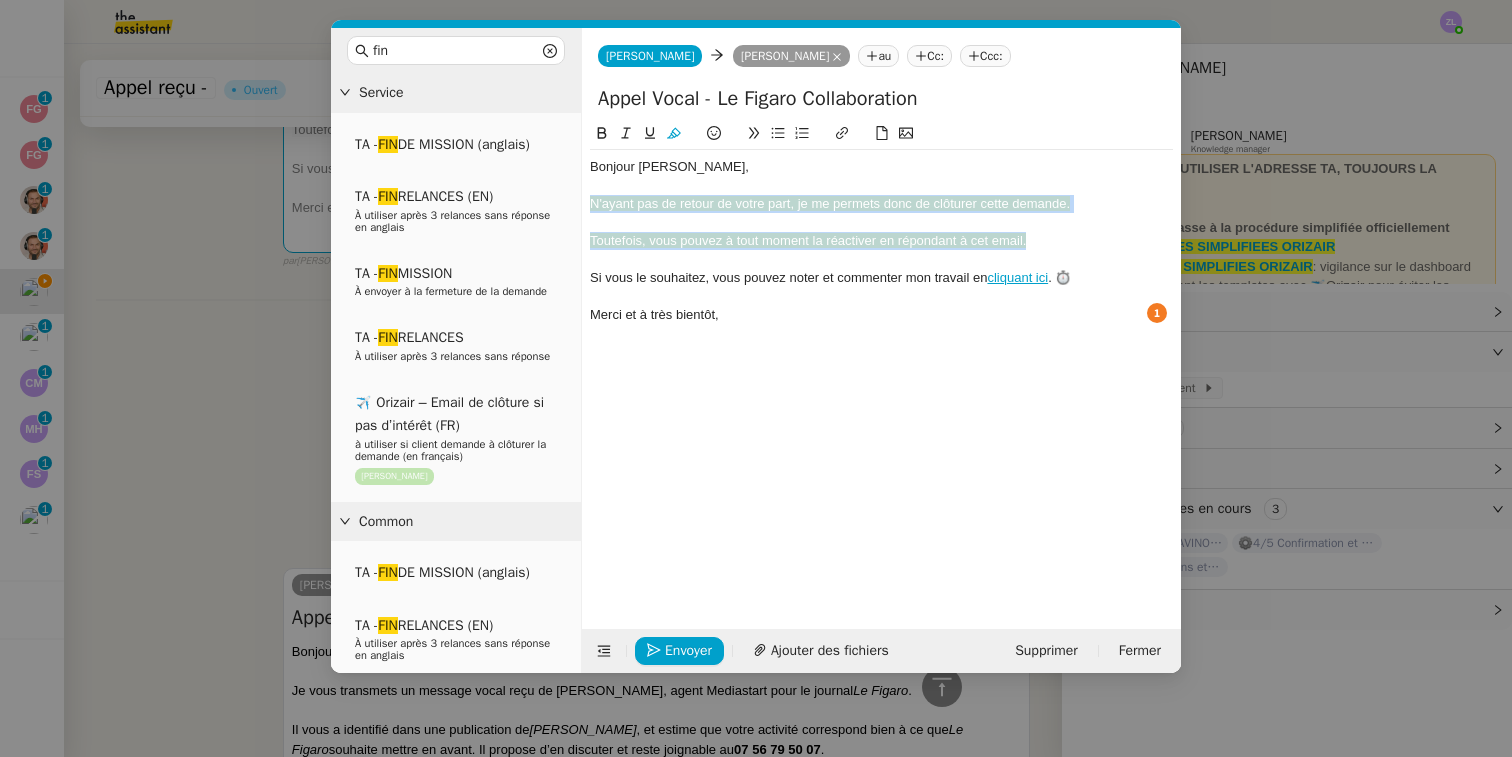 click 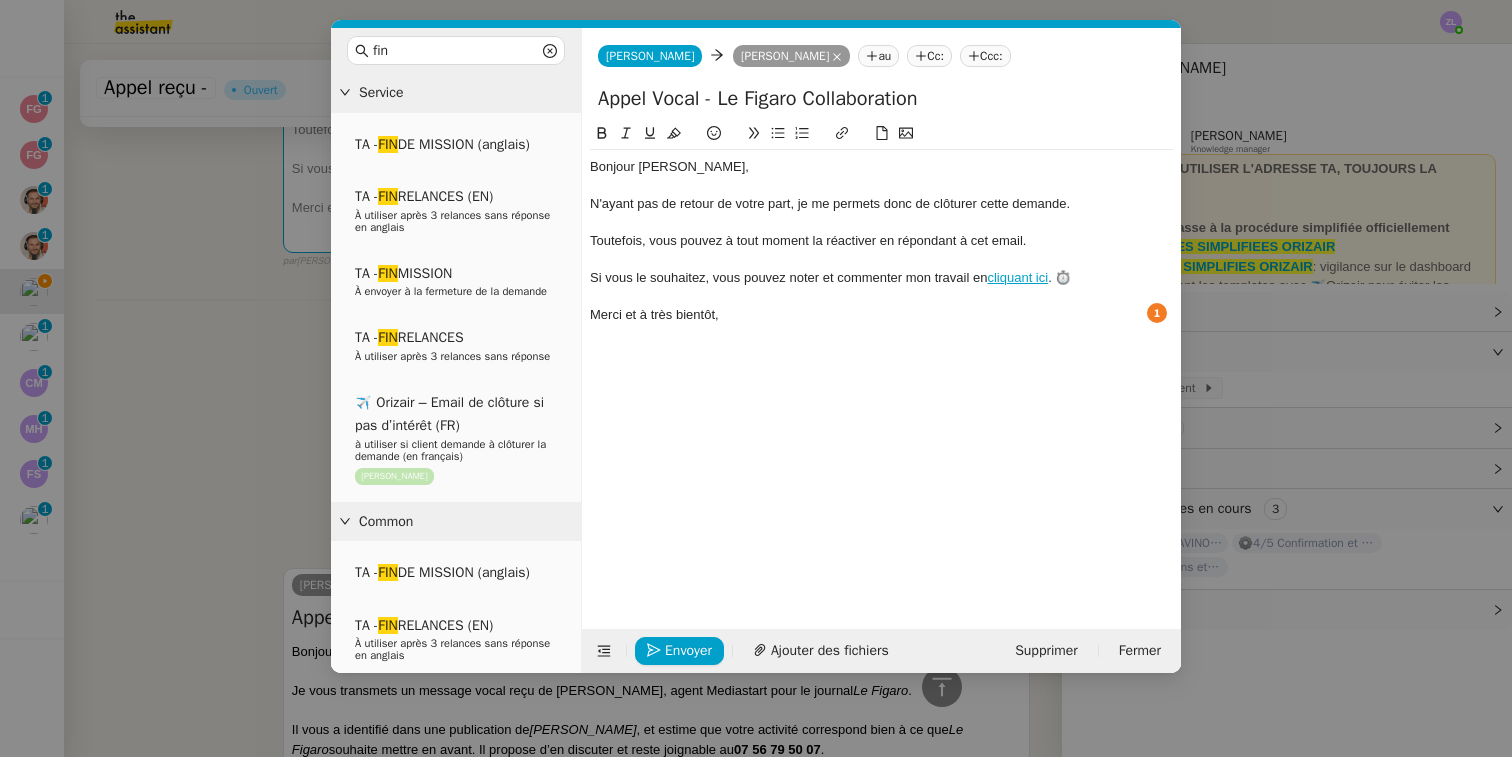 click on "Si vous le souhaitez, vous pouvez noter et commenter mon travail en  cliquant ici . ⏱️" 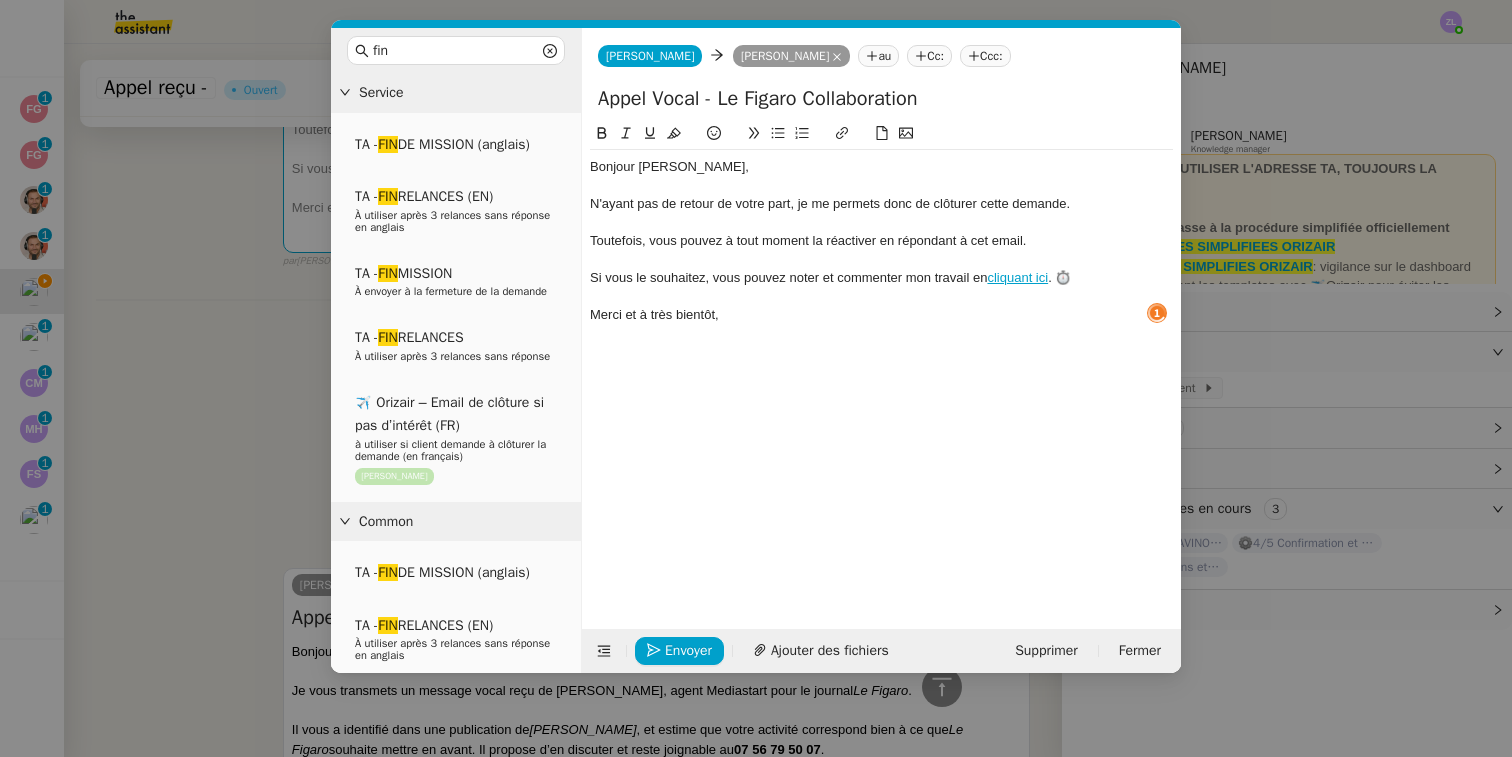 click on "Merci et à très bientôt," 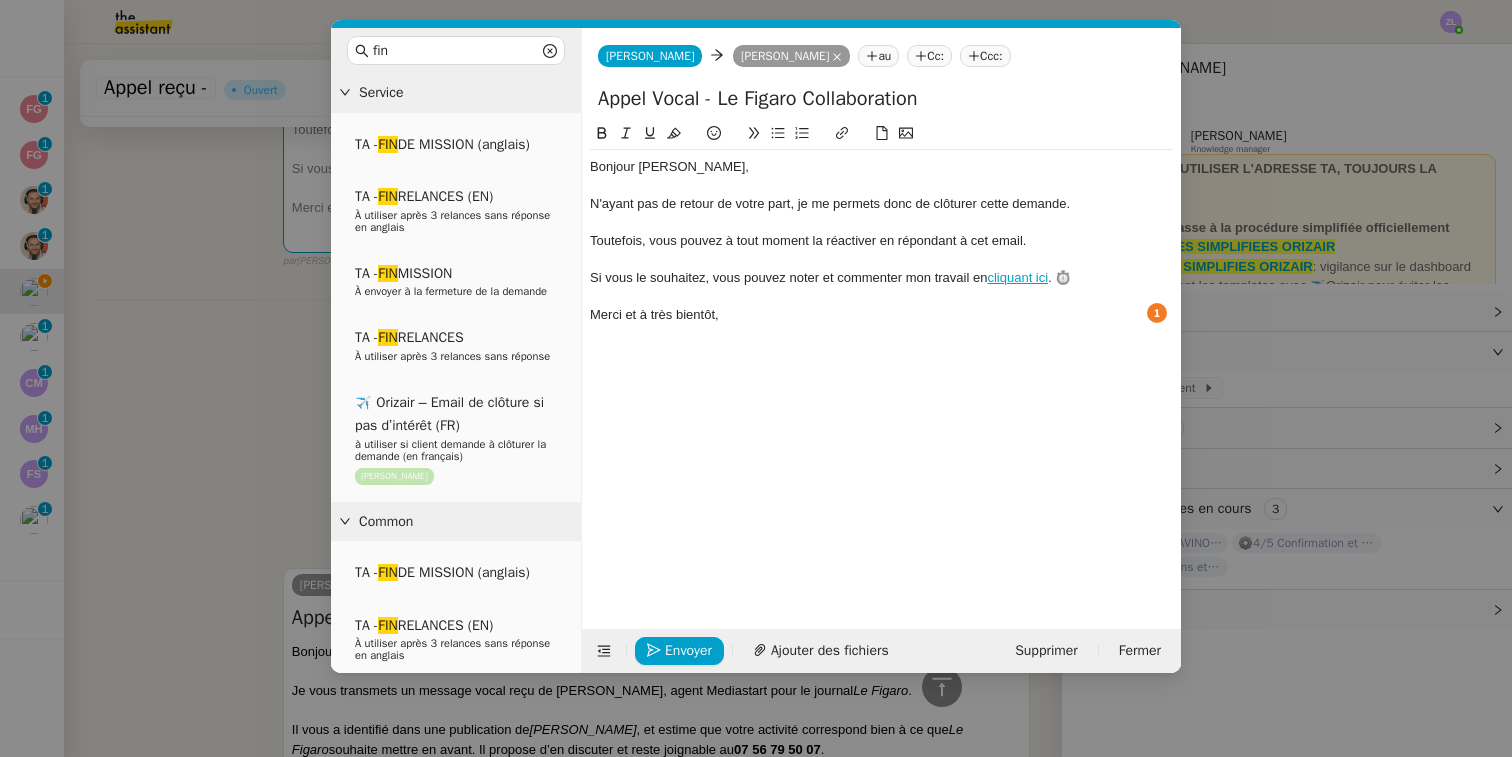 click on "Appel Vocal - Le Figaro Collaboration" 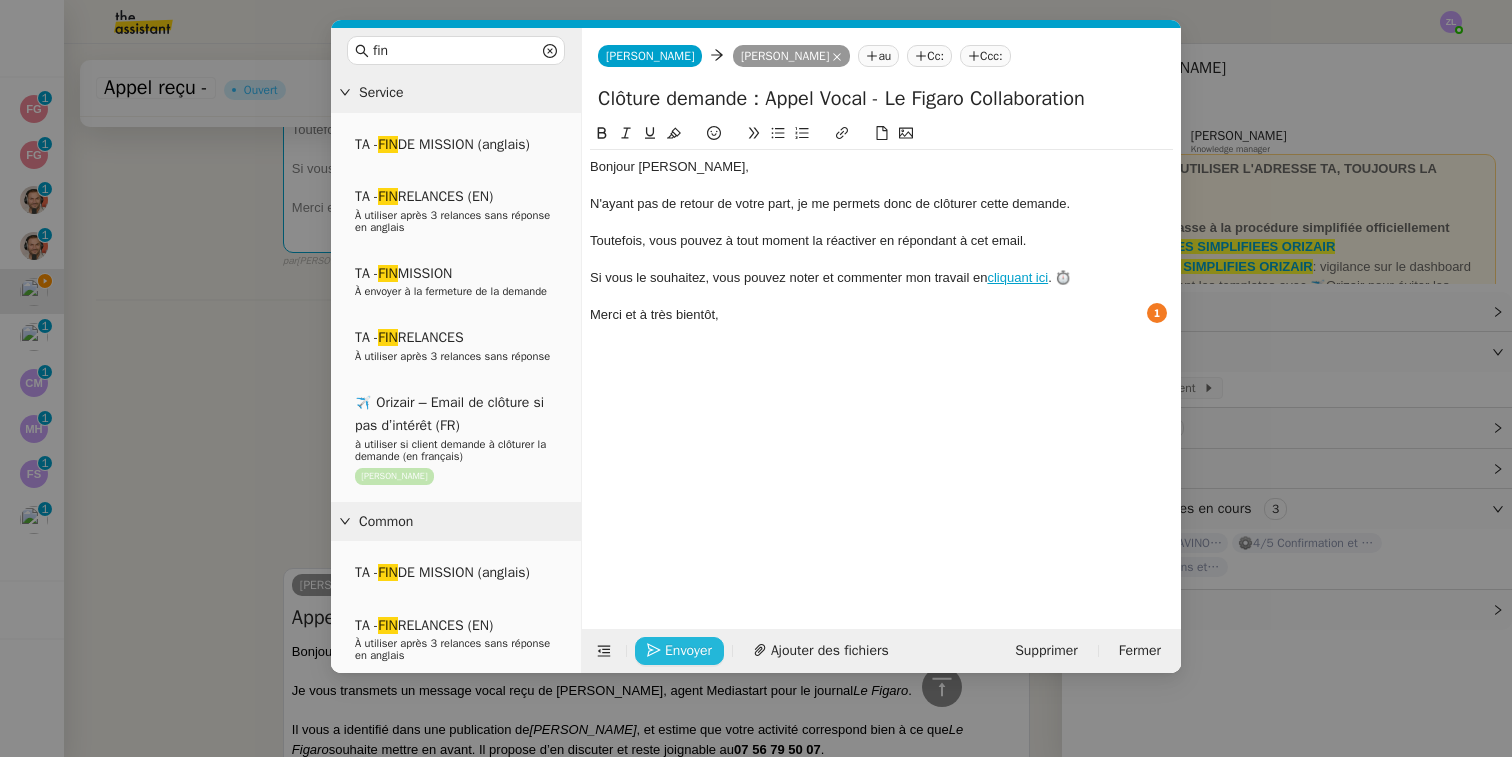 type on "Clôture demande : Appel Vocal - Le Figaro Collaboration" 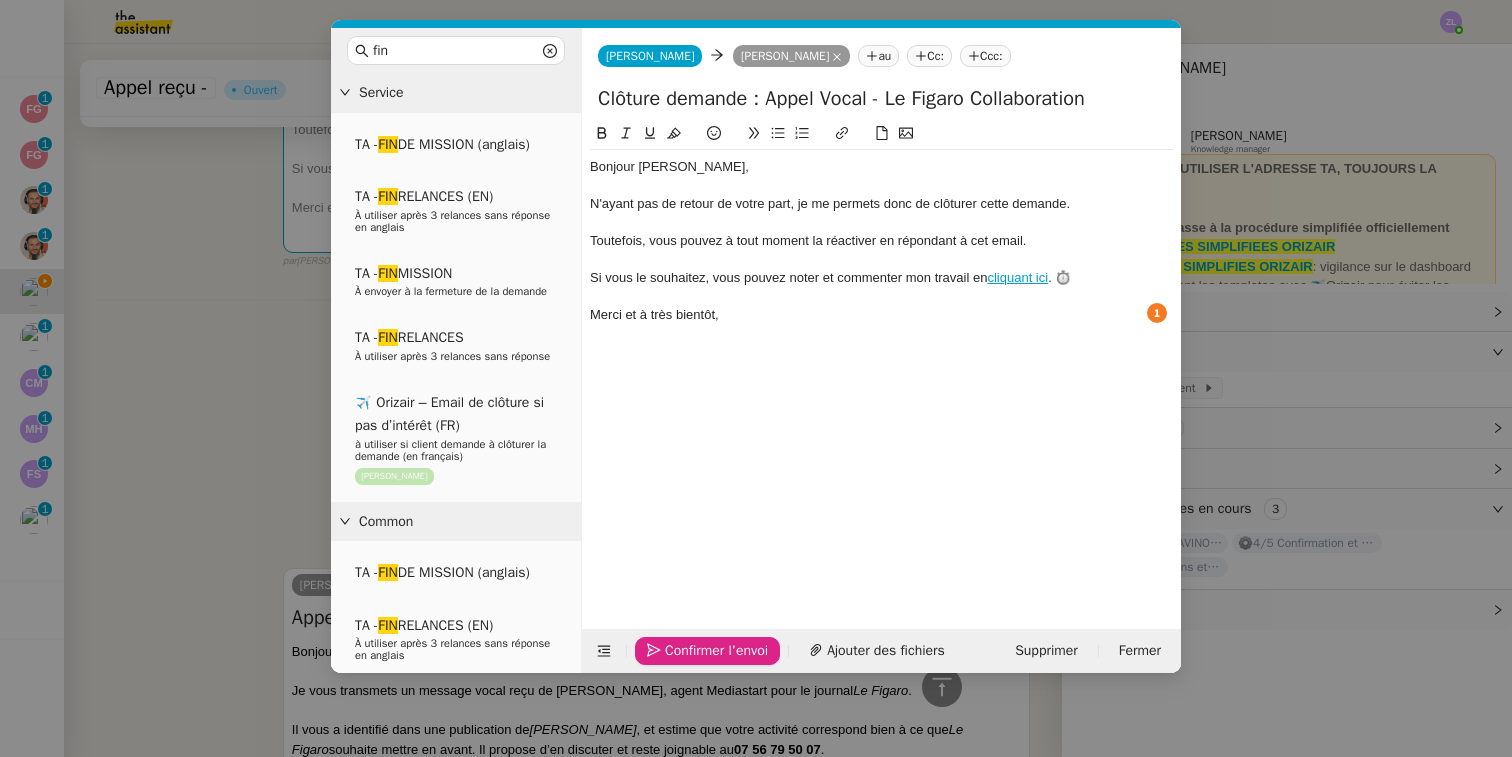 click on "Confirmer l'envoi" 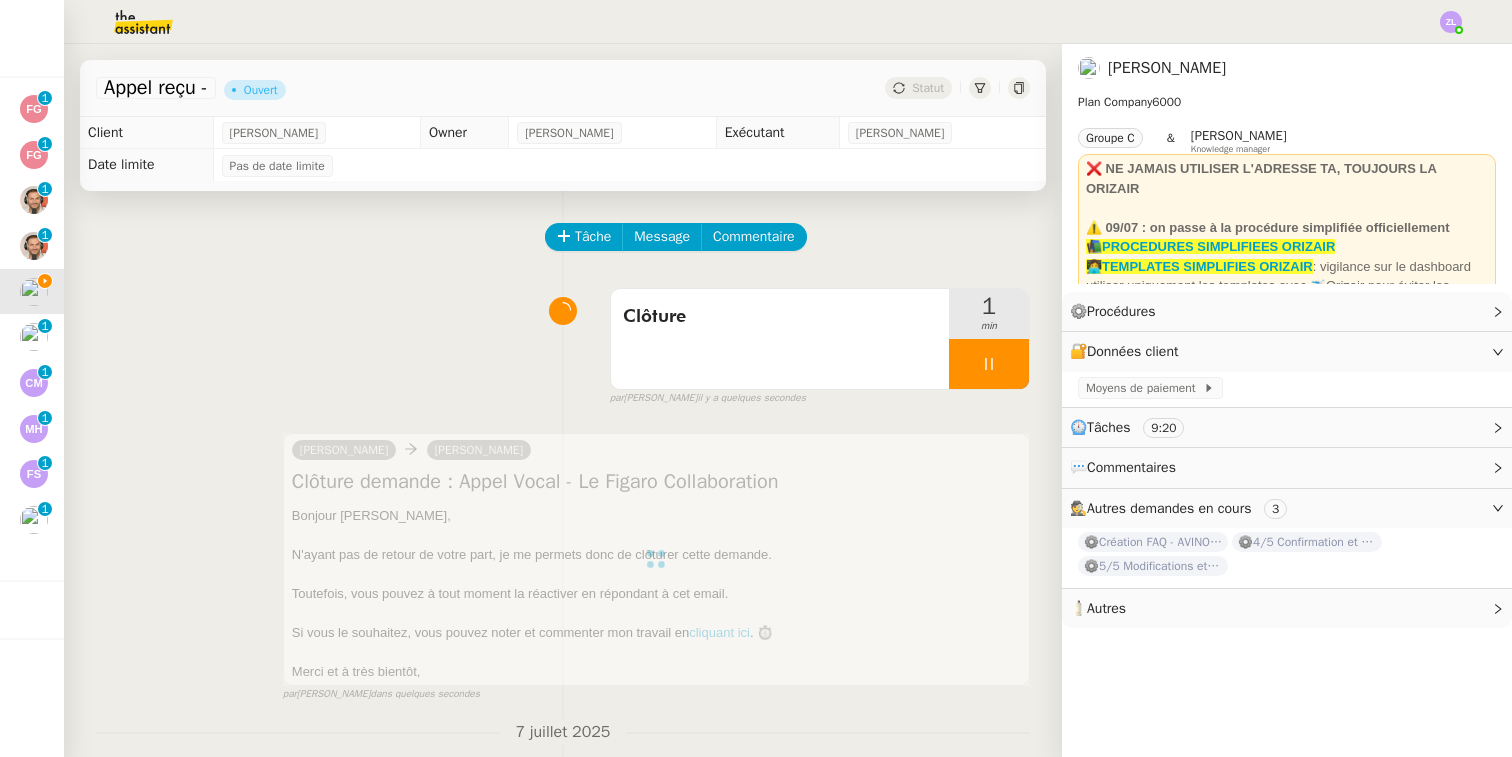 scroll, scrollTop: 0, scrollLeft: 0, axis: both 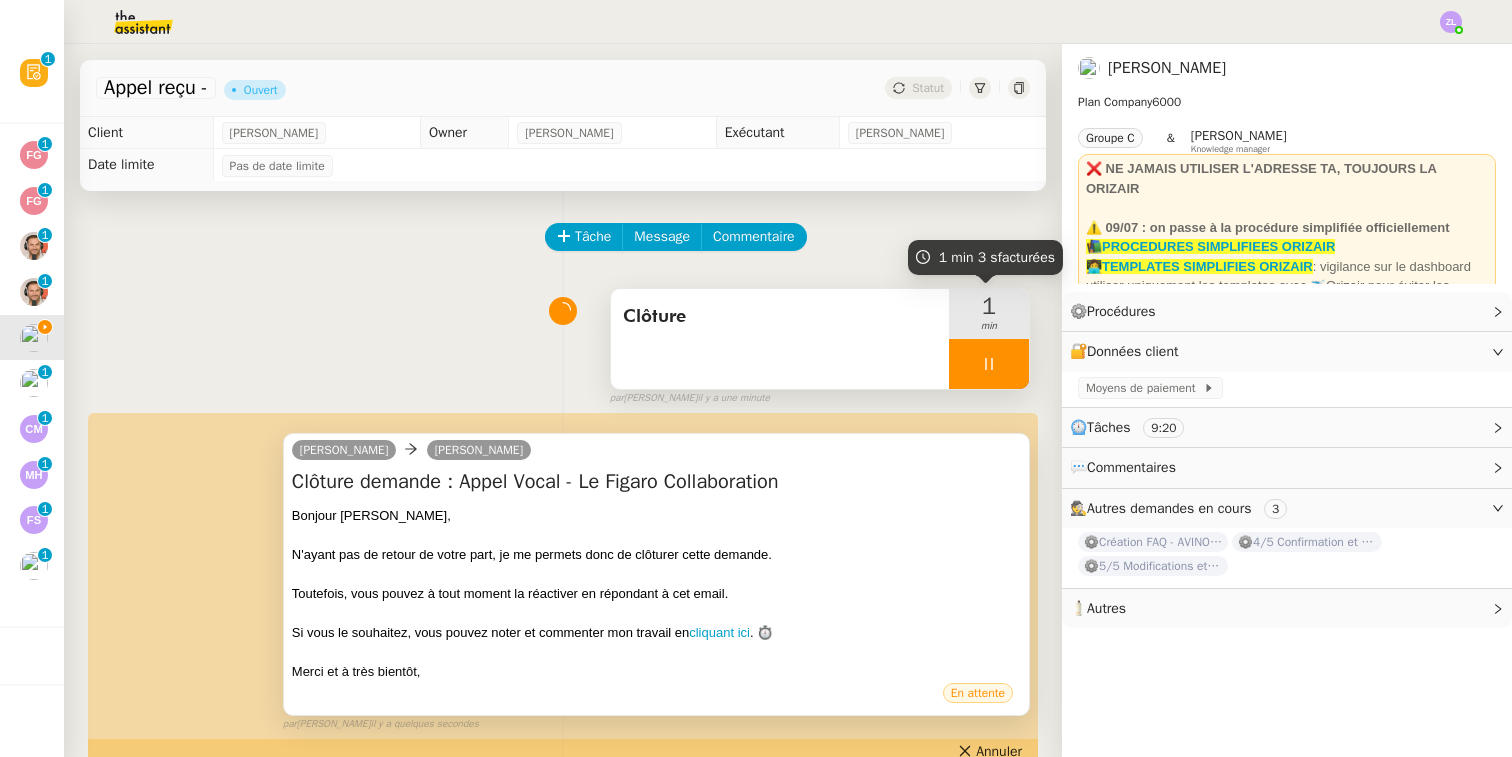 click at bounding box center [989, 364] 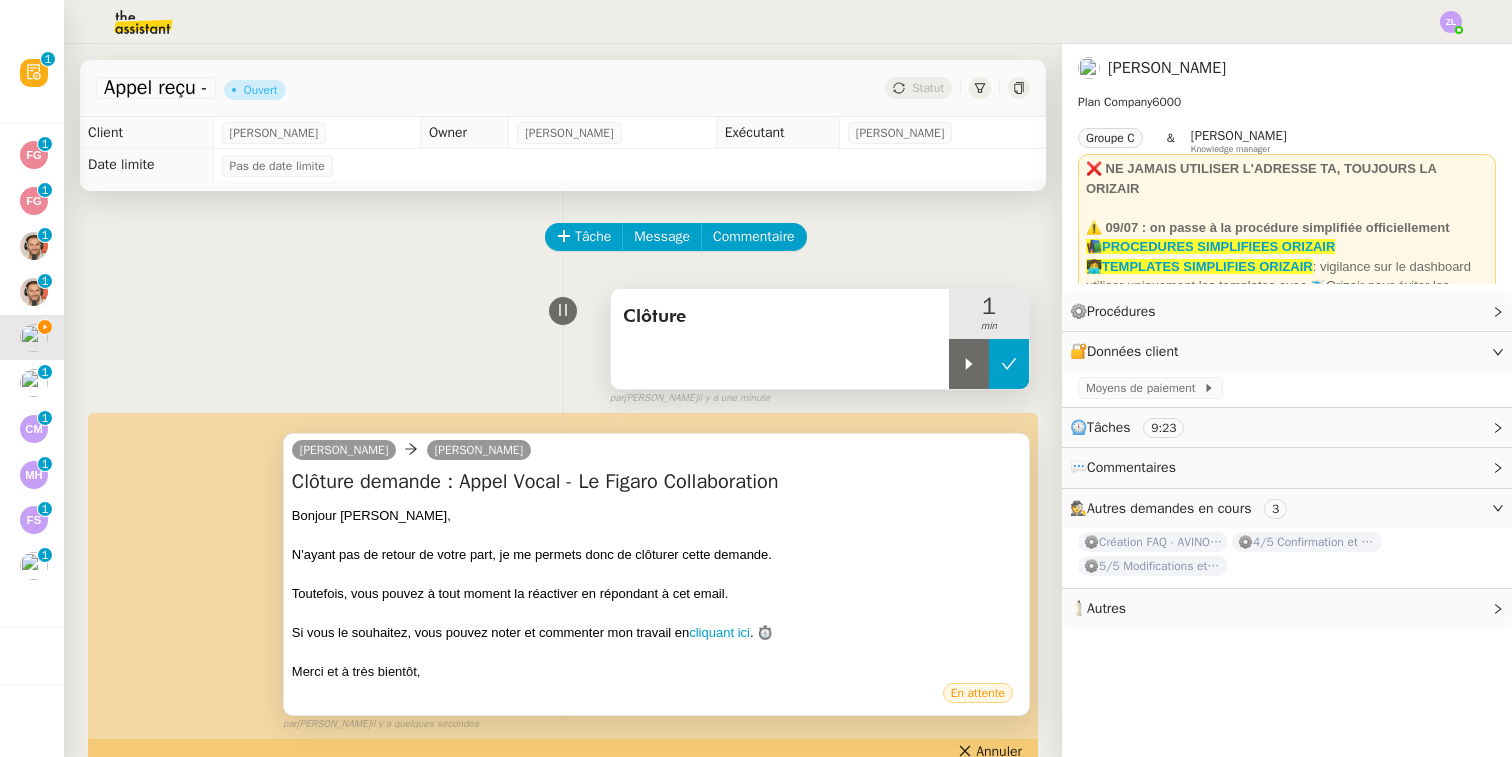 click 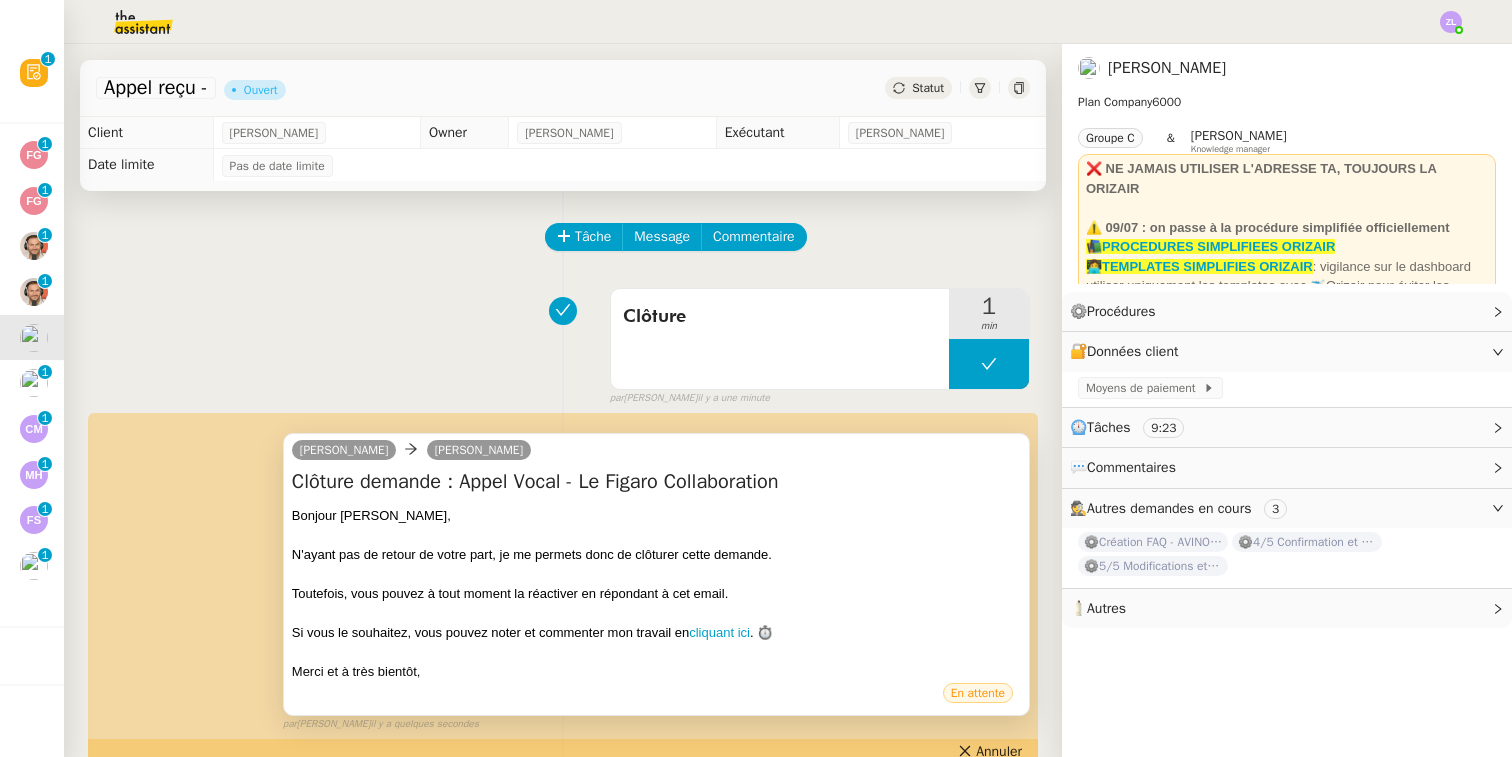 click on "Statut" 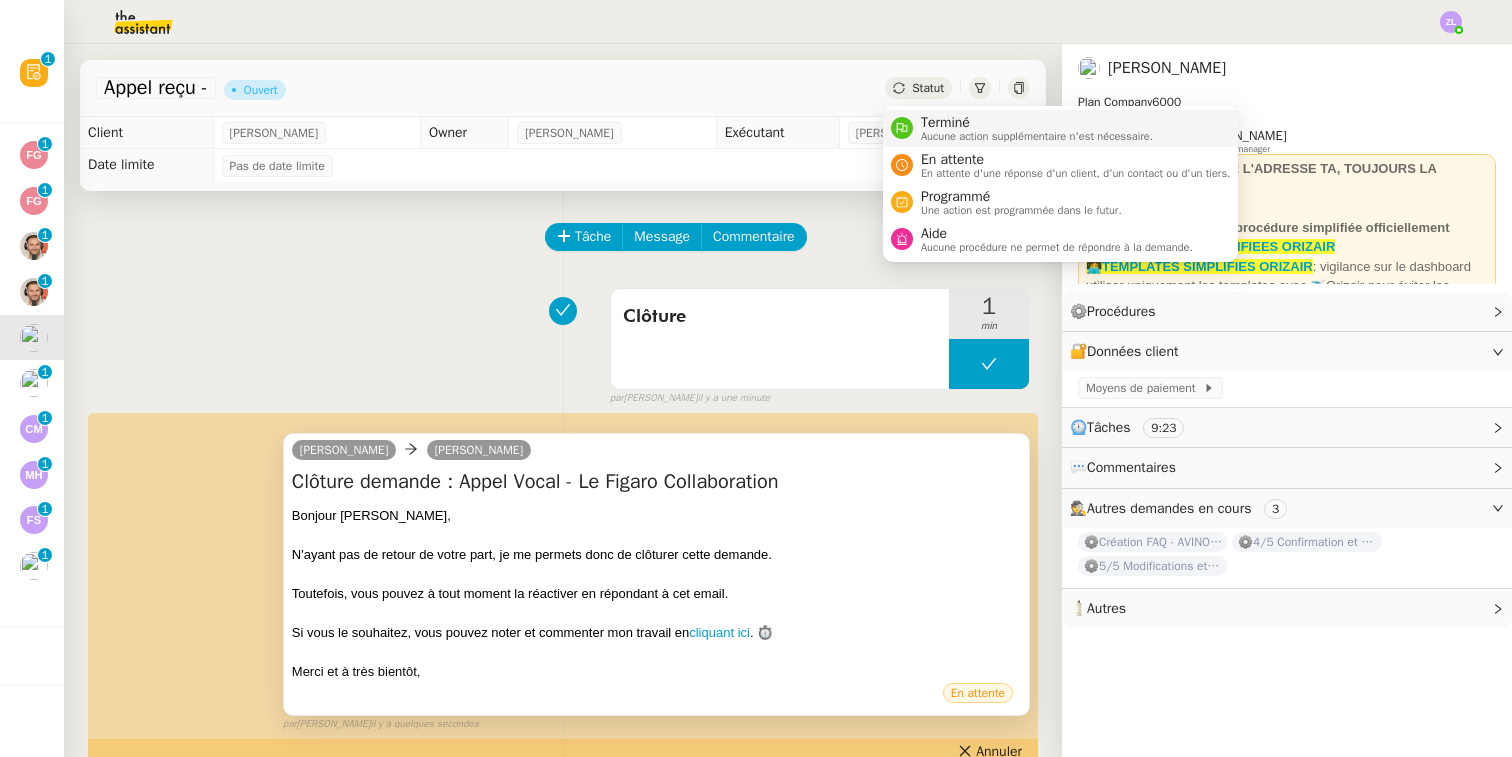 click on "Aucune action supplémentaire n'est nécessaire." at bounding box center (1037, 136) 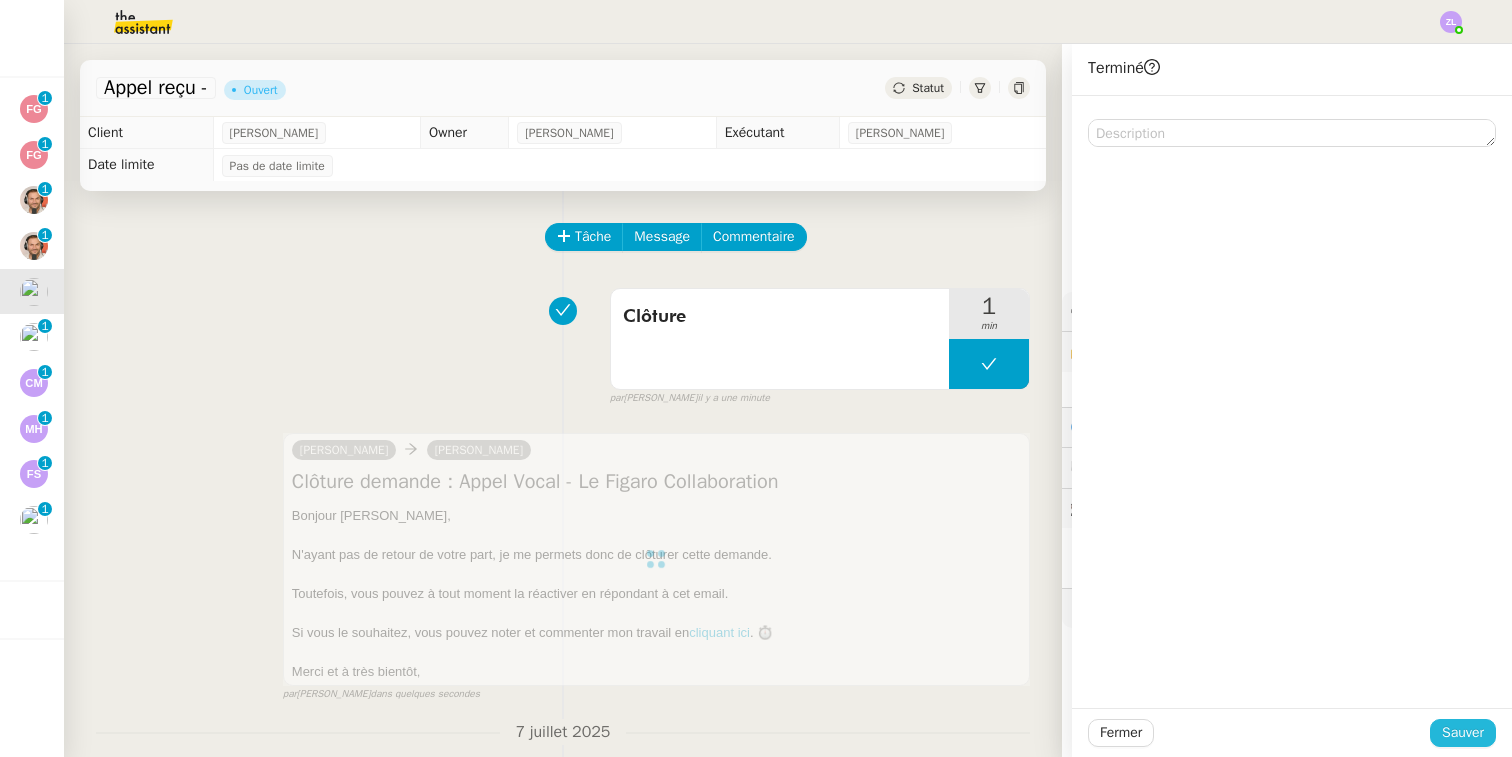 click on "Sauver" 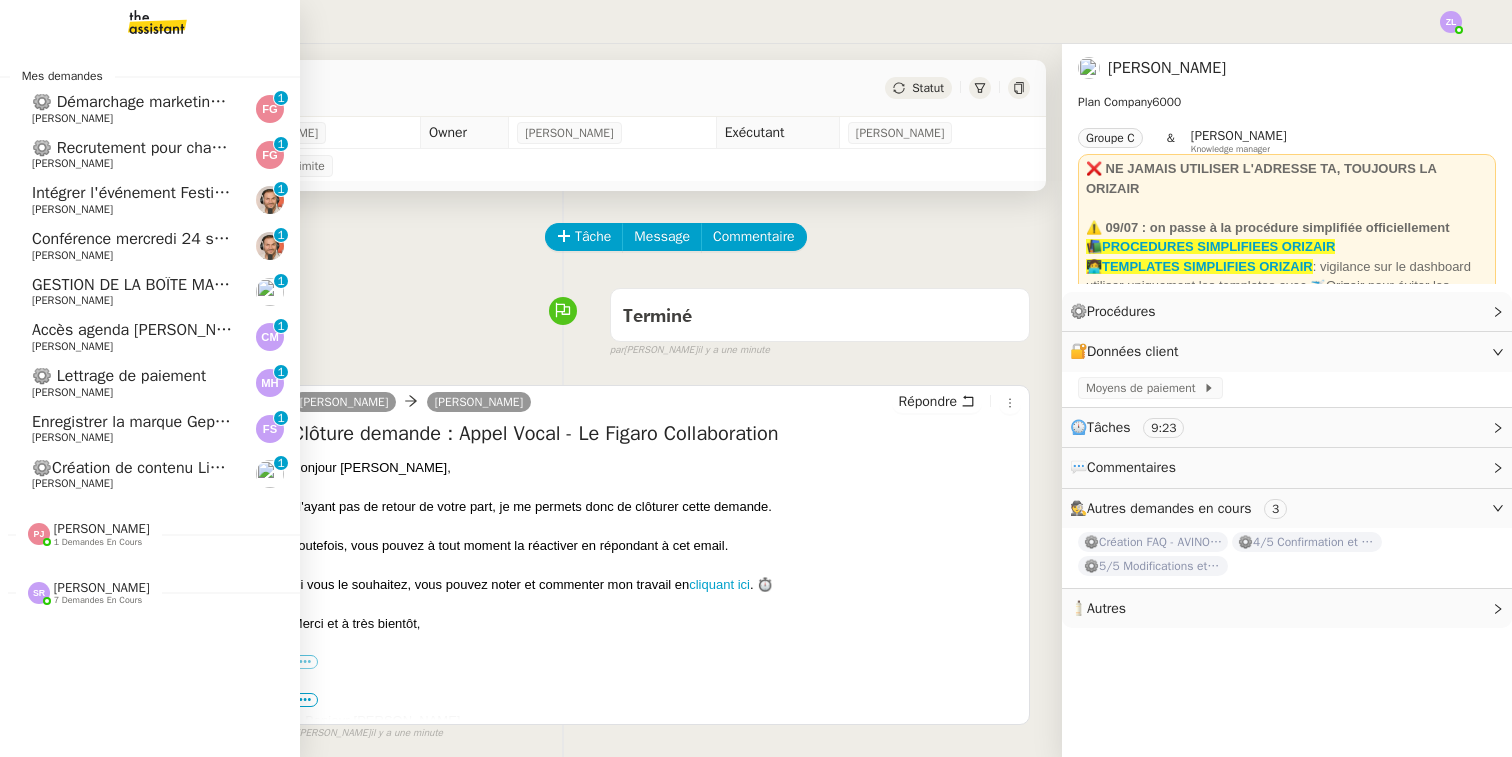 click on "[PERSON_NAME]" 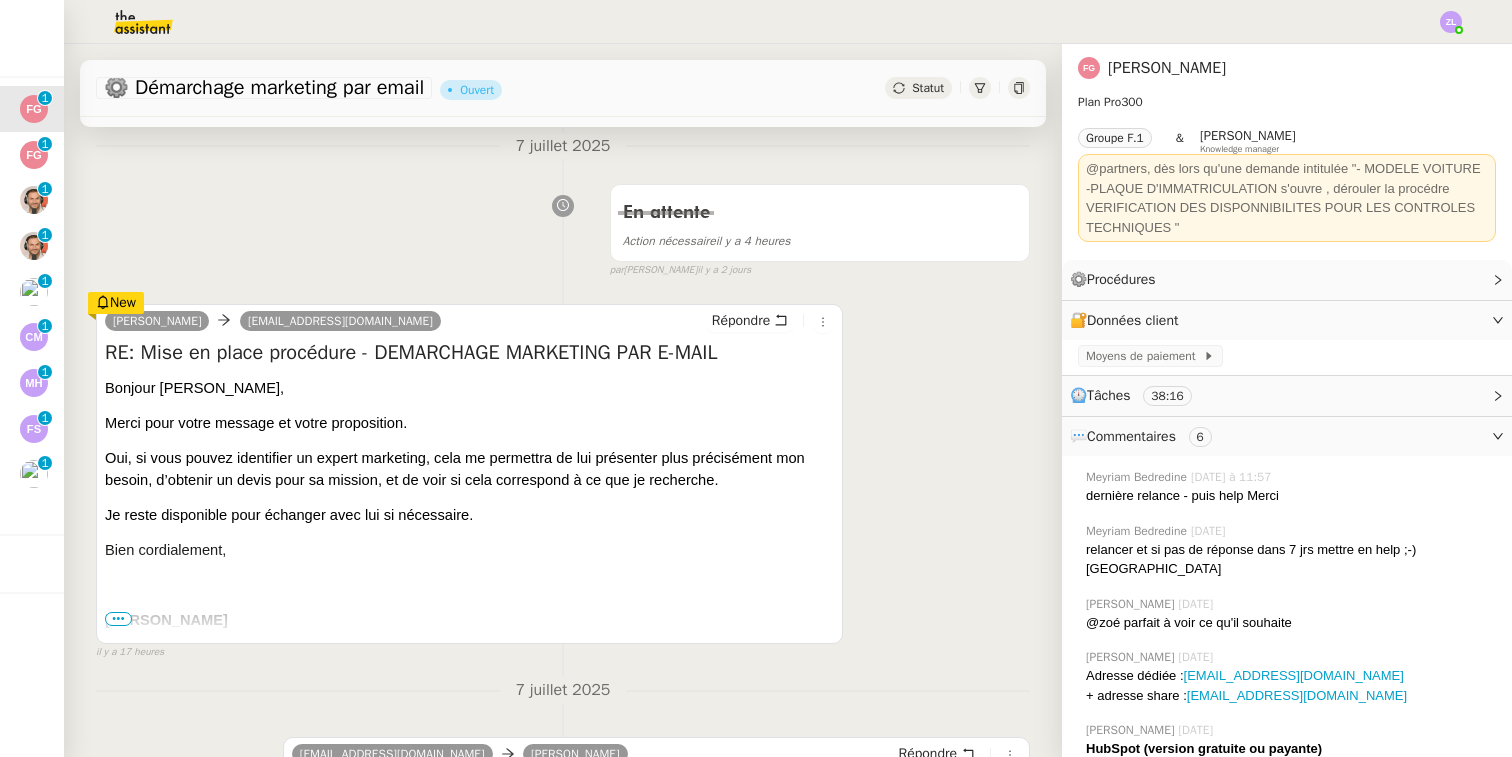 scroll, scrollTop: 248, scrollLeft: 0, axis: vertical 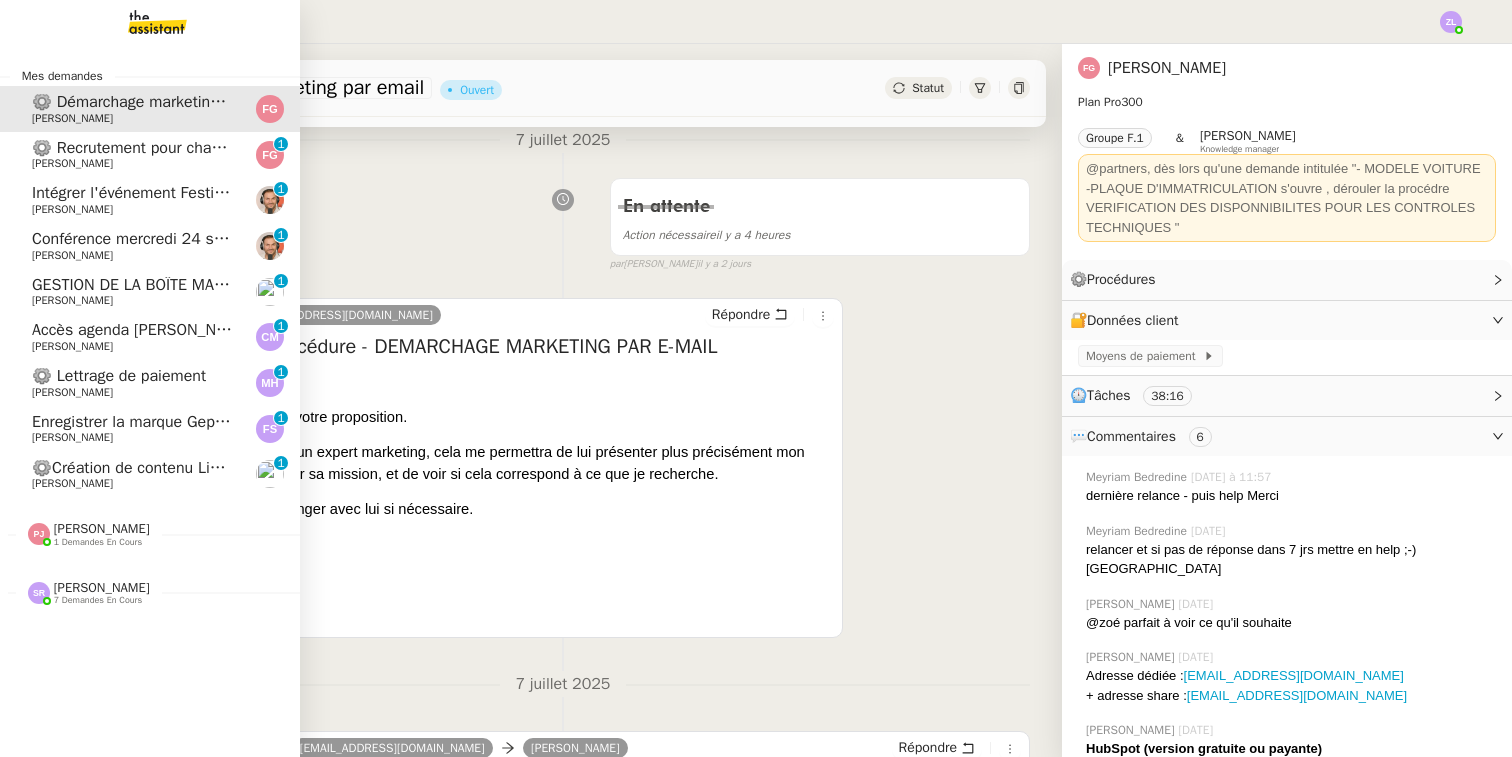 click on "⚙️ Recrutement pour chauffeurs [DEMOGRAPHIC_DATA]" 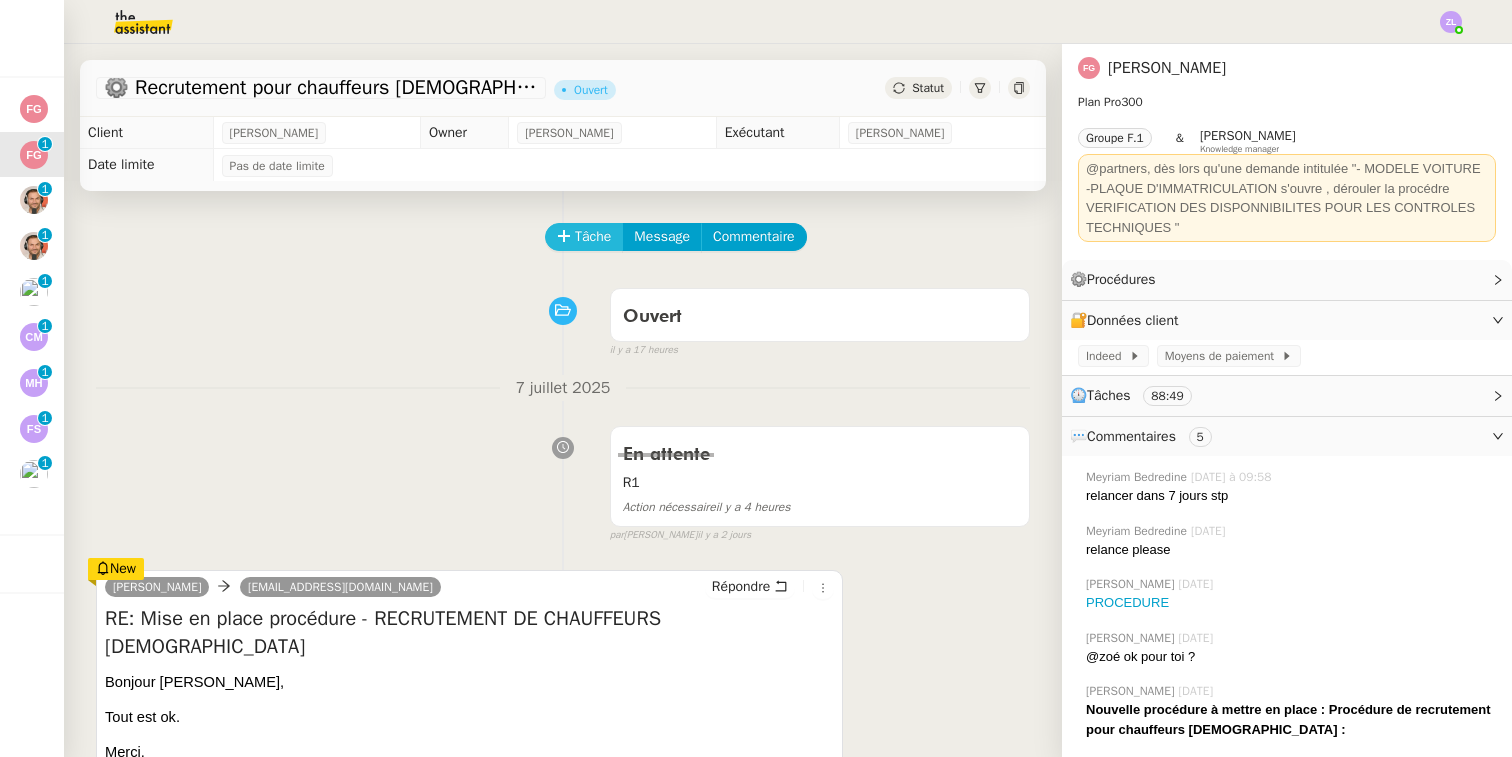 scroll, scrollTop: 0, scrollLeft: 0, axis: both 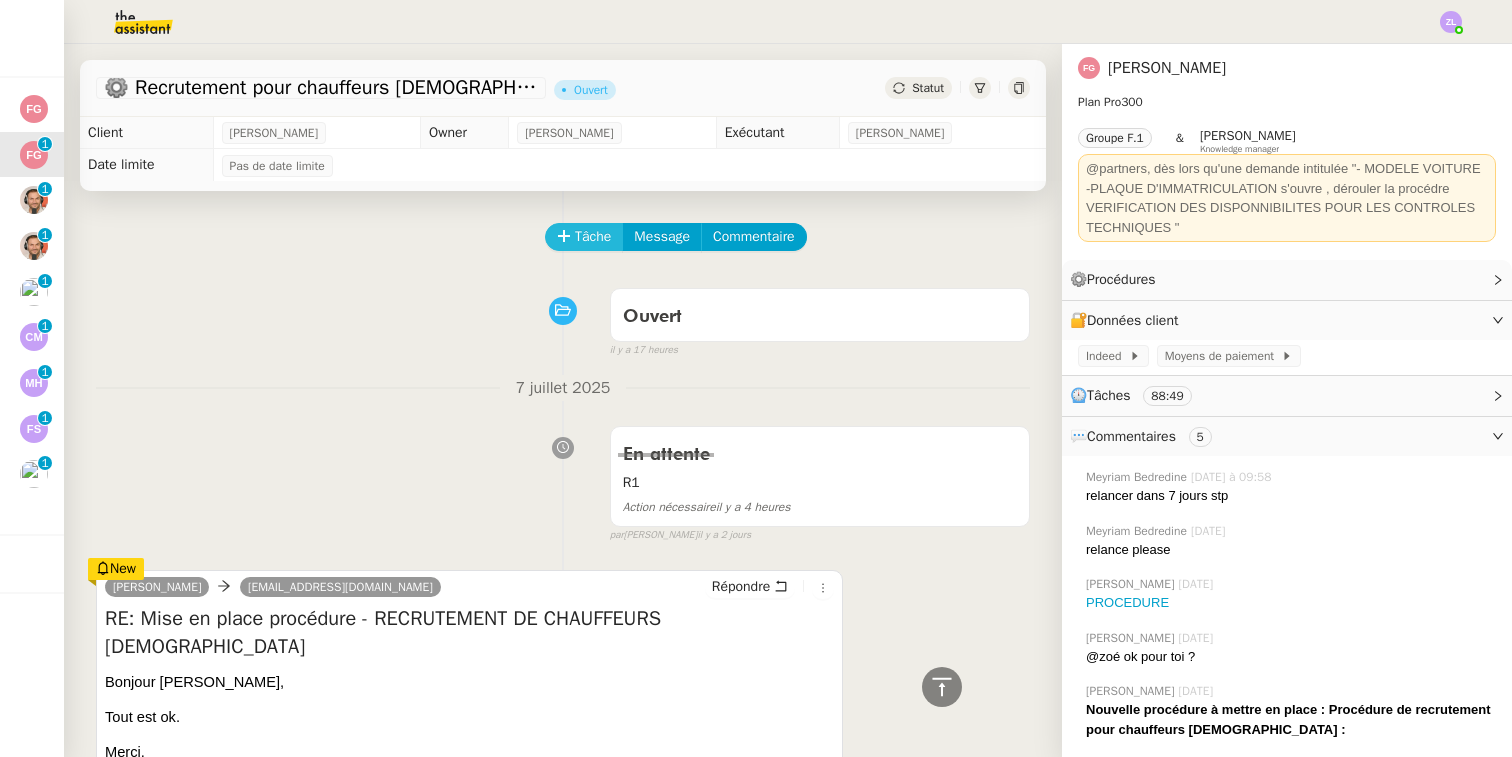 click on "Tâche" 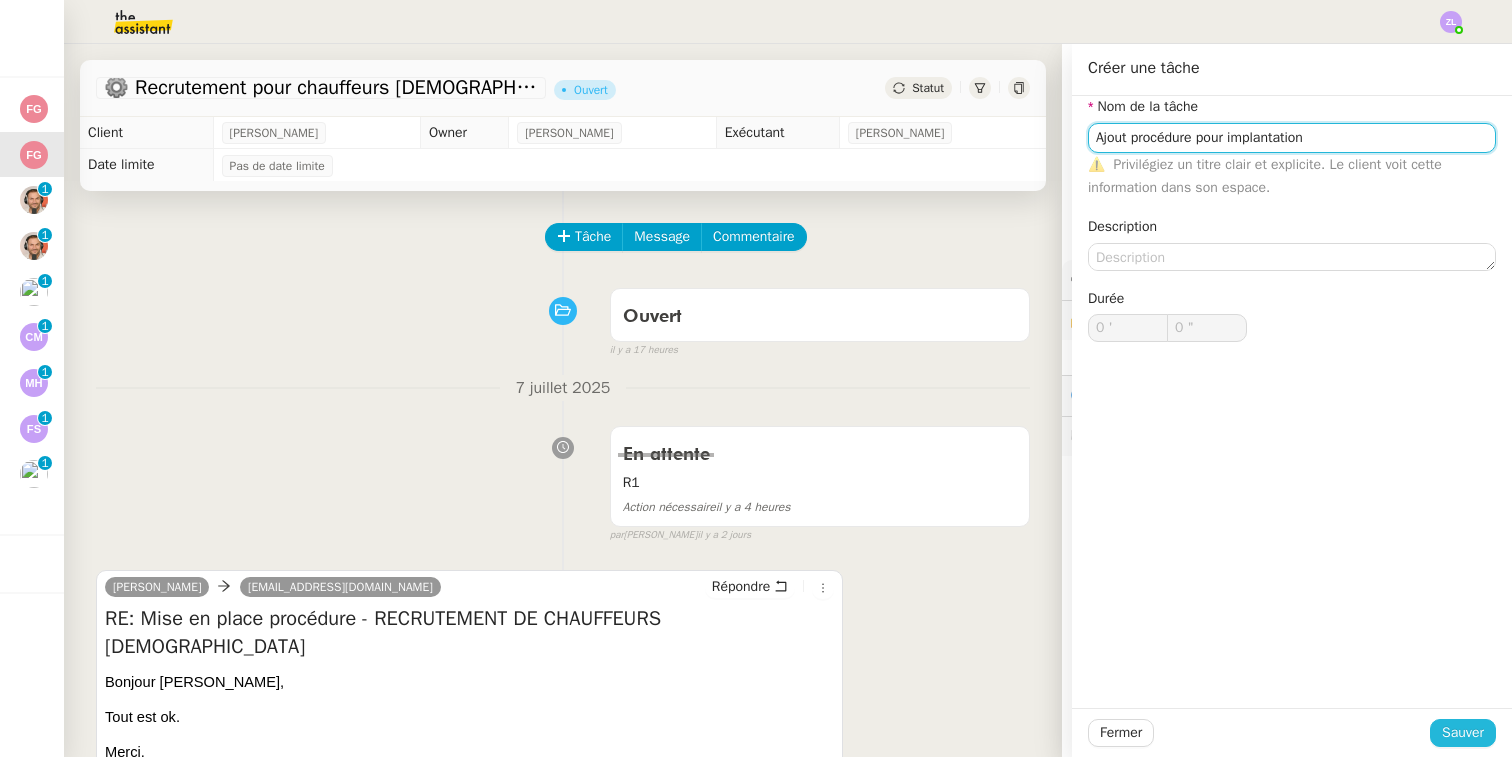 type on "Ajout procédure pour implantation" 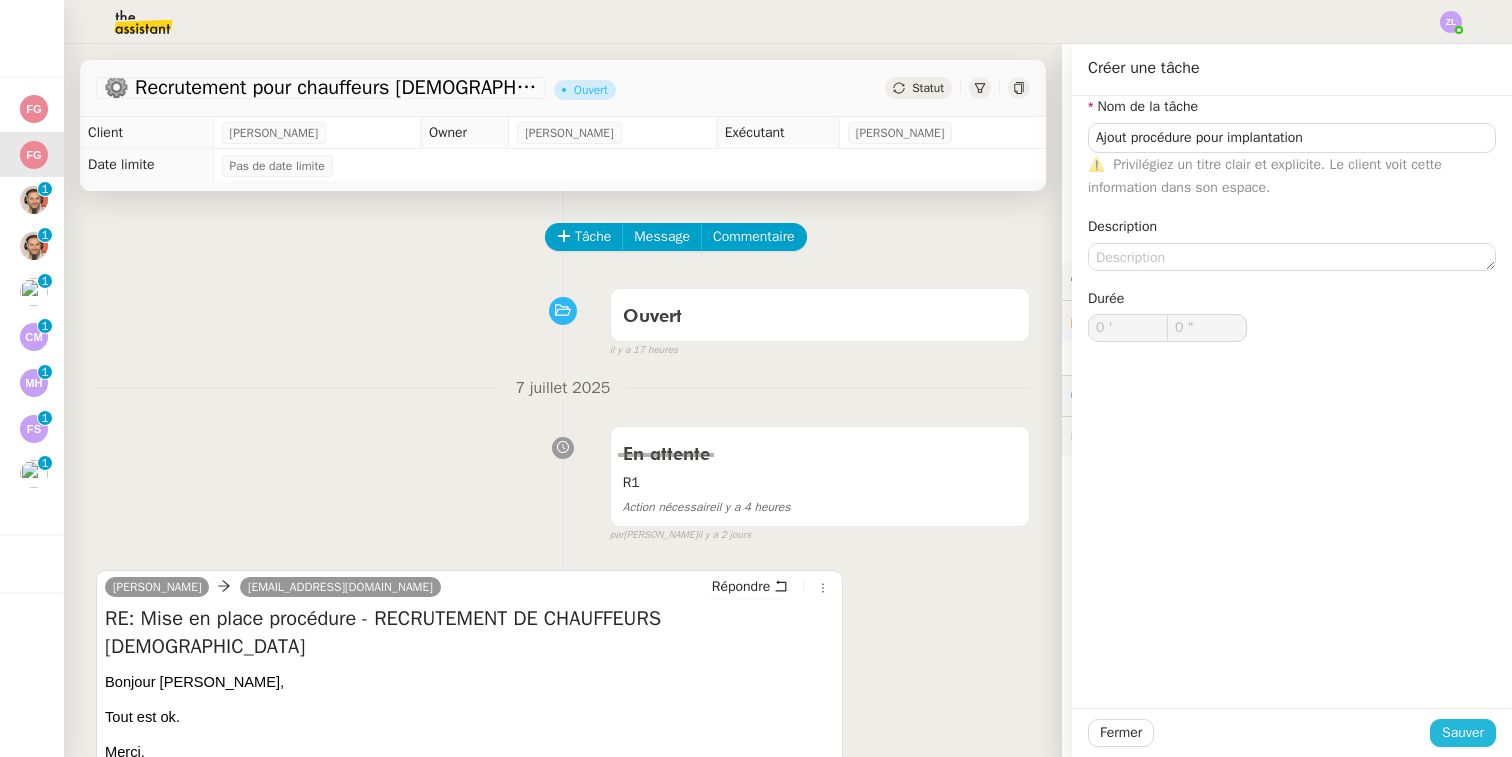 click on "Sauver" 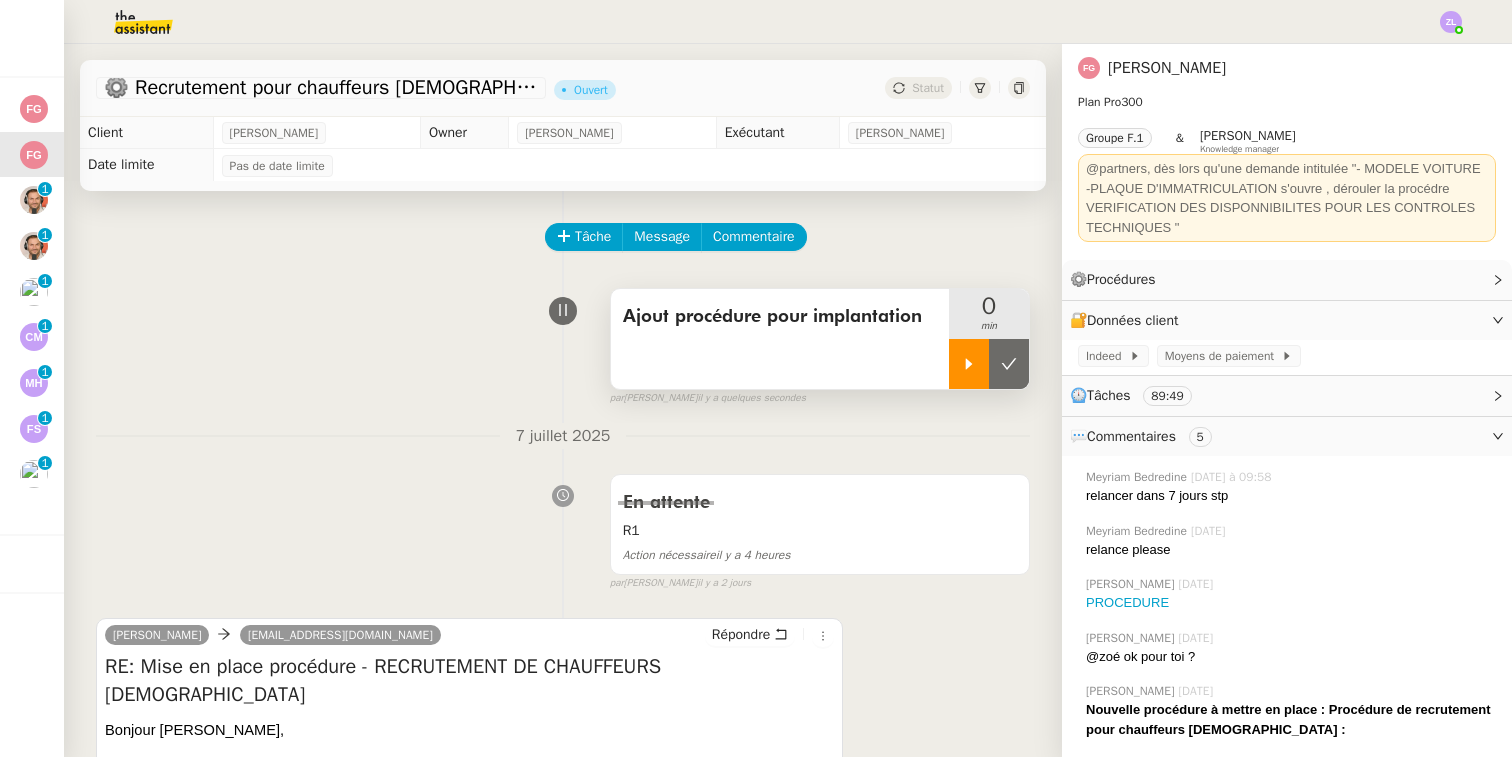 click at bounding box center [969, 364] 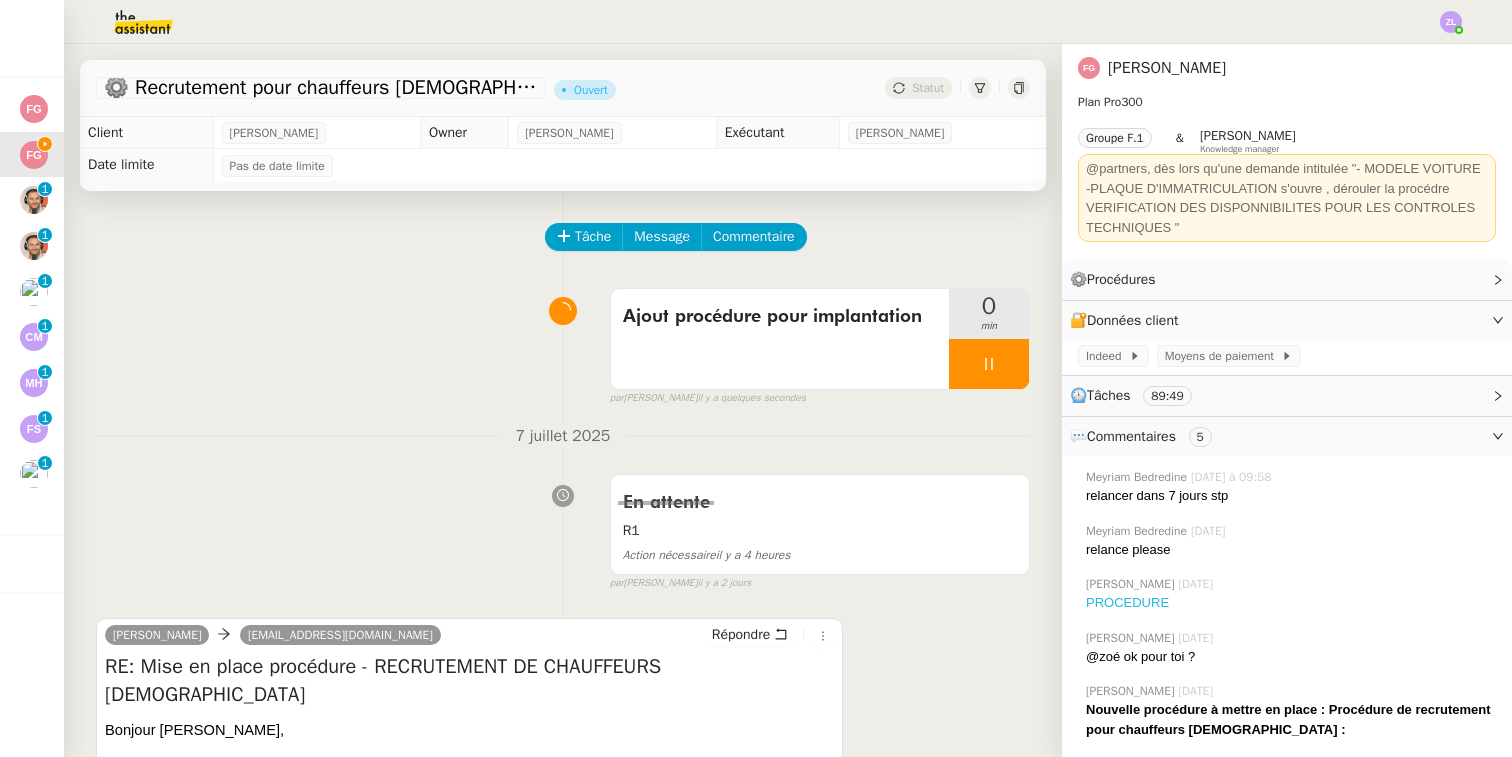 click on "PROCEDURE" 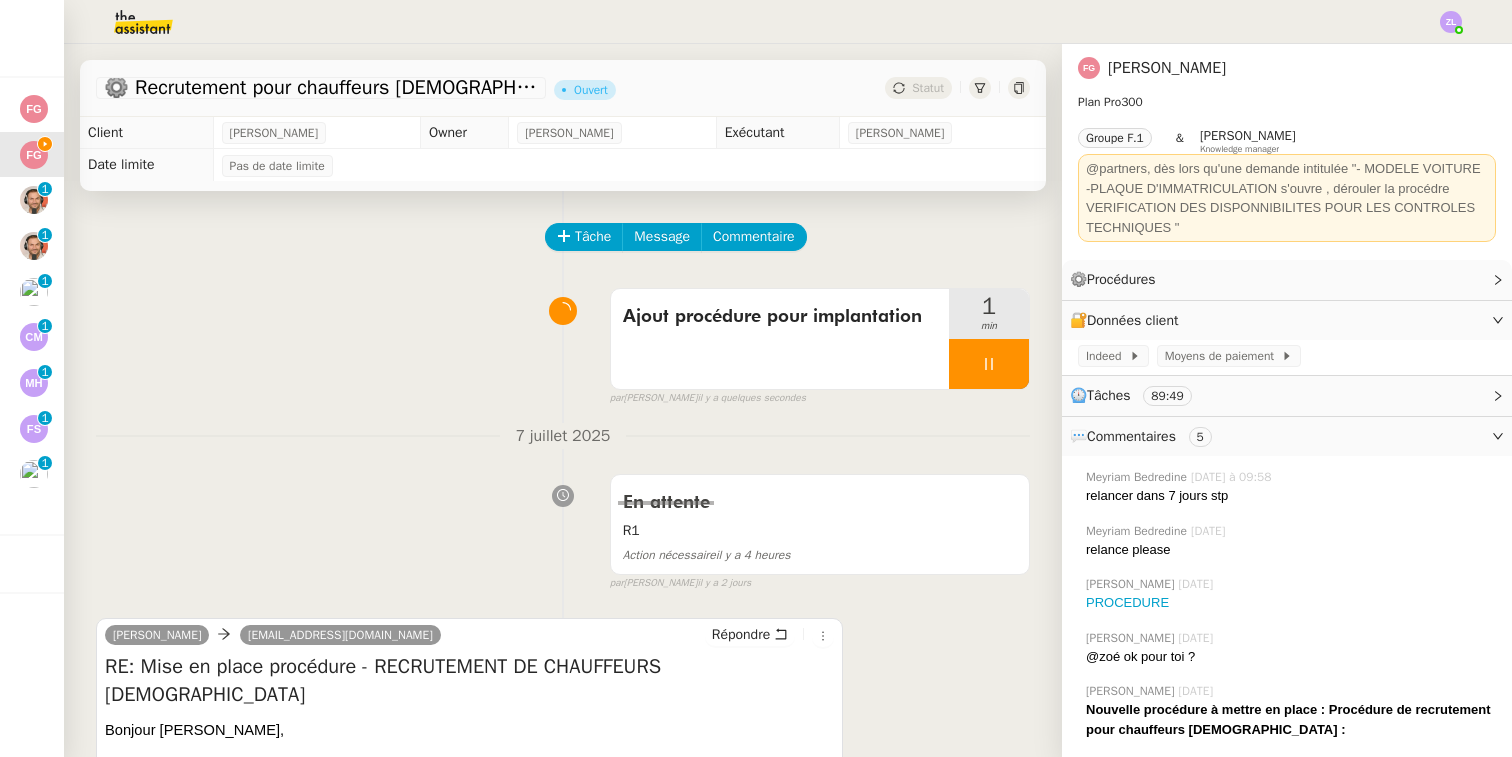 click on "Tâche Message Commentaire Veuillez patienter une erreur s'est produite 👌👌👌 message envoyé ✌️✌️✌️ Veuillez d'abord attribuer un client Une erreur s'est produite, veuillez réessayer  Ajout procédure pour implantation      1 min false par   [PERSON_NAME].   il y a quelques secondes 👌👌👌 message envoyé ✌️✌️✌️ une erreur s'est produite 👌👌👌 message envoyé ✌️✌️✌️ Votre message va être revu ✌️✌️✌️ une erreur s'est produite La taille des fichiers doit être de 10Mb au maximum. [DATE] En attente R1    Action nécessaire  il y a 4 heures  false par   [PERSON_NAME]   [DATE] 👌👌👌 message envoyé ✌️✌️✌️ une erreur s'est produite 👌👌👌 message envoyé ✌️✌️✌️ Votre message va être revu ✌️✌️✌️ une erreur s'est produite La taille des fichiers doit être de 10Mb au maximum.  [PERSON_NAME]     [EMAIL_ADDRESS][DOMAIN_NAME] Répondre
Bonjour Iris,
Tout est ok.
[GEOGRAPHIC_DATA]," 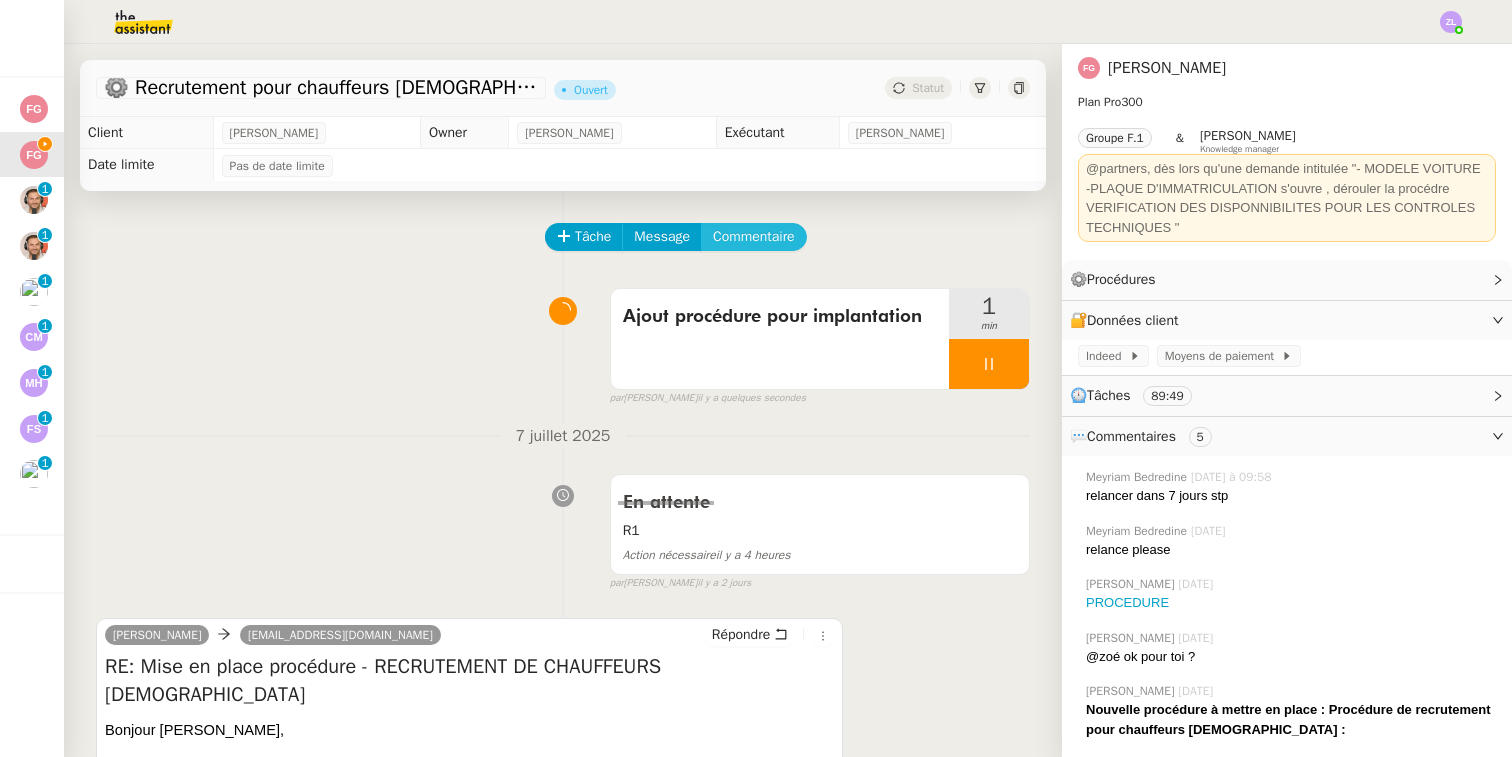 click on "Commentaire" 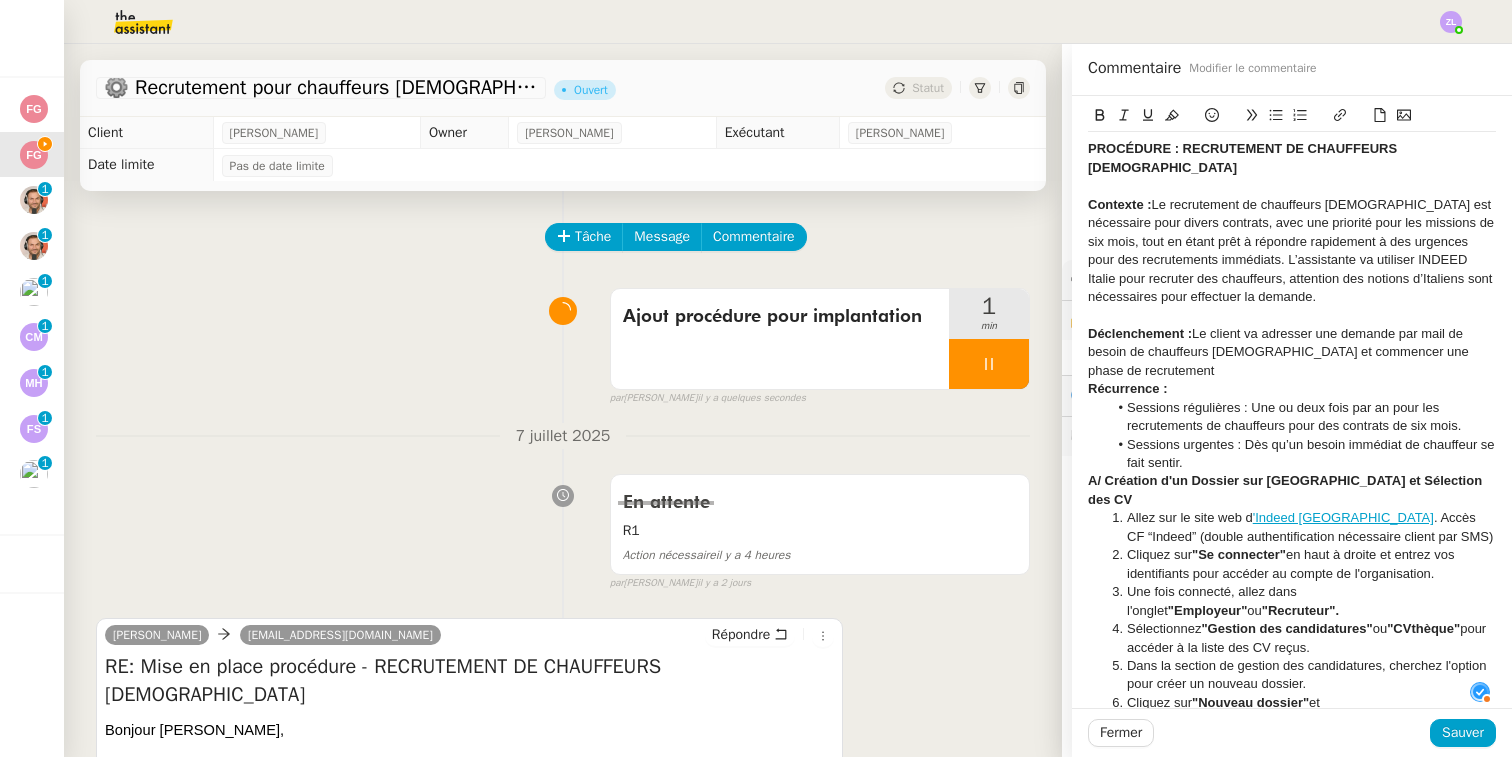 scroll, scrollTop: 21, scrollLeft: 0, axis: vertical 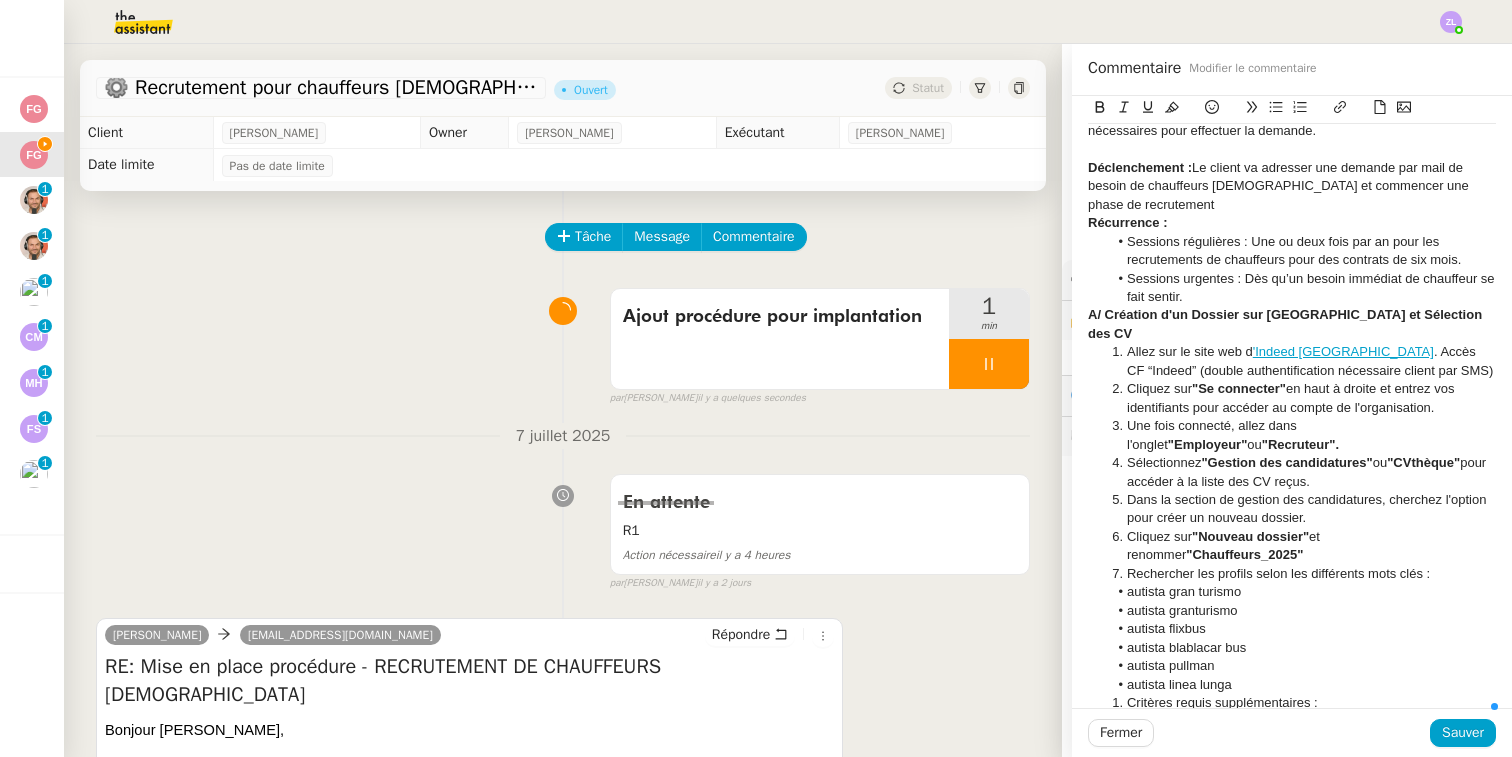 click on "Sessions urgentes : Dès qu’un besoin immédiat de chauffeur se fait sentir." 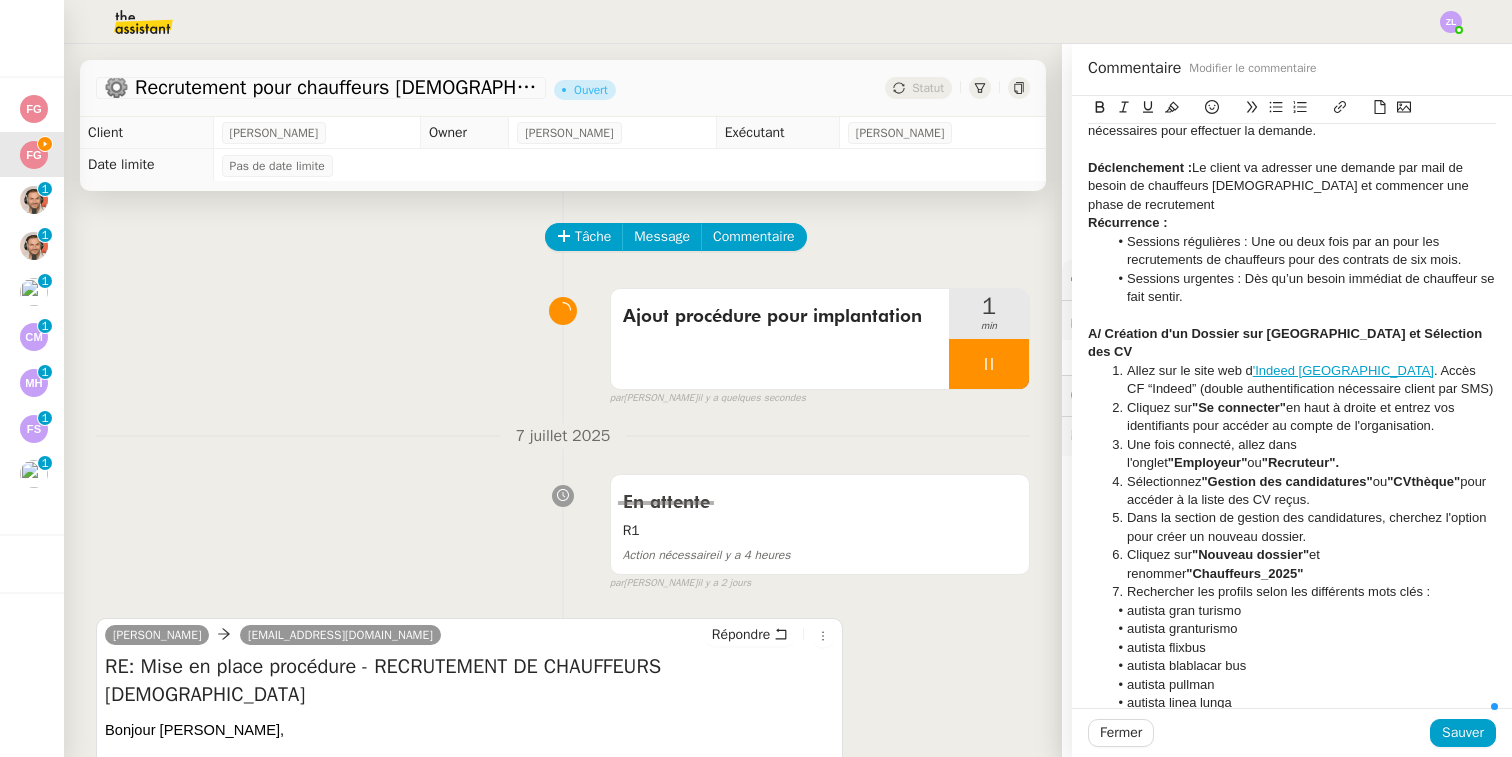 click on "A/ Création d'un Dossier sur [GEOGRAPHIC_DATA] et Sélection des CV" 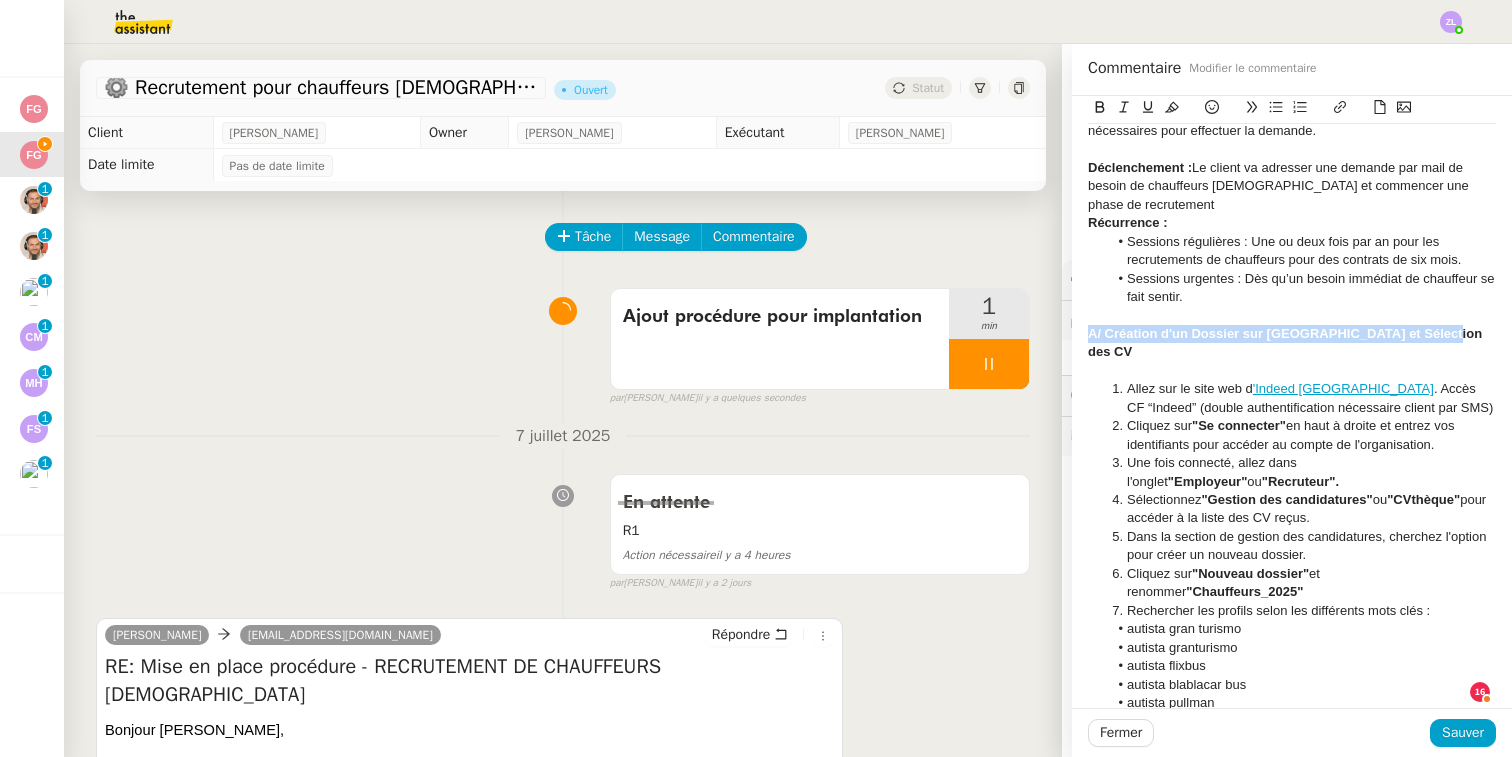 drag, startPoint x: 1436, startPoint y: 306, endPoint x: 1078, endPoint y: 301, distance: 358.0349 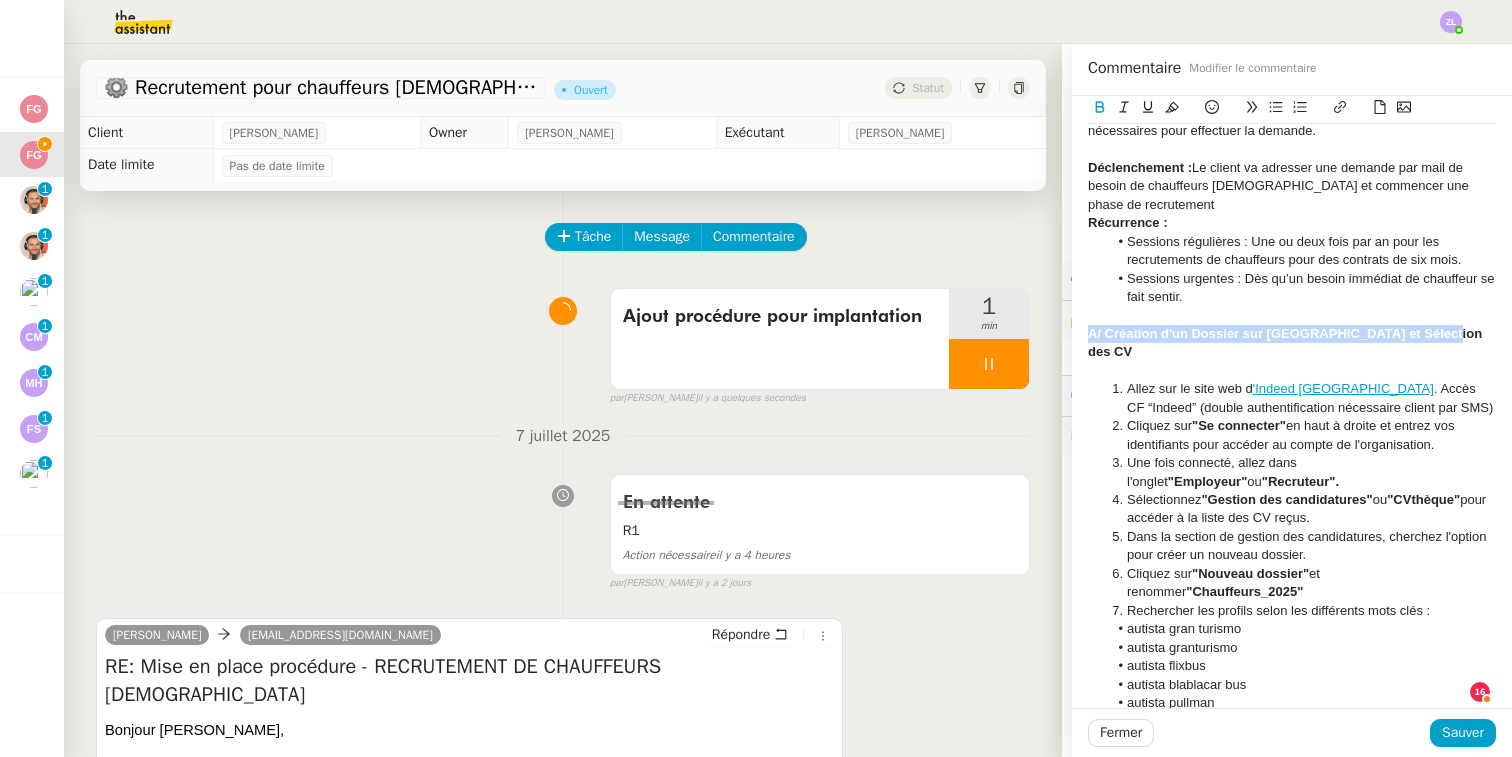 click 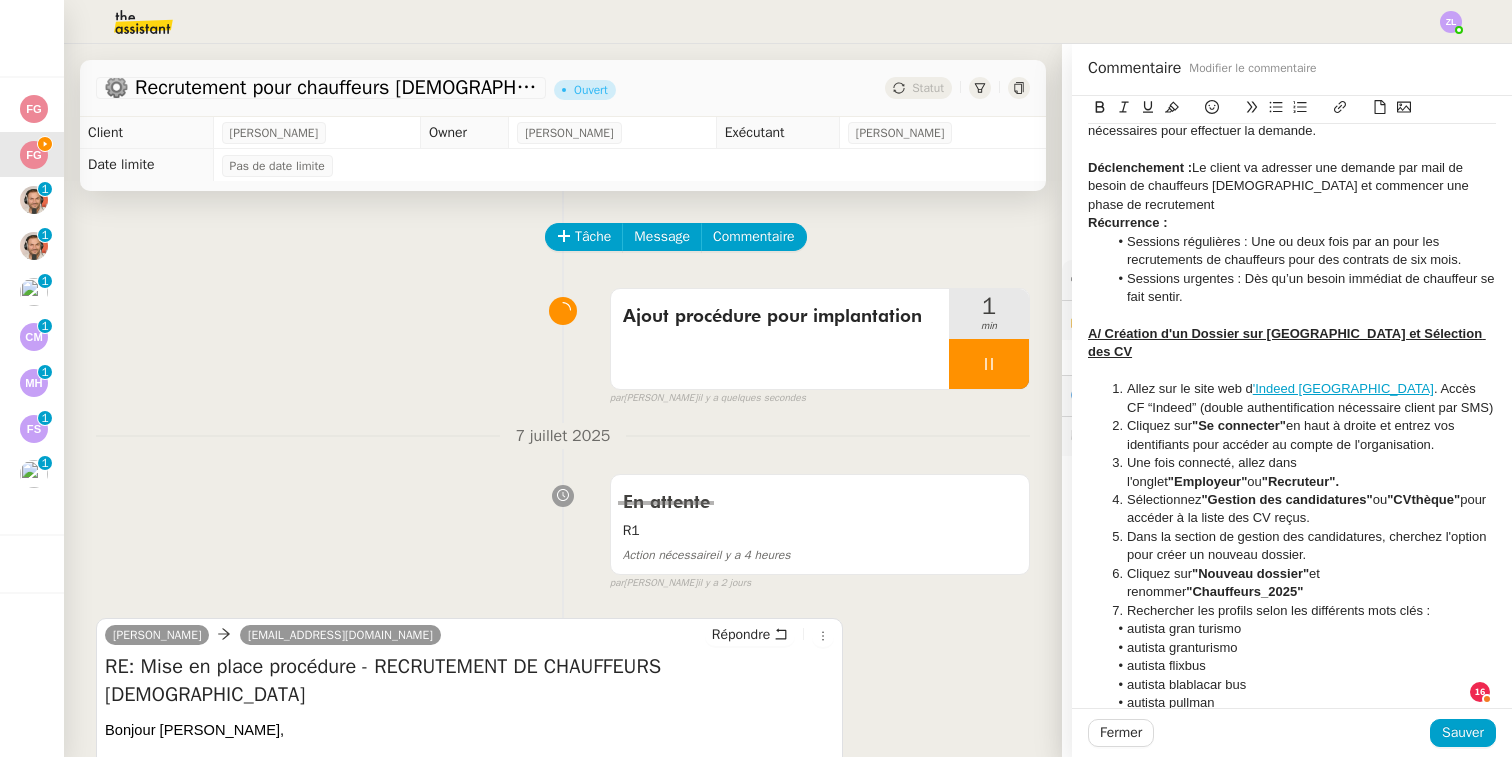 drag, startPoint x: 1171, startPoint y: 203, endPoint x: 1054, endPoint y: 204, distance: 117.00427 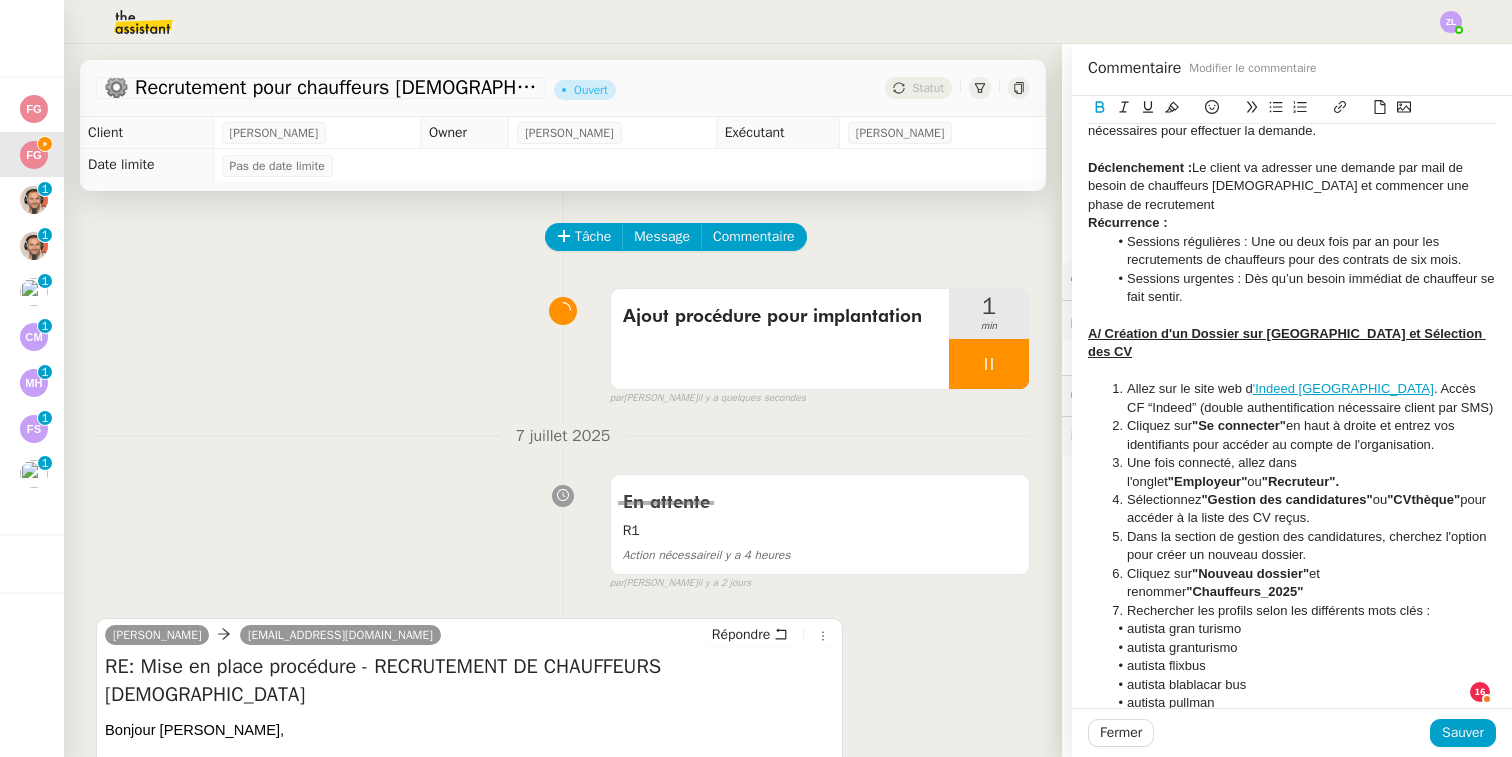 click 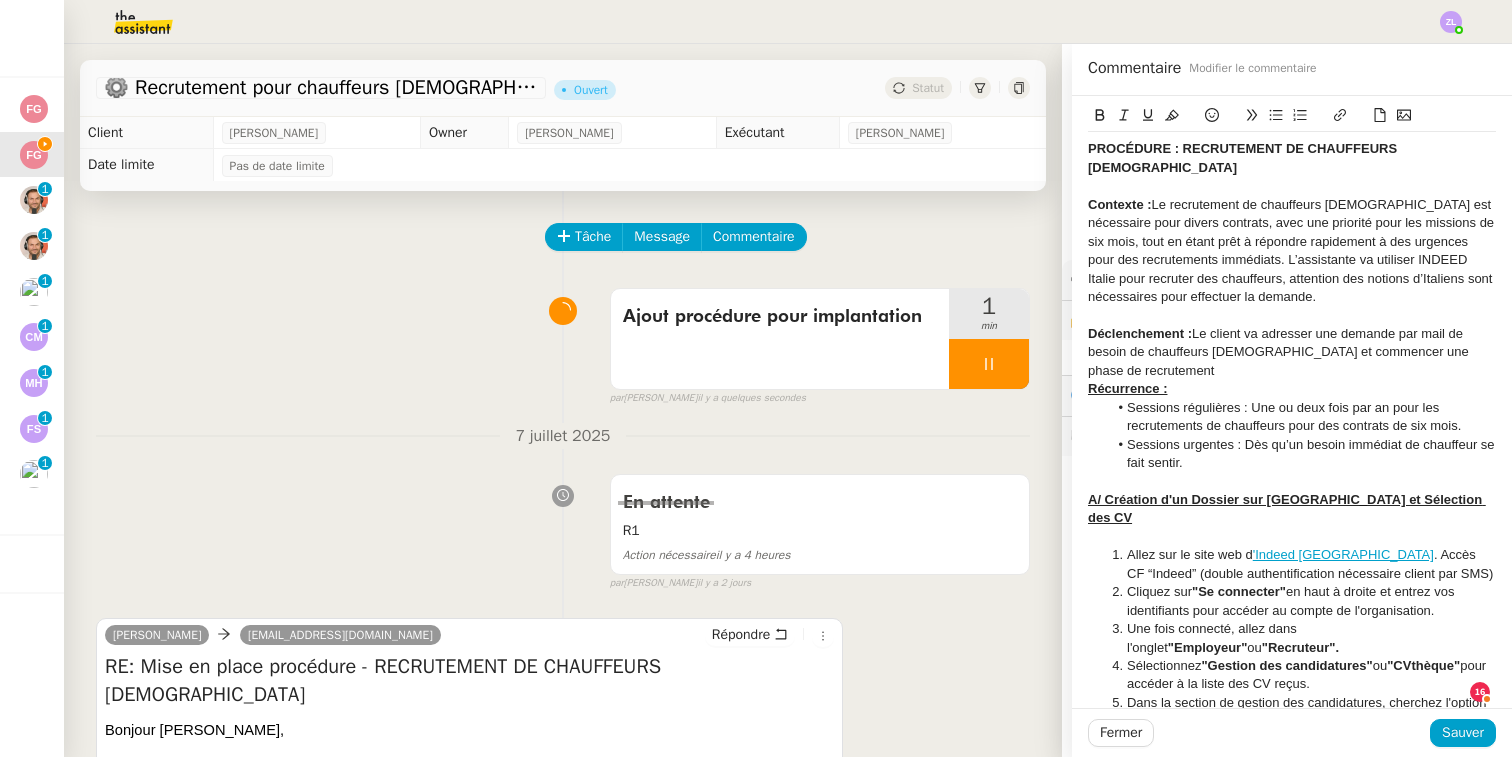 scroll, scrollTop: 0, scrollLeft: 0, axis: both 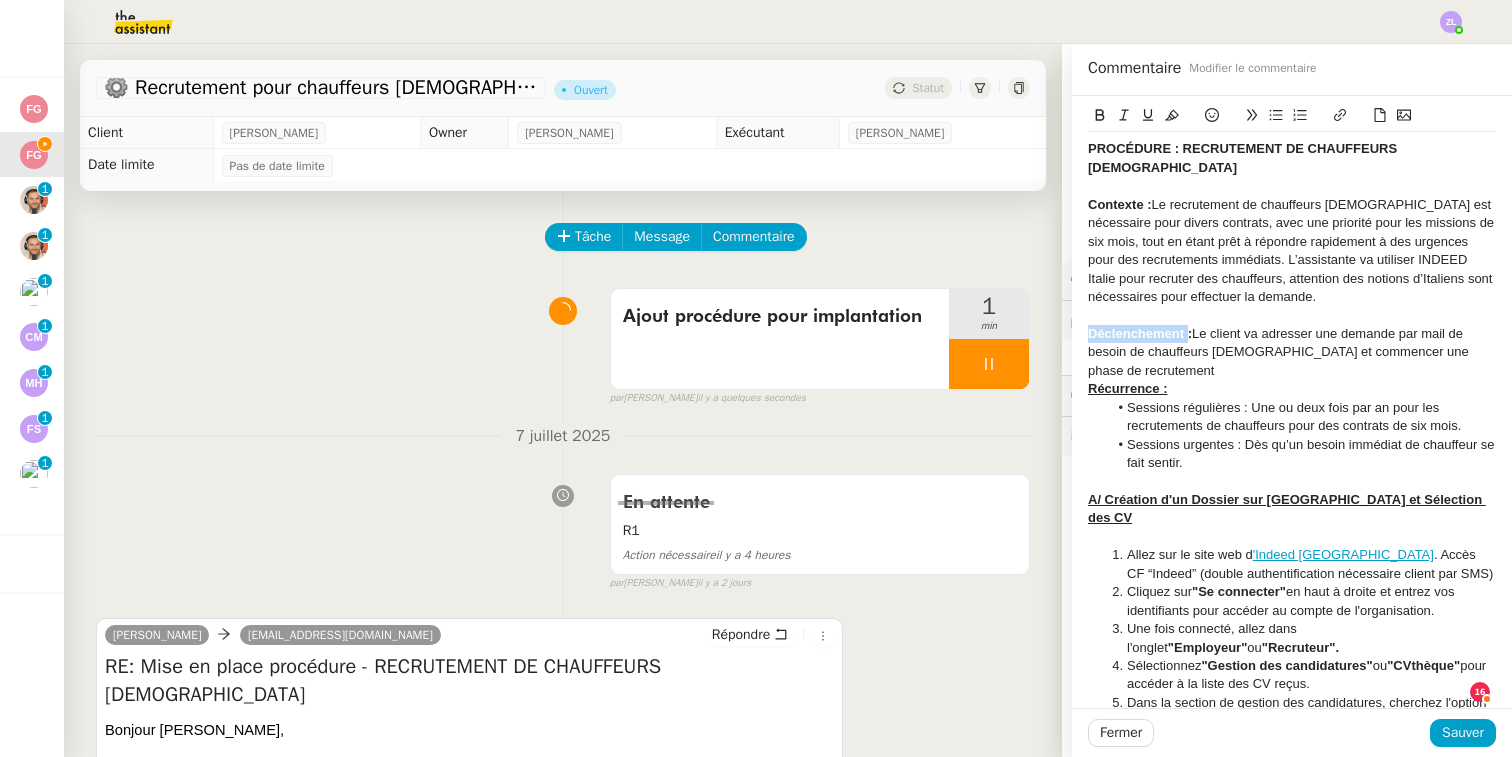 drag, startPoint x: 1188, startPoint y: 307, endPoint x: 1076, endPoint y: 306, distance: 112.00446 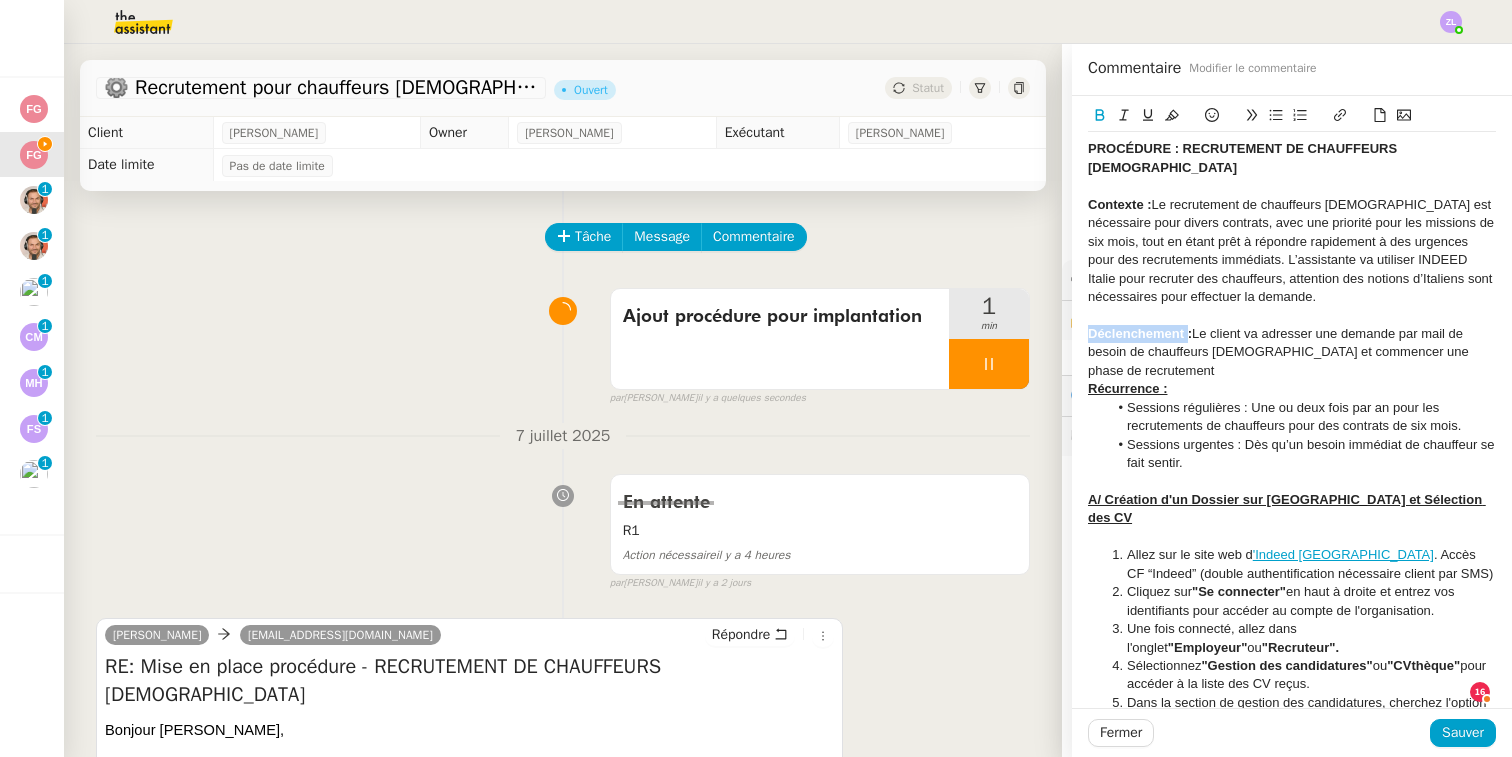 click 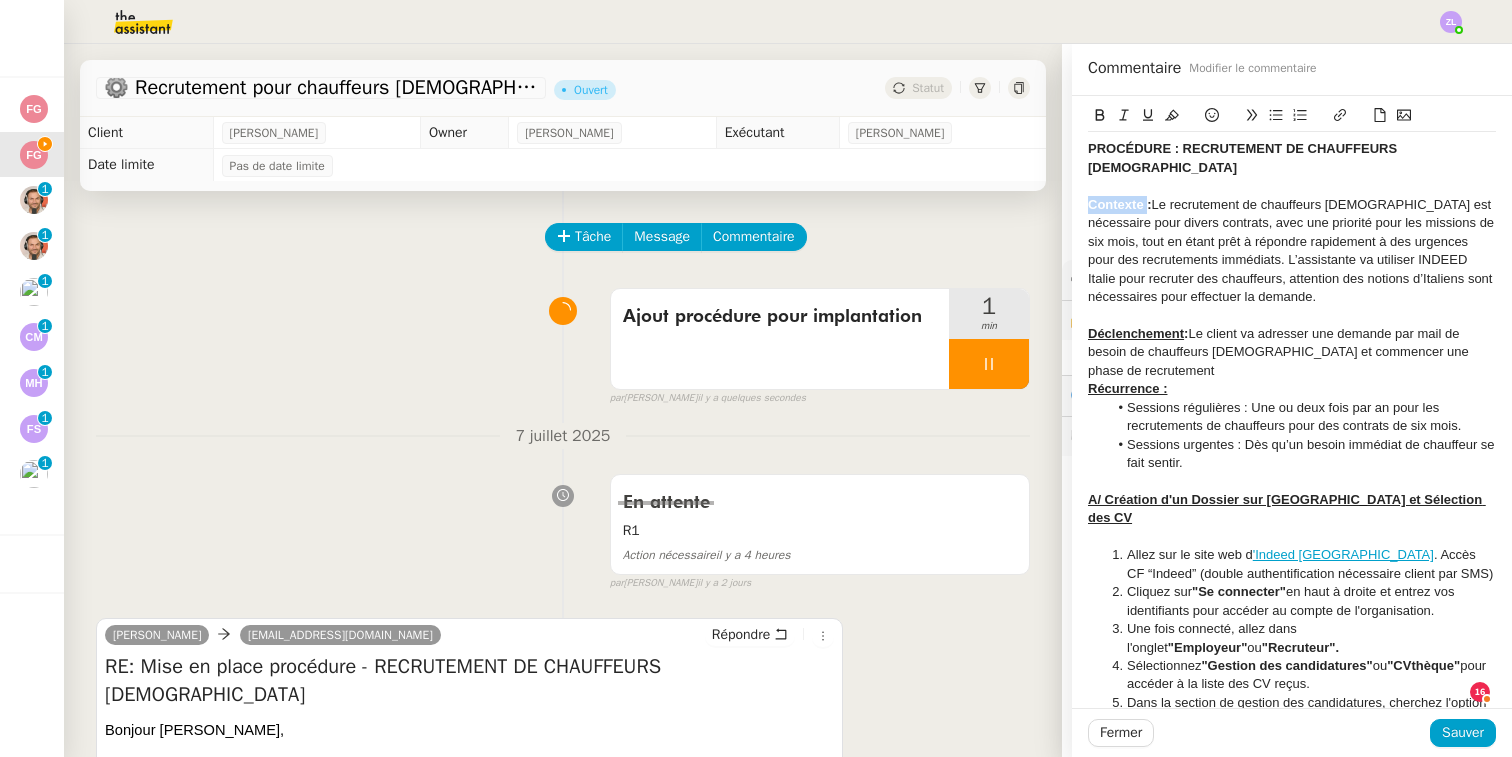 drag, startPoint x: 1149, startPoint y: 181, endPoint x: 1045, endPoint y: 182, distance: 104.00481 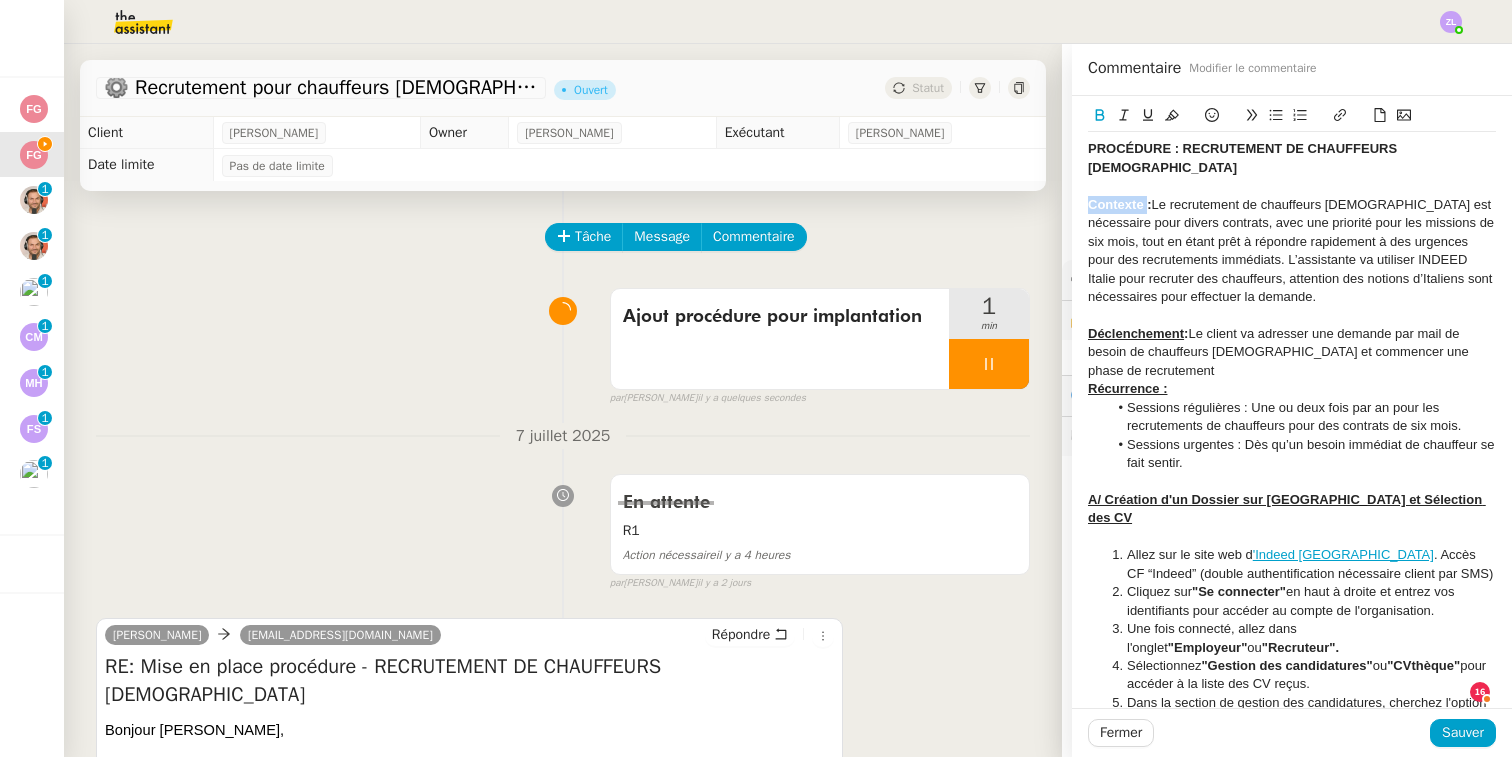 click 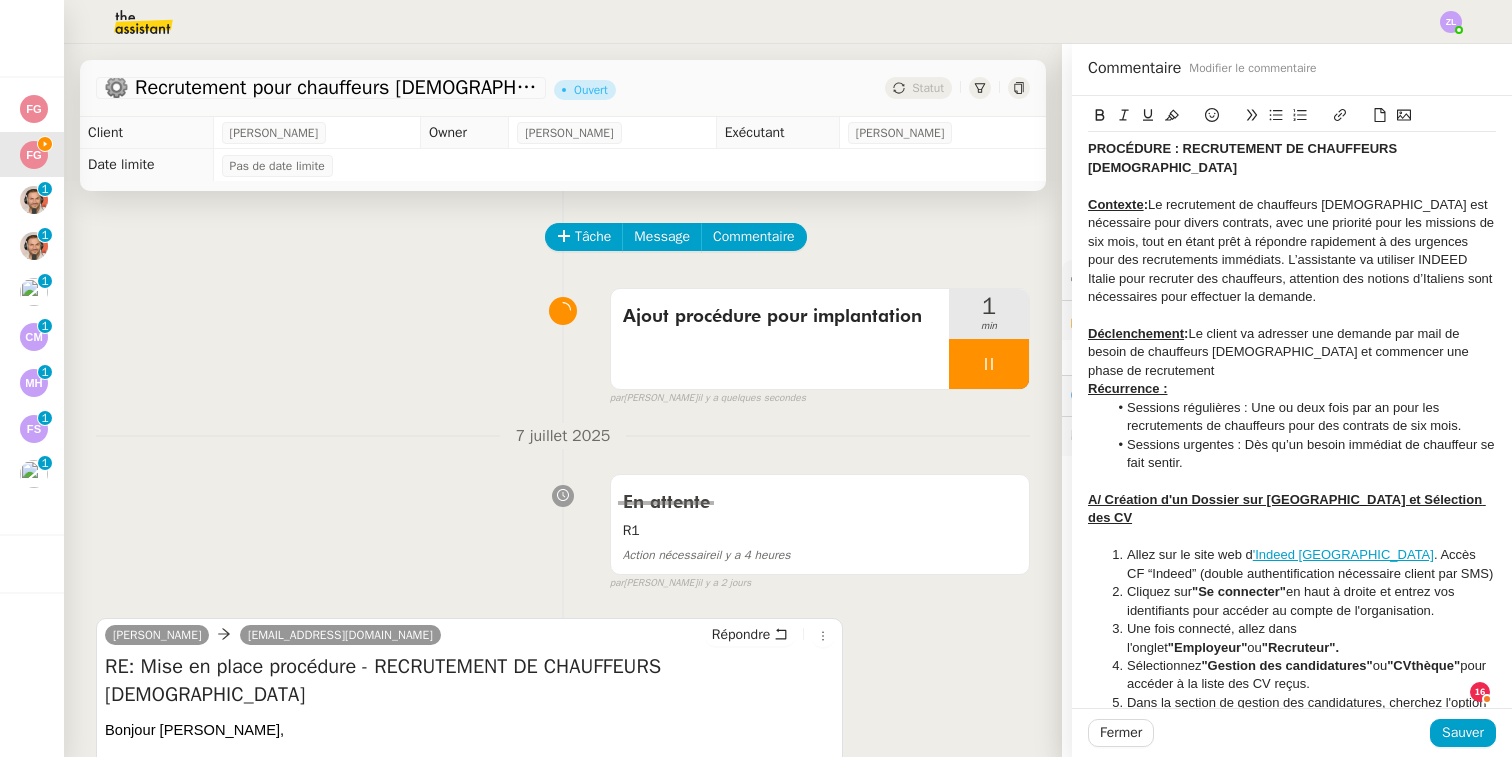 drag, startPoint x: 1177, startPoint y: 149, endPoint x: 1061, endPoint y: 145, distance: 116.06895 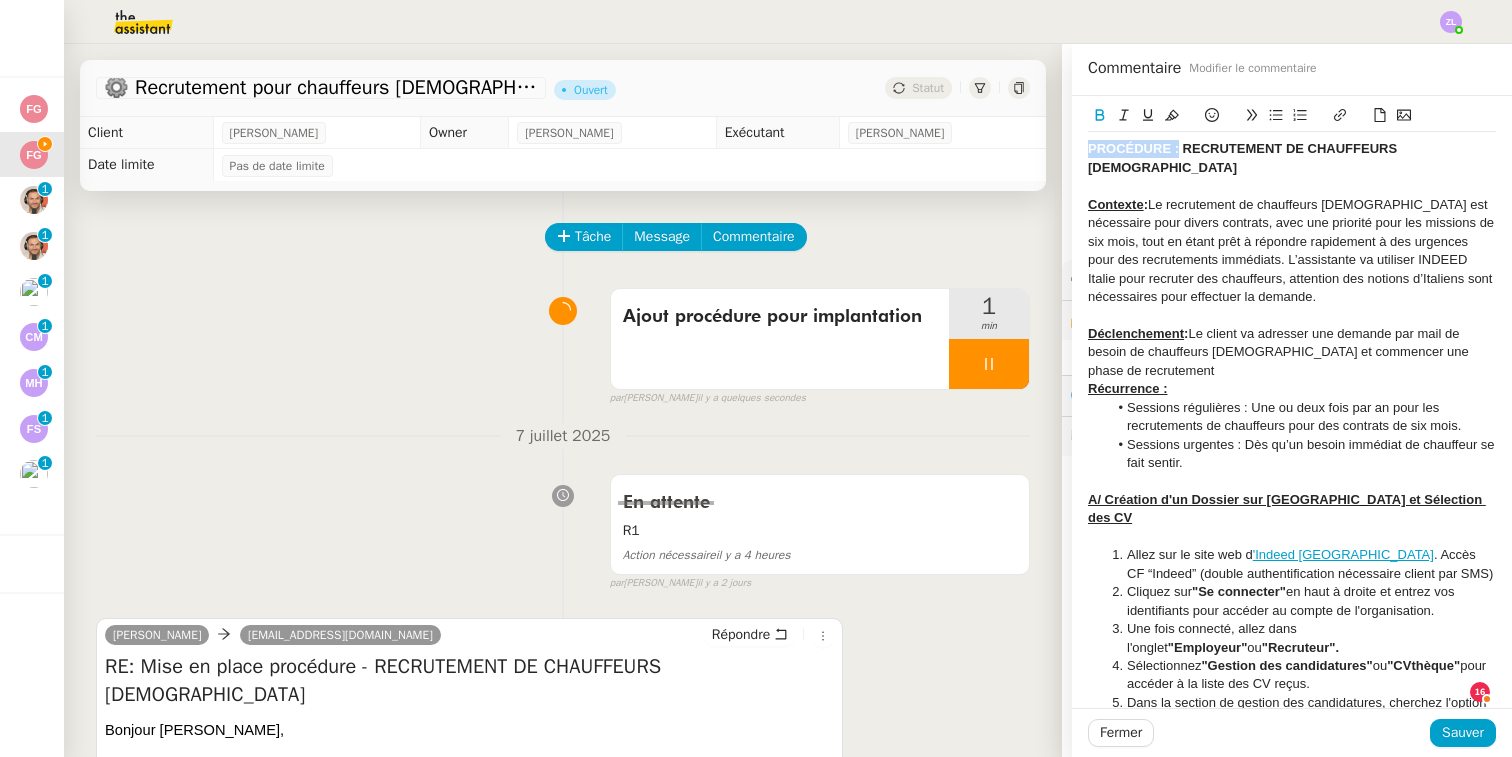 click 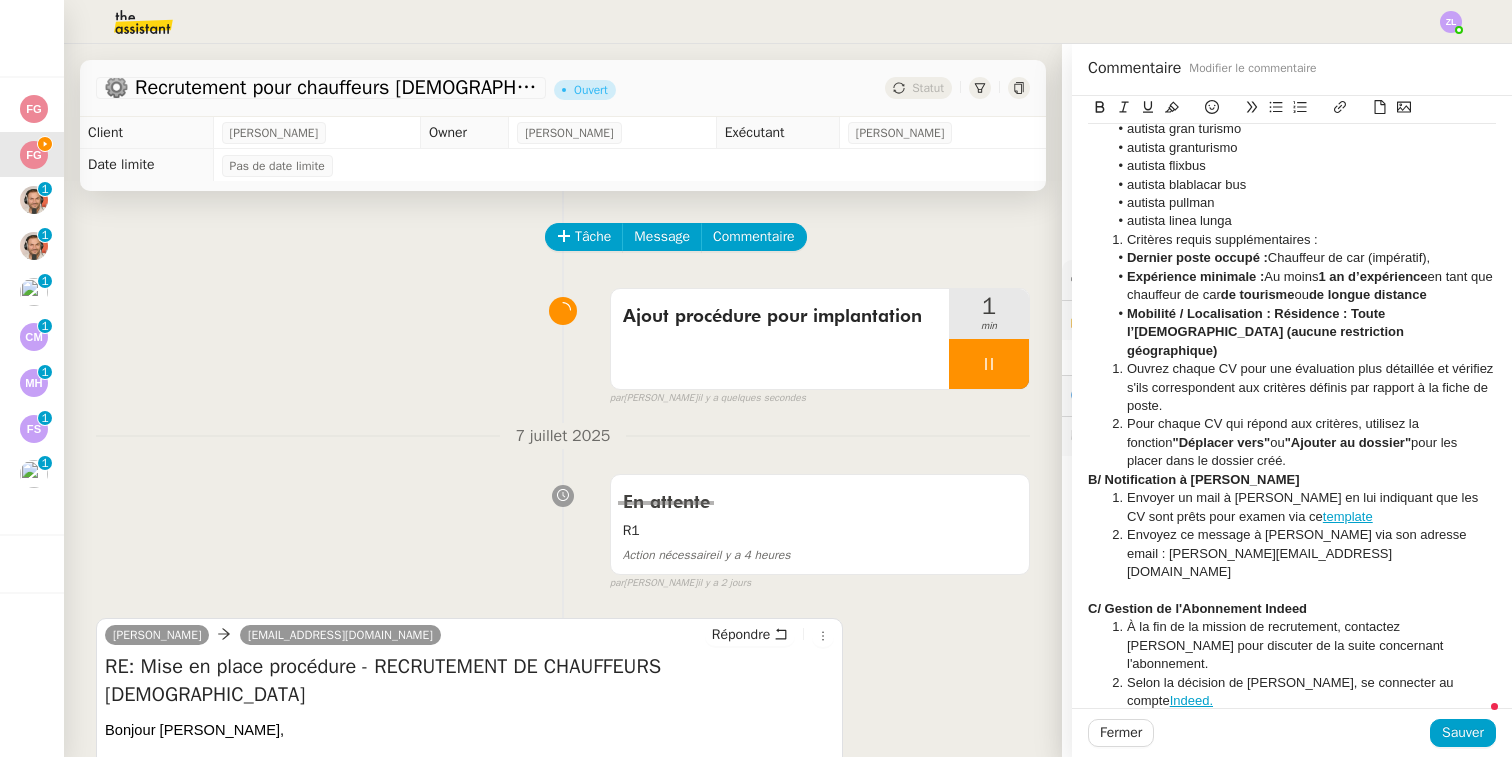 scroll, scrollTop: 688, scrollLeft: 0, axis: vertical 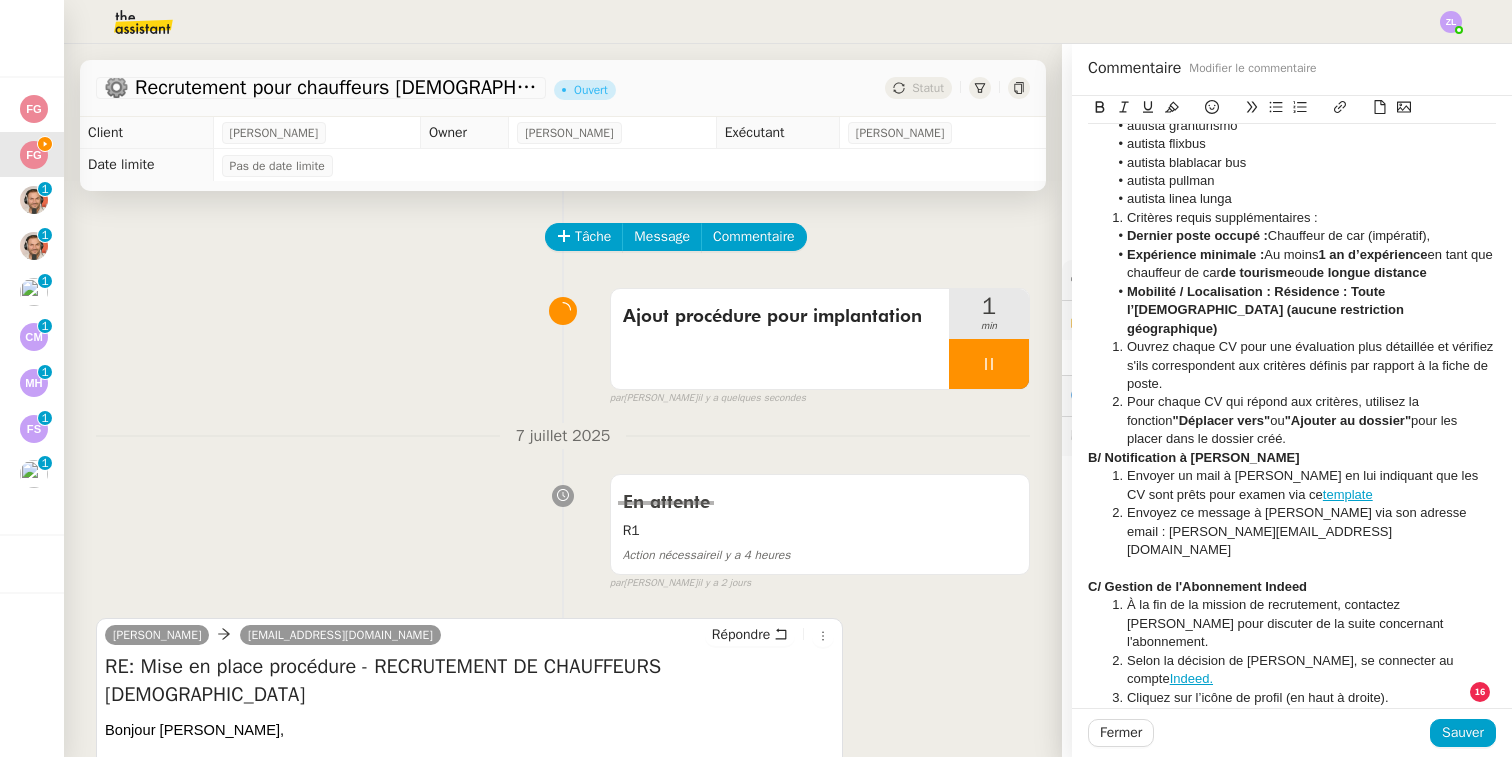 click on "Pour chaque CV qui répond aux critères, utilisez la fonction  "Déplacer vers"  ou  "Ajouter au dossier"  pour les placer dans le dossier créé." 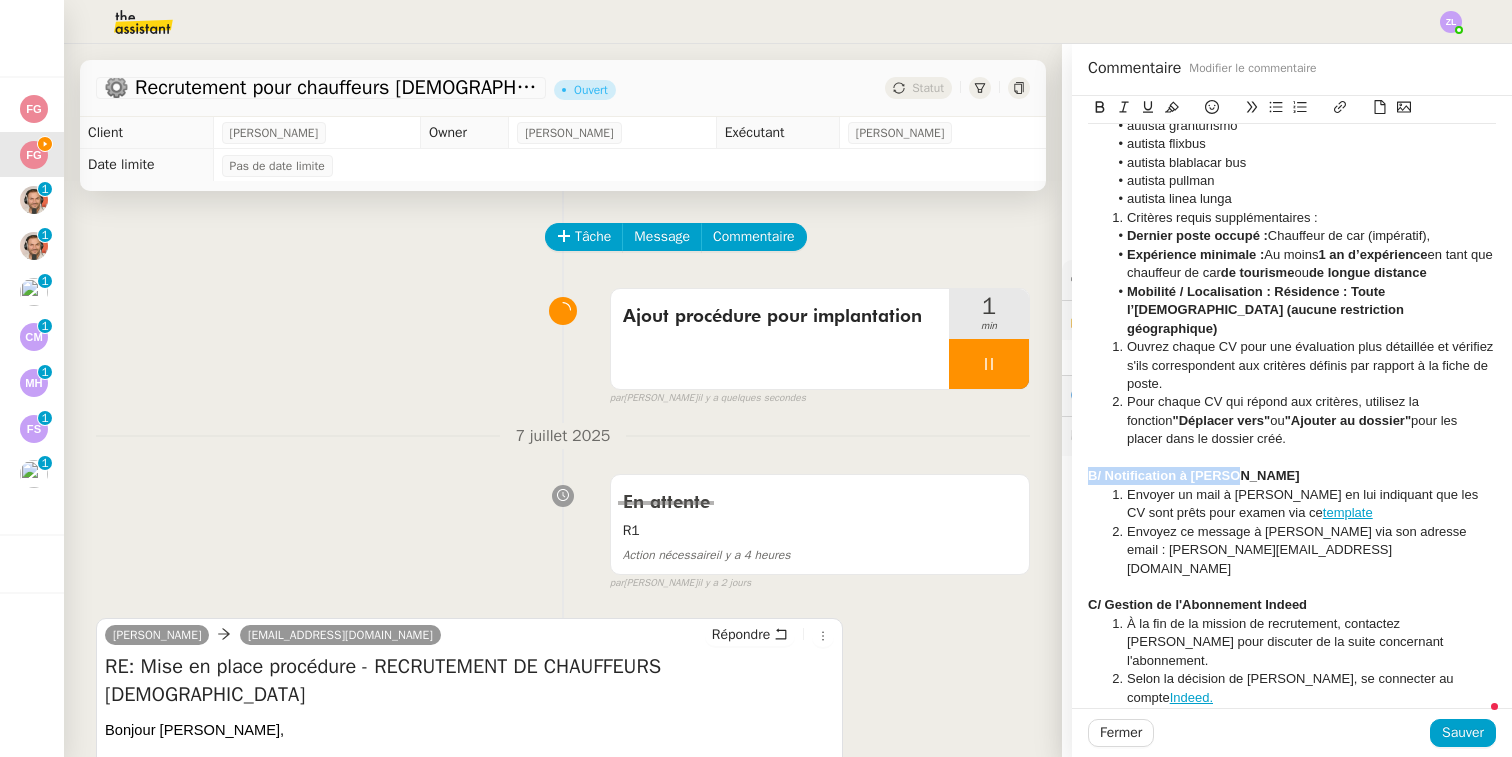 drag, startPoint x: 1237, startPoint y: 399, endPoint x: 1045, endPoint y: 399, distance: 192 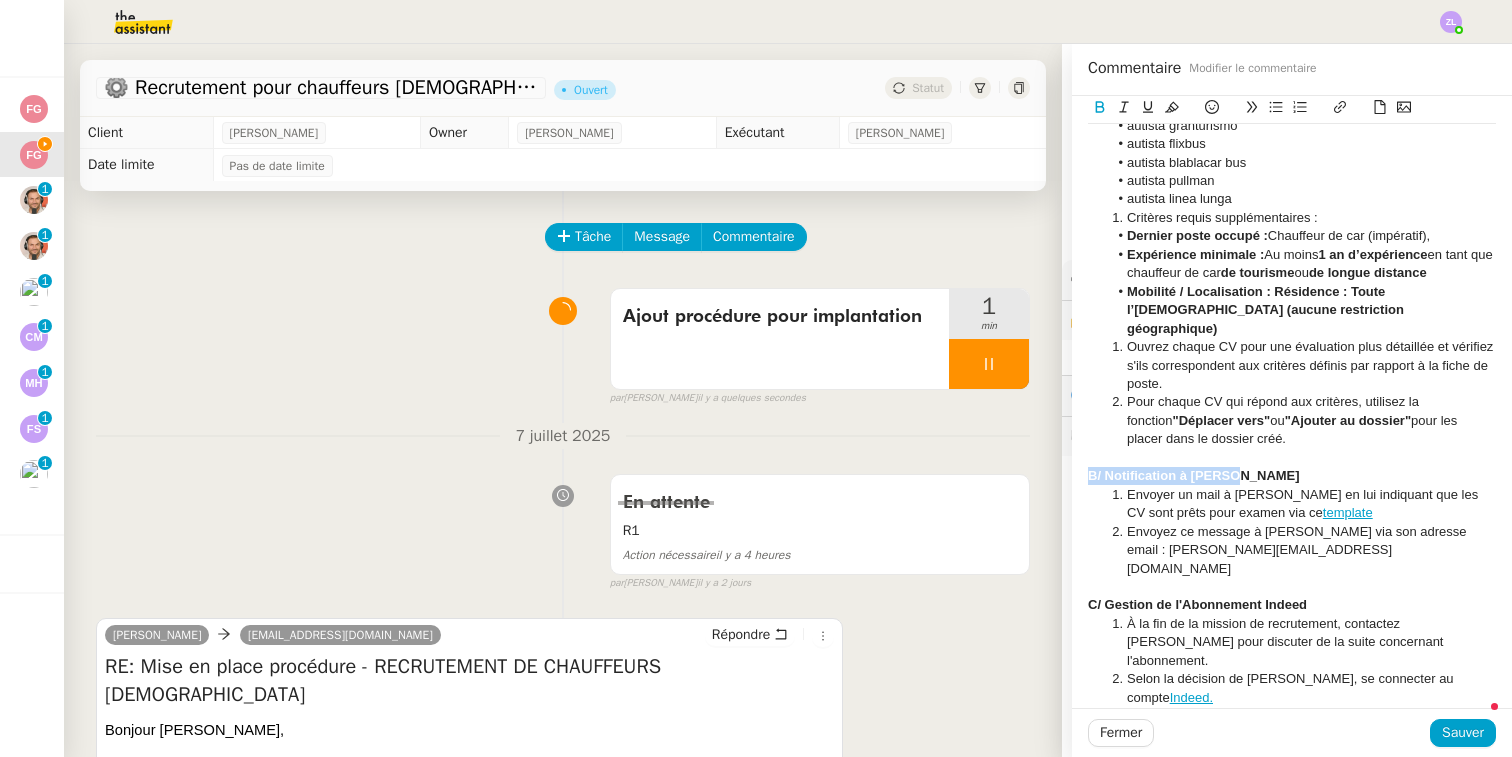 click 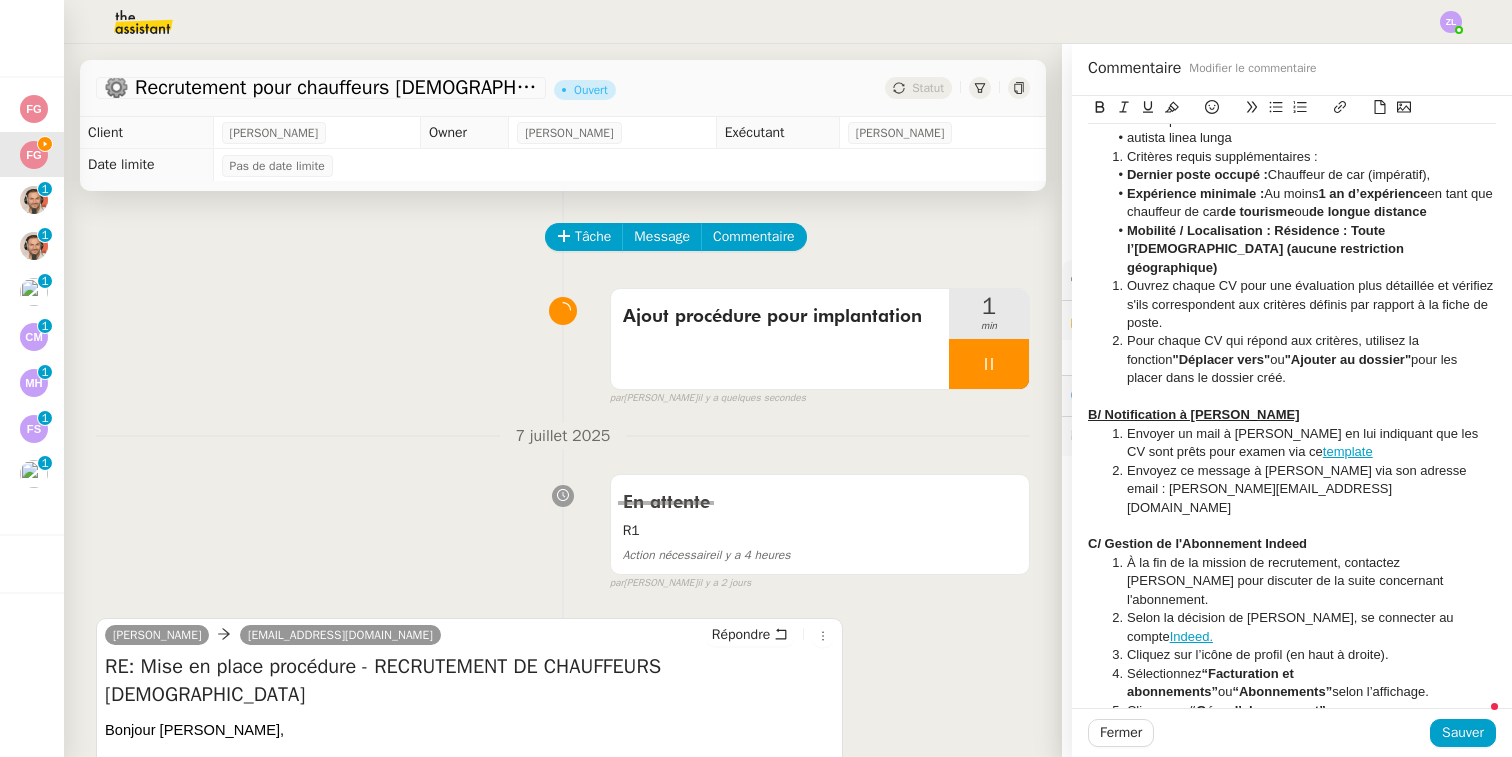 scroll, scrollTop: 764, scrollLeft: 0, axis: vertical 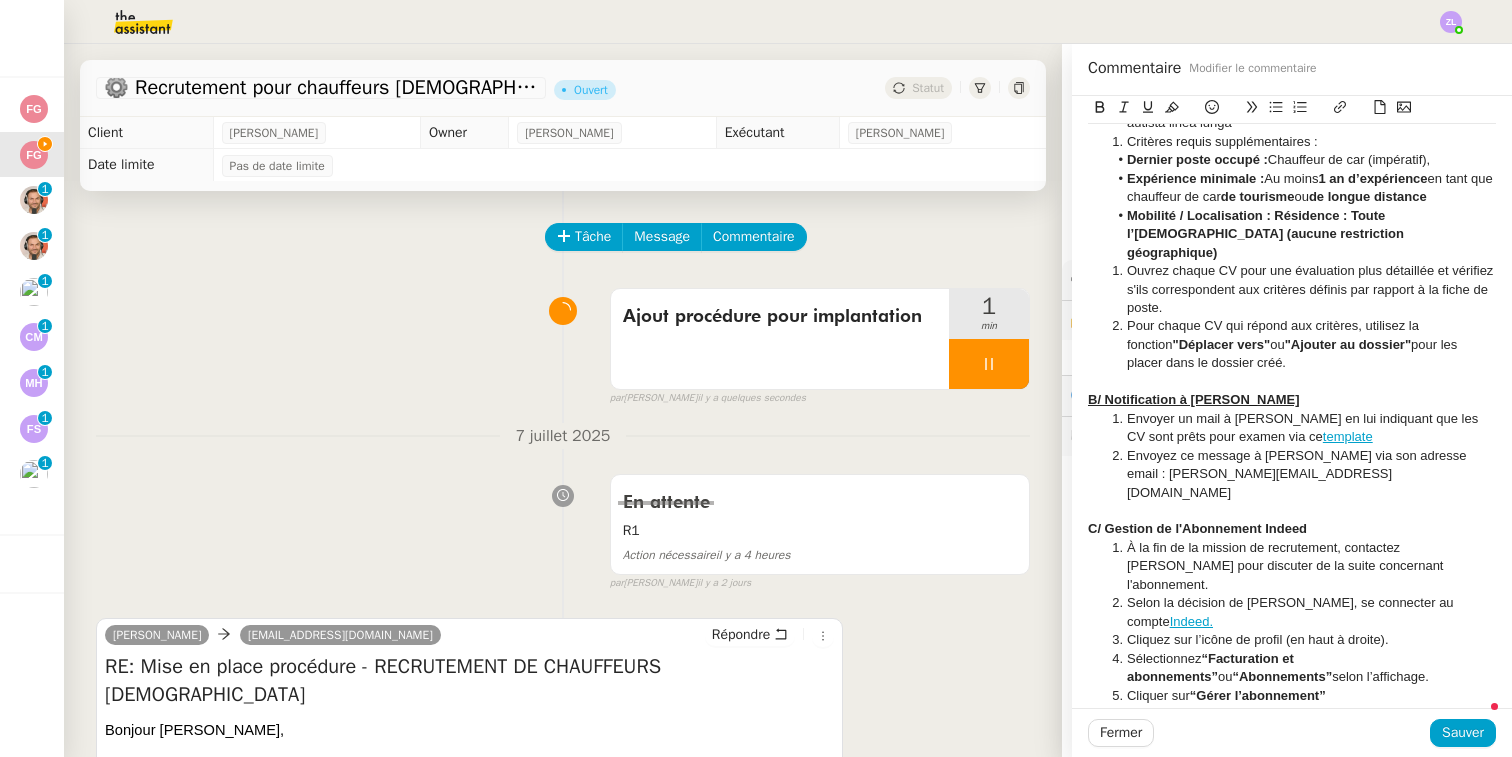 click on "B/ Notification à [PERSON_NAME]" 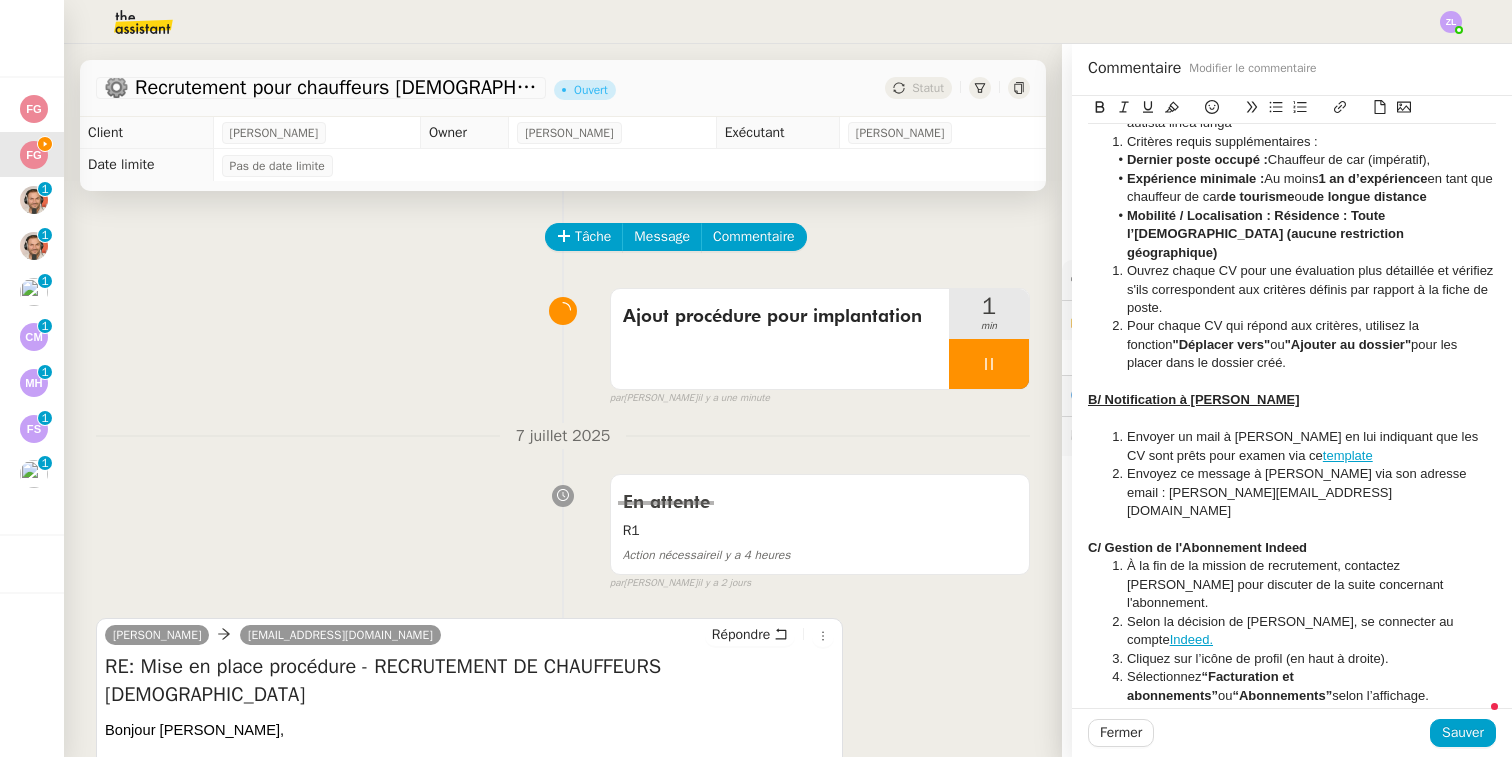 scroll, scrollTop: 786, scrollLeft: 0, axis: vertical 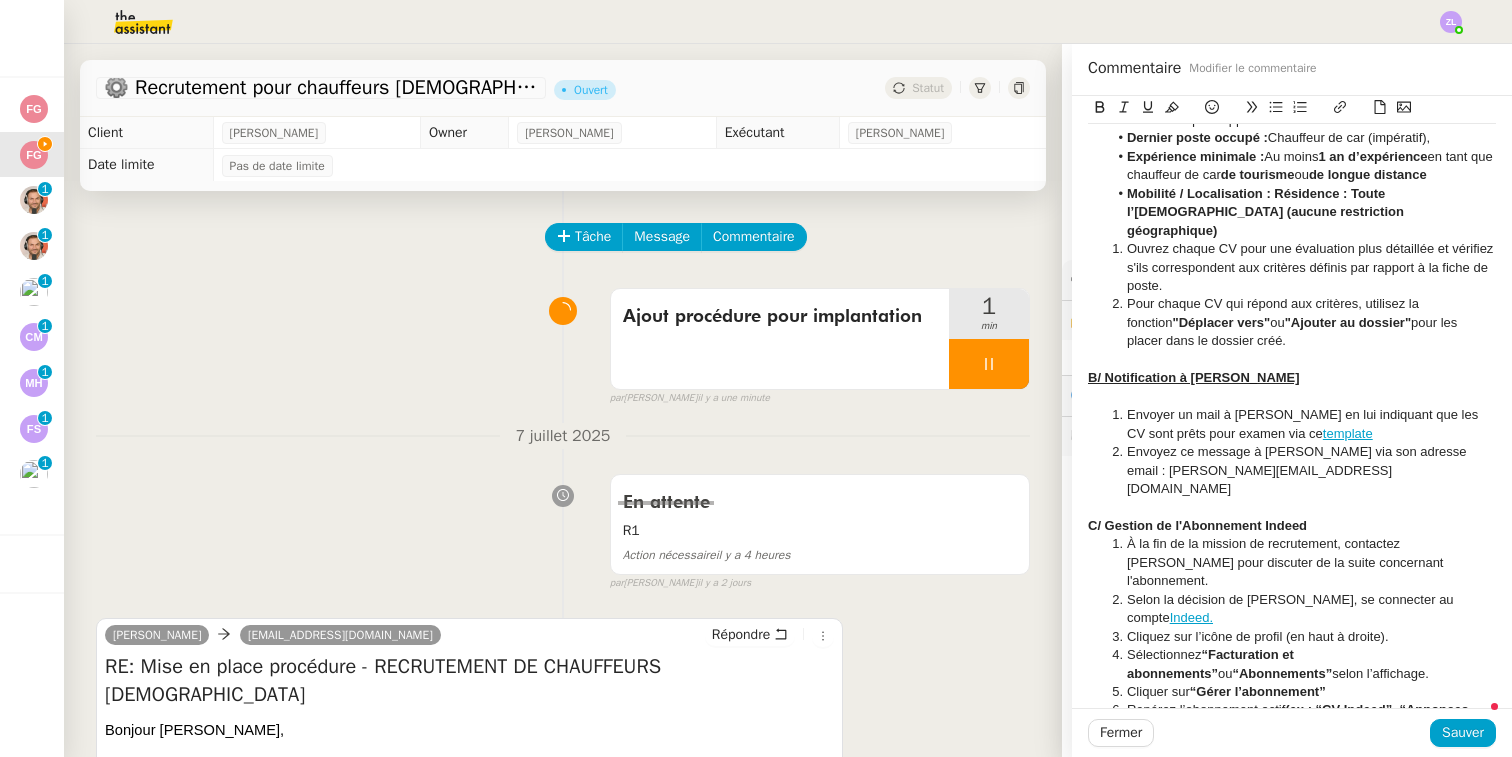 click on "C/ Gestion de l'Abonnement Indeed" 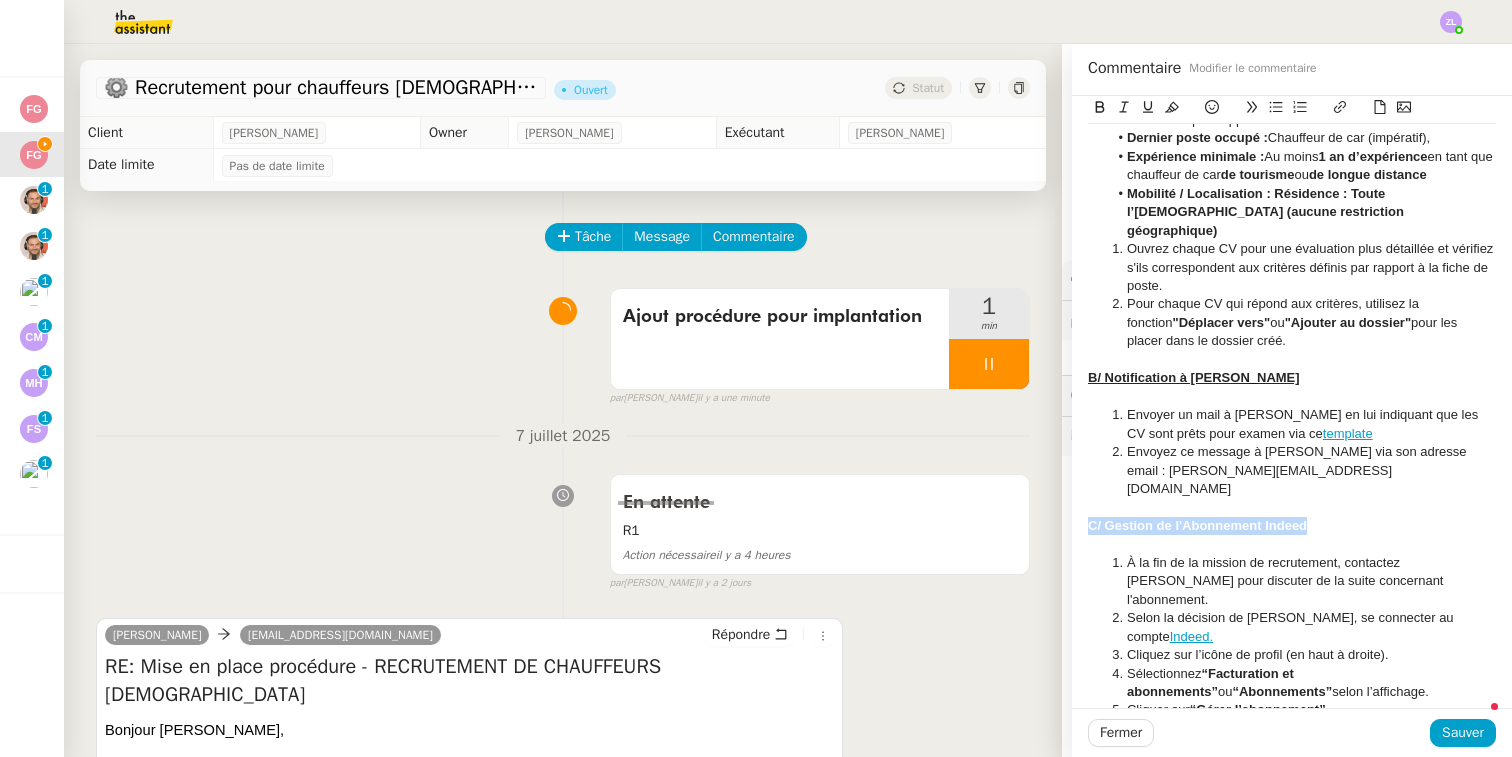 drag, startPoint x: 1312, startPoint y: 422, endPoint x: 1068, endPoint y: 422, distance: 244 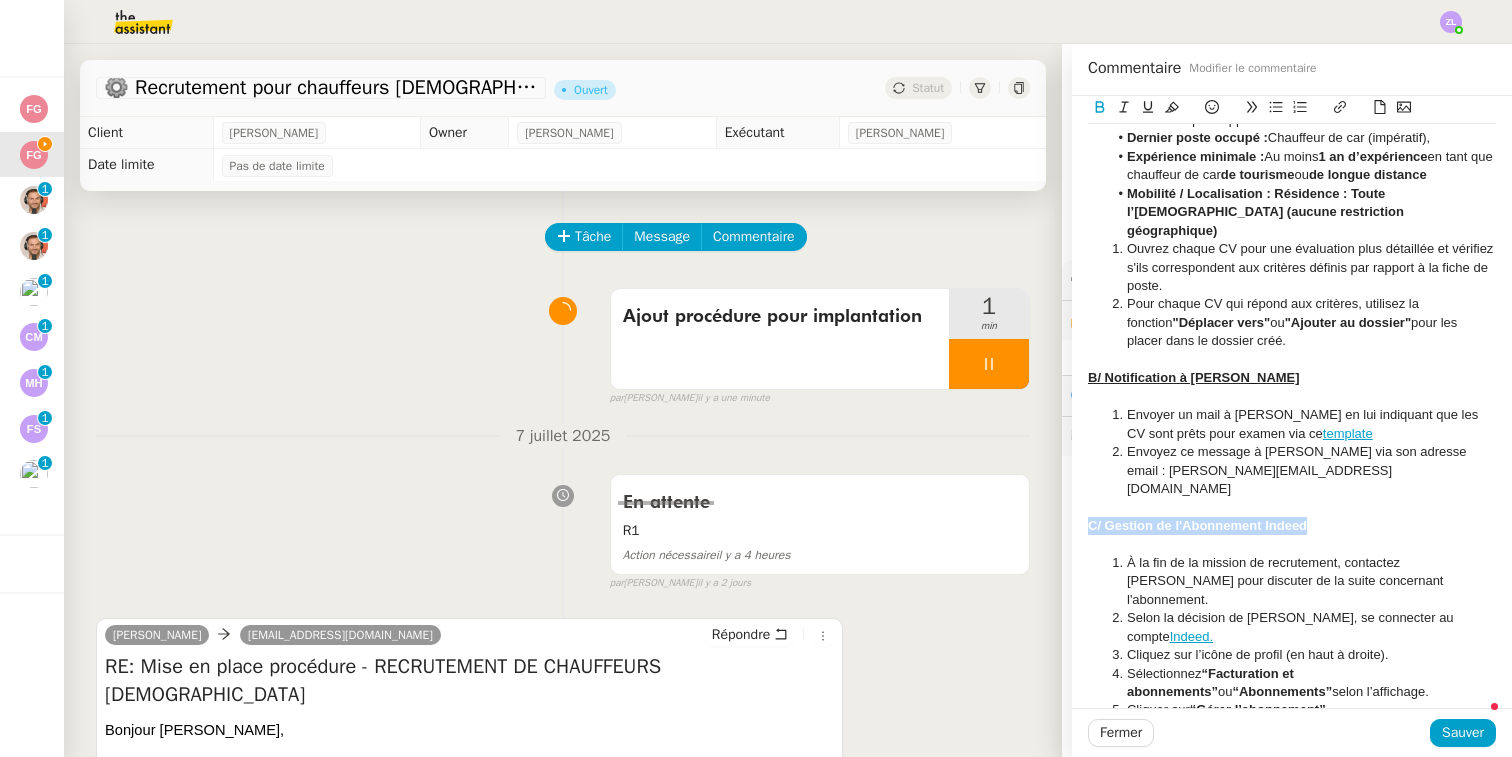click 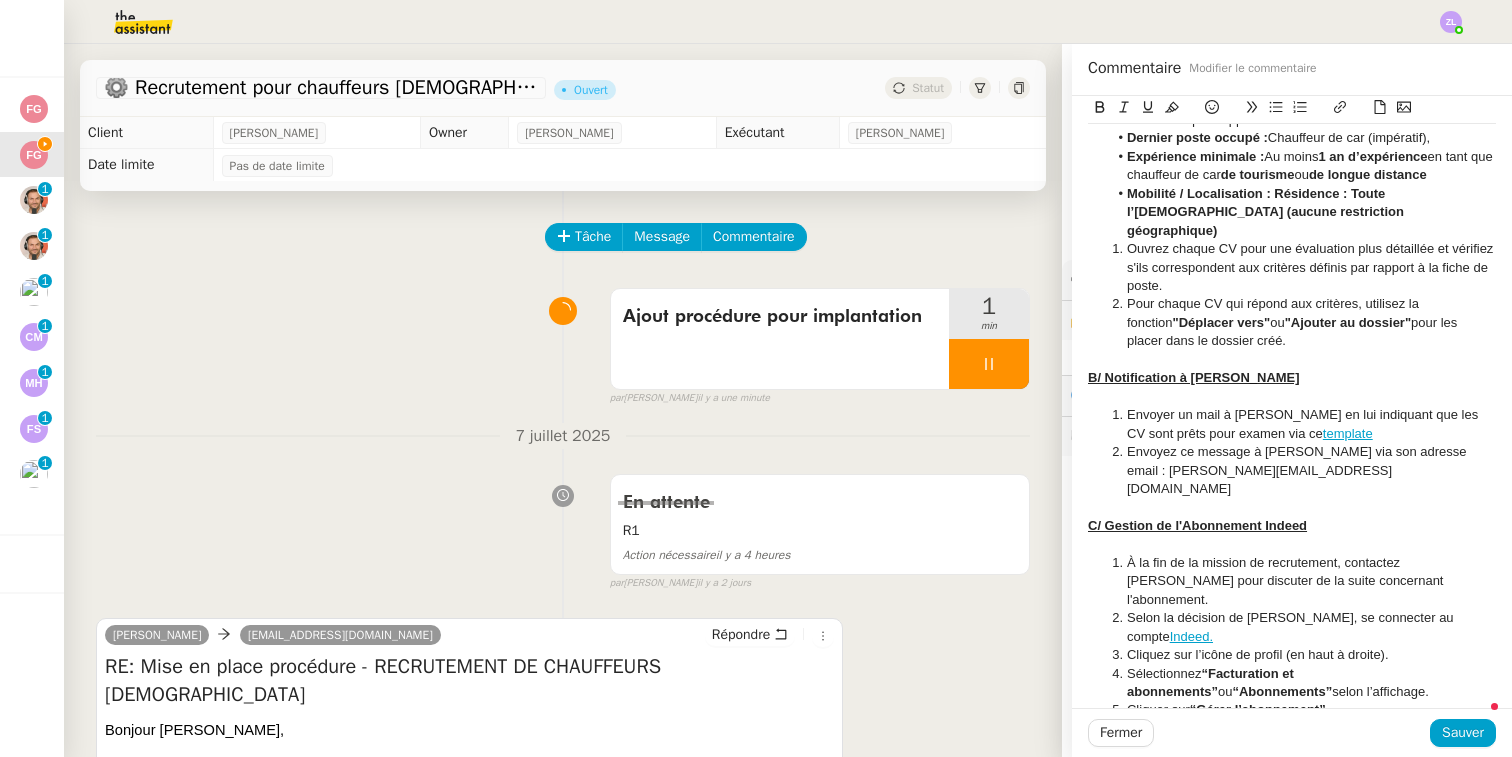 click on "C/ Gestion de l'Abonnement Indeed" 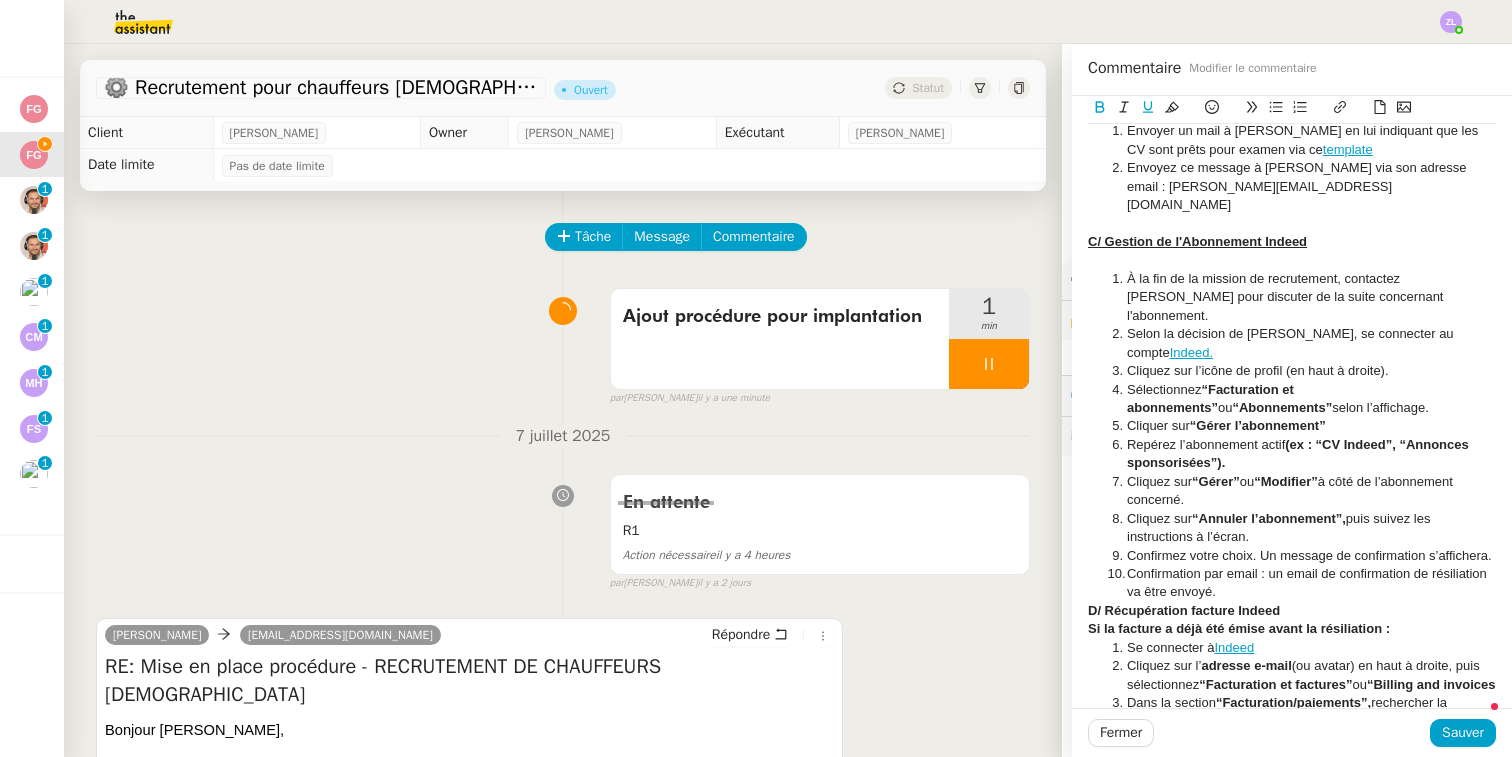 scroll, scrollTop: 1095, scrollLeft: 0, axis: vertical 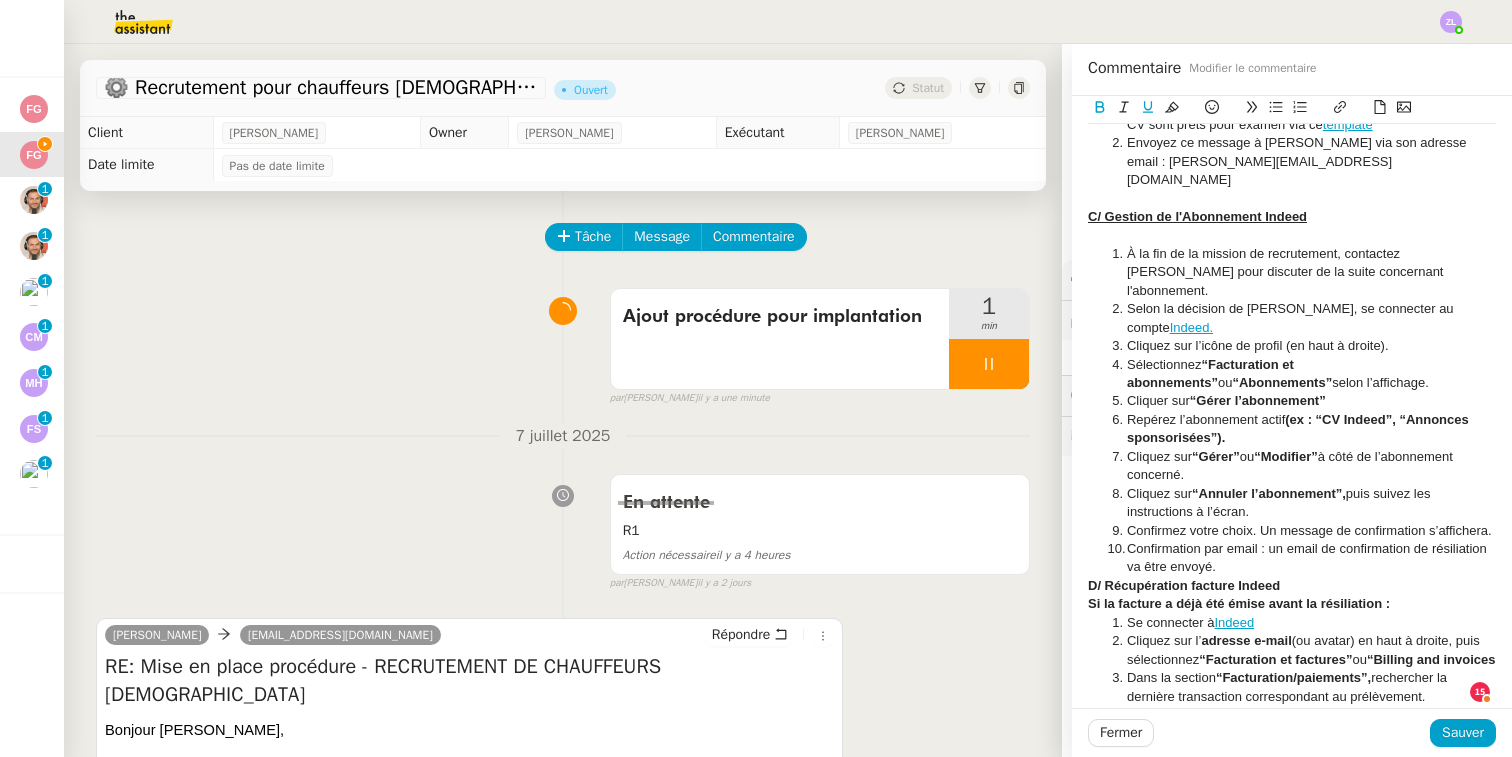click on "Confirmation par email : un email de confirmation de résiliation va être envoyé." 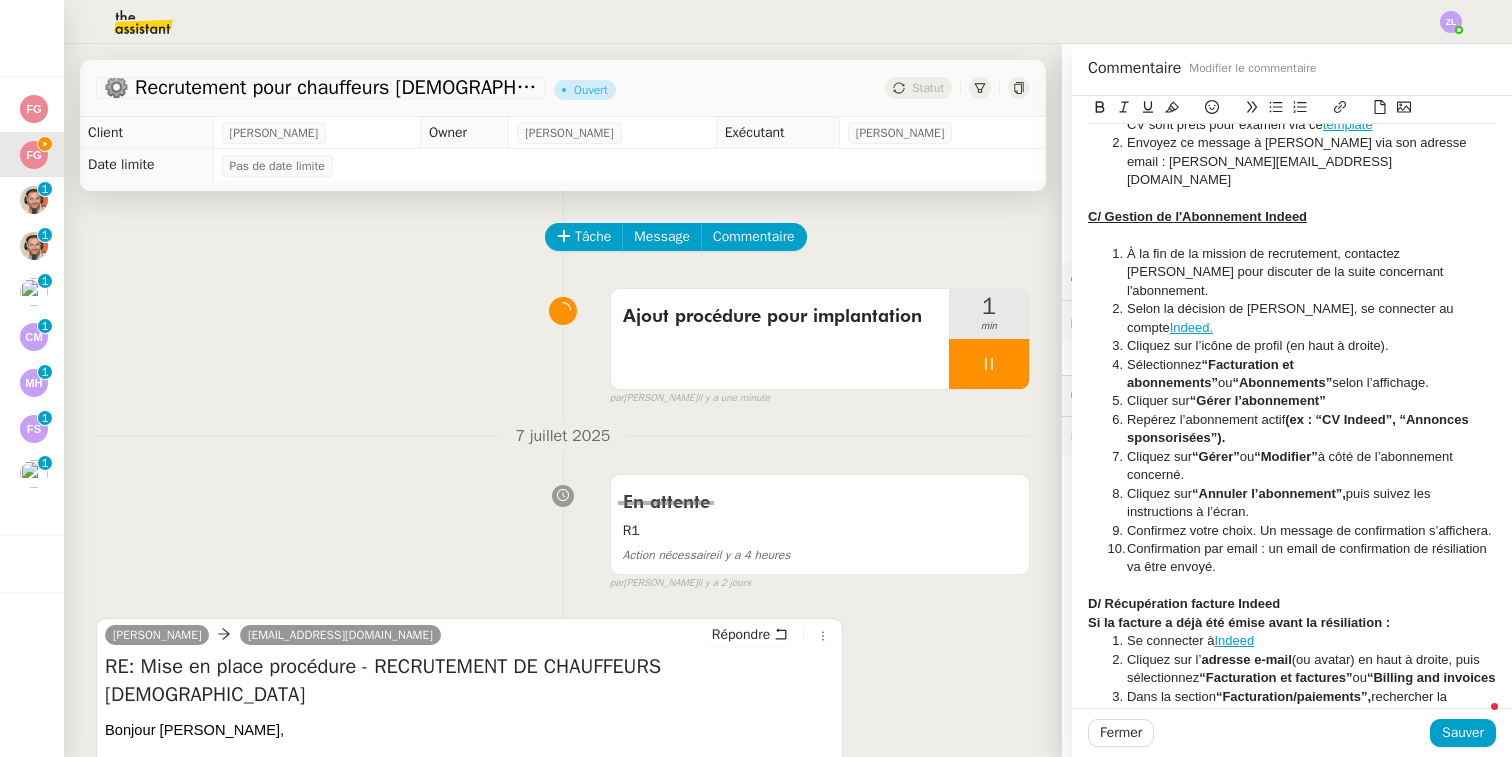 click on "D/ Récupération facture Indeed" 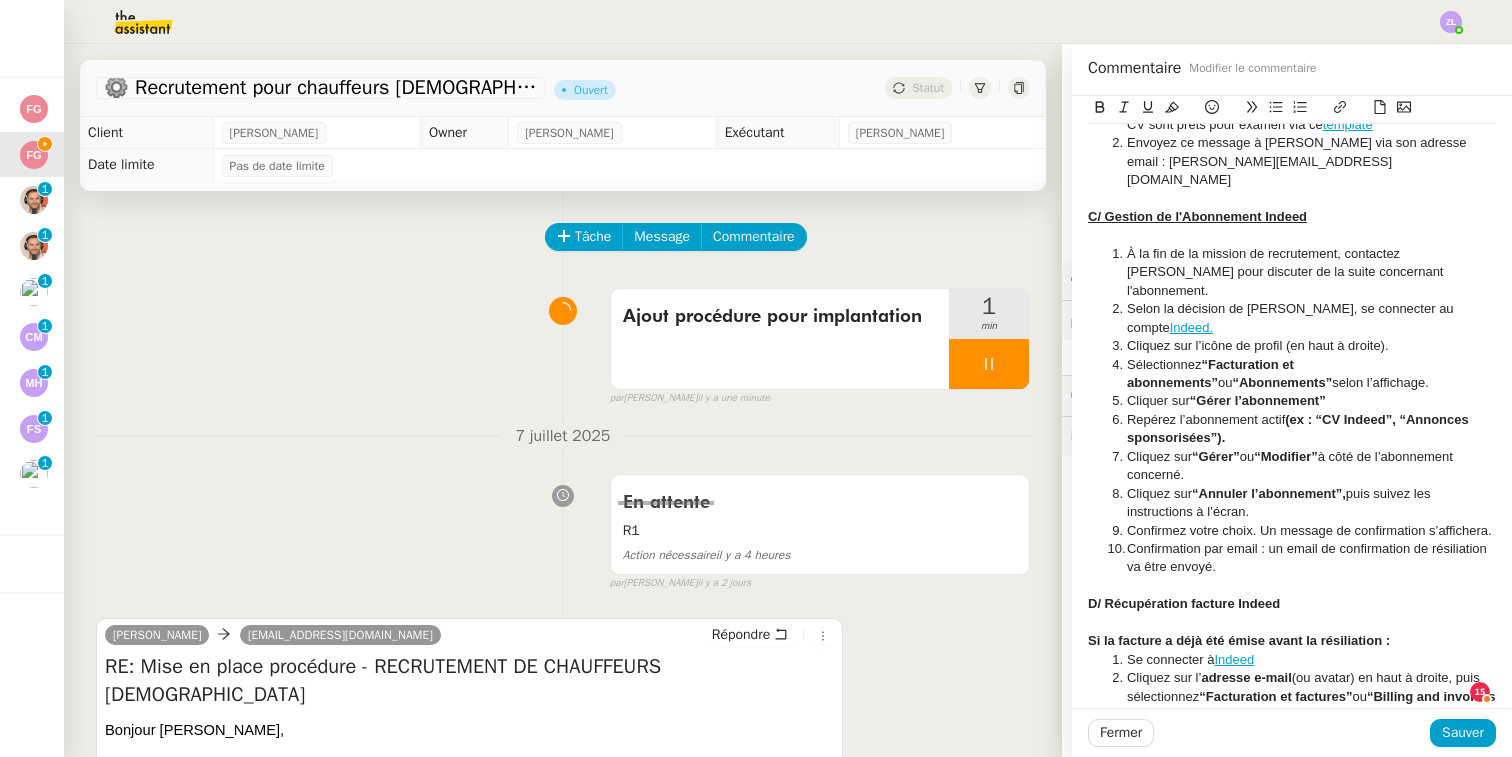 drag, startPoint x: 1290, startPoint y: 451, endPoint x: 1140, endPoint y: 104, distance: 378.03308 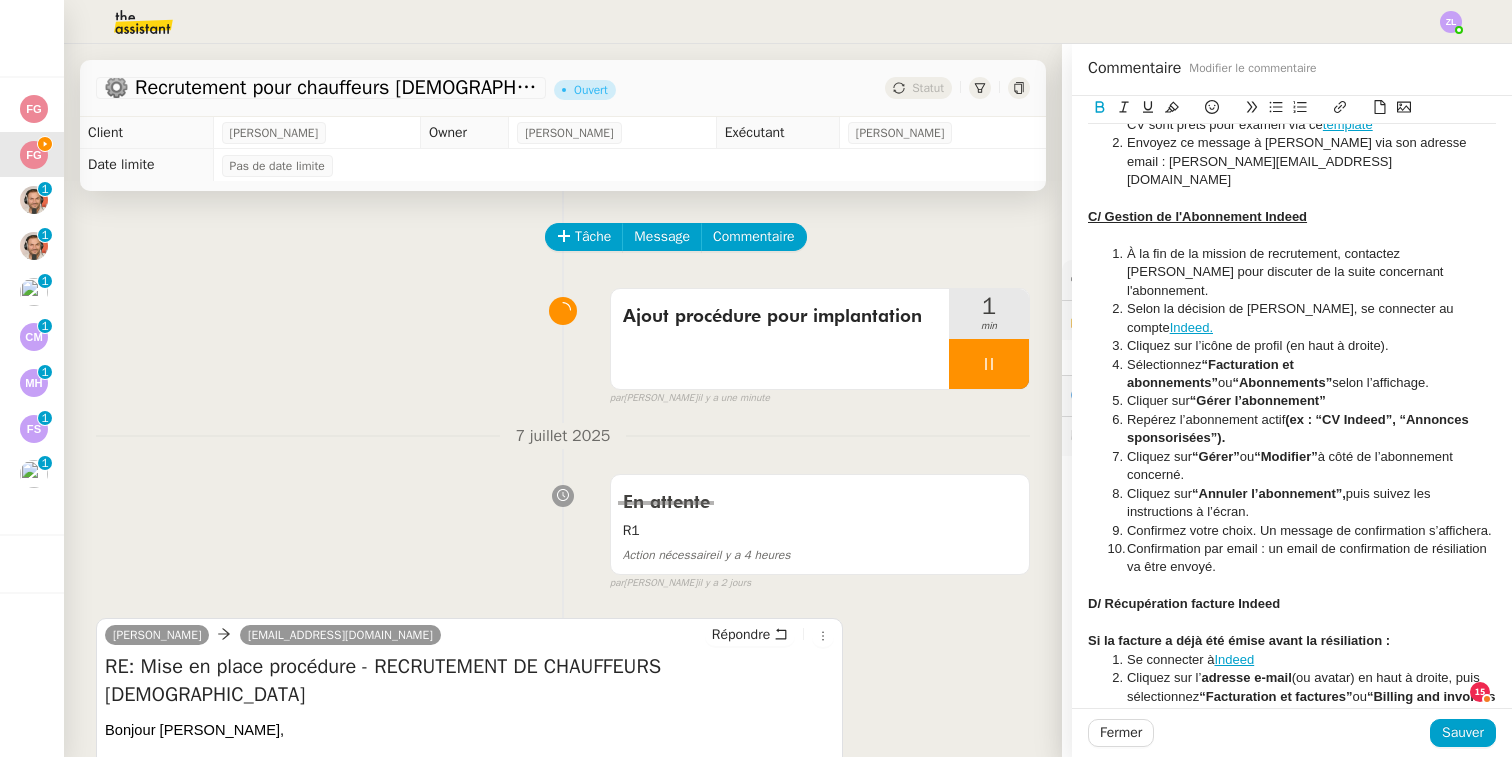 click 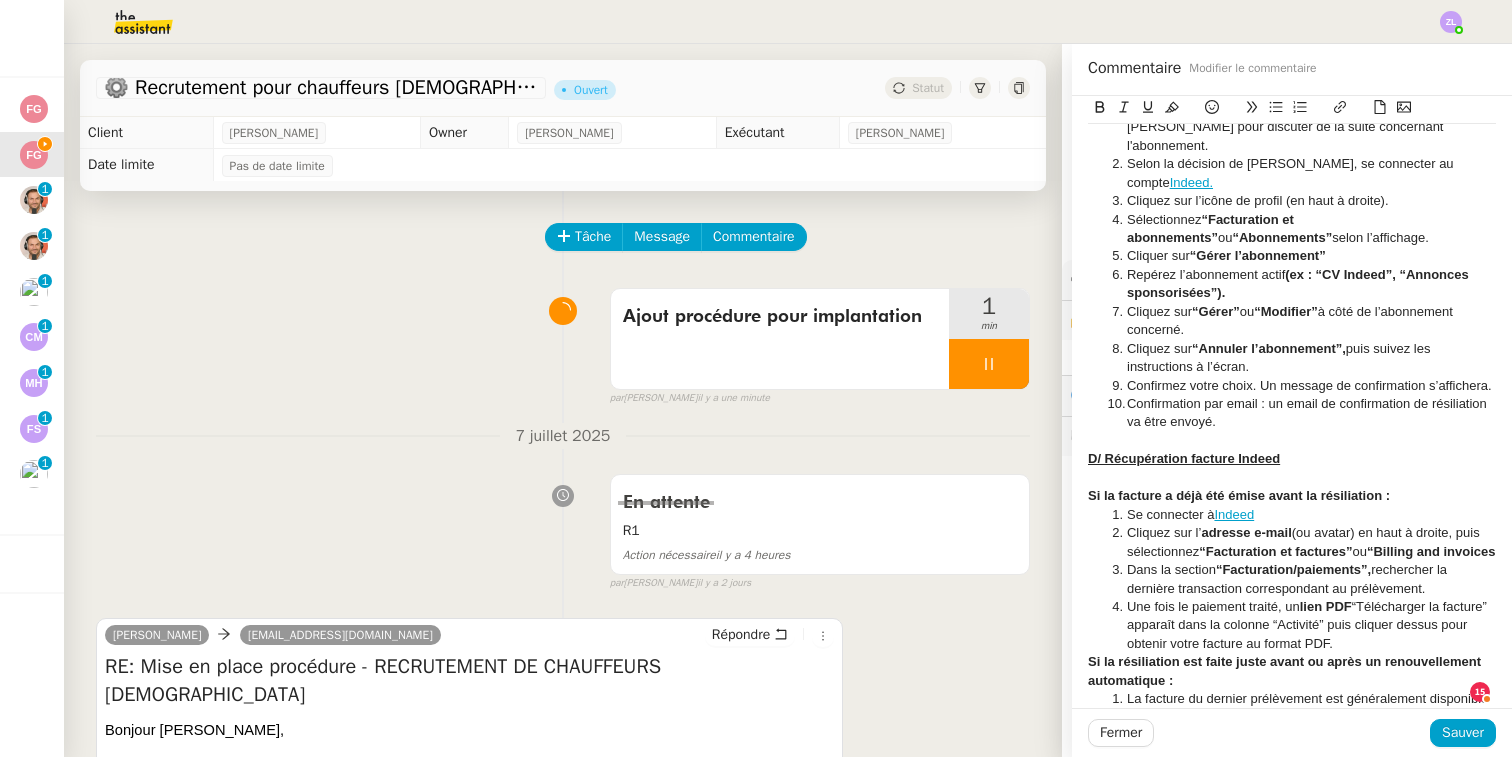 scroll, scrollTop: 1245, scrollLeft: 0, axis: vertical 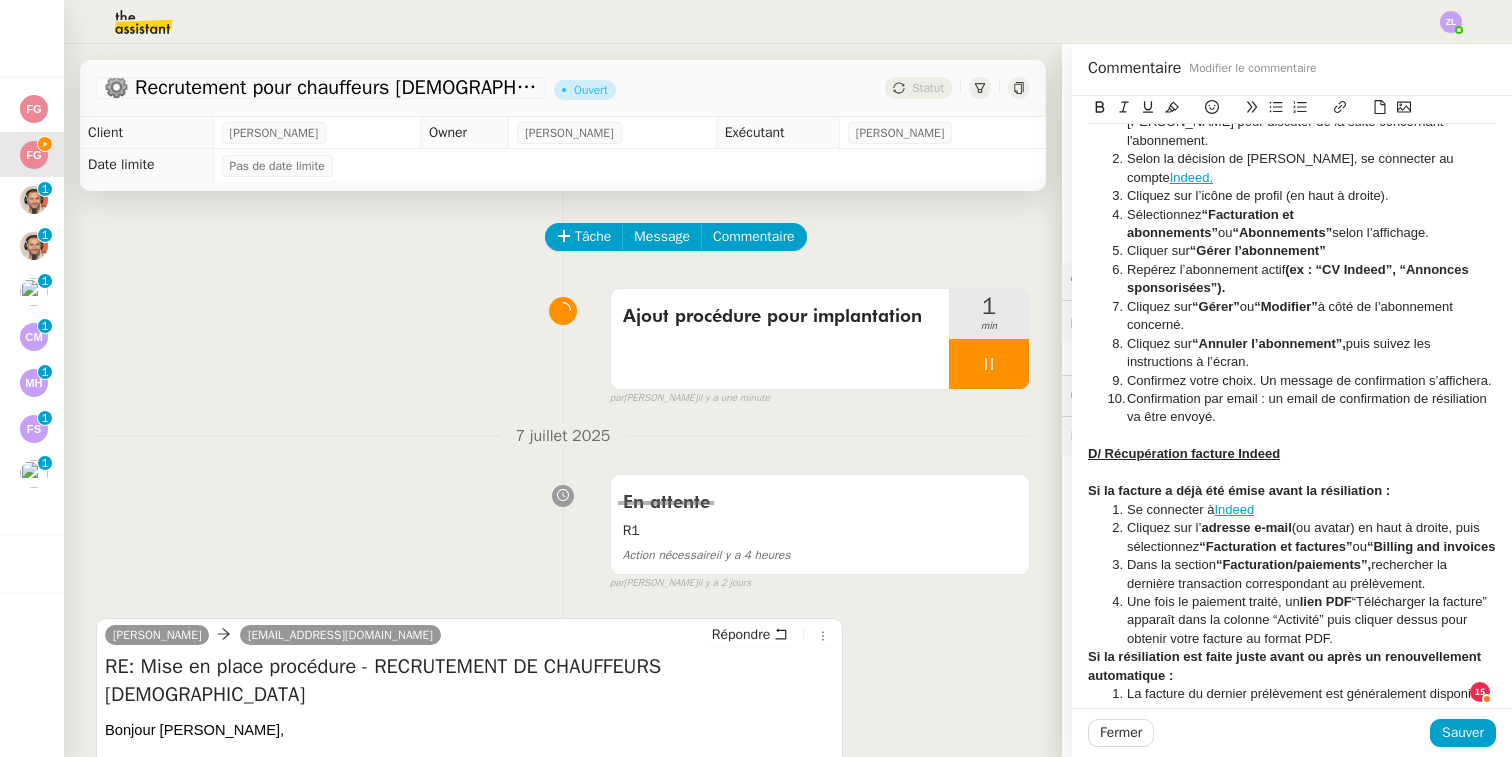 click on "Si la facture a déjà été émise avant la résiliation :" 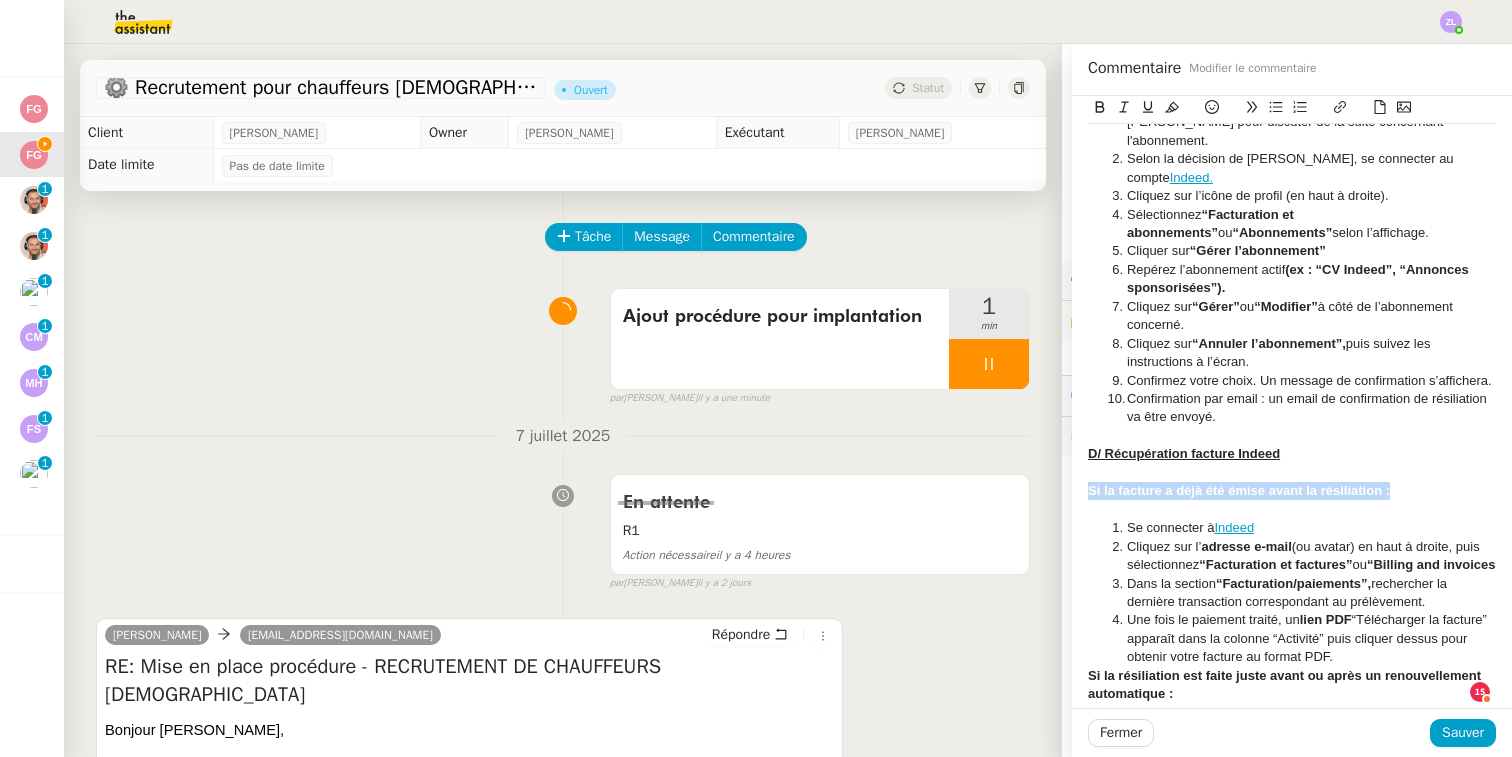 drag, startPoint x: 1396, startPoint y: 340, endPoint x: 1099, endPoint y: 215, distance: 322.23285 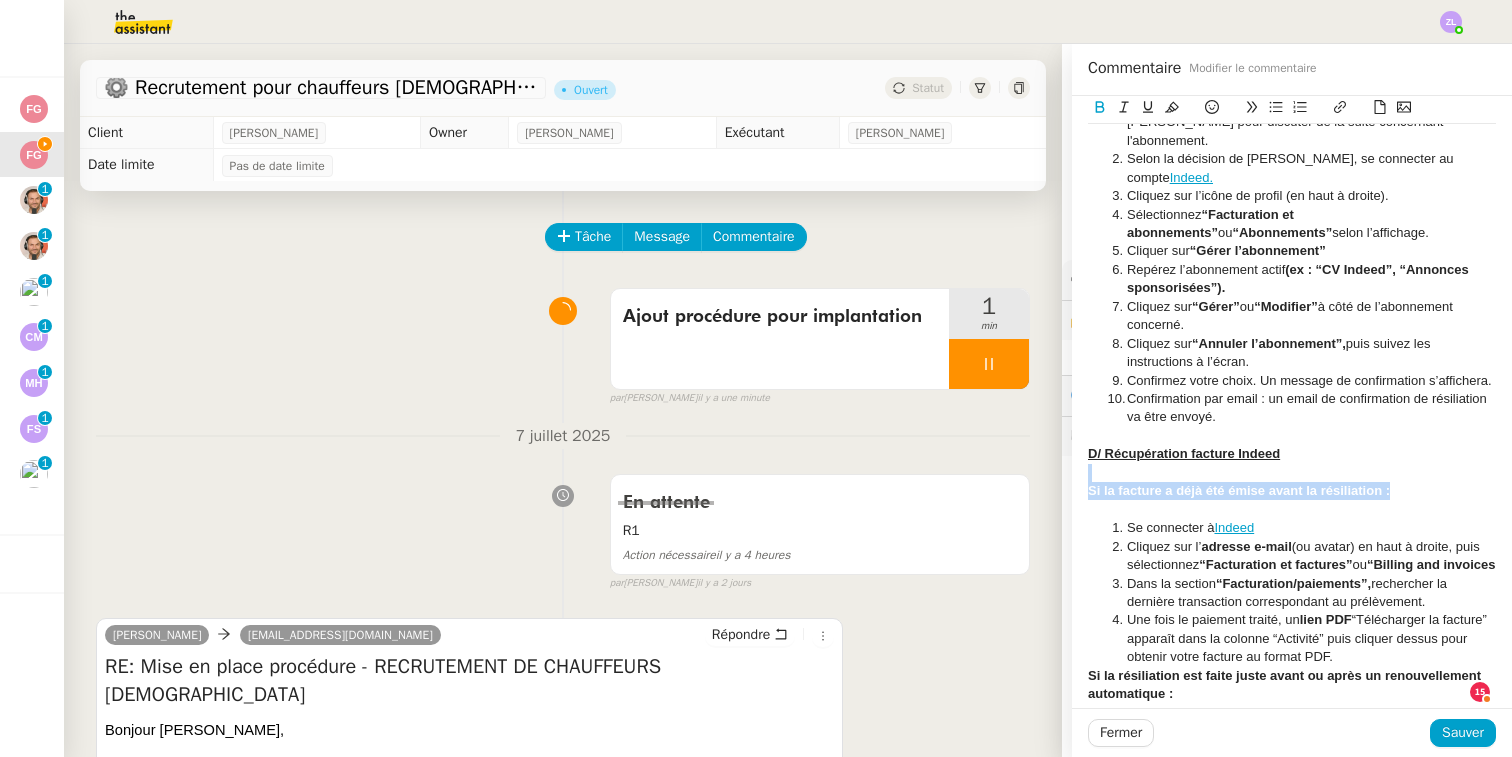 click 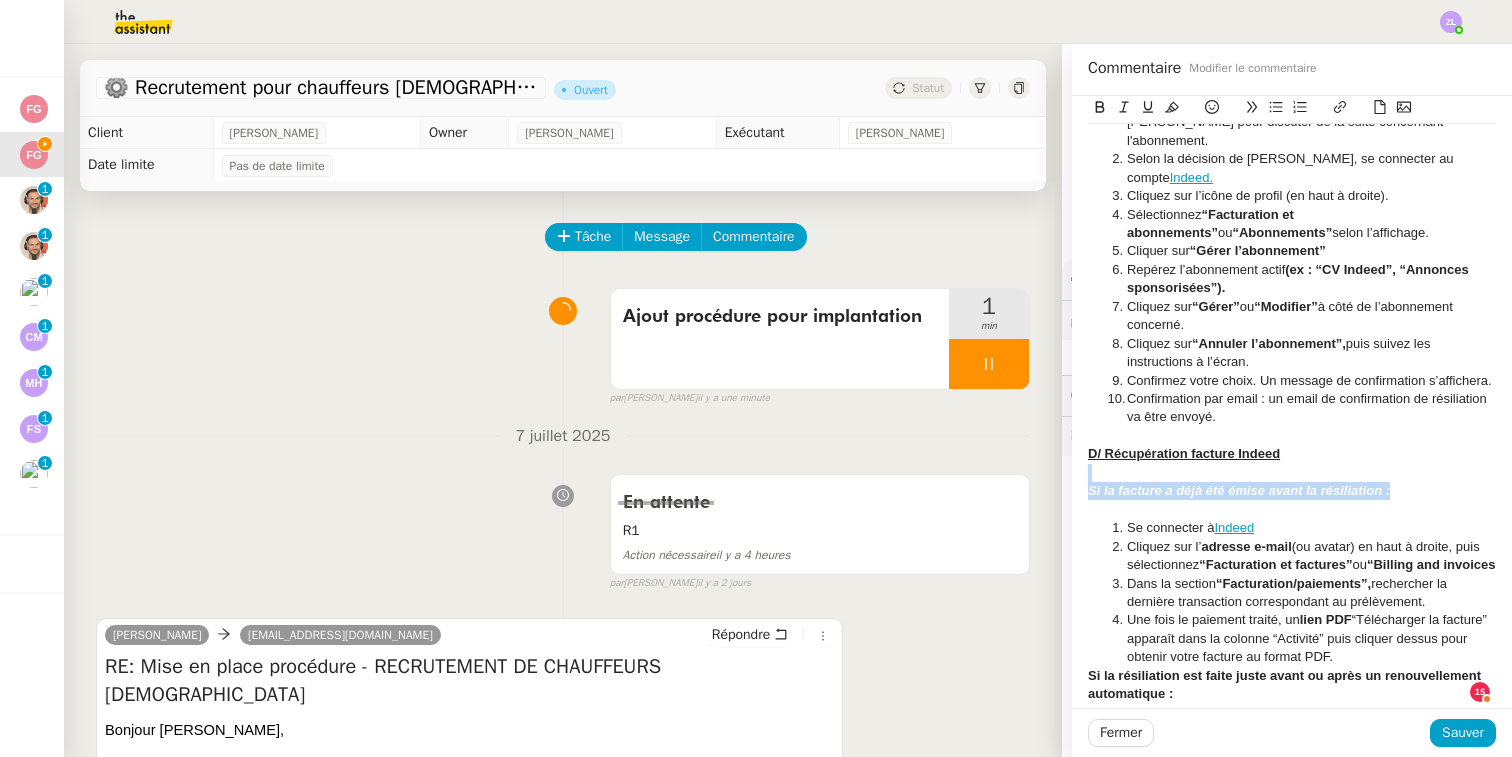 click 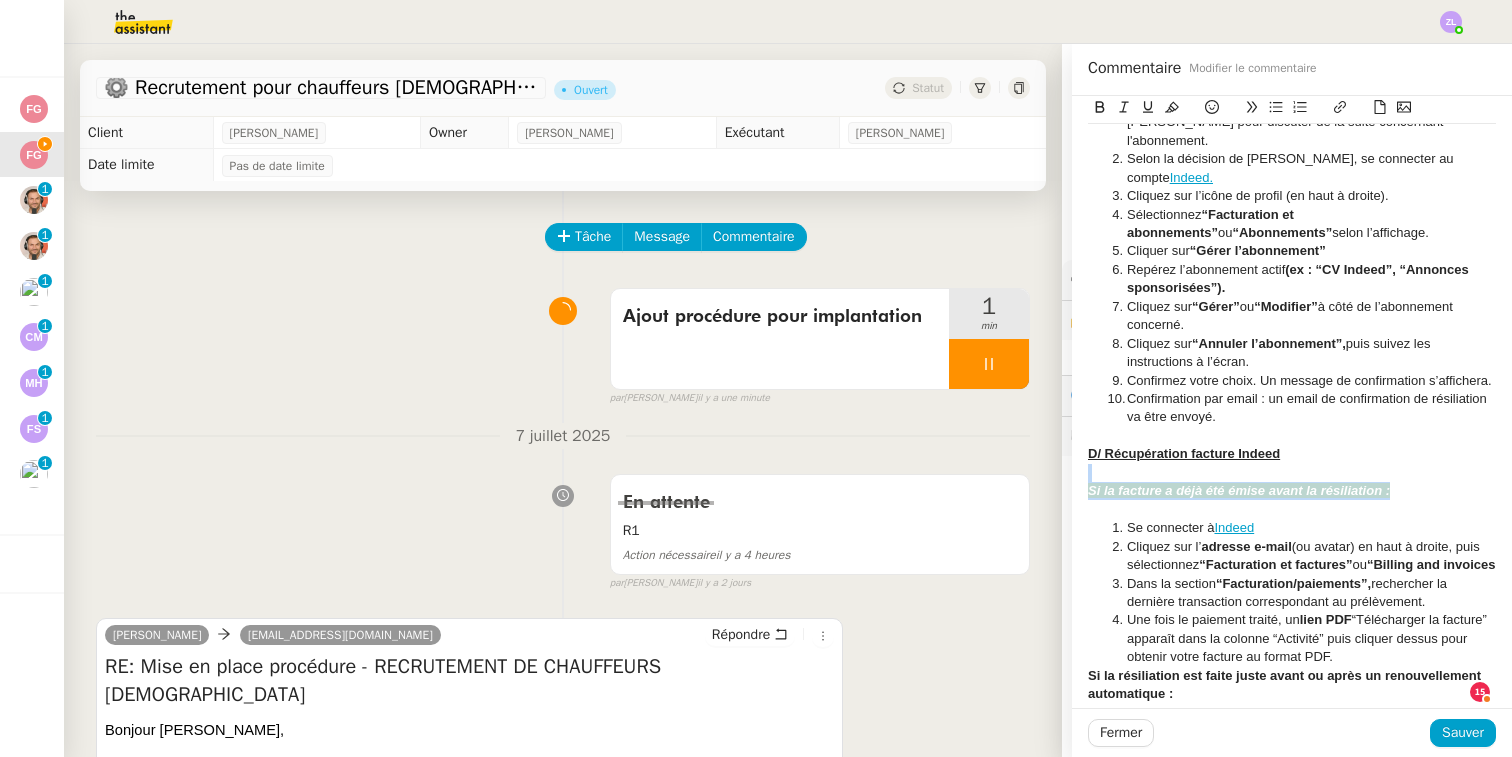 click 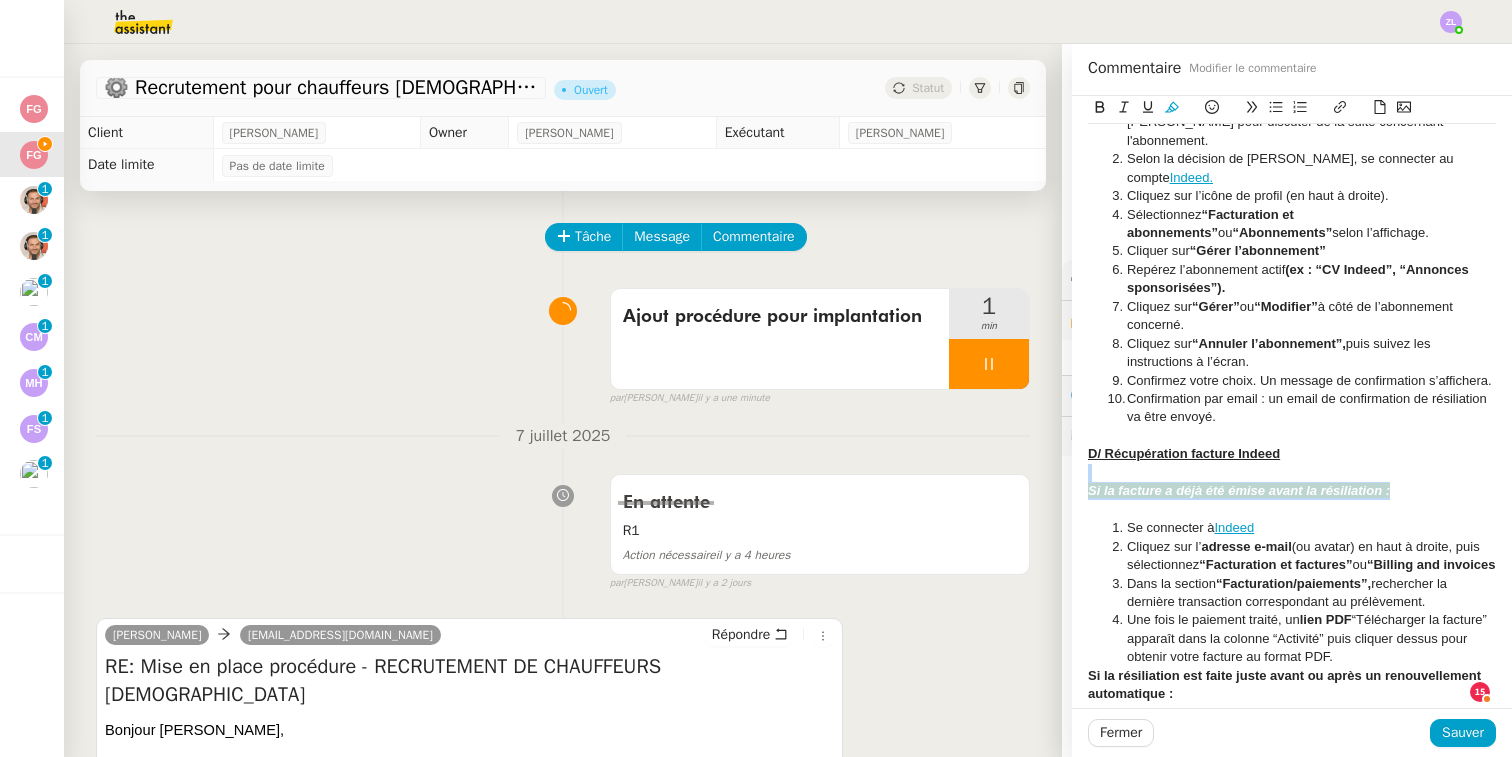 click 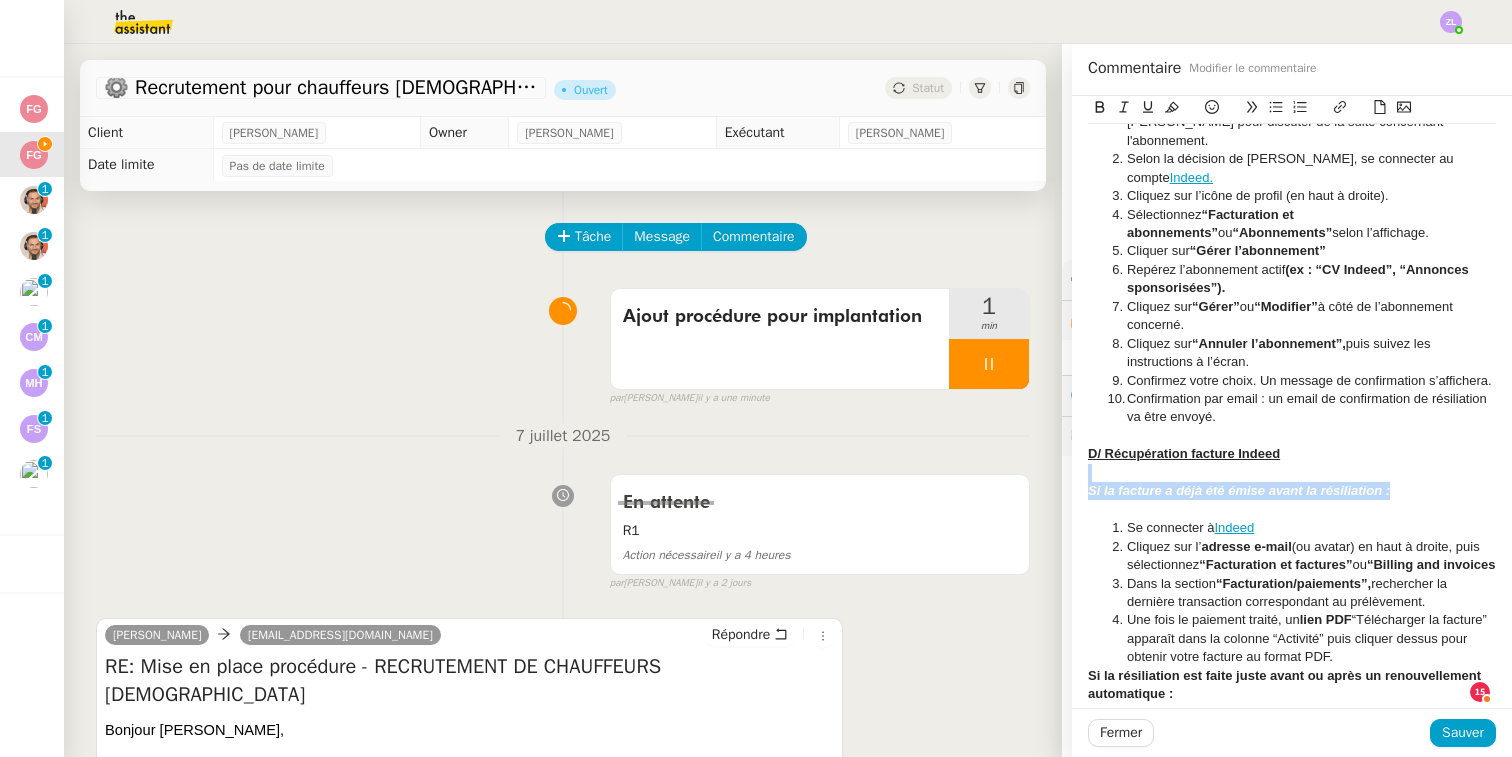 click 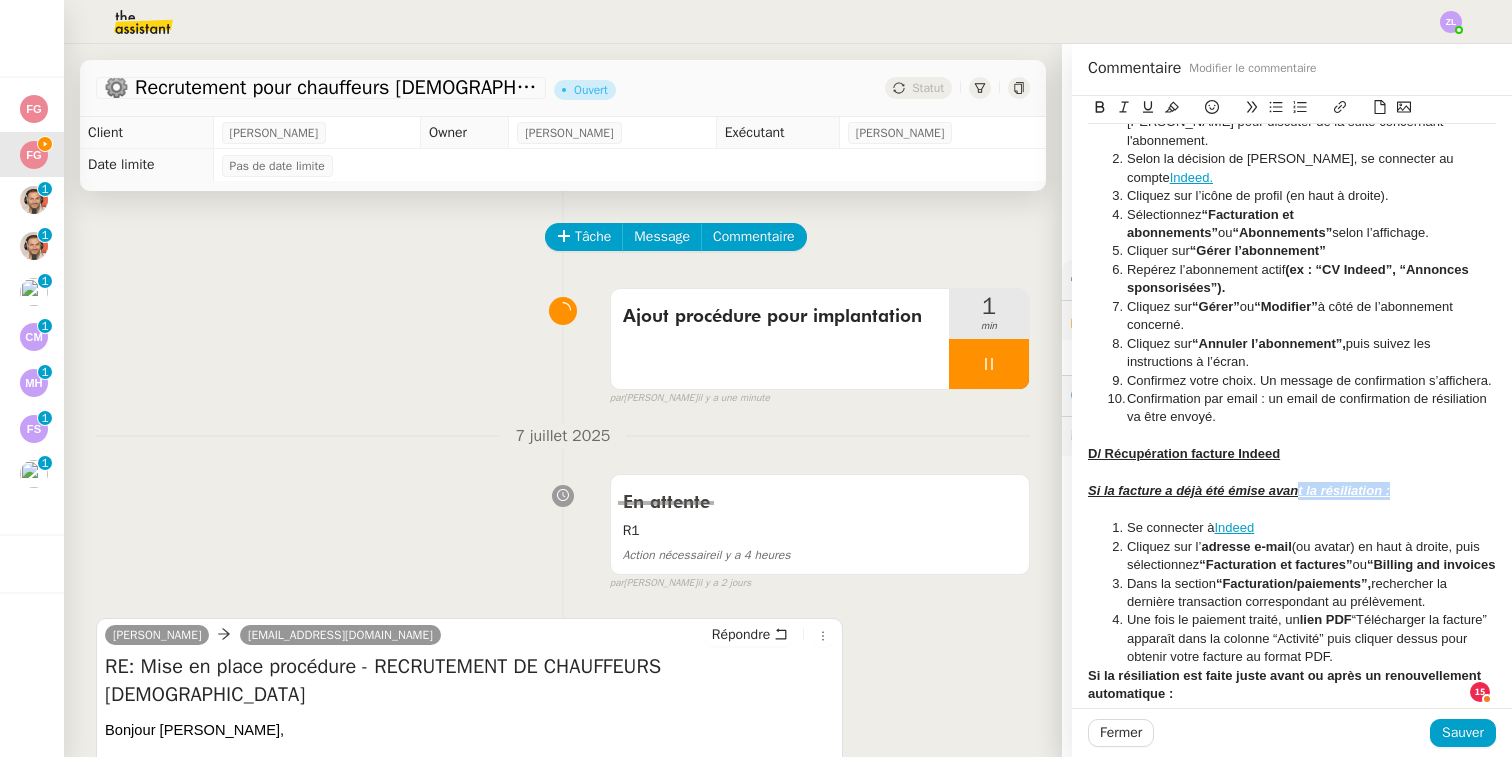 click on "Si la facture a déjà été émise avant la résiliation :" 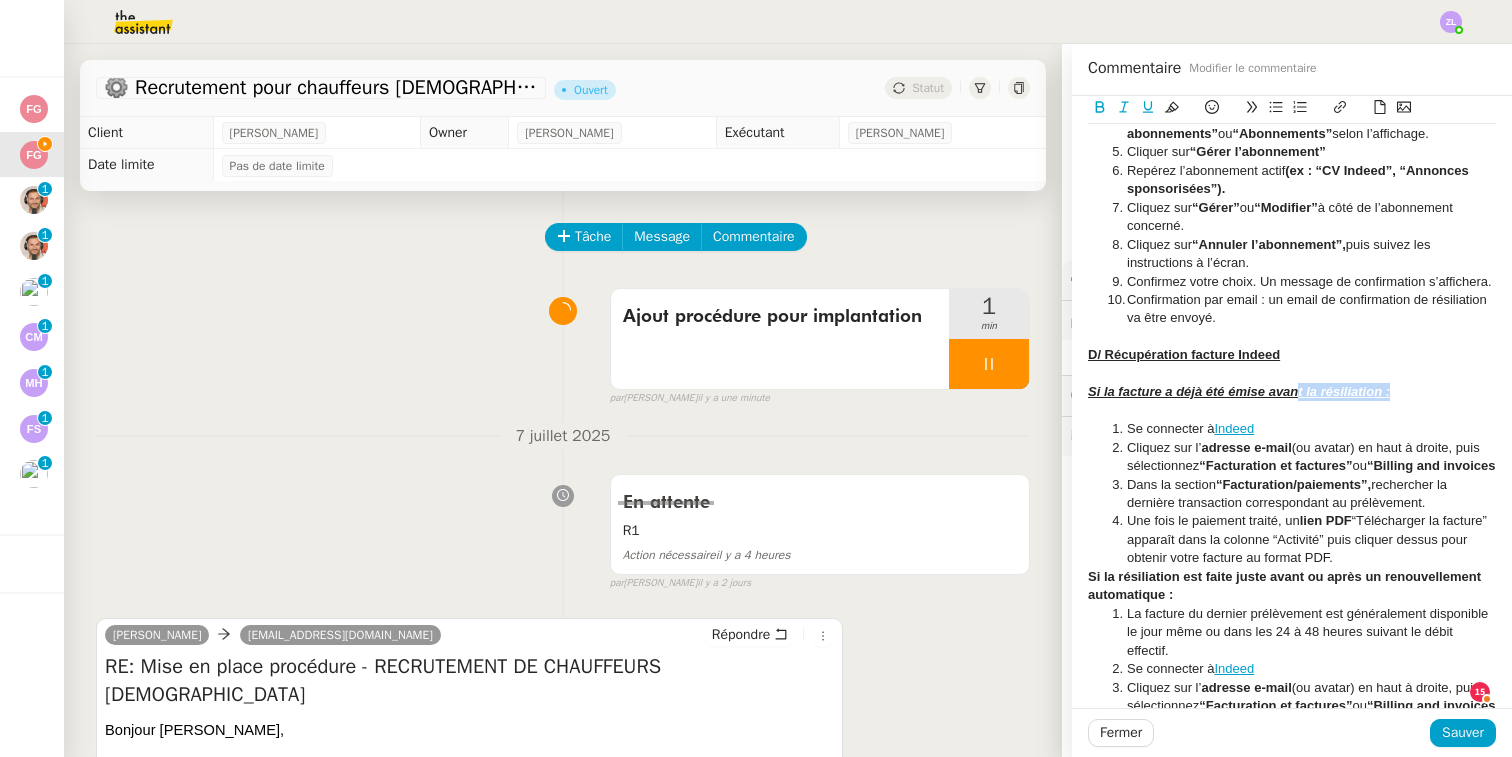 scroll, scrollTop: 1379, scrollLeft: 0, axis: vertical 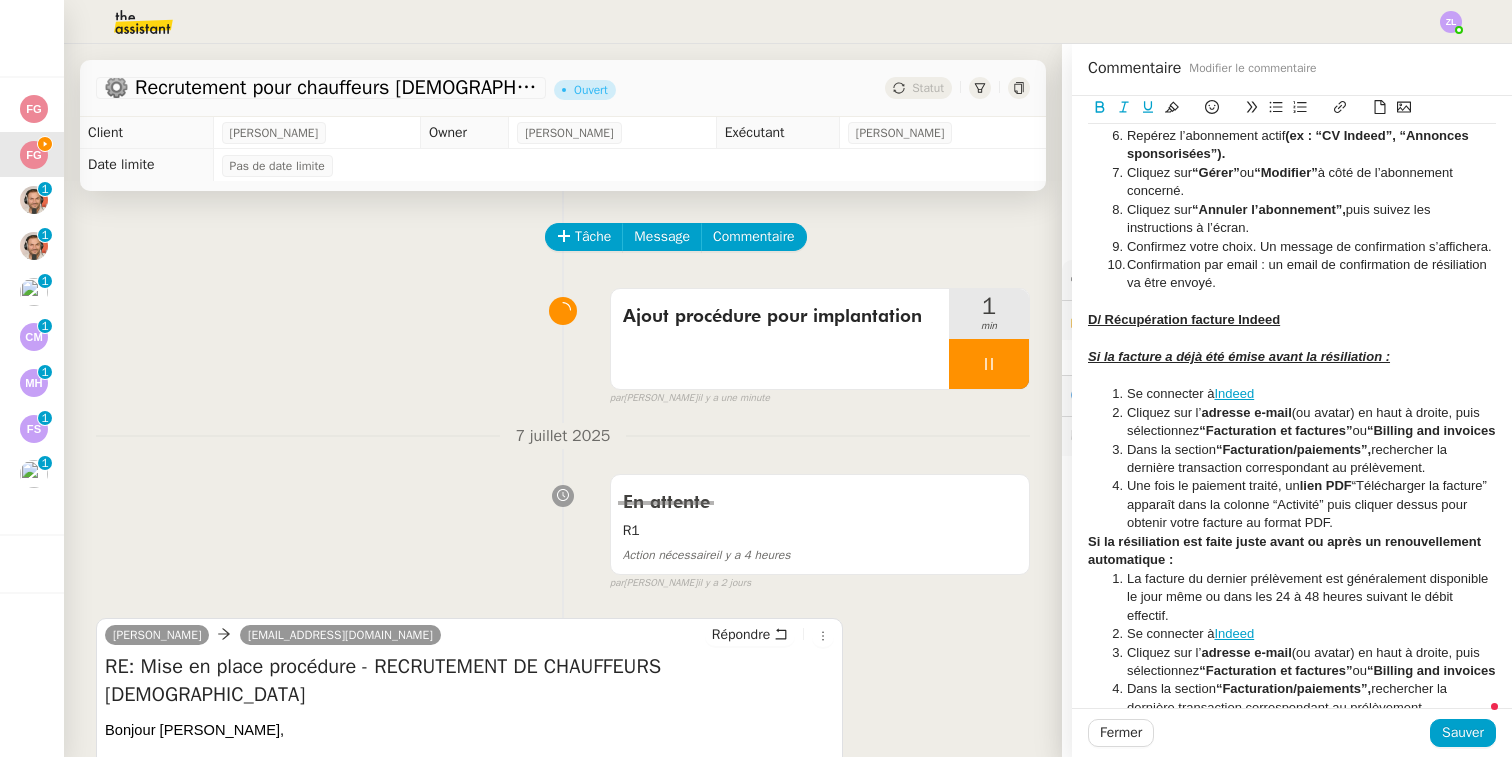 click on "Une fois le paiement traité, un  lien PDF  “Télécharger la facture” apparaît dans la colonne “Activité” puis cliquer dessus pour obtenir votre facture au format PDF." 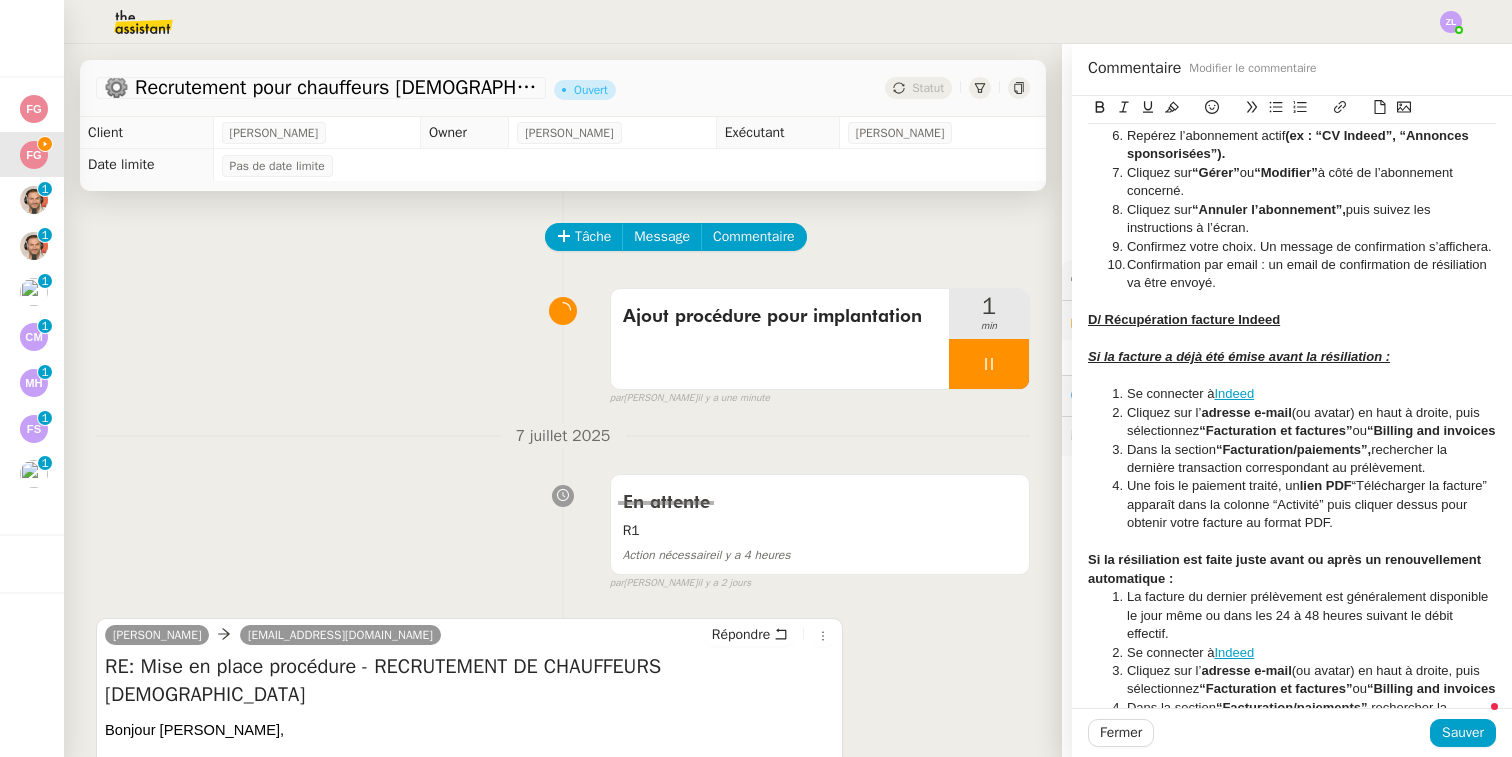 click on "Si la résiliation est faite juste avant ou après un renouvellement automatique :" 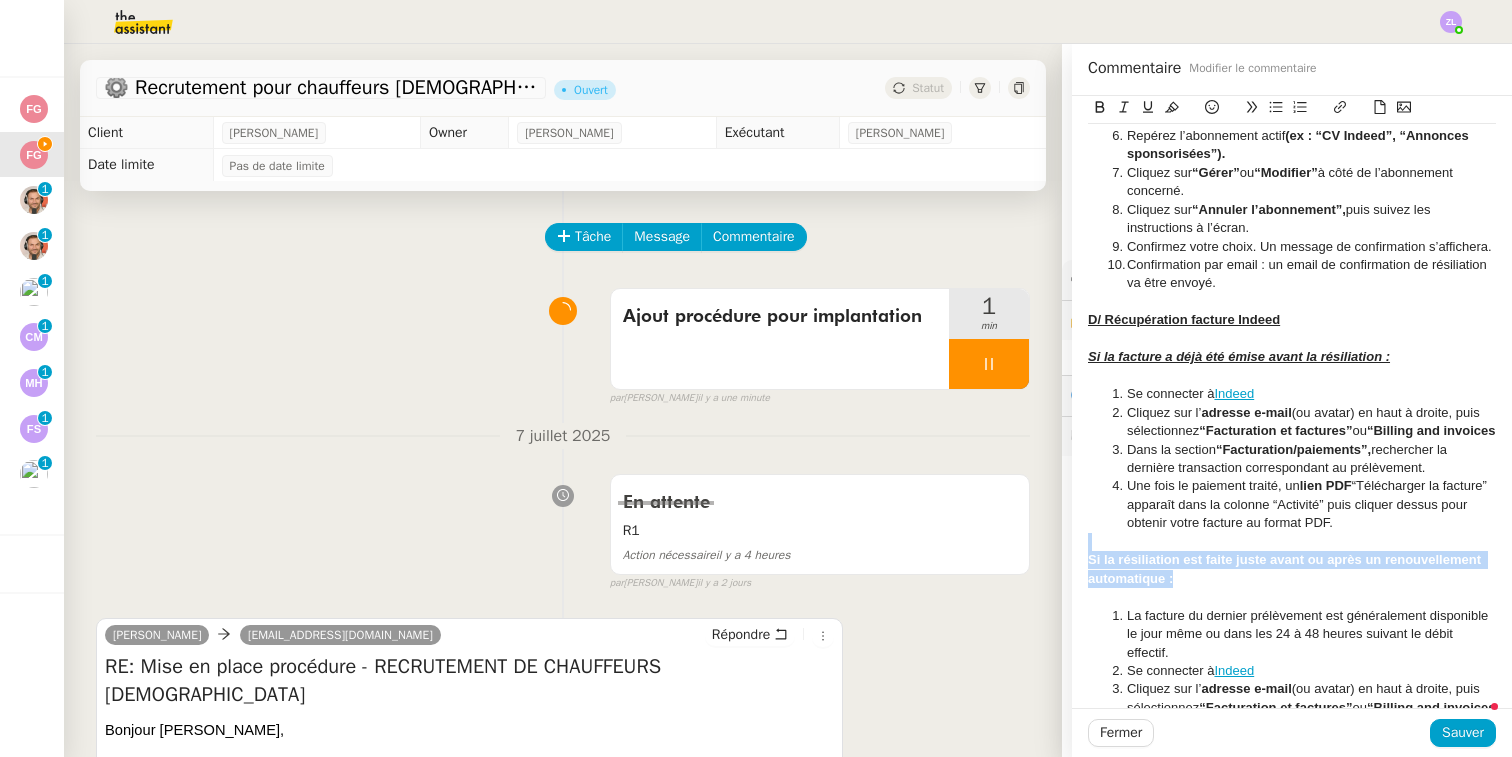 click on "⚙️ Recrutement pour chauffeurs [DEMOGRAPHIC_DATA]      Ouvert     Statut     Client  [PERSON_NAME]     Owner  [PERSON_NAME]     Exécutant  [PERSON_NAME]     Date limite  Pas de date limite    Tâche Message Commentaire Veuillez patienter une erreur s'est produite 👌👌👌 message envoyé ✌️✌️✌️ Veuillez d'abord attribuer un client Une erreur s'est produite, veuillez réessayer  Ajout procédure pour implantation      1 min false par   [PERSON_NAME]   il y a une minute 👌👌👌 message envoyé ✌️✌️✌️ une erreur s'est produite 👌👌👌 message envoyé ✌️✌️✌️ Votre message va être revu ✌️✌️✌️ une erreur s'est produite La taille des fichiers doit être de 10Mb au maximum. [DATE] En attente R1    Action nécessaire  il y a 4 heures  false par   [PERSON_NAME]   [DATE] 👌👌👌 message envoyé ✌️✌️✌️ une erreur s'est produite 👌👌👌 message envoyé ✌️✌️✌️ Votre message va être revu ✌️✌️✌️" 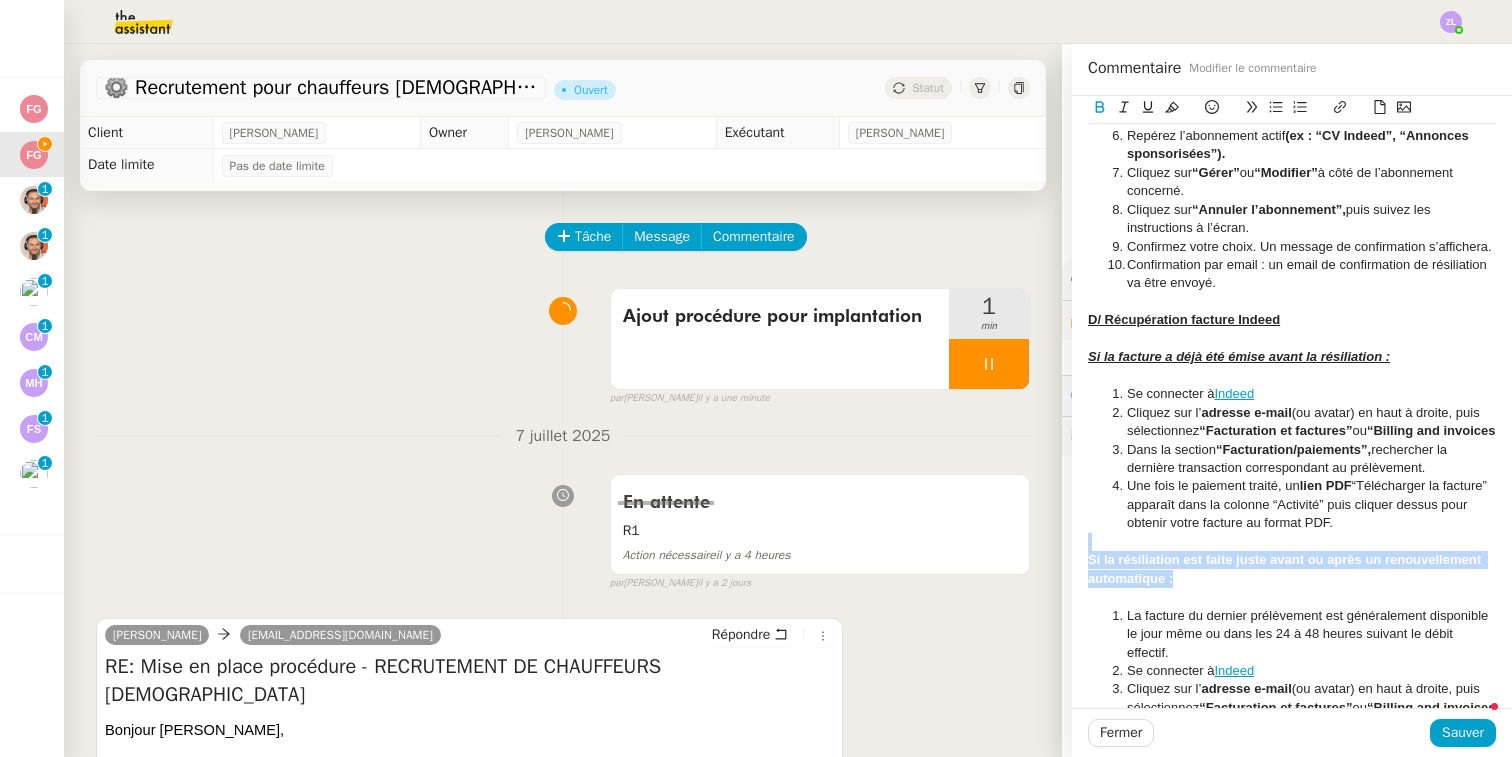 click 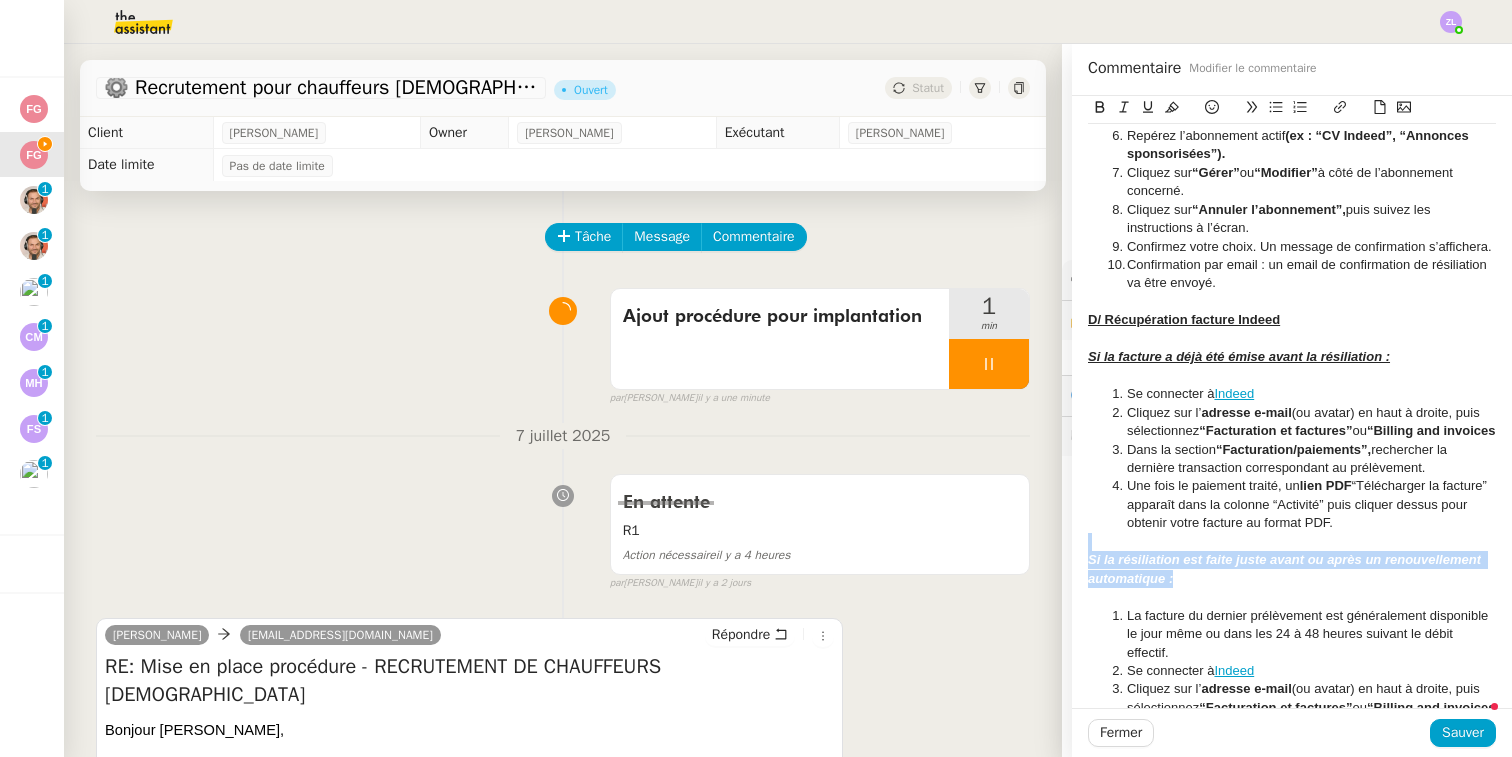 click 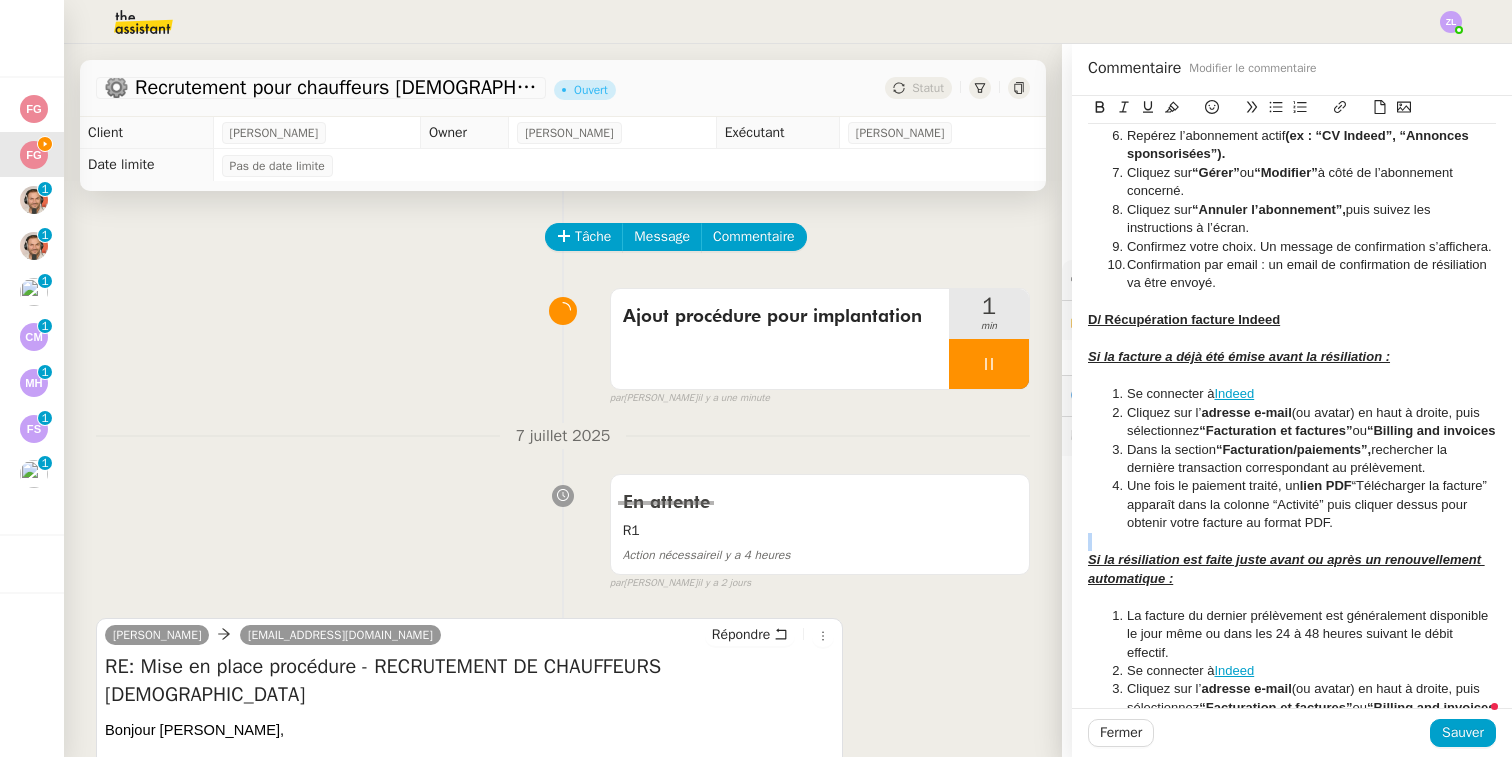 click on "Si la résiliation est faite juste avant ou après un renouvellement automatique :" 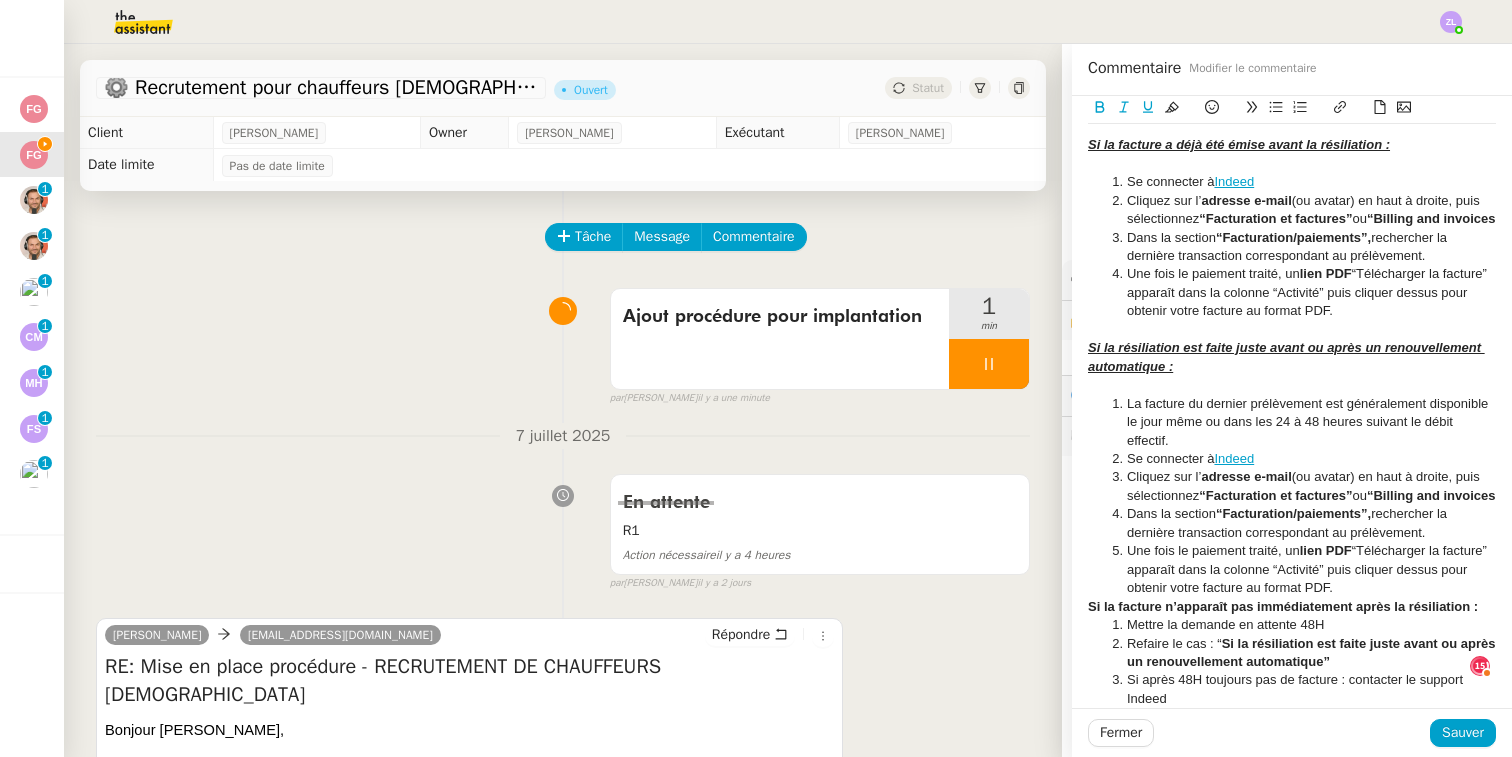 scroll, scrollTop: 1587, scrollLeft: 0, axis: vertical 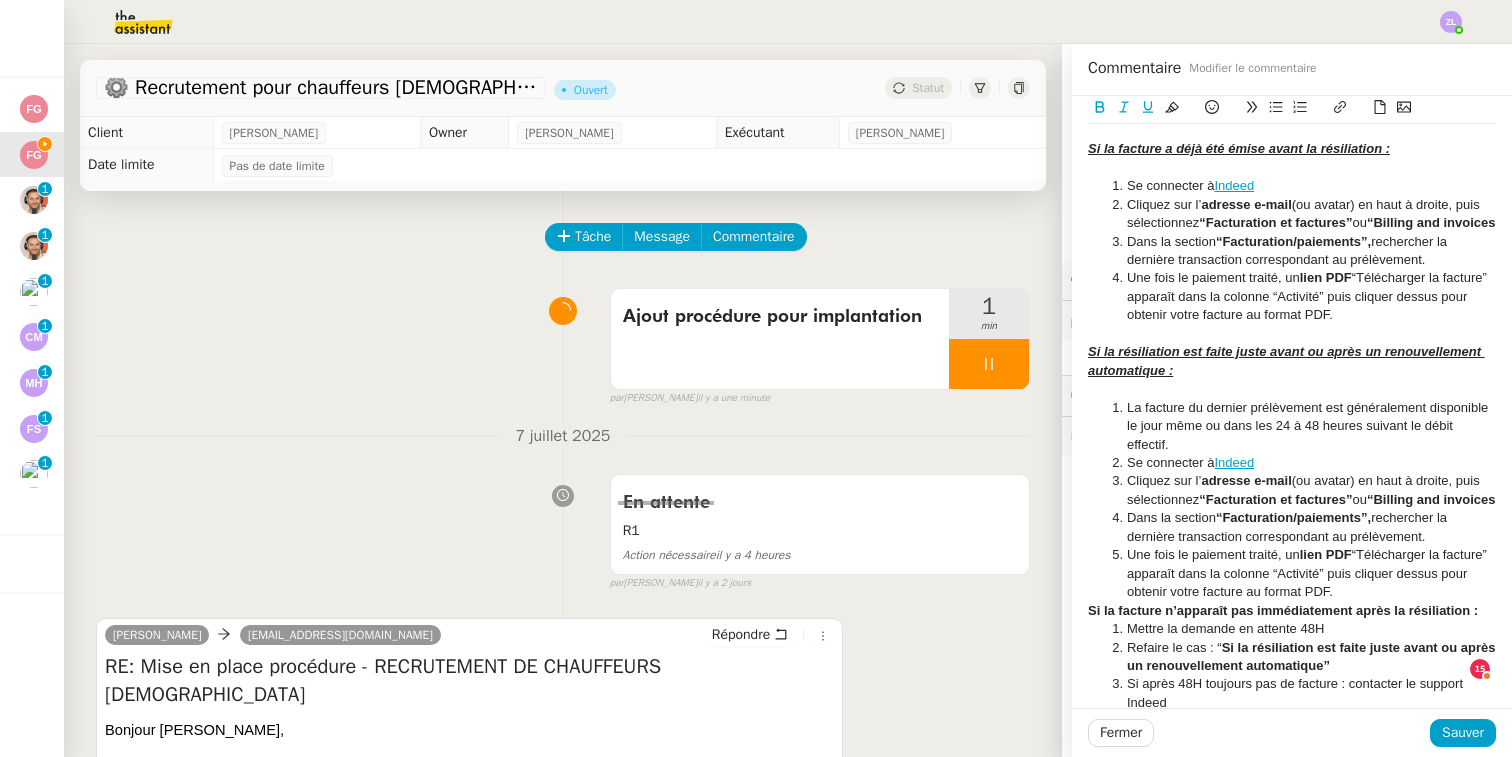 click on "Une fois le paiement traité, un  lien PDF  “Télécharger la facture” apparaît dans la colonne “Activité” puis cliquer dessus pour obtenir votre facture au format PDF." 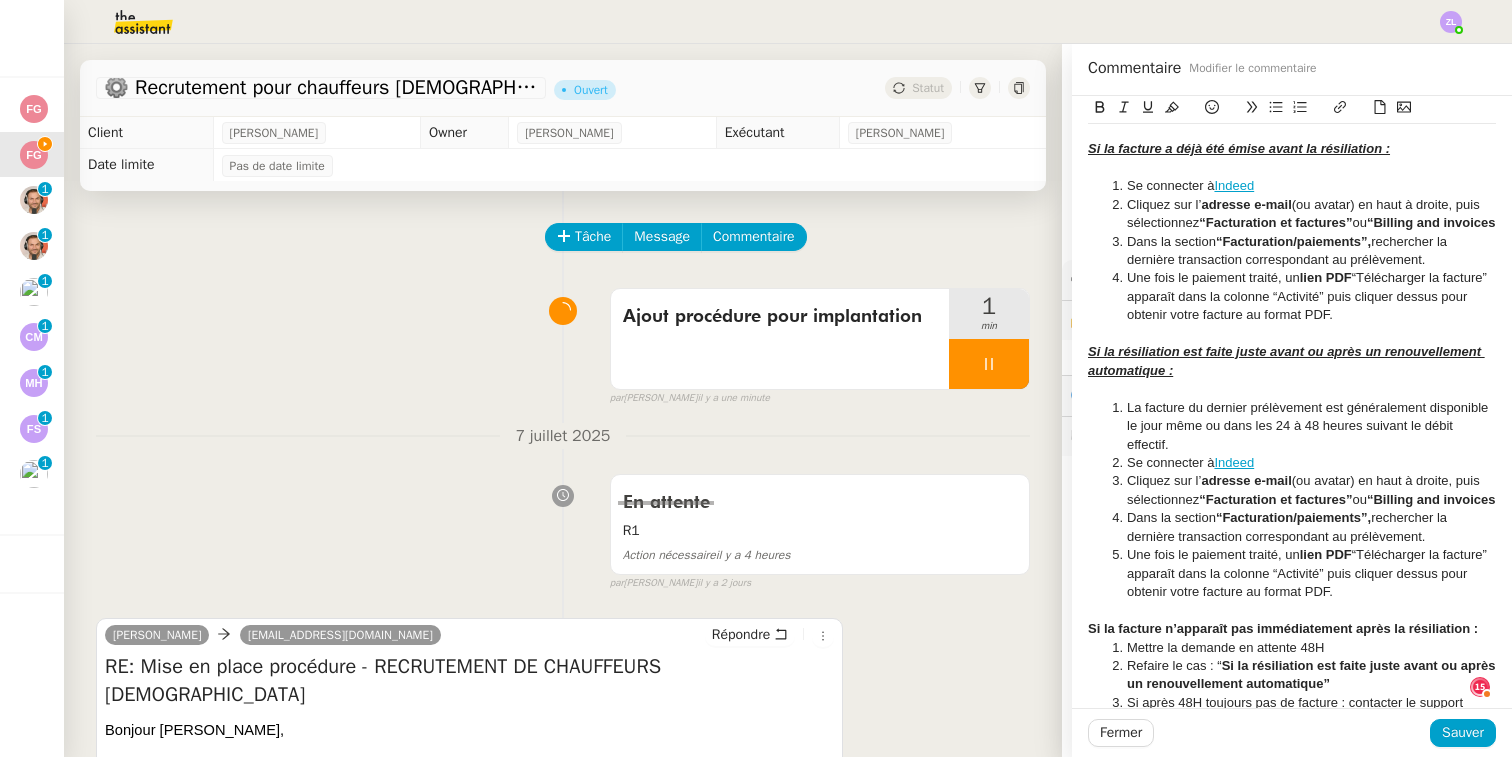 click on "Si la facture n’apparaît pas immédiatement après la résiliation :" 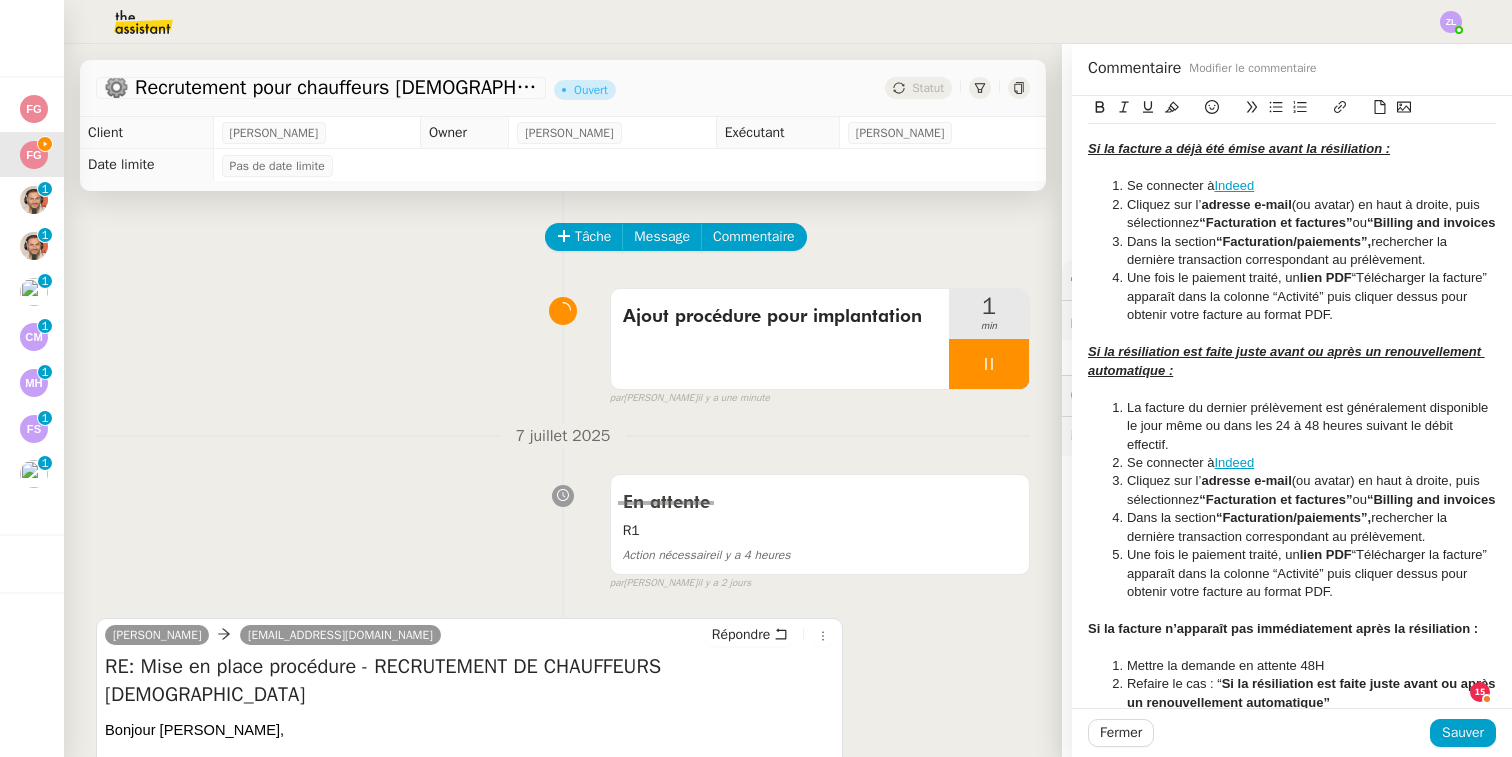click on "Si après 48H toujours pas de facture : contacter le support Indeed" 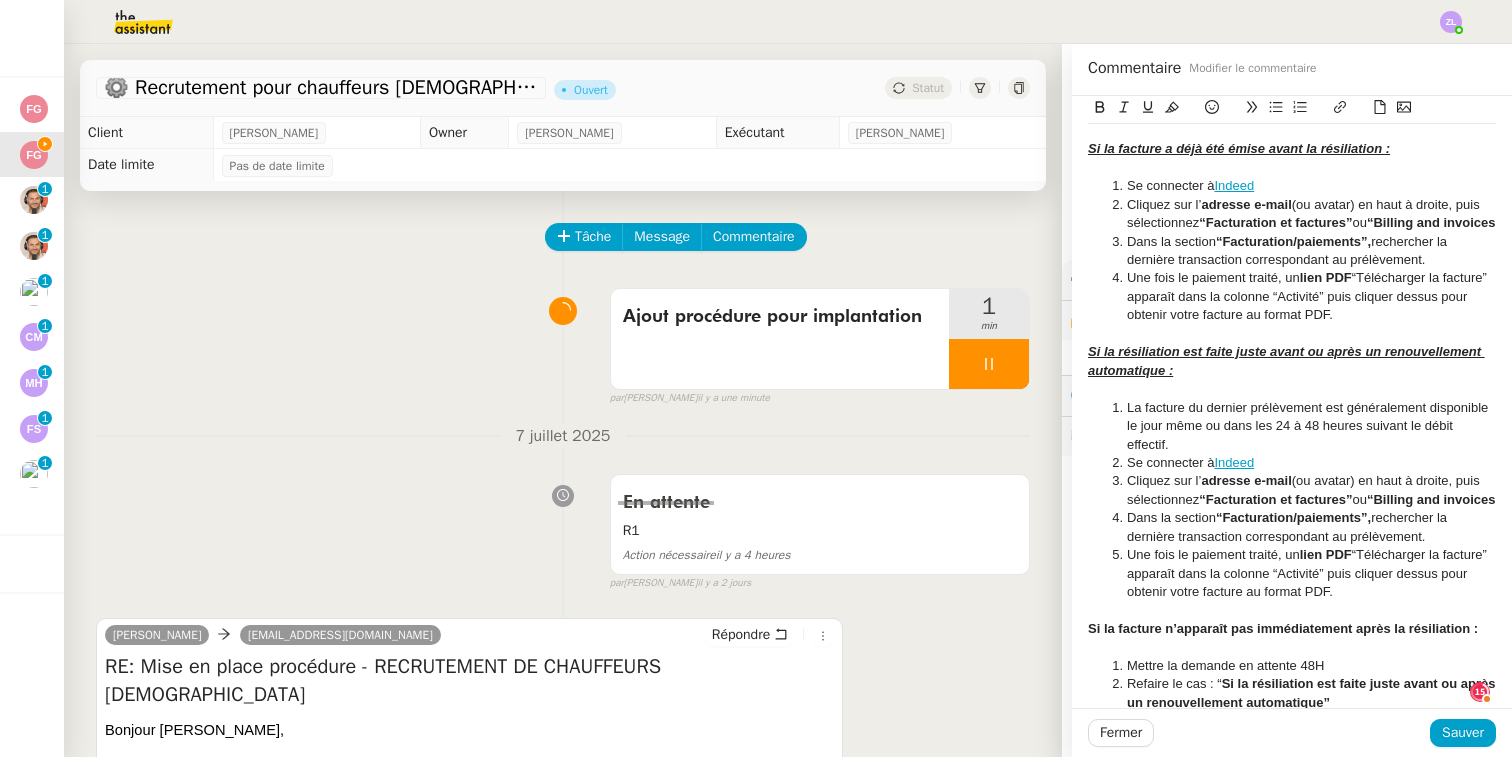 click on "E/ Envoi facture Indeed client" 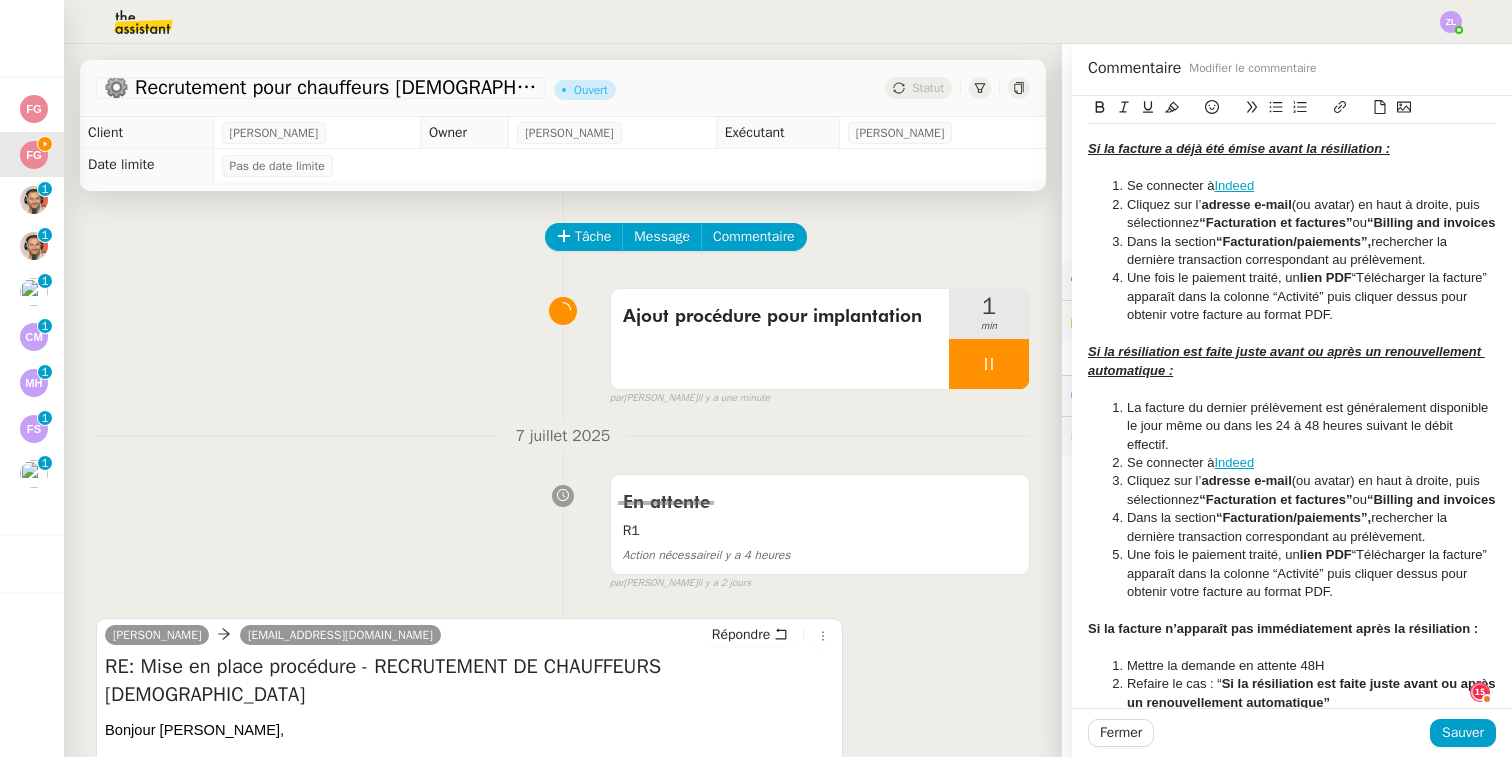 drag, startPoint x: 1281, startPoint y: 653, endPoint x: 1005, endPoint y: 652, distance: 276.0018 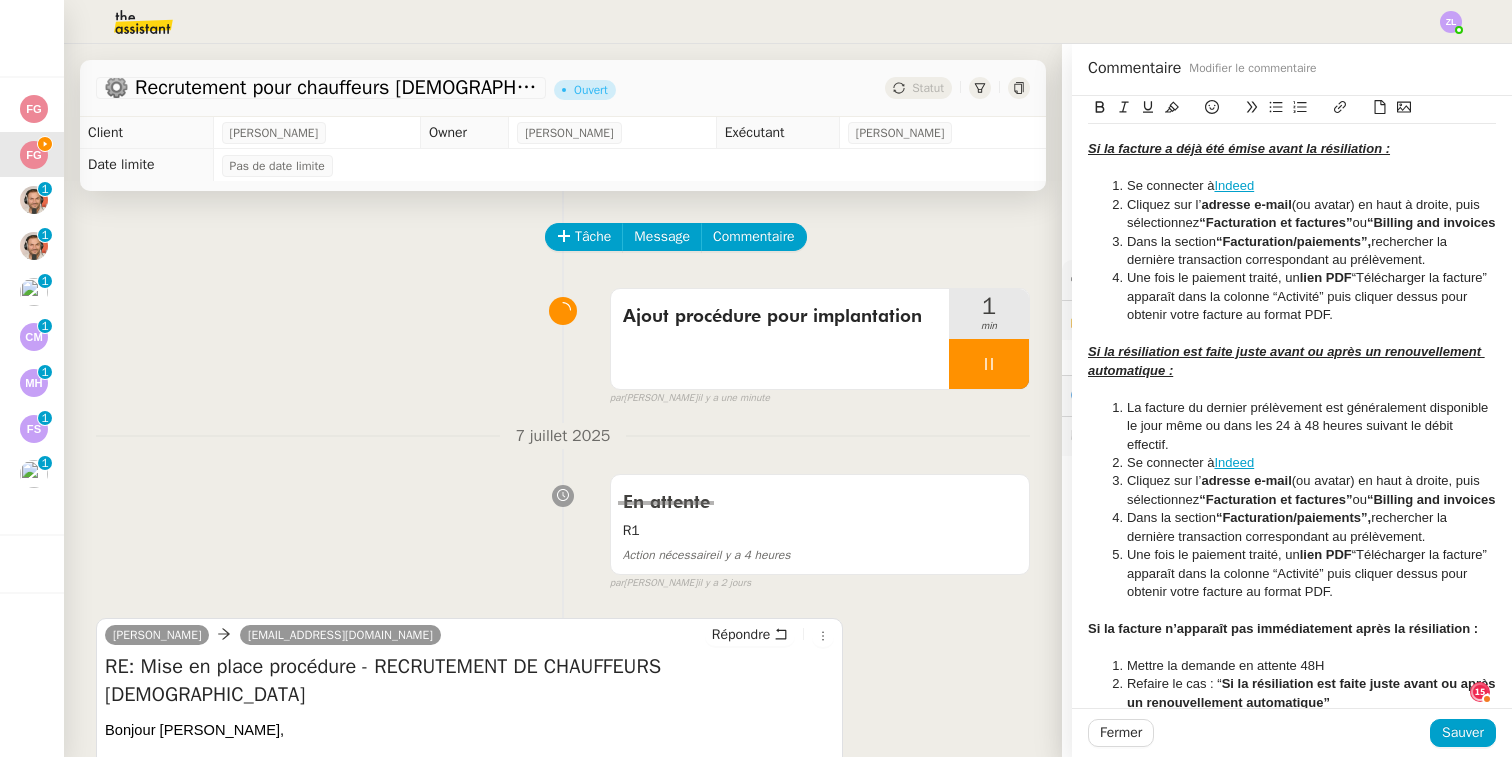 click on "⚙️ Recrutement pour chauffeurs [DEMOGRAPHIC_DATA]      Ouvert     Statut     Client  [PERSON_NAME]     Owner  [PERSON_NAME]     Exécutant  [PERSON_NAME]     Date limite  Pas de date limite    Tâche Message Commentaire Veuillez patienter une erreur s'est produite 👌👌👌 message envoyé ✌️✌️✌️ Veuillez d'abord attribuer un client Une erreur s'est produite, veuillez réessayer  Ajout procédure pour implantation      1 min false par   [PERSON_NAME]   il y a une minute 👌👌👌 message envoyé ✌️✌️✌️ une erreur s'est produite 👌👌👌 message envoyé ✌️✌️✌️ Votre message va être revu ✌️✌️✌️ une erreur s'est produite La taille des fichiers doit être de 10Mb au maximum. [DATE] En attente R1    Action nécessaire  il y a 4 heures  false par   [PERSON_NAME]   [DATE] 👌👌👌 message envoyé ✌️✌️✌️ une erreur s'est produite 👌👌👌 message envoyé ✌️✌️✌️ Votre message va être revu ✌️✌️✌️" 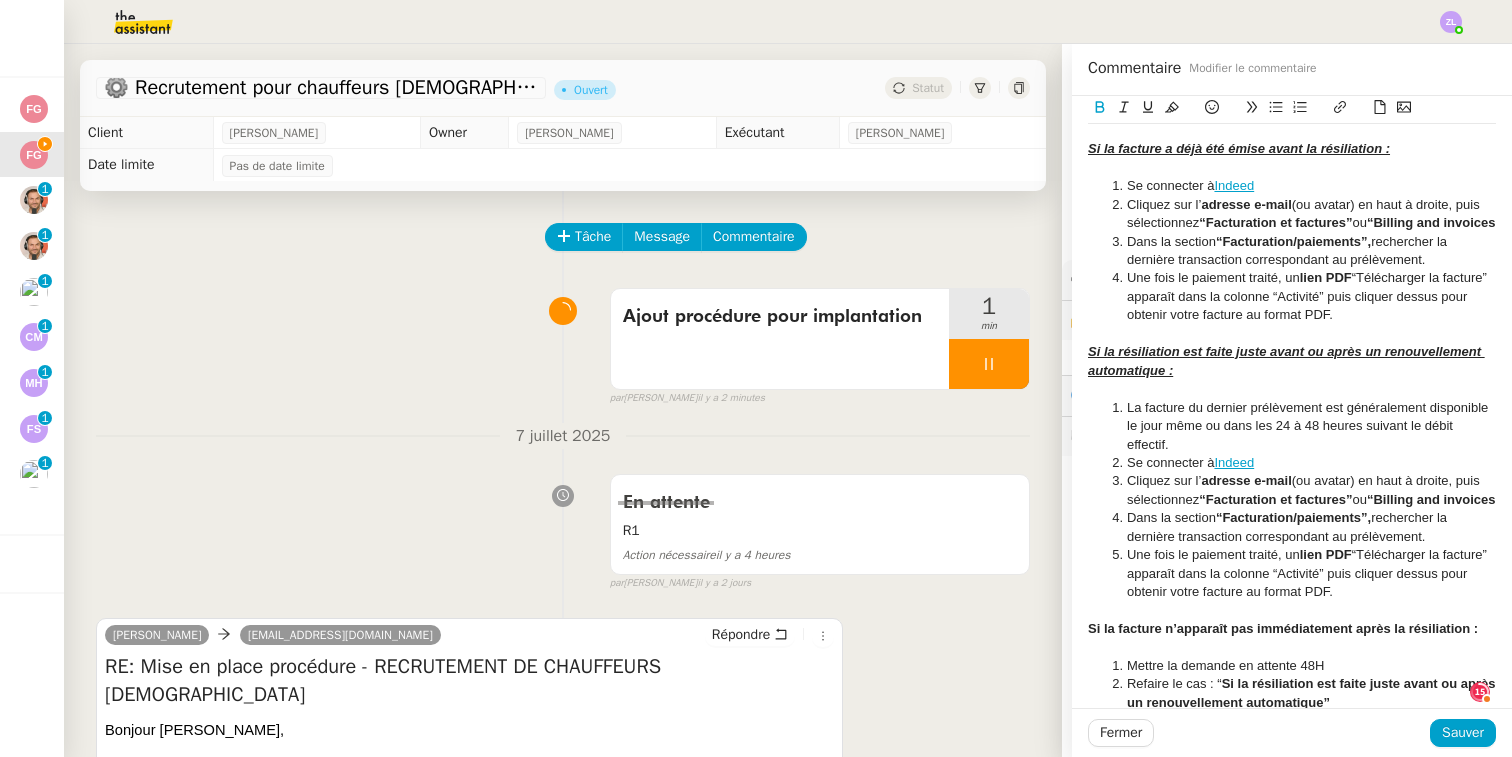 click 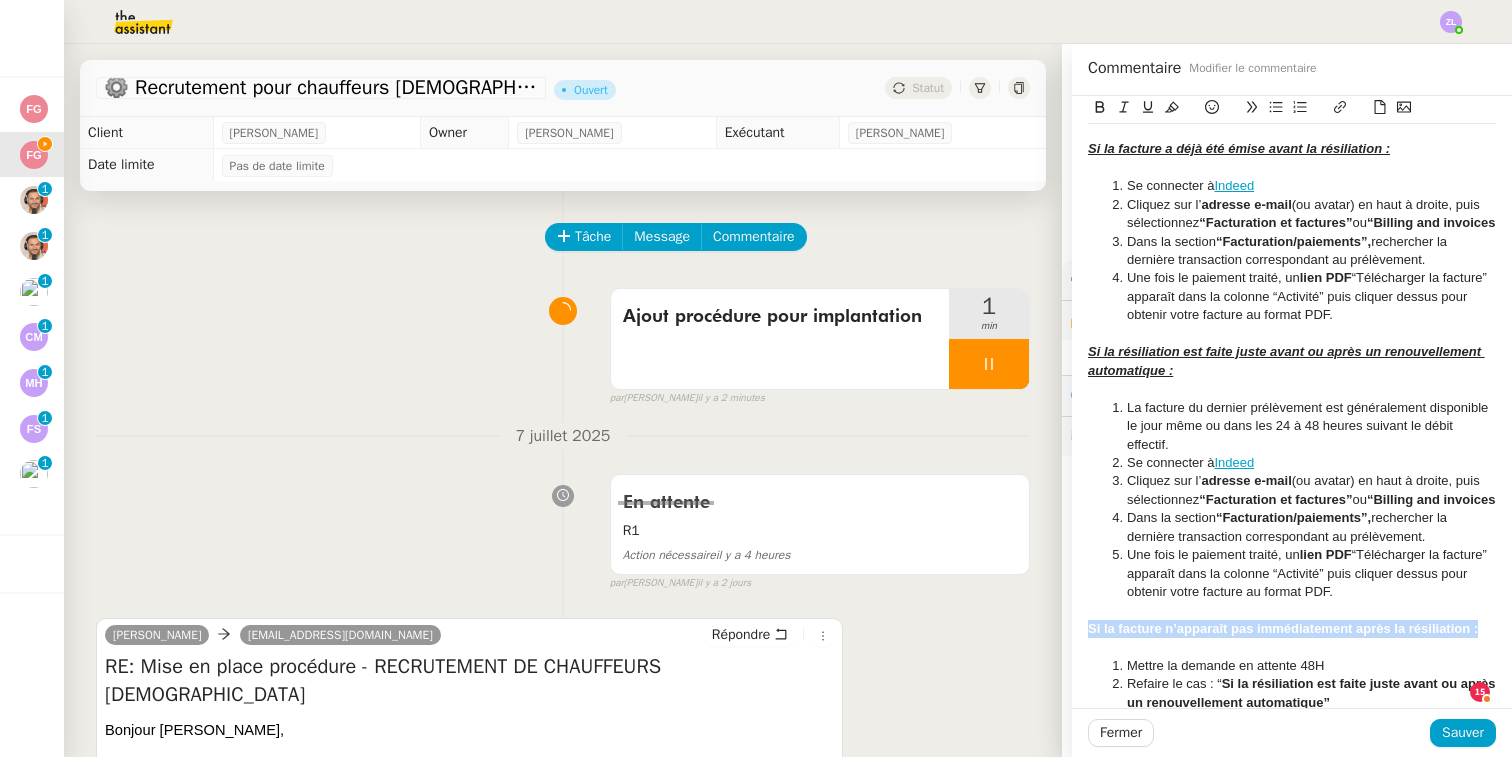drag, startPoint x: 1141, startPoint y: 494, endPoint x: 1082, endPoint y: 499, distance: 59.211487 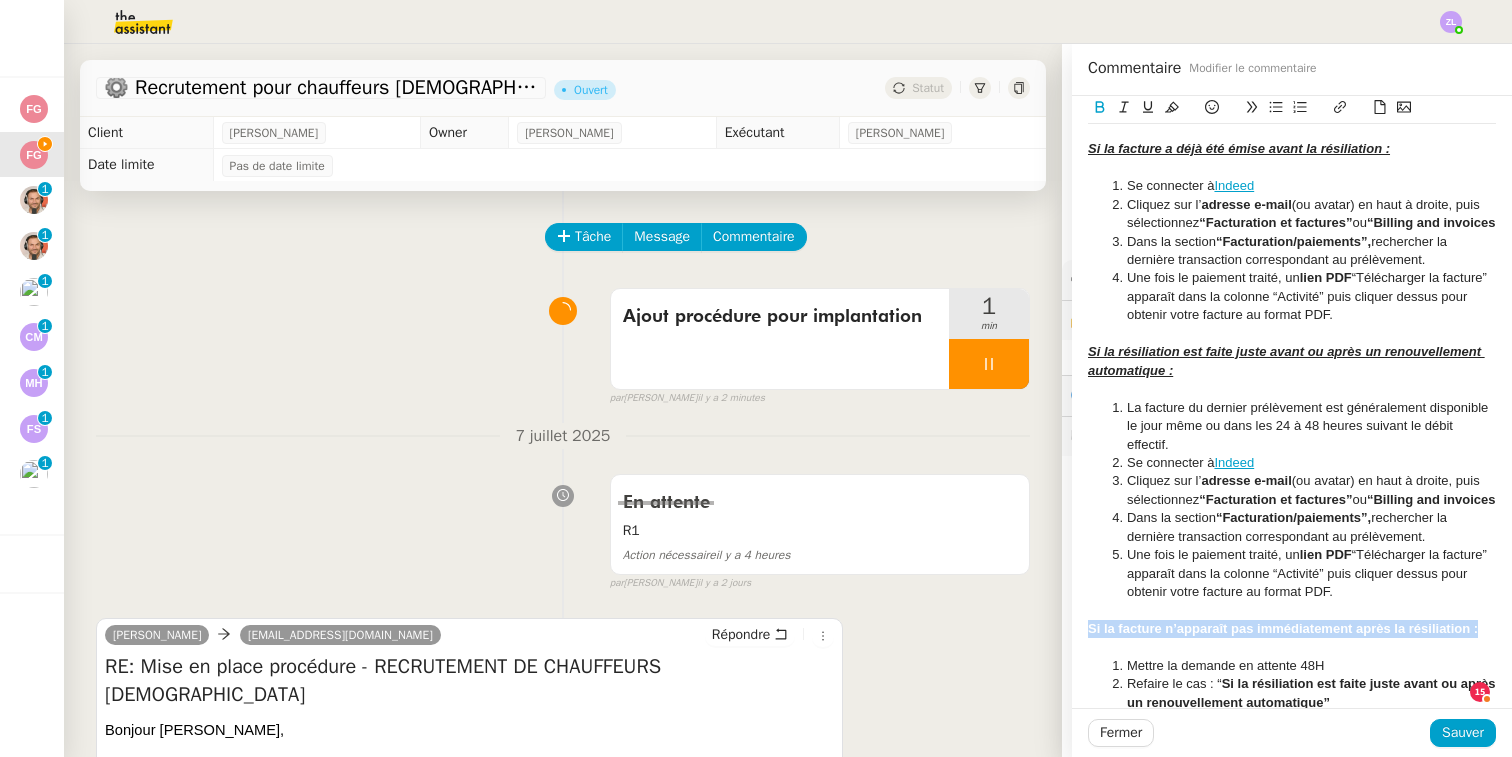 click 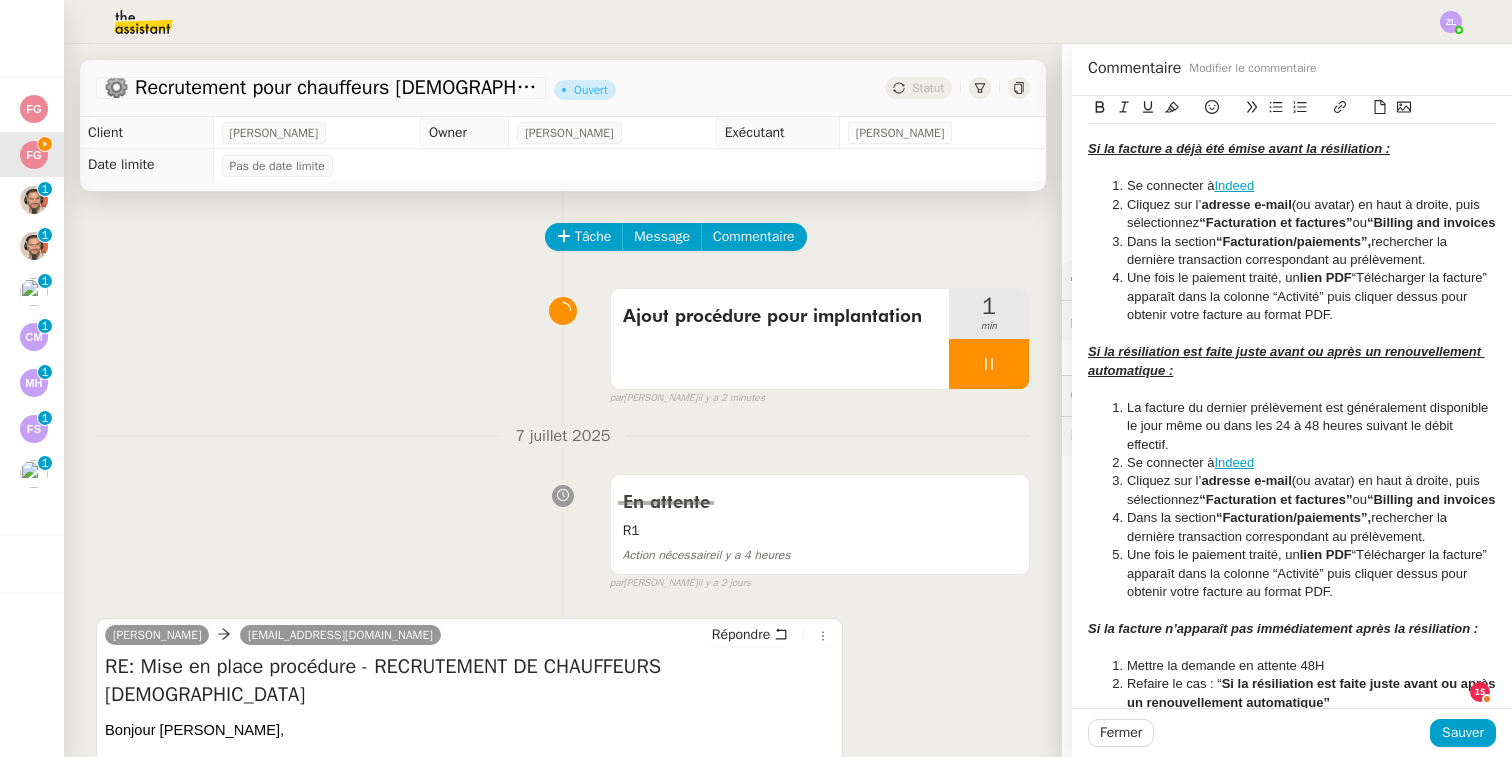 click 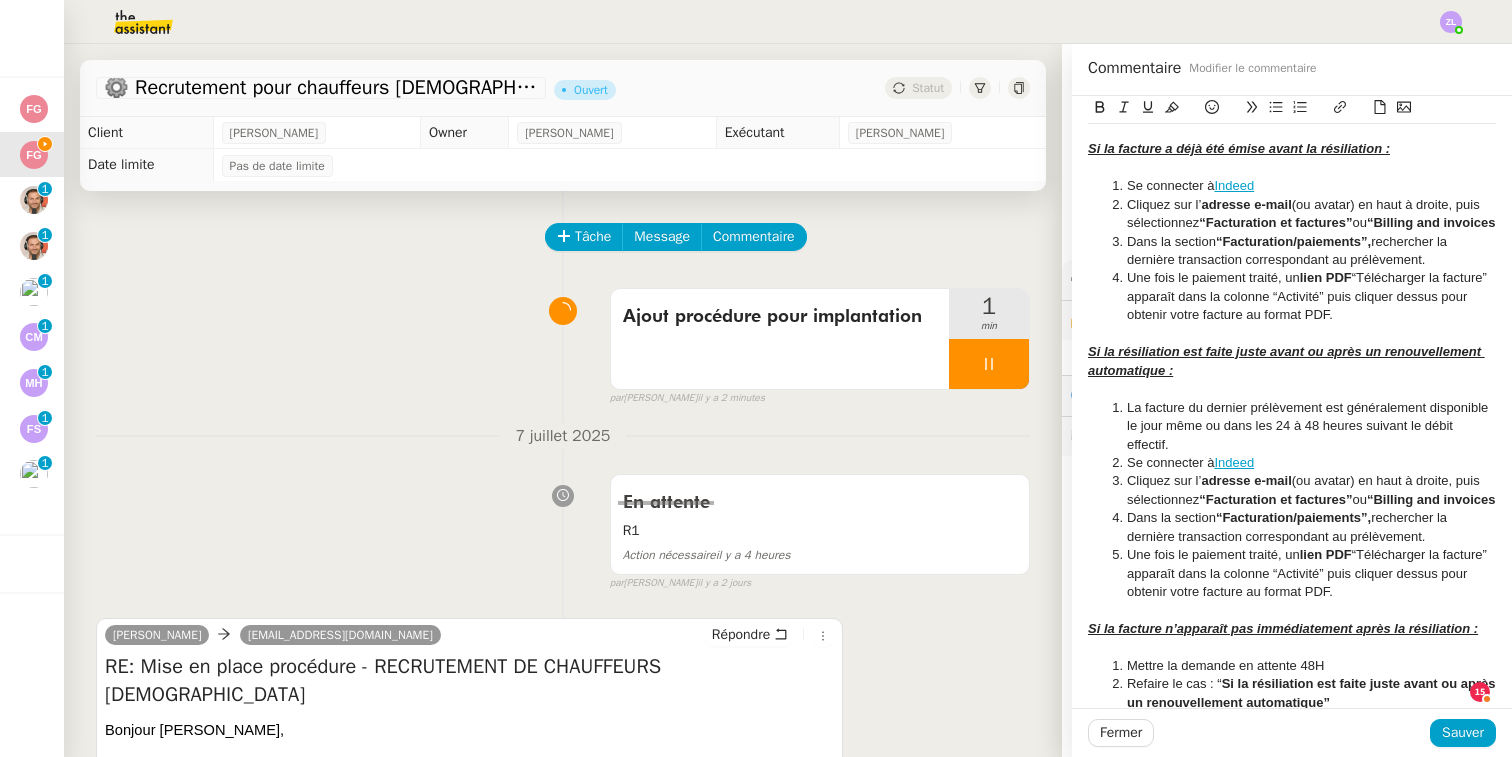 click 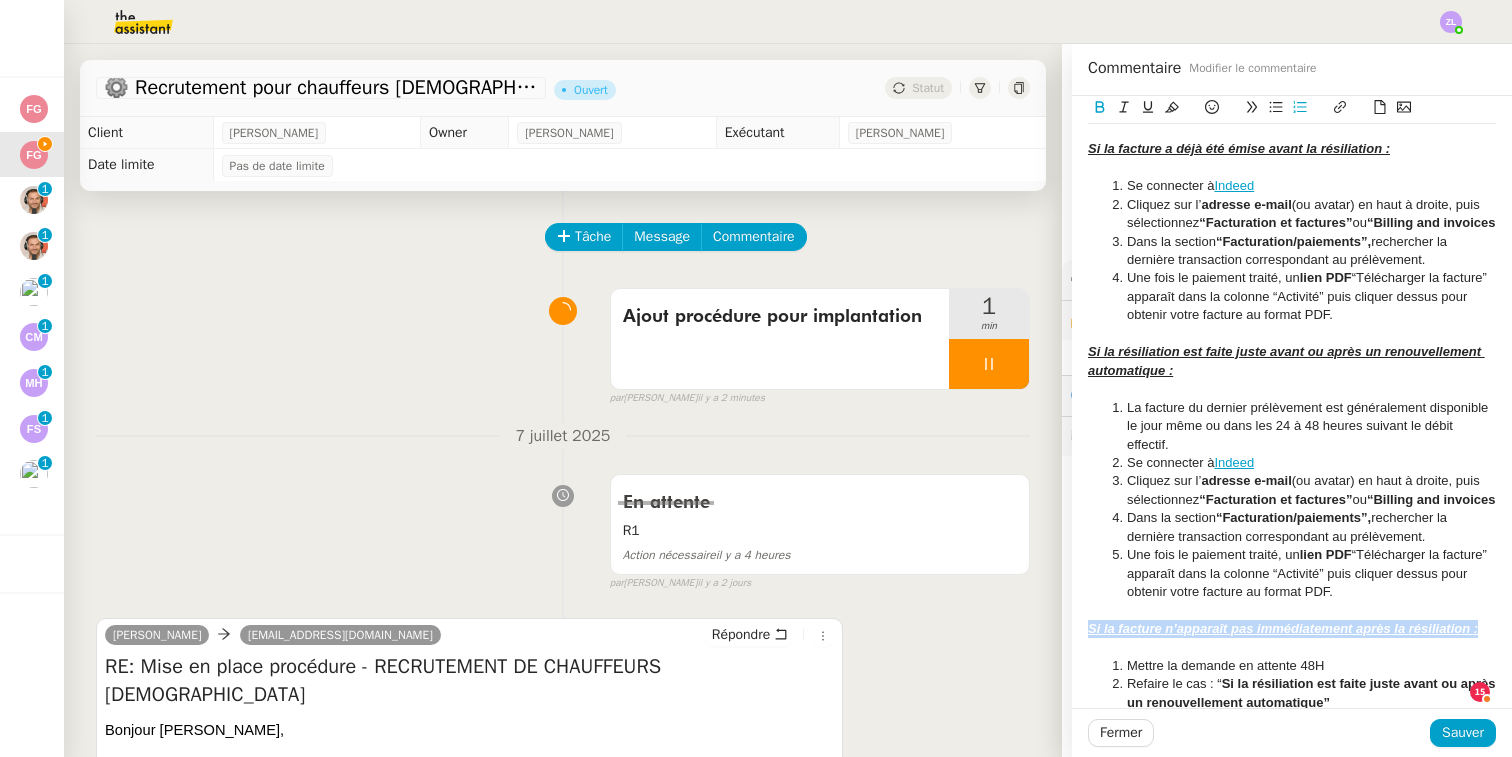 drag, startPoint x: 1487, startPoint y: 502, endPoint x: 1086, endPoint y: 508, distance: 401.0449 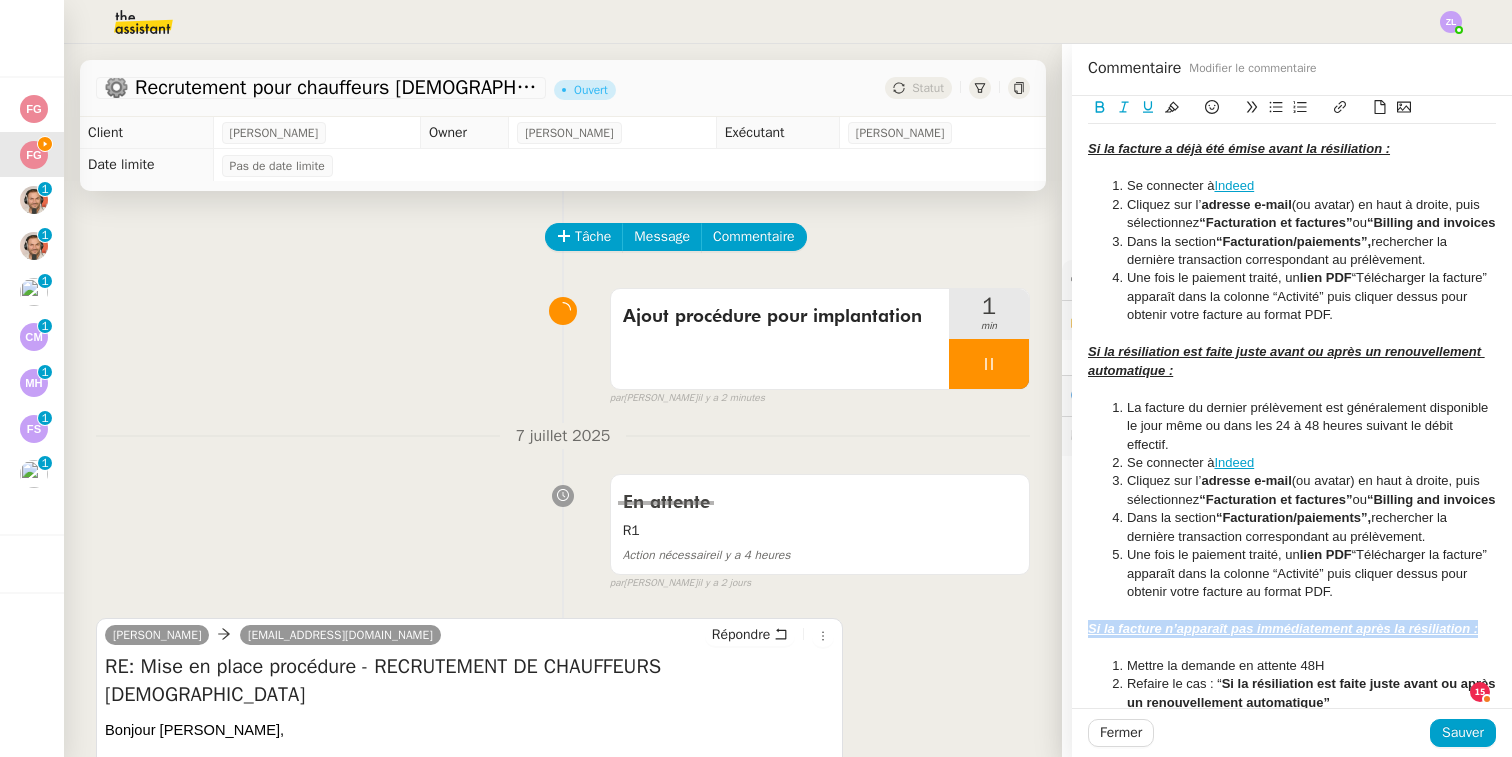 click 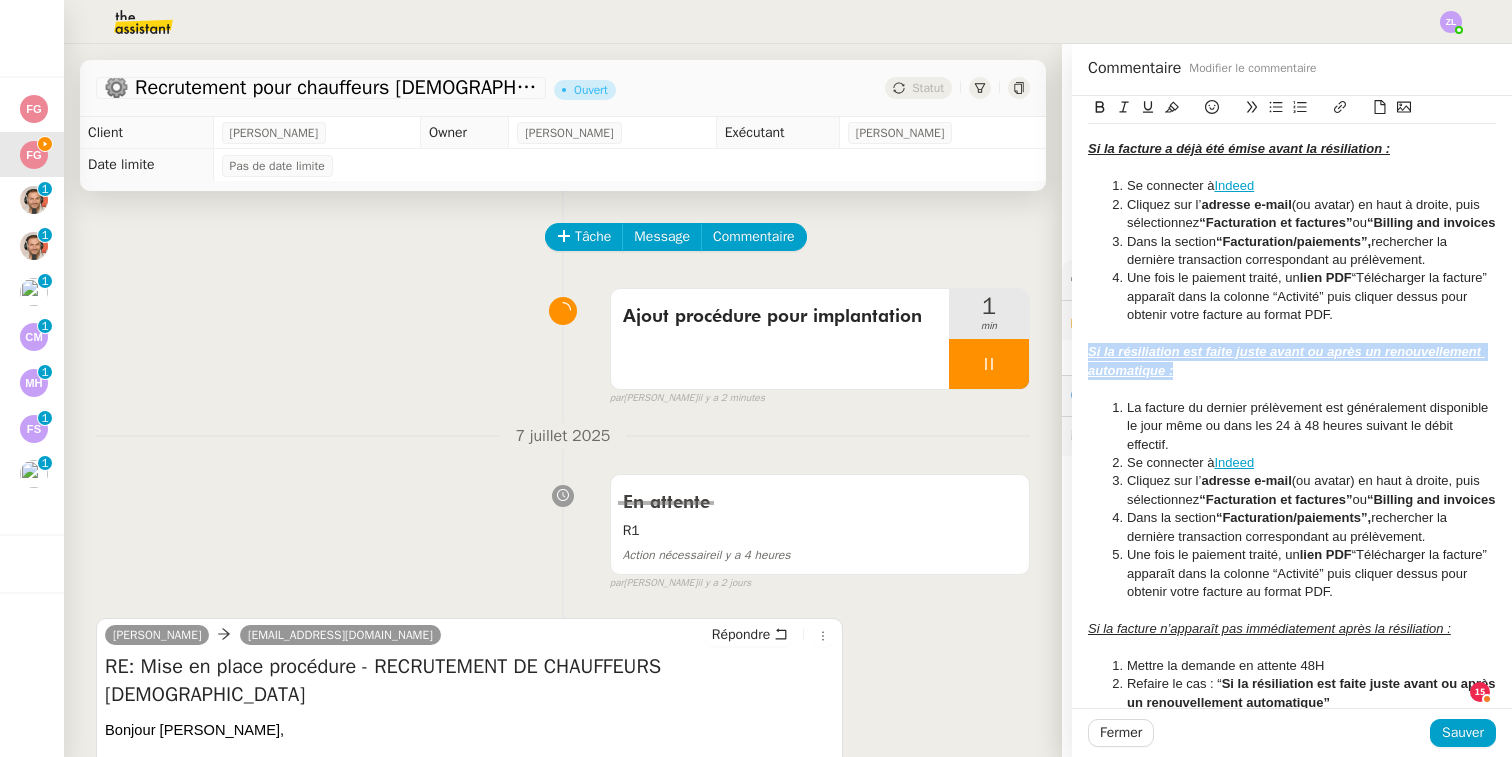 drag, startPoint x: 1187, startPoint y: 243, endPoint x: 1082, endPoint y: 220, distance: 107.48953 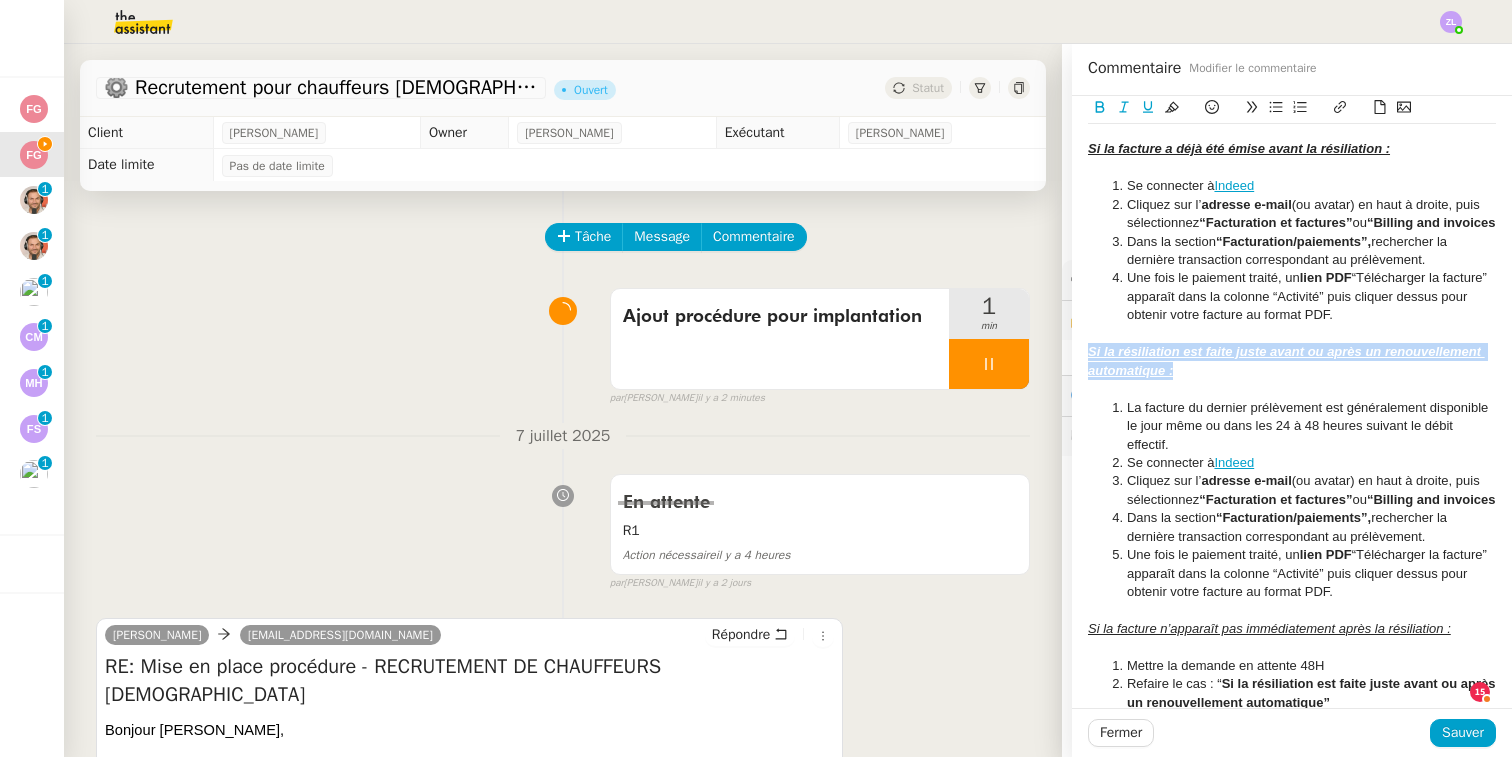click 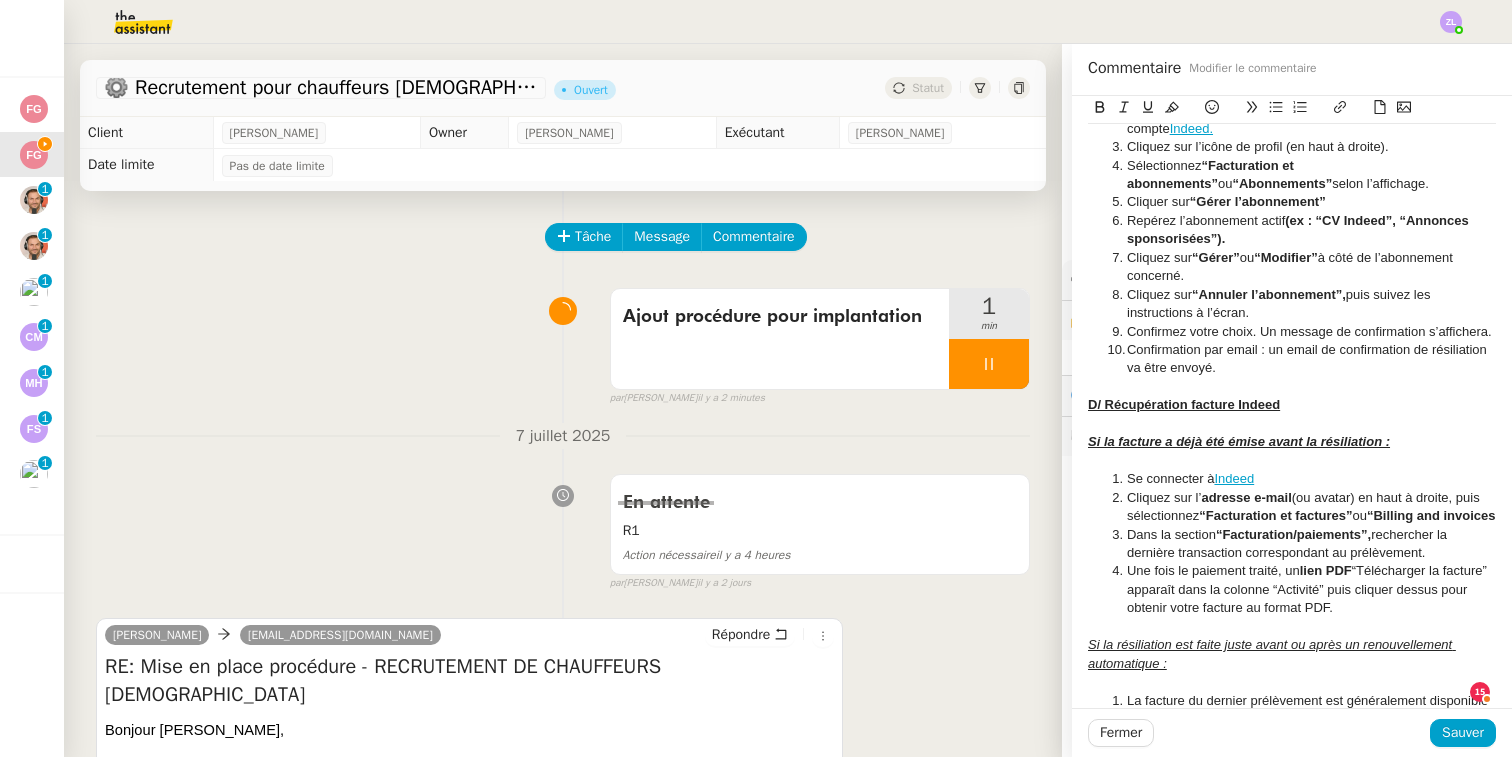 scroll, scrollTop: 1173, scrollLeft: 0, axis: vertical 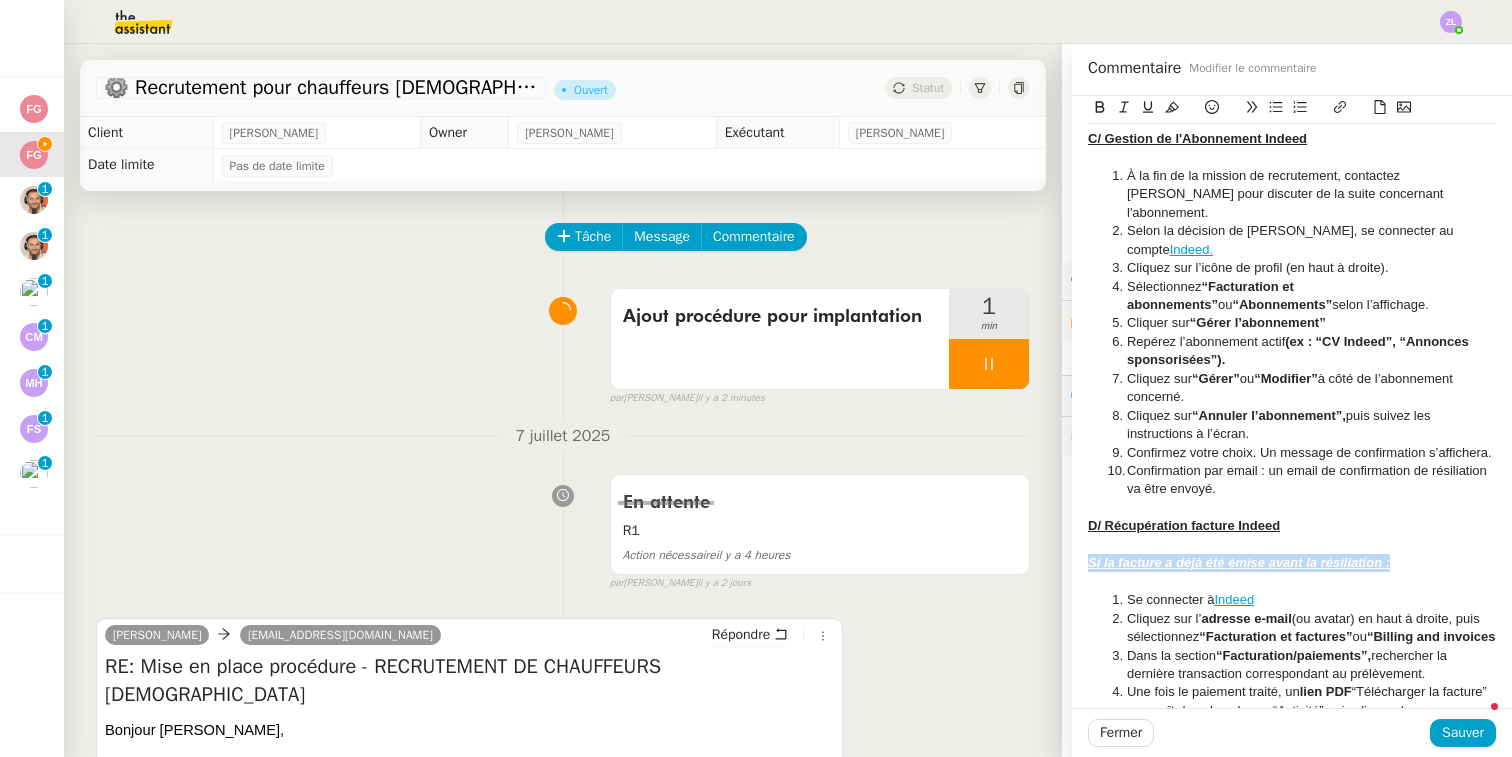 drag, startPoint x: 1403, startPoint y: 419, endPoint x: 1057, endPoint y: 420, distance: 346.00143 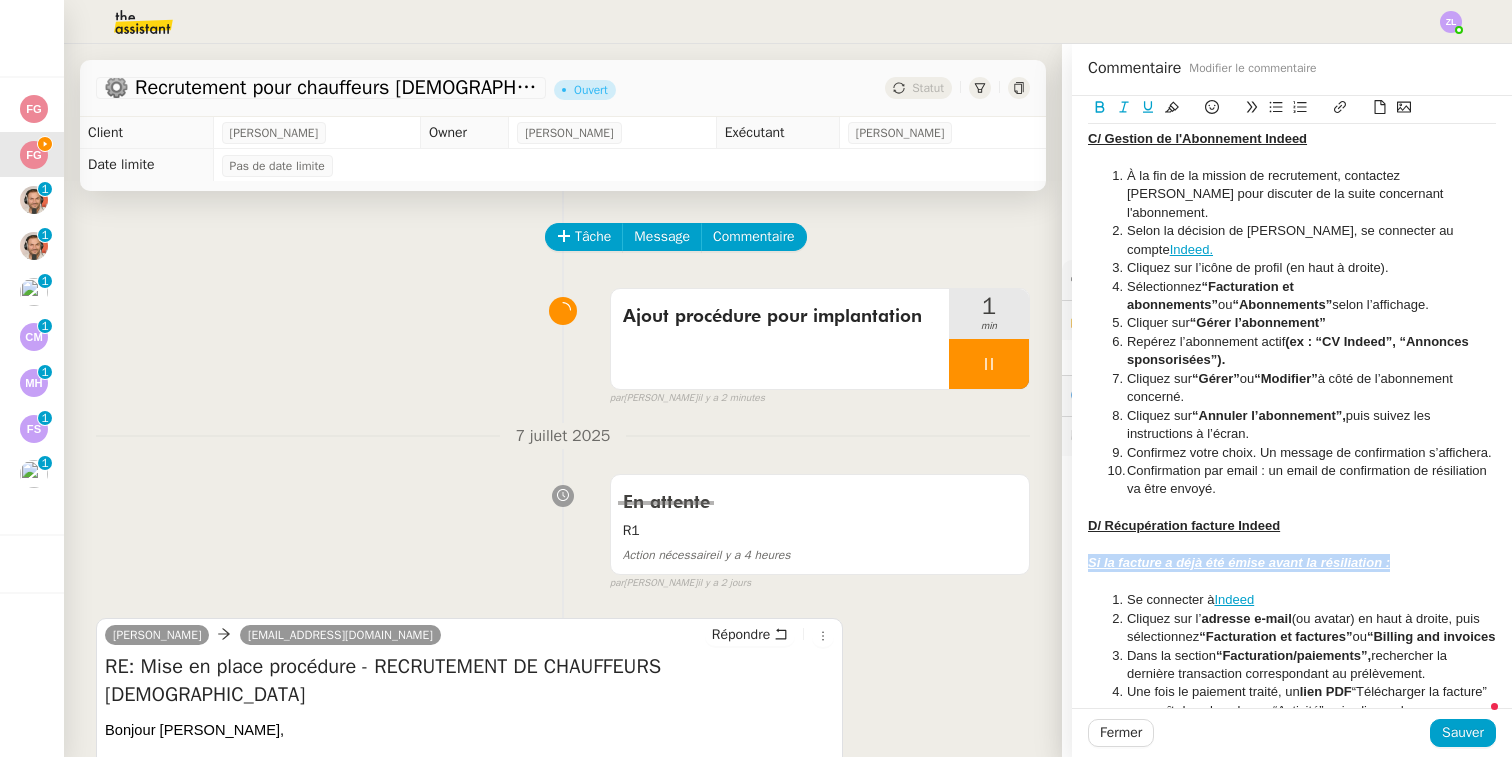 click 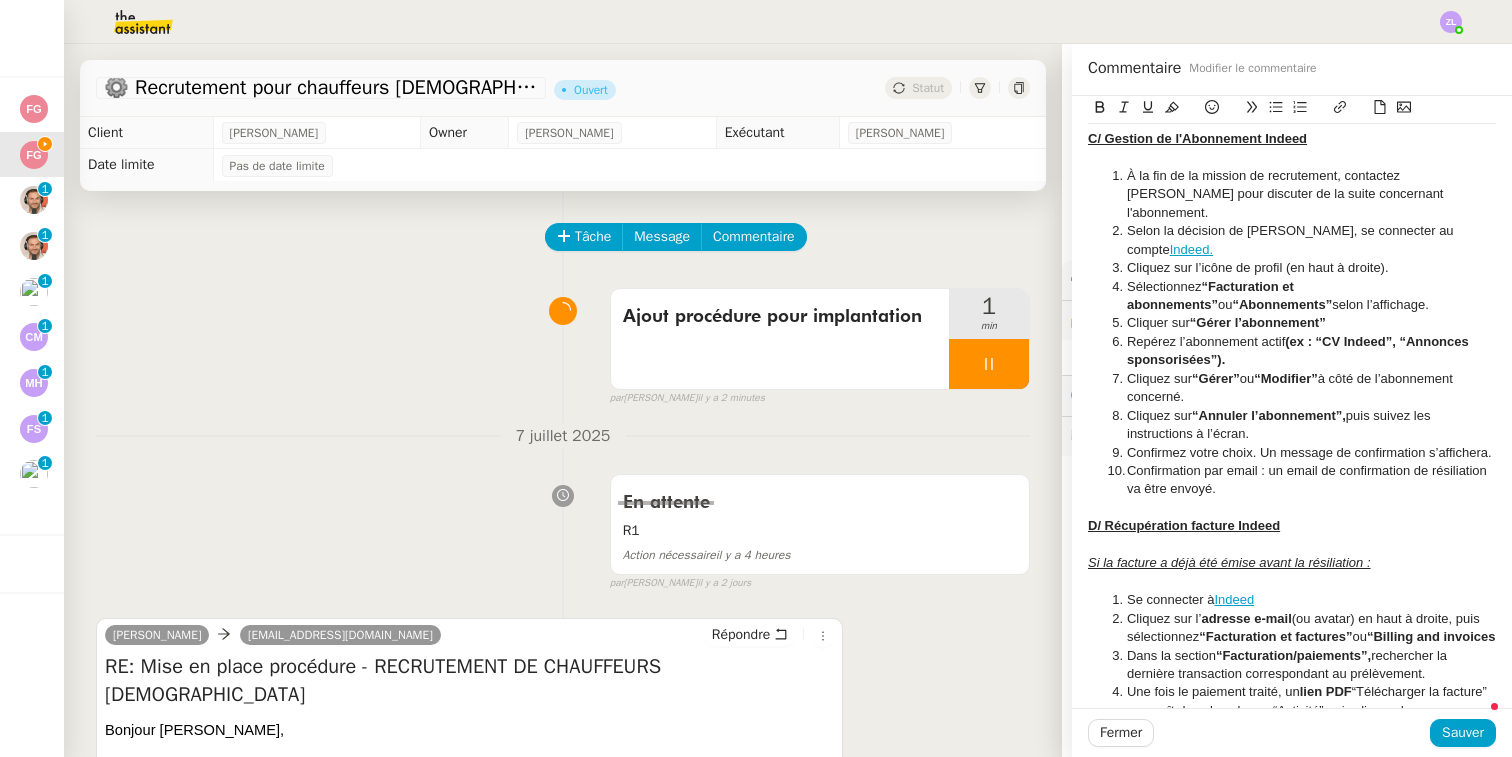 click on "Se connecter à  [GEOGRAPHIC_DATA]" 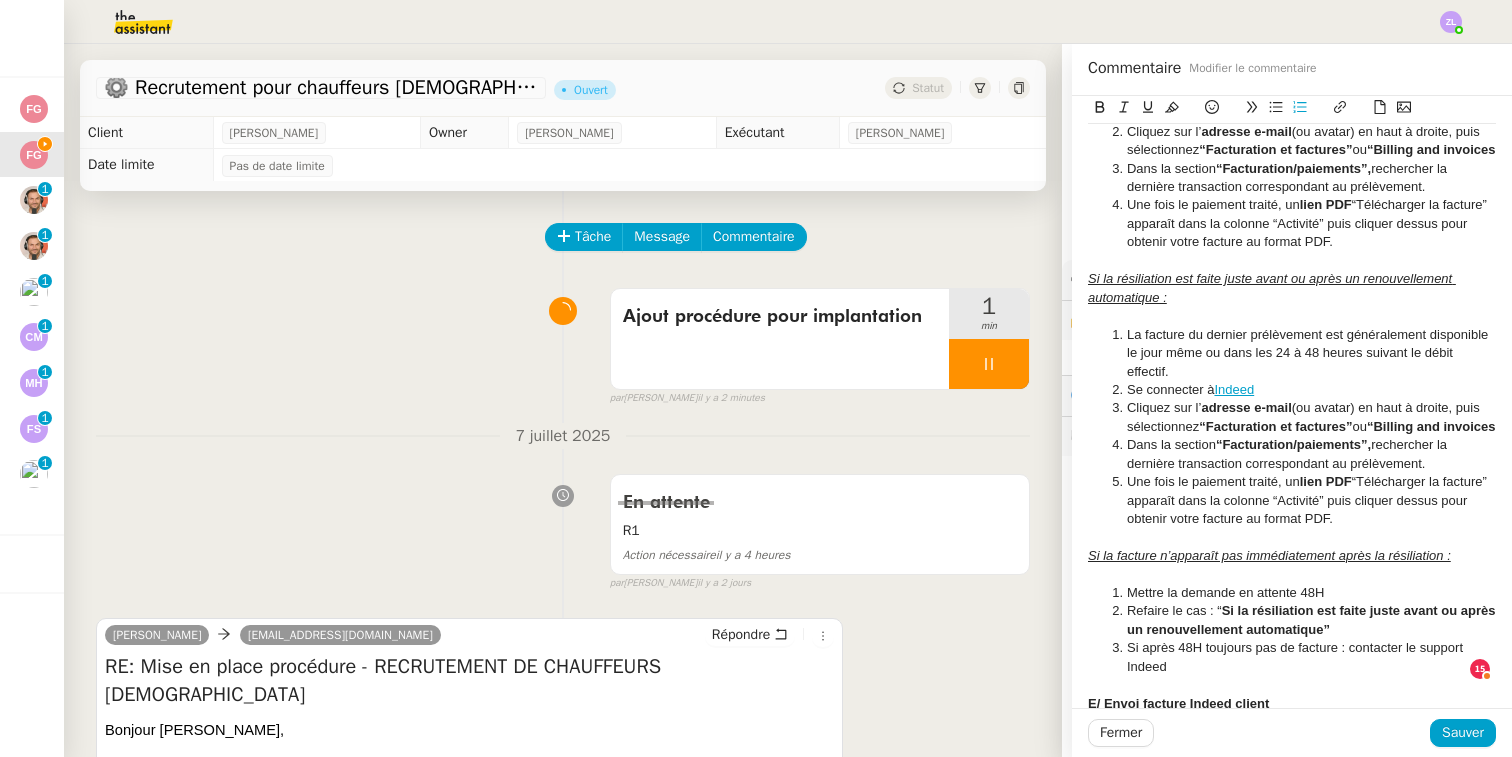 scroll, scrollTop: 1659, scrollLeft: 0, axis: vertical 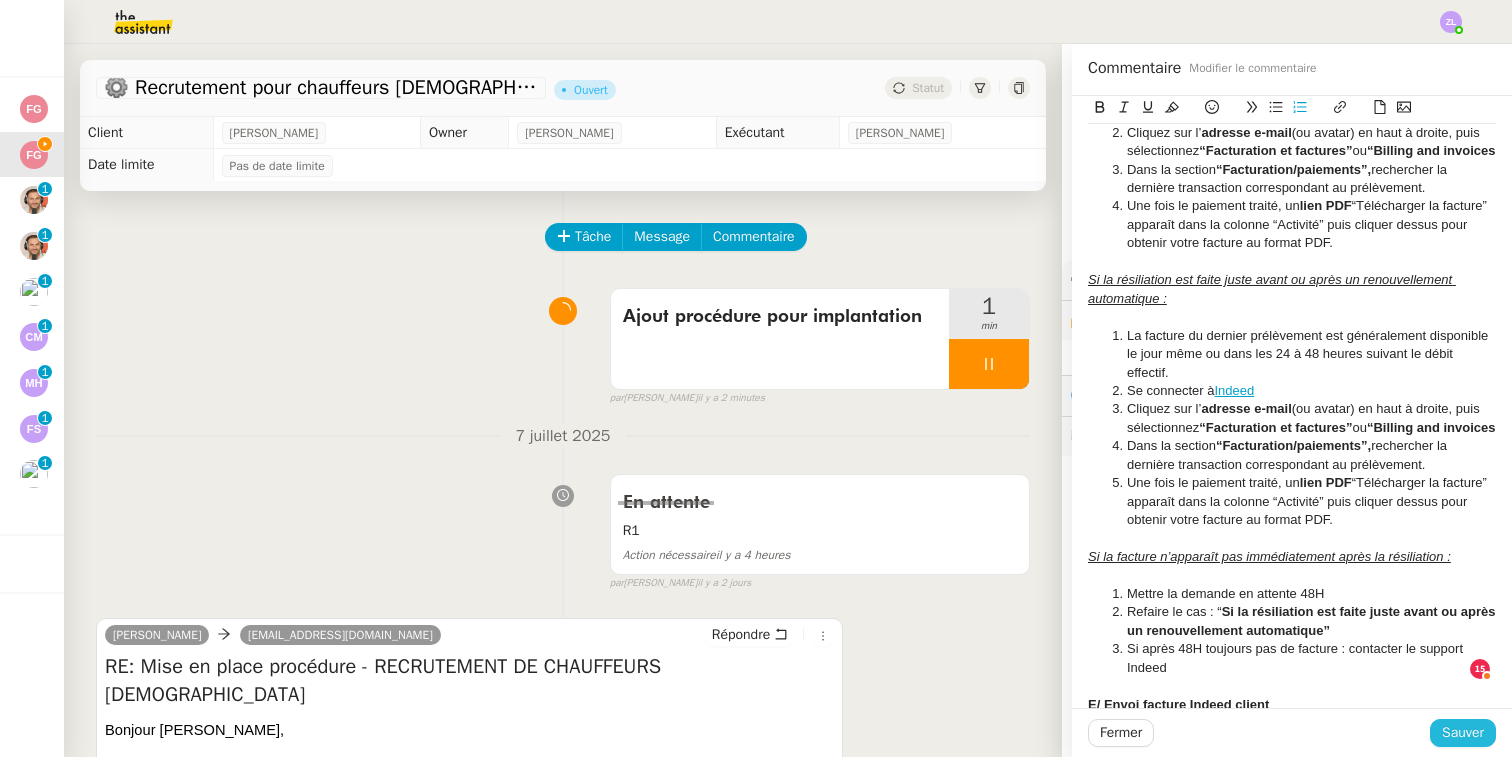 click on "Sauver" 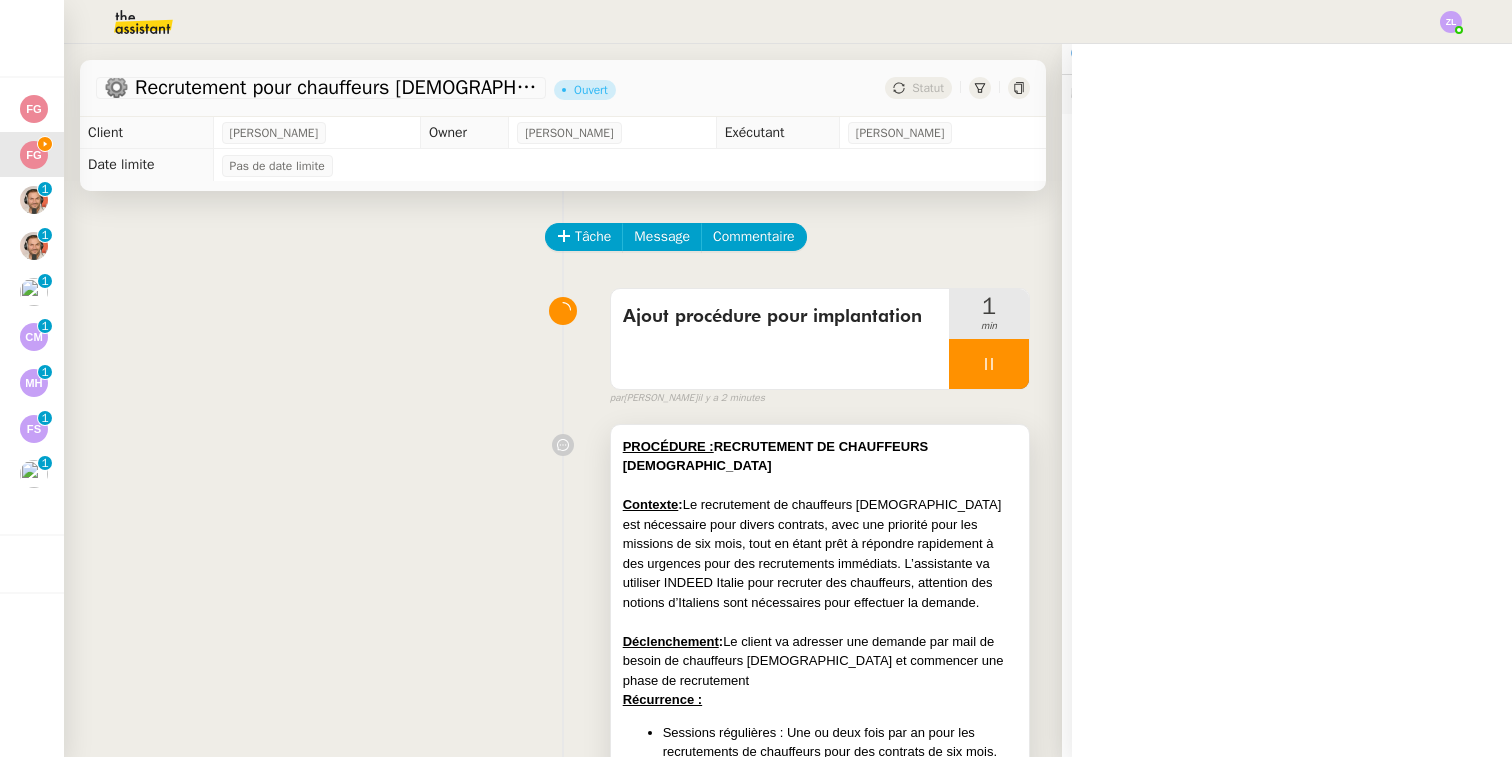 scroll, scrollTop: 581, scrollLeft: 0, axis: vertical 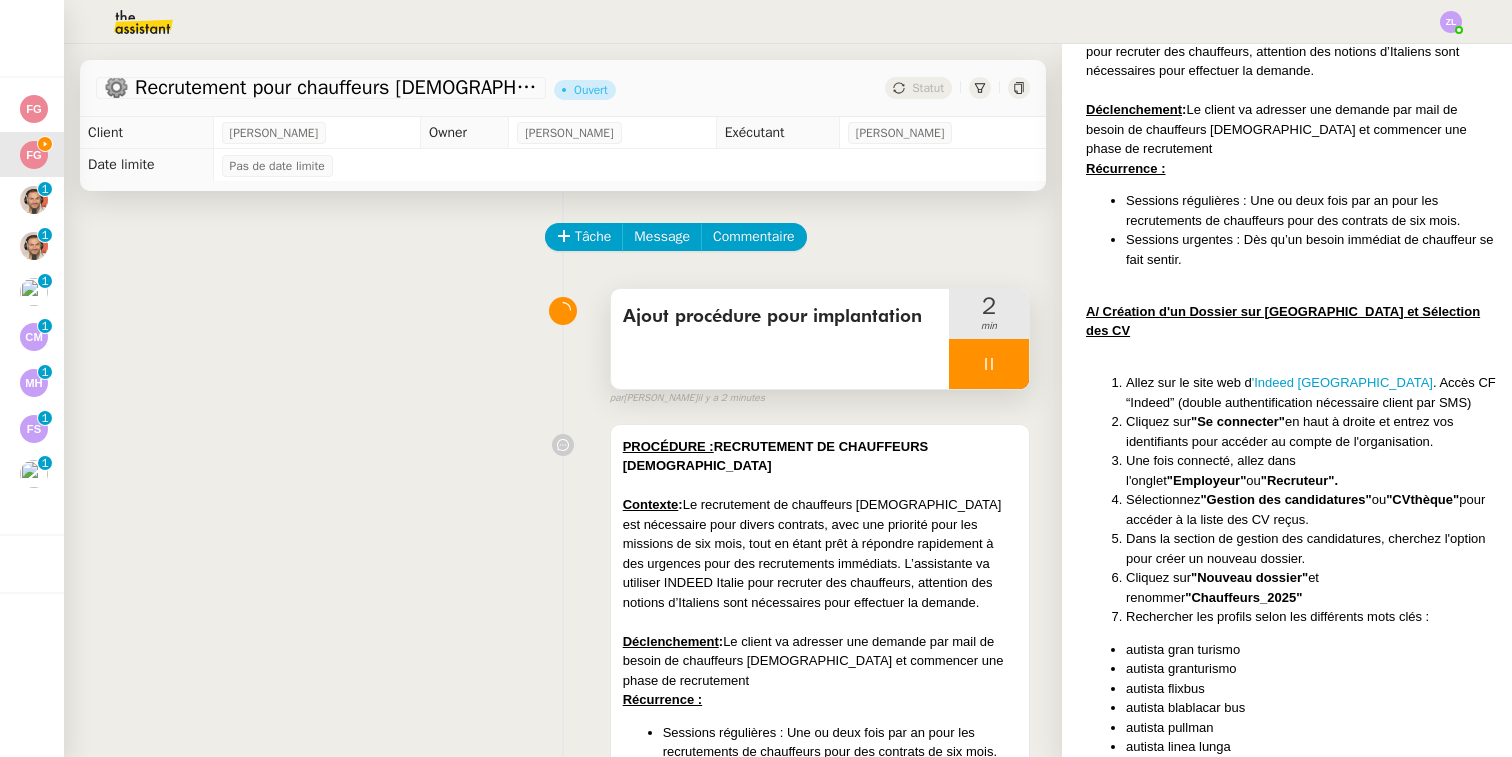 click at bounding box center [989, 364] 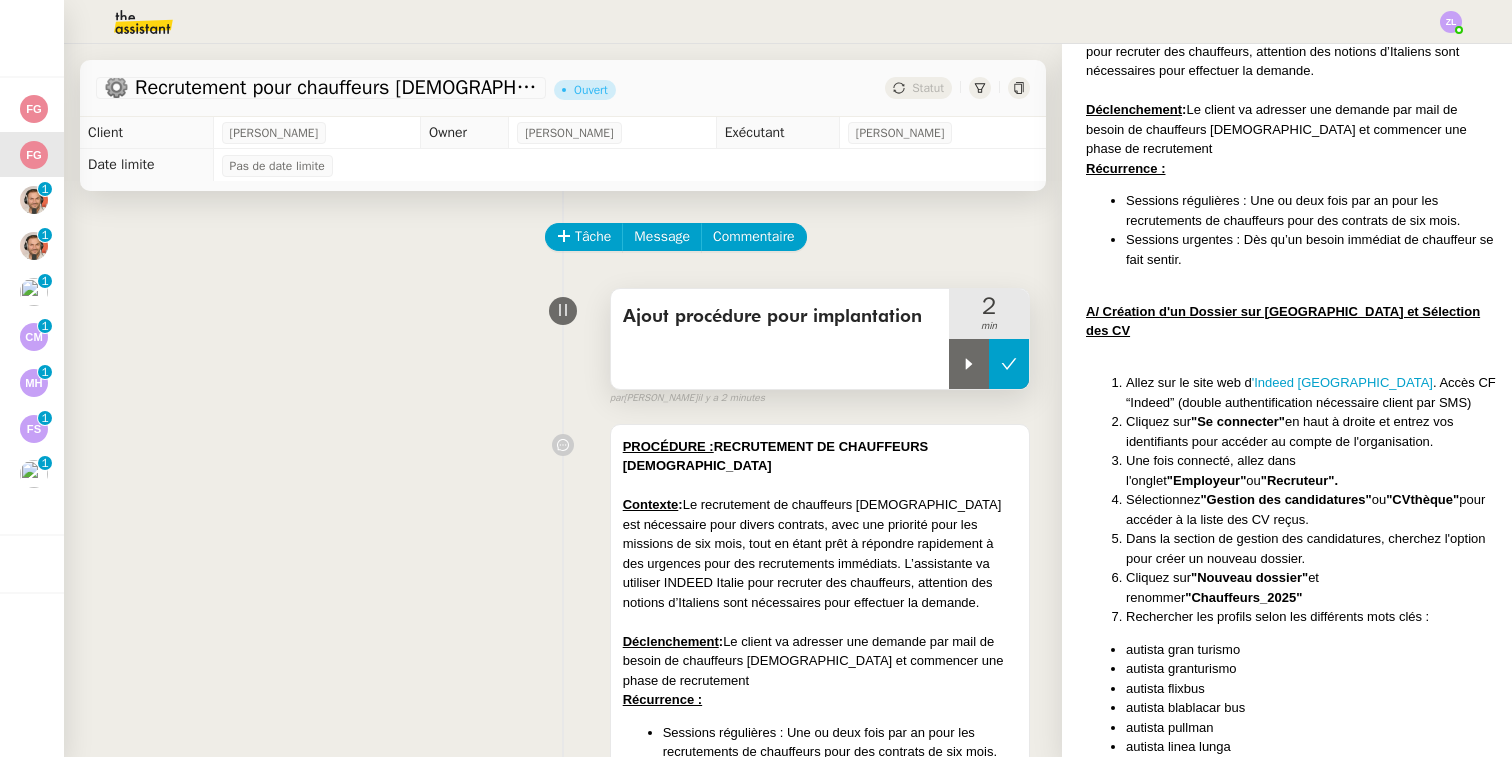 click 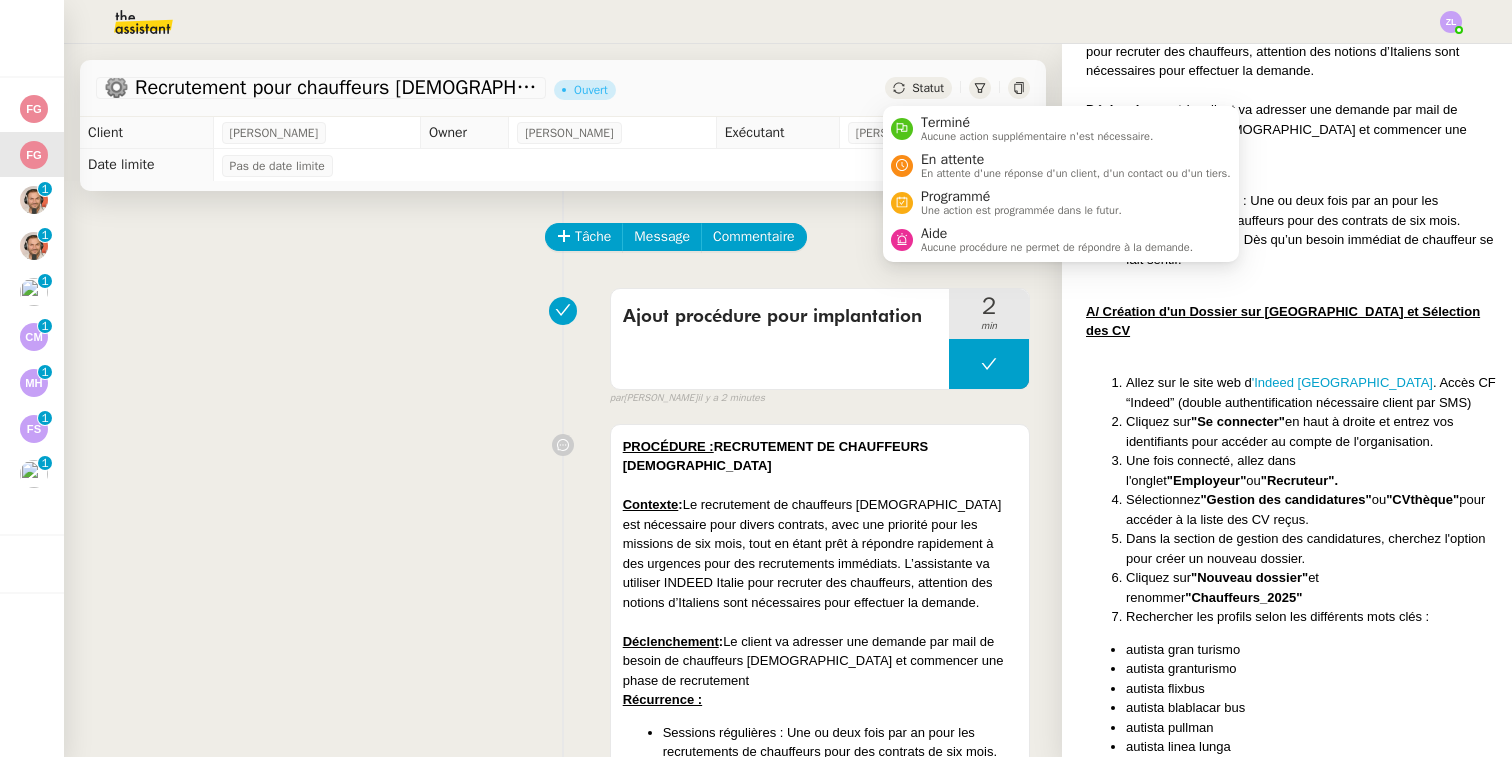 click on "Statut" 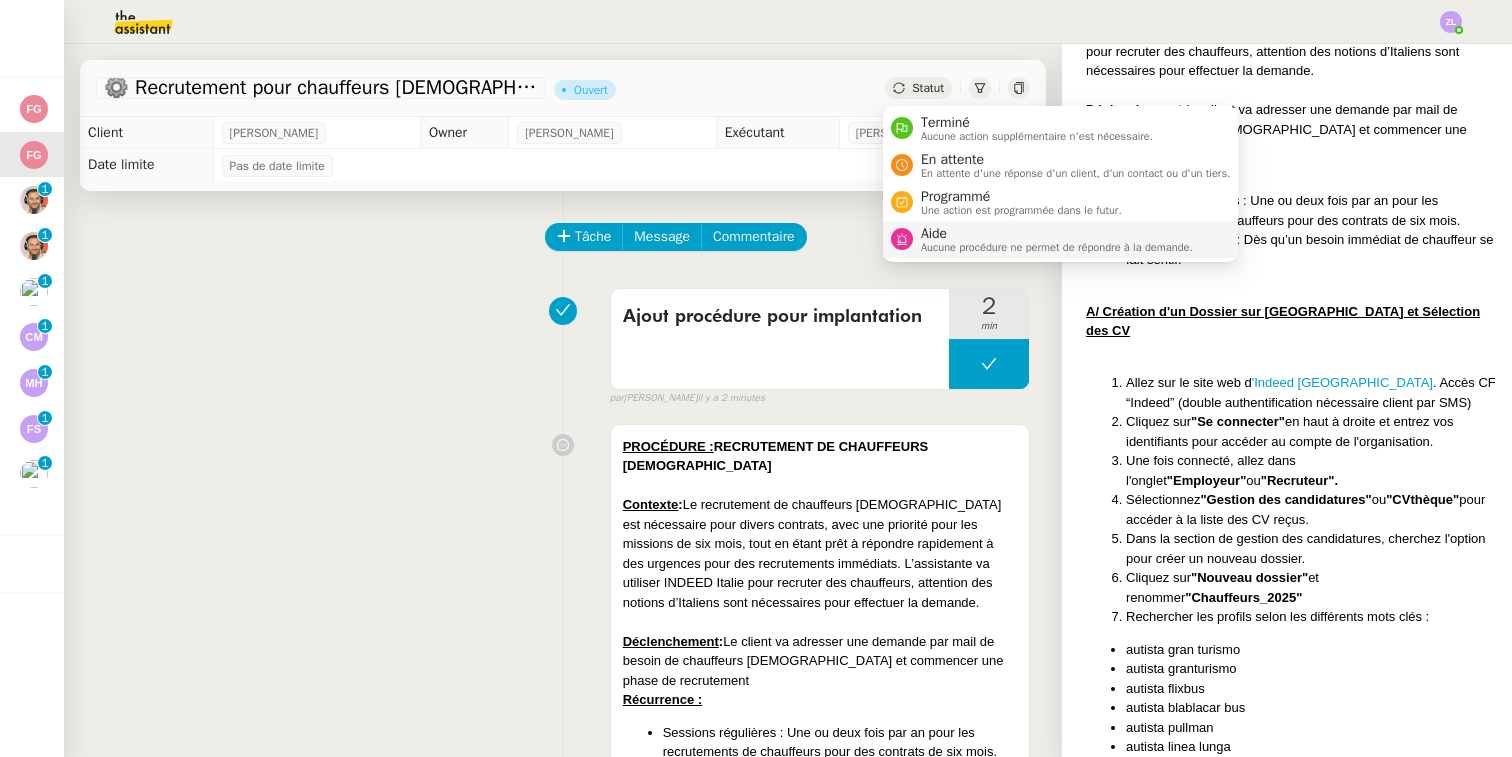 click on "Aucune procédure ne permet de répondre à la demande." at bounding box center (1057, 247) 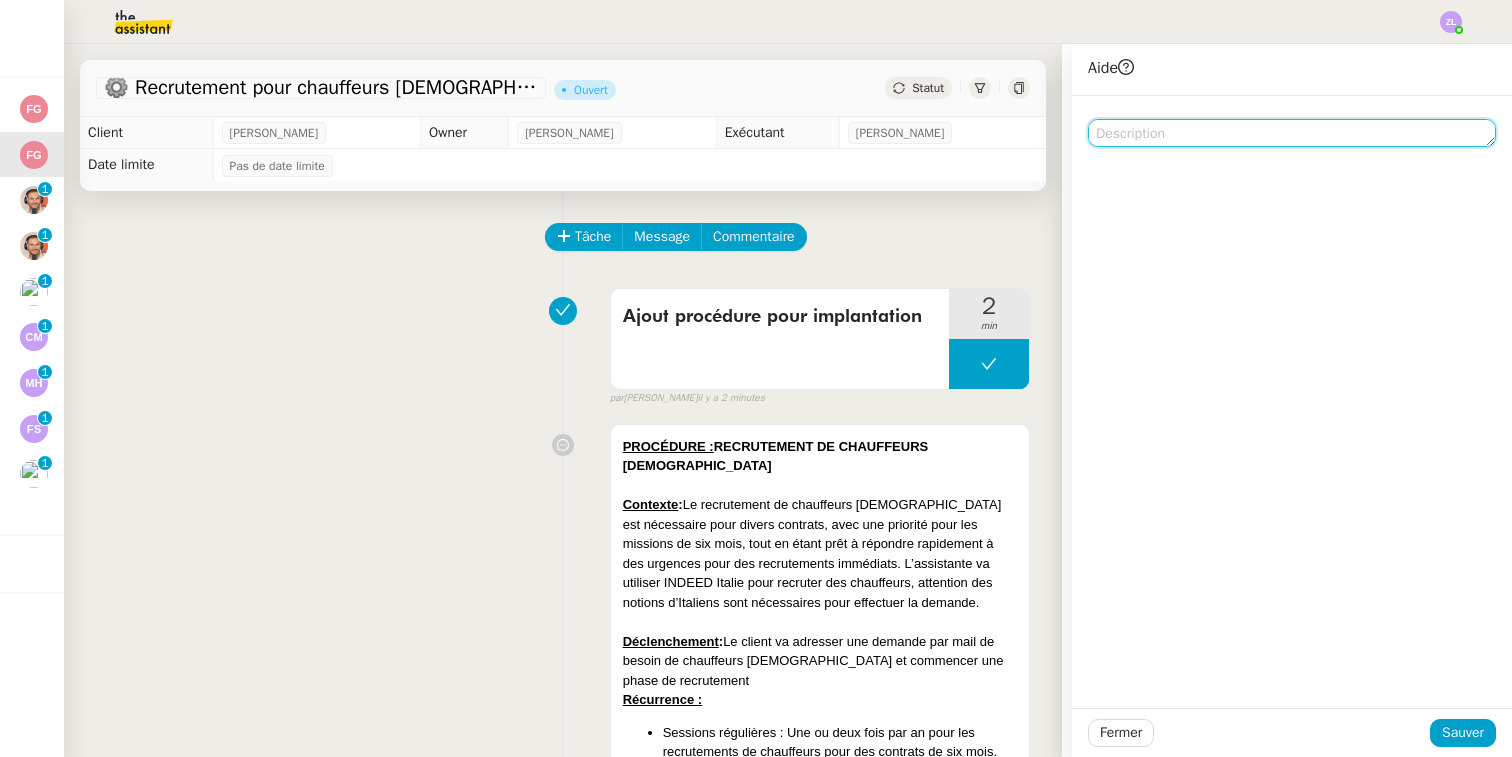 click 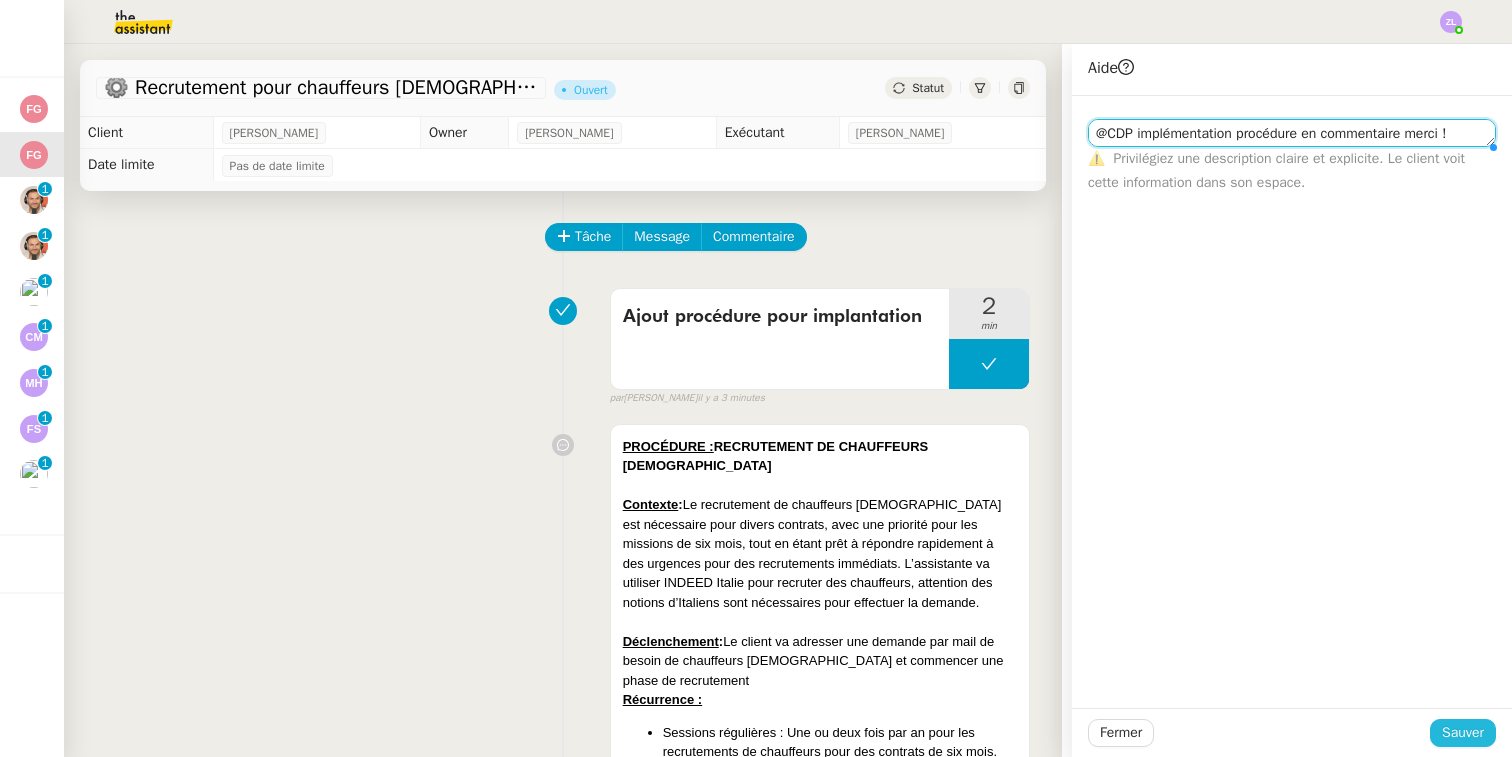 type on "@CDP implémentation procédure en commentaire merci !" 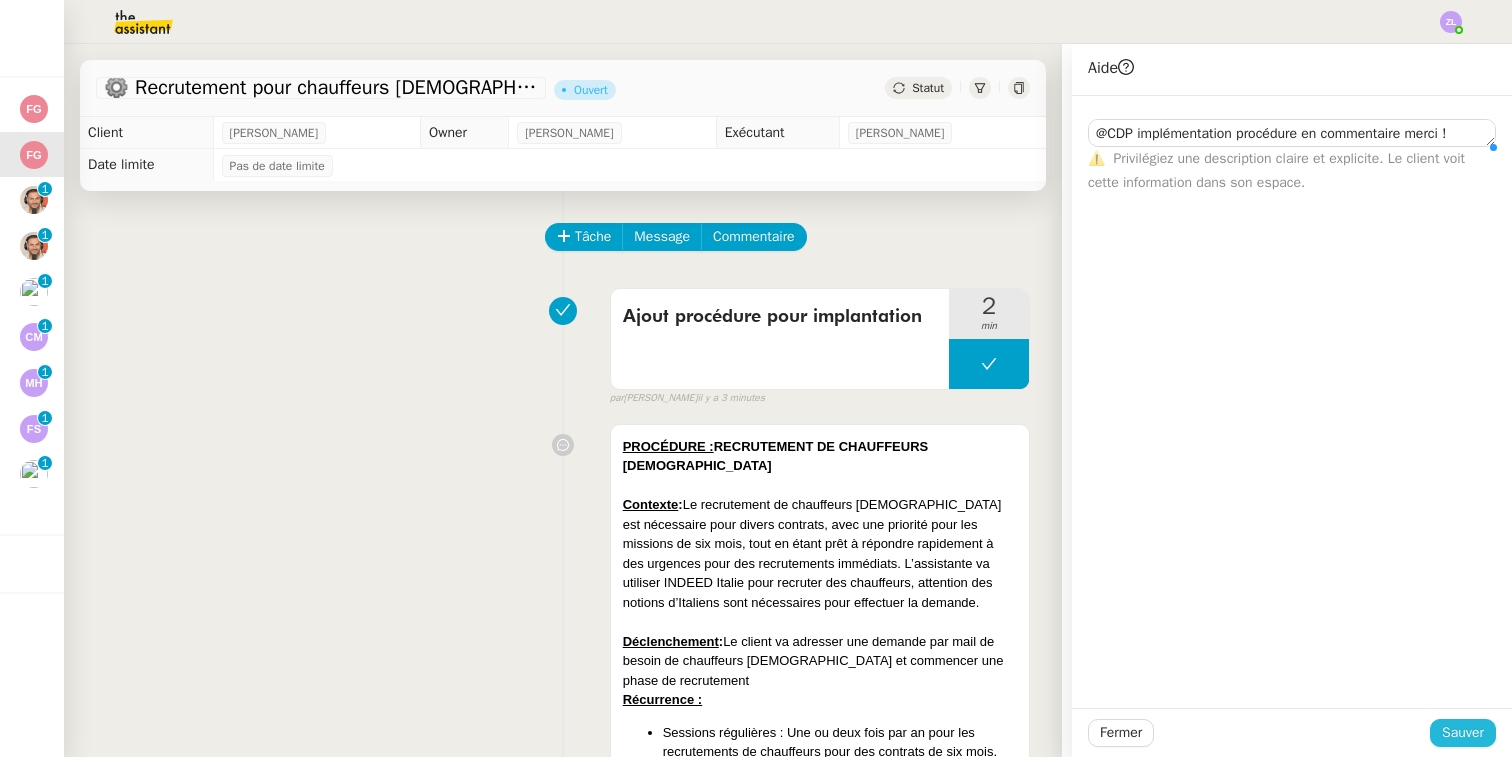 click on "Sauver" 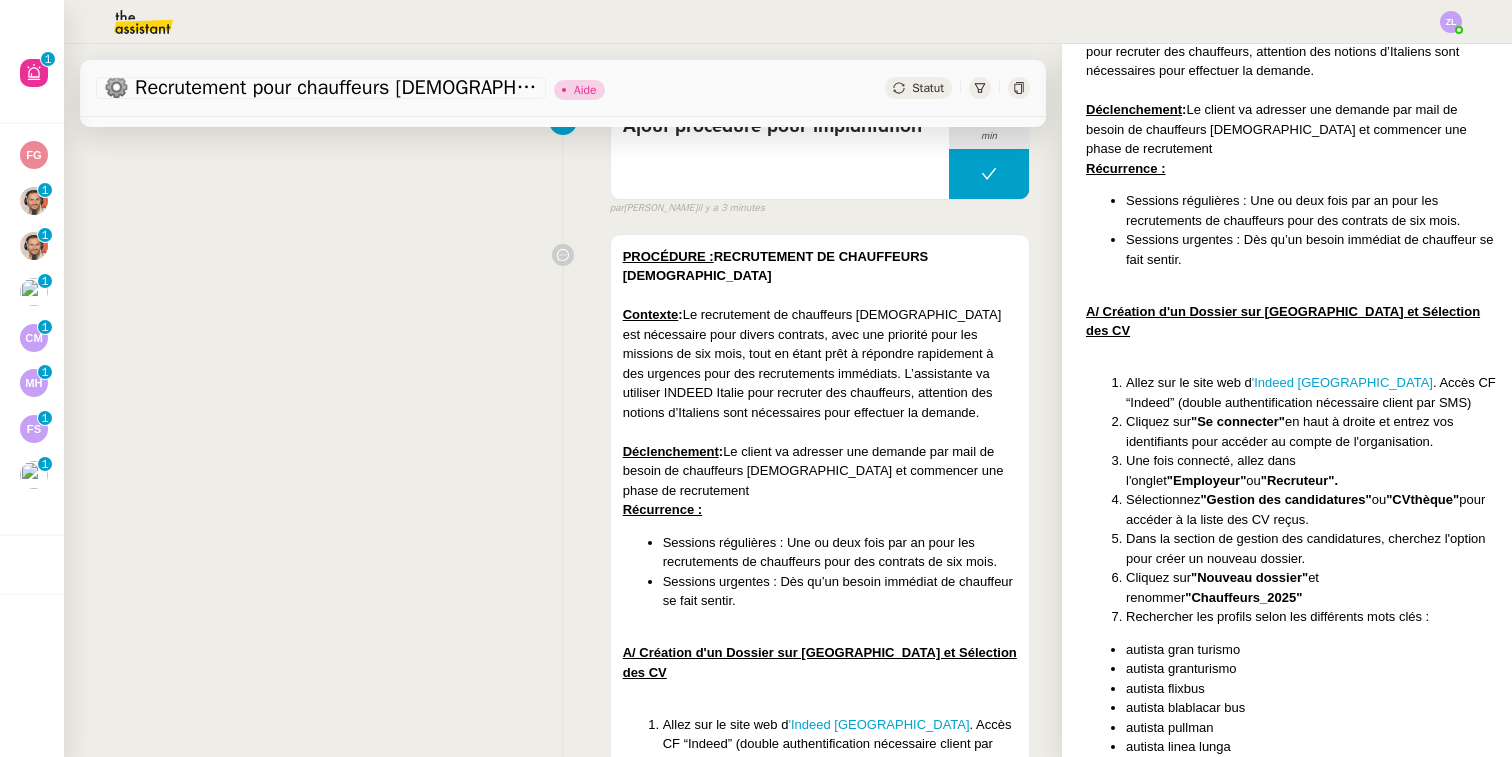 scroll, scrollTop: 193, scrollLeft: 0, axis: vertical 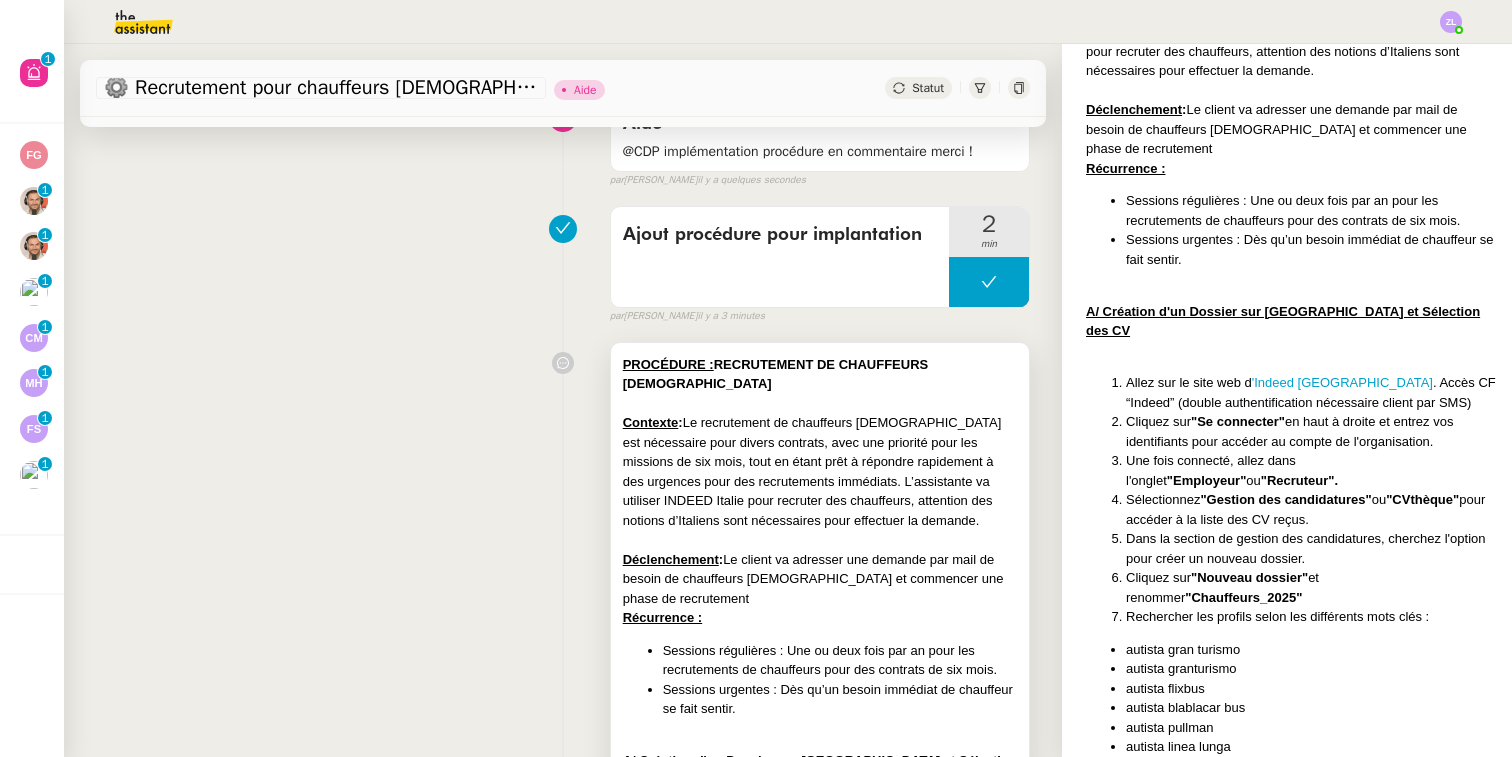 click on "Déclenchement  :  Le client va adresser une demande par mail de besoin de chauffeurs [DEMOGRAPHIC_DATA] et commencer une phase de recrutement" at bounding box center (820, 579) 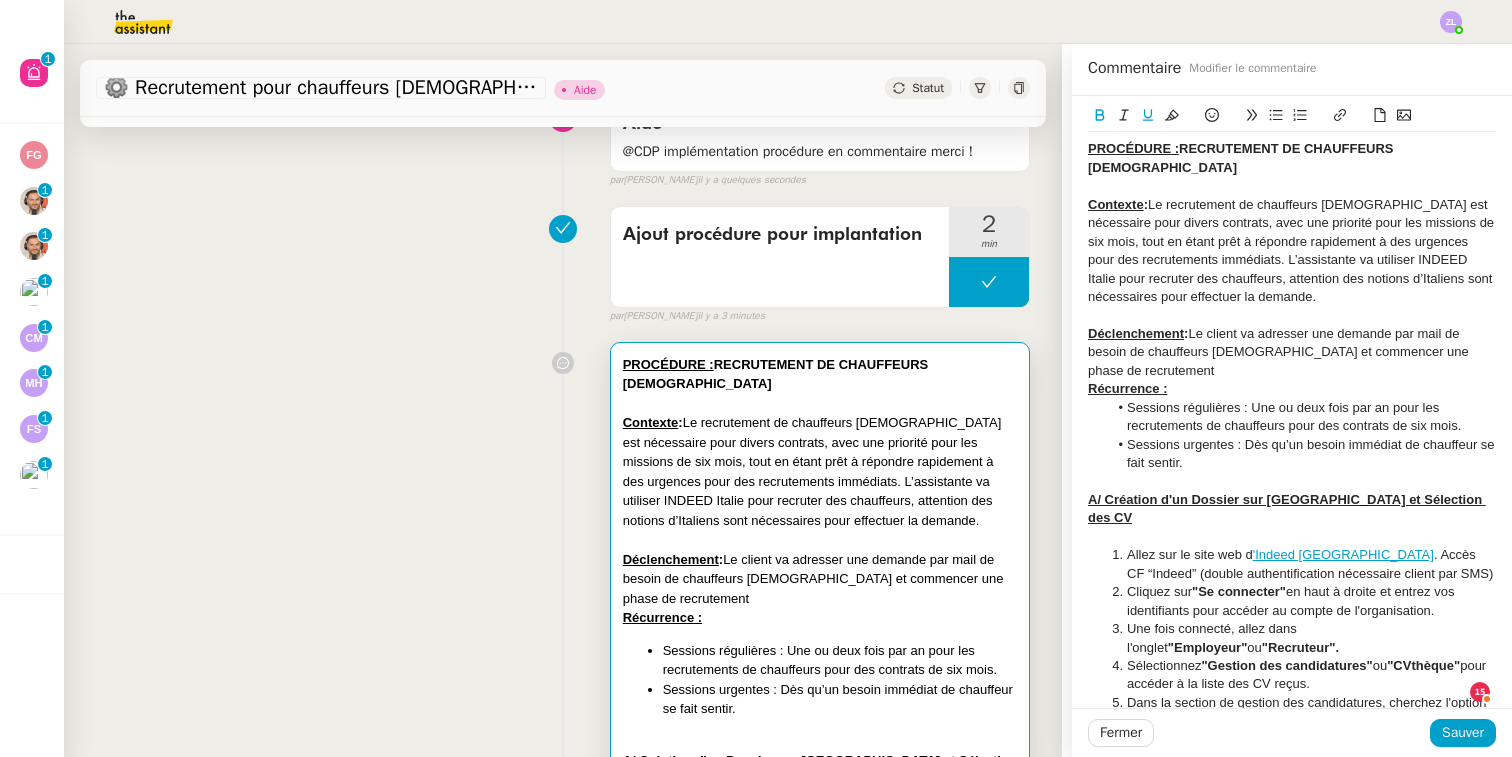 click on "Récurrence :" 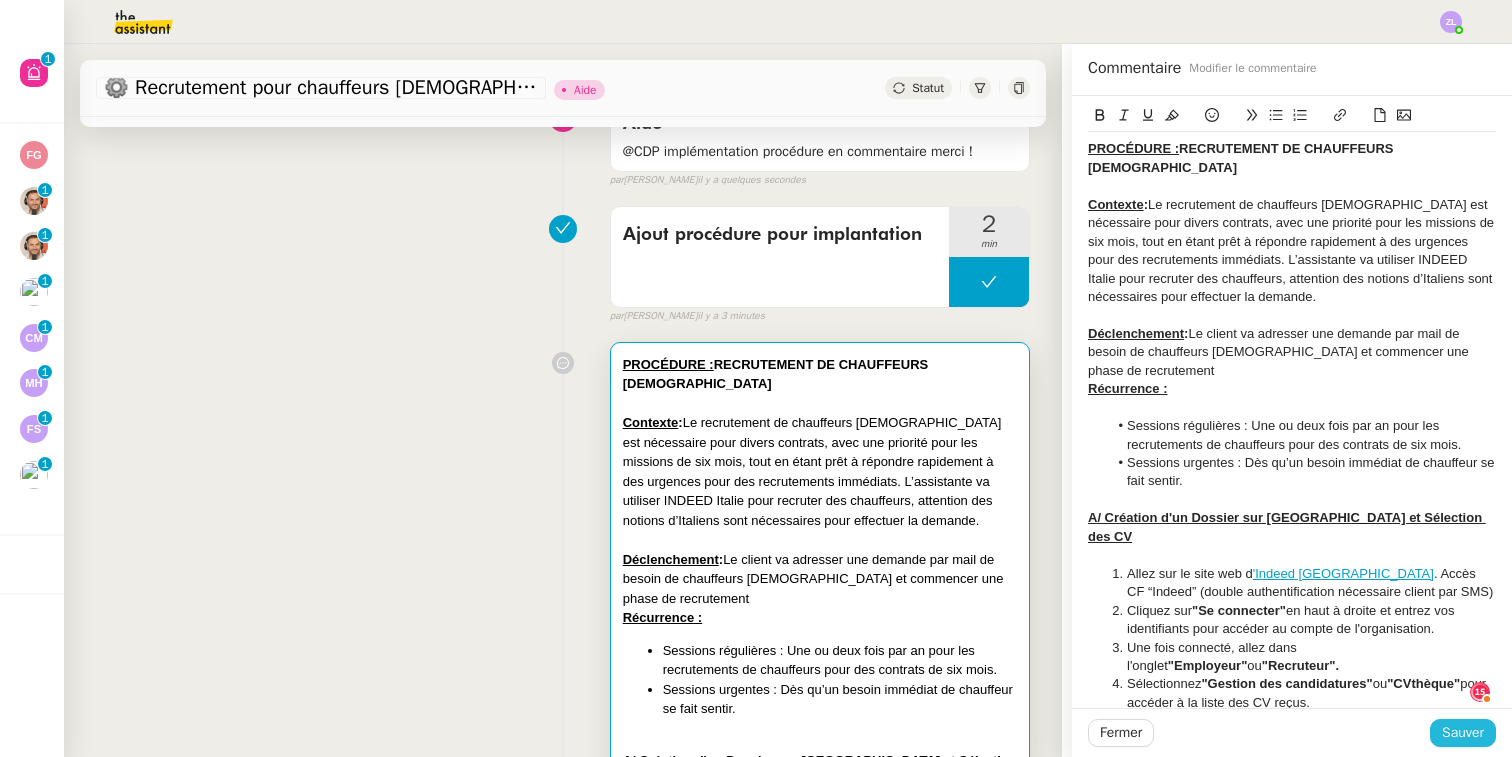 click on "Sauver" 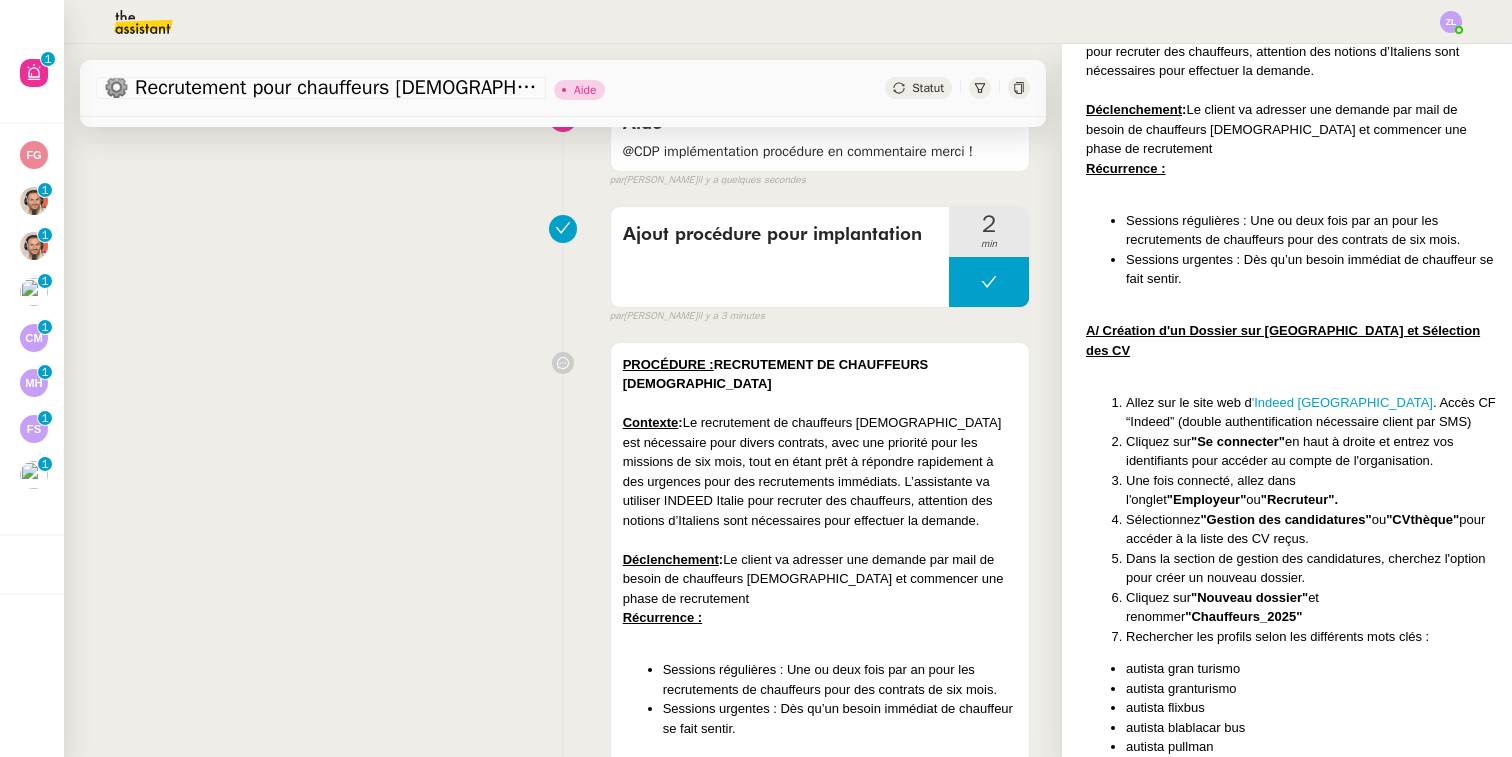 scroll, scrollTop: 0, scrollLeft: 0, axis: both 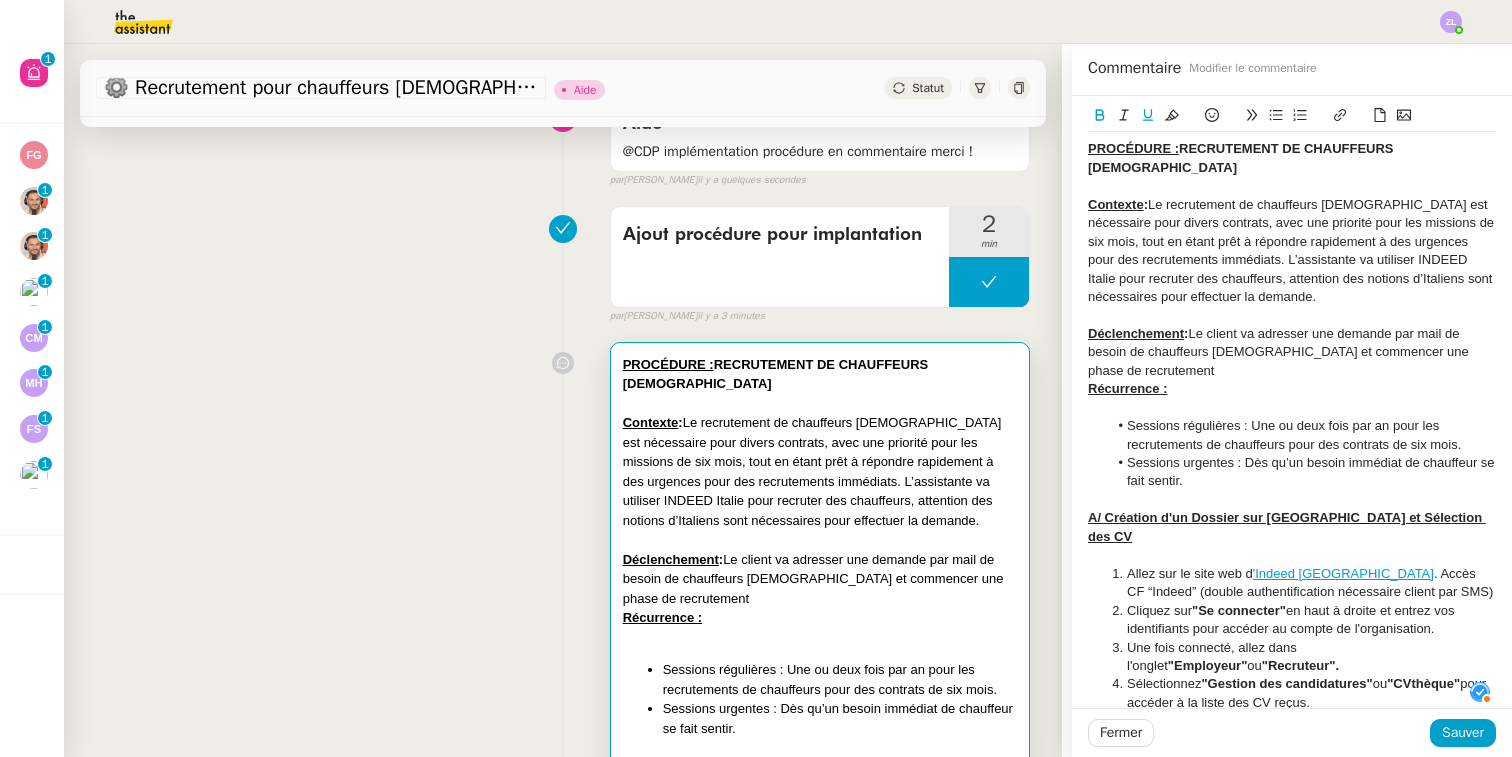 click 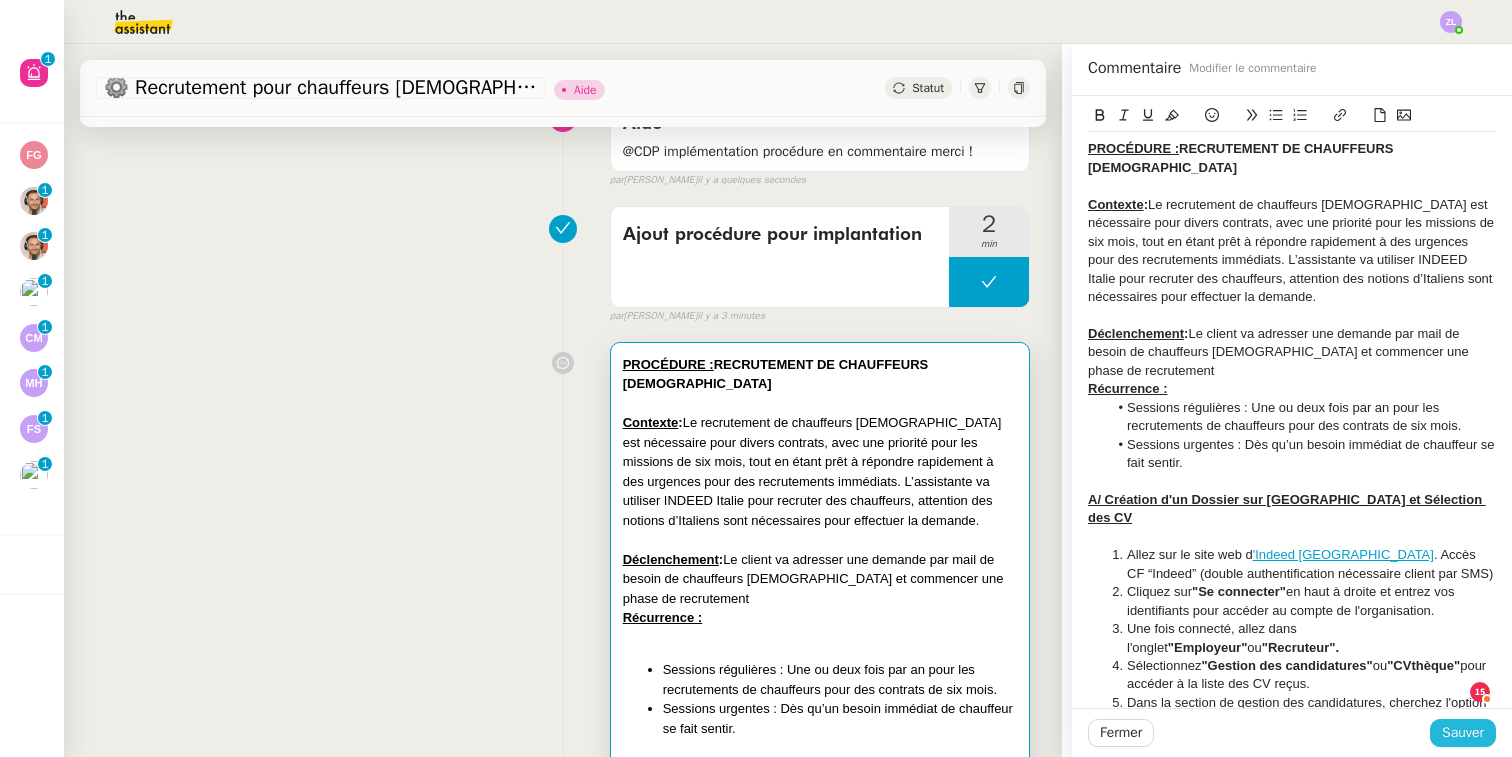 click on "Sauver" 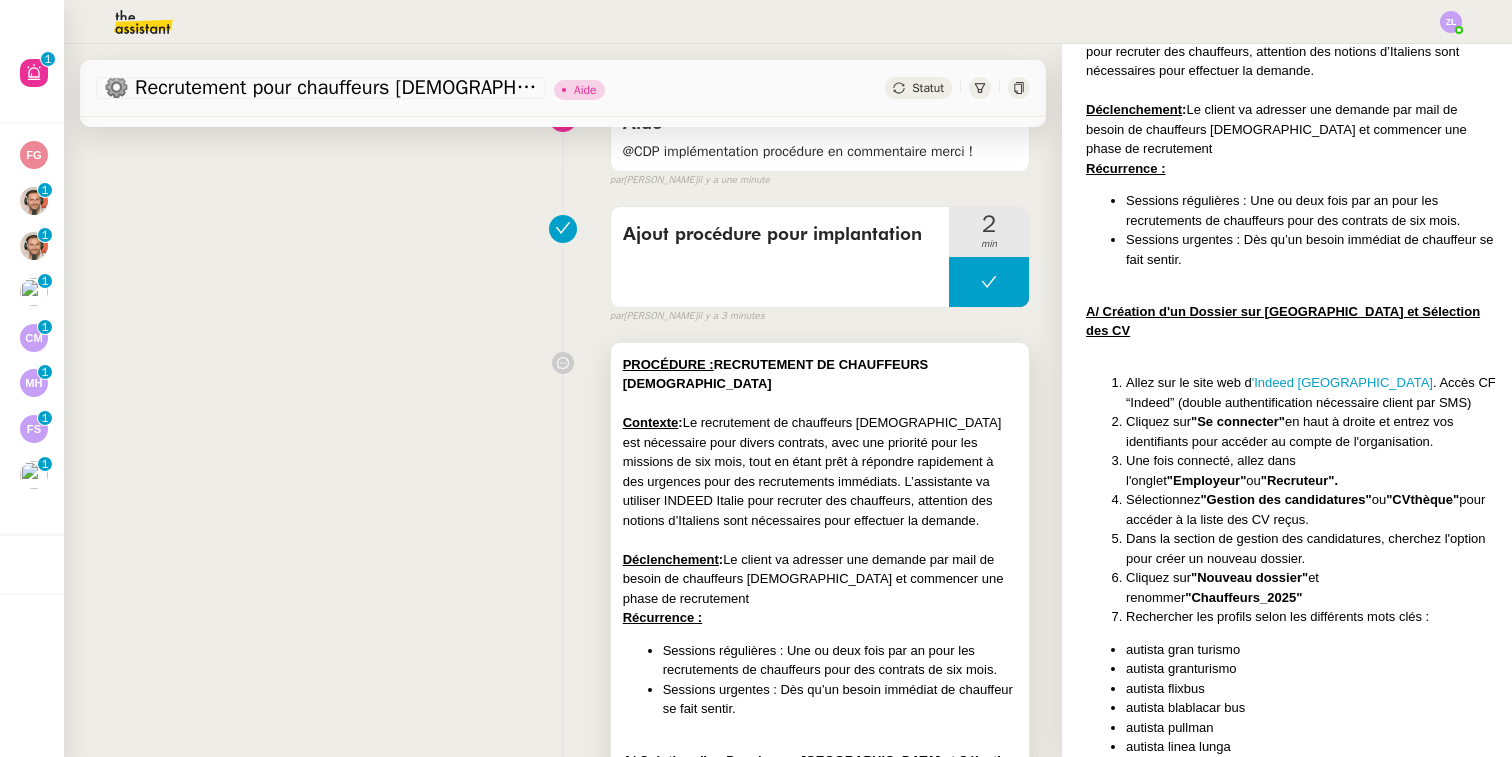 scroll, scrollTop: 0, scrollLeft: 0, axis: both 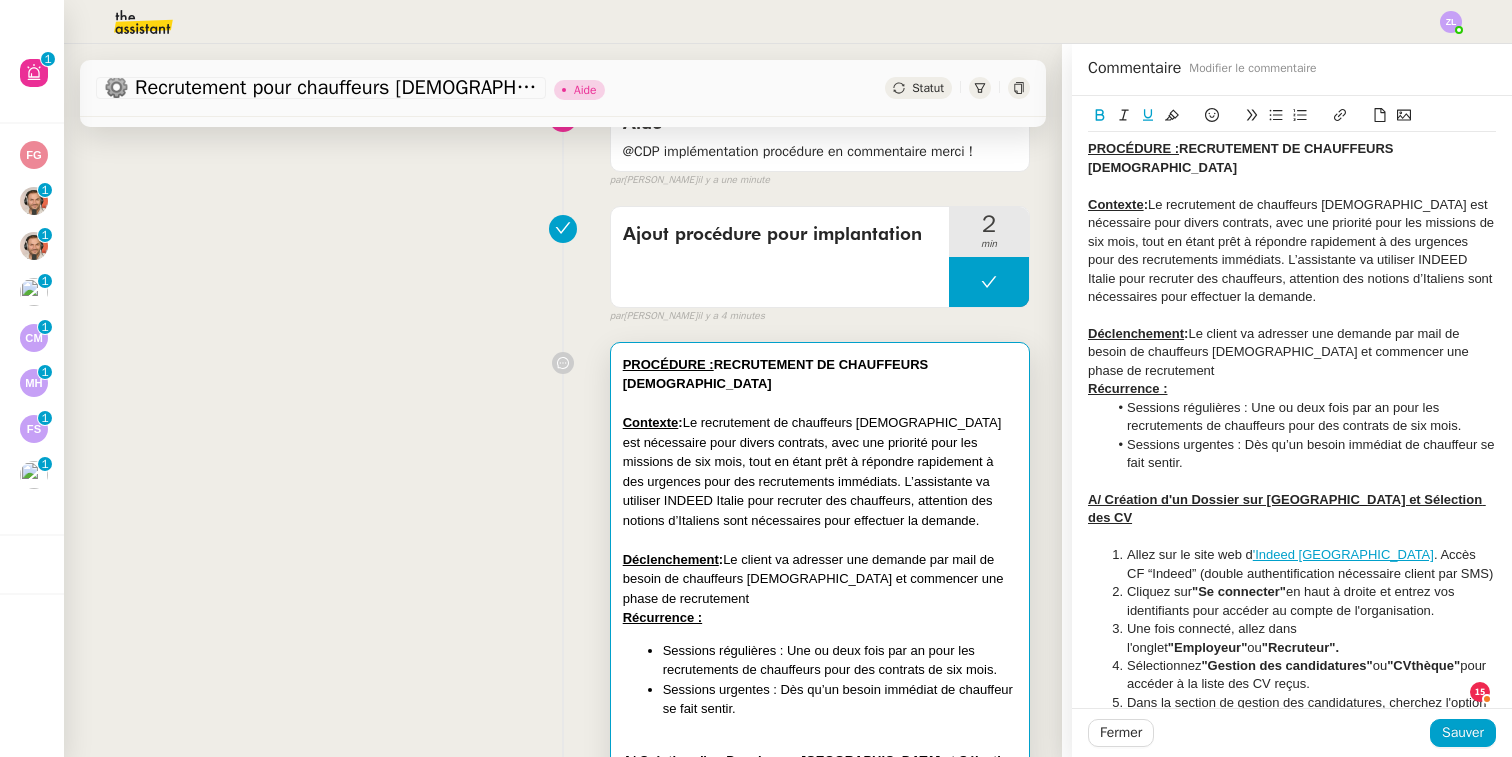 click on "Déclenchement  :  Le client va adresser une demande par mail de besoin de chauffeurs [DEMOGRAPHIC_DATA] et commencer une phase de recrutement" 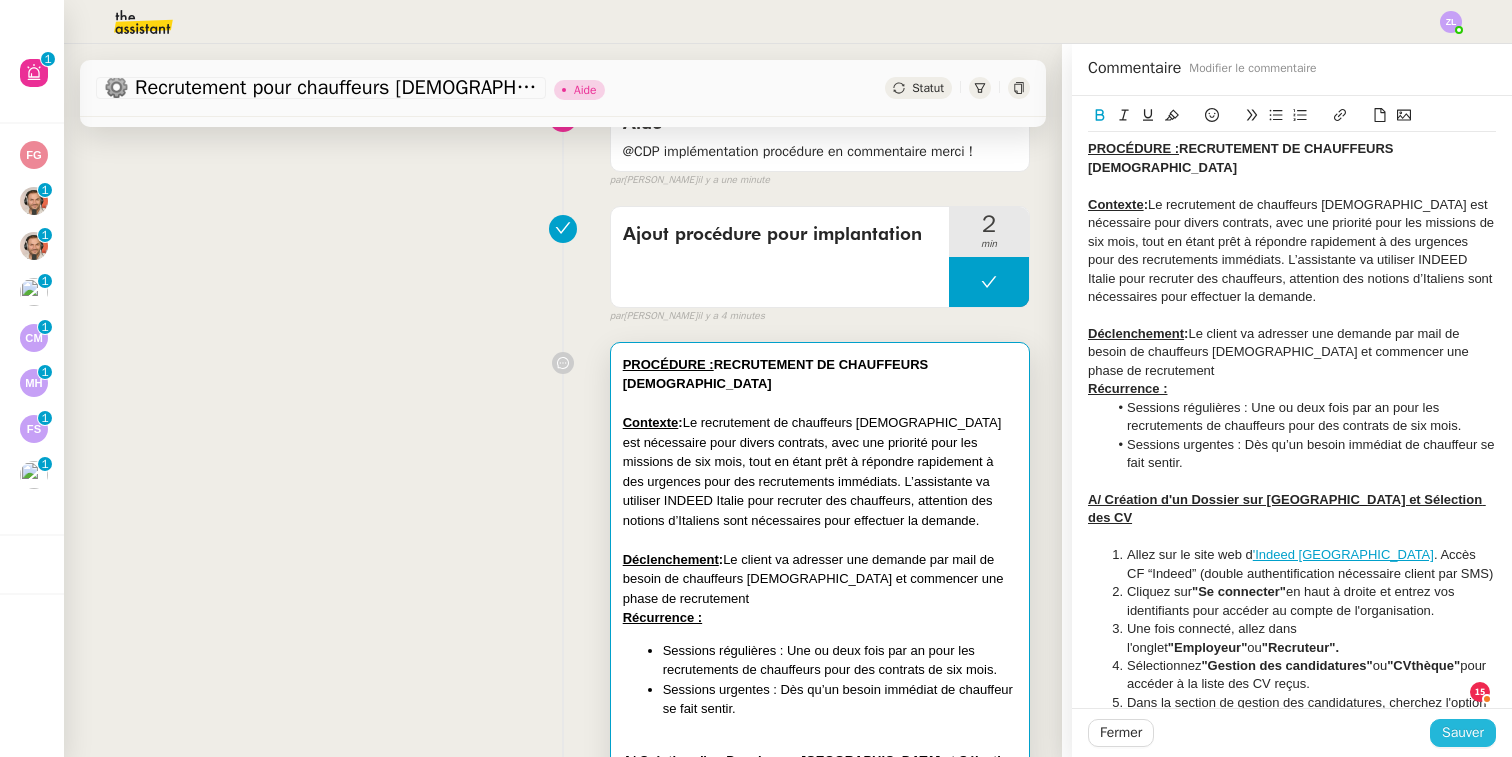 click on "Sauver" 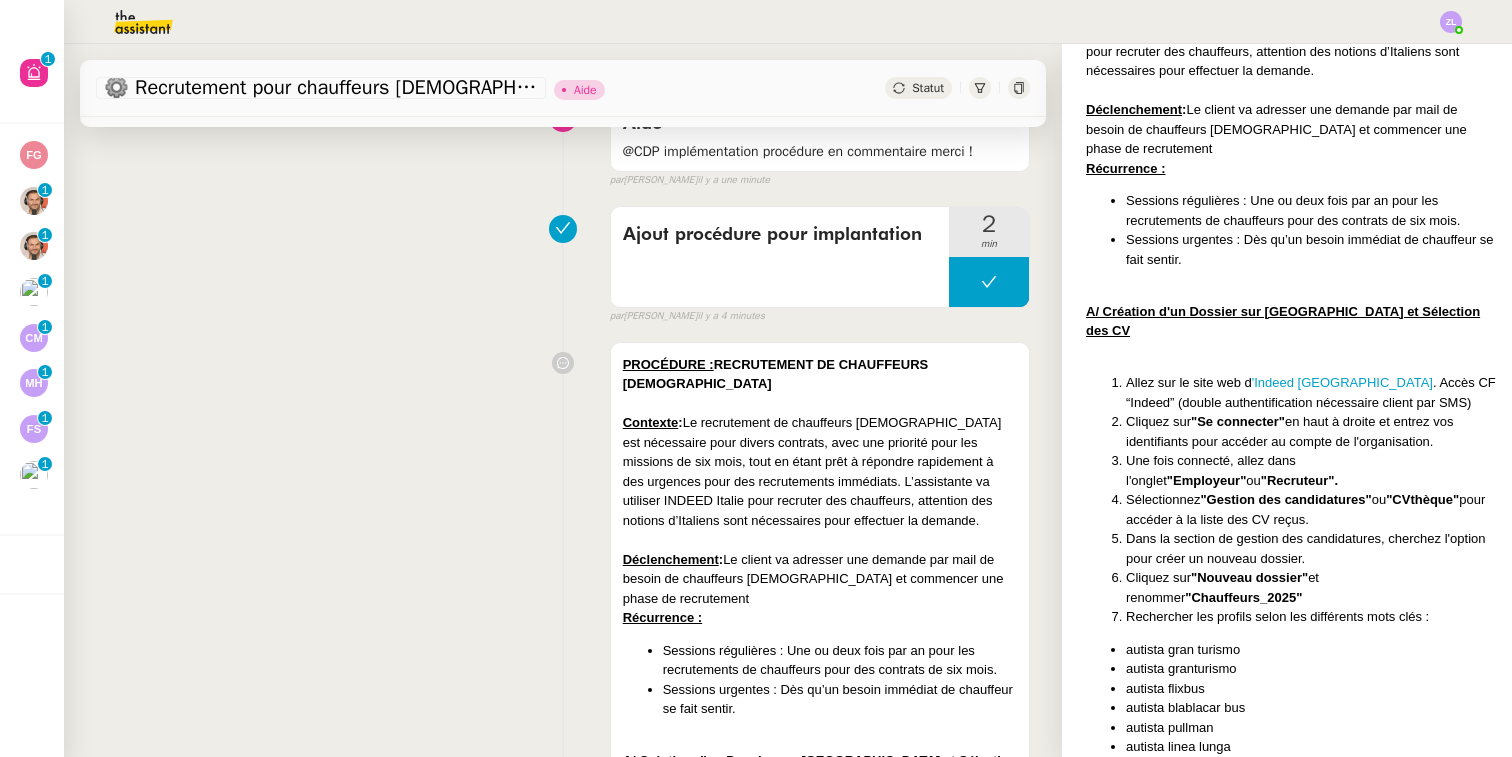 scroll, scrollTop: 0, scrollLeft: 0, axis: both 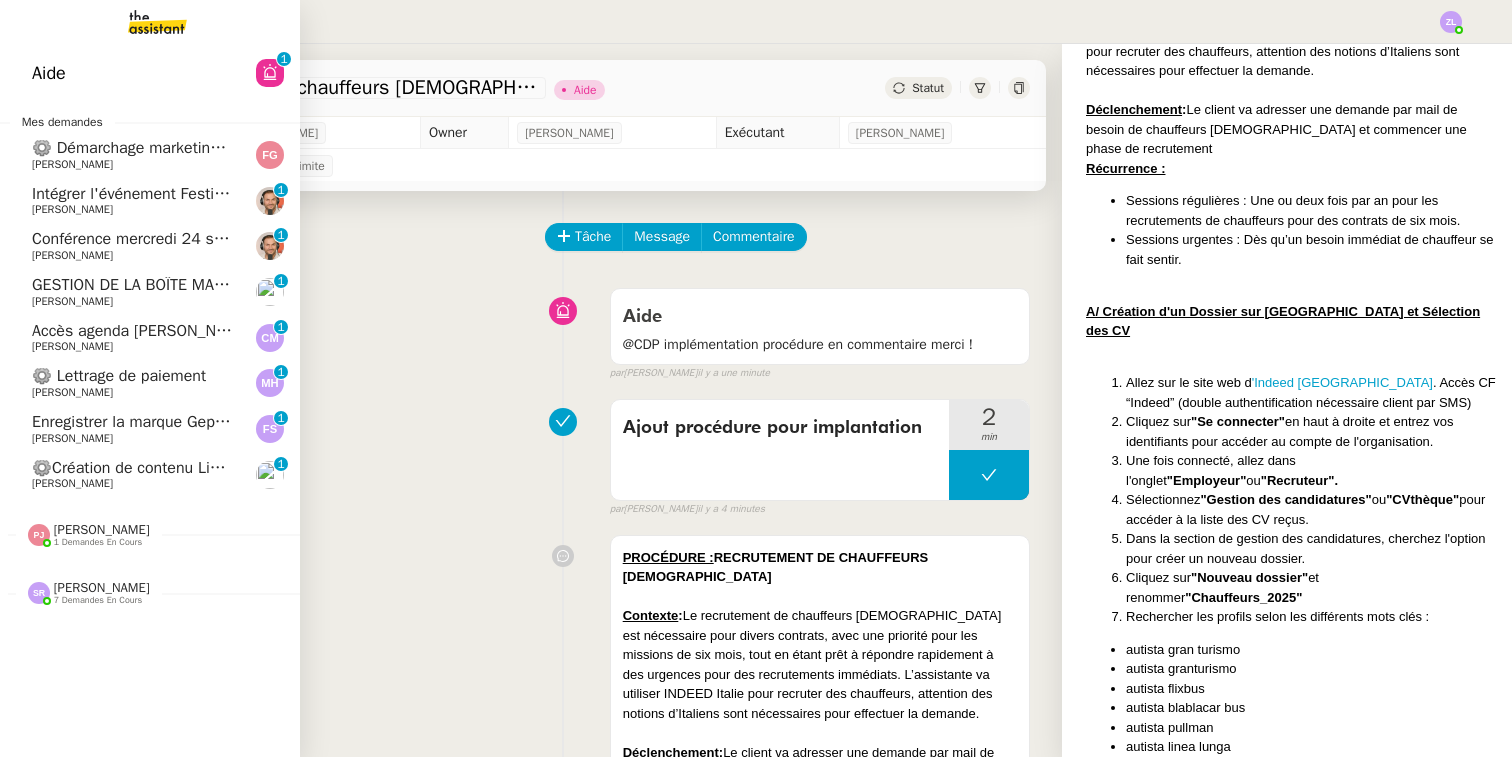 click on "Intégrer l'événement Festival [DEMOGRAPHIC_DATA] du livre    [PERSON_NAME]     0   1   2   3   4   5   6   7   8   9" 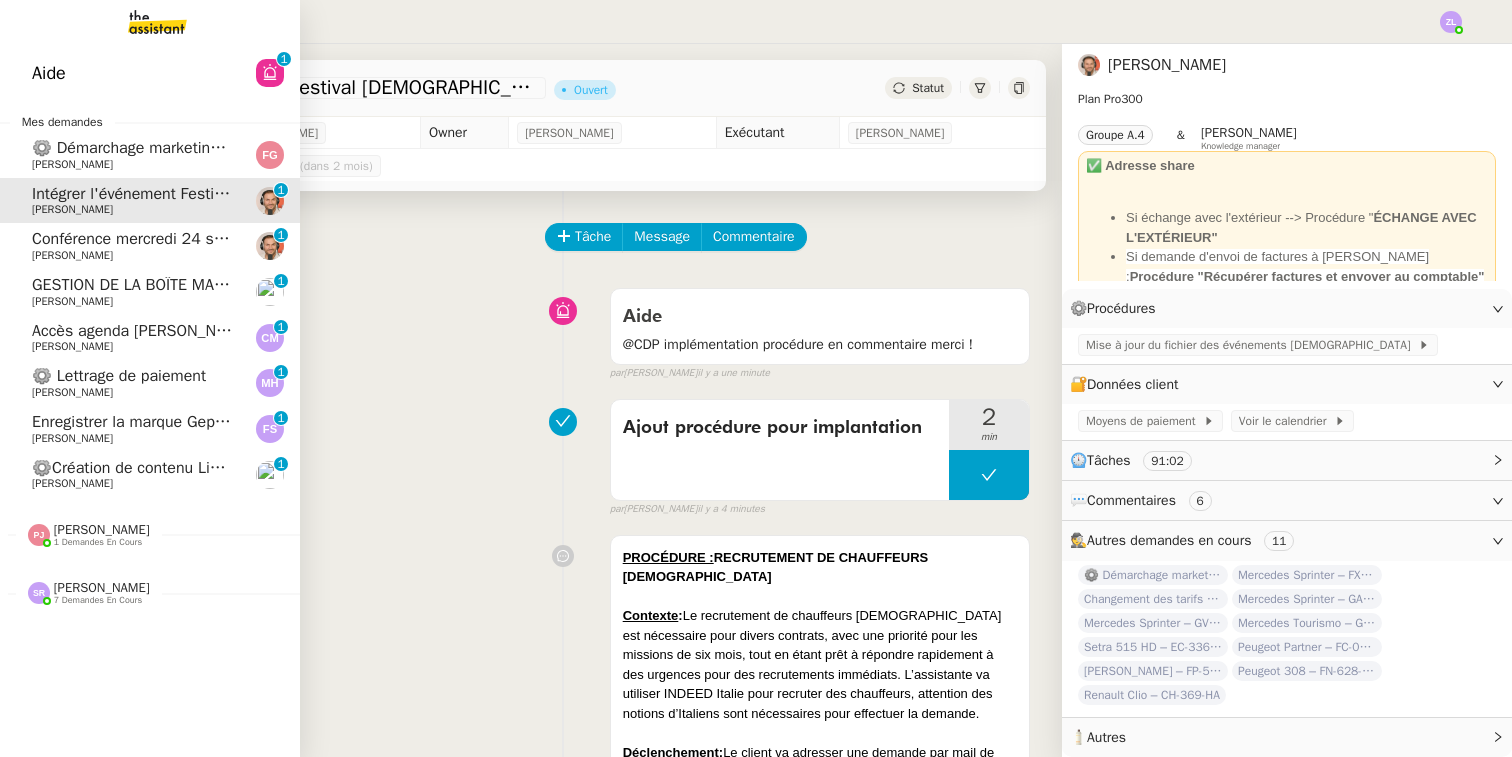 scroll, scrollTop: 0, scrollLeft: 0, axis: both 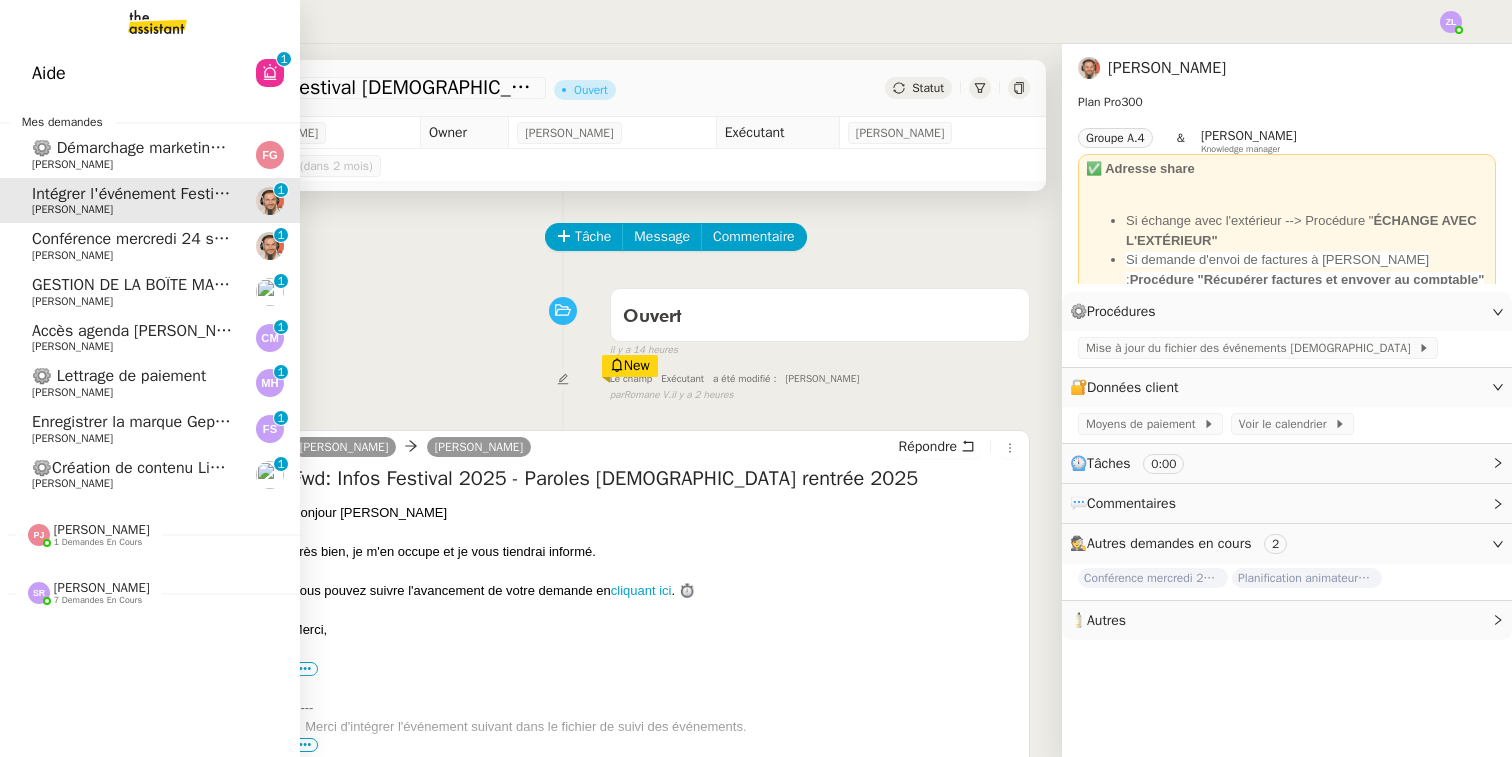 click on "Conférence mercredi 24 septembre" 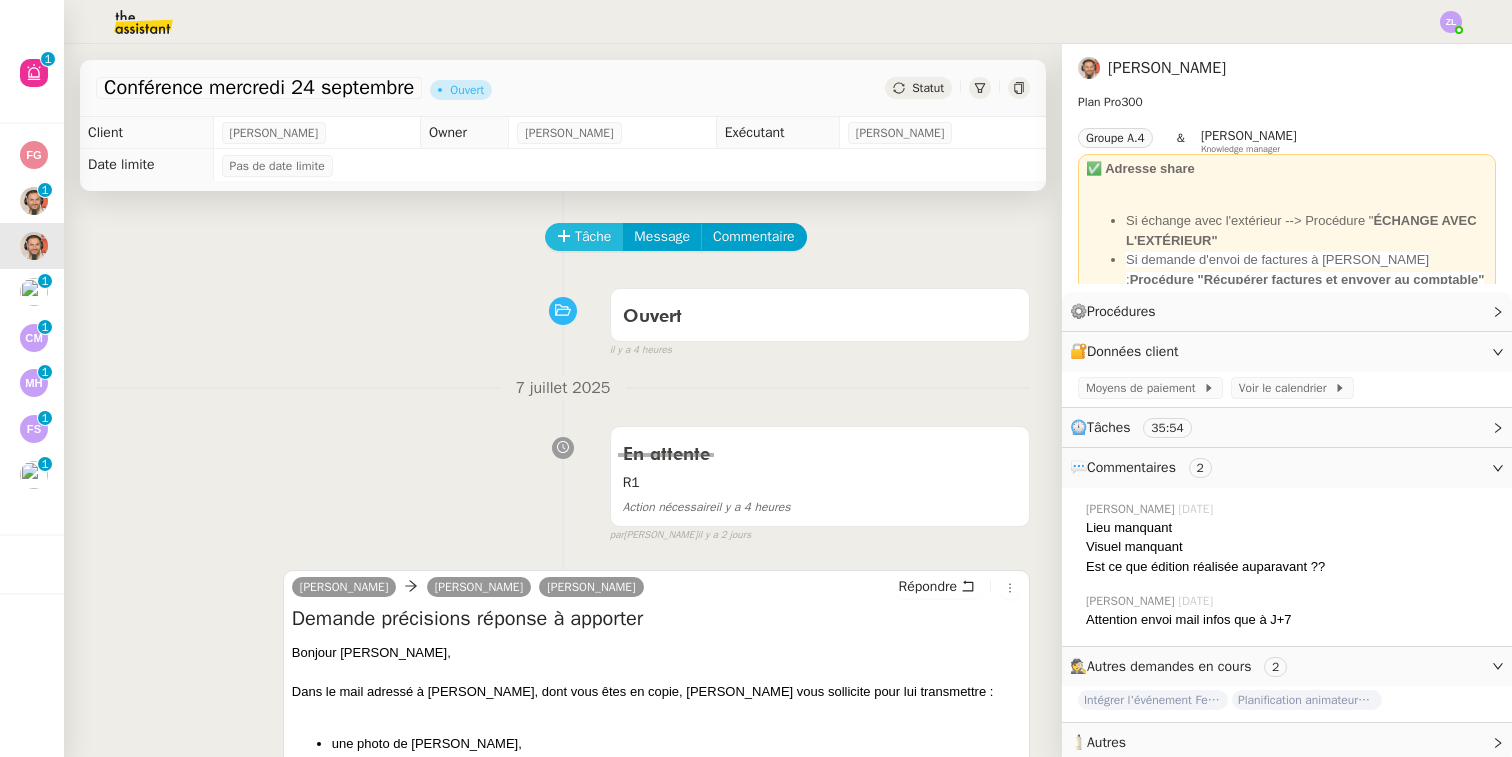 scroll, scrollTop: 0, scrollLeft: 0, axis: both 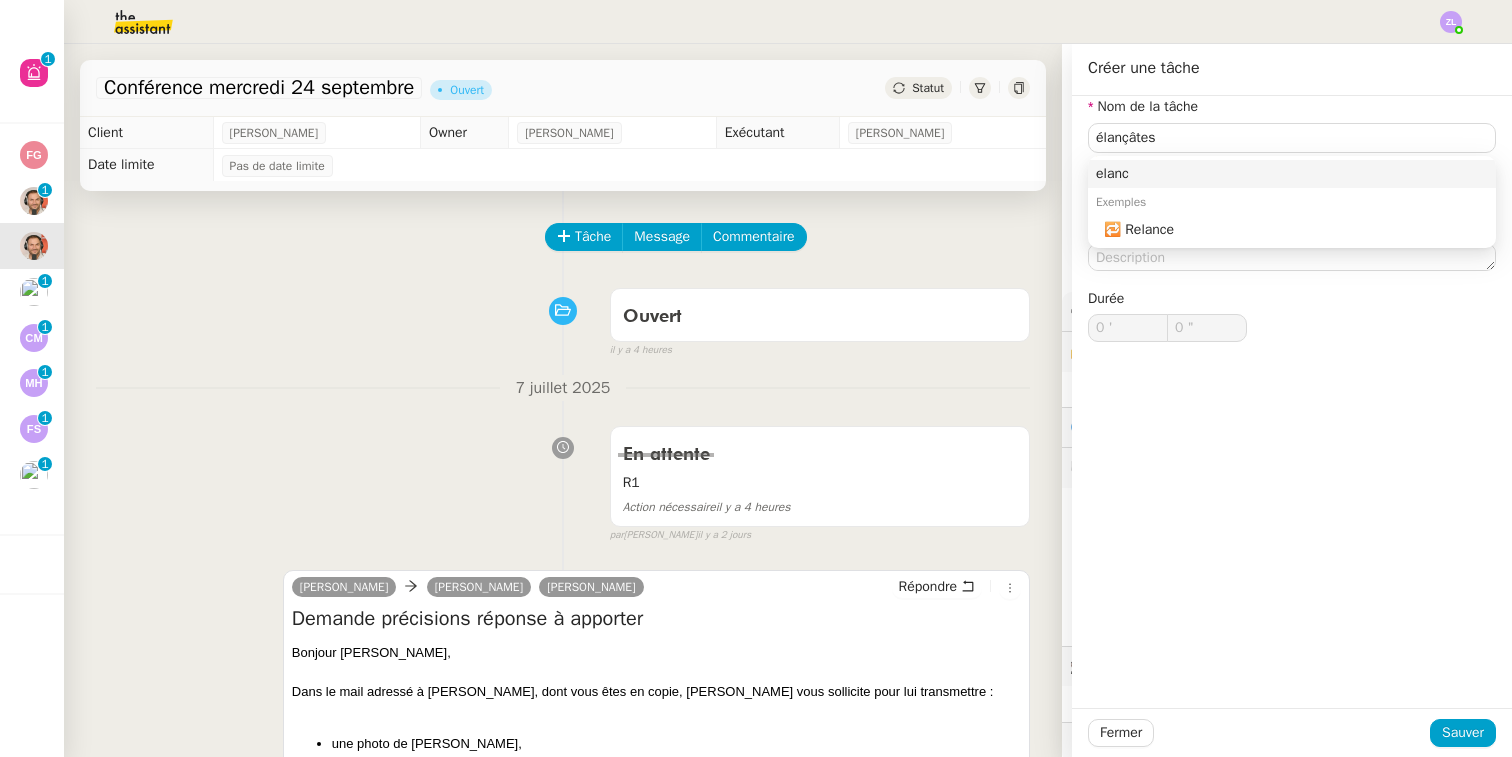 drag, startPoint x: 590, startPoint y: 231, endPoint x: 1178, endPoint y: 222, distance: 588.06885 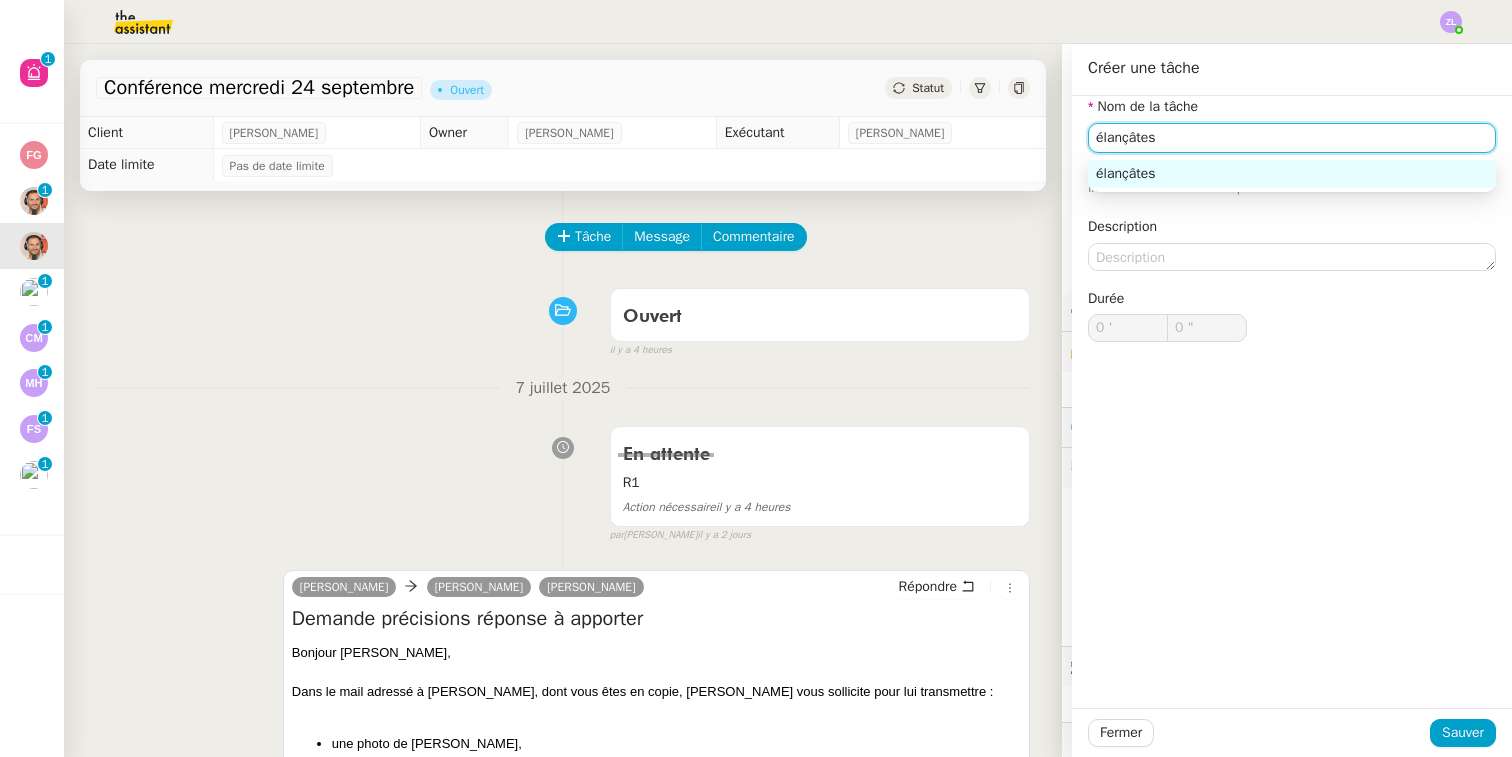 drag, startPoint x: 1197, startPoint y: 136, endPoint x: 651, endPoint y: 114, distance: 546.44305 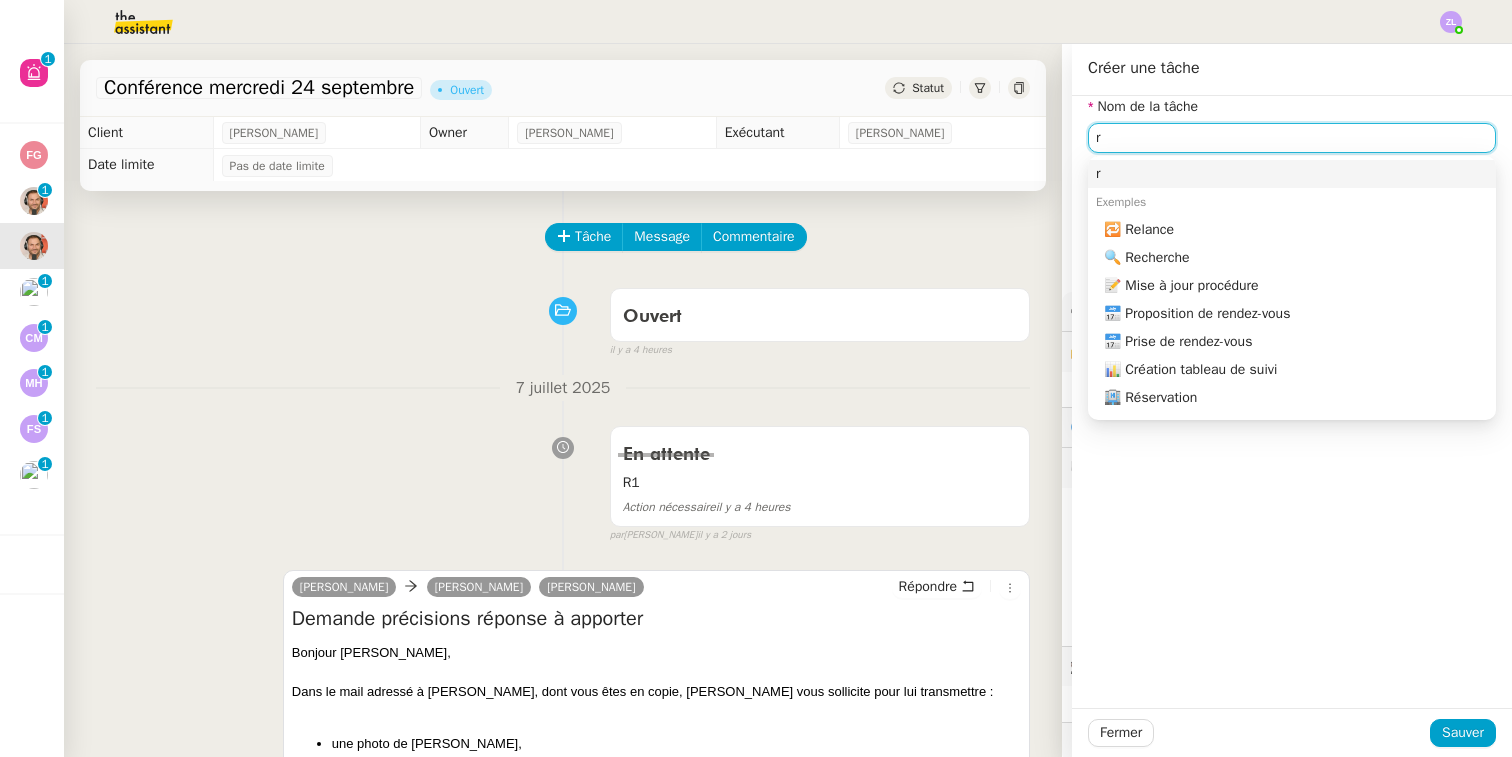 scroll, scrollTop: 0, scrollLeft: 0, axis: both 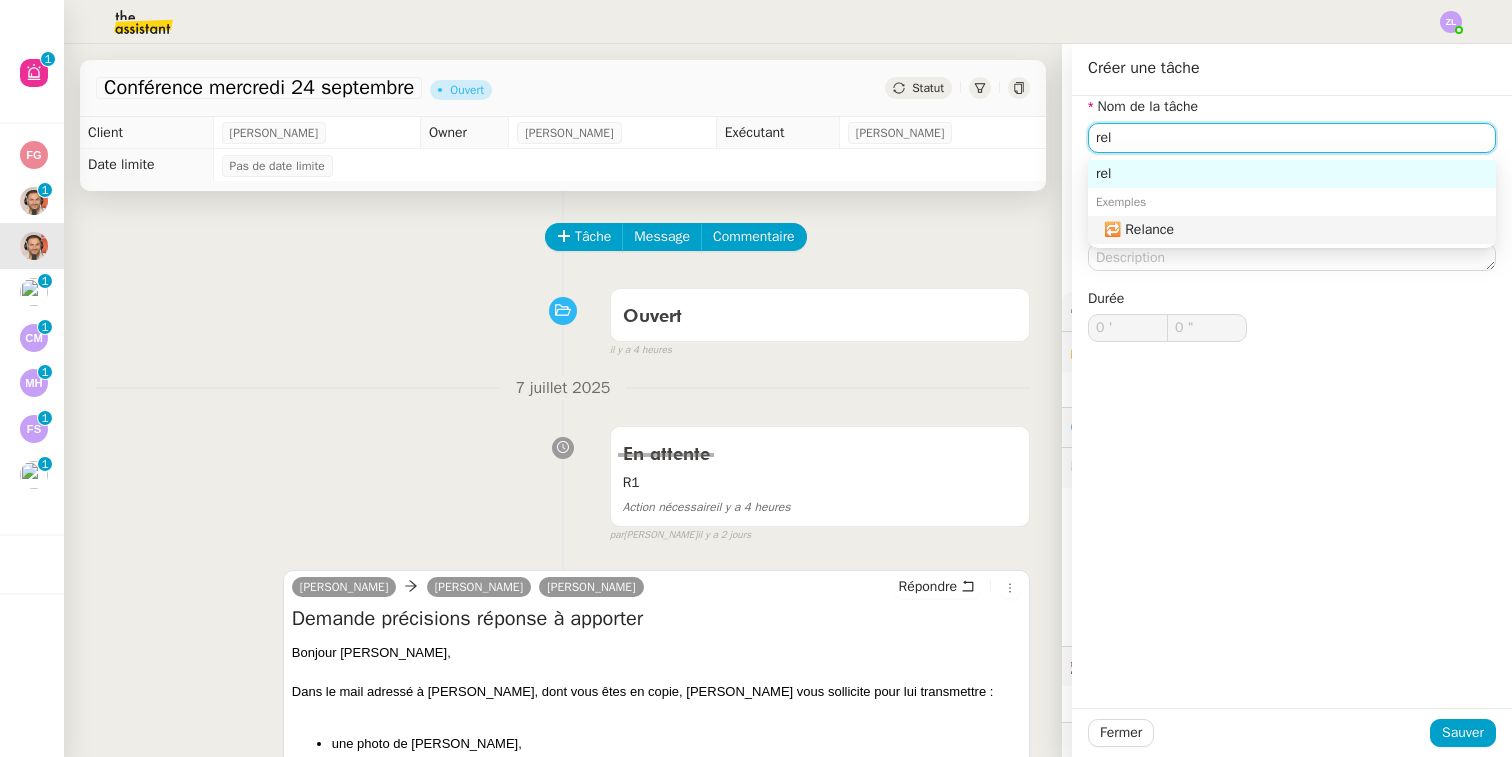 type on "Relance" 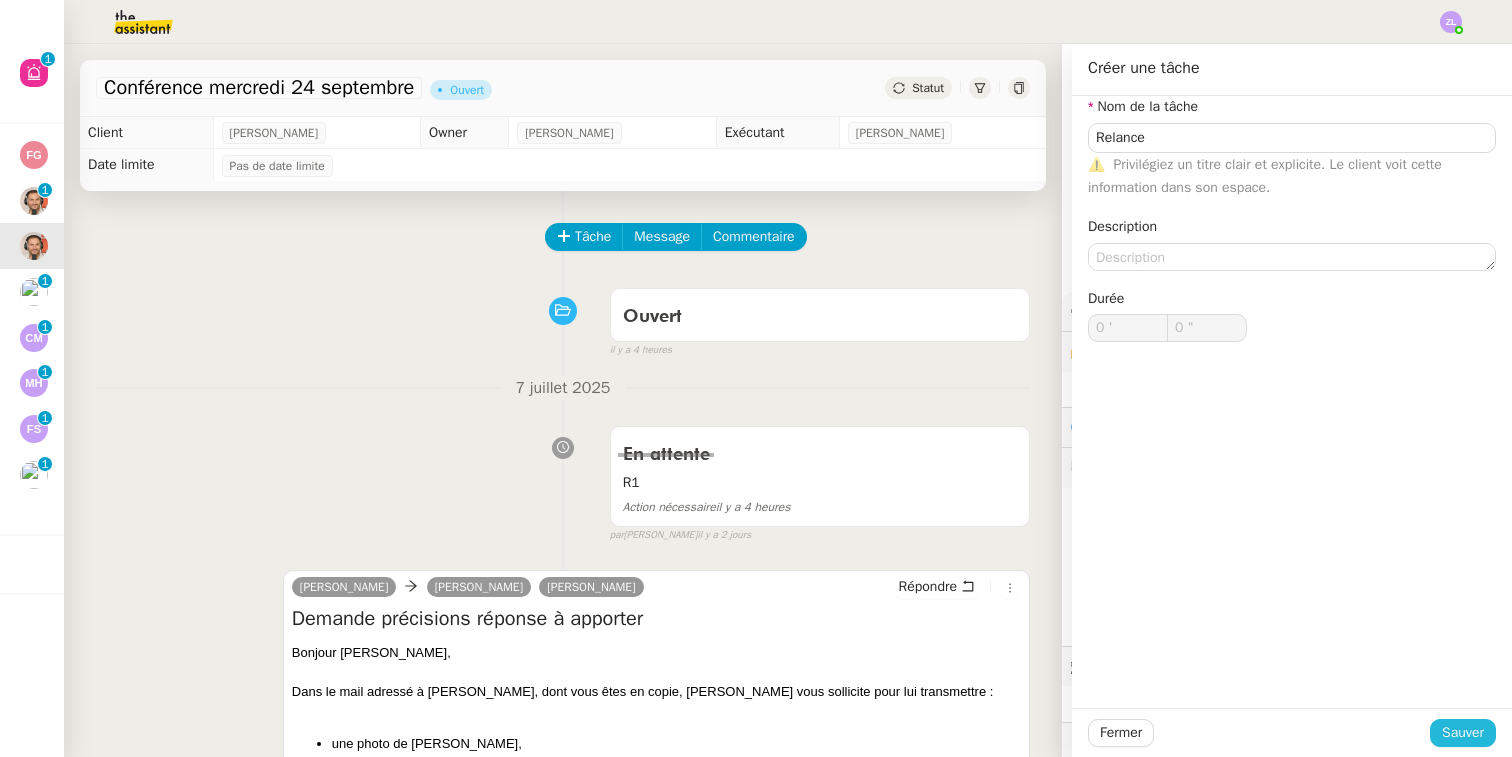 click on "Sauver" 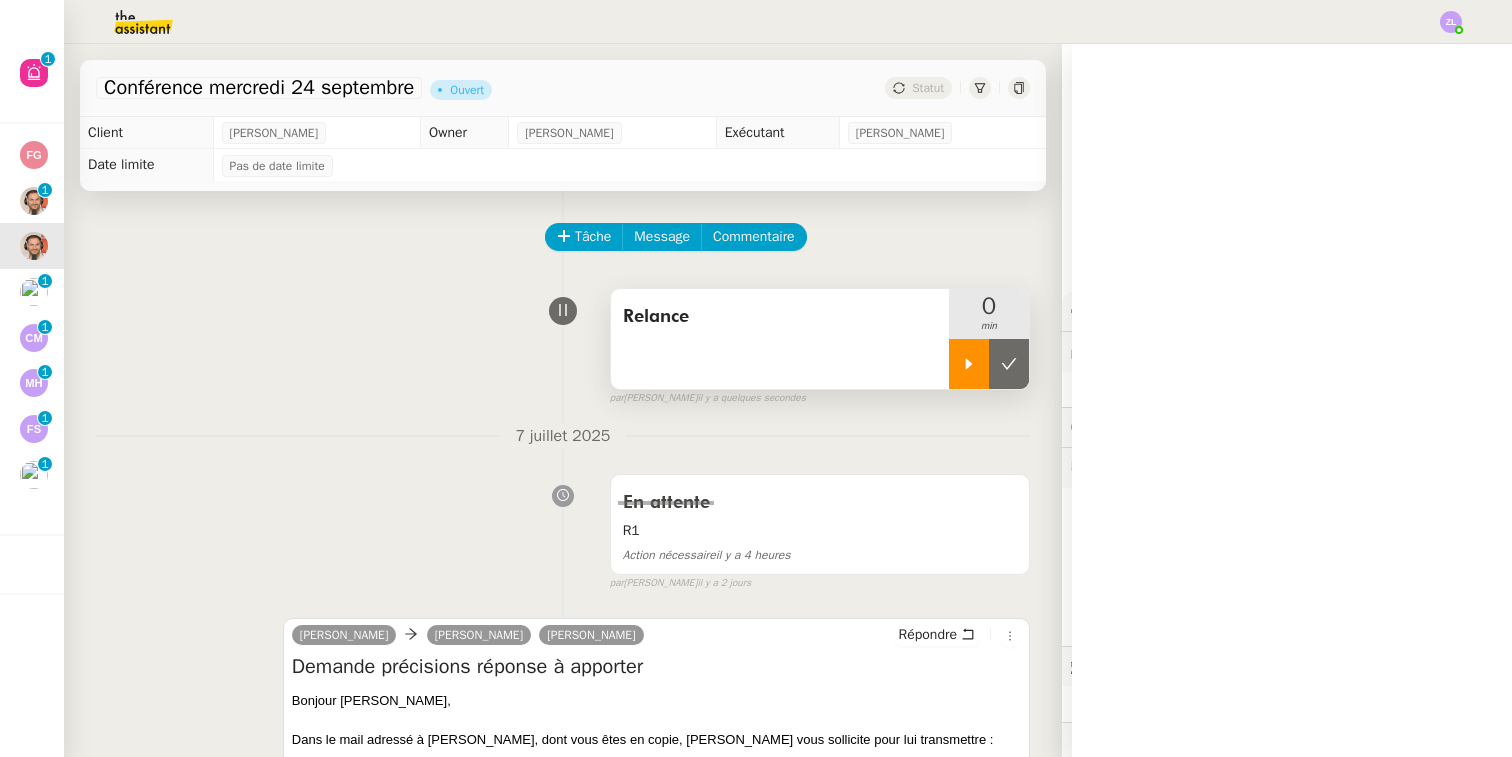 click 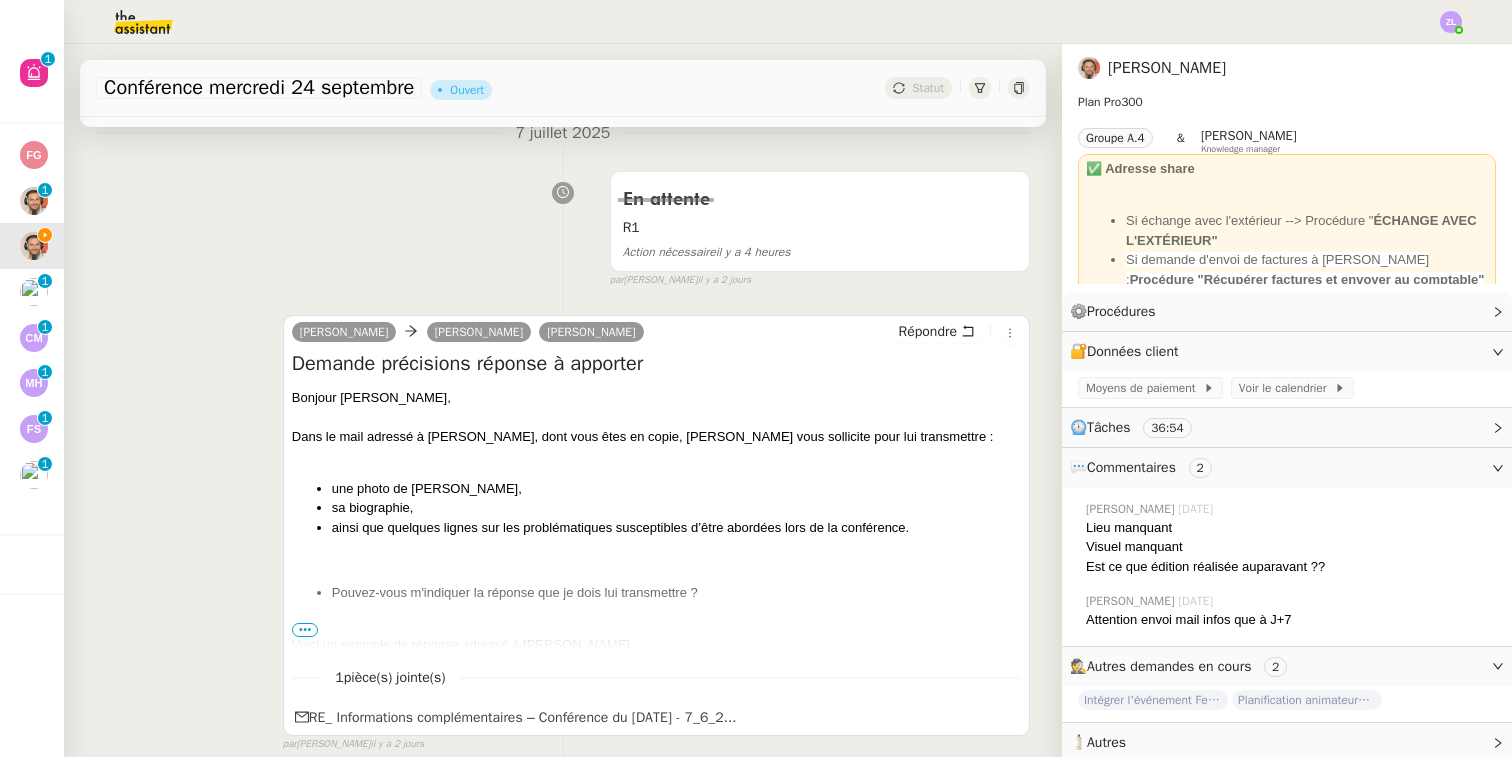 scroll, scrollTop: 316, scrollLeft: 0, axis: vertical 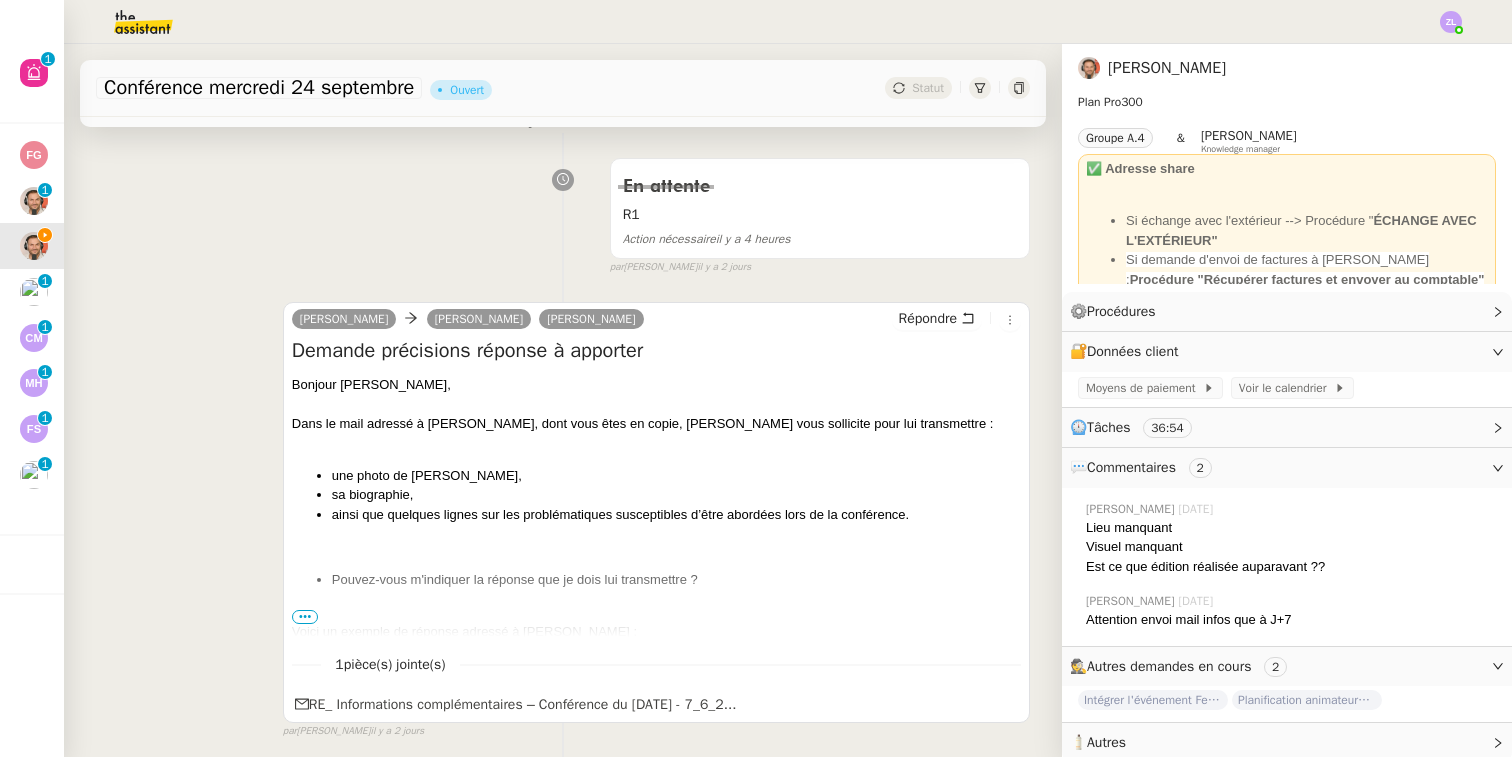 click at bounding box center (656, 612) 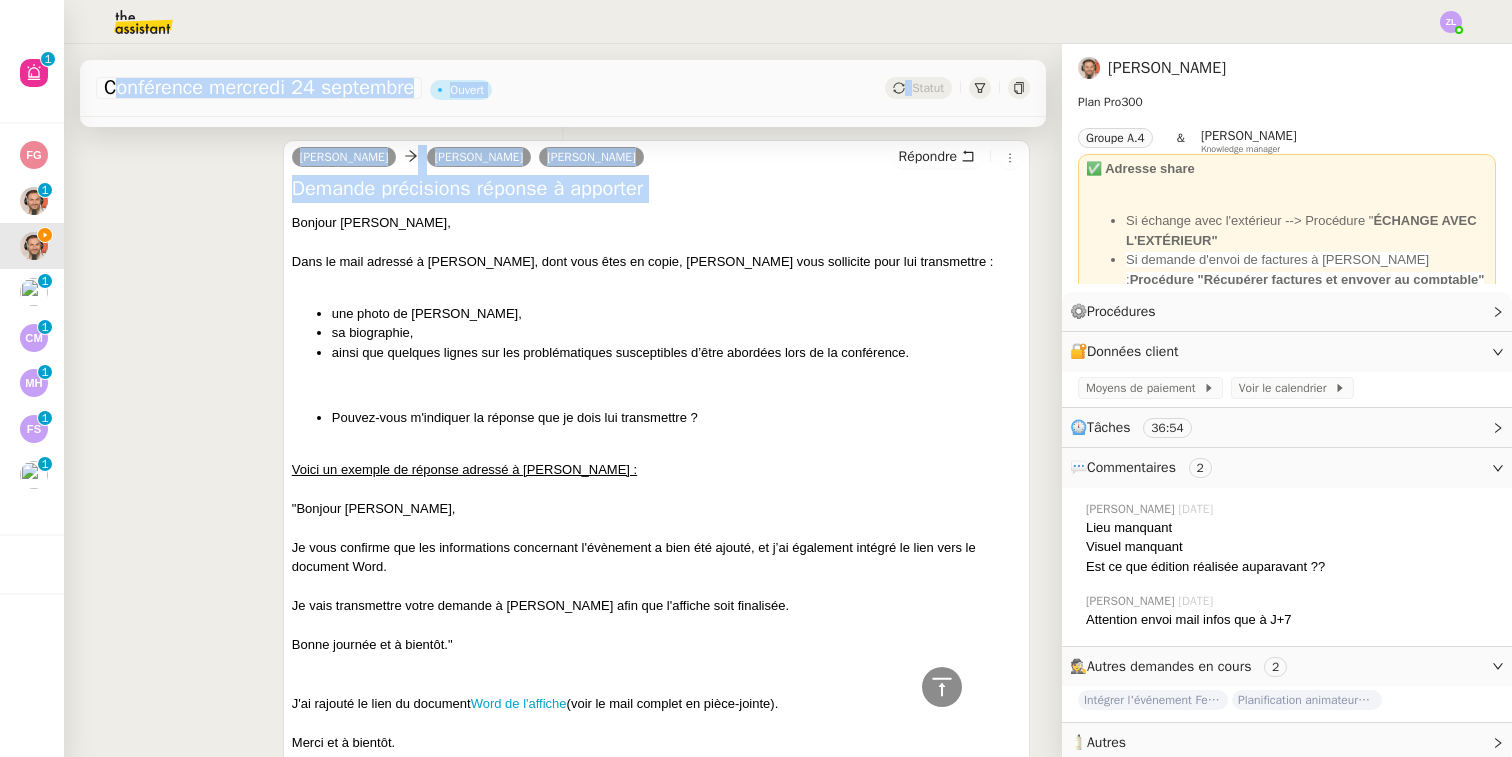 scroll, scrollTop: 487, scrollLeft: 0, axis: vertical 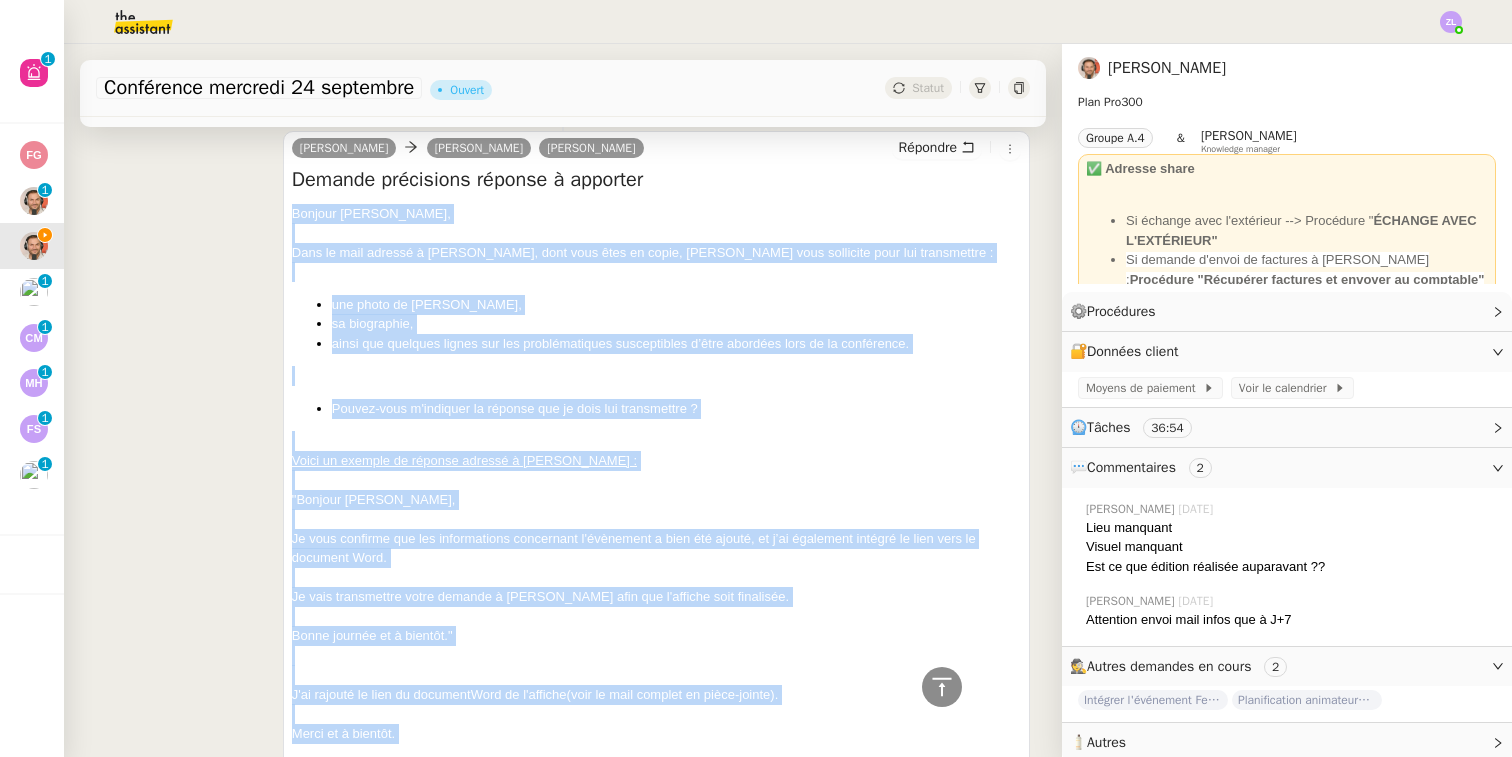 drag, startPoint x: 294, startPoint y: 385, endPoint x: 449, endPoint y: 736, distance: 383.7004 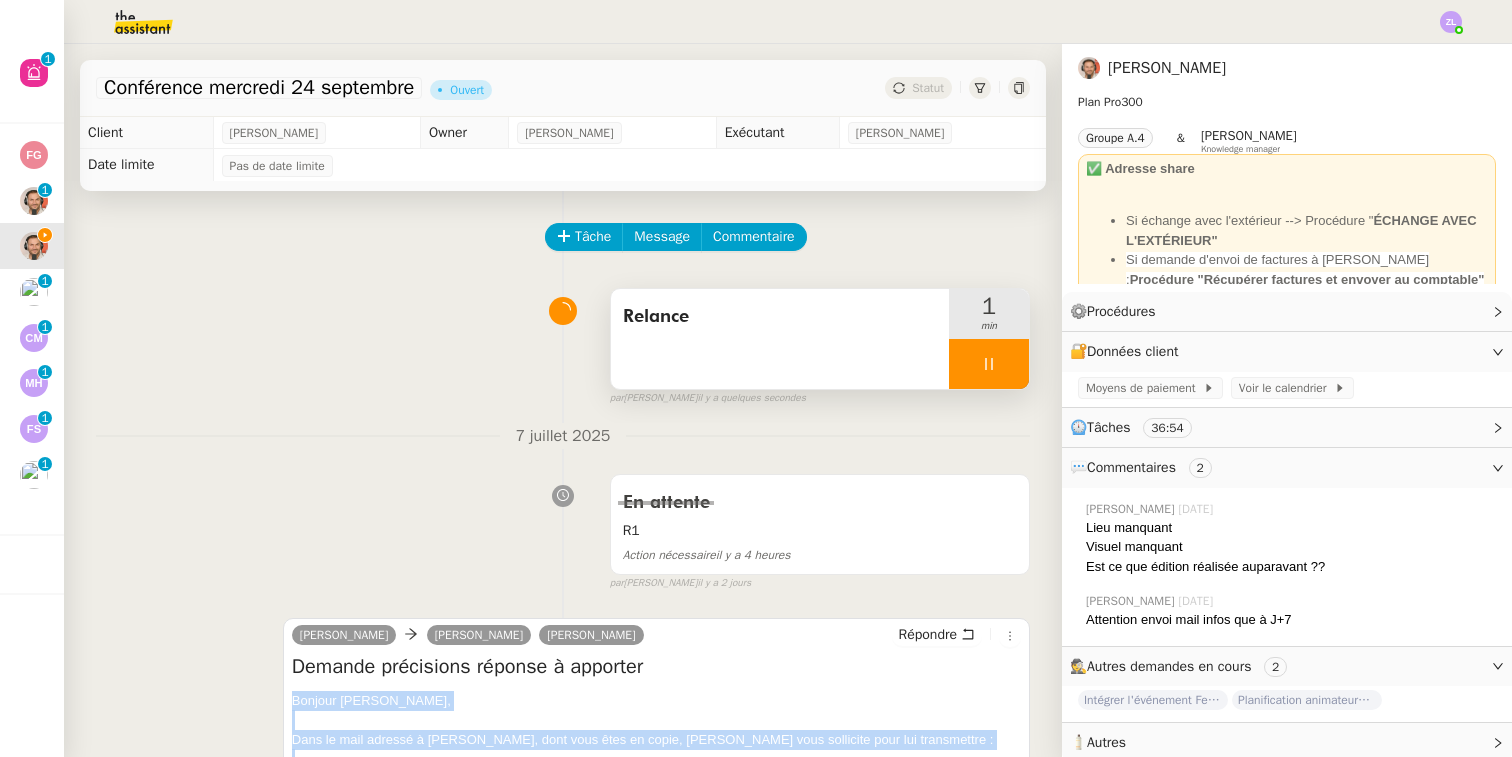 scroll, scrollTop: 0, scrollLeft: 0, axis: both 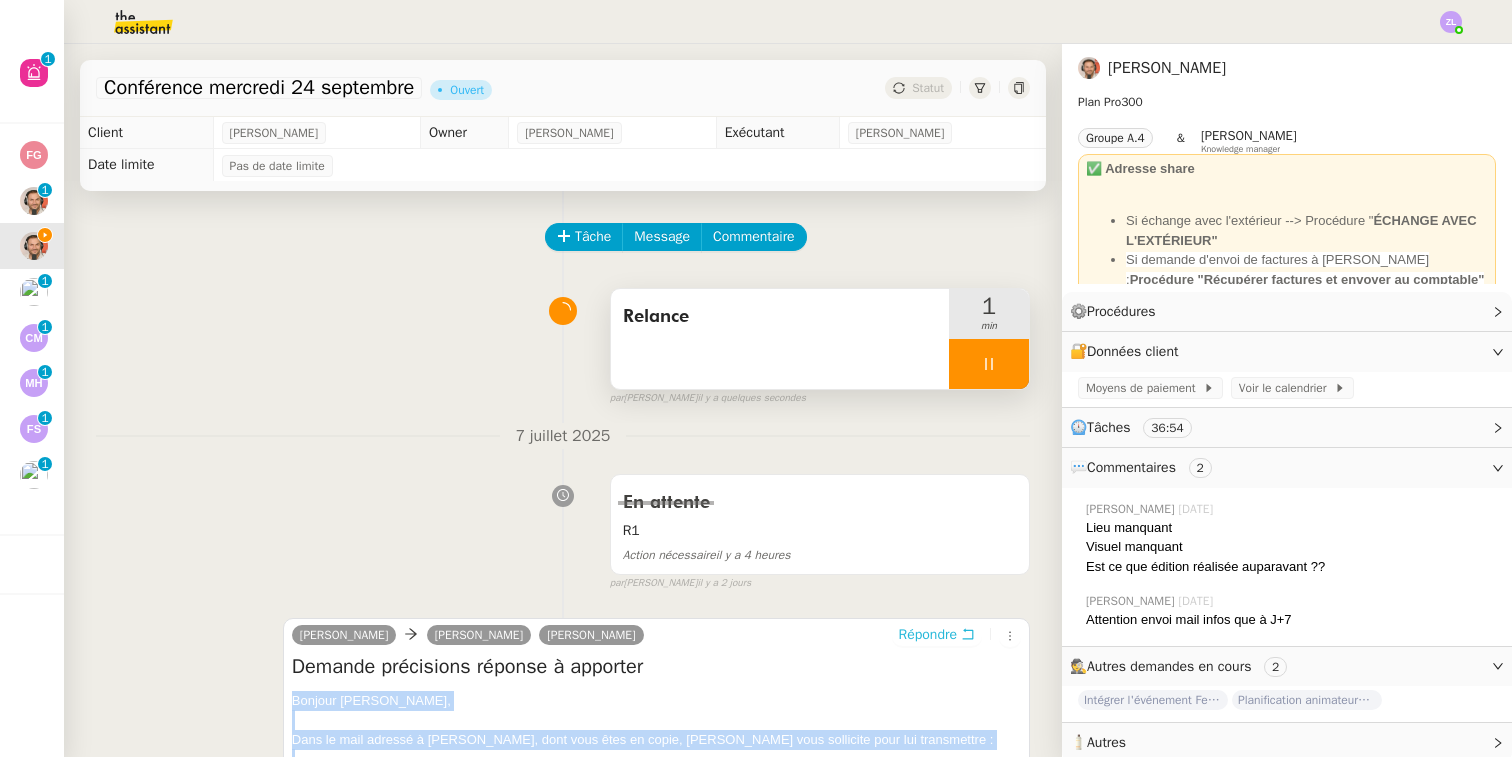 click on "Répondre" at bounding box center [937, 635] 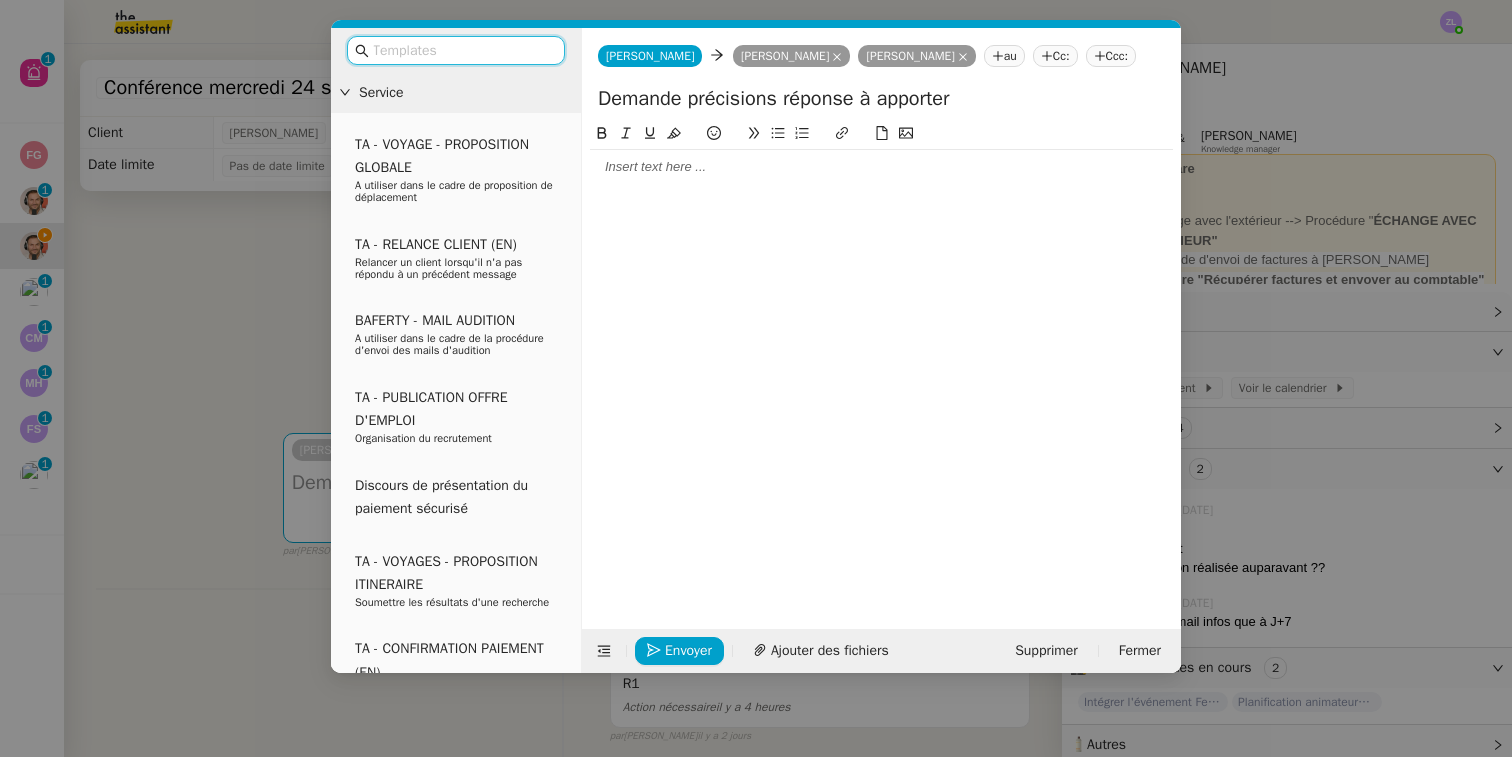 click 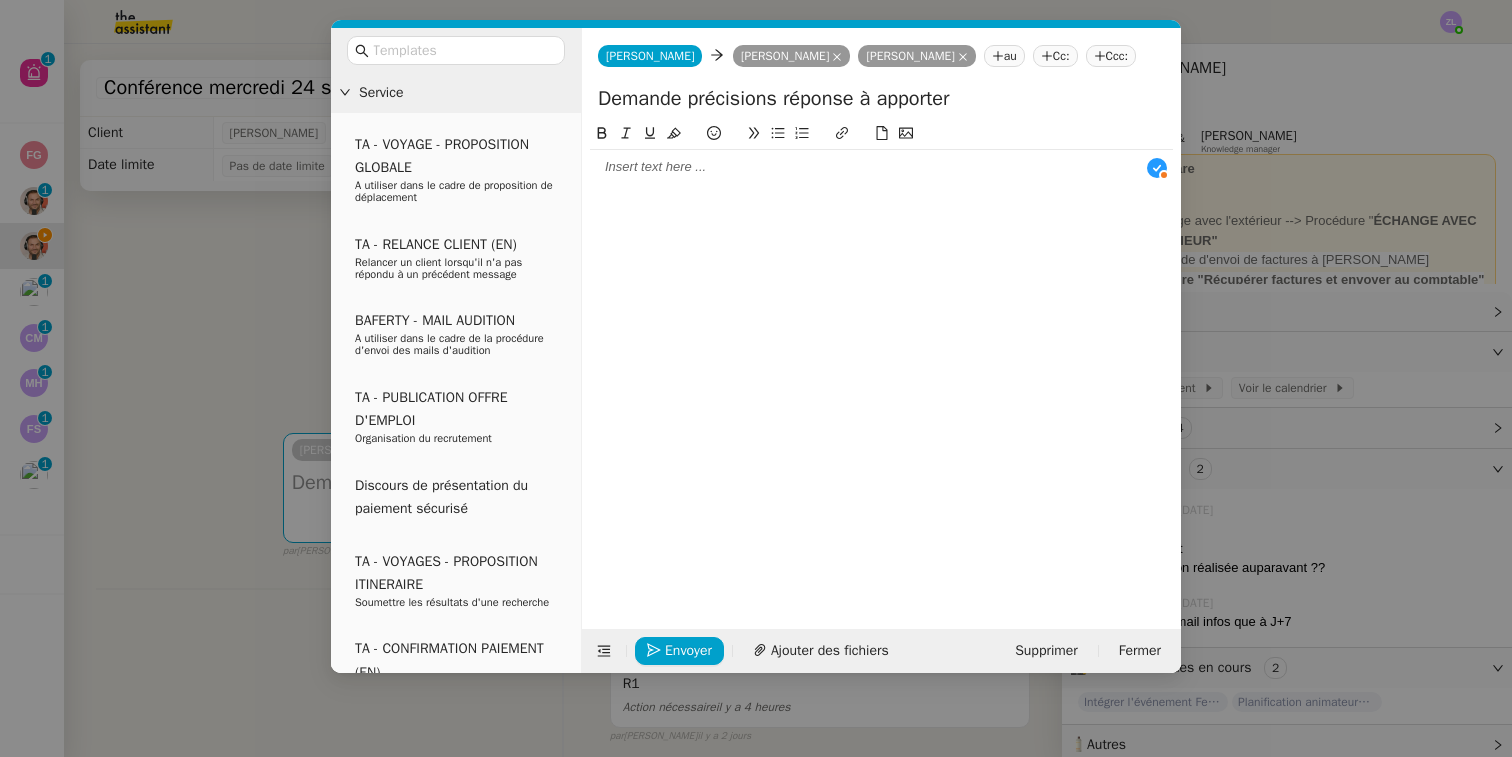 scroll, scrollTop: 21, scrollLeft: 0, axis: vertical 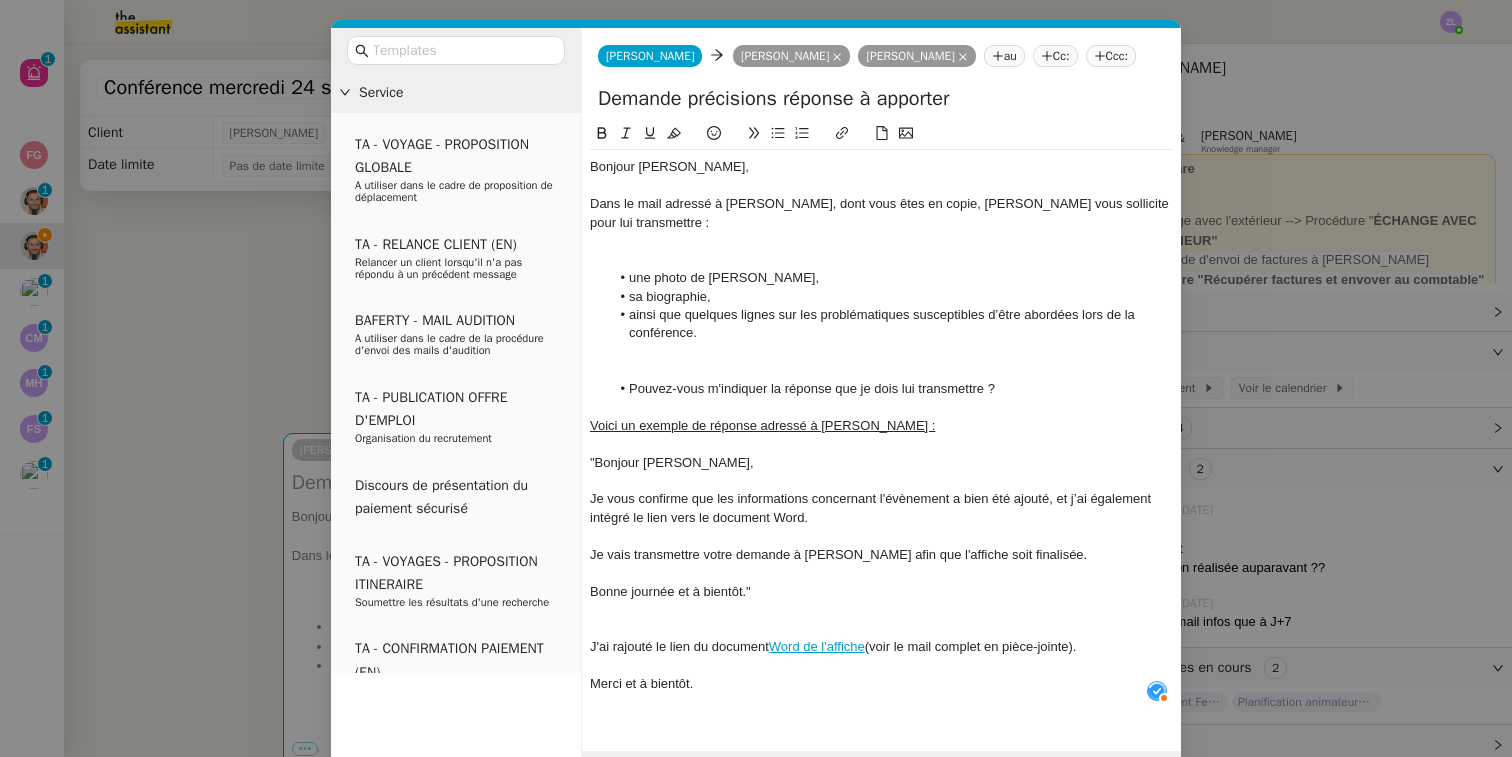 click 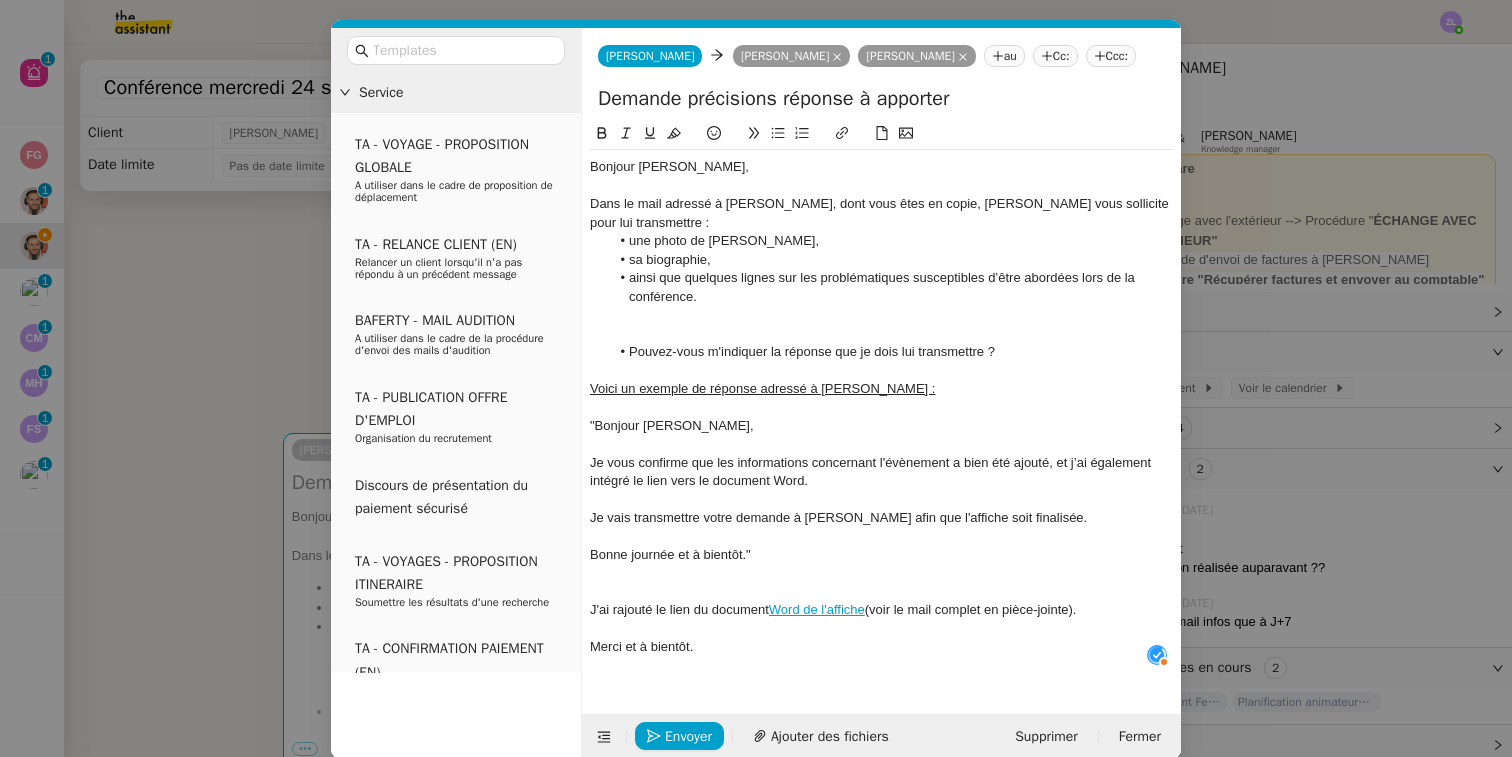 click 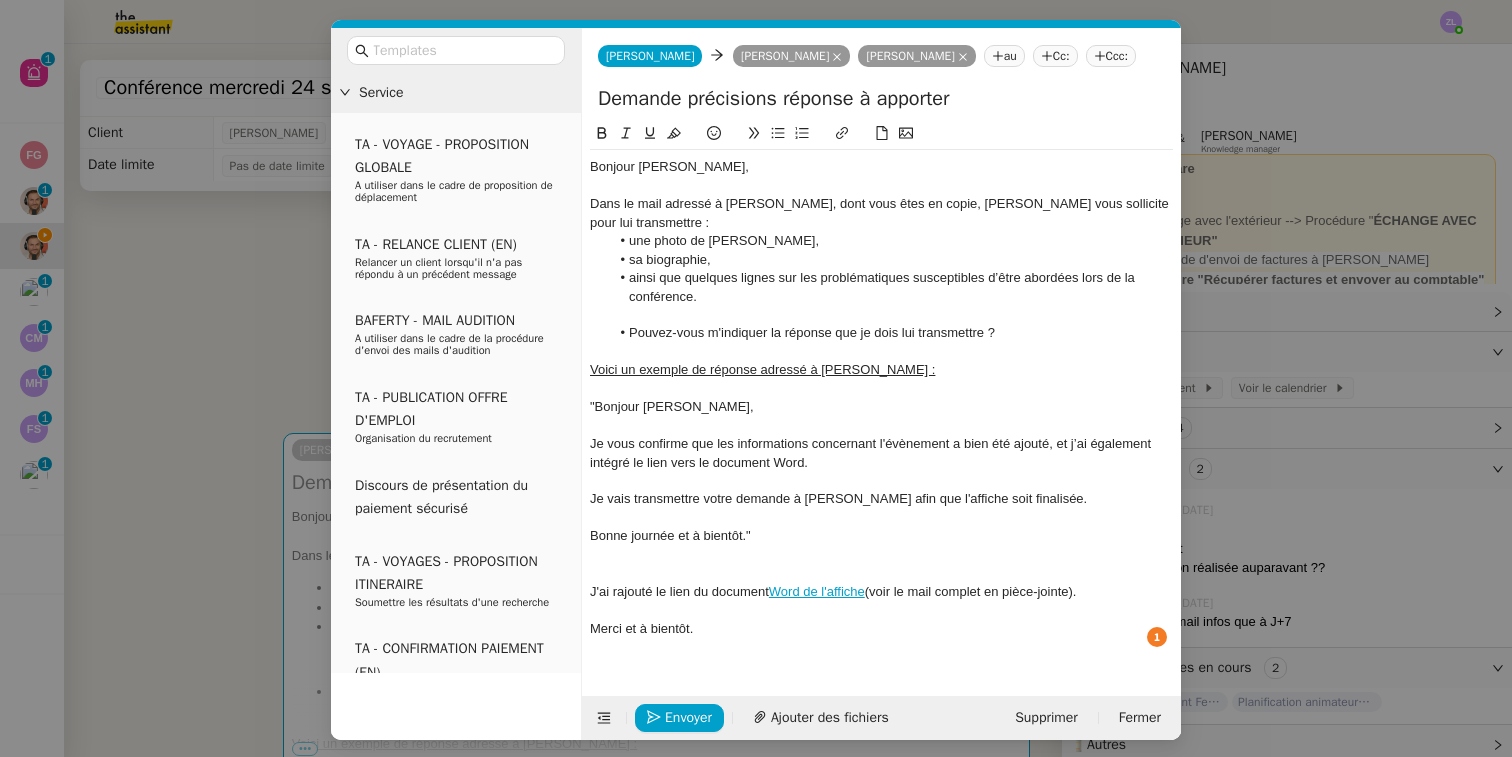click 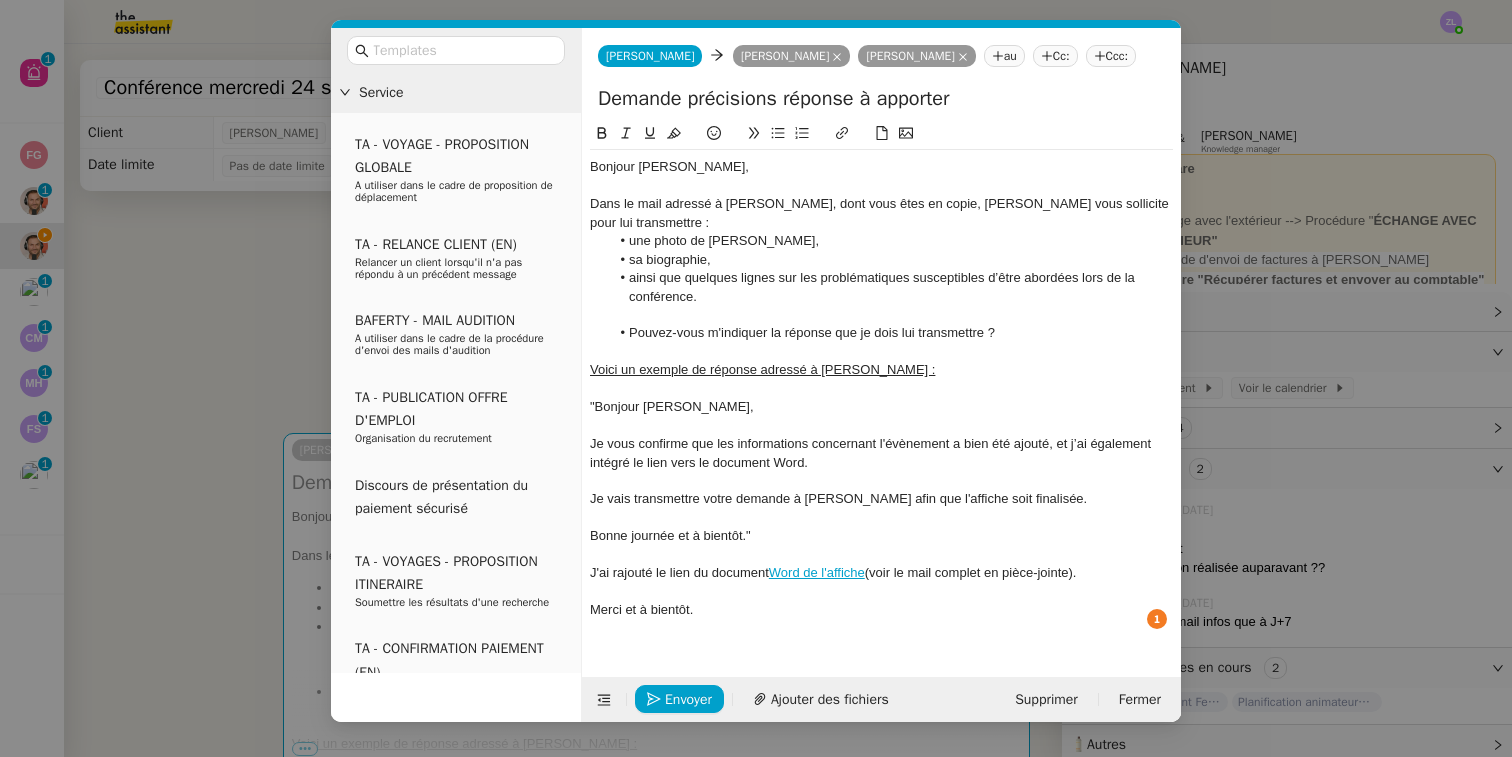 click on "Bonjour [PERSON_NAME]," 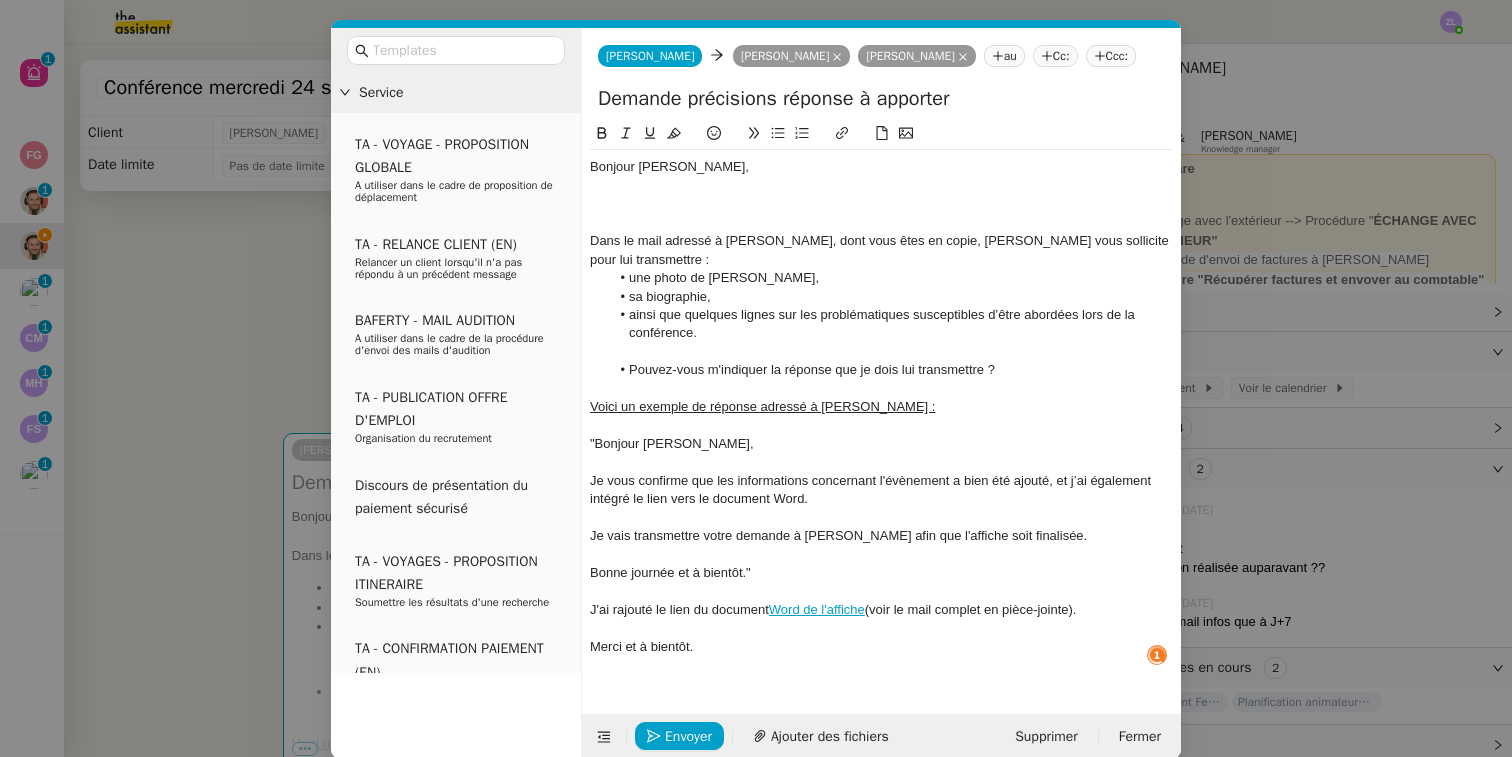 type 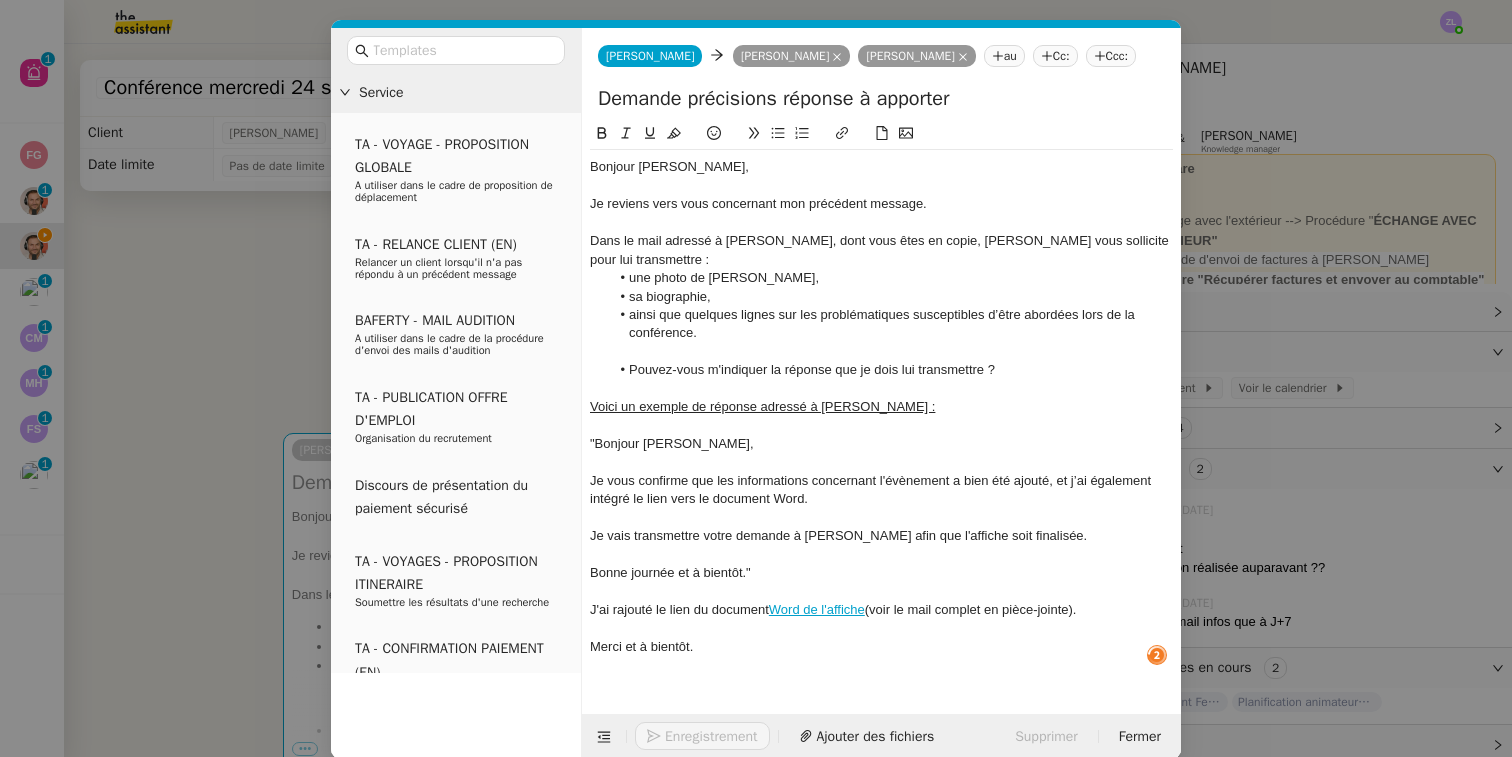 click on "Enregistrement" 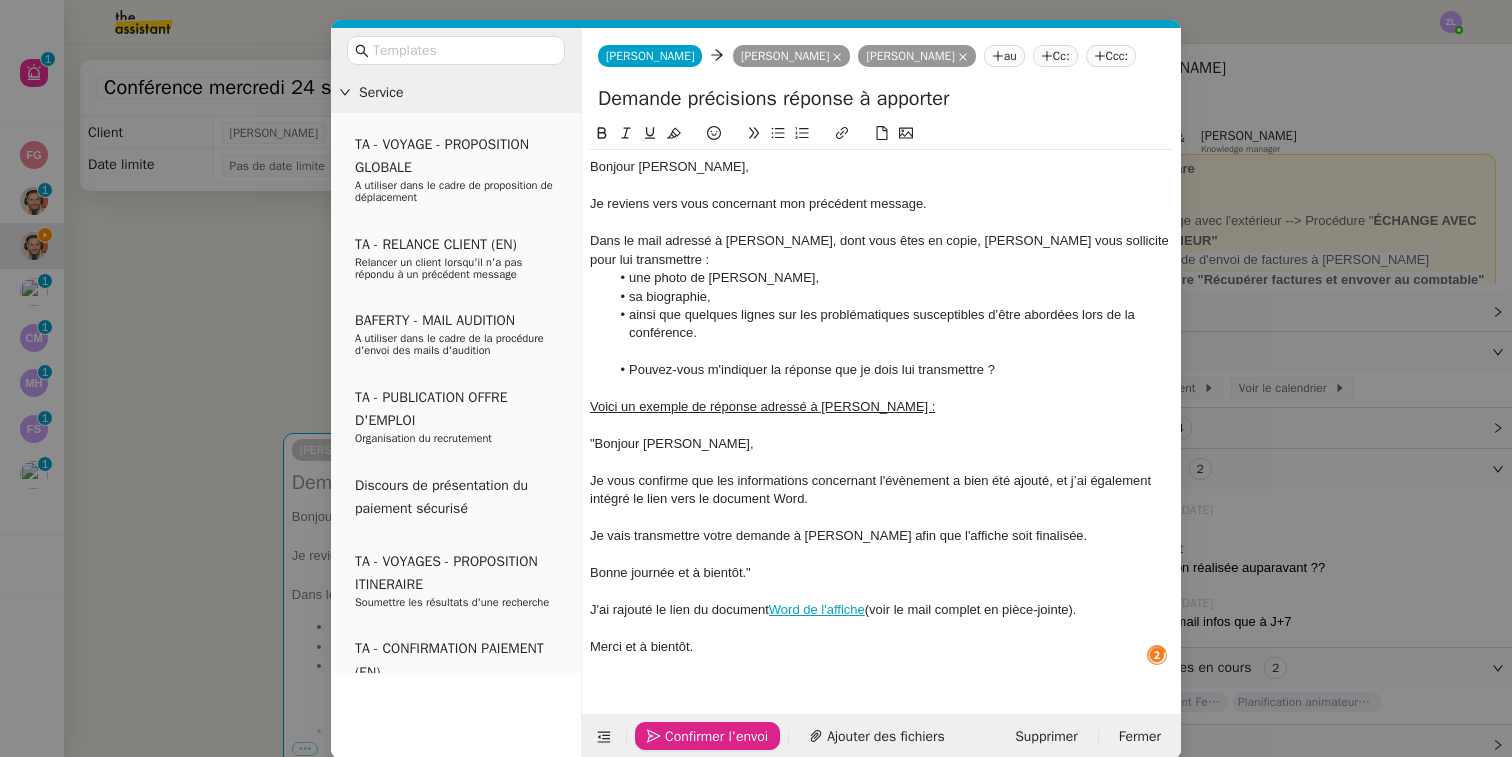 click on "Confirmer l'envoi" 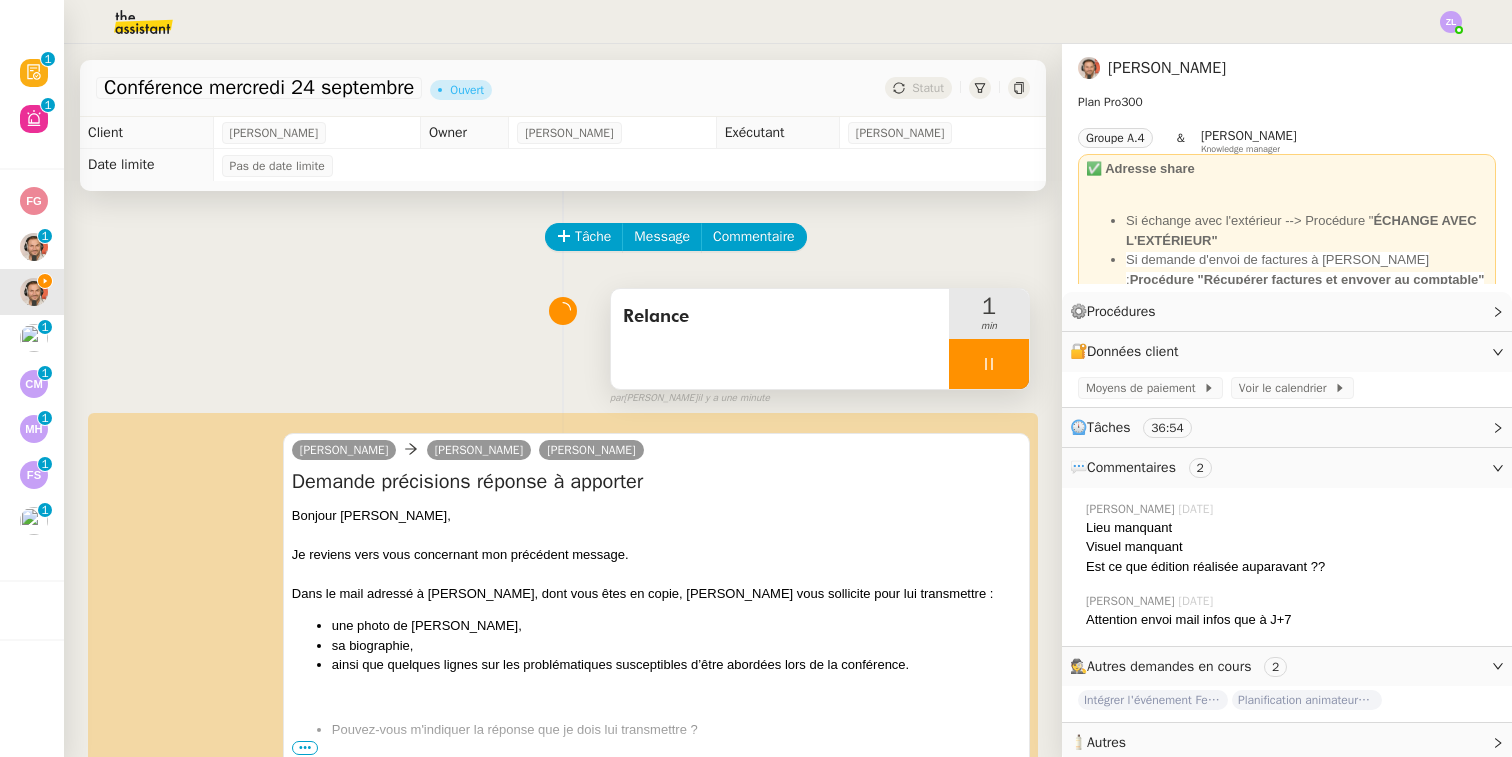 click at bounding box center [989, 364] 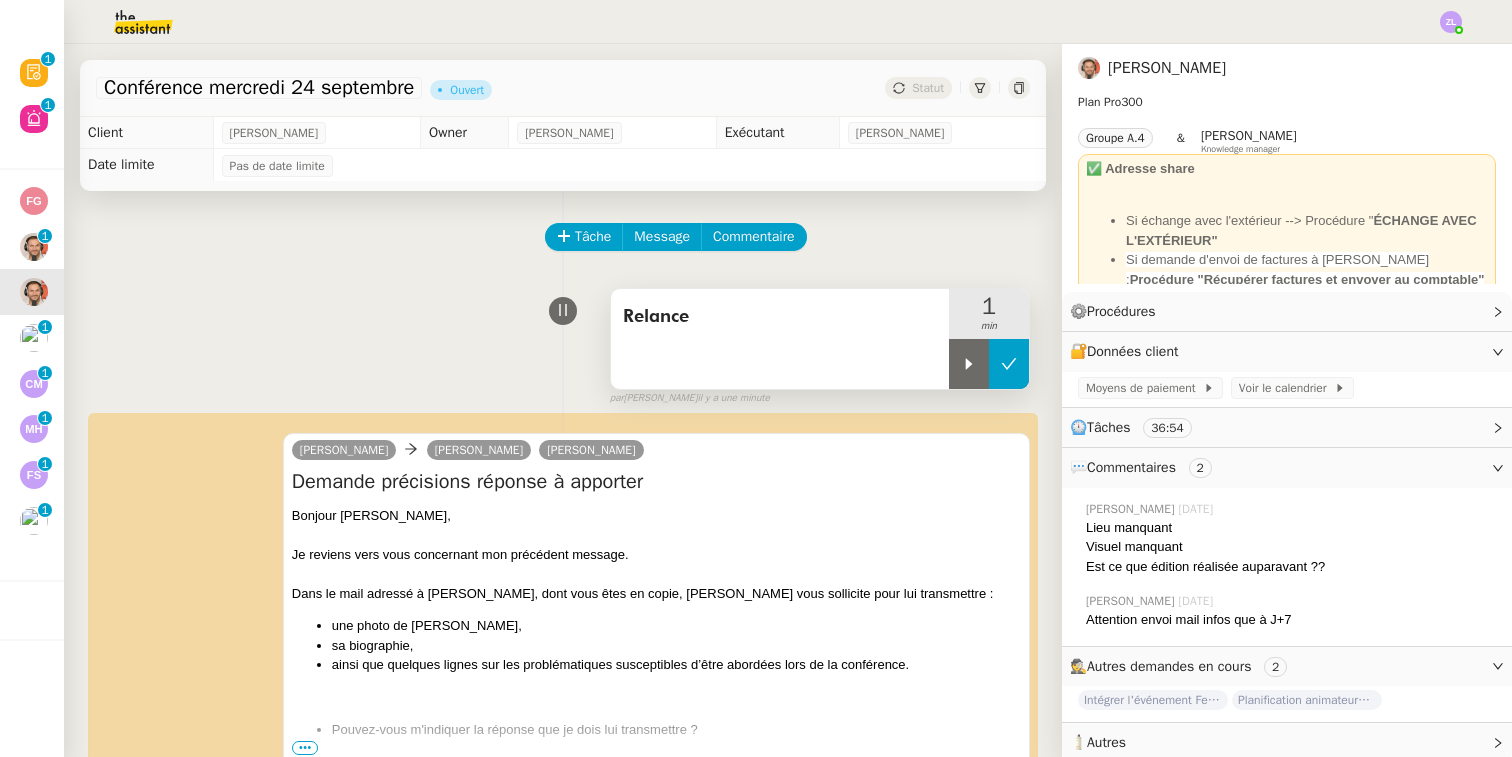click 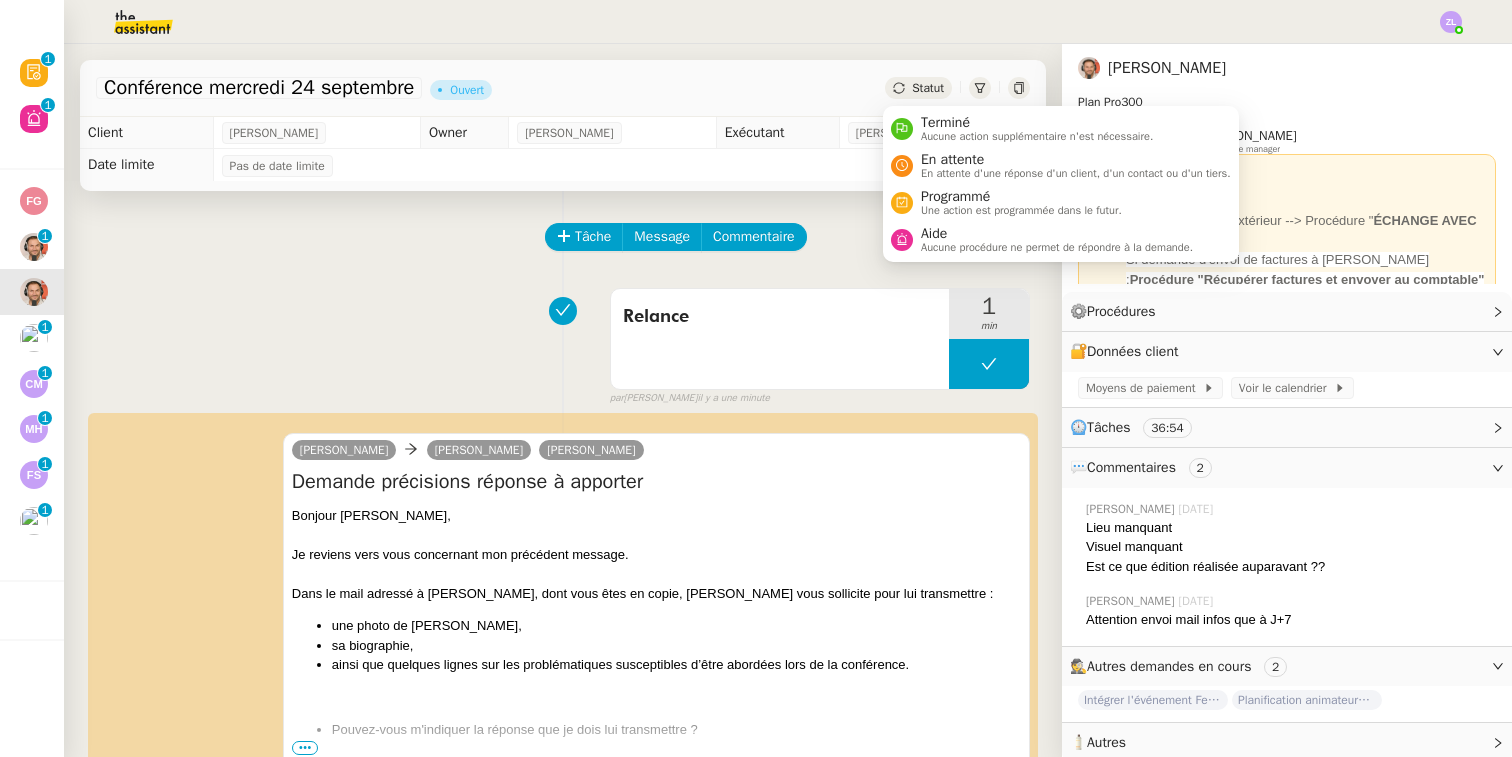 click on "Statut" 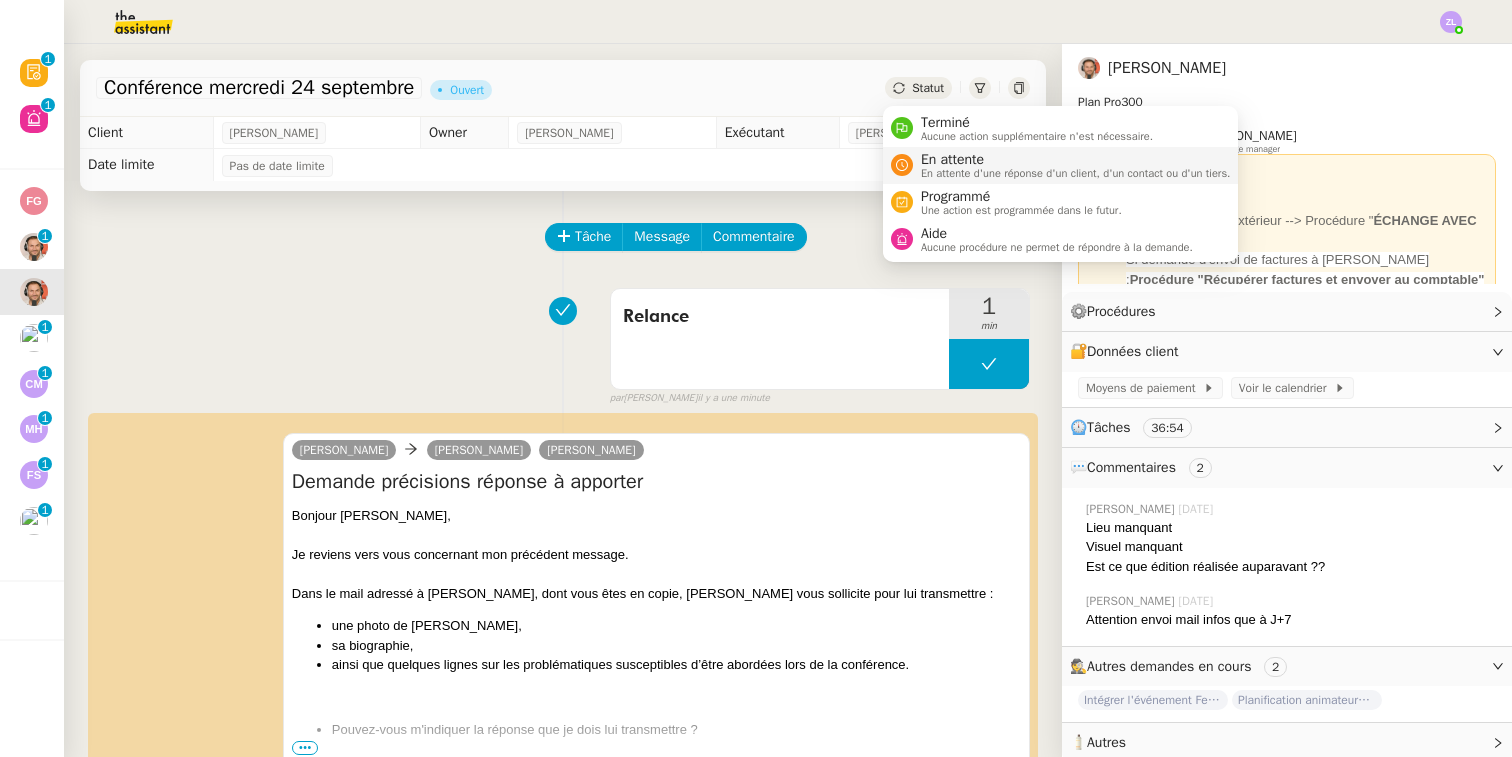 click on "En attente" at bounding box center [1076, 160] 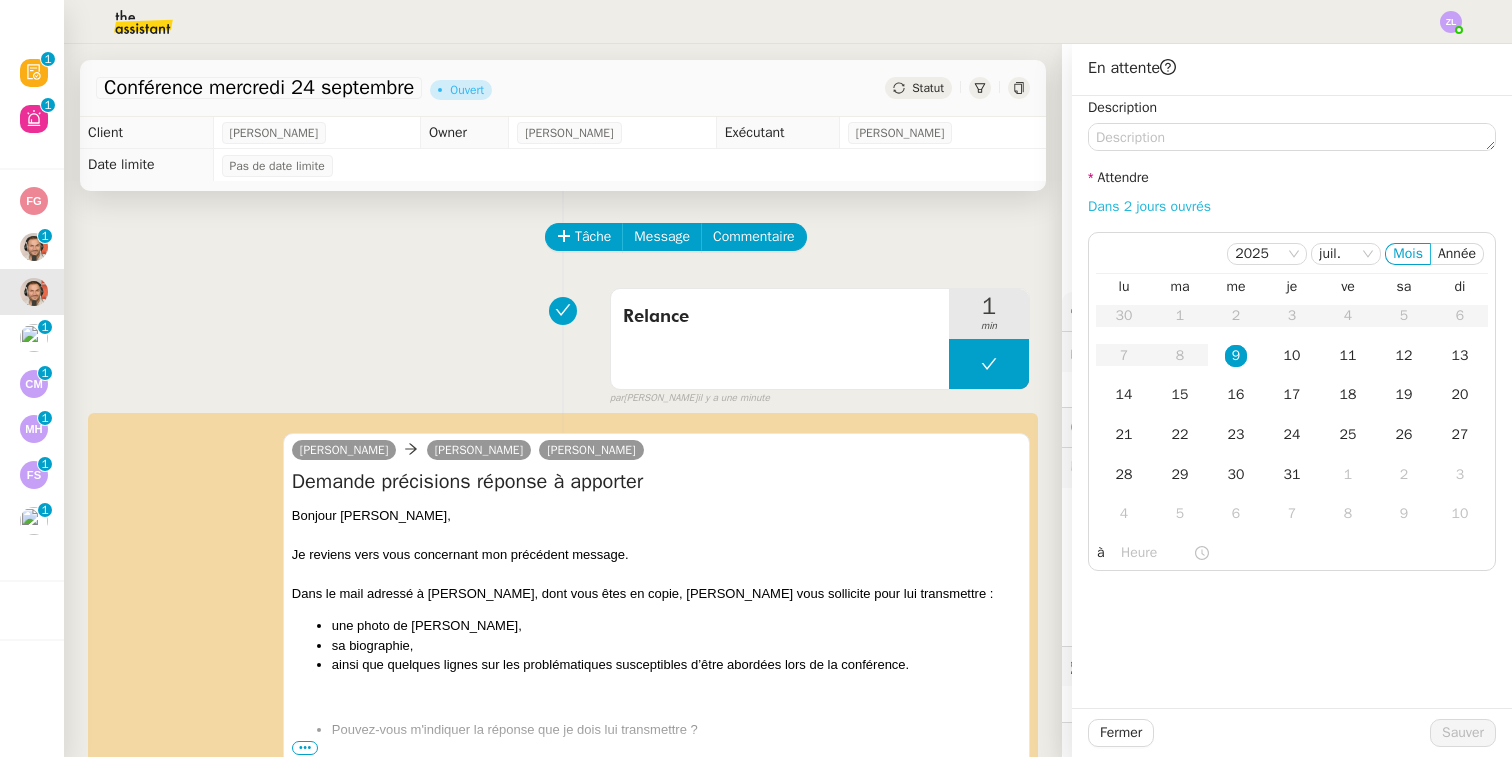 click on "Dans 2 jours ouvrés" 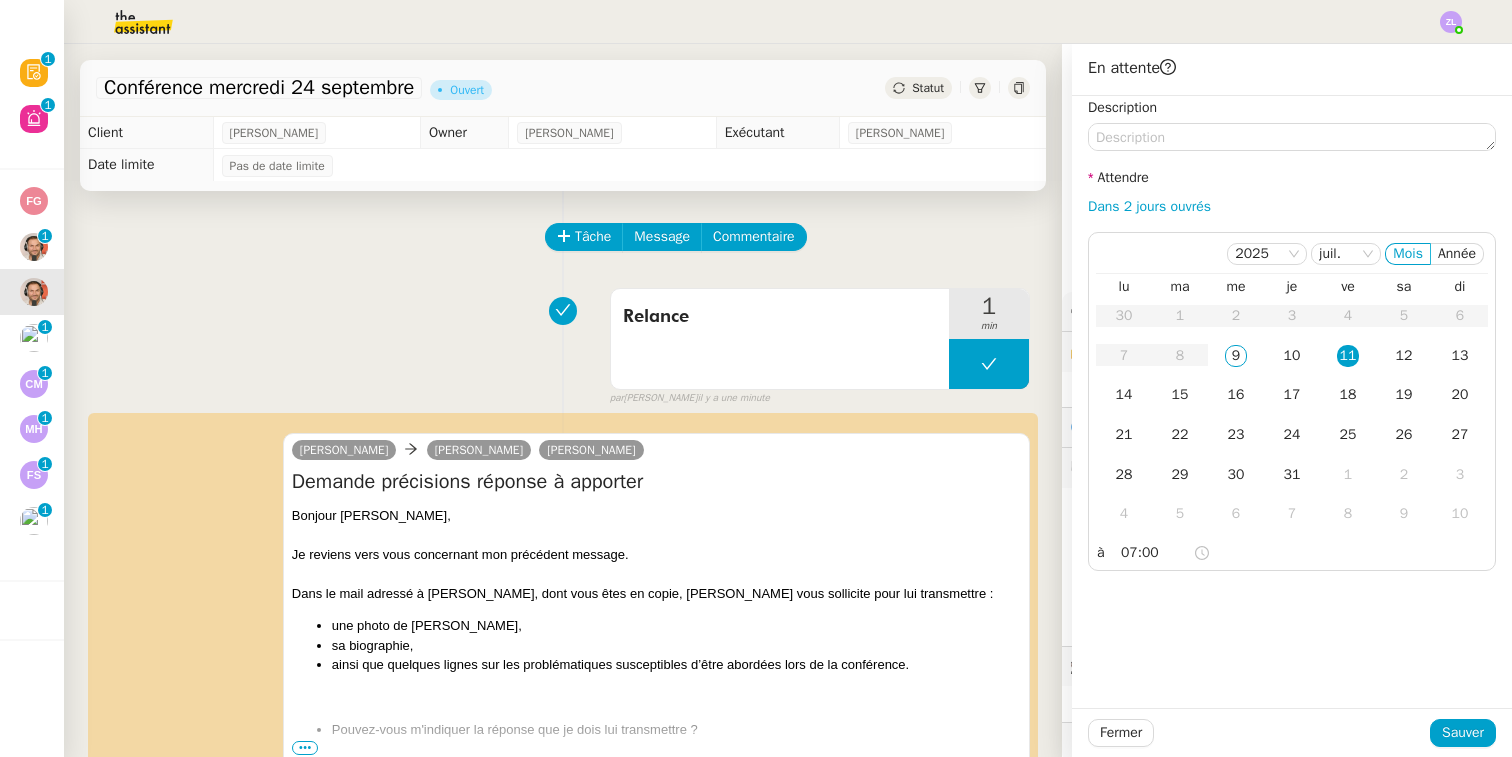 click on "Description" 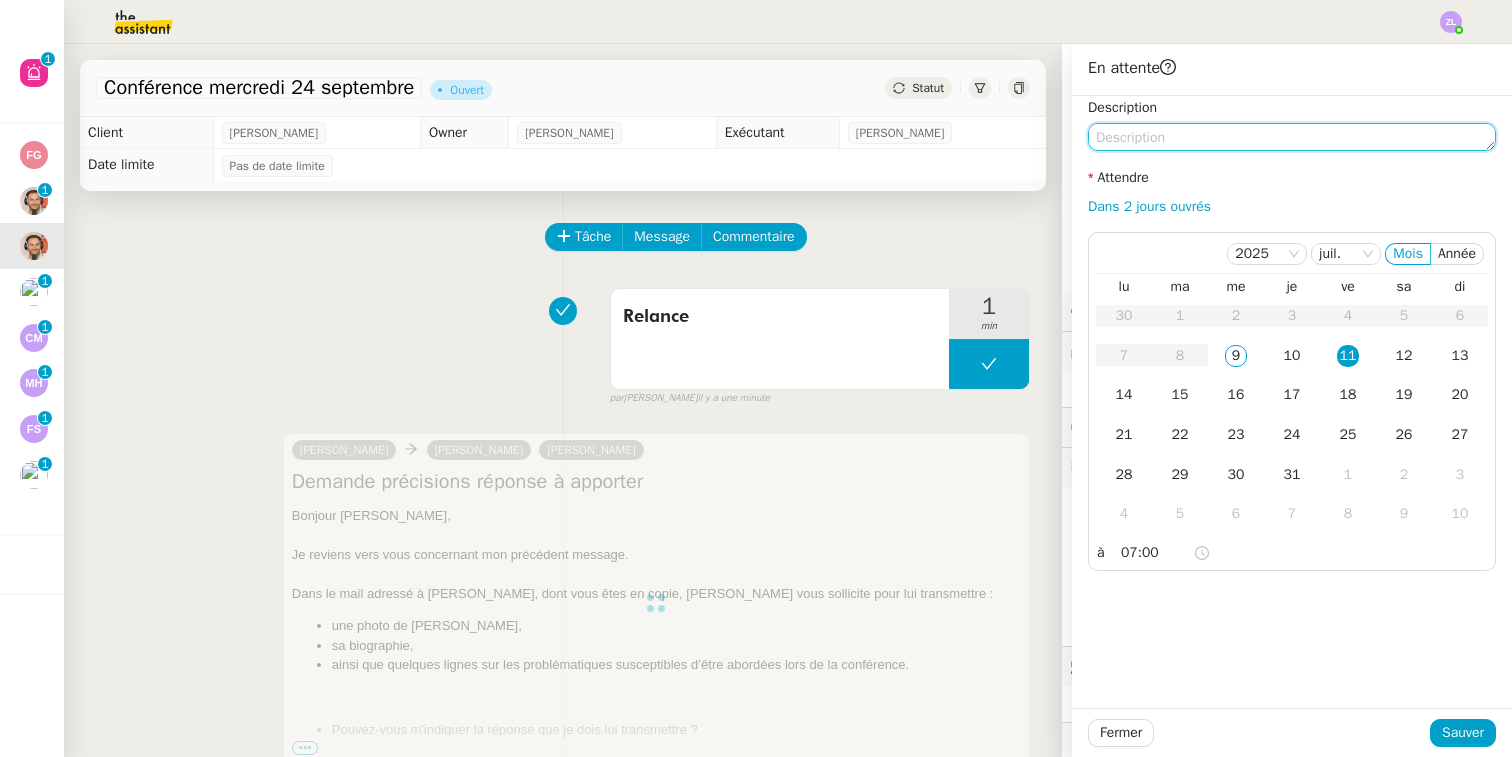 click 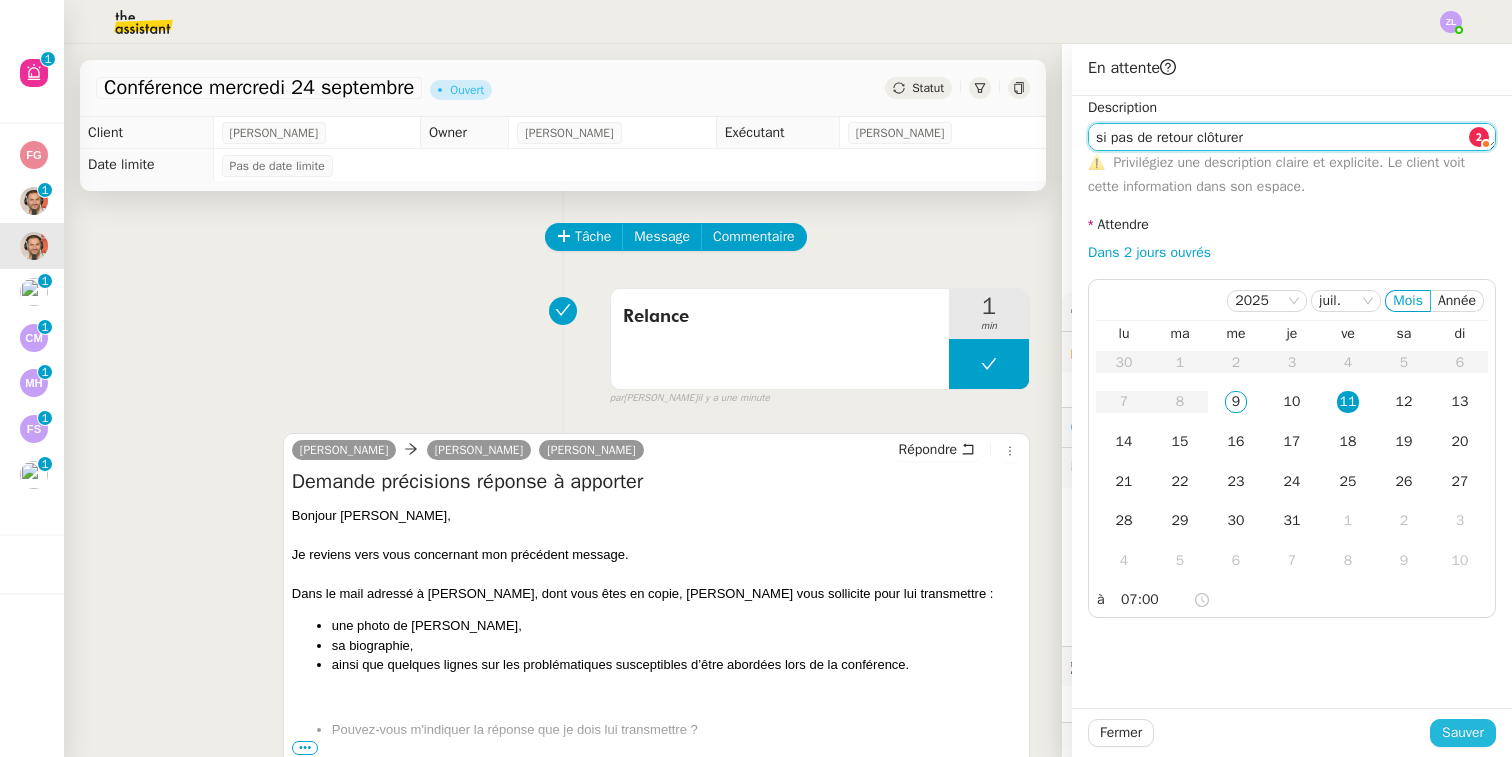 type on "si pas de retour clôturer" 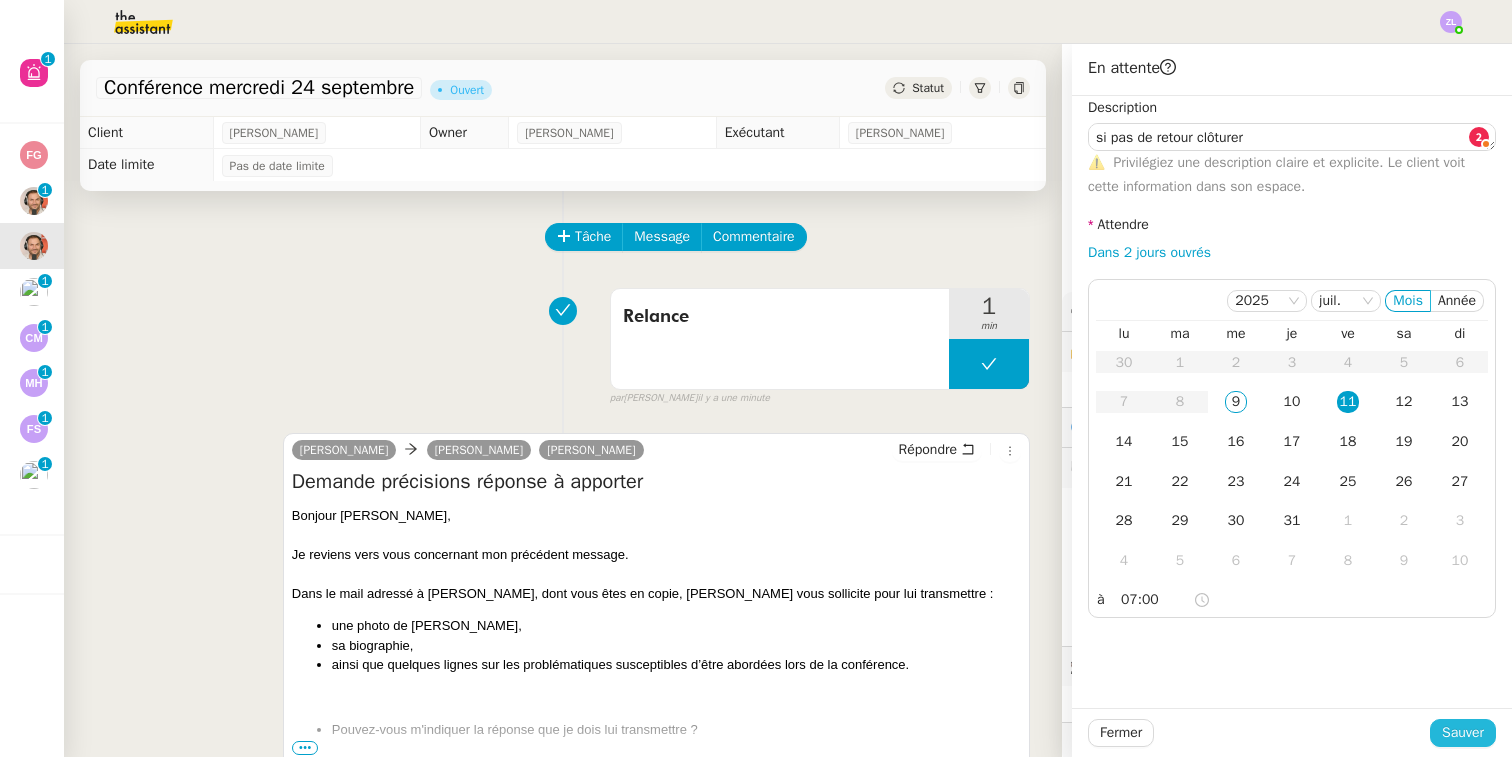 click on "Sauver" 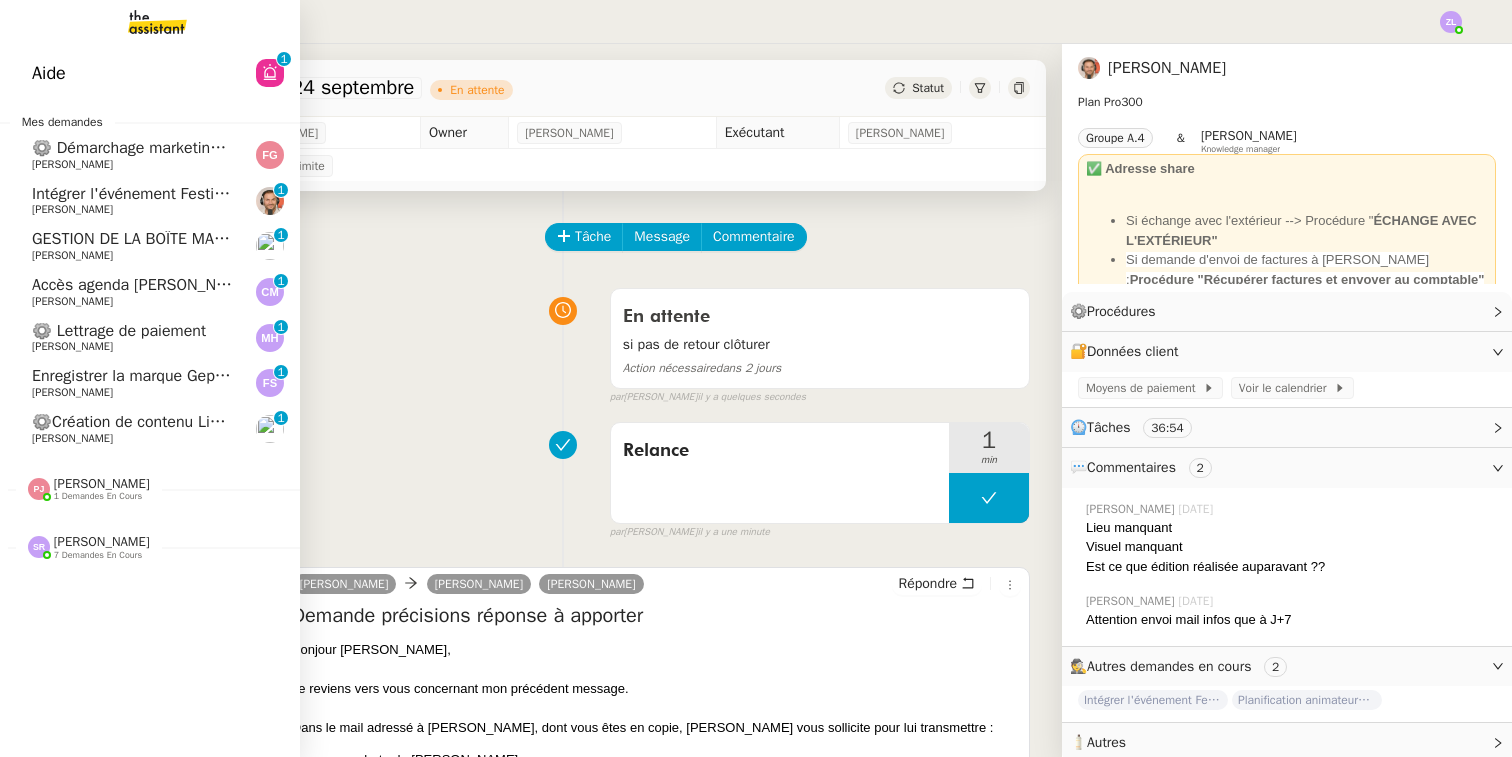 click on "GESTION DE LA BOÎTE MAIL*  - 7 juillet 2025 *" 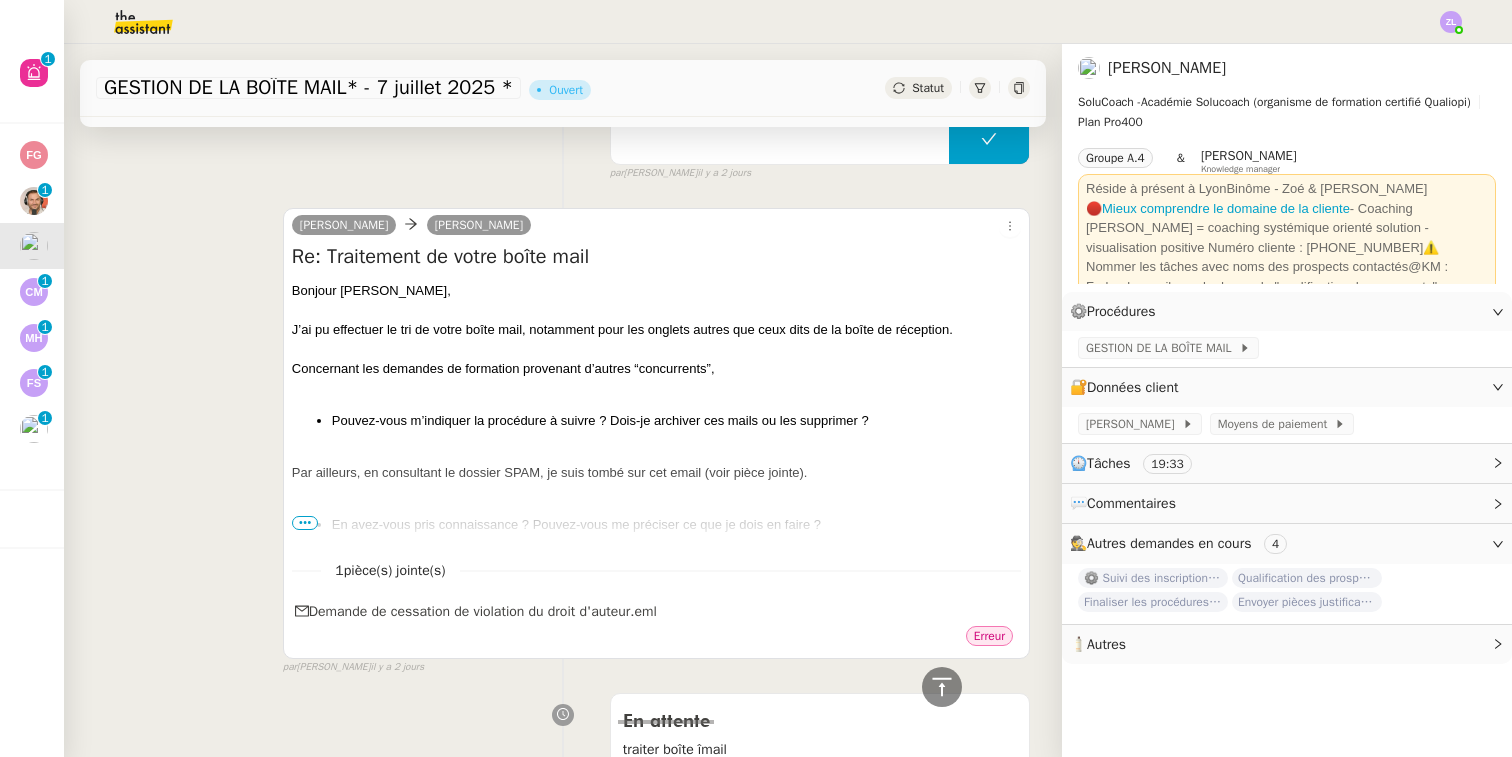 scroll, scrollTop: 447, scrollLeft: 0, axis: vertical 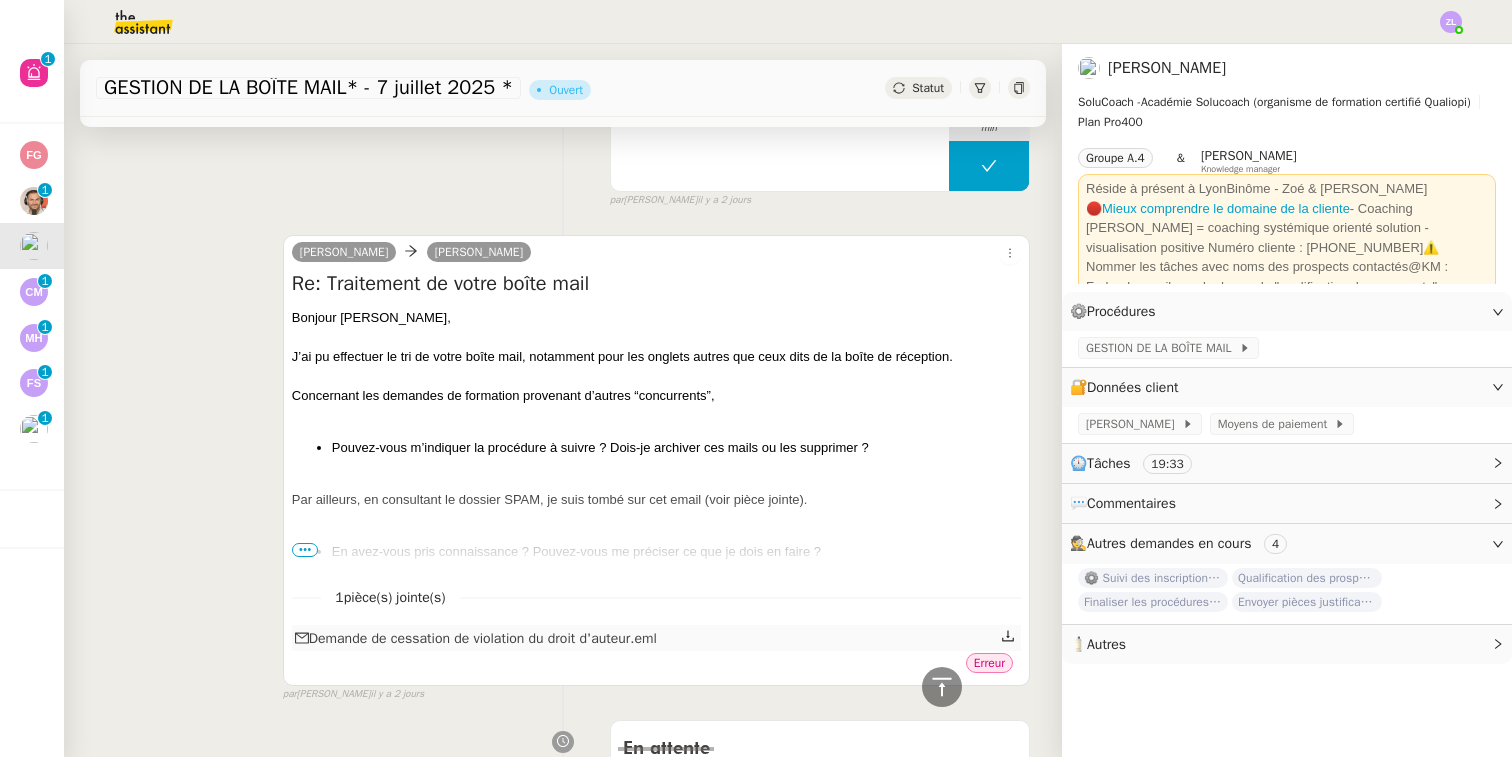 click 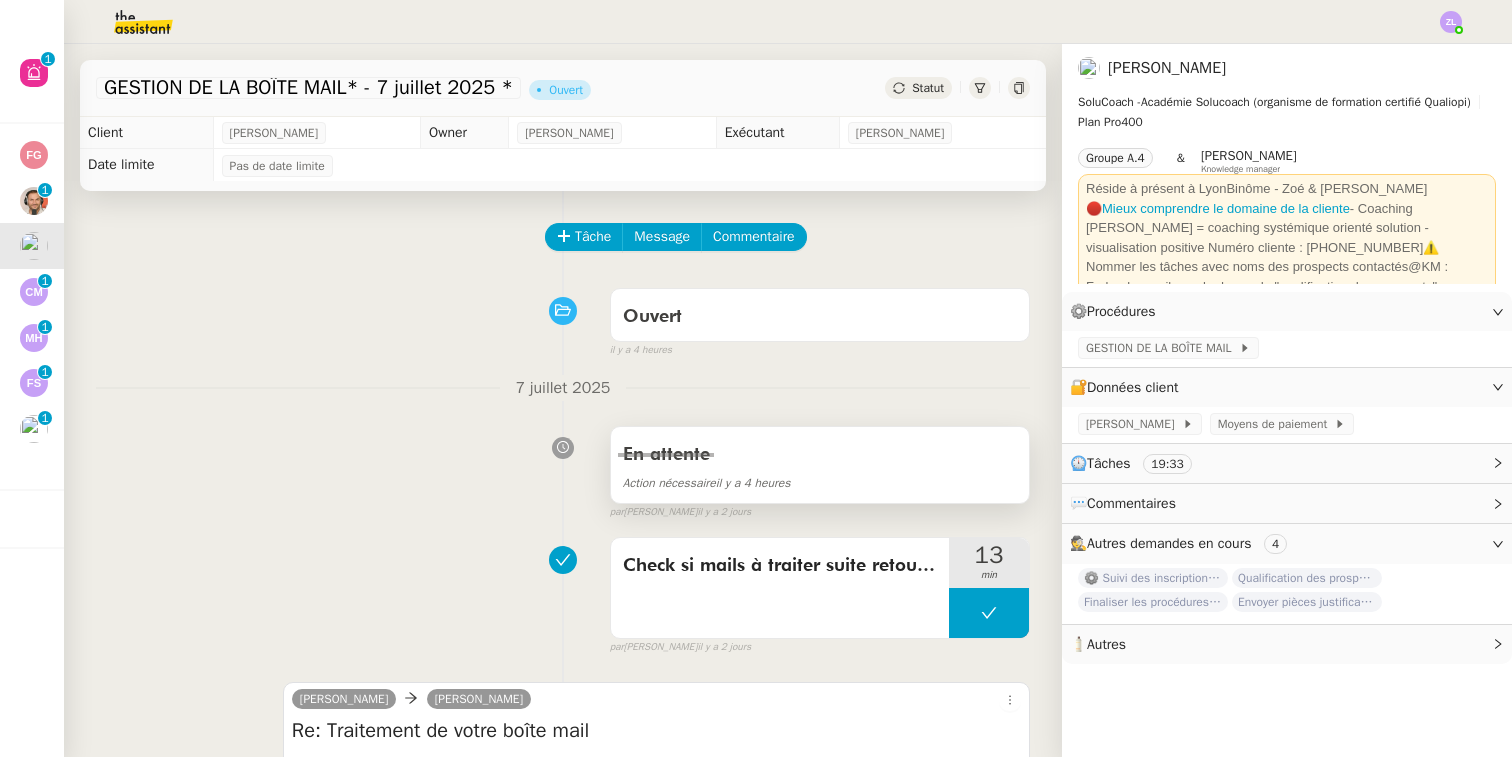 scroll, scrollTop: 0, scrollLeft: 0, axis: both 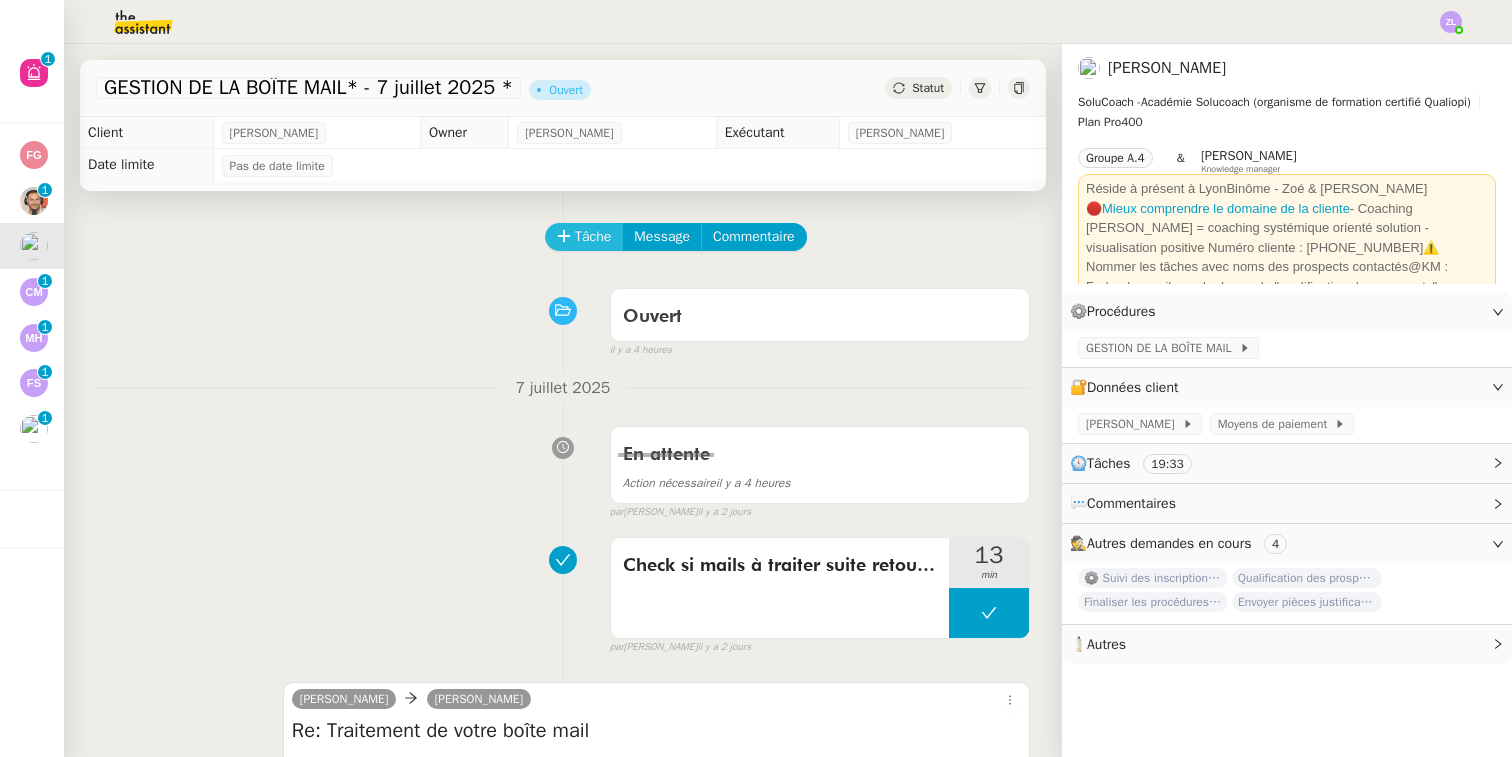 click on "Tâche" 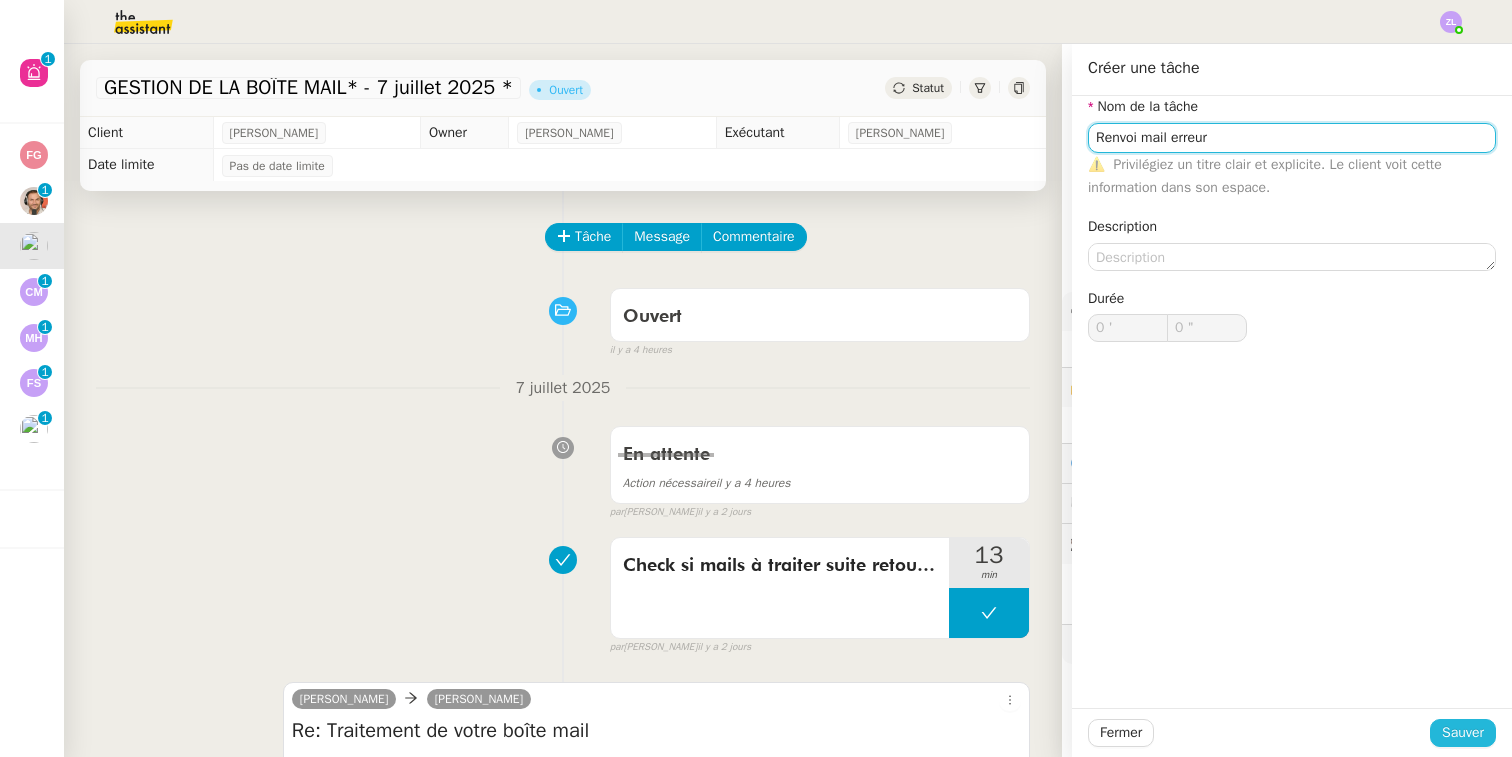 type on "Renvoi mail erreur" 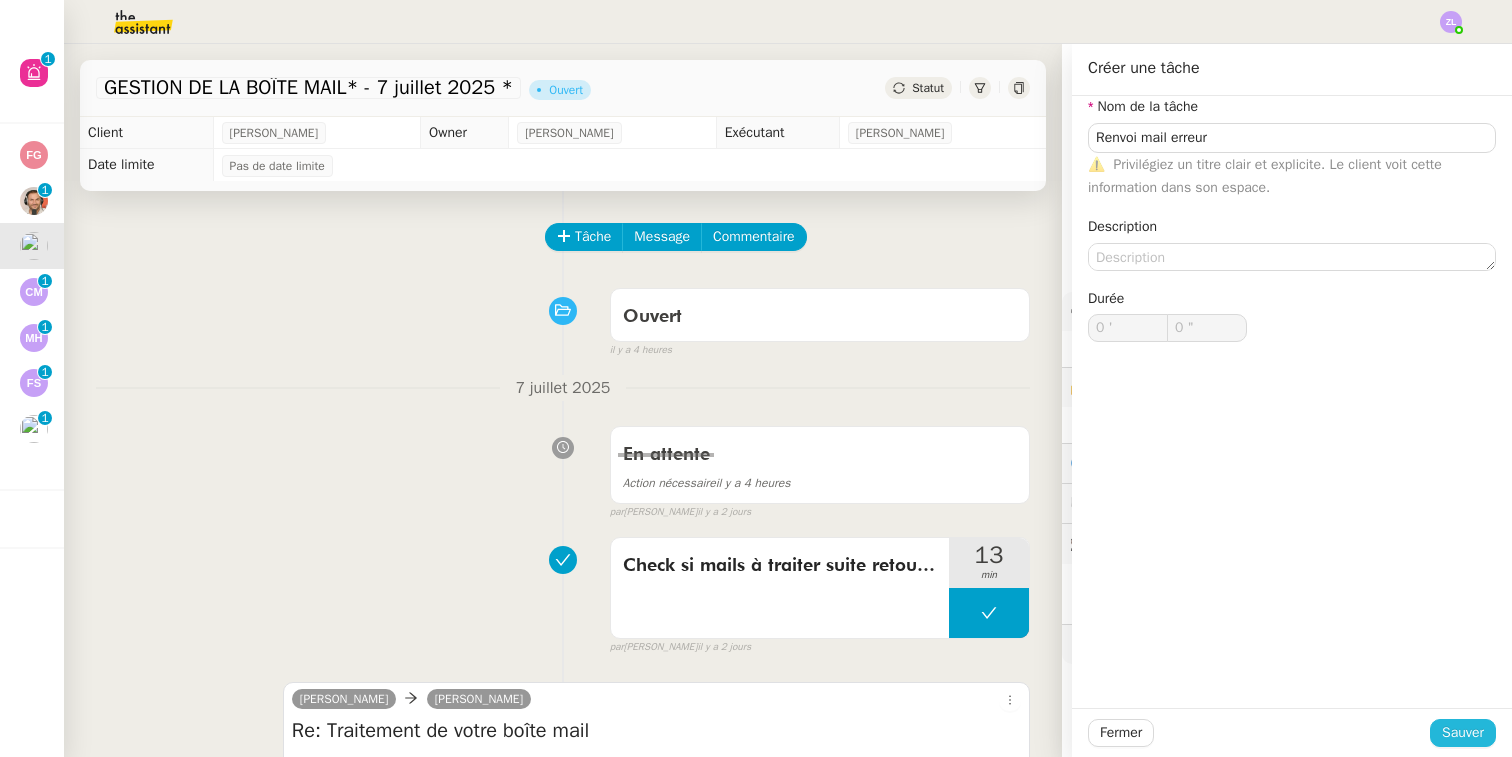 click on "Sauver" 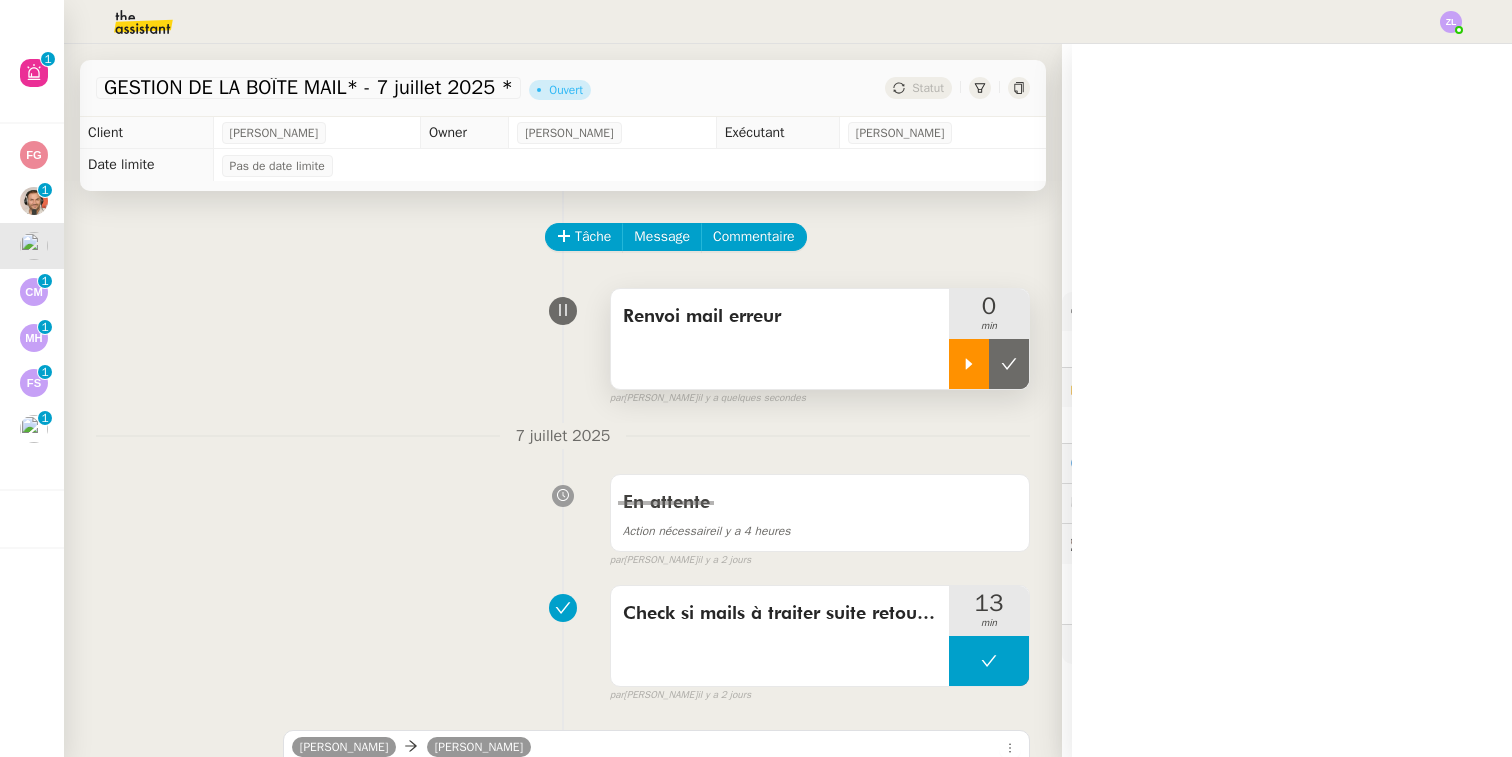 click at bounding box center (969, 364) 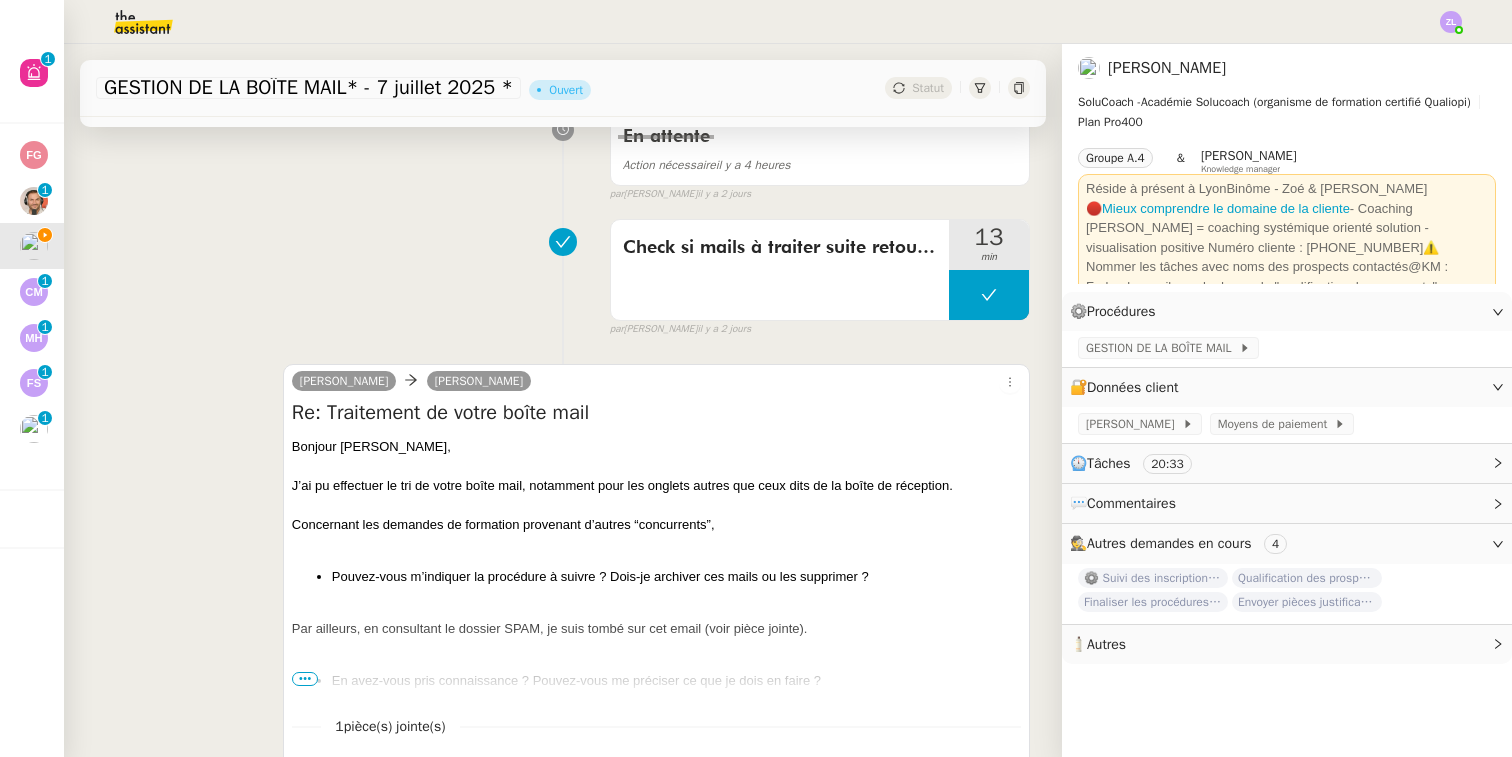 scroll, scrollTop: 382, scrollLeft: 0, axis: vertical 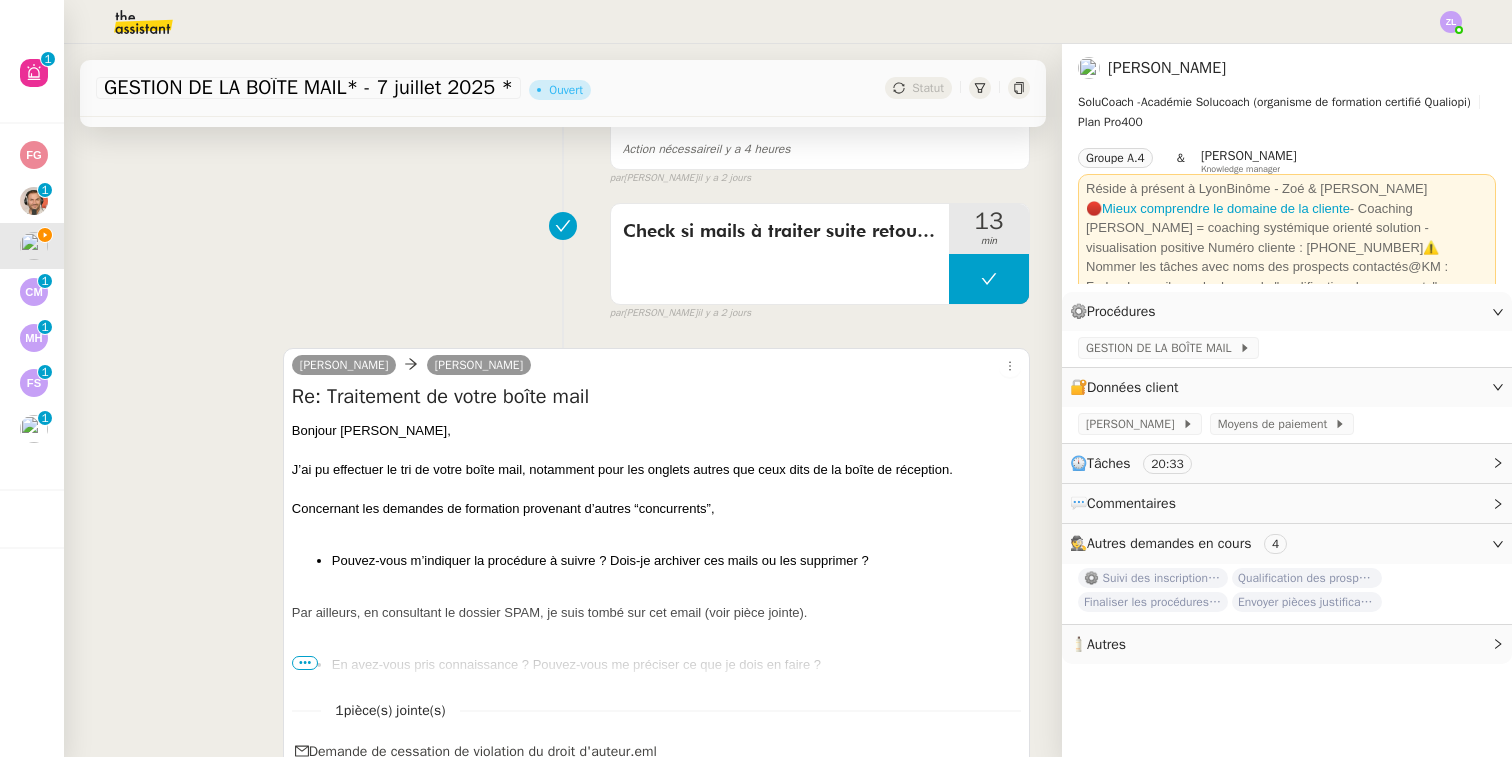 click on "•••" at bounding box center (305, 663) 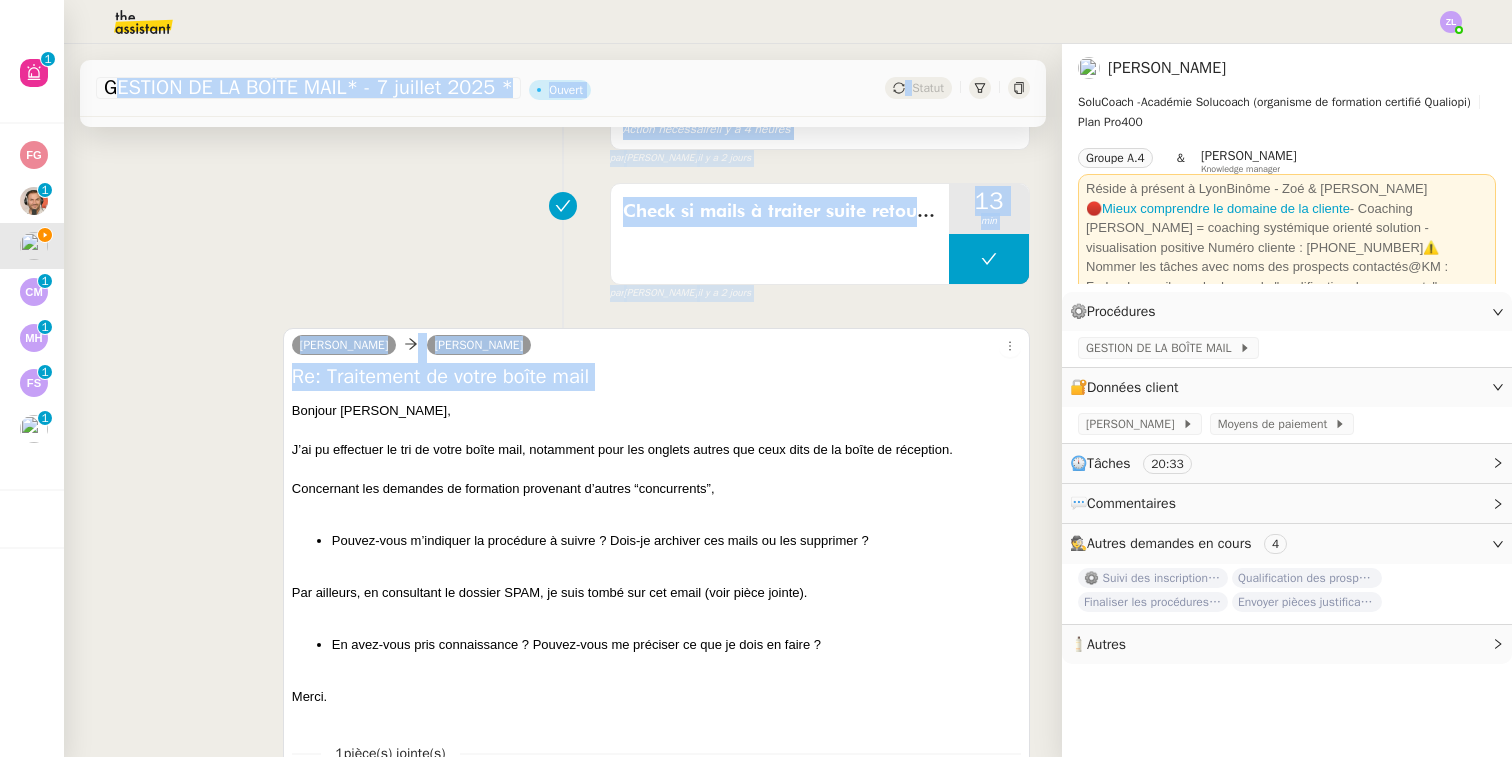 scroll, scrollTop: 410, scrollLeft: 0, axis: vertical 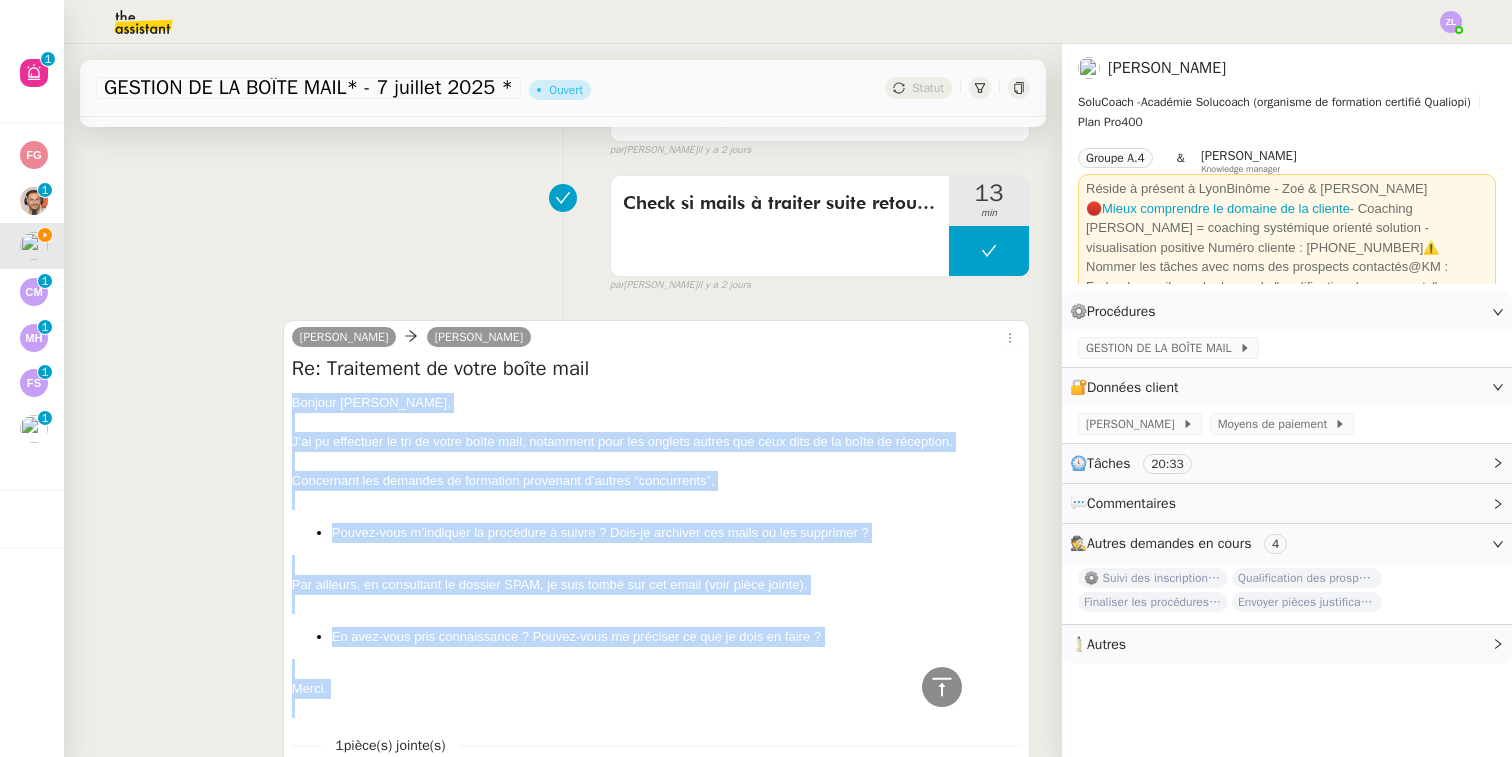 drag, startPoint x: 293, startPoint y: 430, endPoint x: 388, endPoint y: 696, distance: 282.4553 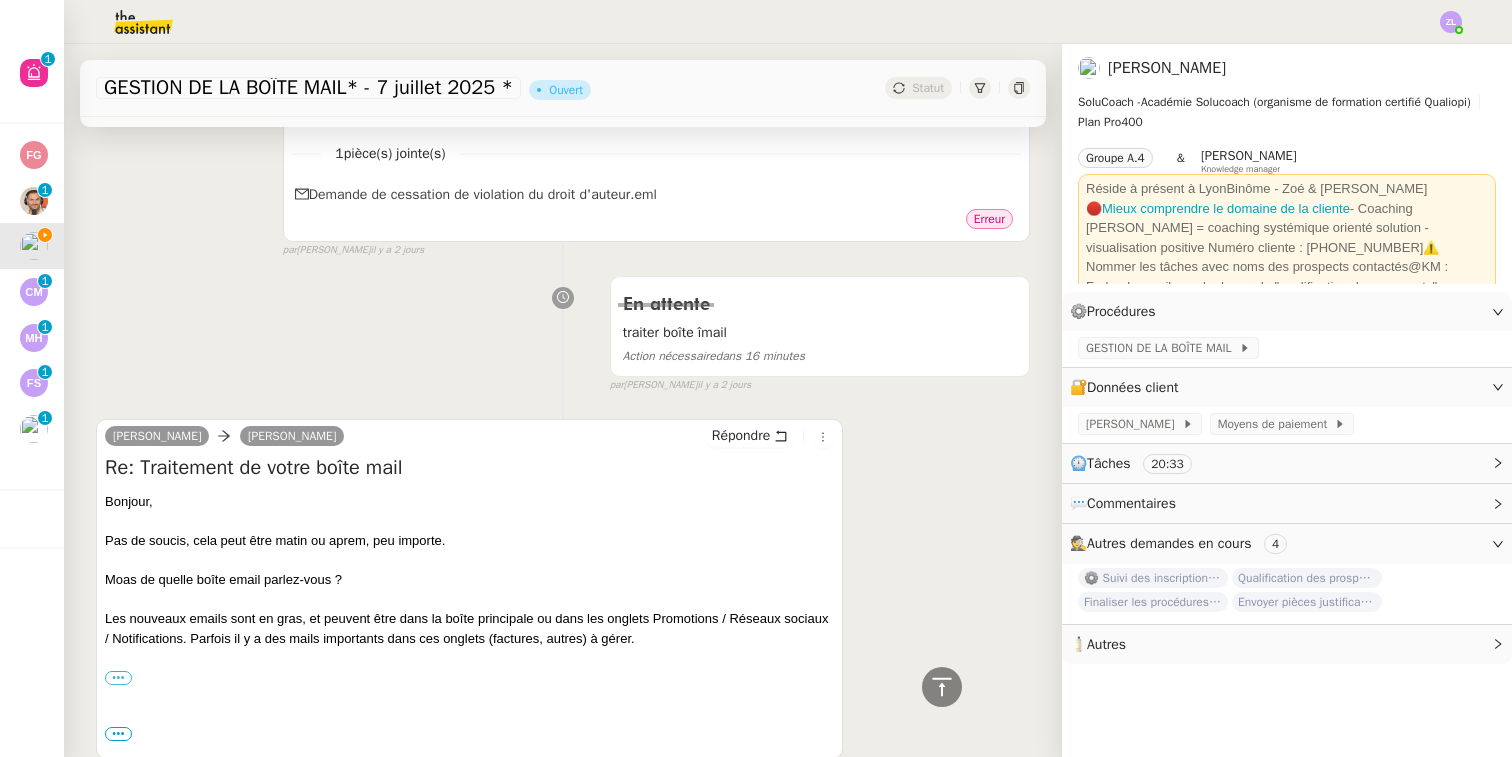 scroll, scrollTop: 1042, scrollLeft: 0, axis: vertical 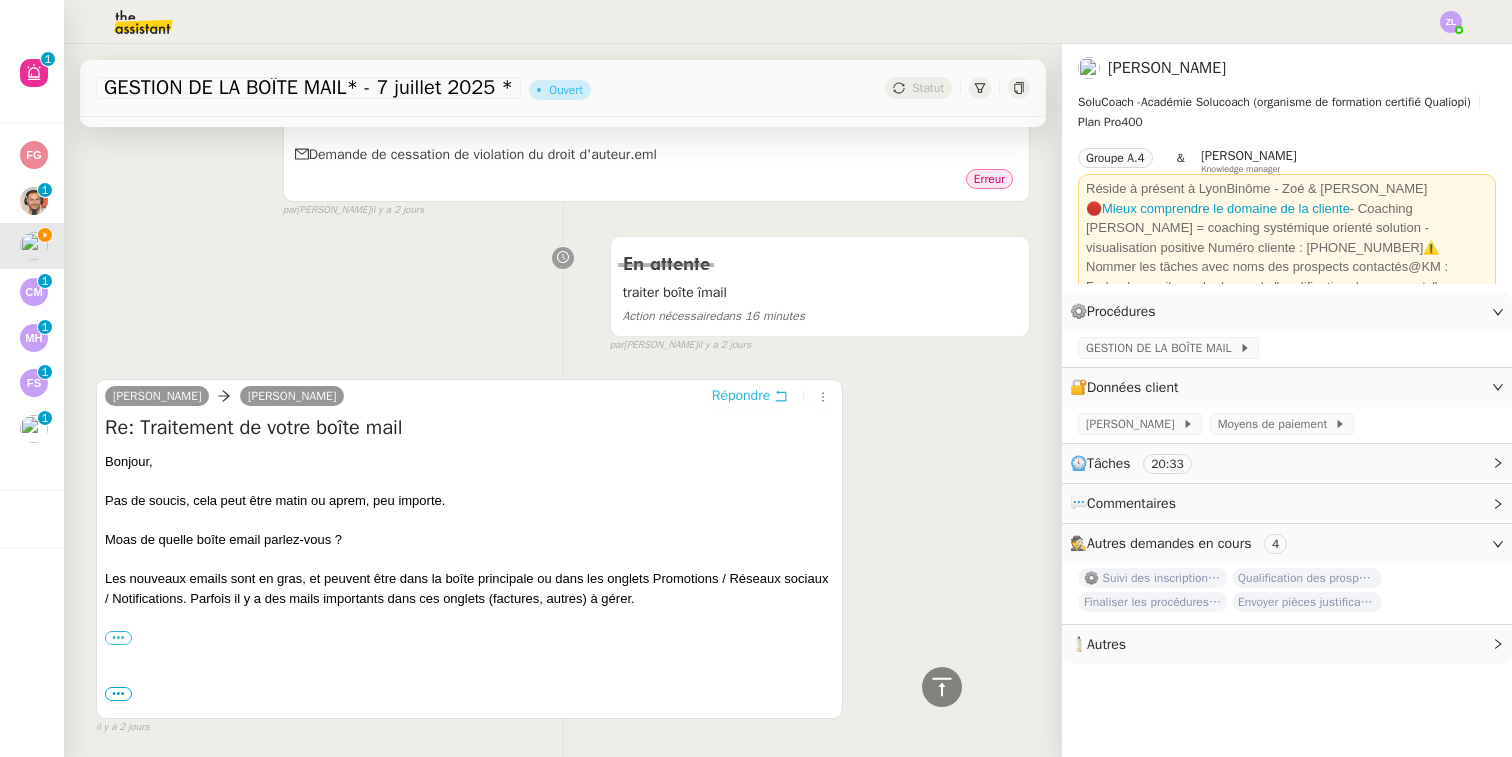 click on "Répondre" at bounding box center (741, 396) 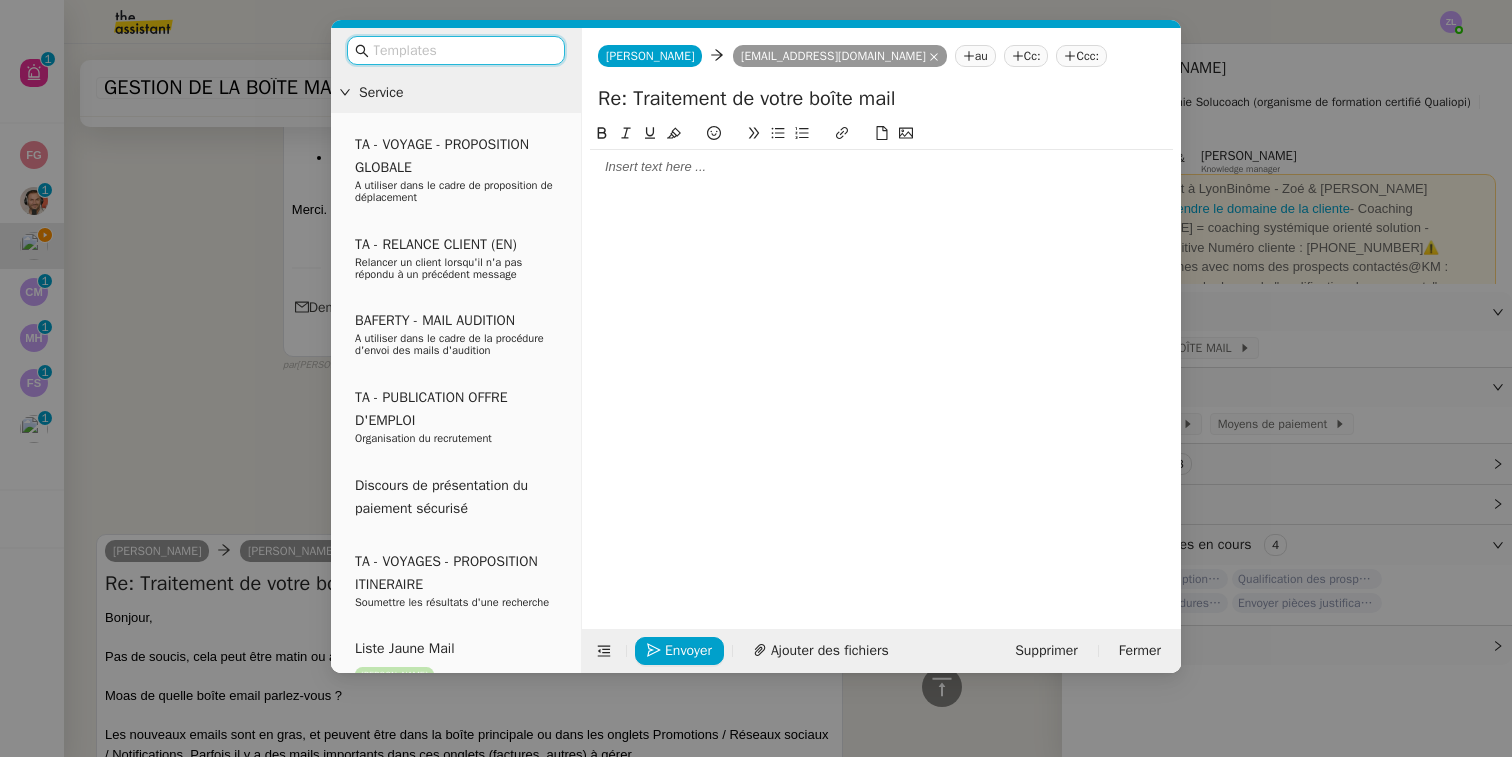 click 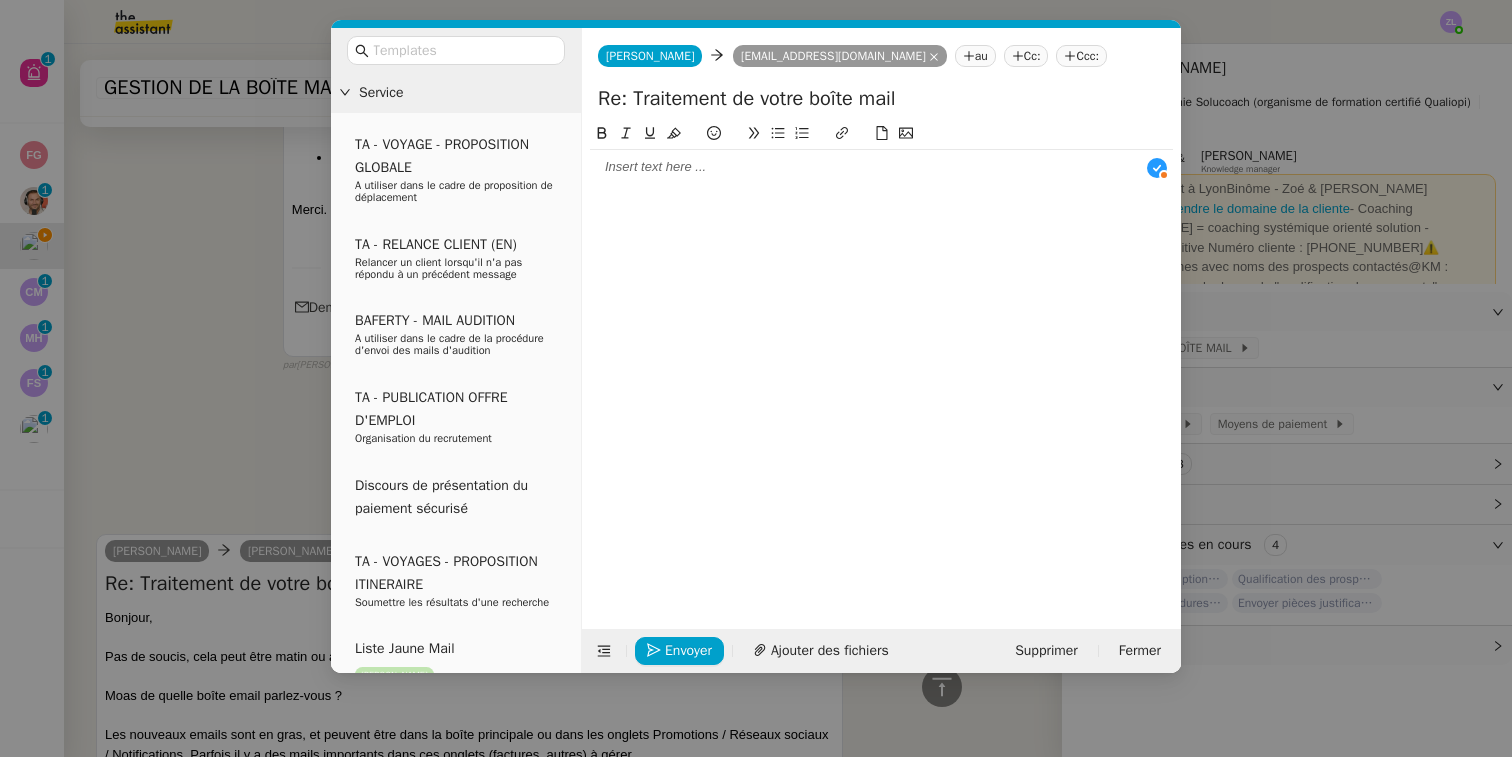 scroll, scrollTop: 21, scrollLeft: 0, axis: vertical 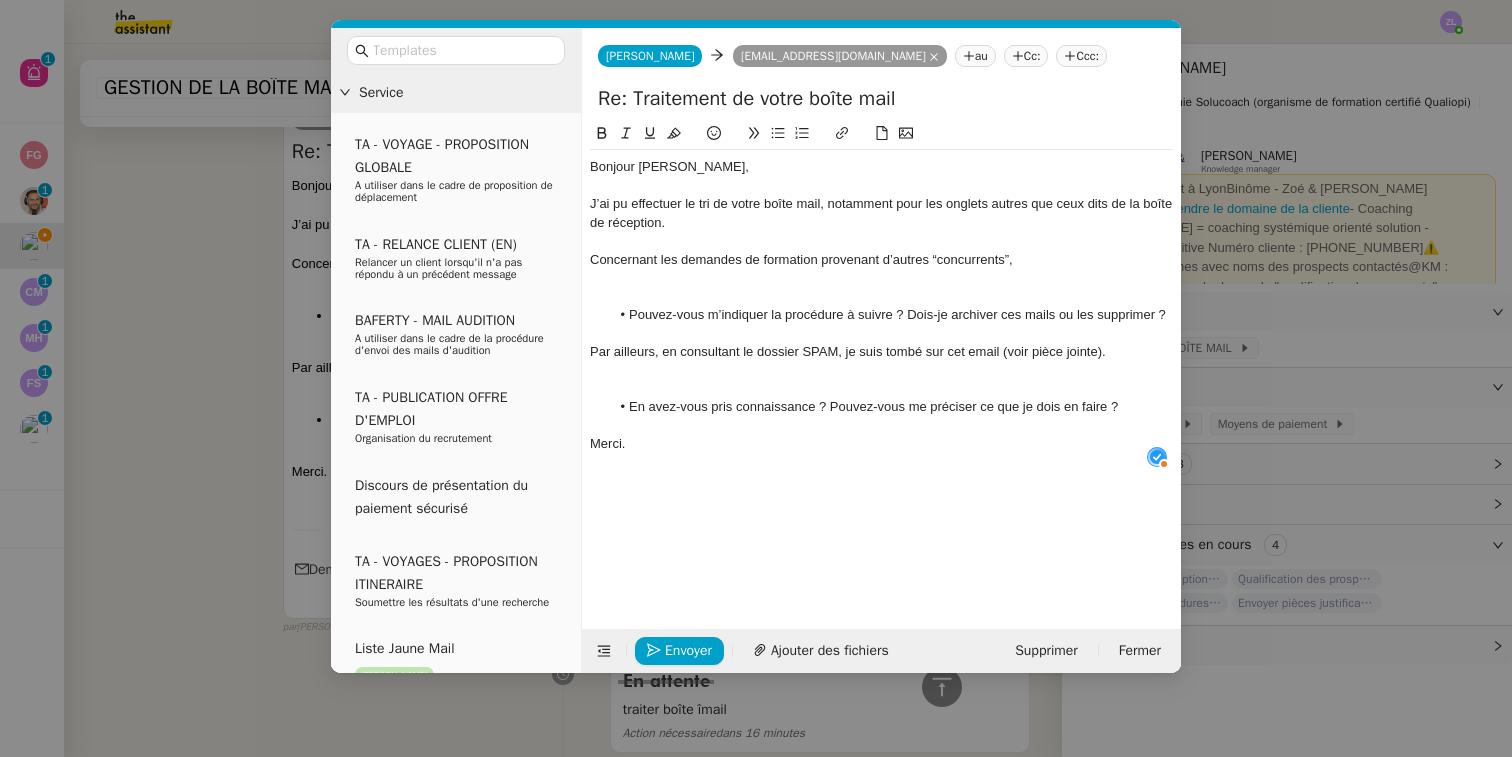 click 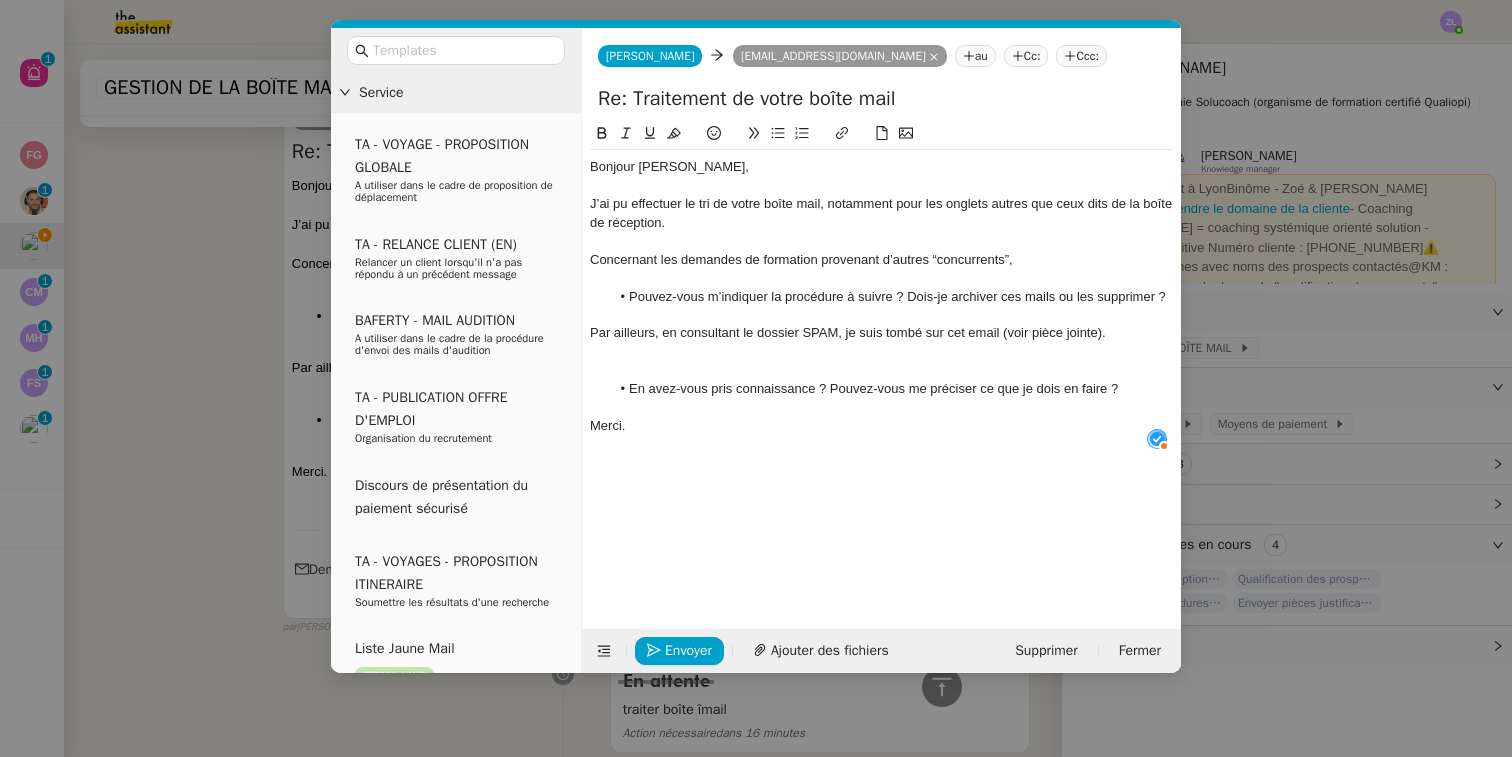 click 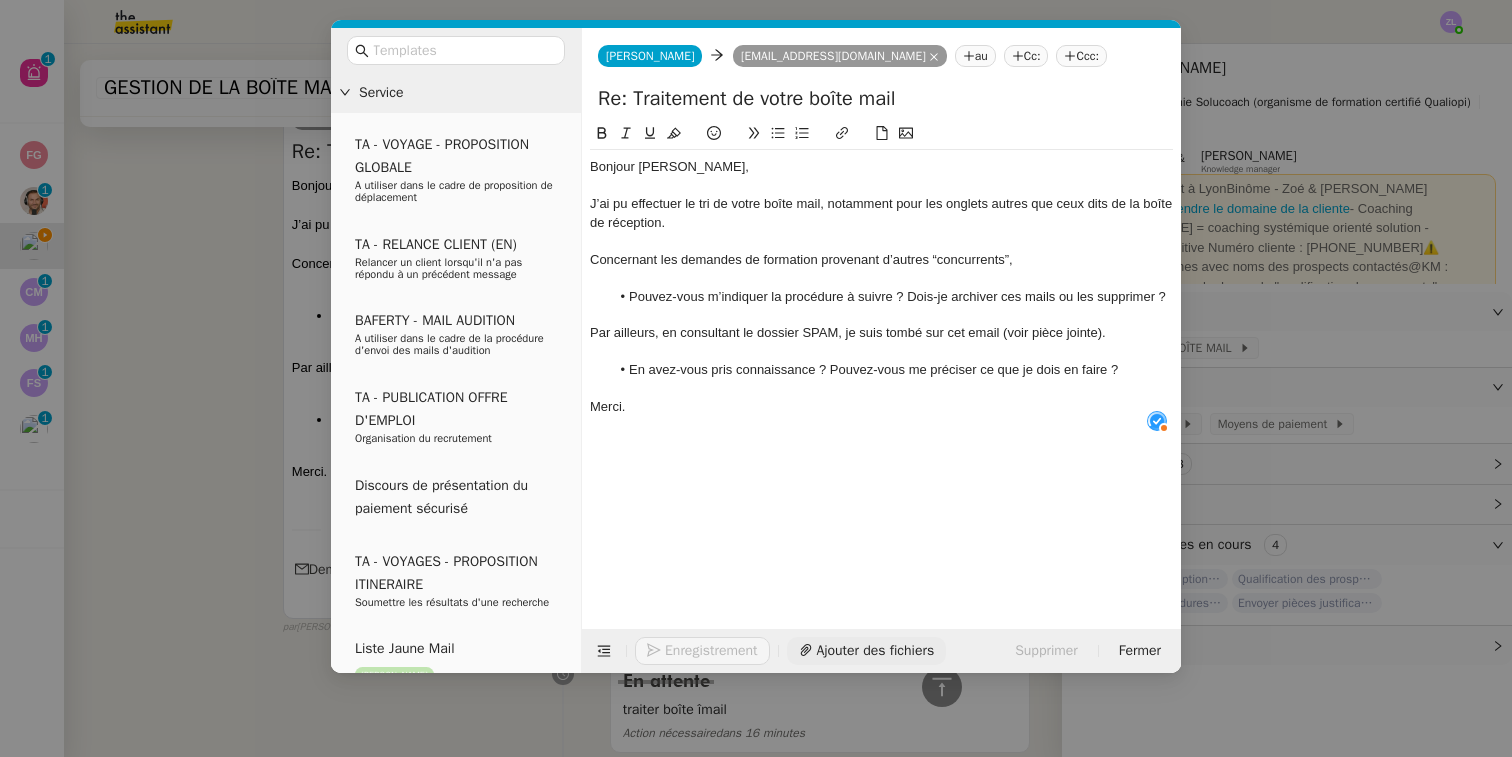 click on "Ajouter des fichiers" 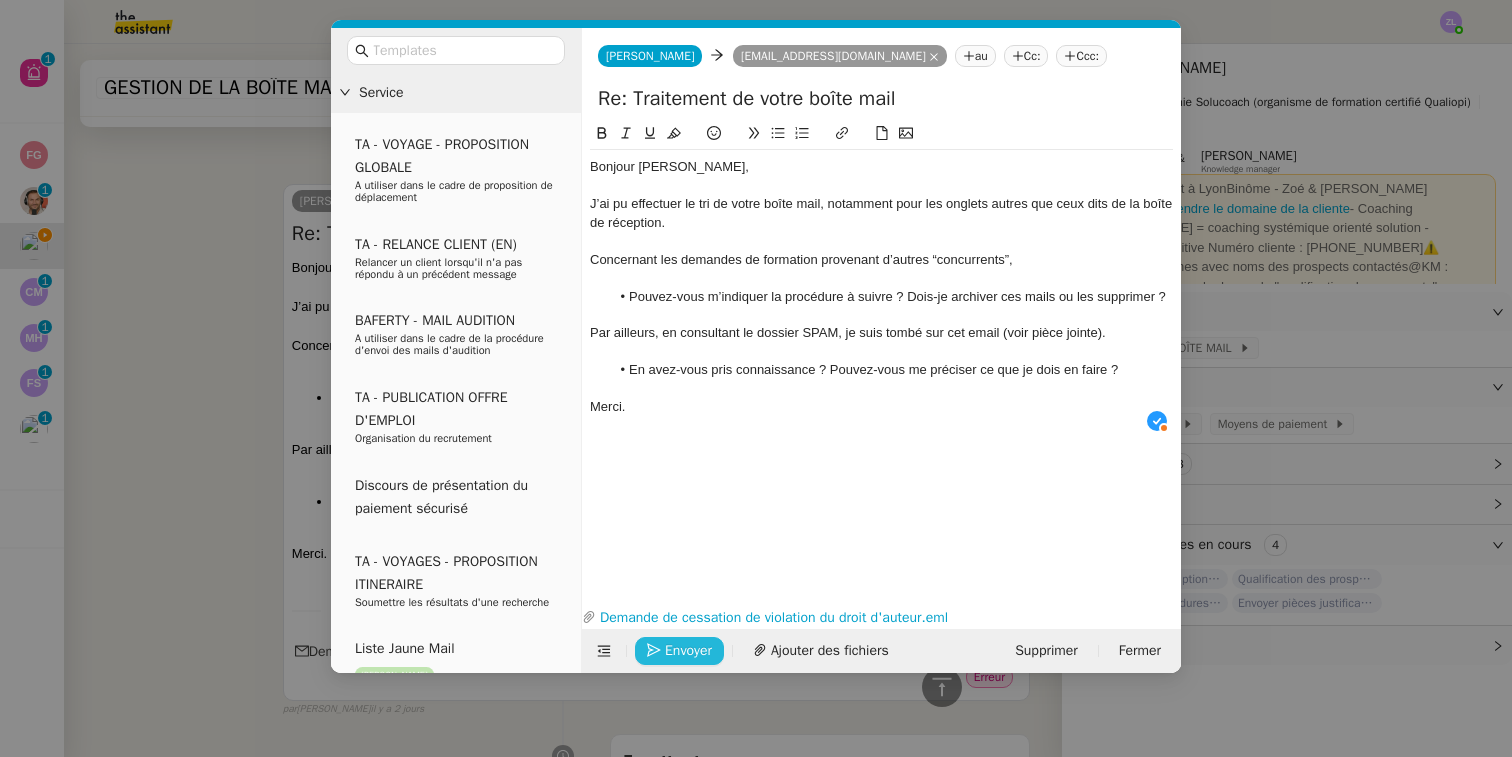 click on "Envoyer" 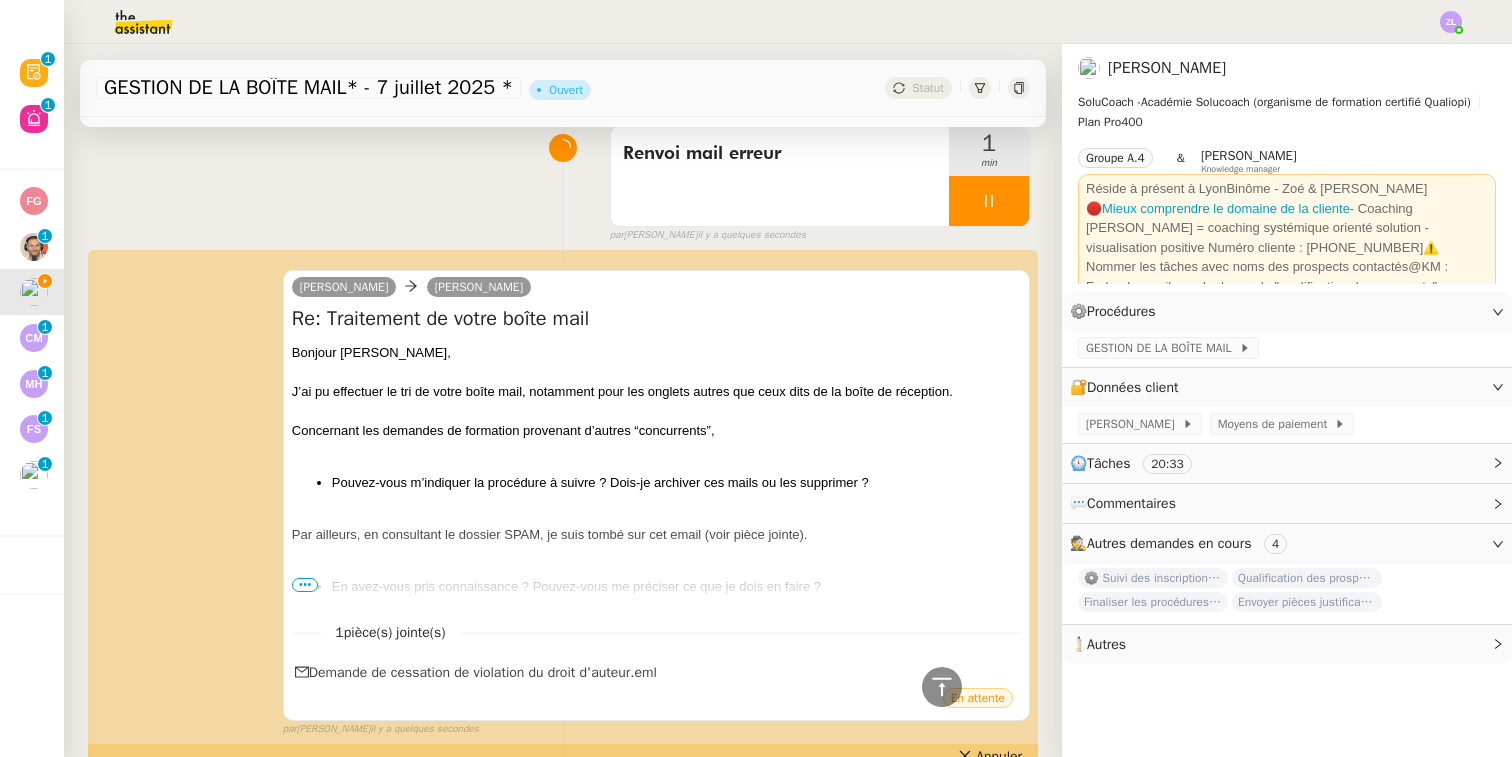 scroll, scrollTop: 0, scrollLeft: 0, axis: both 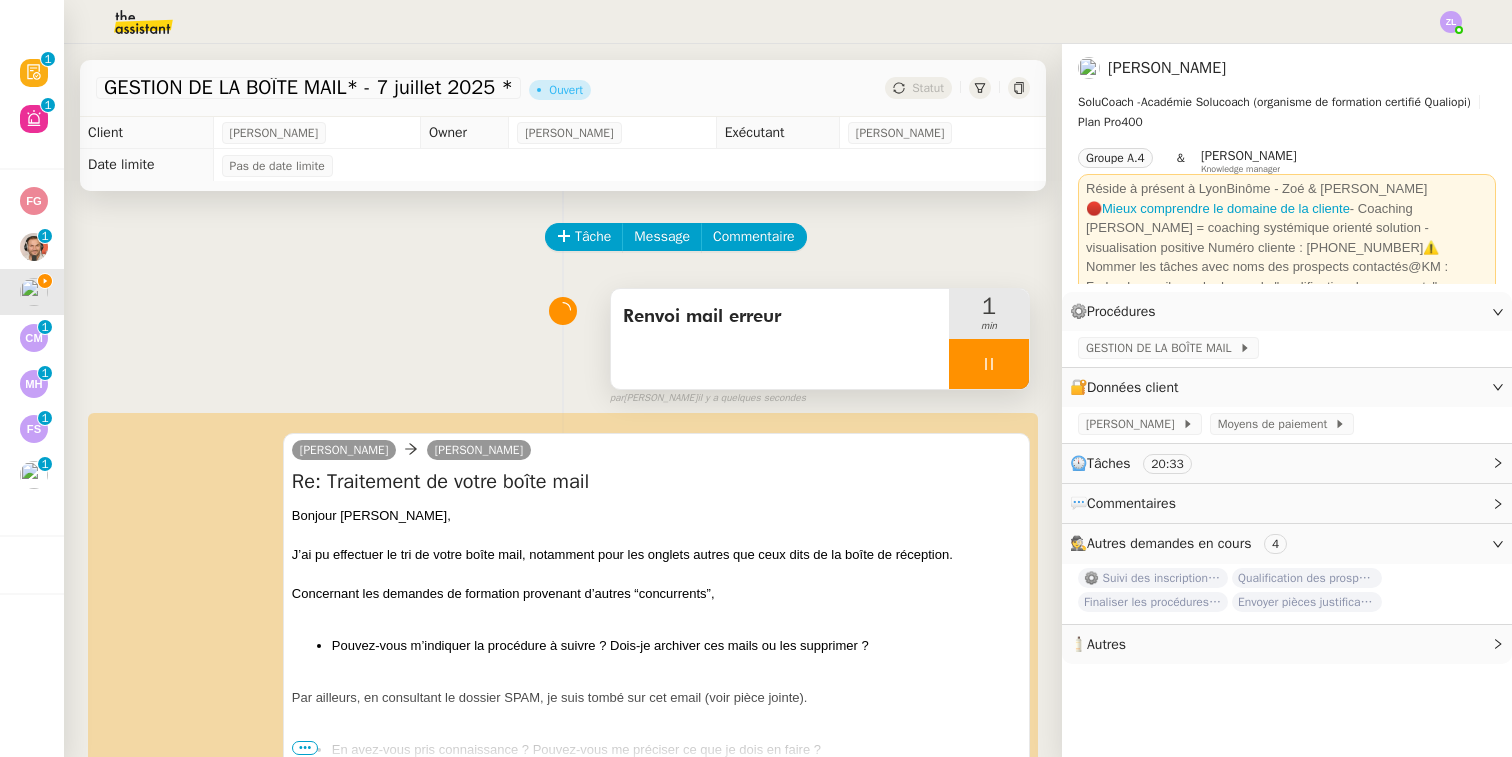 click at bounding box center [989, 364] 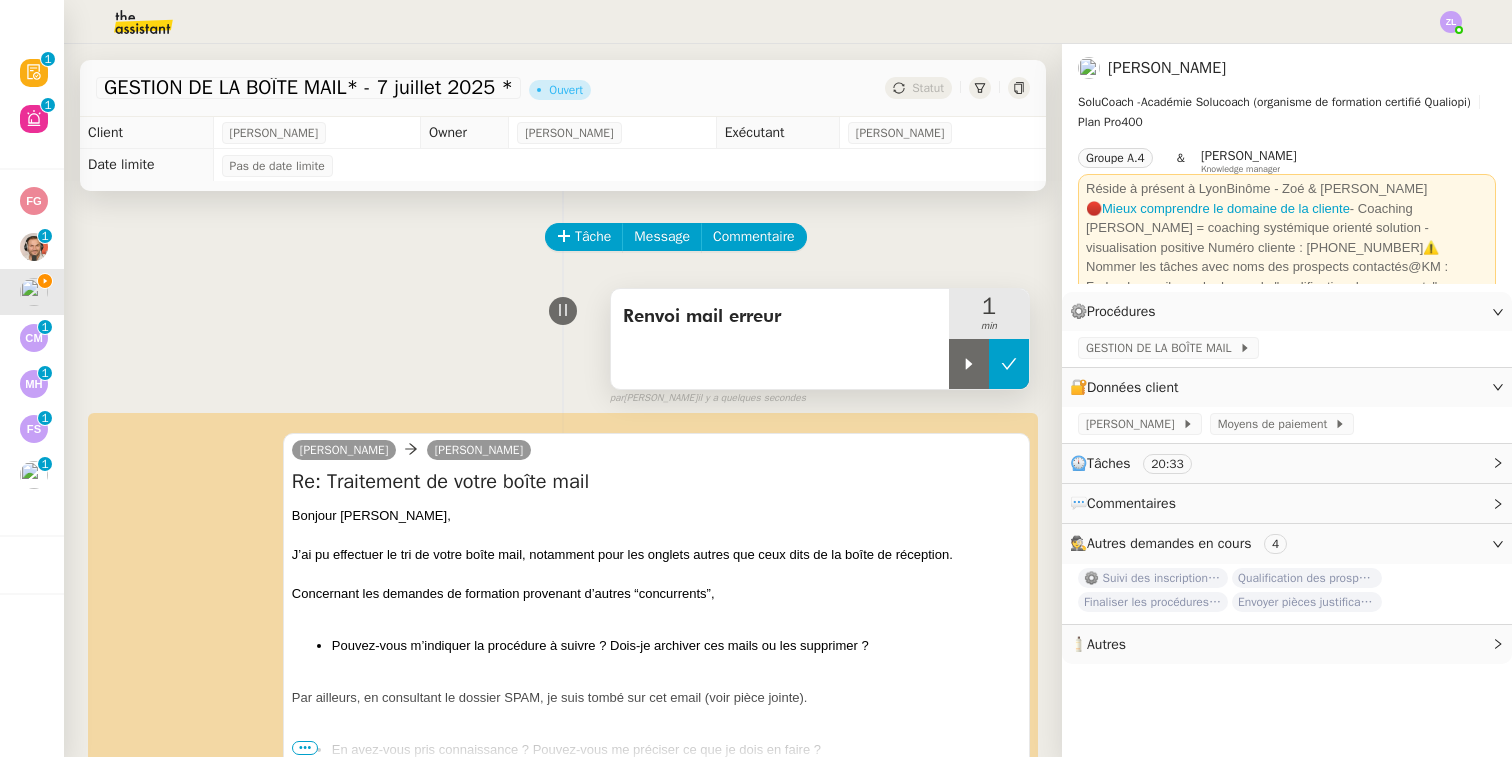 click 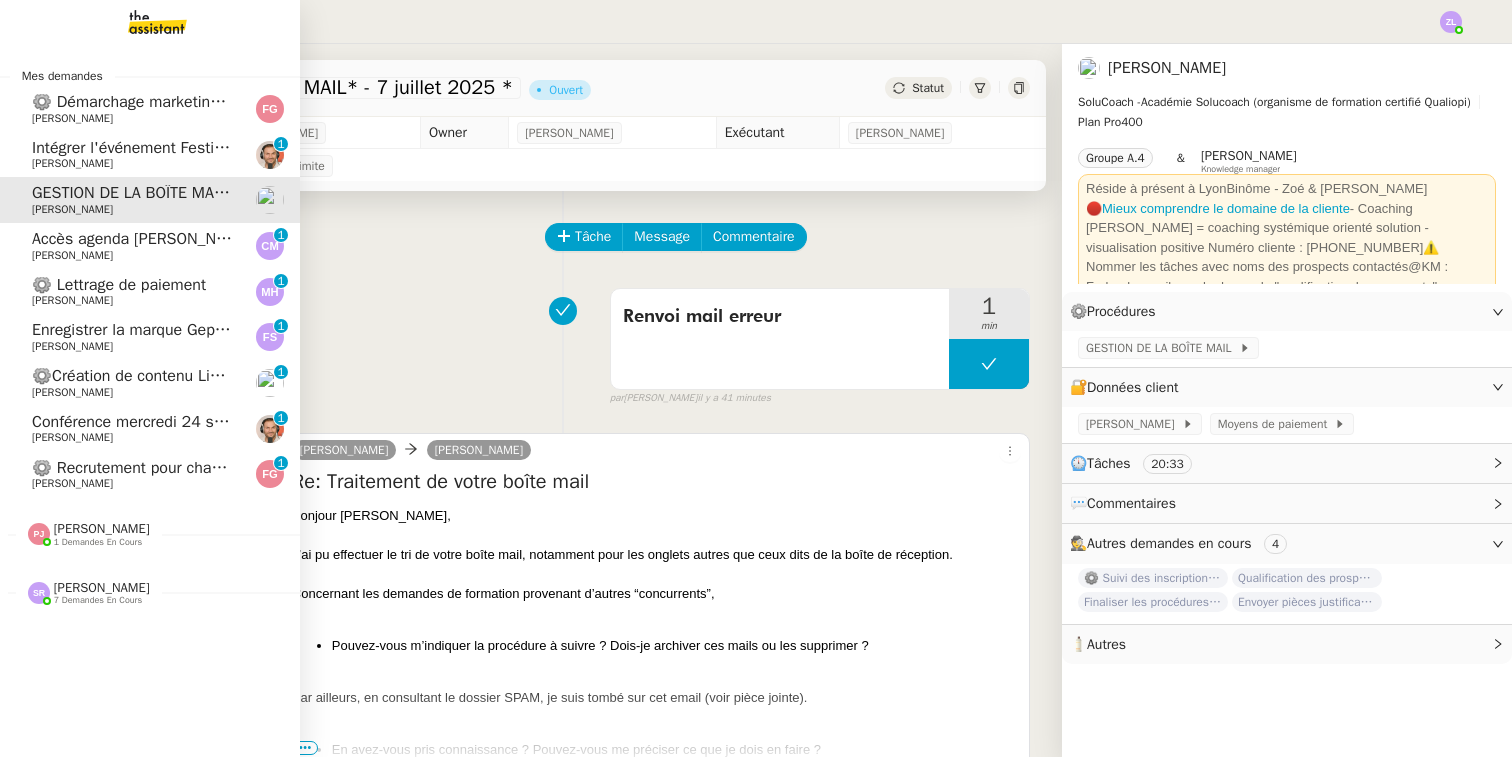 click on "[PERSON_NAME]" 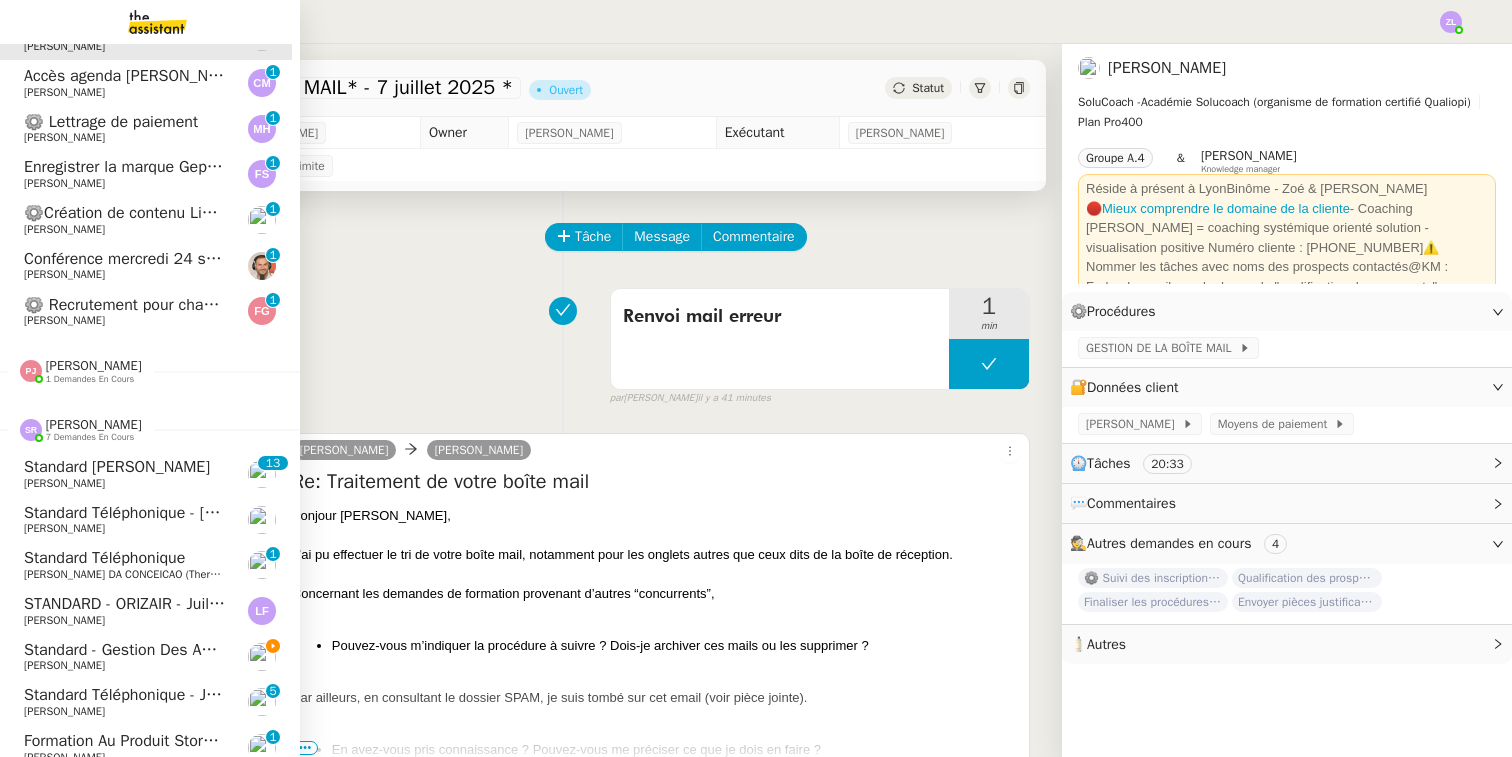 scroll, scrollTop: 163, scrollLeft: 8, axis: both 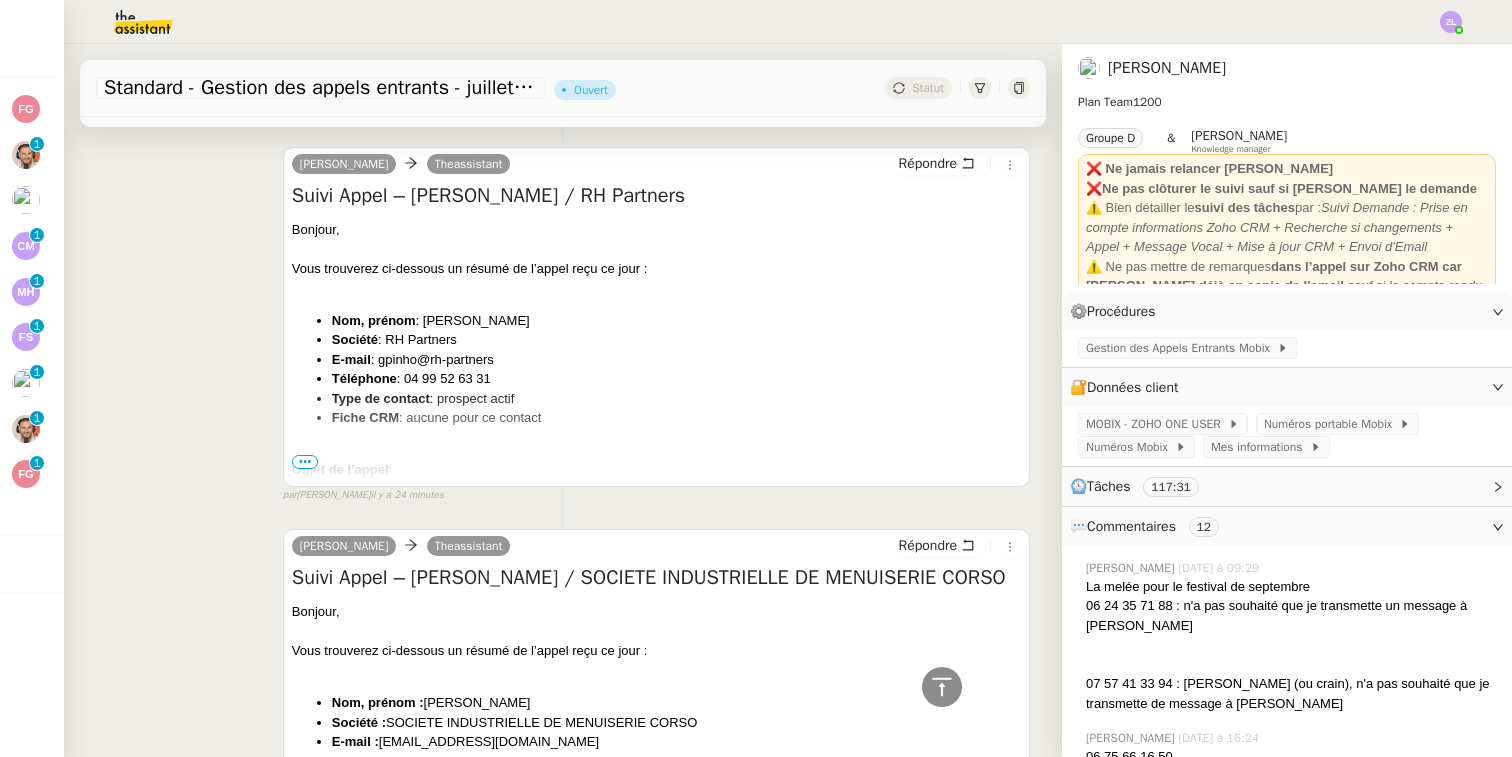 click on "•••" at bounding box center [305, 462] 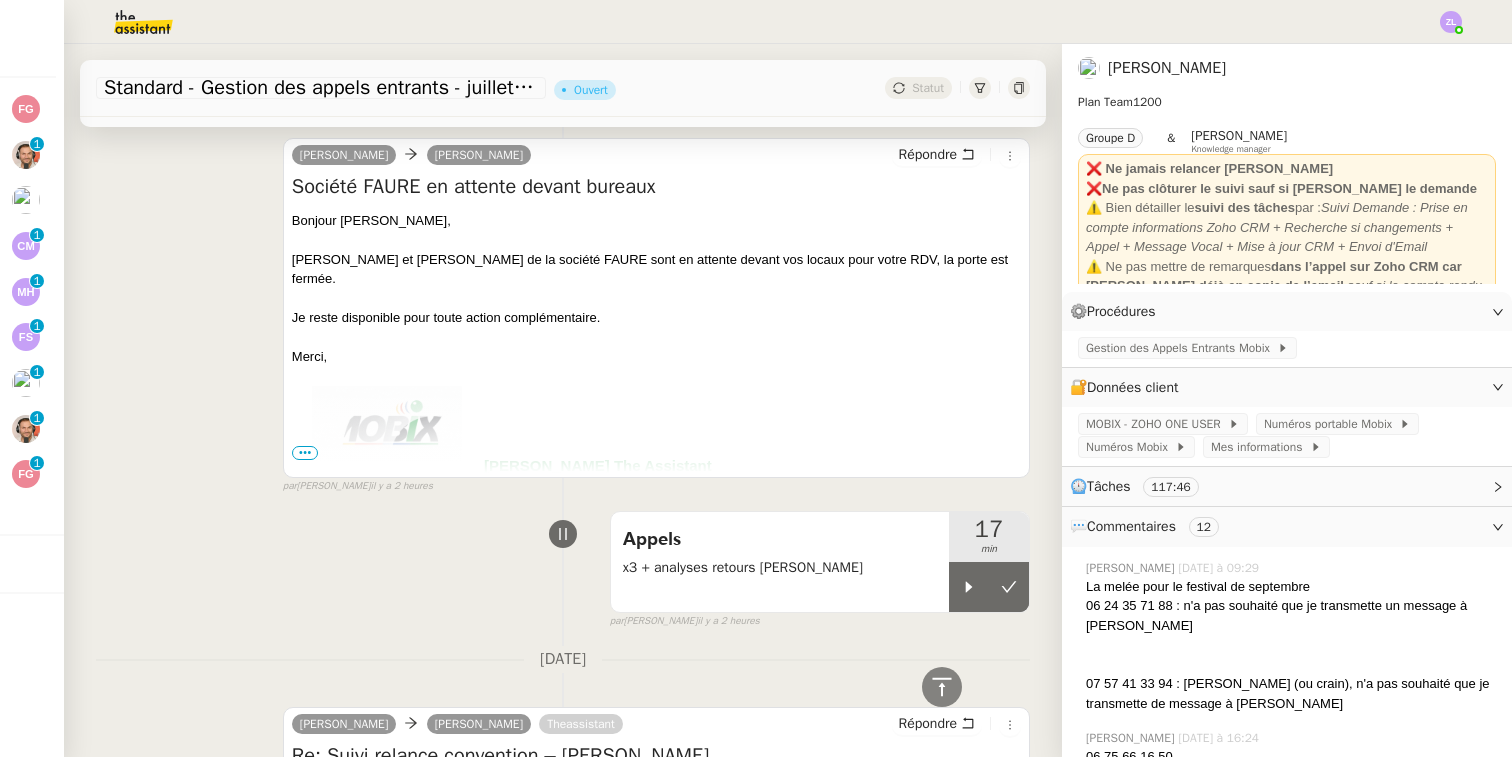 scroll, scrollTop: 2968, scrollLeft: 0, axis: vertical 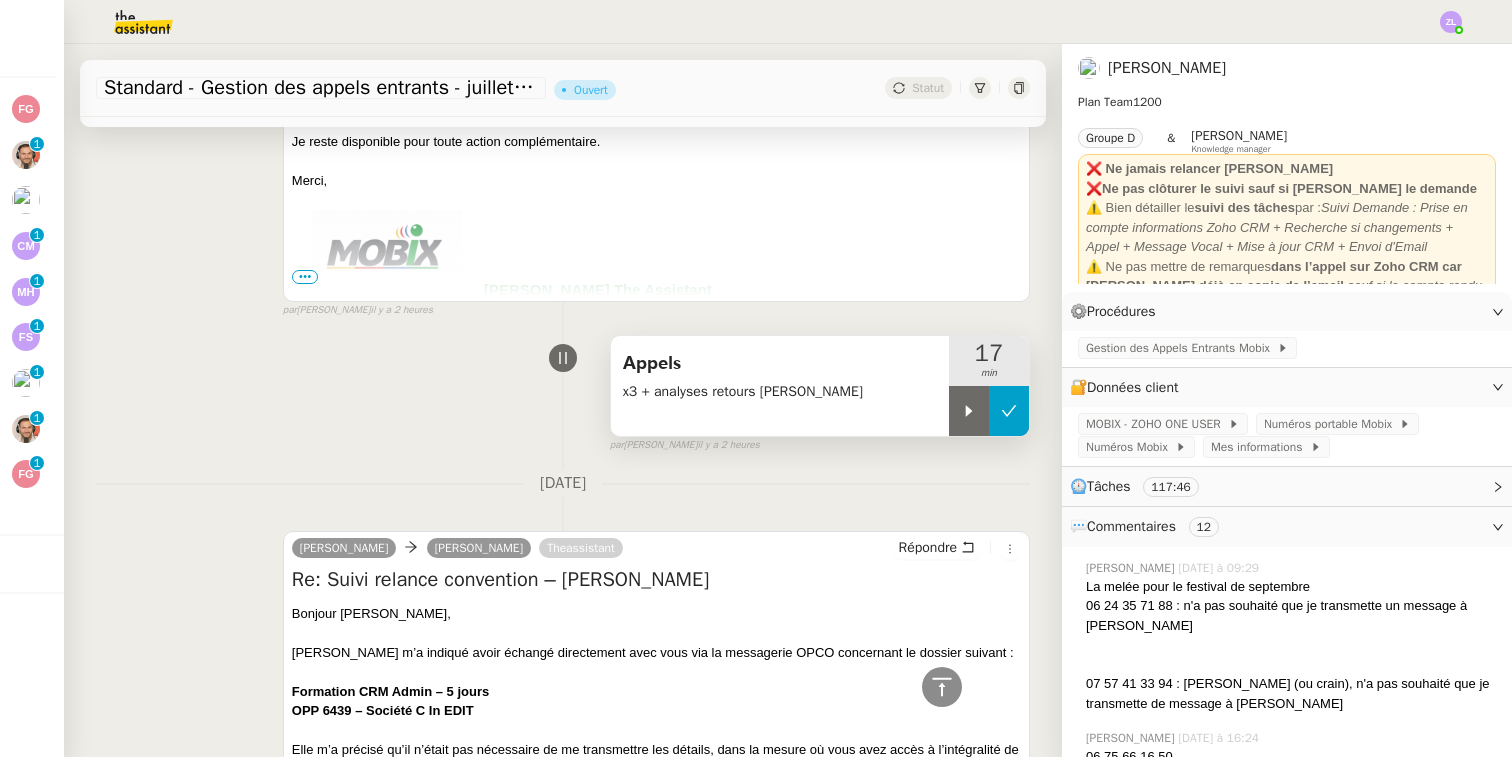 click at bounding box center (1009, 411) 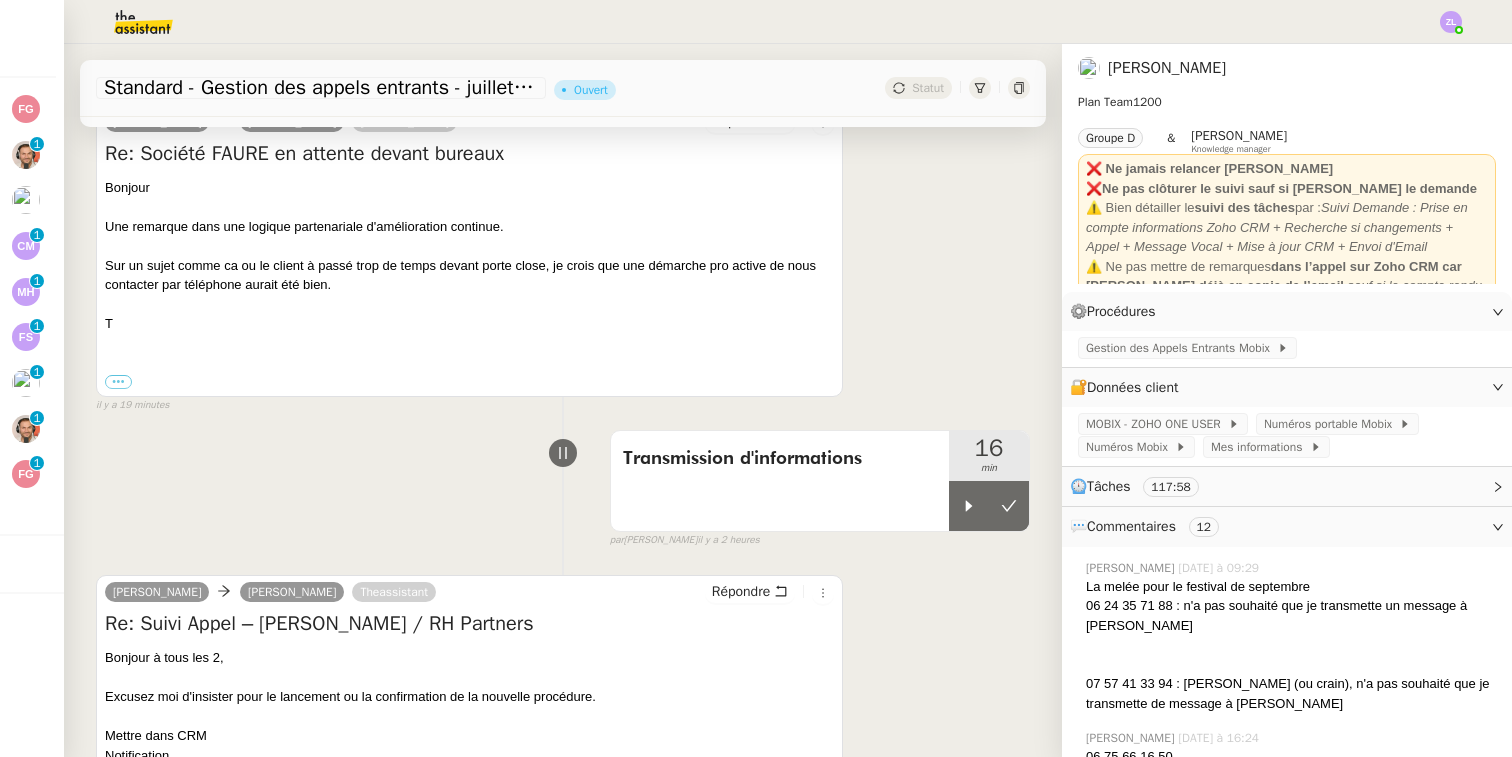 scroll, scrollTop: 326, scrollLeft: 0, axis: vertical 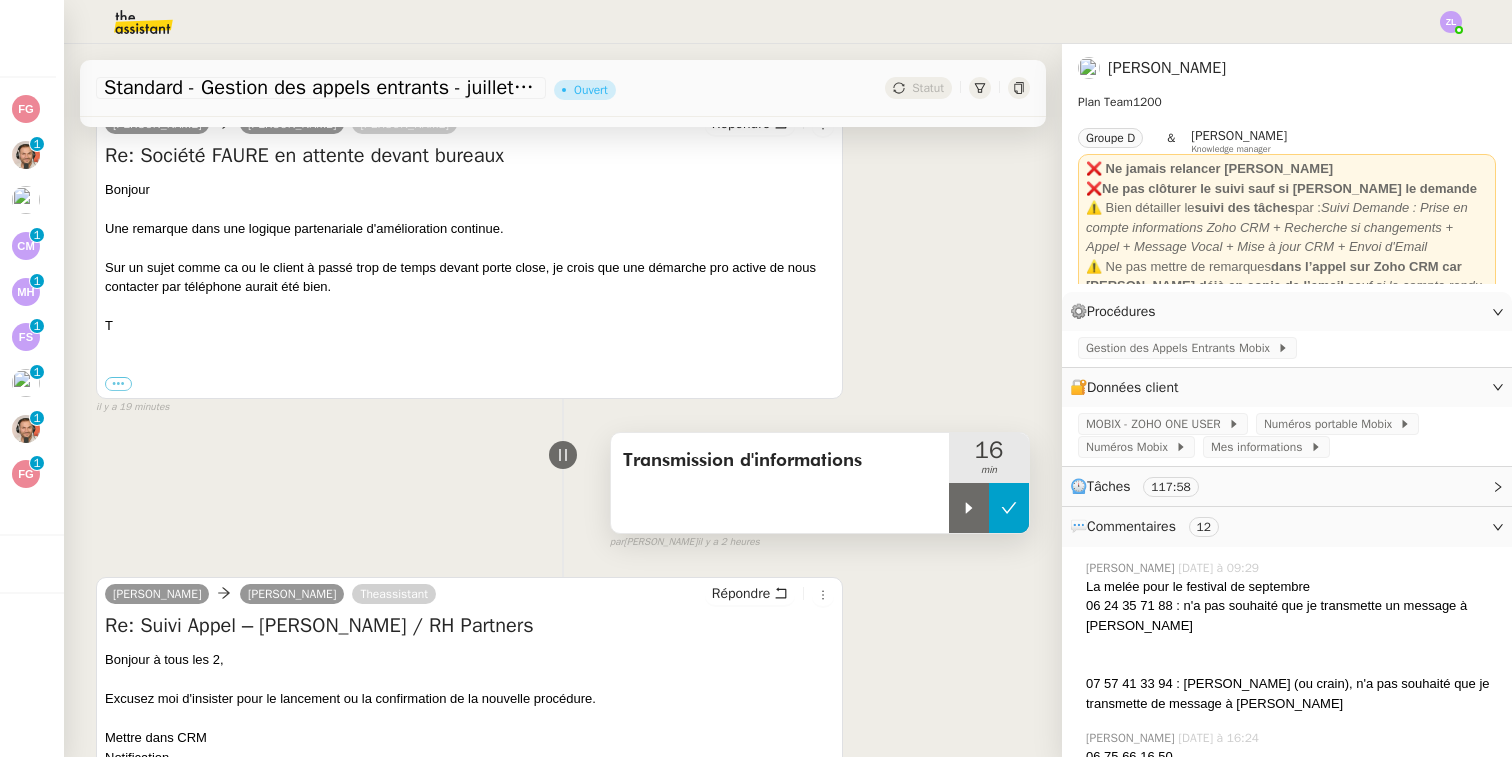 click 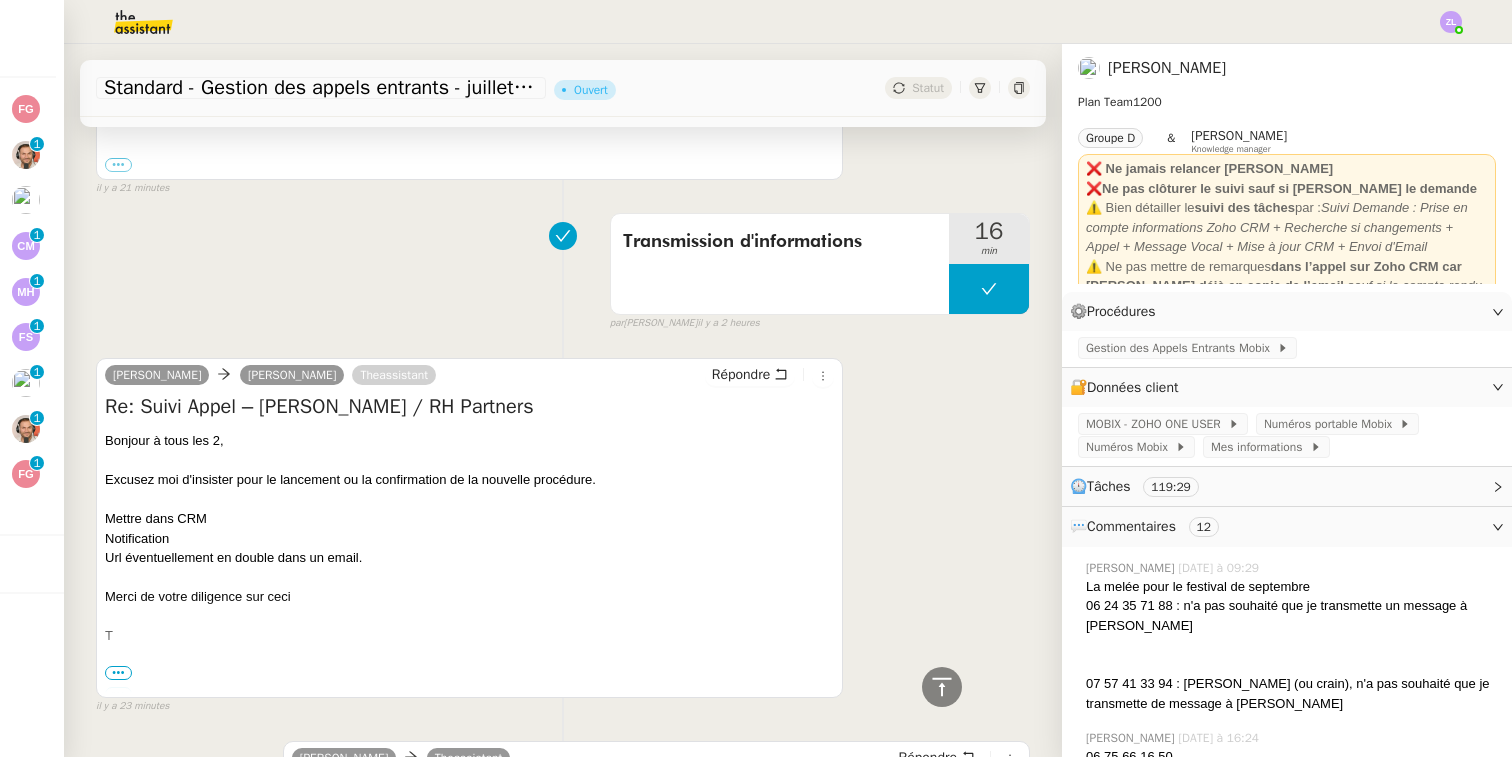 scroll, scrollTop: 453, scrollLeft: 0, axis: vertical 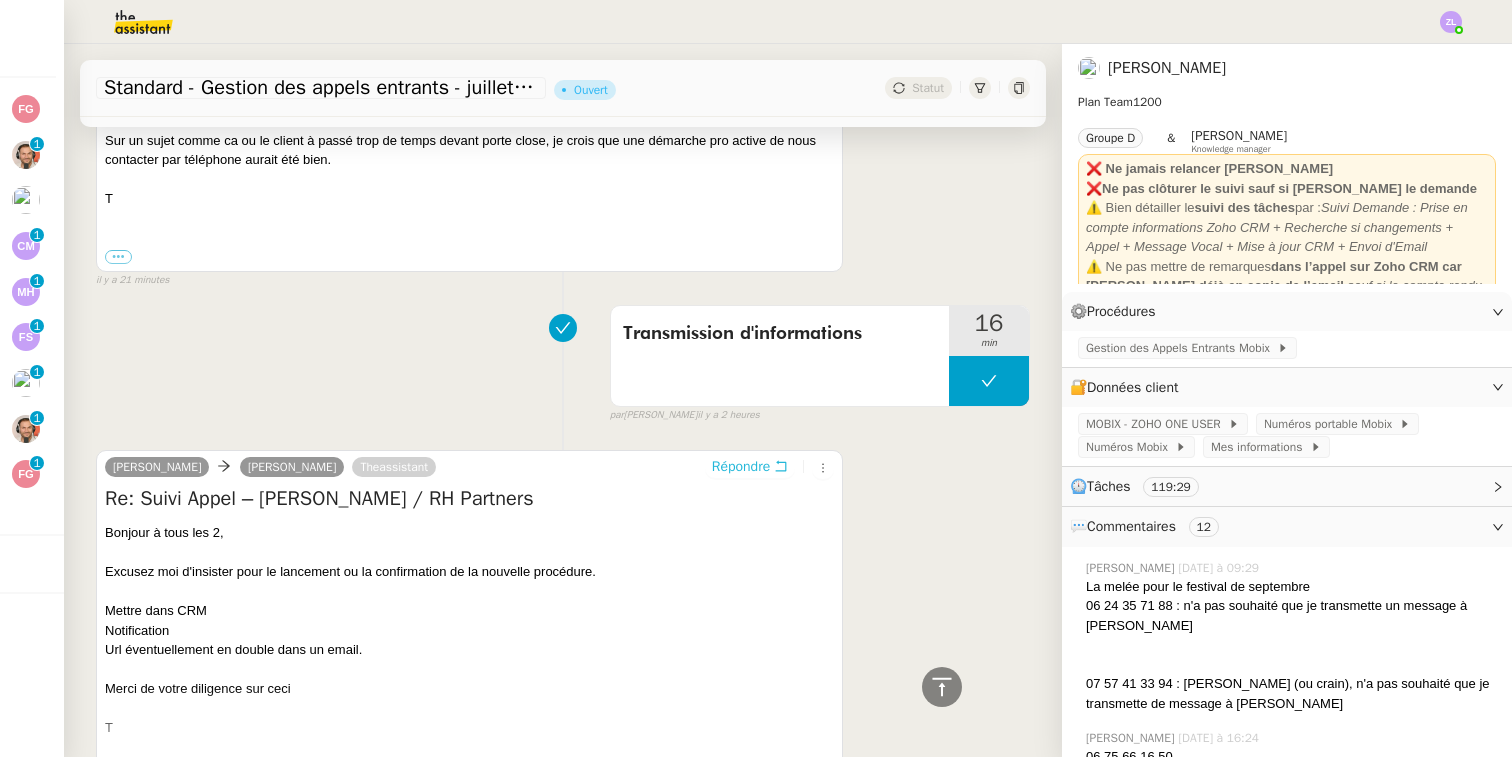 click on "Répondre" at bounding box center [741, 467] 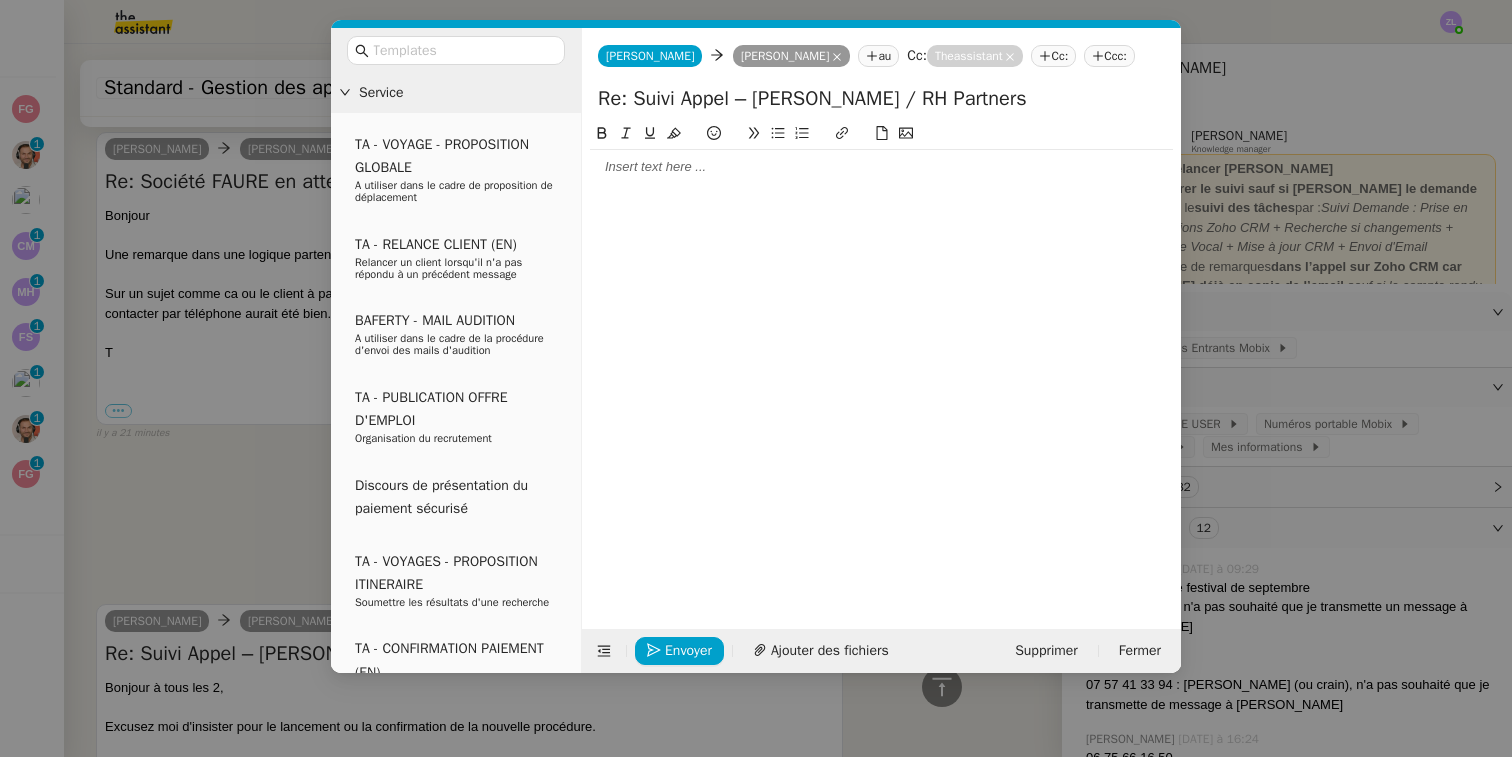 click on "Service TA - VOYAGE - PROPOSITION GLOBALE    A utiliser dans le cadre de proposition de déplacement TA - RELANCE CLIENT (EN)    Relancer un client lorsqu'il n'a pas répondu à un précédent message BAFERTY - MAIL AUDITION    A utiliser dans le cadre de la procédure d'envoi des mails d'audition TA - PUBLICATION OFFRE D'EMPLOI     Organisation du recrutement Discours de présentation du paiement sécurisé    TA - VOYAGES - PROPOSITION ITINERAIRE    Soumettre les résultats d'une recherche TA - CONFIRMATION PAIEMENT (EN)    Confirmer avec le client de modèle de transaction - Attention Plan Pro nécessaire. TA - COURRIER EXPEDIE (recommandé)    A utiliser dans le cadre de l'envoi d'un courrier recommandé TA - PARTAGE DE CALENDRIER (EN)    A utiliser pour demander au client de partager son calendrier afin de faciliter l'accès et la gestion PSPI - Appel de fonds MJL    A utiliser dans le cadre de la procédure d'appel de fonds MJL TA - RELANCE CLIENT    TA - AR PROCEDURES        21 YIELD" at bounding box center (756, 378) 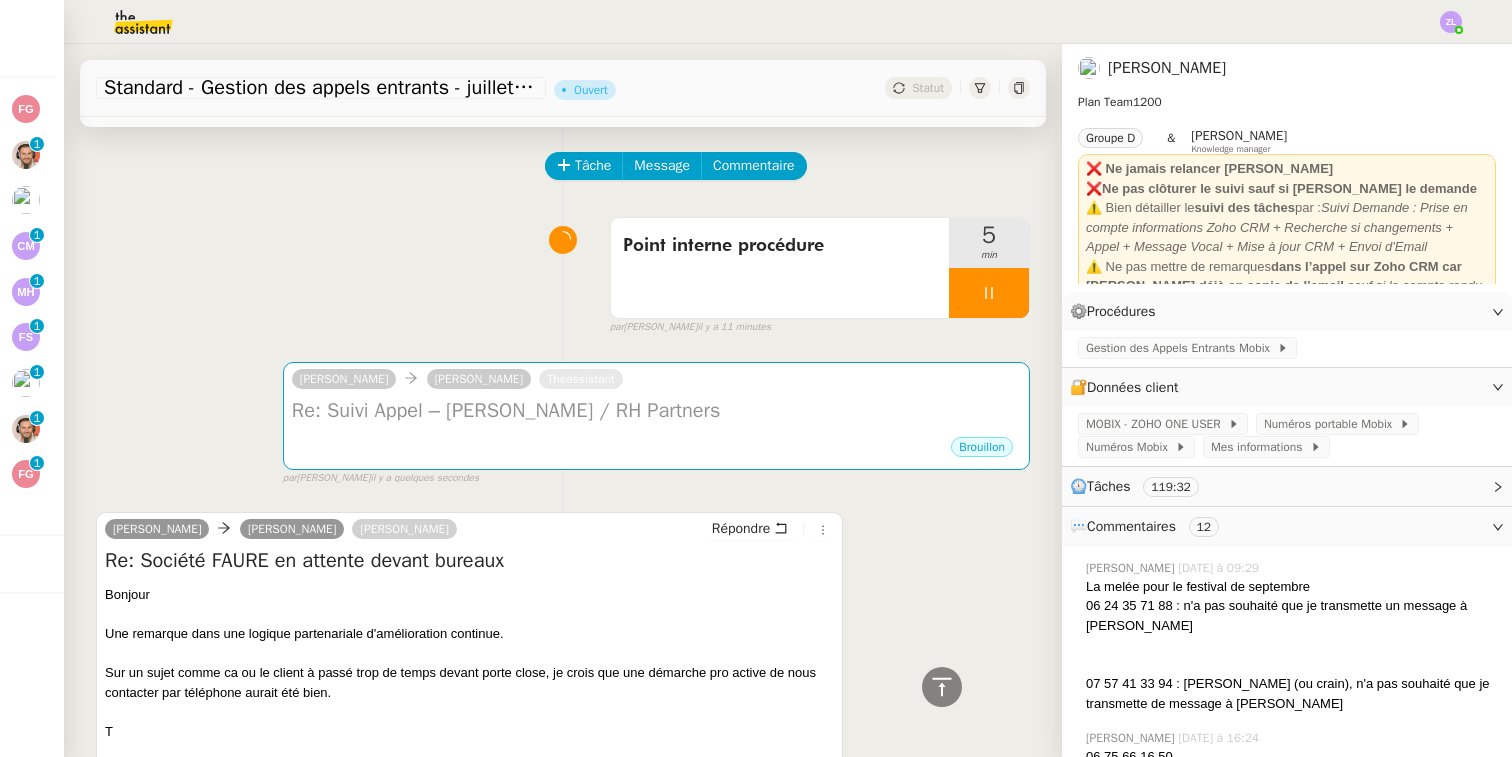 scroll, scrollTop: 0, scrollLeft: 0, axis: both 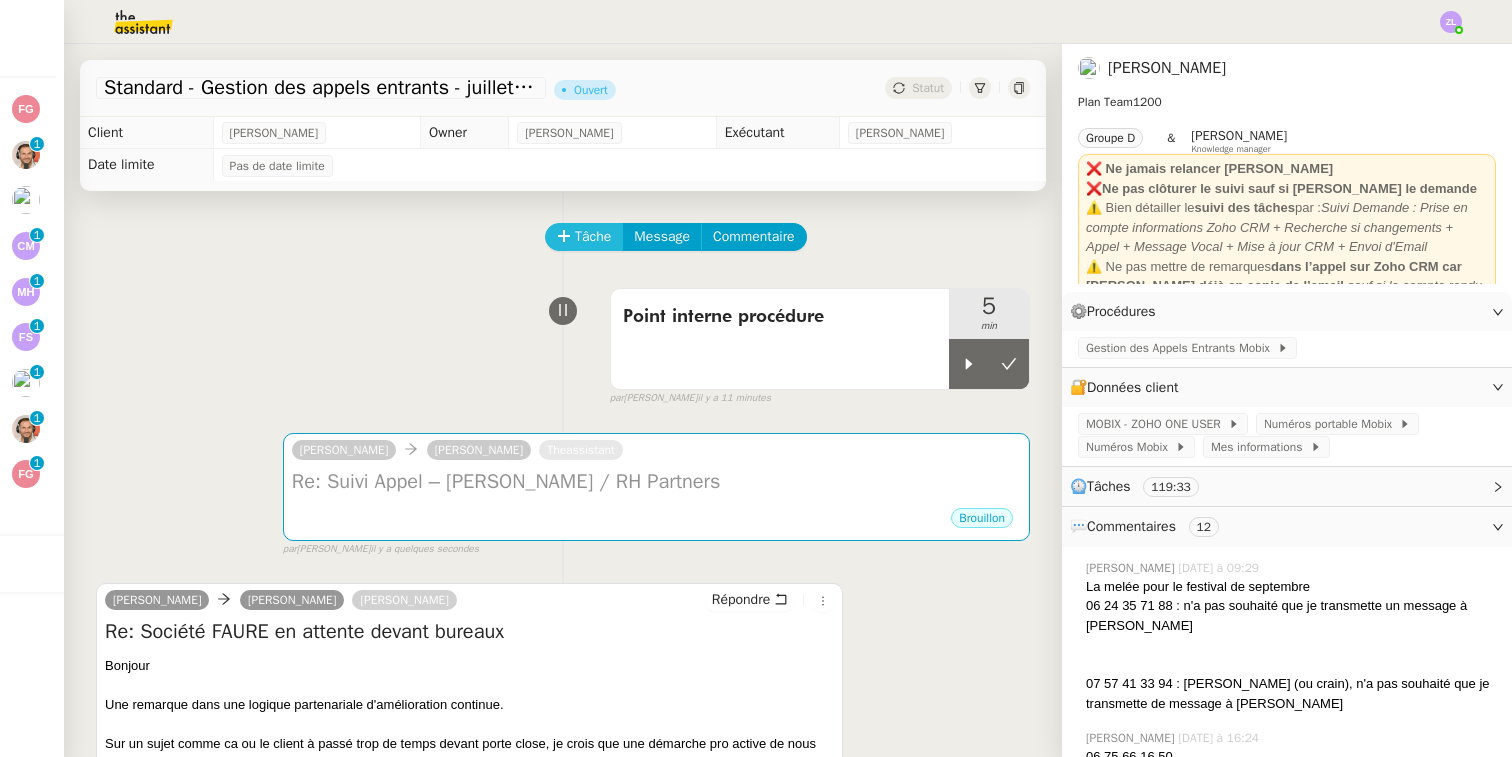 click on "Tâche" 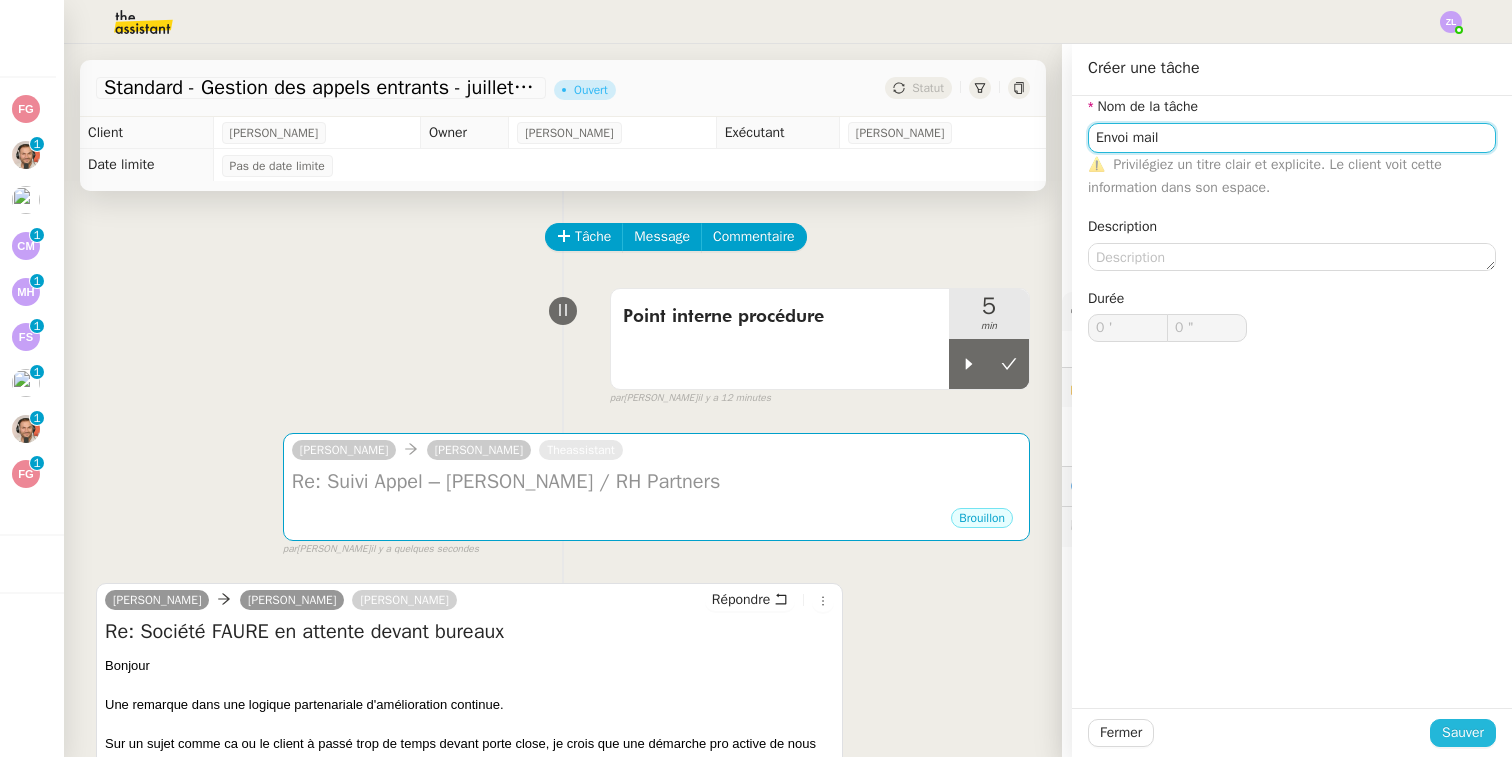 type on "Envoi mail" 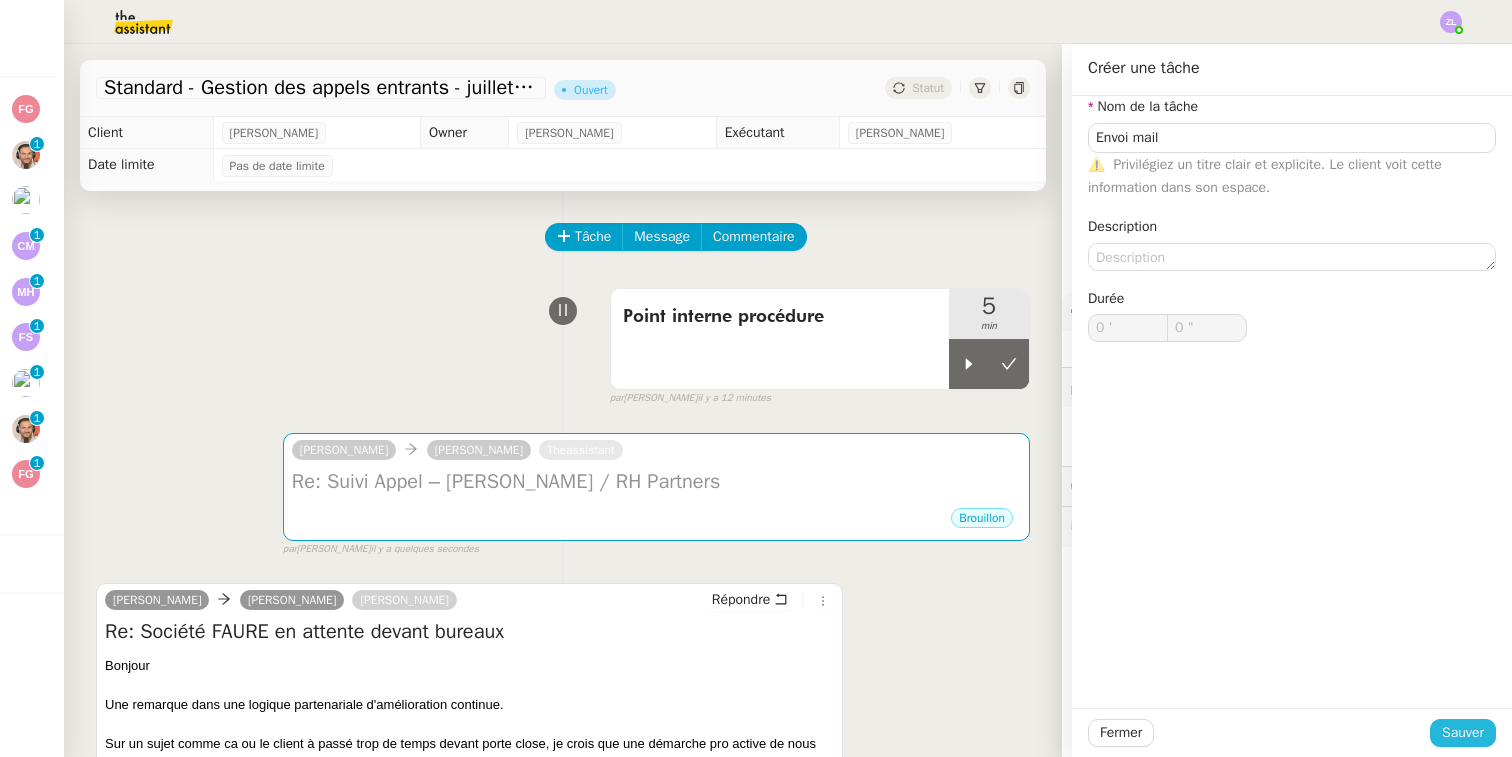click on "Sauver" 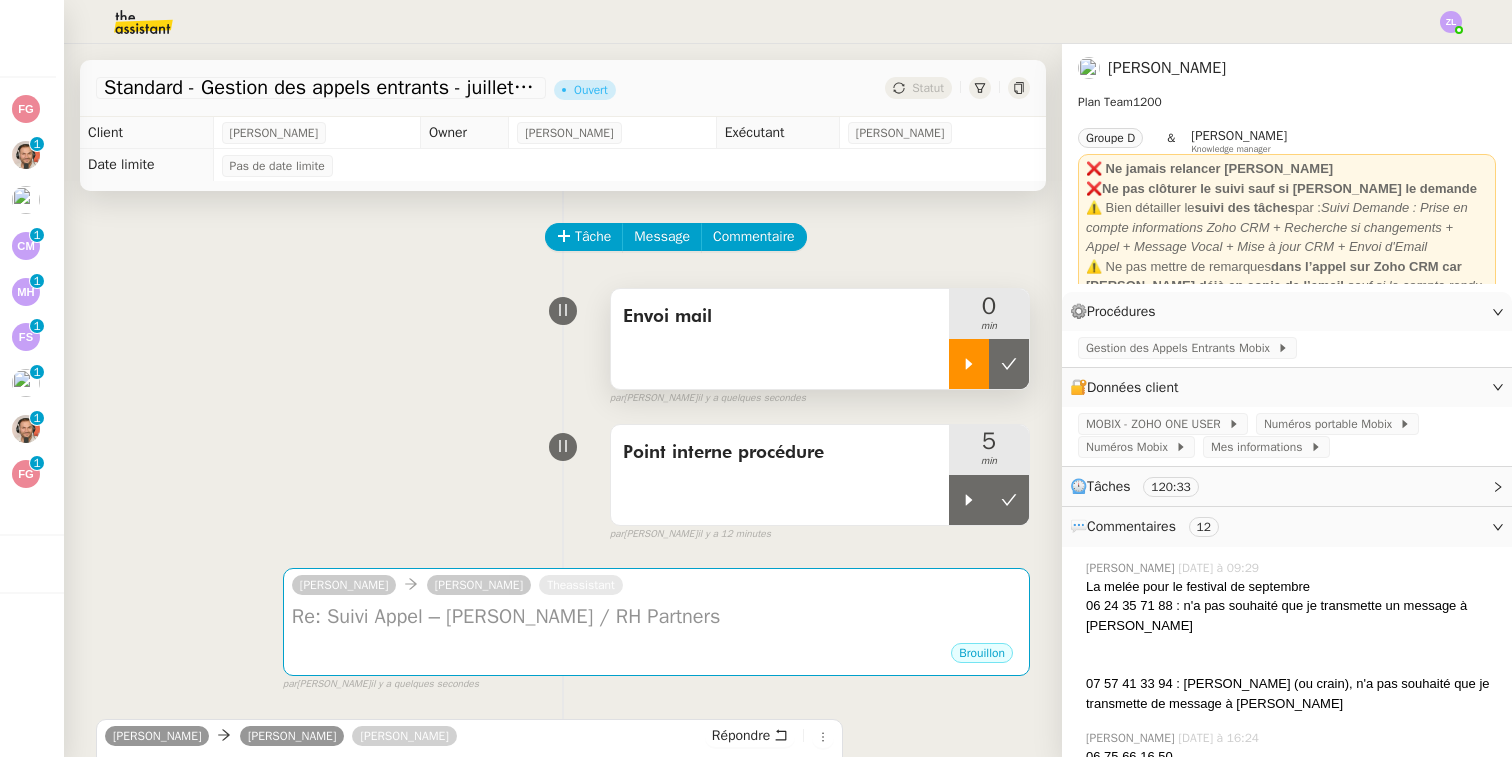 click at bounding box center (969, 364) 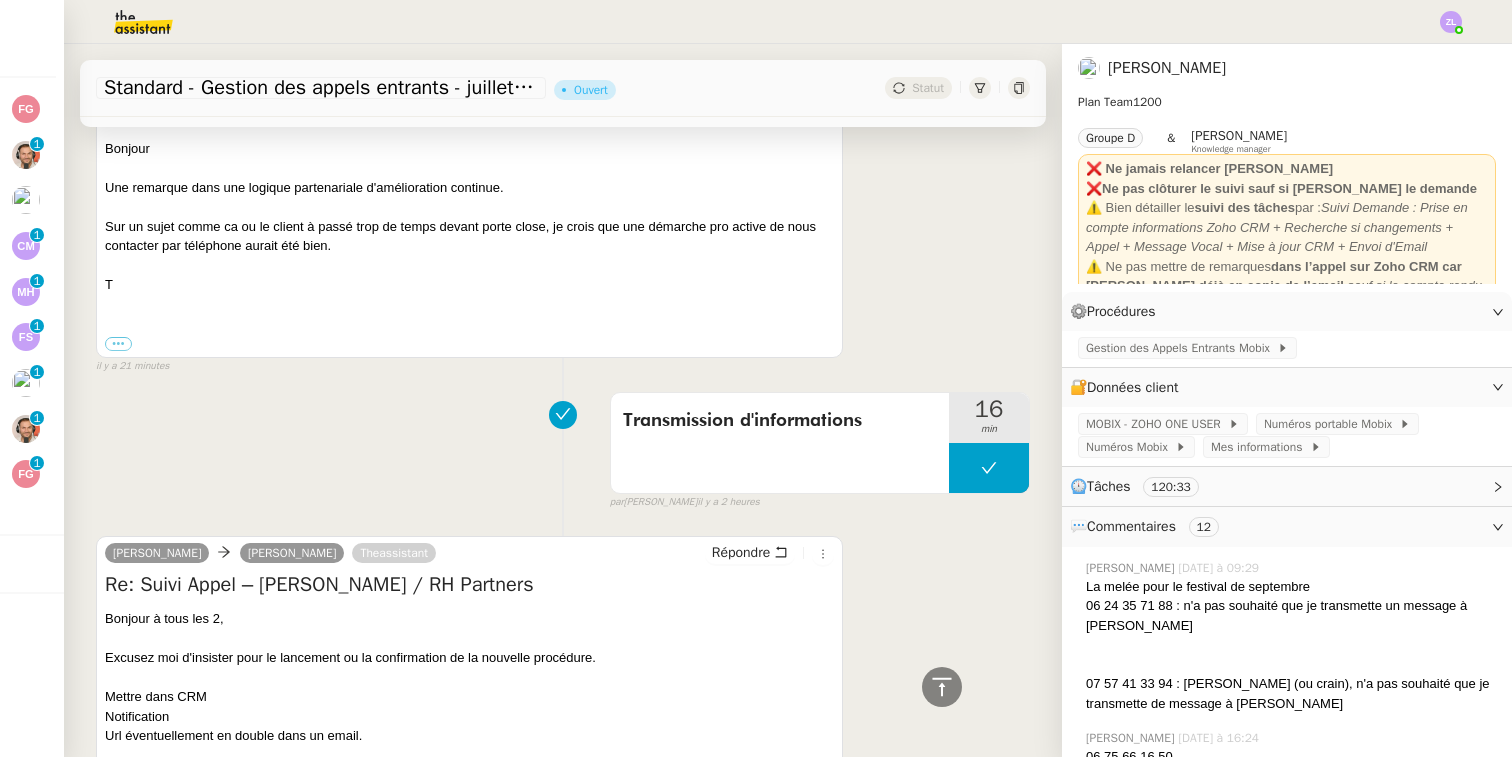 scroll, scrollTop: 945, scrollLeft: 0, axis: vertical 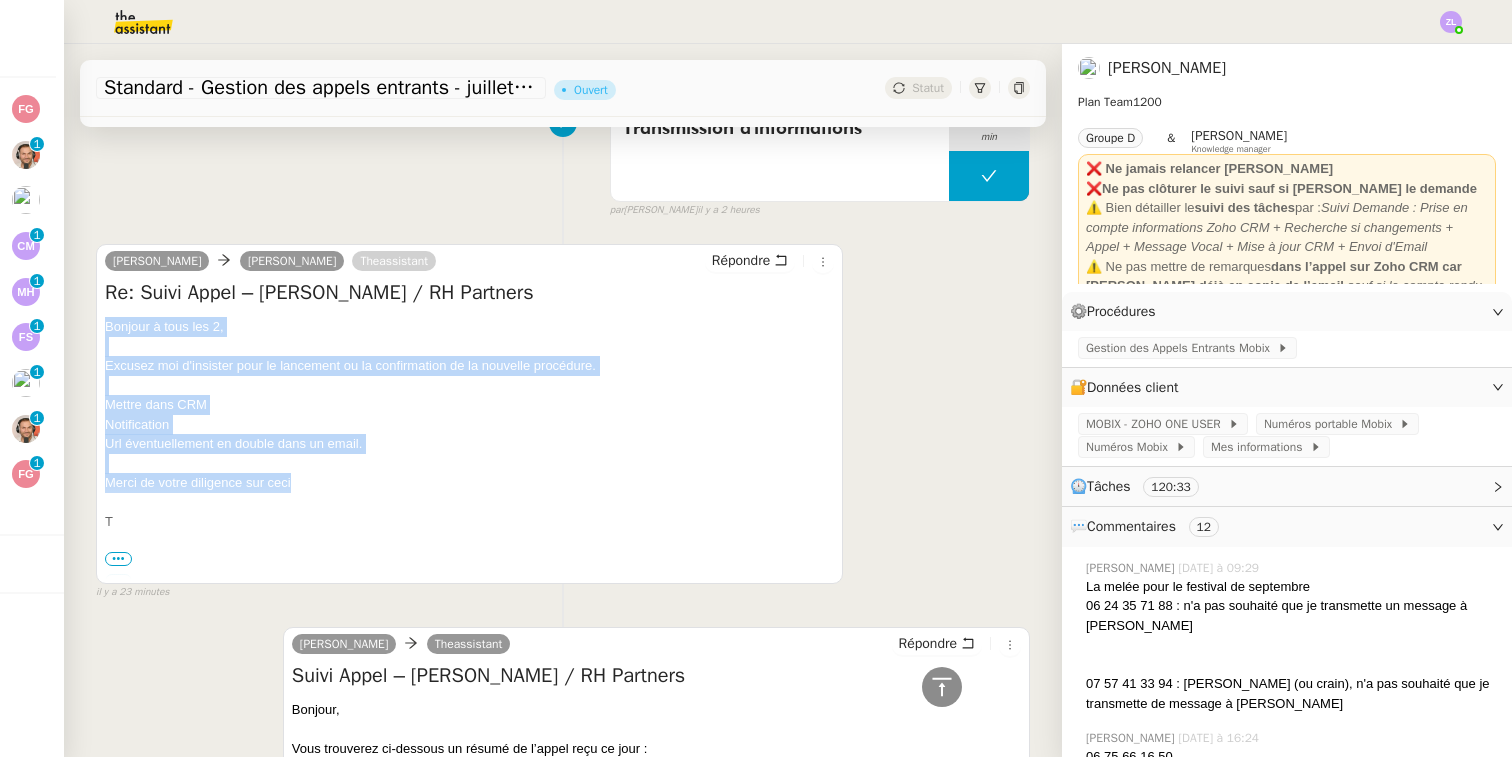 drag, startPoint x: 318, startPoint y: 476, endPoint x: 96, endPoint y: 322, distance: 270.18512 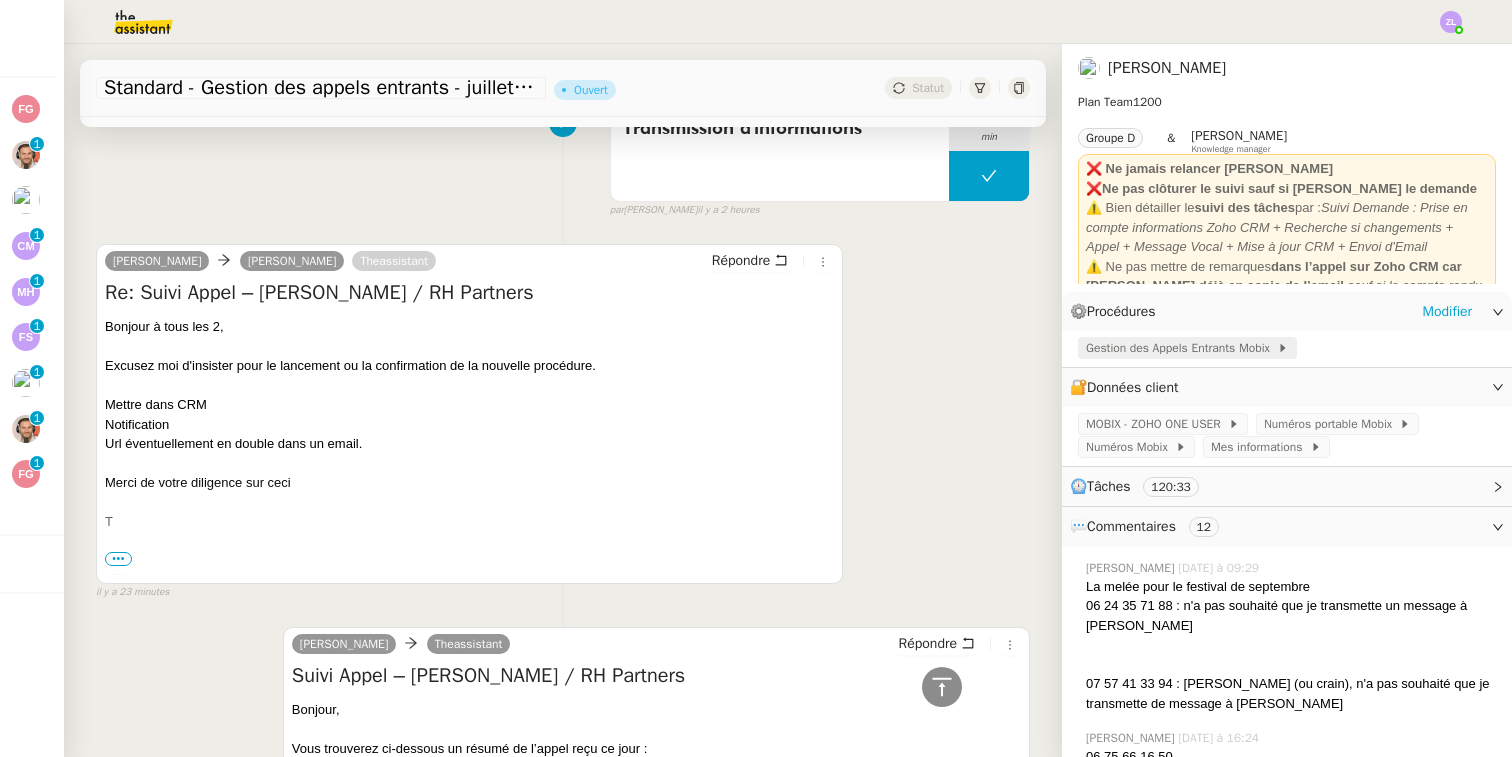 click on "Gestion des Appels Entrants  Mobix" 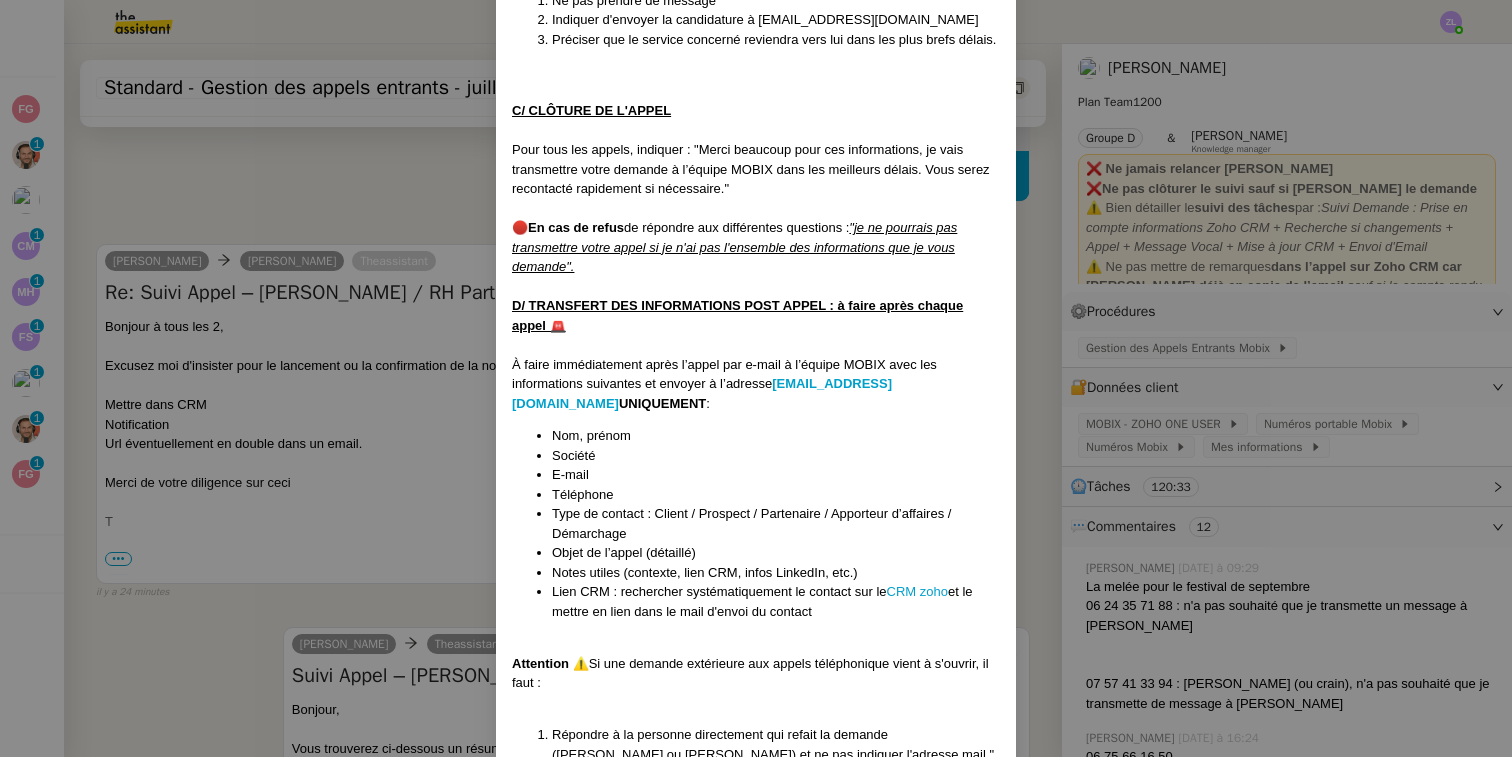 scroll, scrollTop: 2516, scrollLeft: 0, axis: vertical 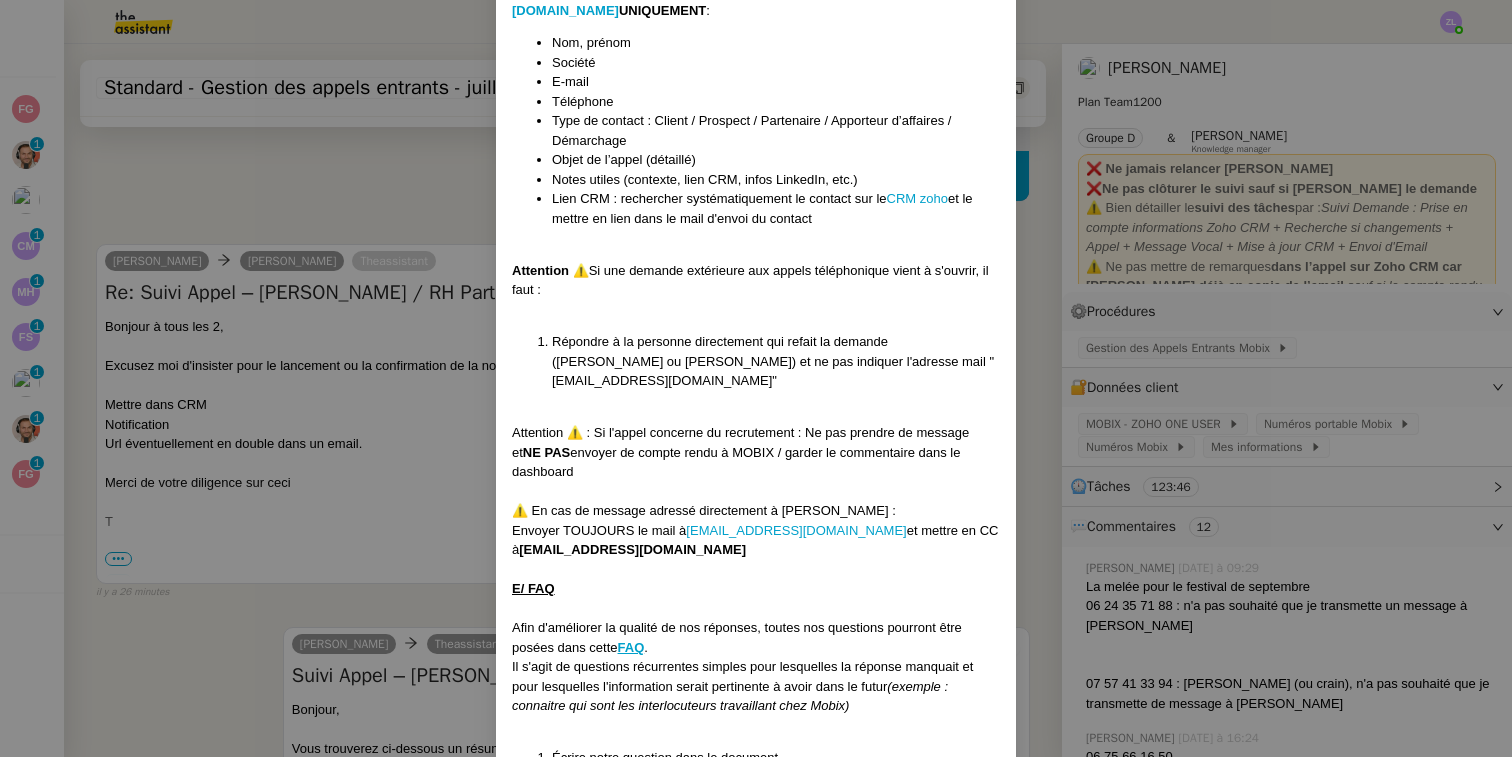 click on "MAJ le [DATE] Contexte :  Cette procédure définit les étapes à suivre lors de la gestion des appels entrants chez Mobix. Elle commence par une introduction soignée, garantissant un accueil rapide et professionnel du client. Ensuite, l’assistant(e) collecte des informations essentielles telles que l’objet de l’appel, l’identité du client et ses coordonnées afin d’assurer un suivi efficace. Enfin, les informations sont transmises via un e-mail de synthèse envoyé à [GEOGRAPHIC_DATA] pour assurer la traçabilité et le bon traitement de la demande. Déclenchement :  Lors d'un appel Récurrence  : Une demande ouverte par mois pour y communiquer les résumés d'appels à [PERSON_NAME] A/ SE PRÉSENTER : Bonjour, vous êtes bien chez MOBIX, ici [PERSON_NAME]. Je suis chargée de réceptionner les appels, comment puis-je vous aider ? B/ COLLECTE DES INFORMATIONS :  Sauf mention claire que la personne est déjà cliente ou en lien avec [PERSON_NAME], poser systématiquement les questions suivantes : lien  indiqué. 2/ Demander :" at bounding box center (756, 378) 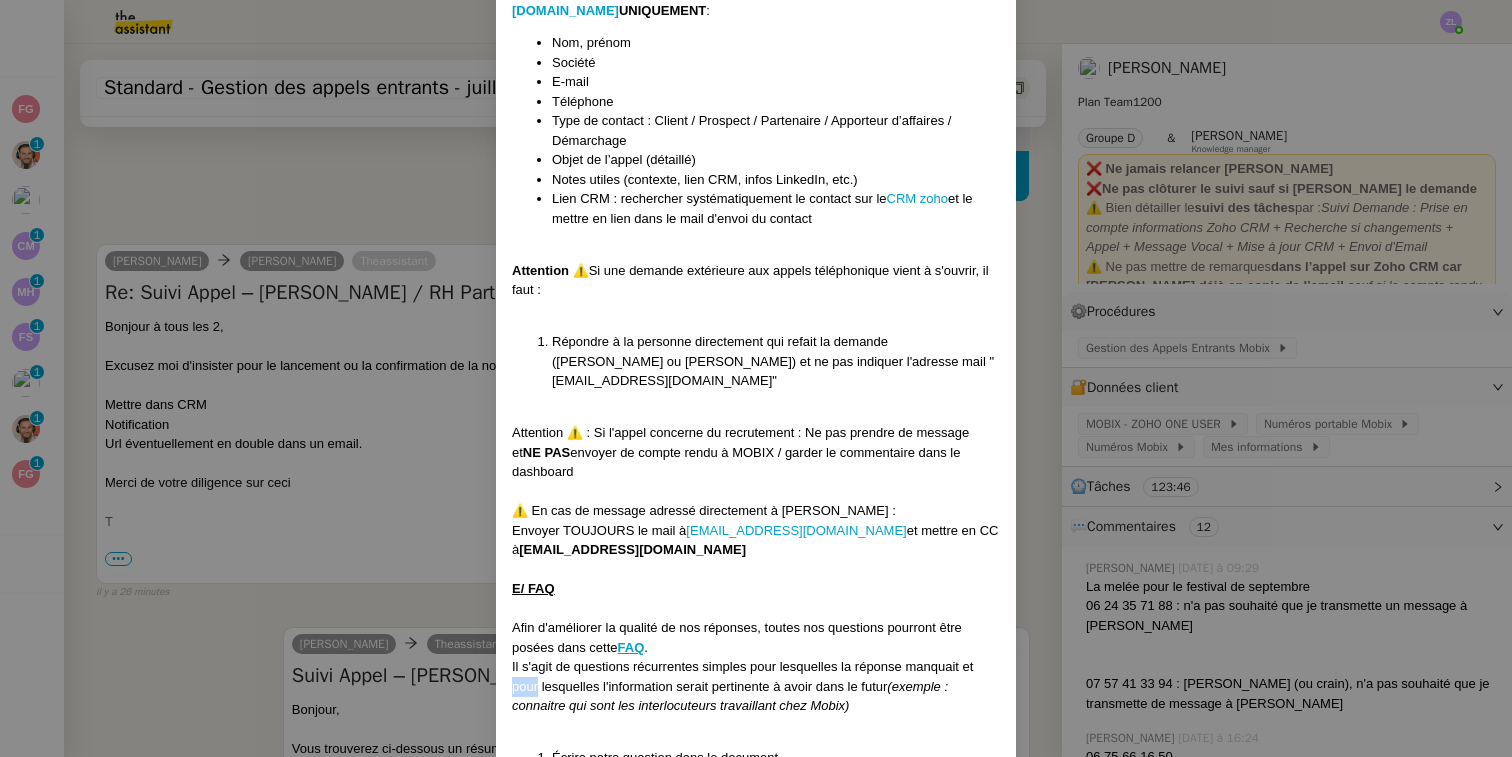 click on "MAJ le [DATE] Contexte :  Cette procédure définit les étapes à suivre lors de la gestion des appels entrants chez Mobix. Elle commence par une introduction soignée, garantissant un accueil rapide et professionnel du client. Ensuite, l’assistant(e) collecte des informations essentielles telles que l’objet de l’appel, l’identité du client et ses coordonnées afin d’assurer un suivi efficace. Enfin, les informations sont transmises via un e-mail de synthèse envoyé à [GEOGRAPHIC_DATA] pour assurer la traçabilité et le bon traitement de la demande. Déclenchement :  Lors d'un appel Récurrence  : Une demande ouverte par mois pour y communiquer les résumés d'appels à [PERSON_NAME] A/ SE PRÉSENTER : Bonjour, vous êtes bien chez MOBIX, ici [PERSON_NAME]. Je suis chargée de réceptionner les appels, comment puis-je vous aider ? B/ COLLECTE DES INFORMATIONS :  Sauf mention claire que la personne est déjà cliente ou en lien avec [PERSON_NAME], poser systématiquement les questions suivantes : lien  indiqué. 2/ Demander :" at bounding box center [756, 378] 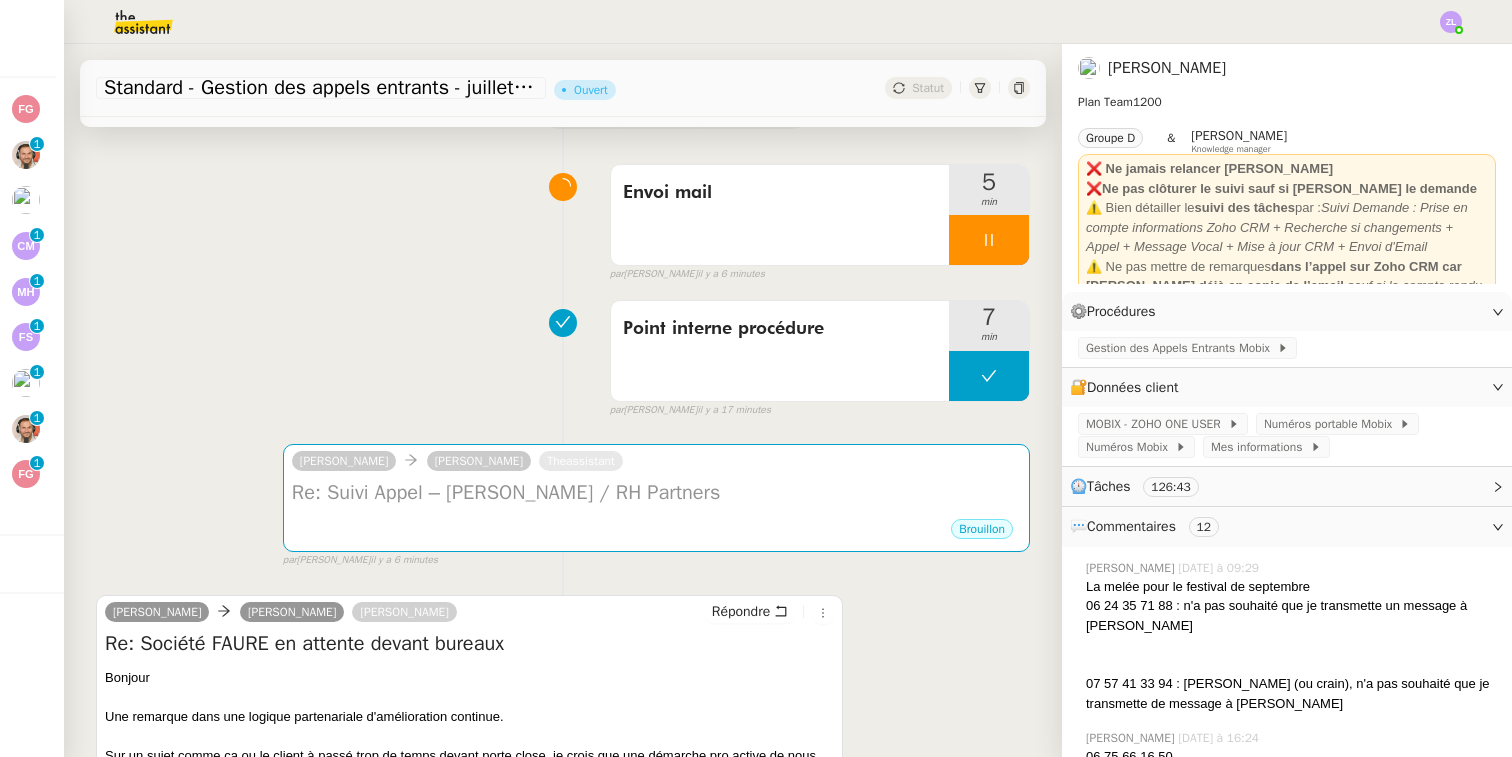 scroll, scrollTop: 195, scrollLeft: 0, axis: vertical 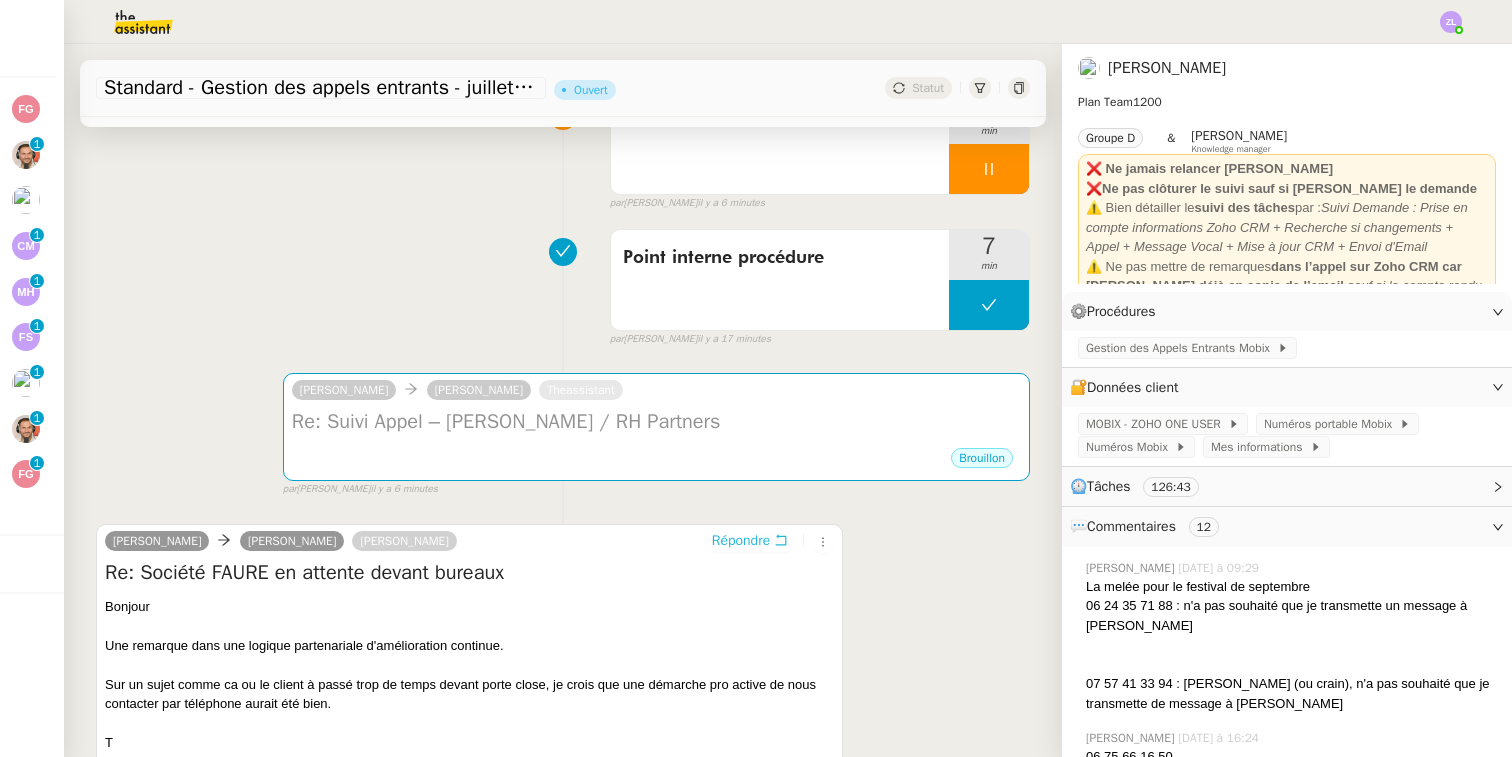 click on "Répondre" at bounding box center (741, 541) 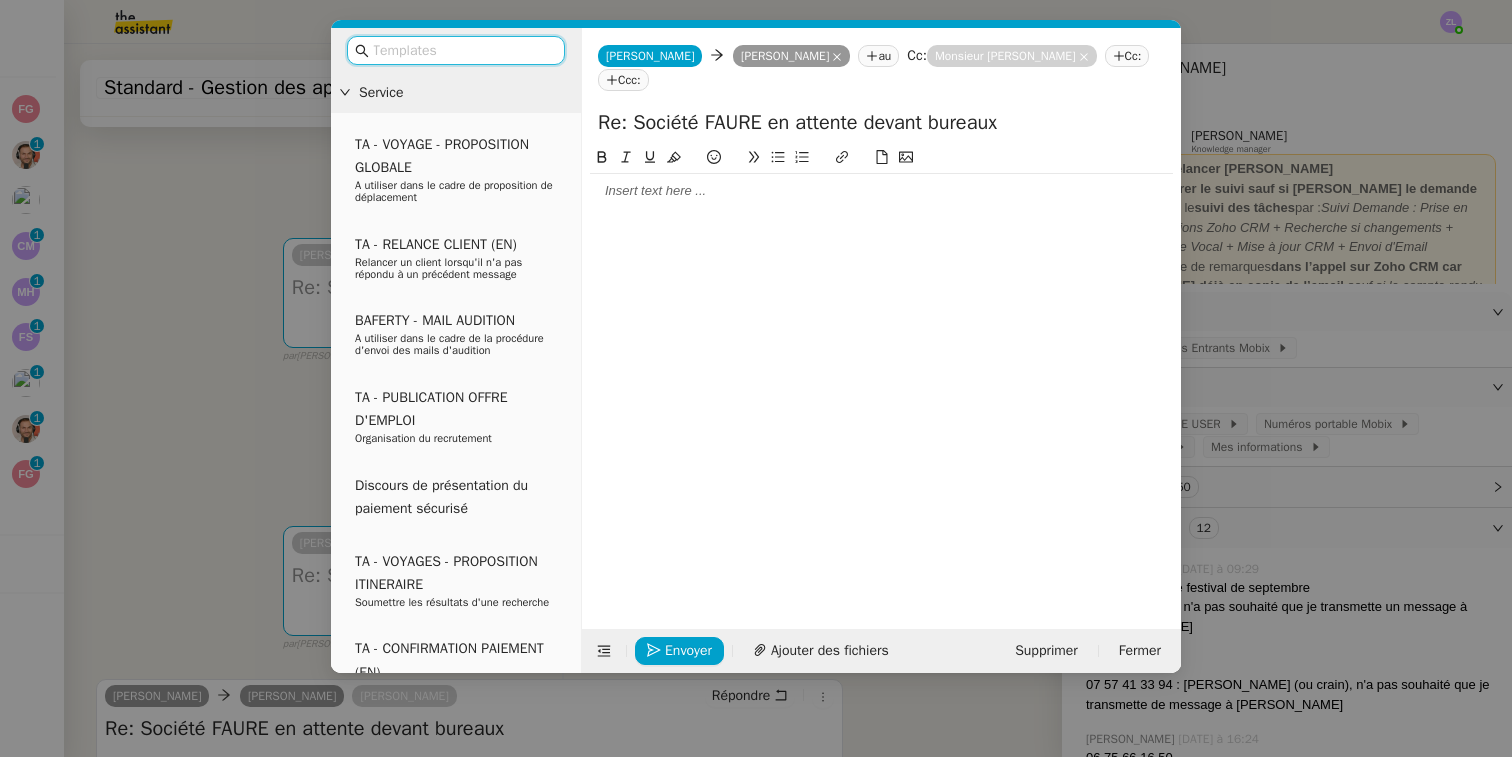 click 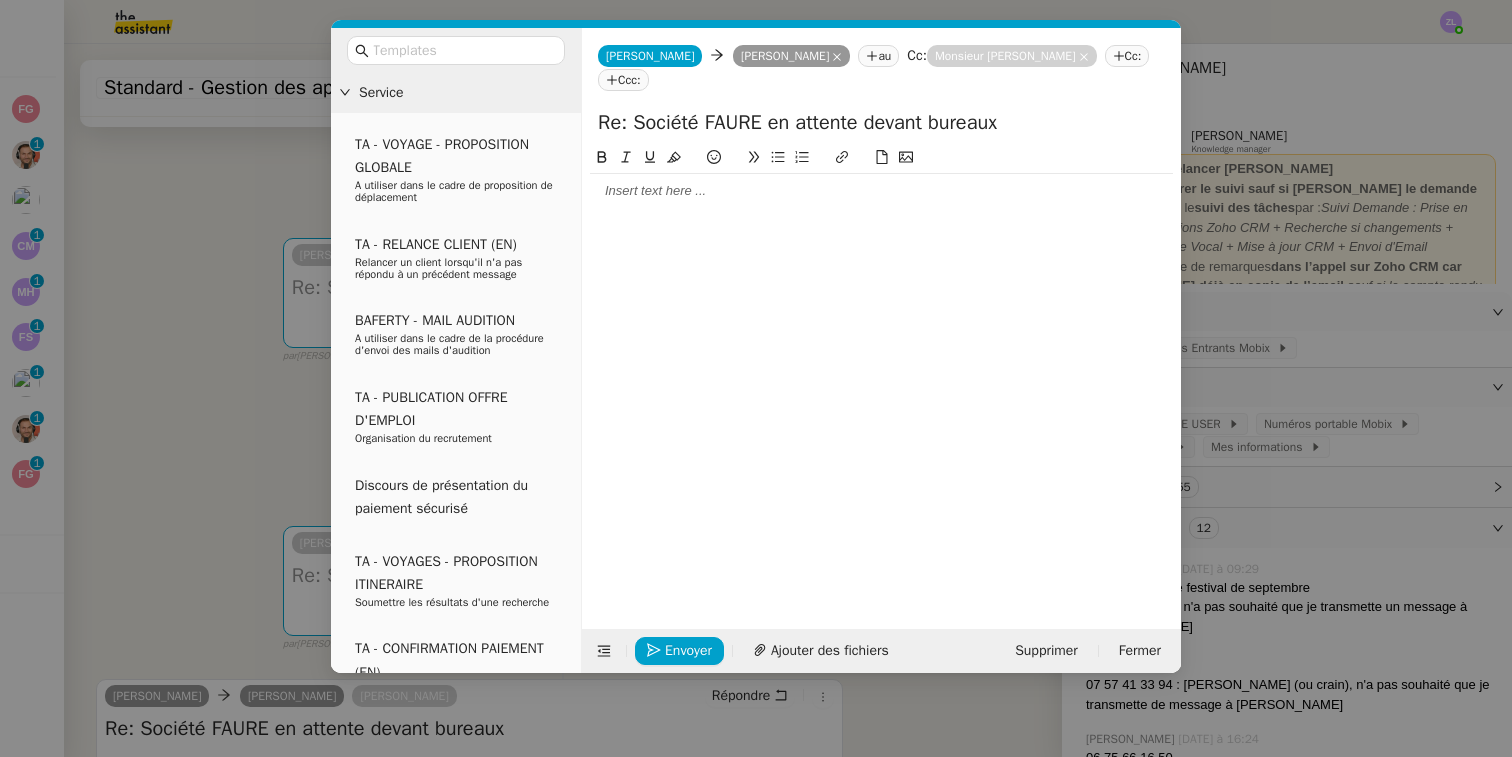 click 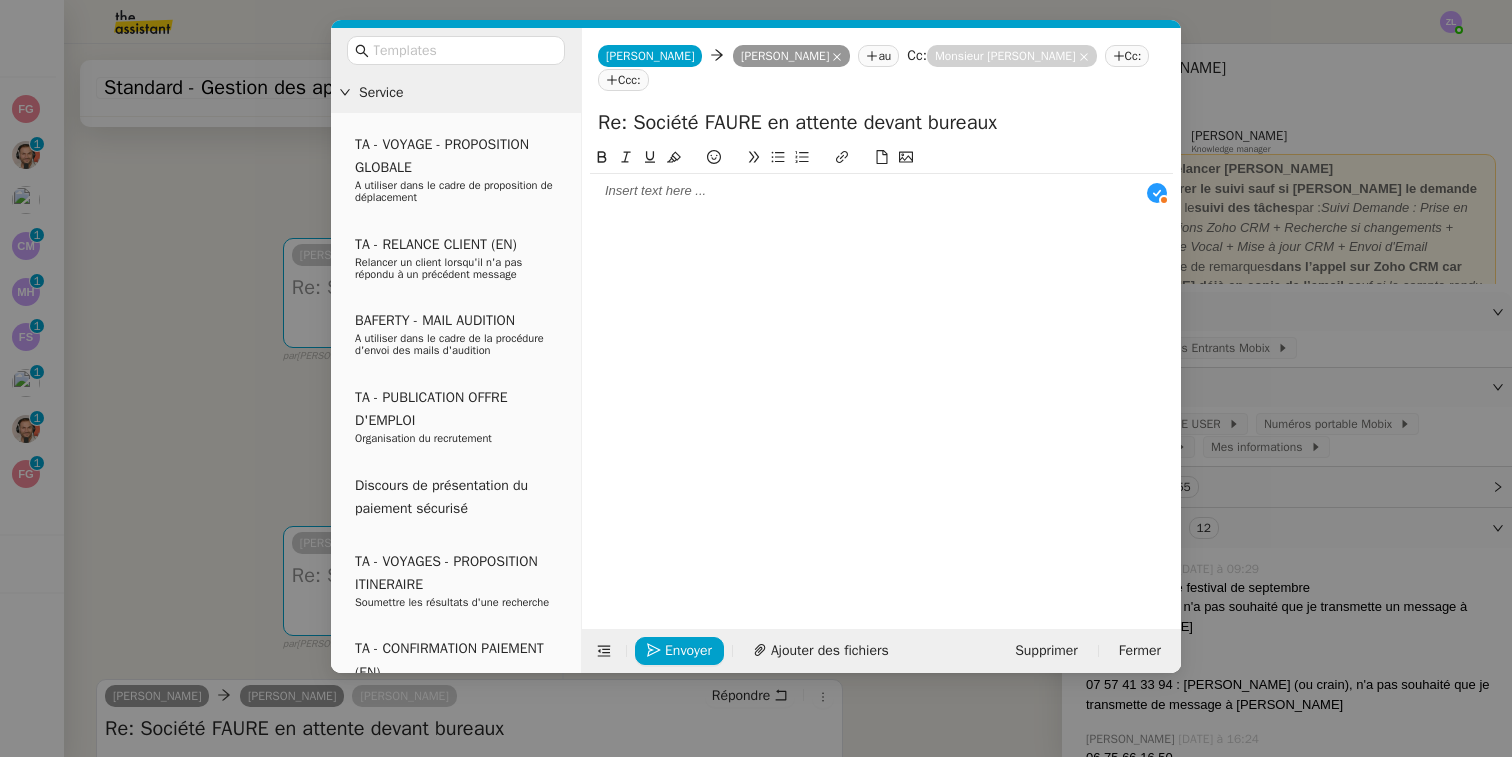 scroll, scrollTop: 21, scrollLeft: 0, axis: vertical 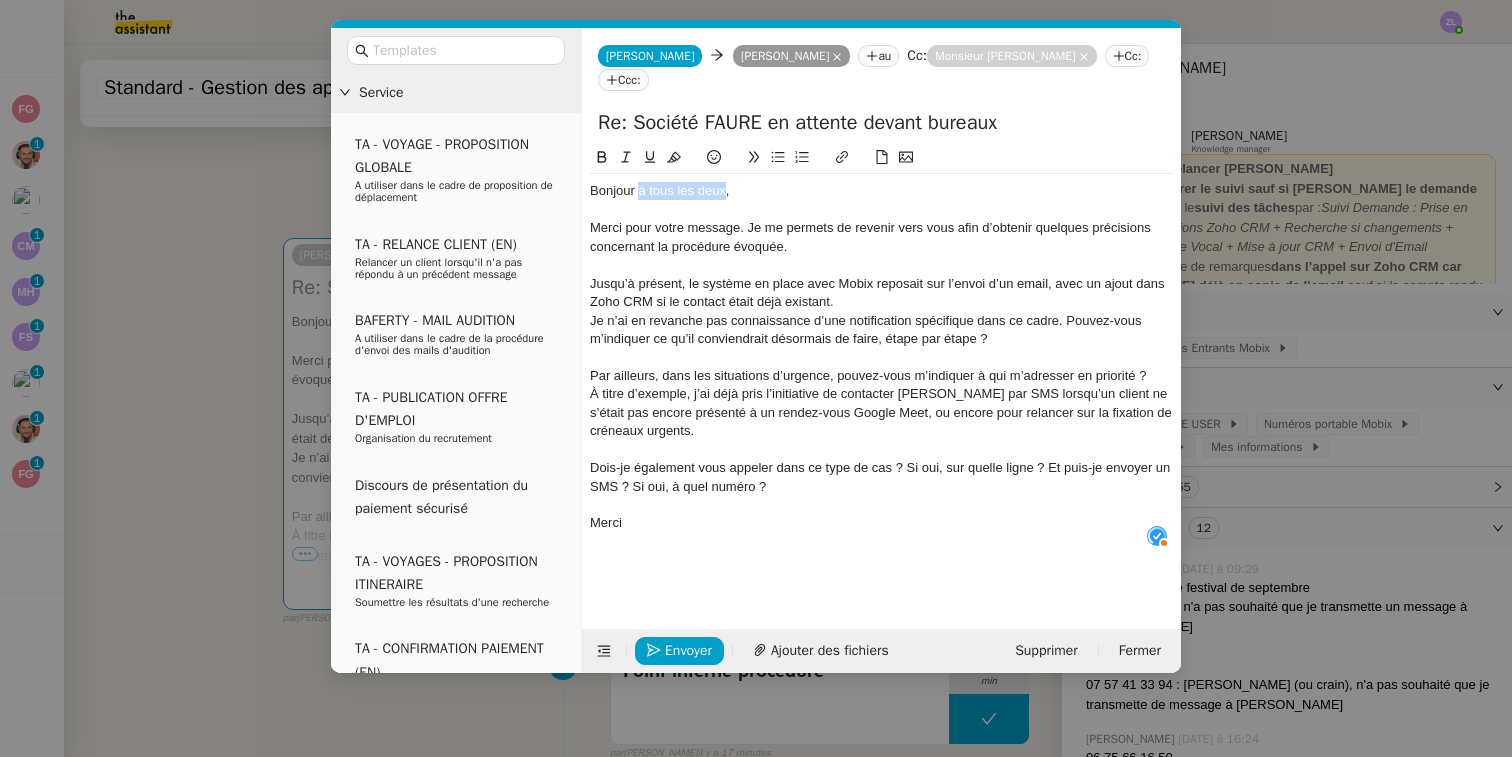 drag, startPoint x: 725, startPoint y: 194, endPoint x: 642, endPoint y: 194, distance: 83 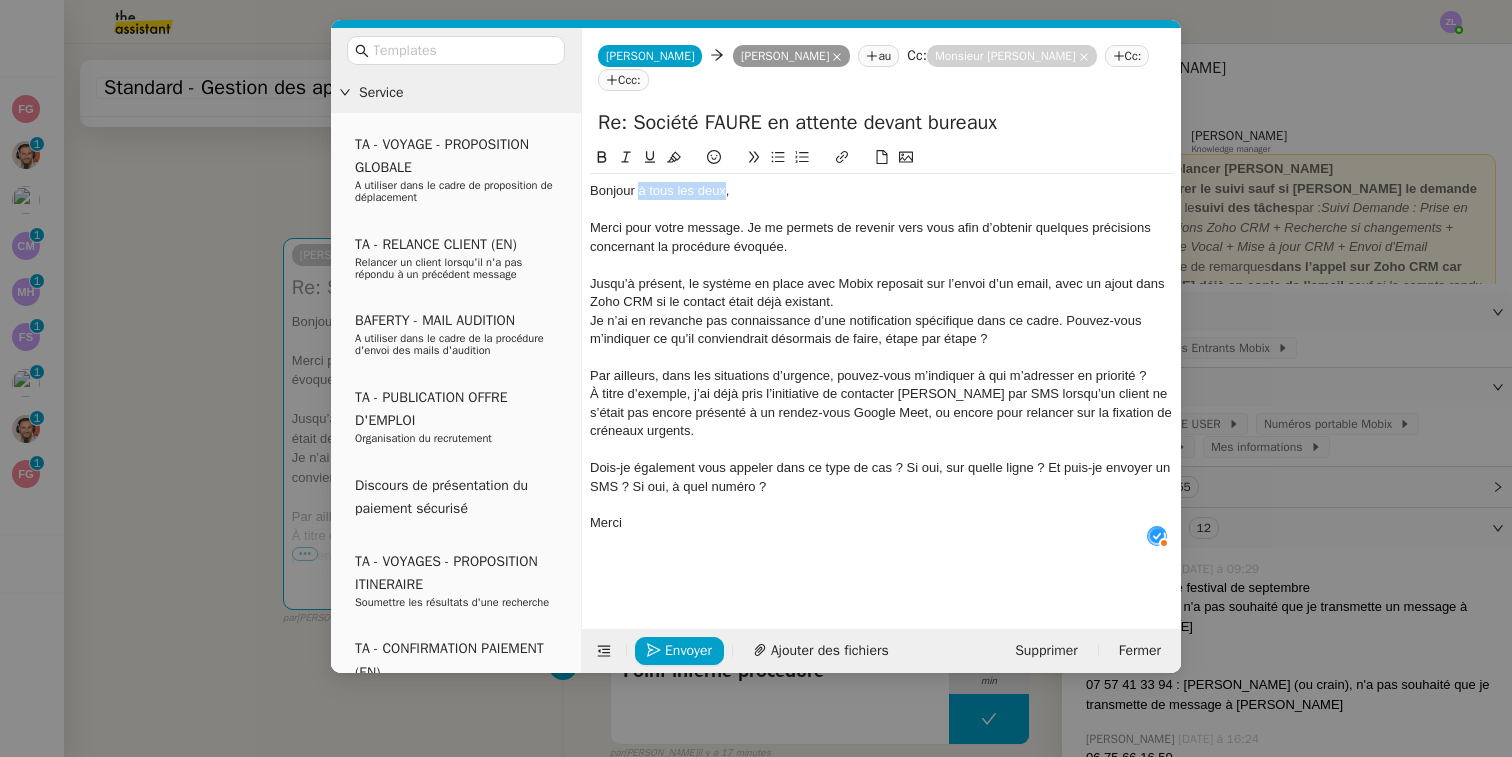 click on "Bonjour à tous les deux," 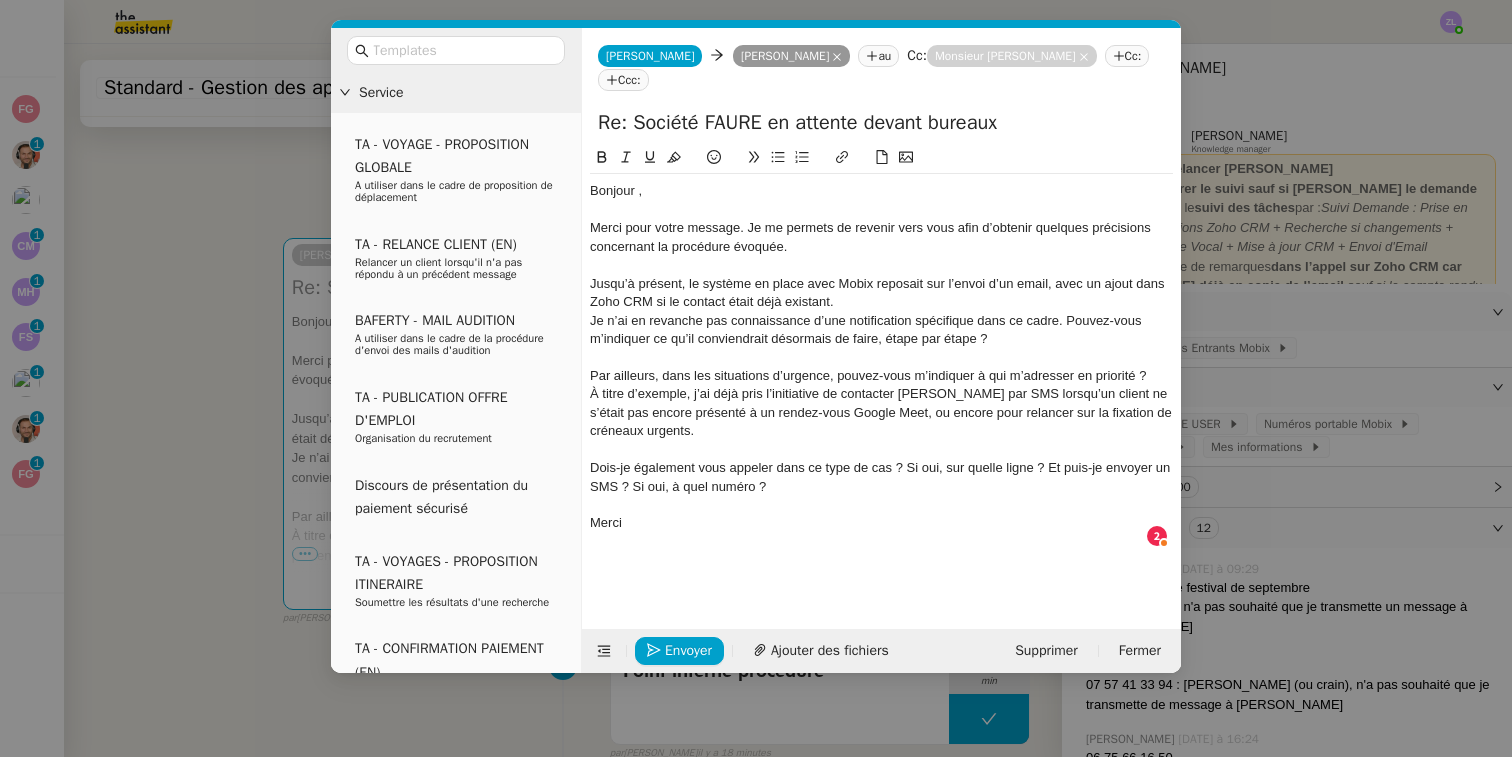 type 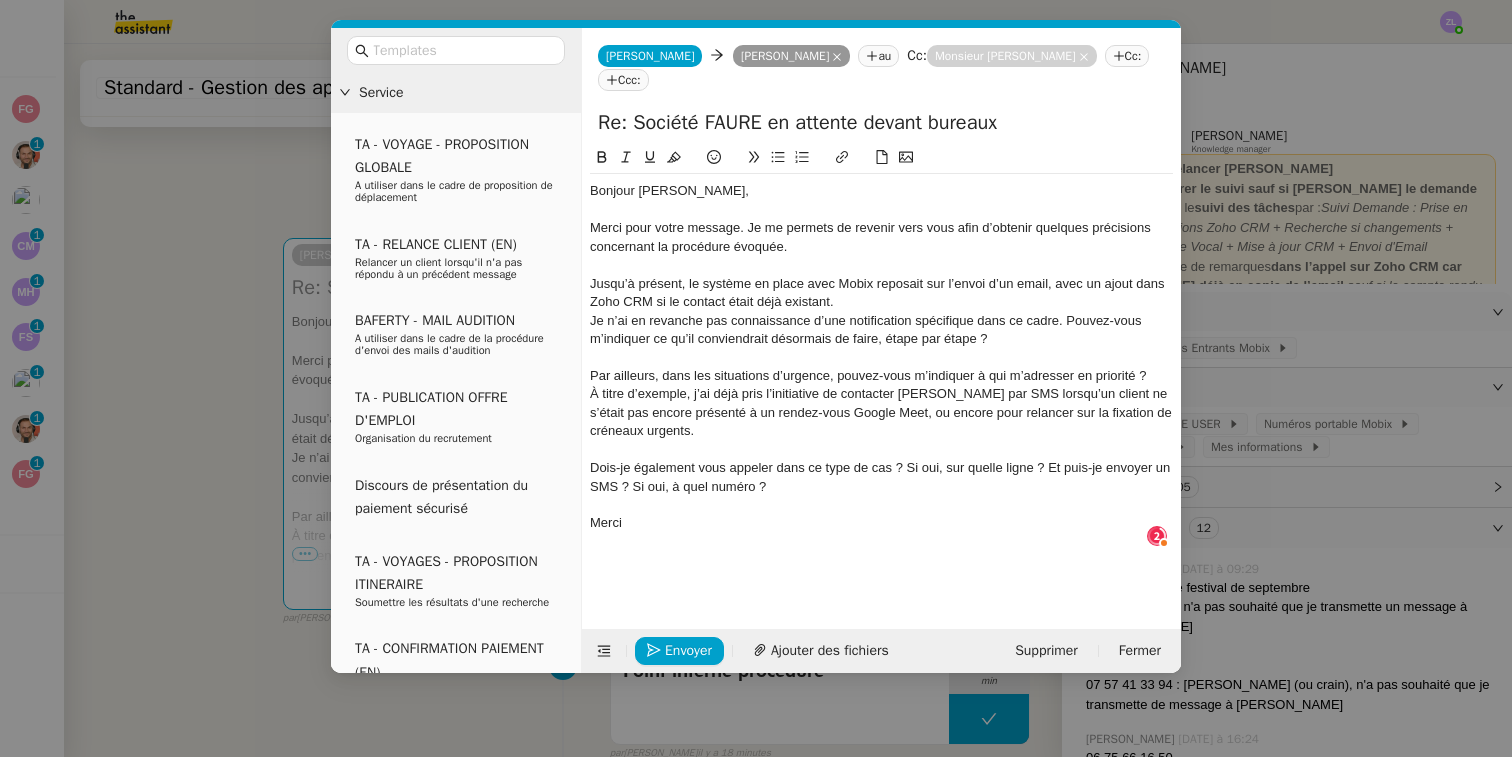 click on "Bonjour [PERSON_NAME]," 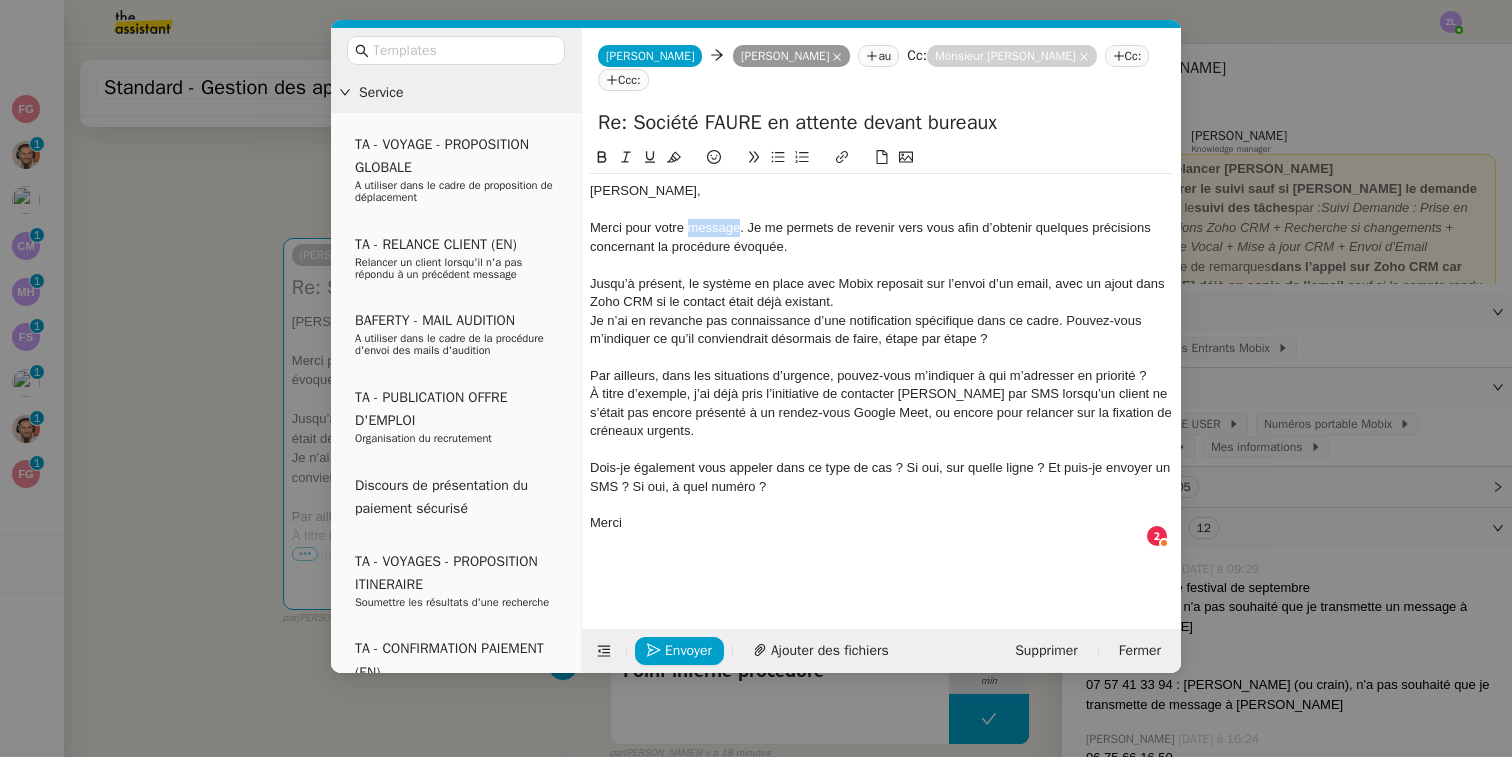 drag, startPoint x: 737, startPoint y: 231, endPoint x: 687, endPoint y: 232, distance: 50.01 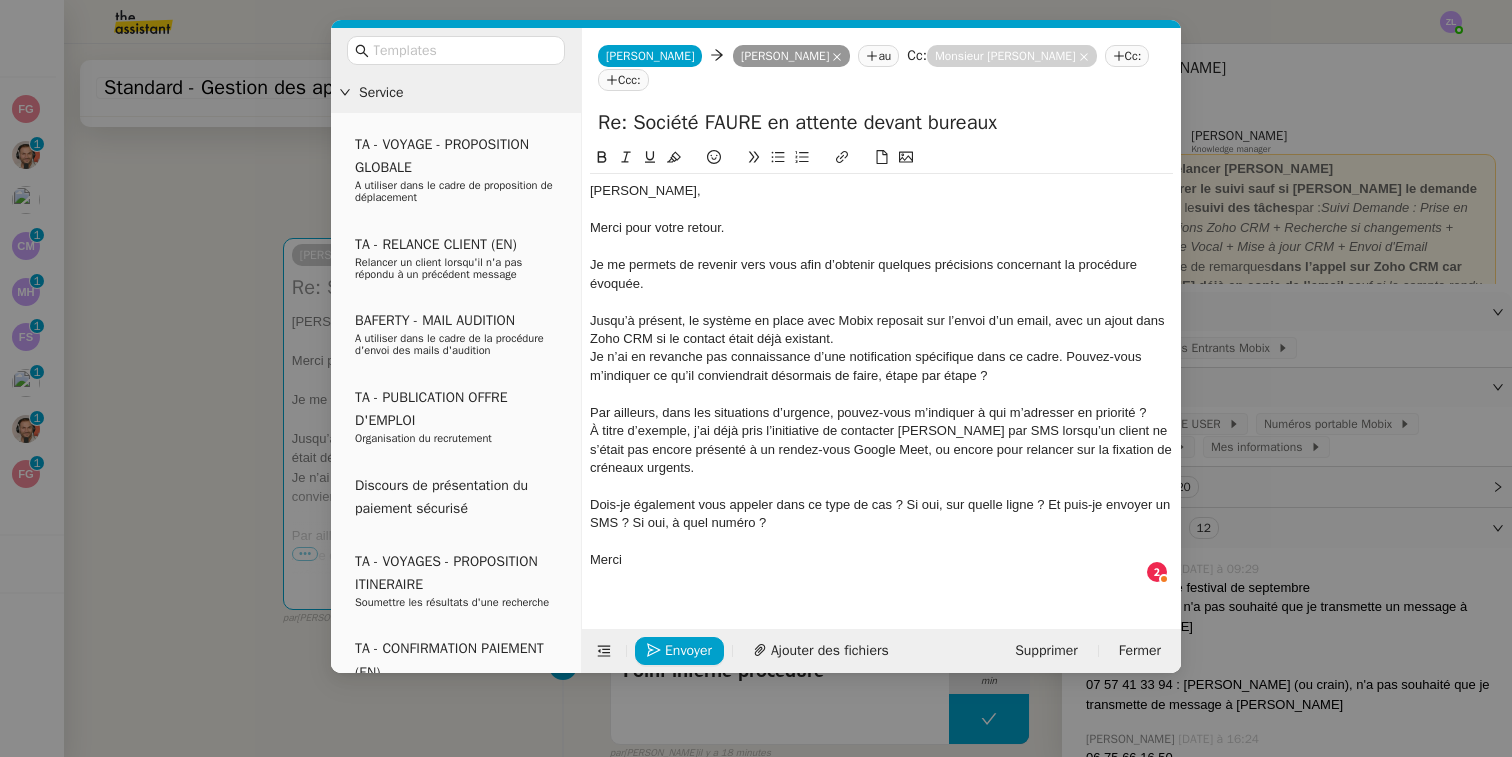 click on "Jusqu’à présent, le système en place avec Mobix reposait sur l’envoi d’un email, avec un ajout dans Zoho CRM si le contact était déjà existant." 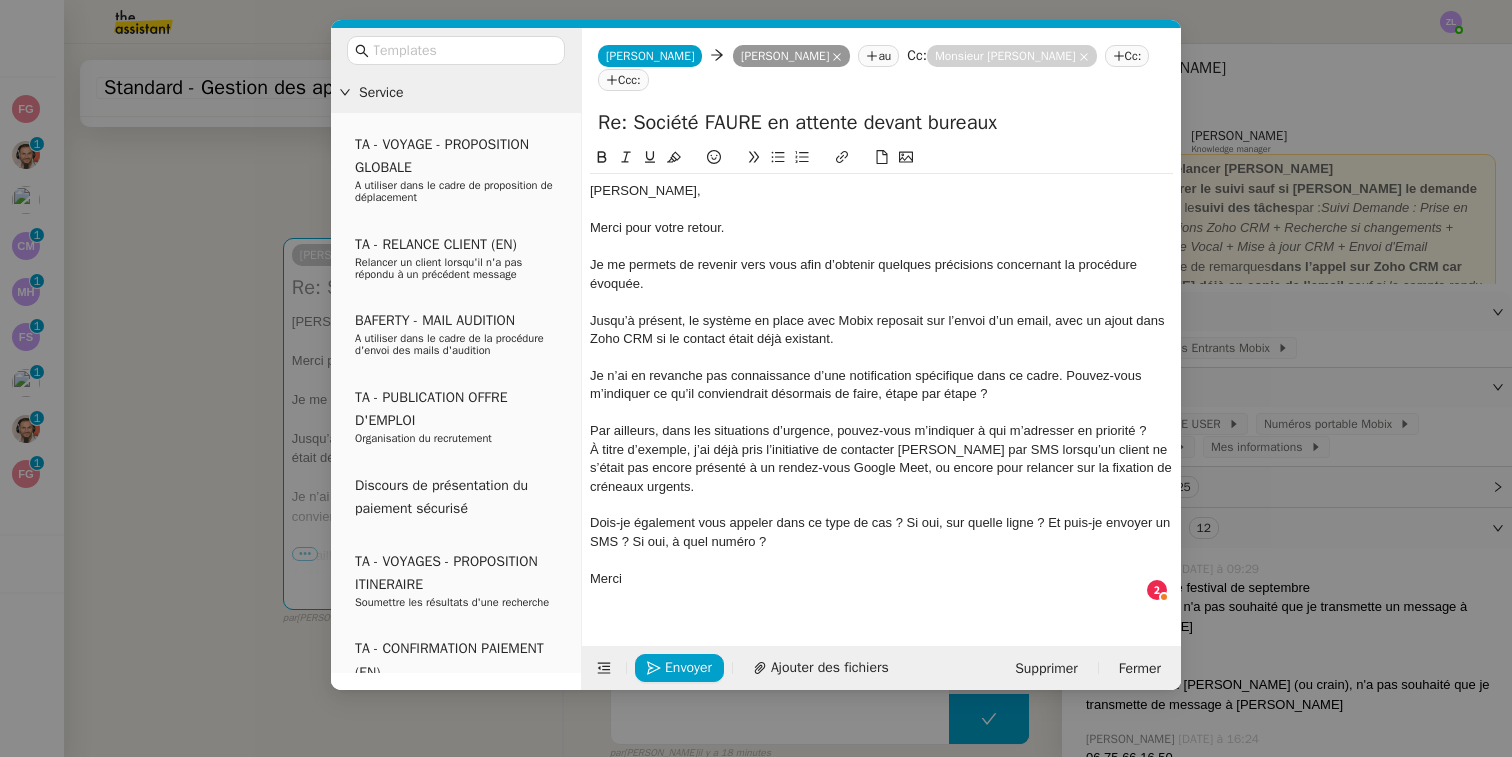 click on "Je n’ai en revanche pas connaissance d’une notification spécifique dans ce cadre. Pouvez-vous m’indiquer ce qu’il conviendrait désormais de faire, étape par étape ?" 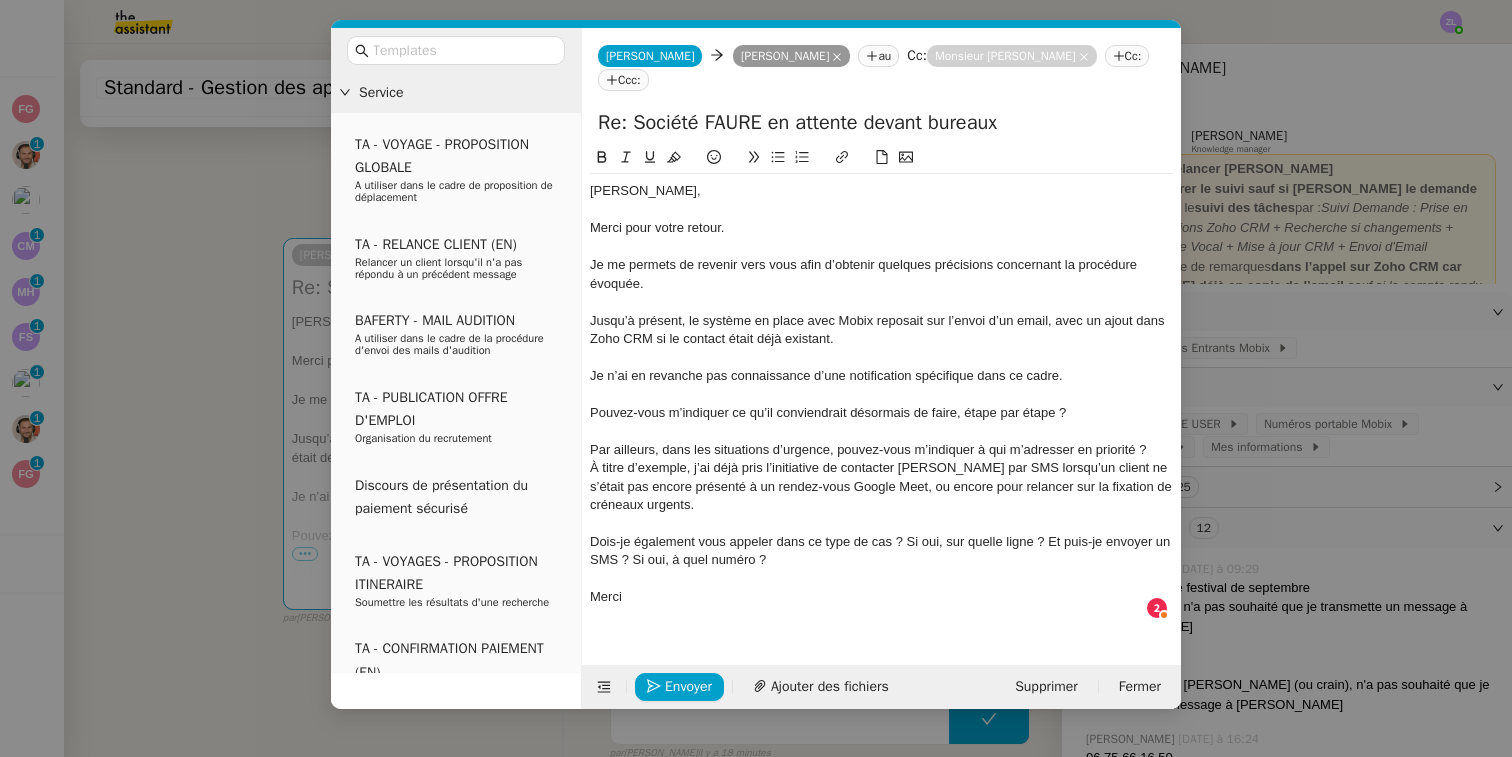 click 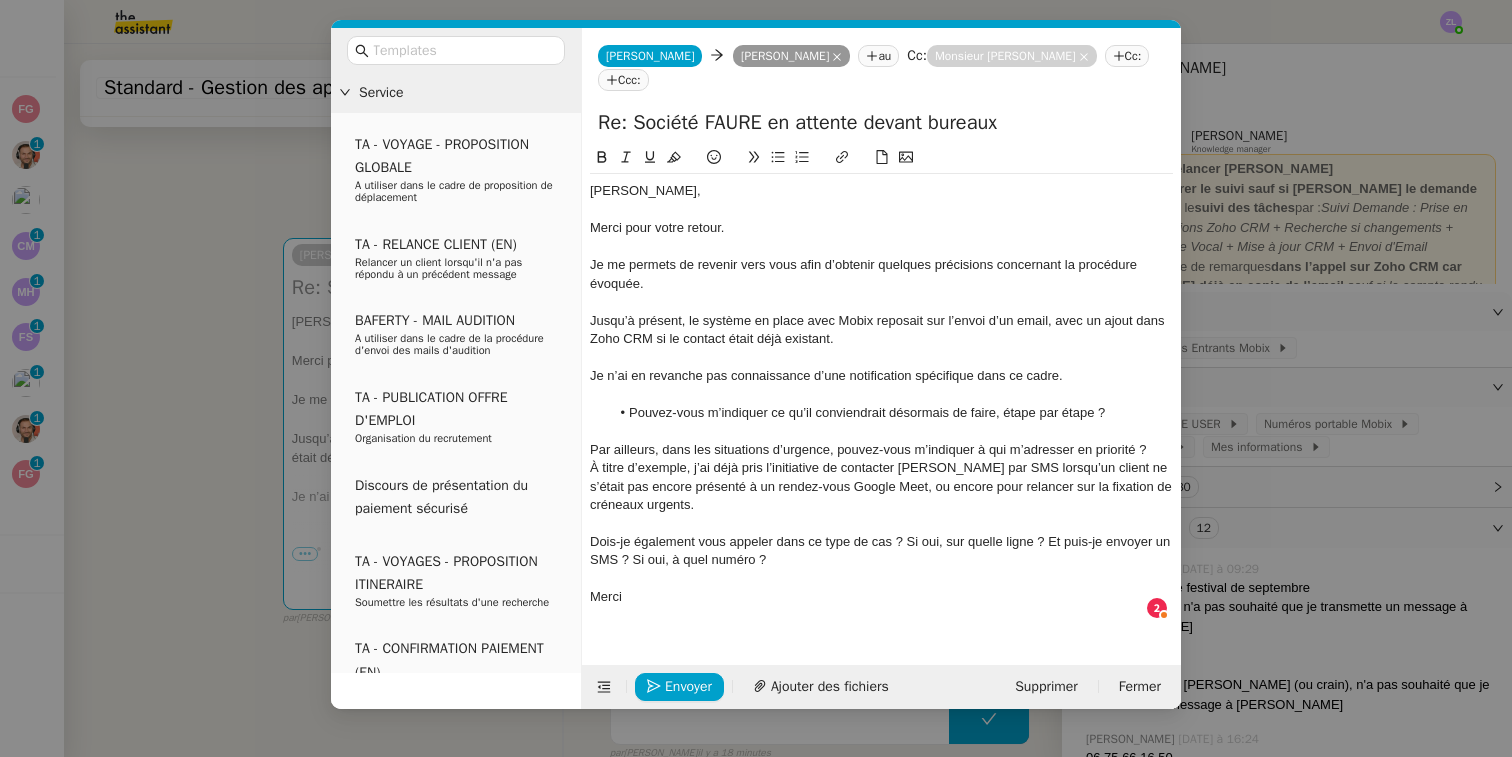 click on "Par ailleurs, dans les situations d’urgence, pouvez-vous m’indiquer à qui m’adresser en priorité ?" 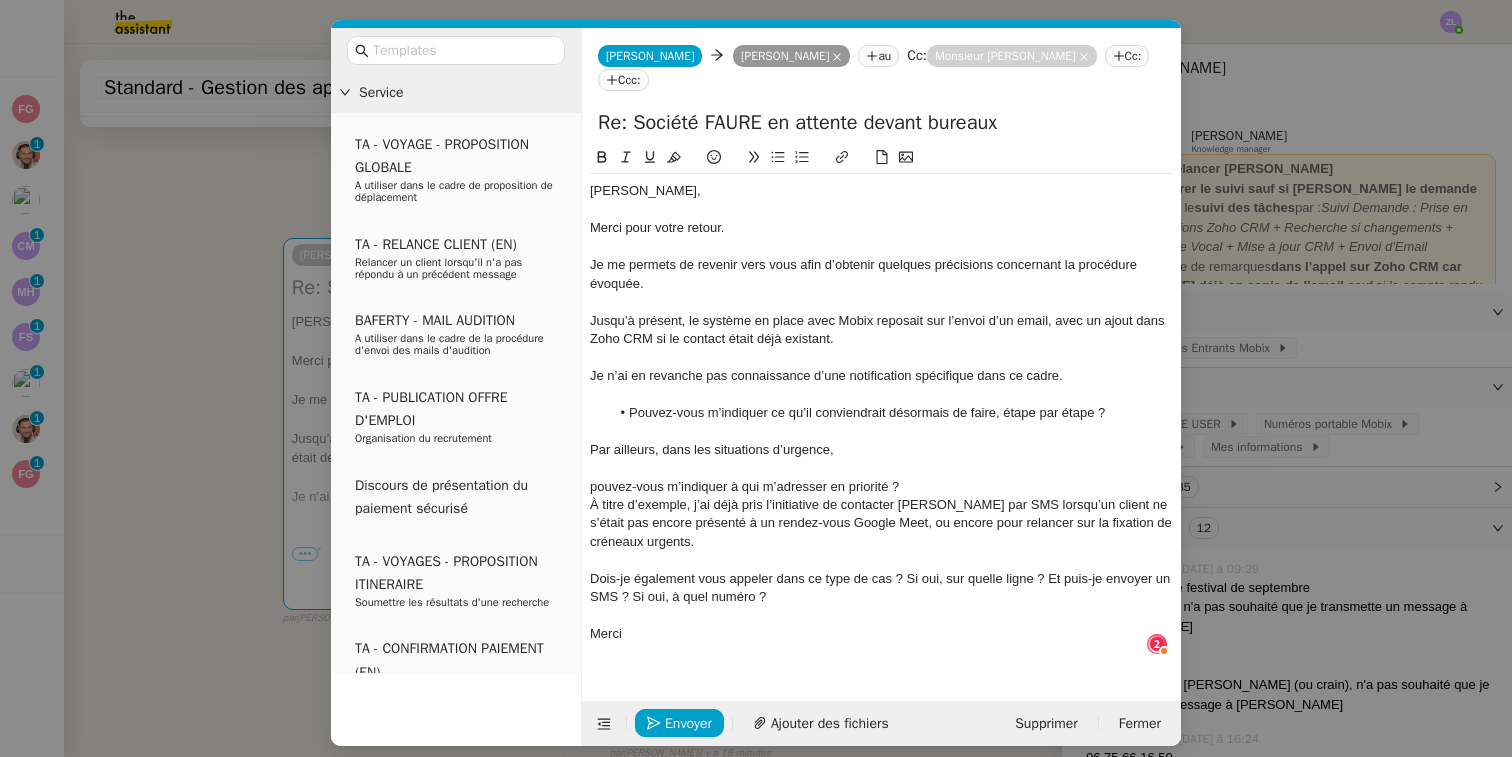click 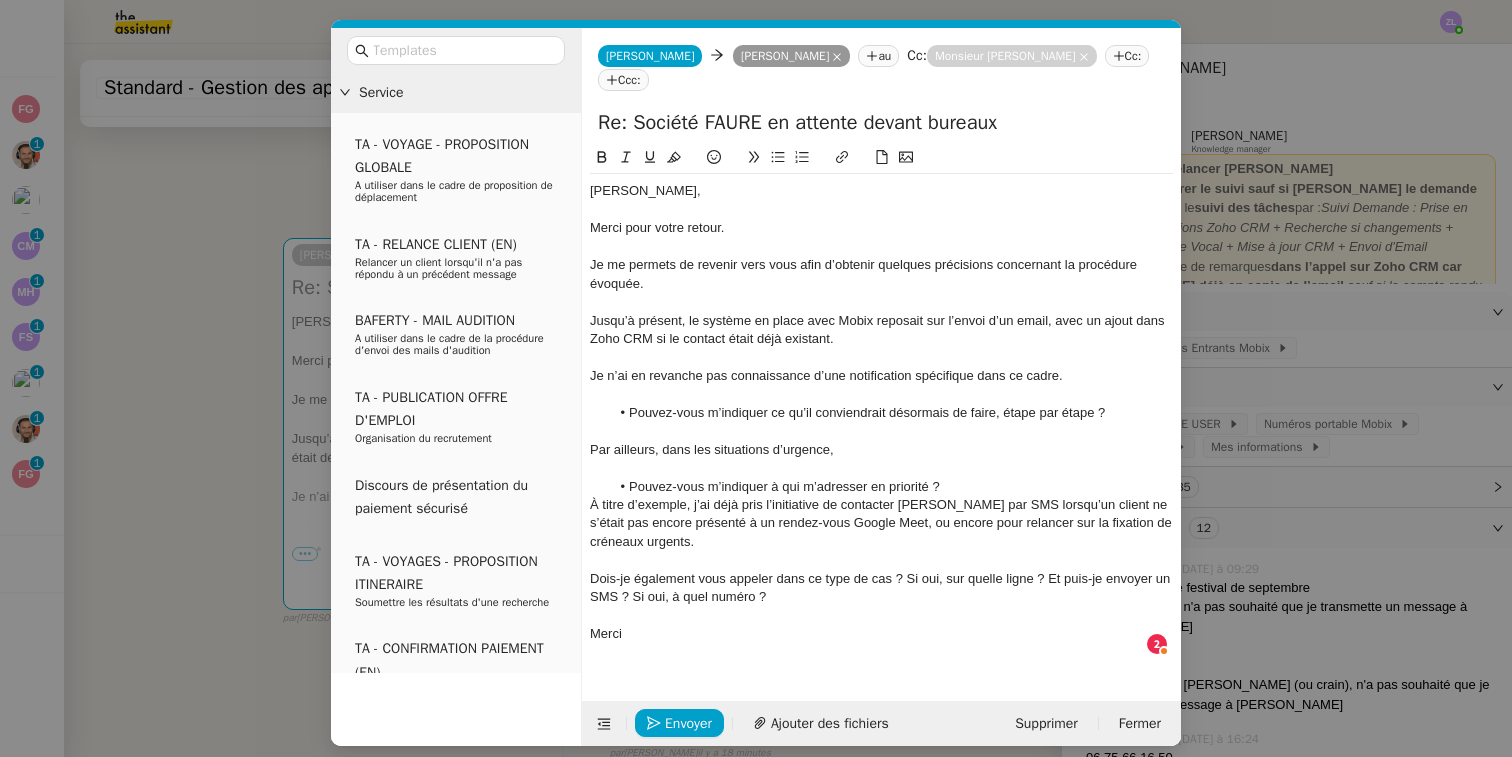 click on "Pouvez-vous m’indiquer à qui m’adresser en priorité ?" 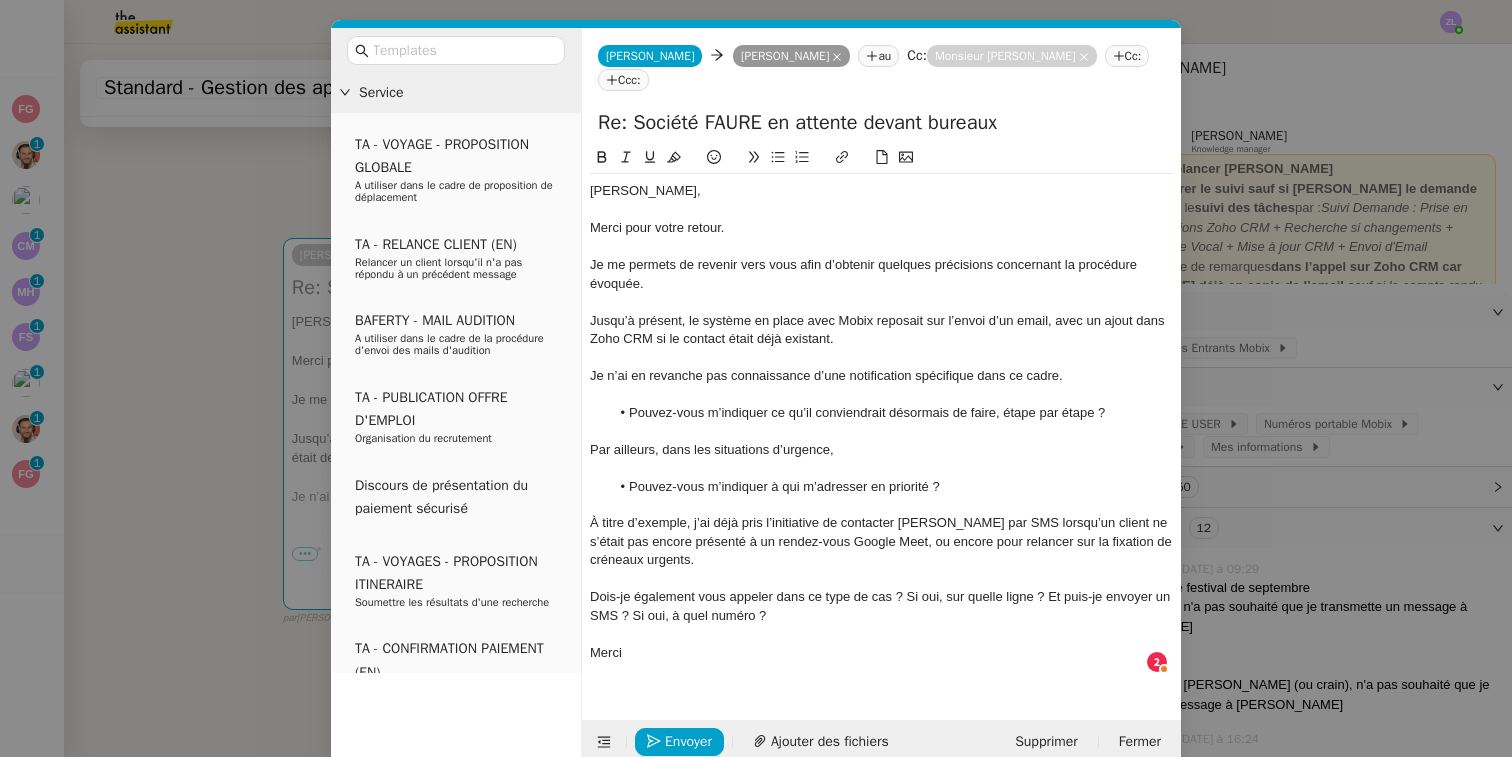 click on "Dois-je également vous appeler dans ce type de cas ? Si oui, sur quelle ligne ? Et puis-je envoyer un SMS ? Si oui, à quel numéro ?" 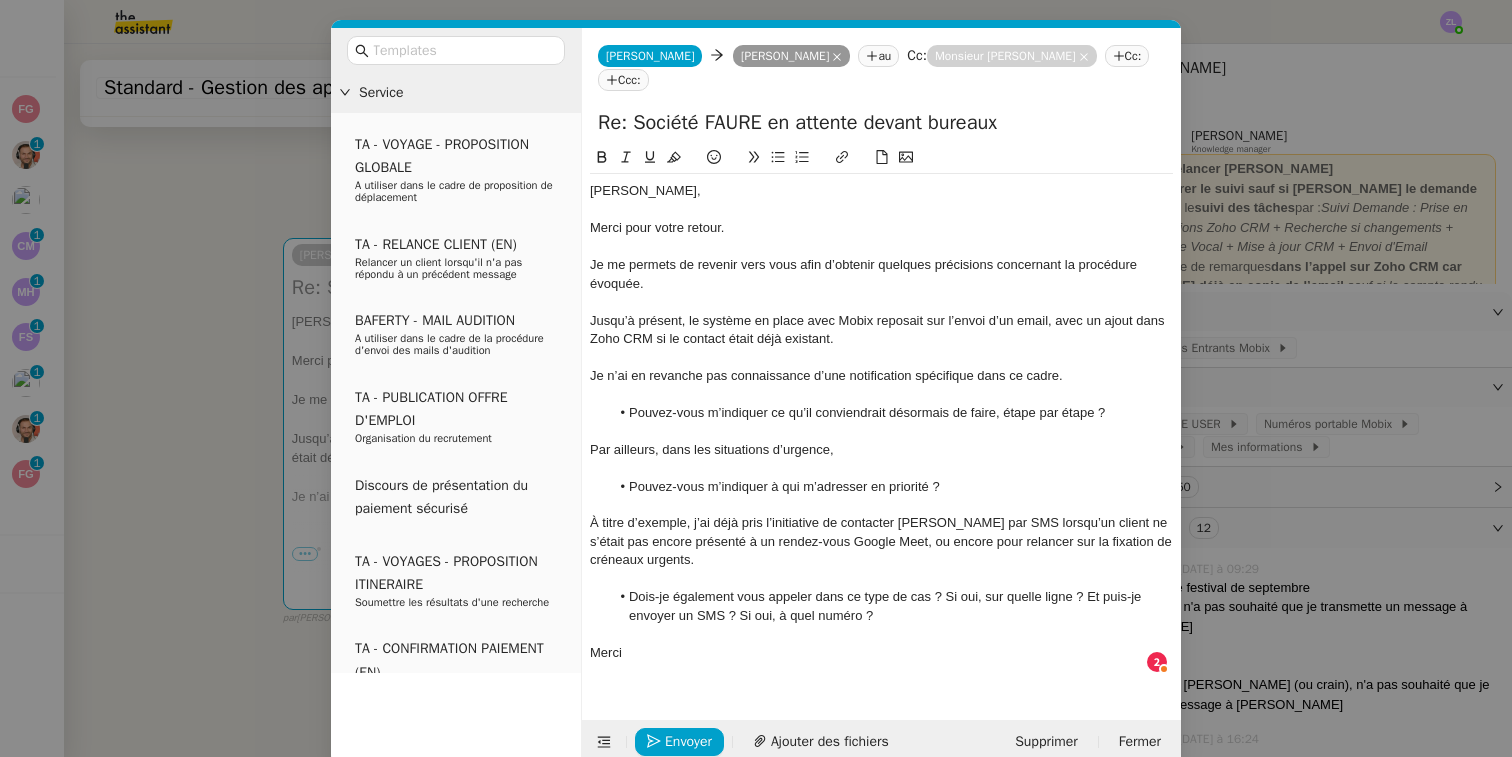 click on "Dois-je également vous appeler dans ce type de cas ? Si oui, sur quelle ligne ? Et puis-je envoyer un SMS ? Si oui, à quel numéro ?" 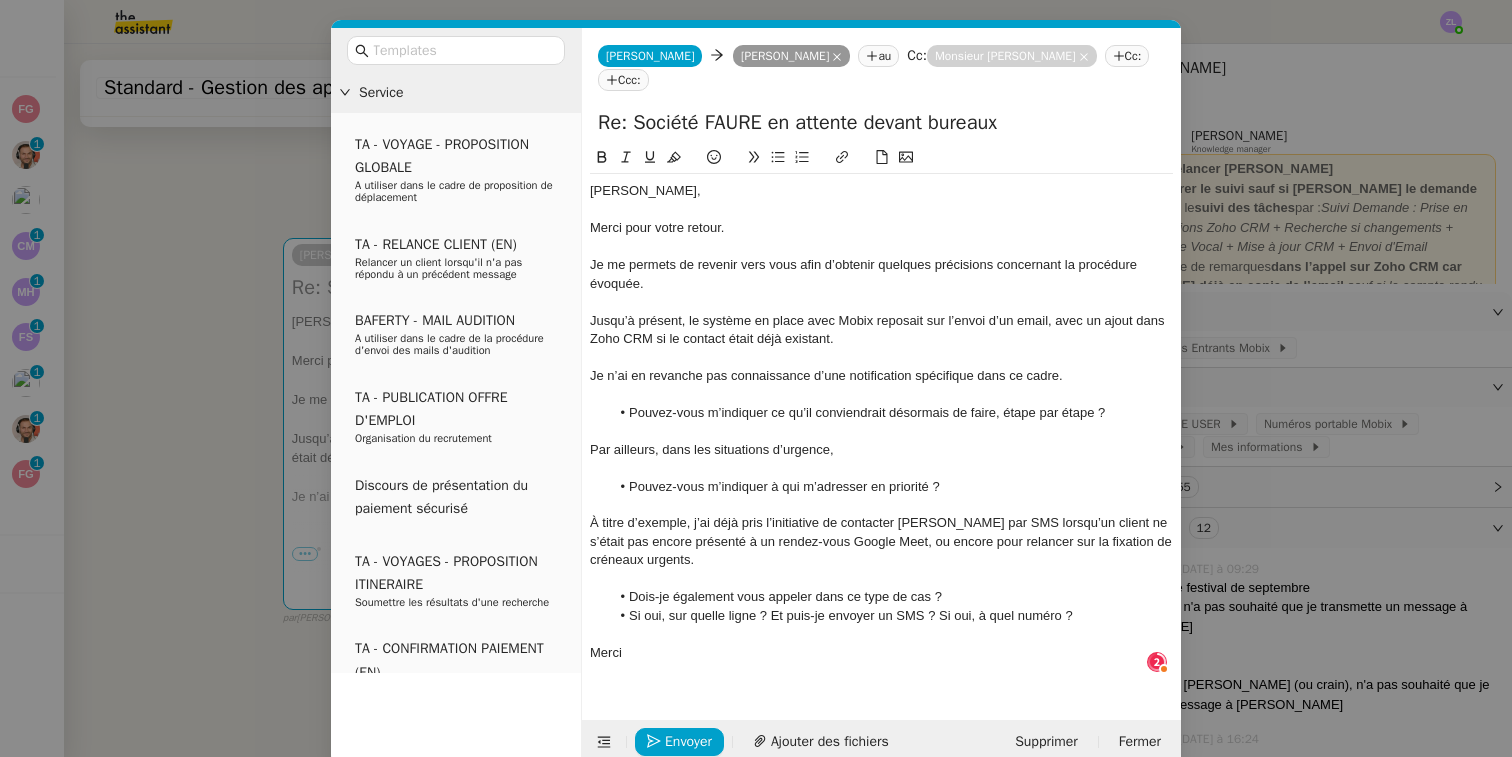 click on "Si oui, sur quelle ligne ? Et puis-je envoyer un SMS ? Si oui, à quel numéro ?" 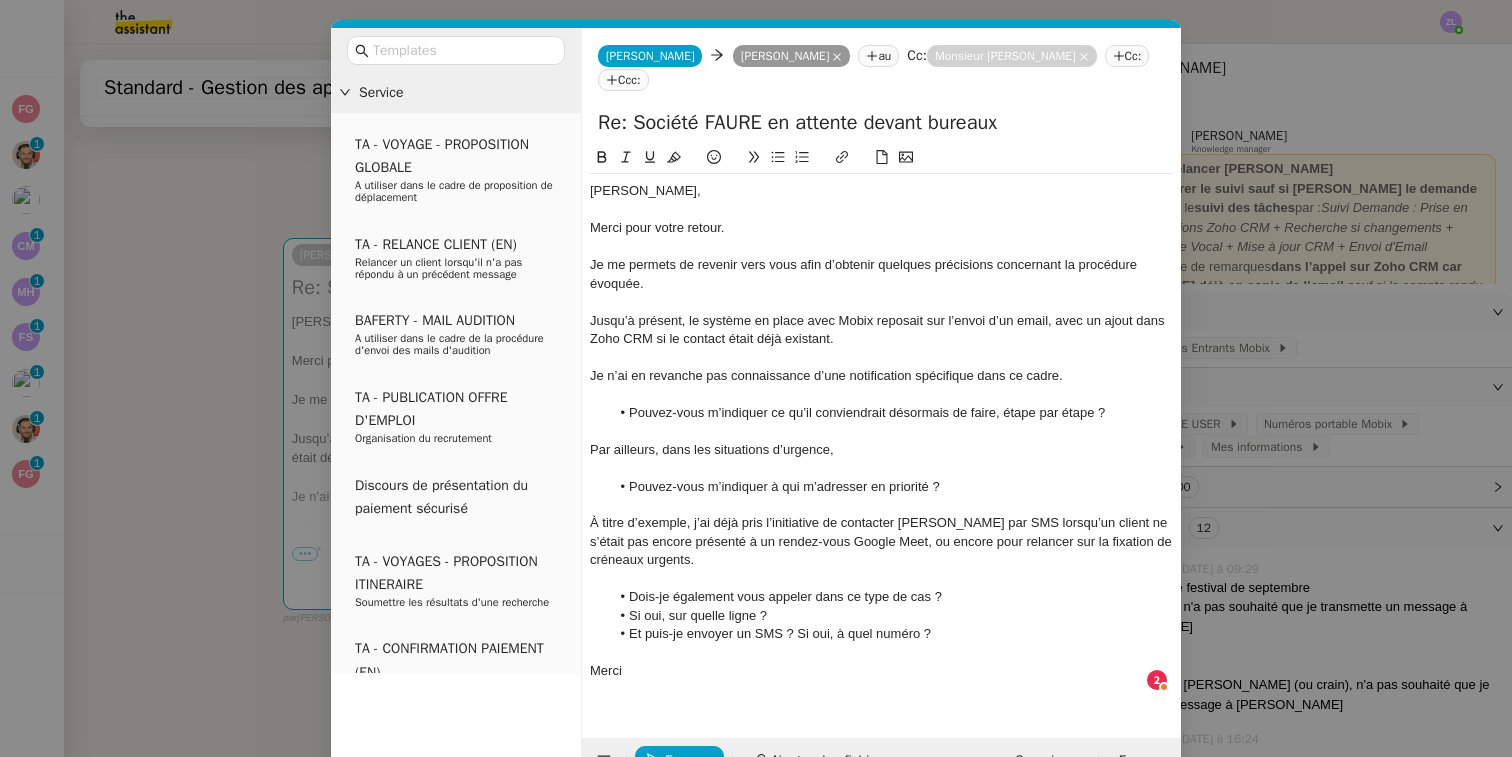 click on "Et puis-je envoyer un SMS ? Si oui, à quel numéro ?" 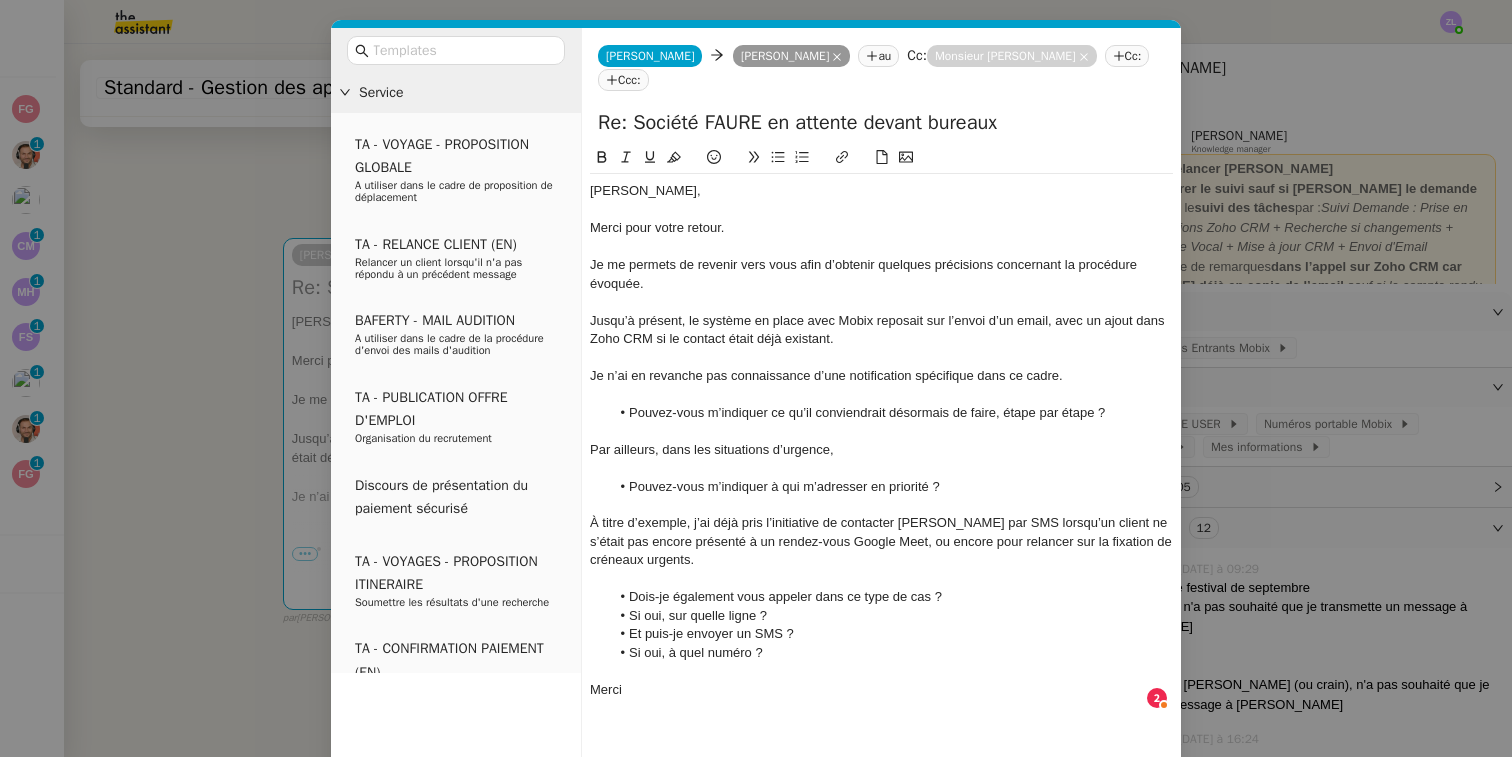 click on "Merci" 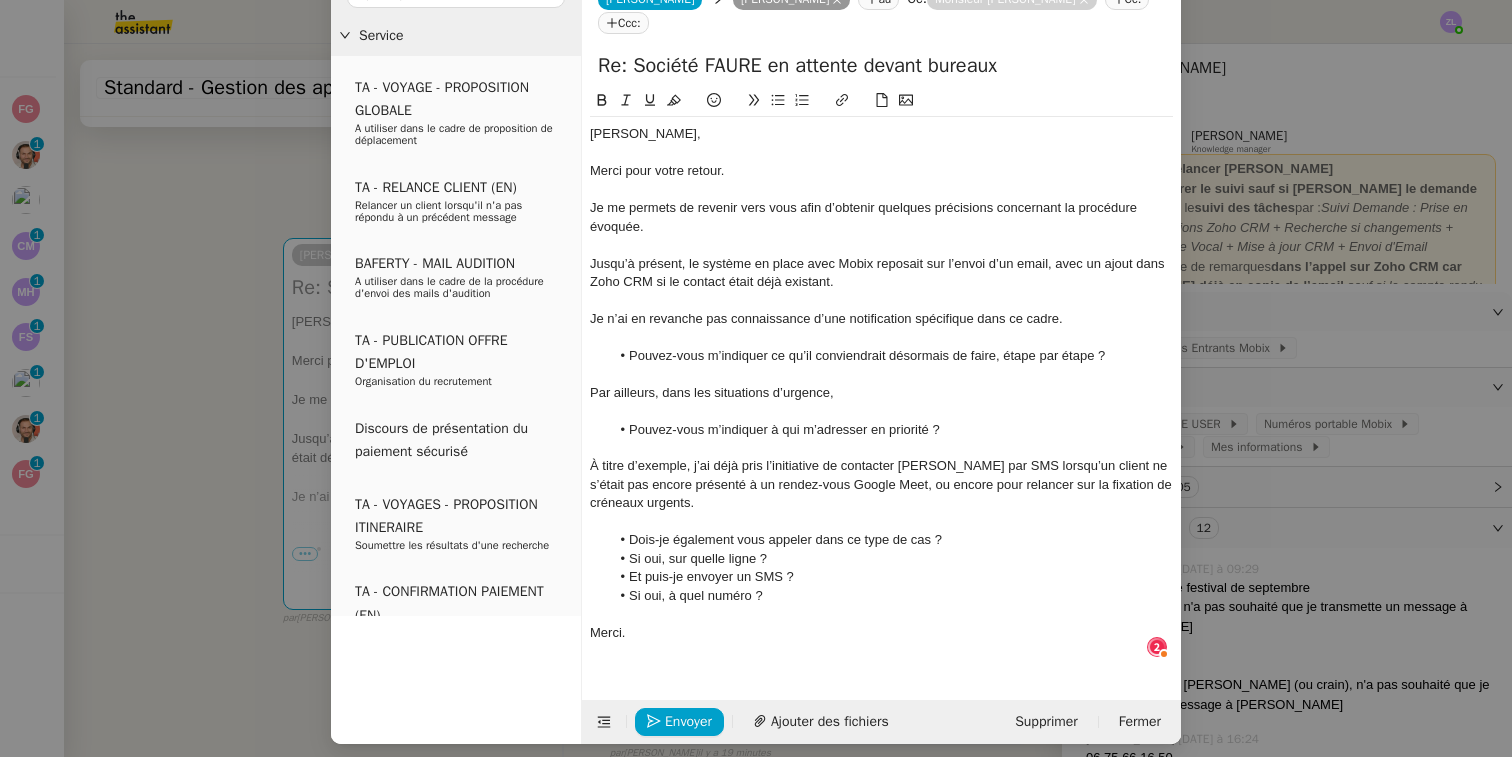scroll, scrollTop: 0, scrollLeft: 0, axis: both 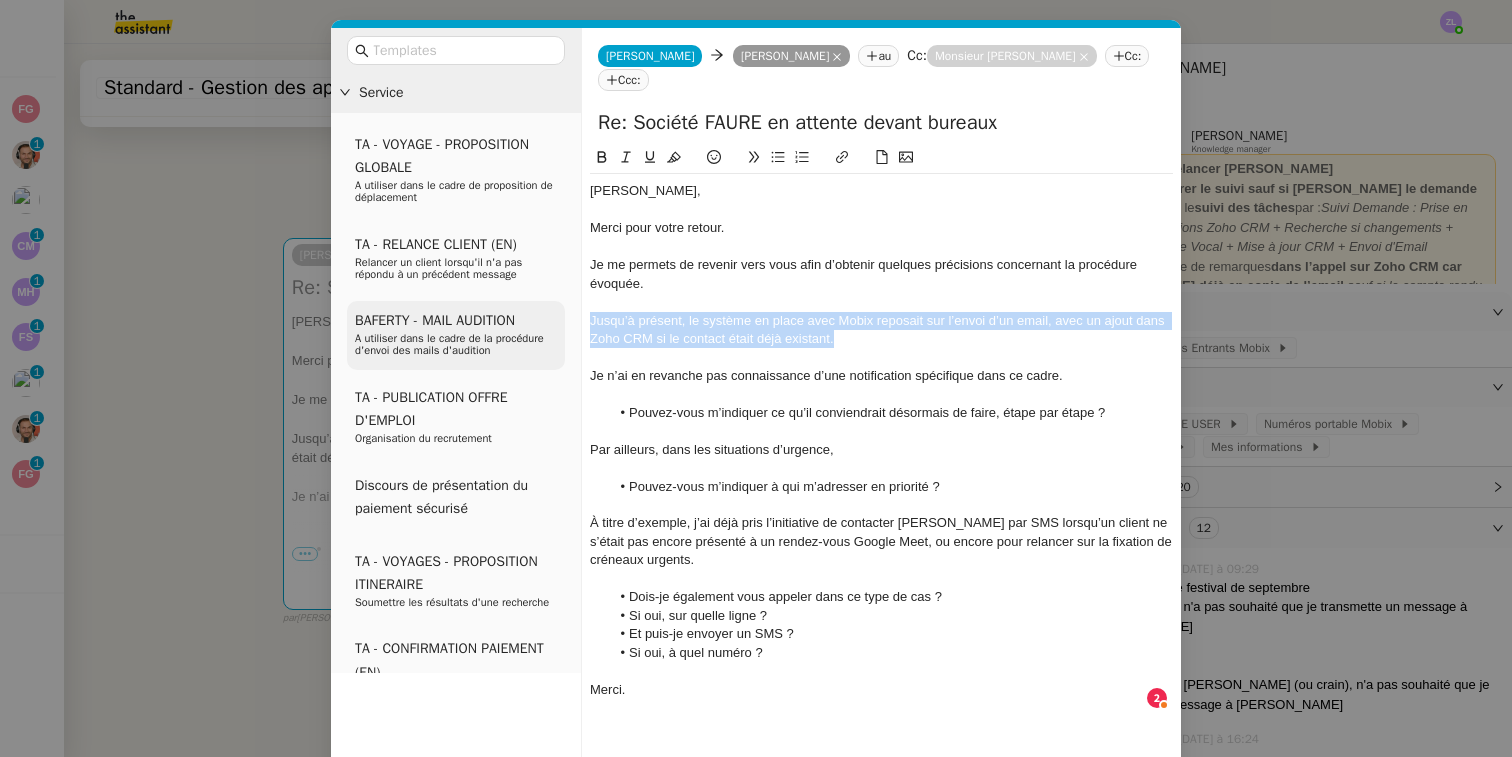 drag, startPoint x: 844, startPoint y: 341, endPoint x: 553, endPoint y: 320, distance: 291.75674 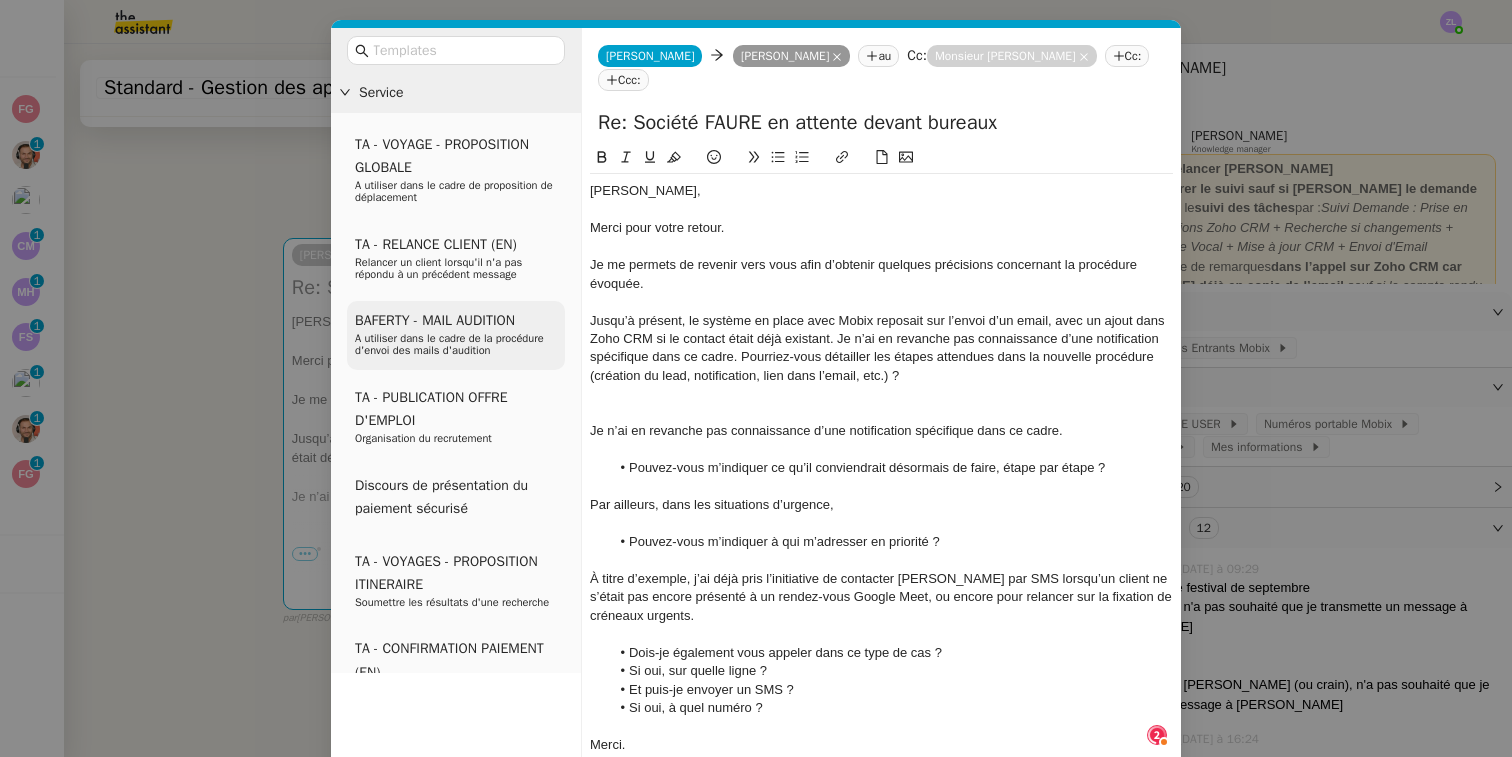 scroll, scrollTop: 10, scrollLeft: 0, axis: vertical 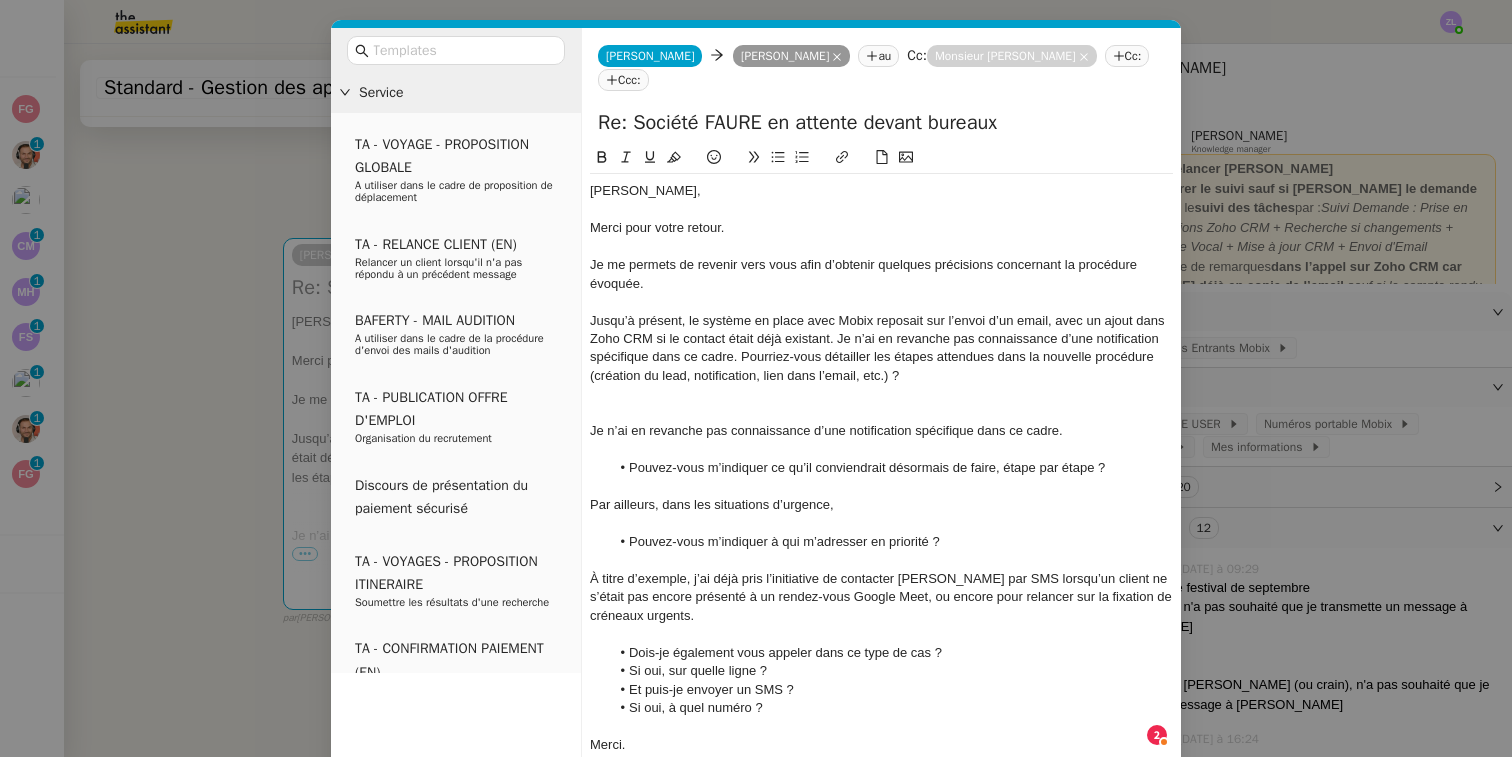 click on "Jusqu’à présent, le système en place avec Mobix reposait sur l’envoi d’un email, avec un ajout dans Zoho CRM si le contact était déjà existant. Je n’ai en revanche pas connaissance d’une notification spécifique dans ce cadre. Pourriez-vous détailler les étapes attendues dans la nouvelle procédure (création du lead, notification, lien dans l’email, etc.) ?" 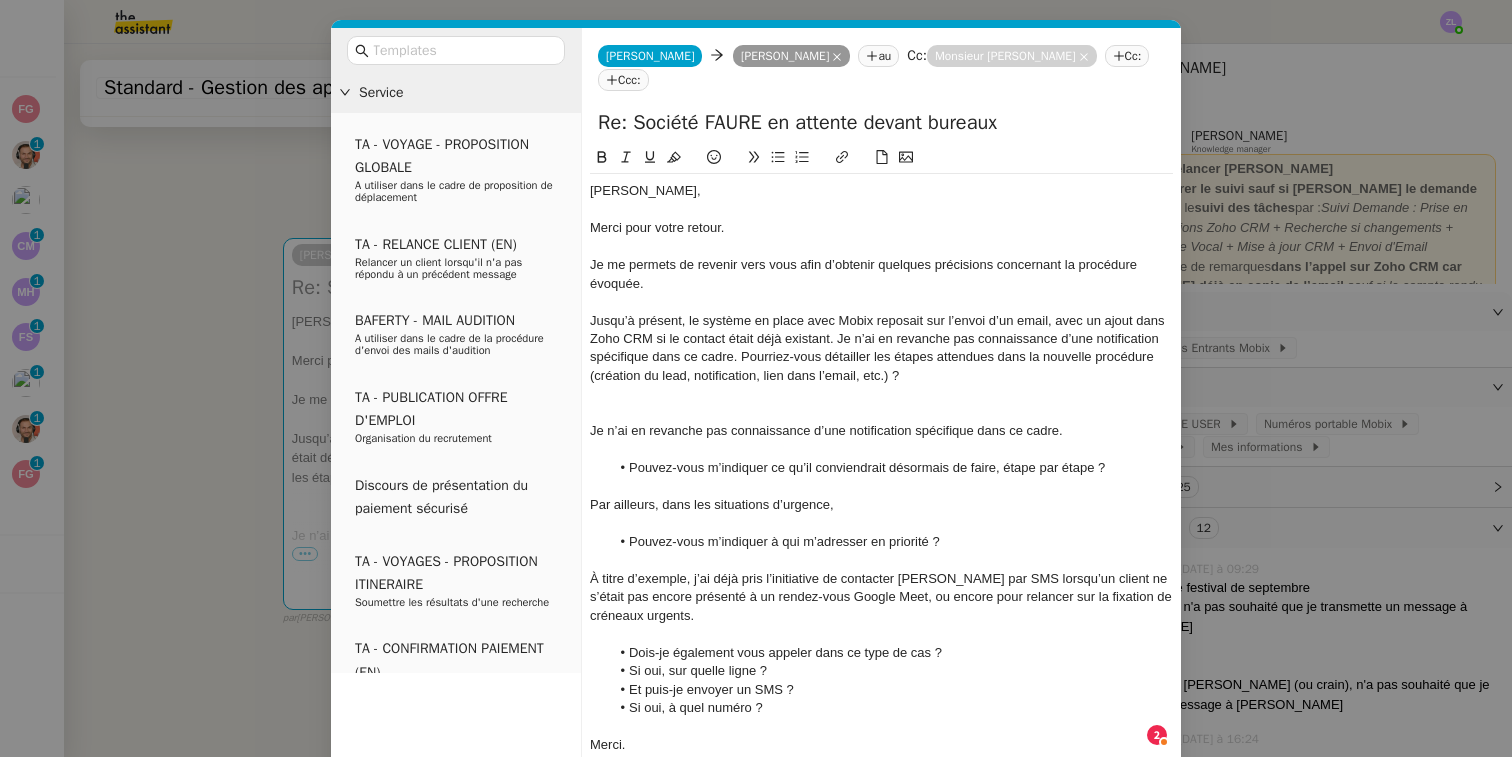 click on "Jusqu’à présent, le système en place avec Mobix reposait sur l’envoi d’un email, avec un ajout dans Zoho CRM si le contact était déjà existant. Je n’ai en revanche pas connaissance d’une notification spécifique dans ce cadre. Pourriez-vous détailler les étapes attendues dans la nouvelle procédure (création du lead, notification, lien dans l’email, etc.) ?" 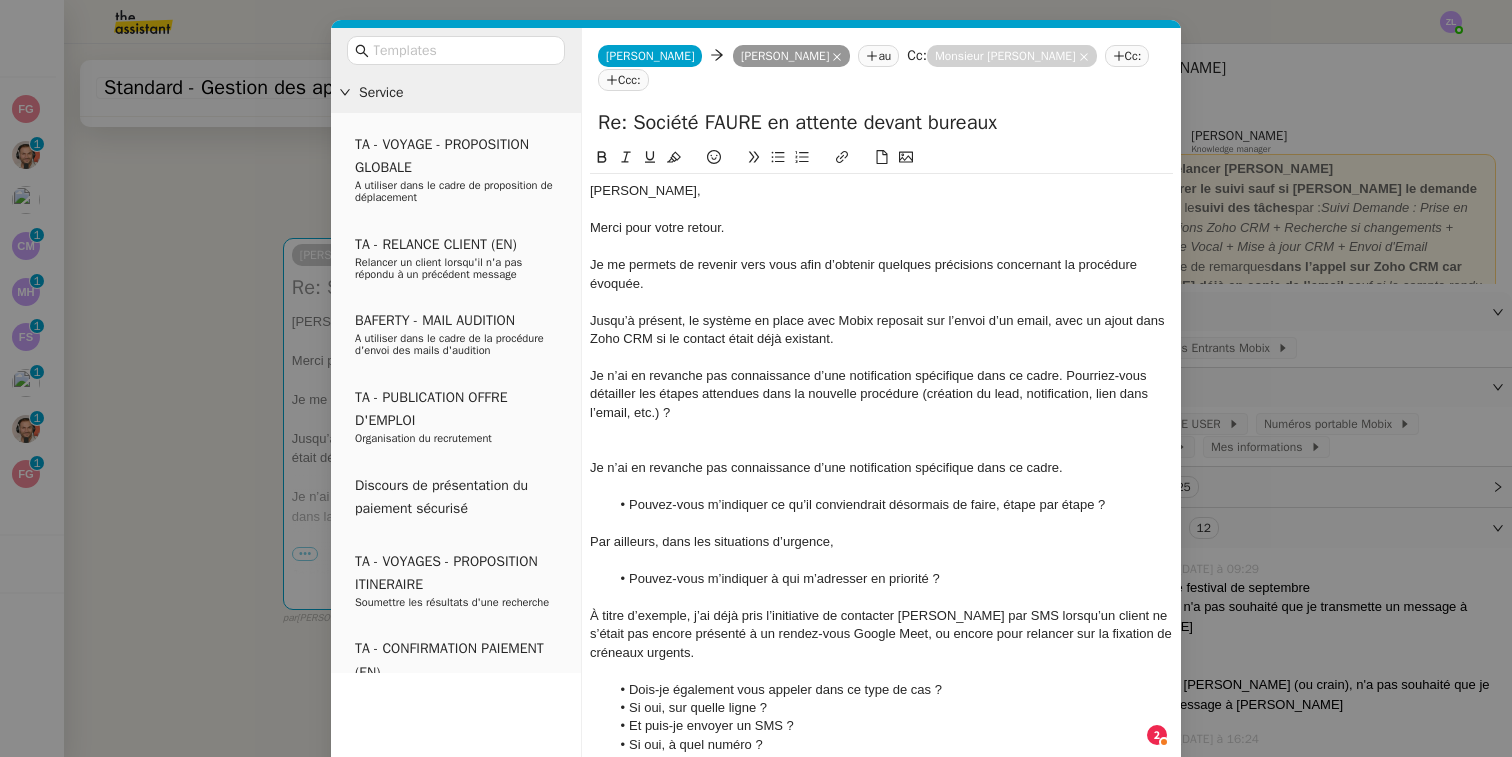 click on "Je n’ai en revanche pas connaissance d’une notification spécifique dans ce cadre. Pourriez-vous détailler les étapes attendues dans la nouvelle procédure (création du lead, notification, lien dans l’email, etc.) ?" 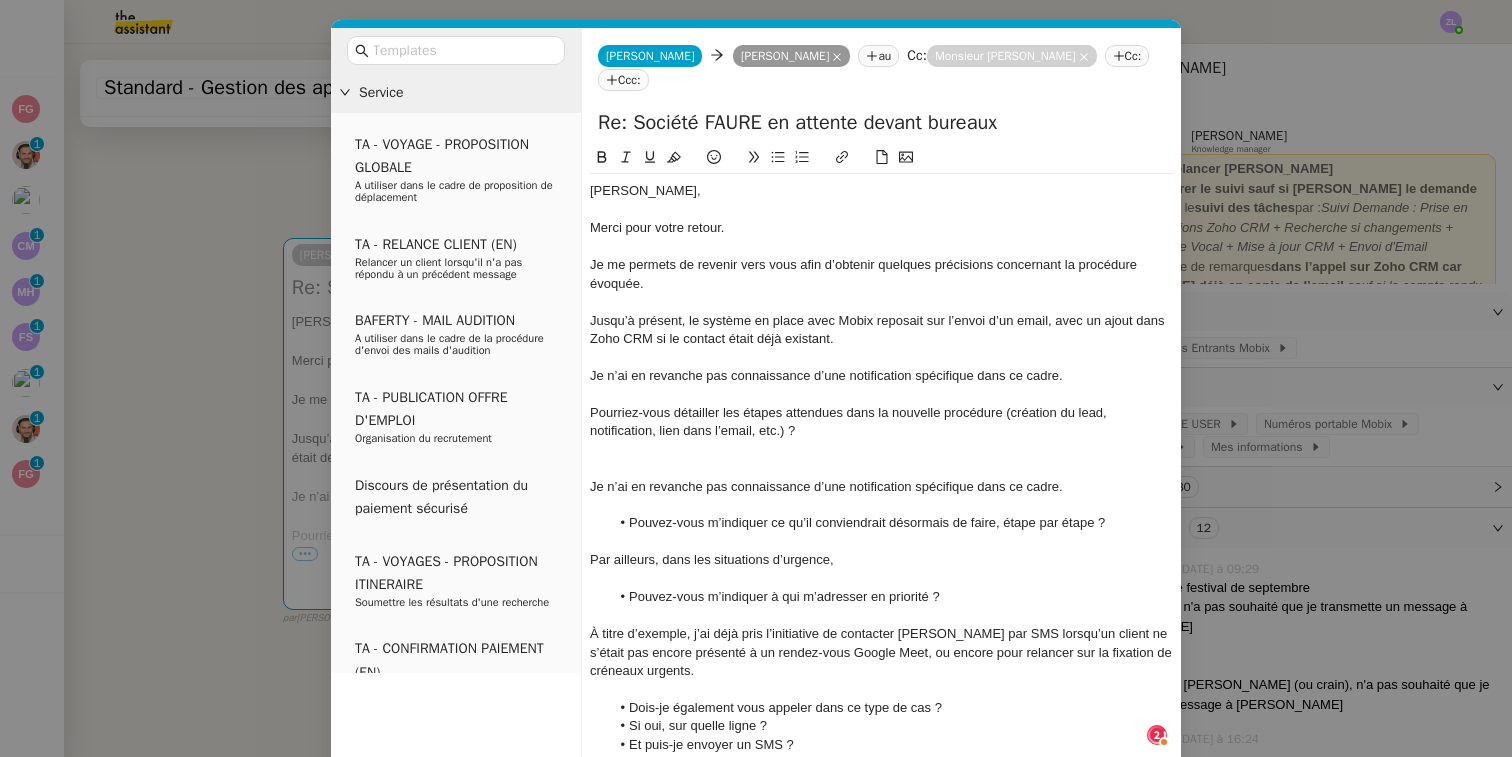 click 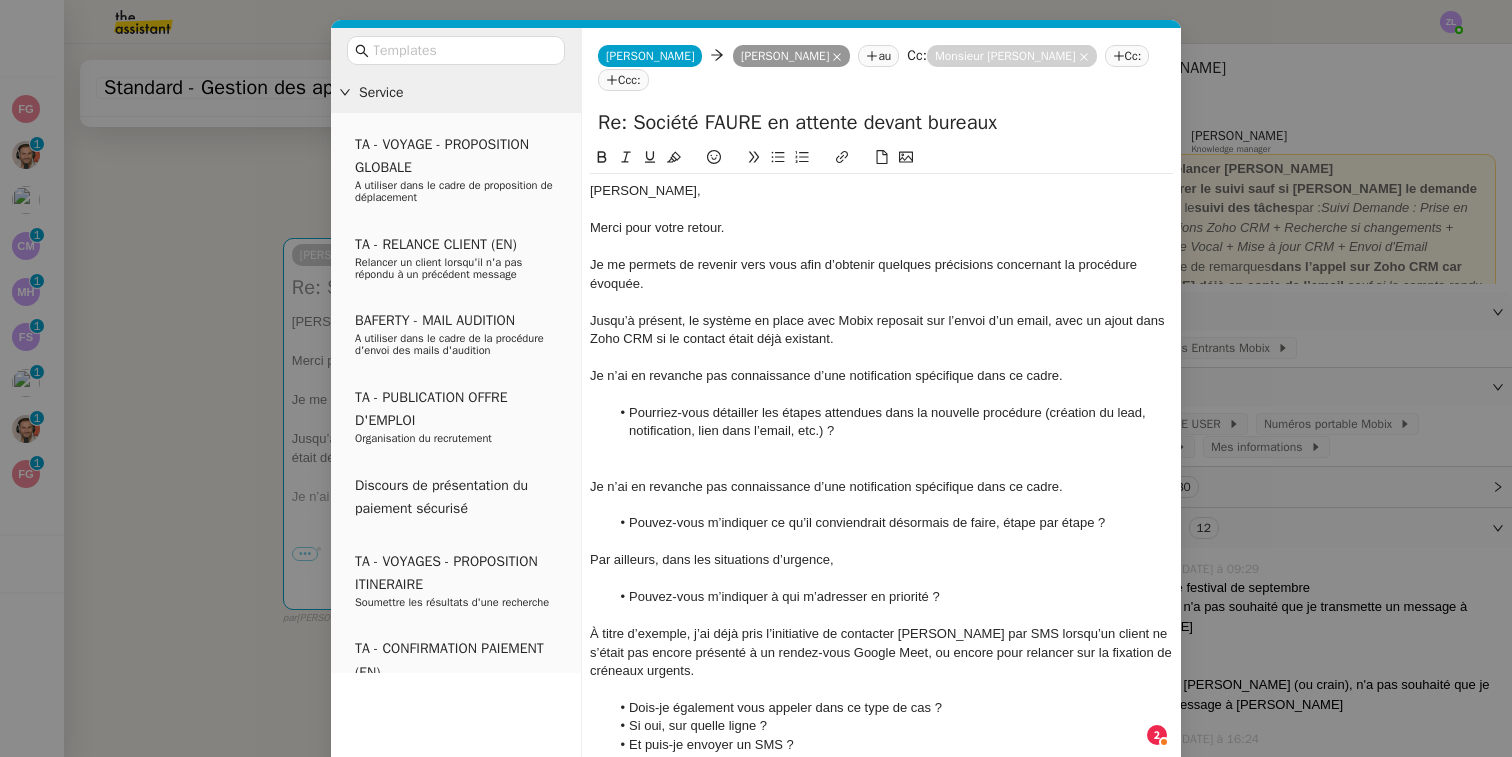 click on "Pourriez-vous détailler les étapes attendues dans la nouvelle procédure (création du lead, notification, lien dans l’email, etc.) ?" 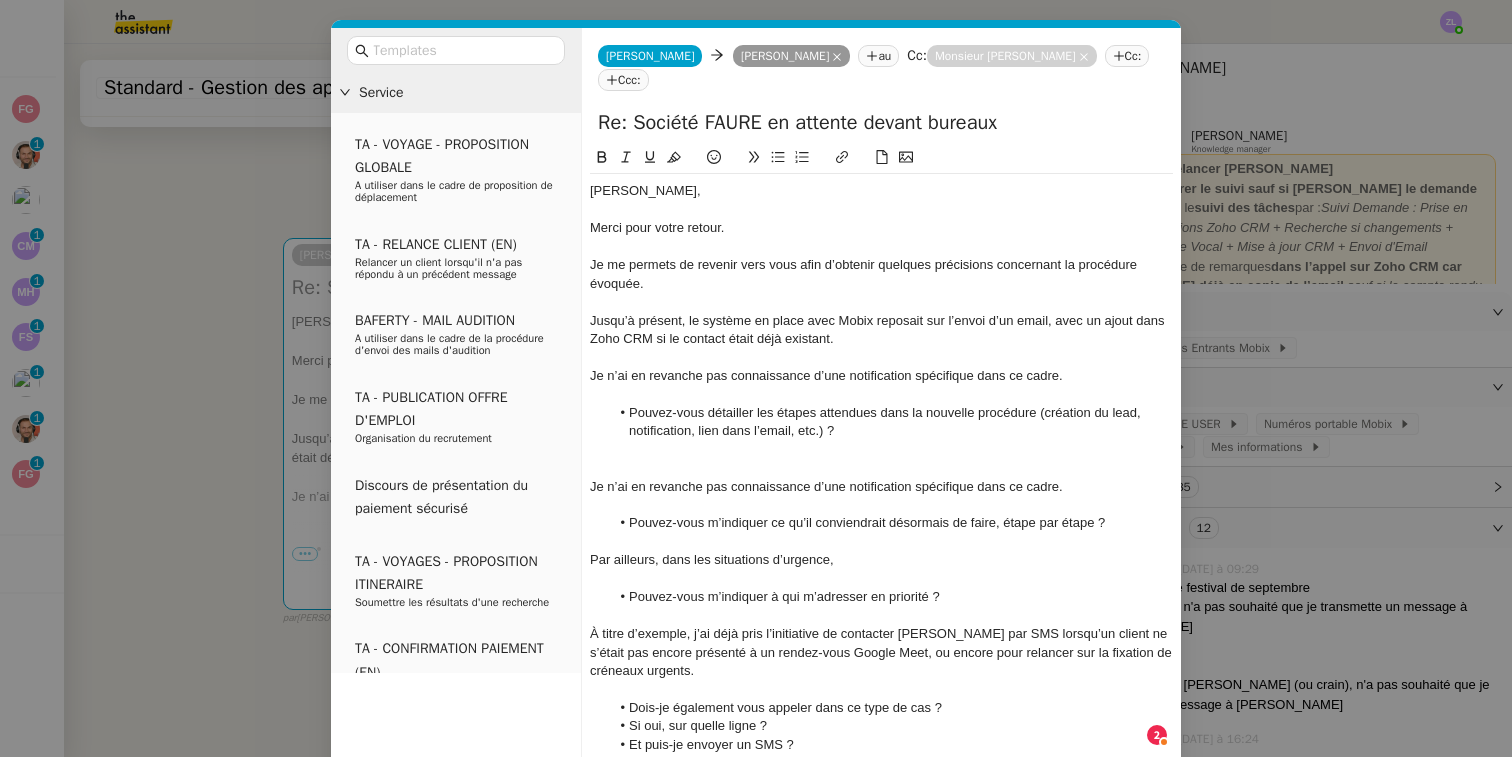 click 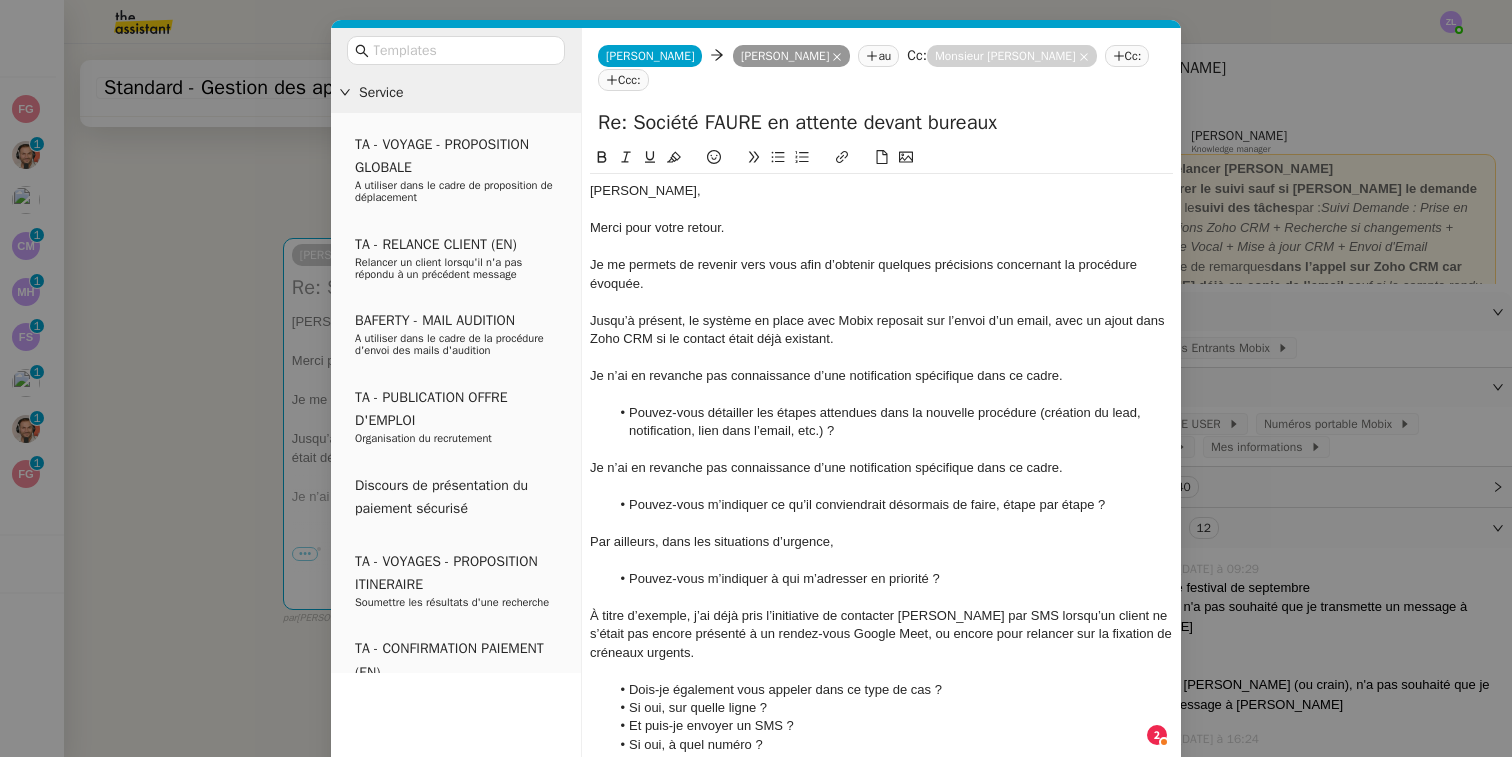 click on "Pouvez-vous détailler les étapes attendues dans la nouvelle procédure (création du lead, notification, lien dans l’email, etc.) ?" 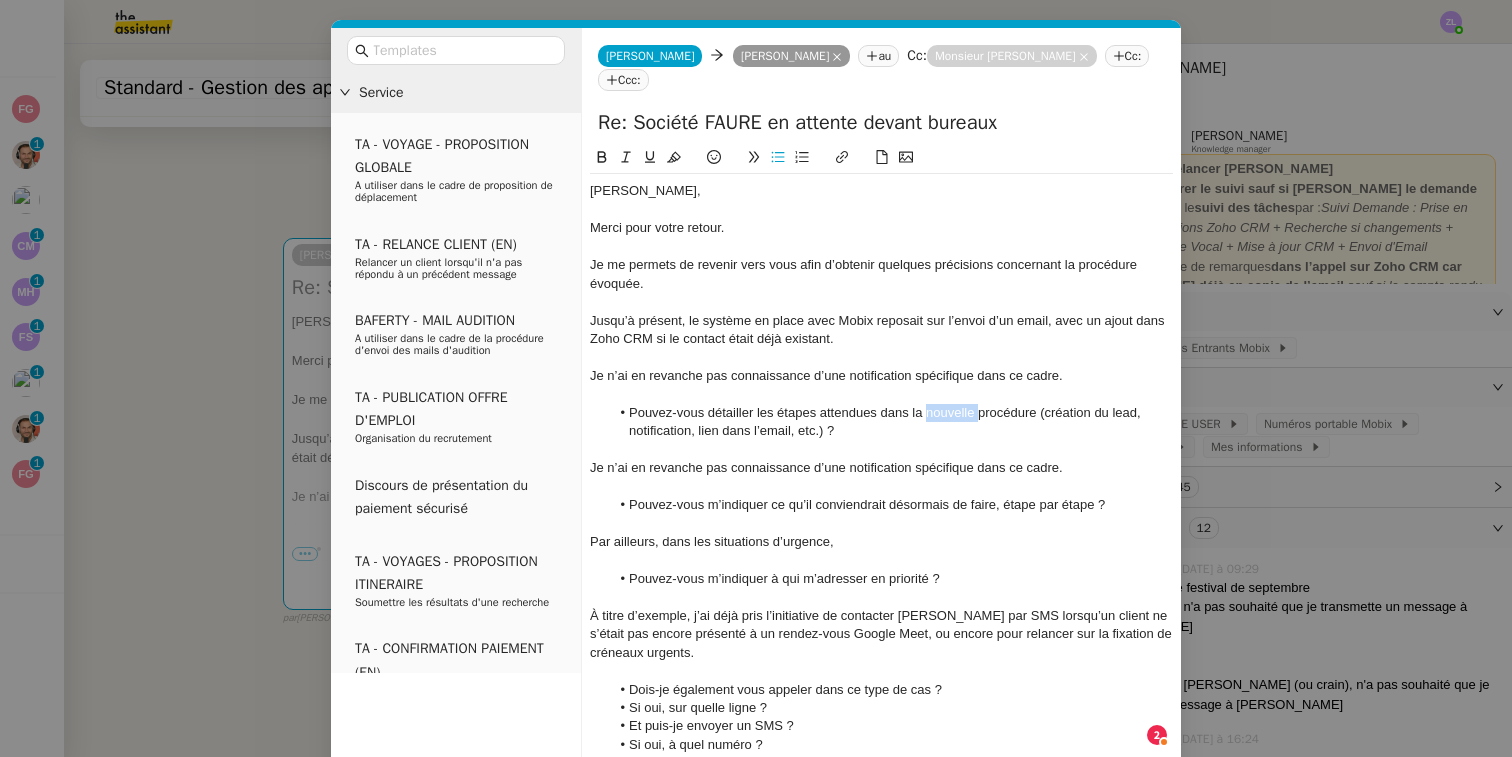 drag, startPoint x: 977, startPoint y: 410, endPoint x: 928, endPoint y: 412, distance: 49.0408 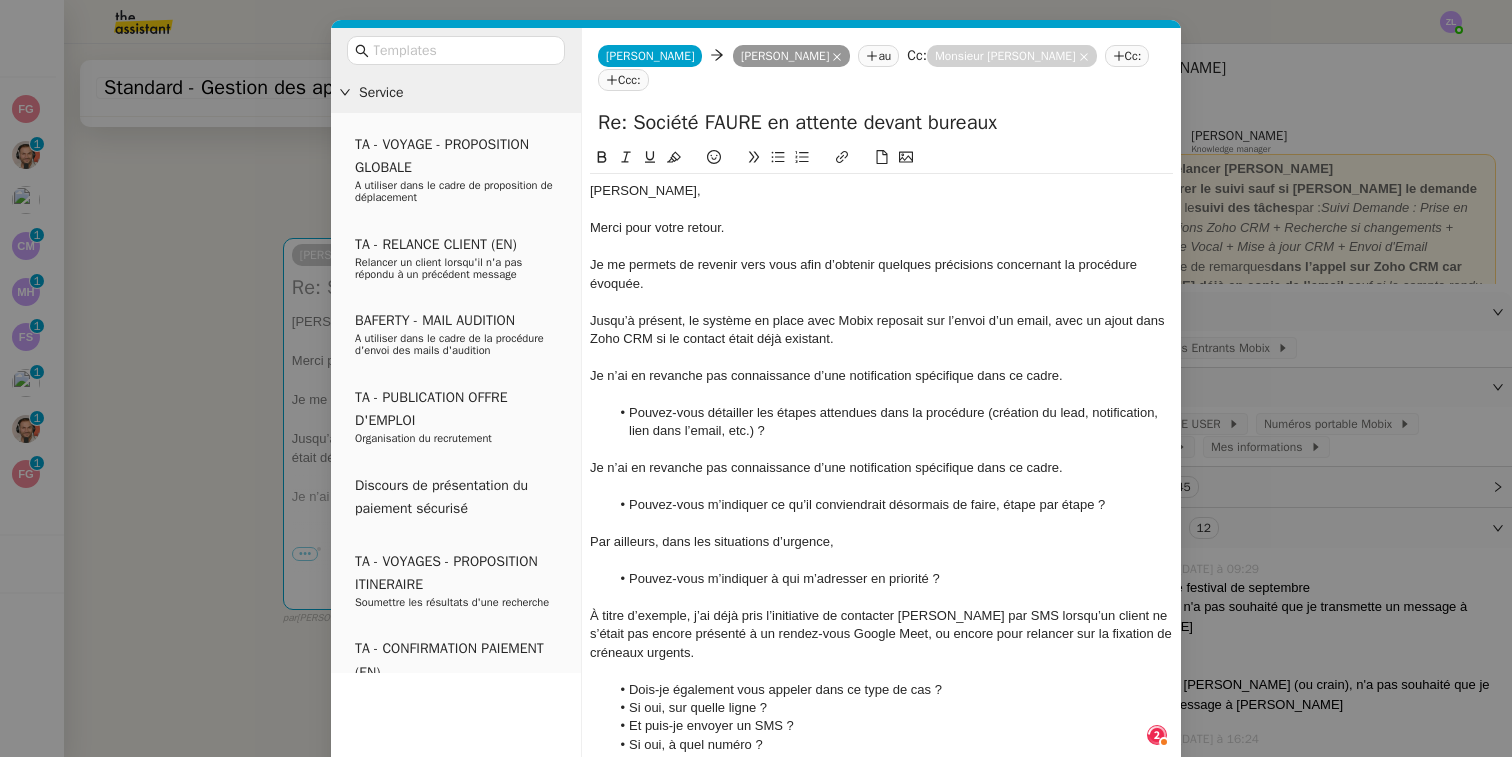 click on "Pouvez-vous détailler les étapes attendues dans la procédure (création du lead, notification, lien dans l’email, etc.) ?" 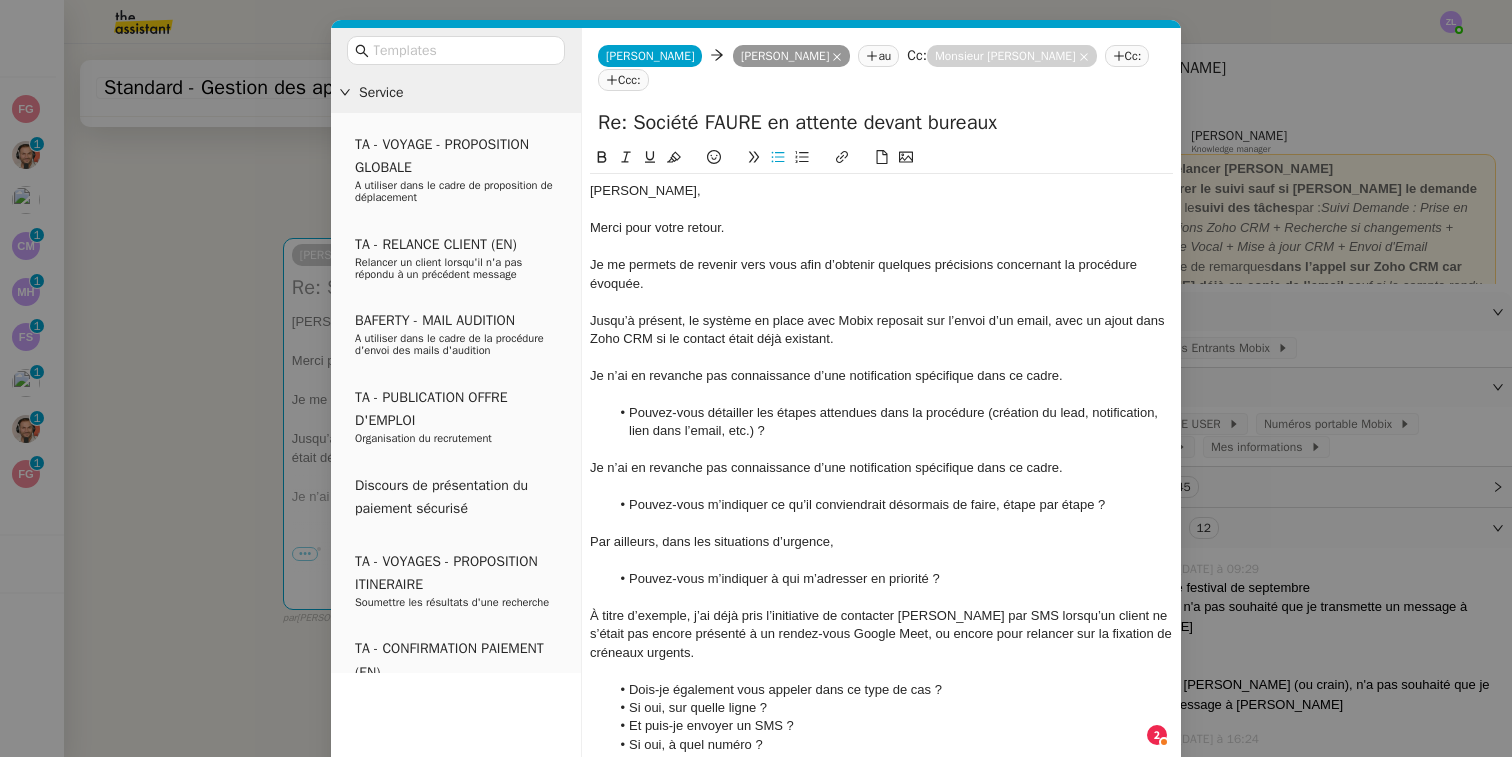 drag, startPoint x: 989, startPoint y: 410, endPoint x: 928, endPoint y: 471, distance: 86.26703 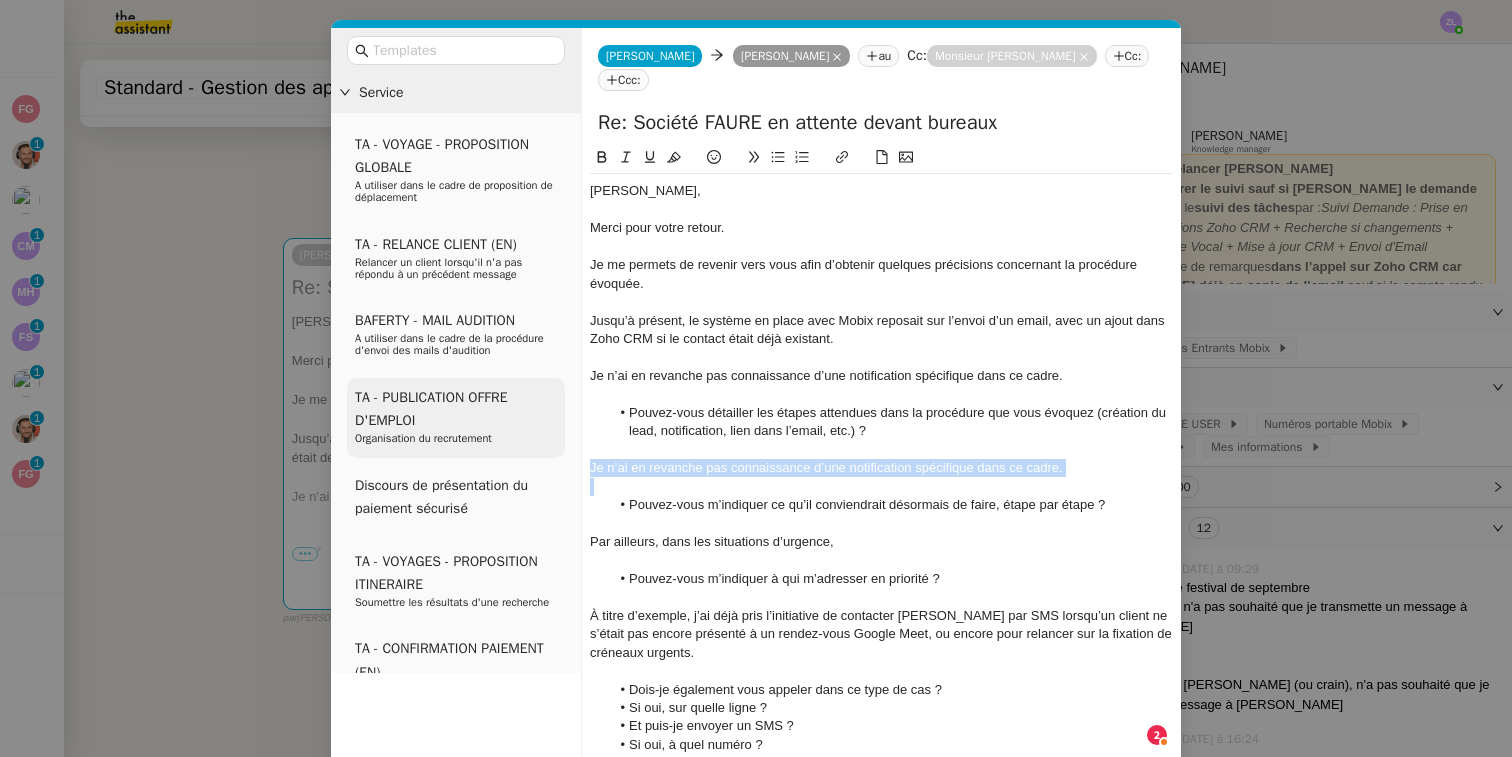 drag, startPoint x: 1078, startPoint y: 472, endPoint x: 543, endPoint y: 457, distance: 535.21027 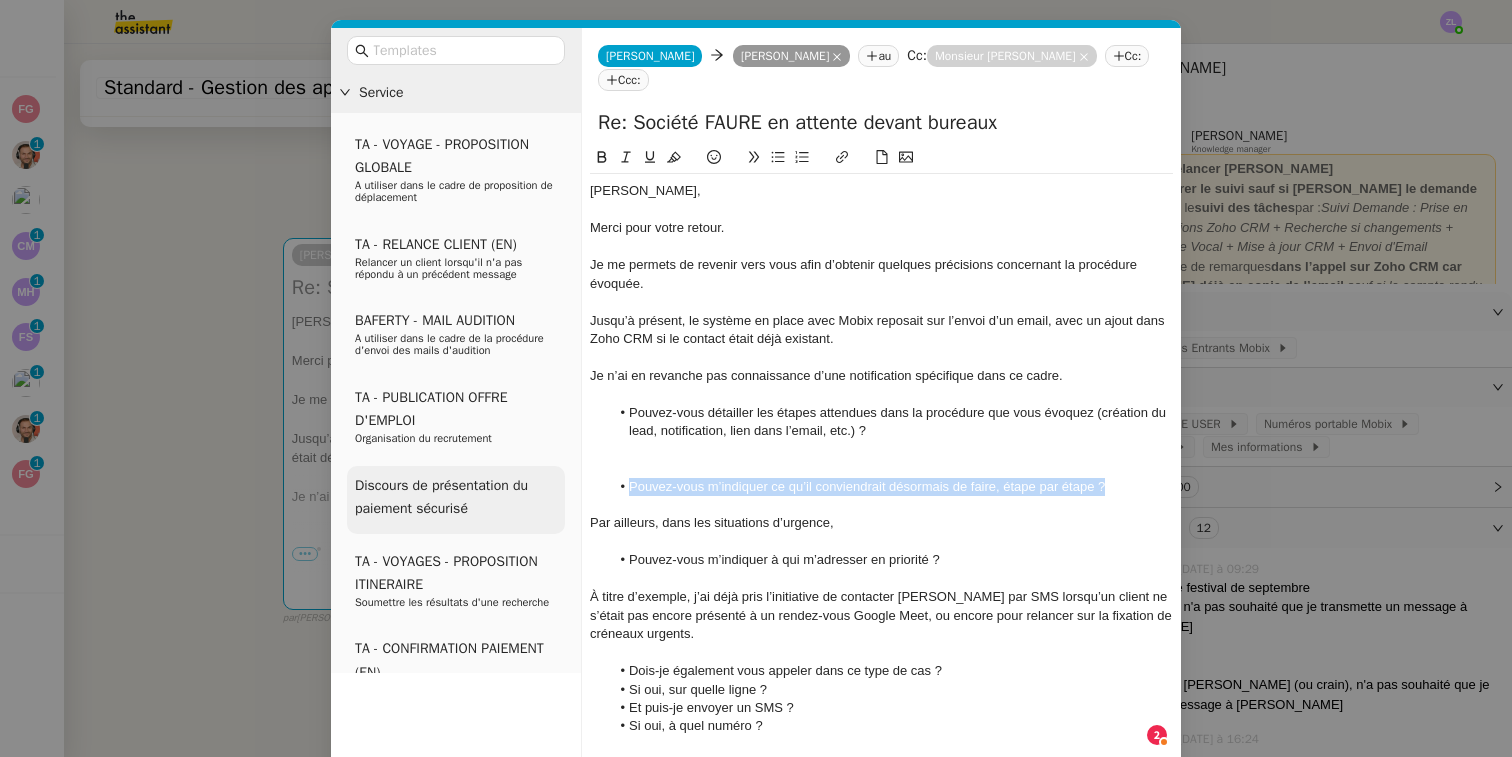 drag, startPoint x: 1120, startPoint y: 483, endPoint x: 548, endPoint y: 475, distance: 572.05597 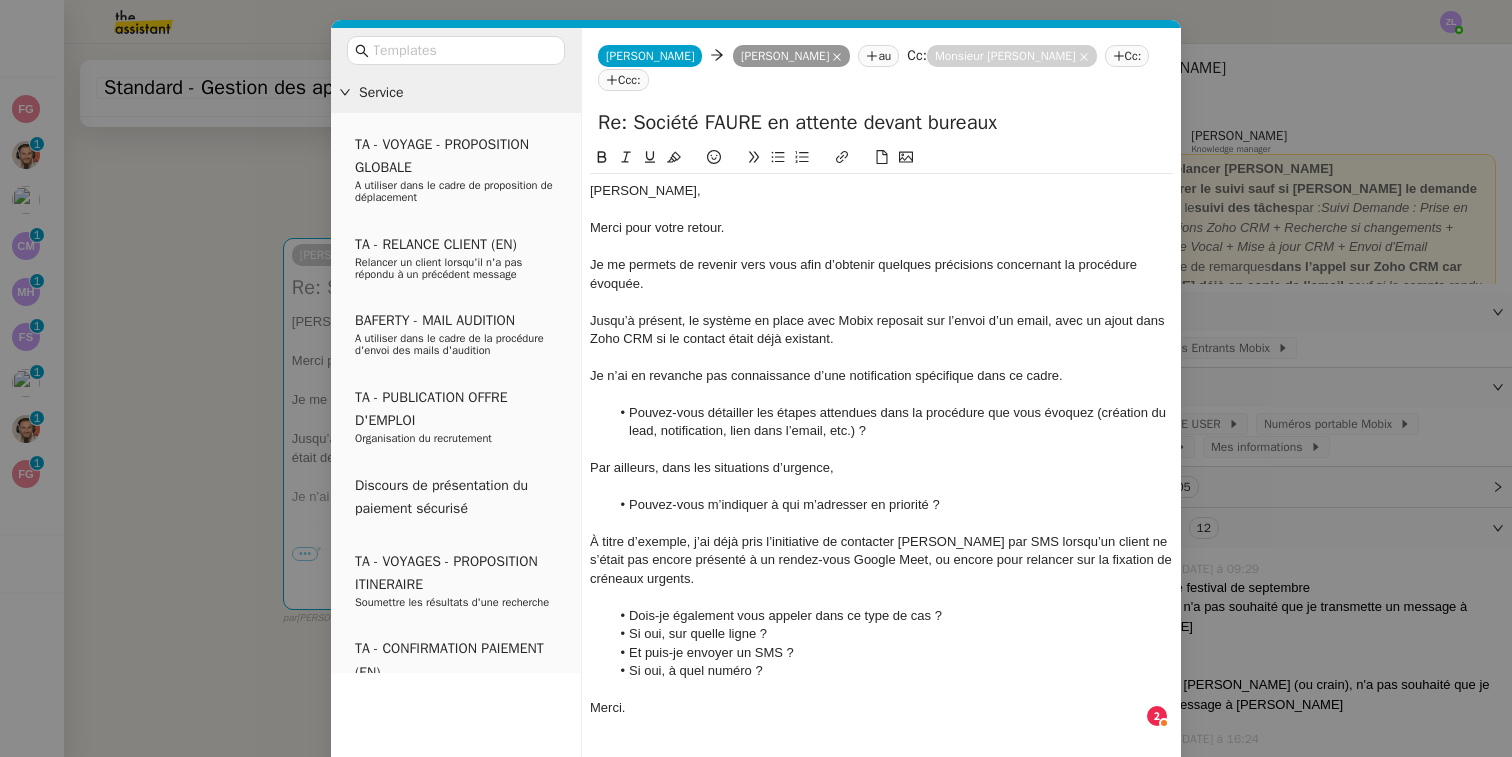 scroll, scrollTop: 0, scrollLeft: 0, axis: both 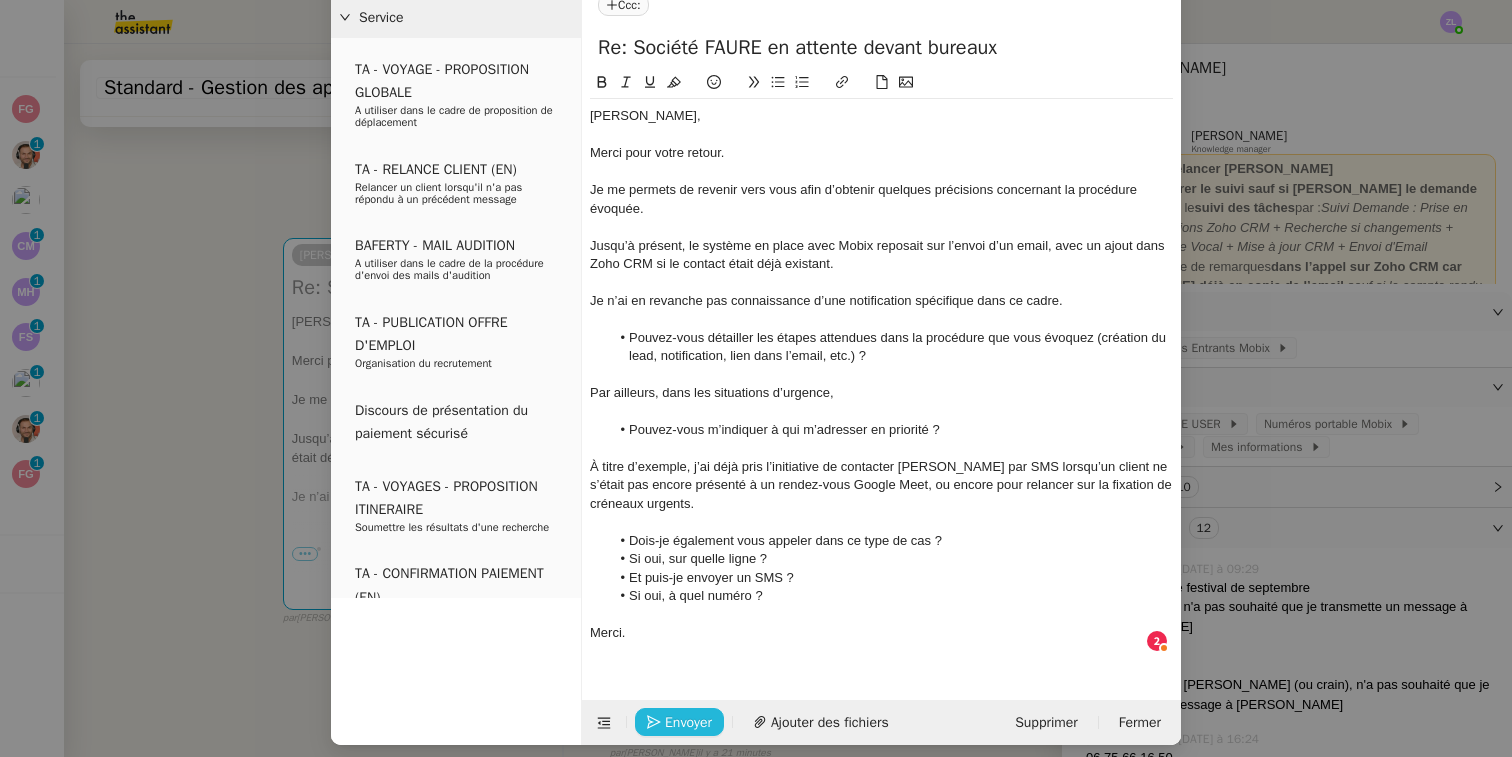 click on "Envoyer" 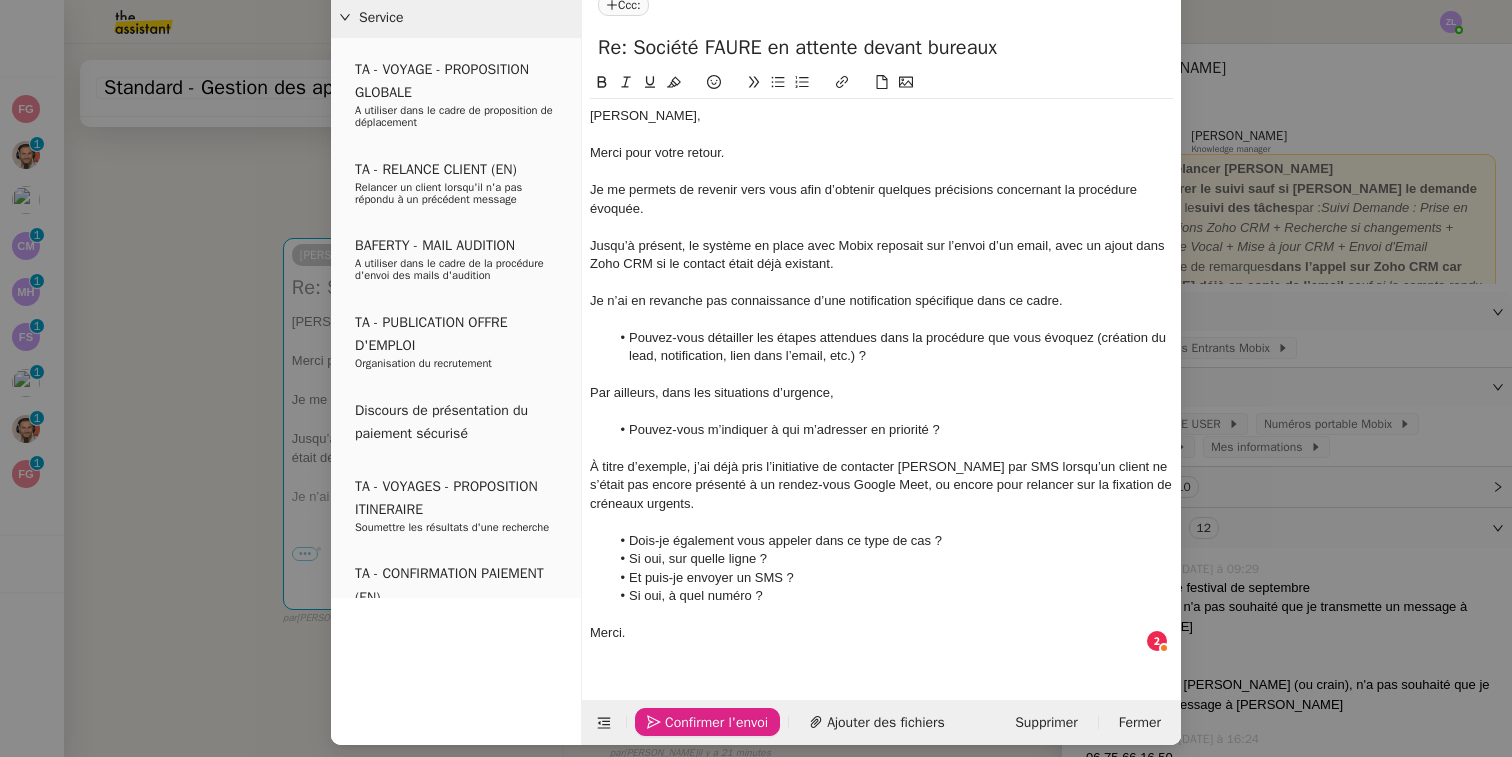 click on "Confirmer l'envoi" 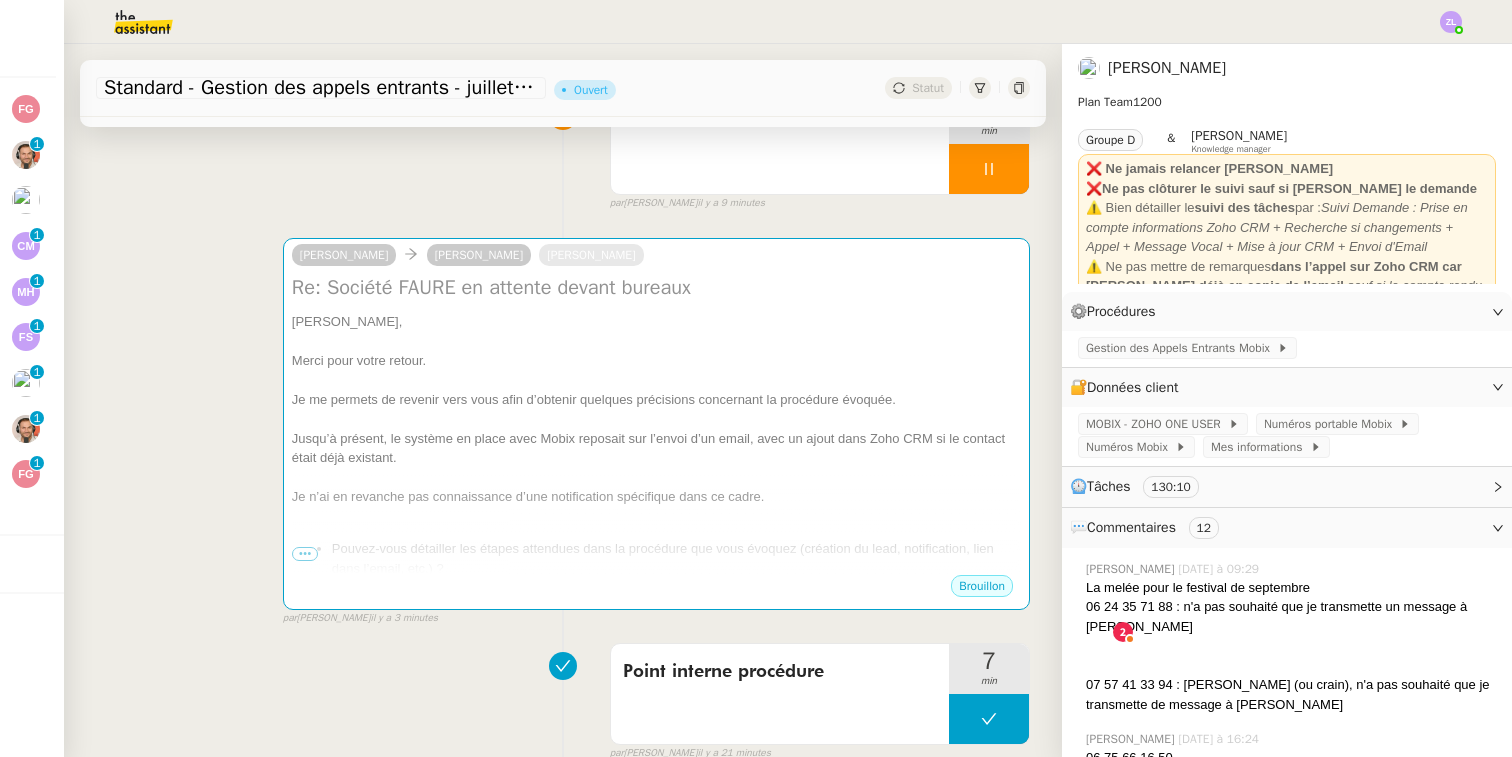 scroll, scrollTop: 55, scrollLeft: 0, axis: vertical 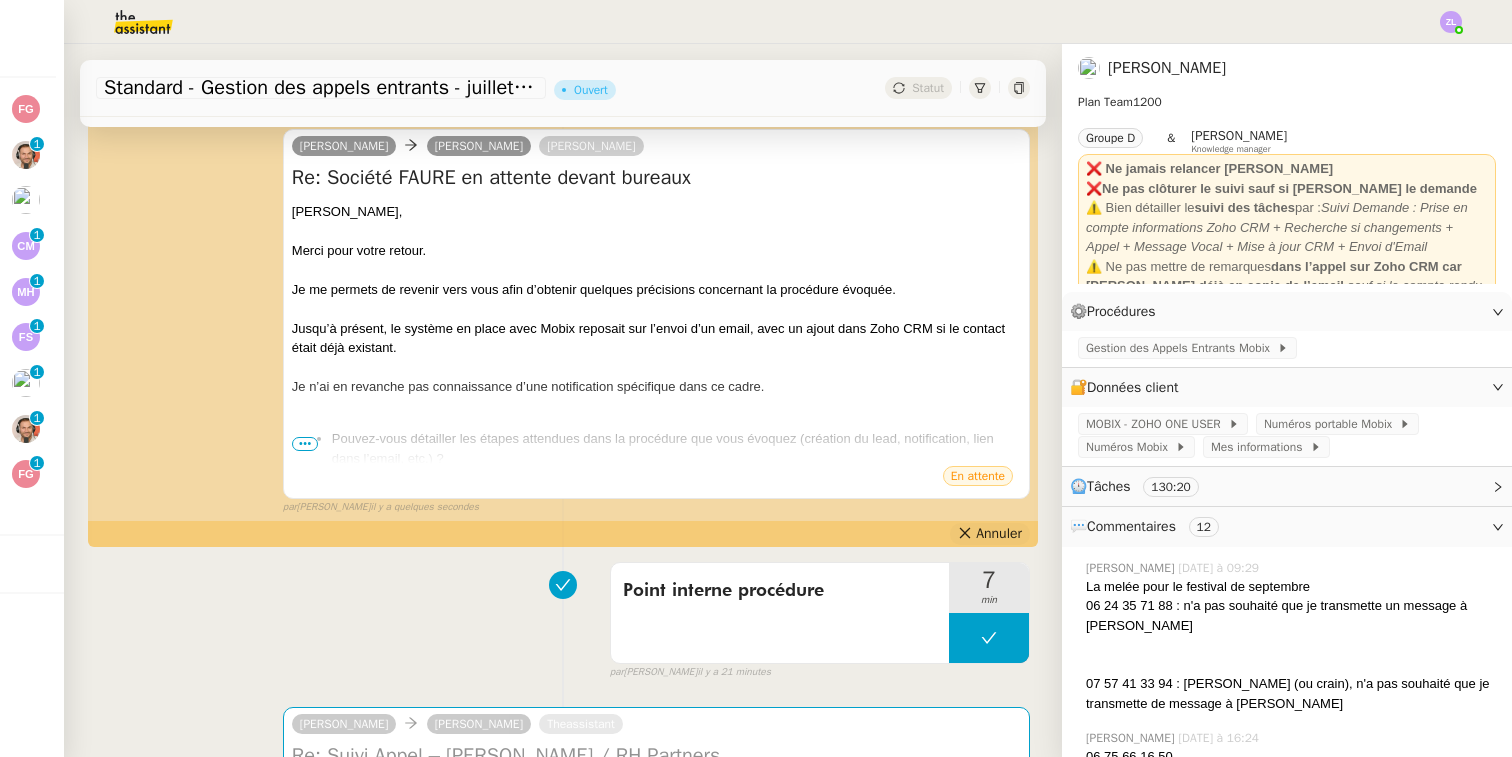 click on "Annuler" at bounding box center (999, 534) 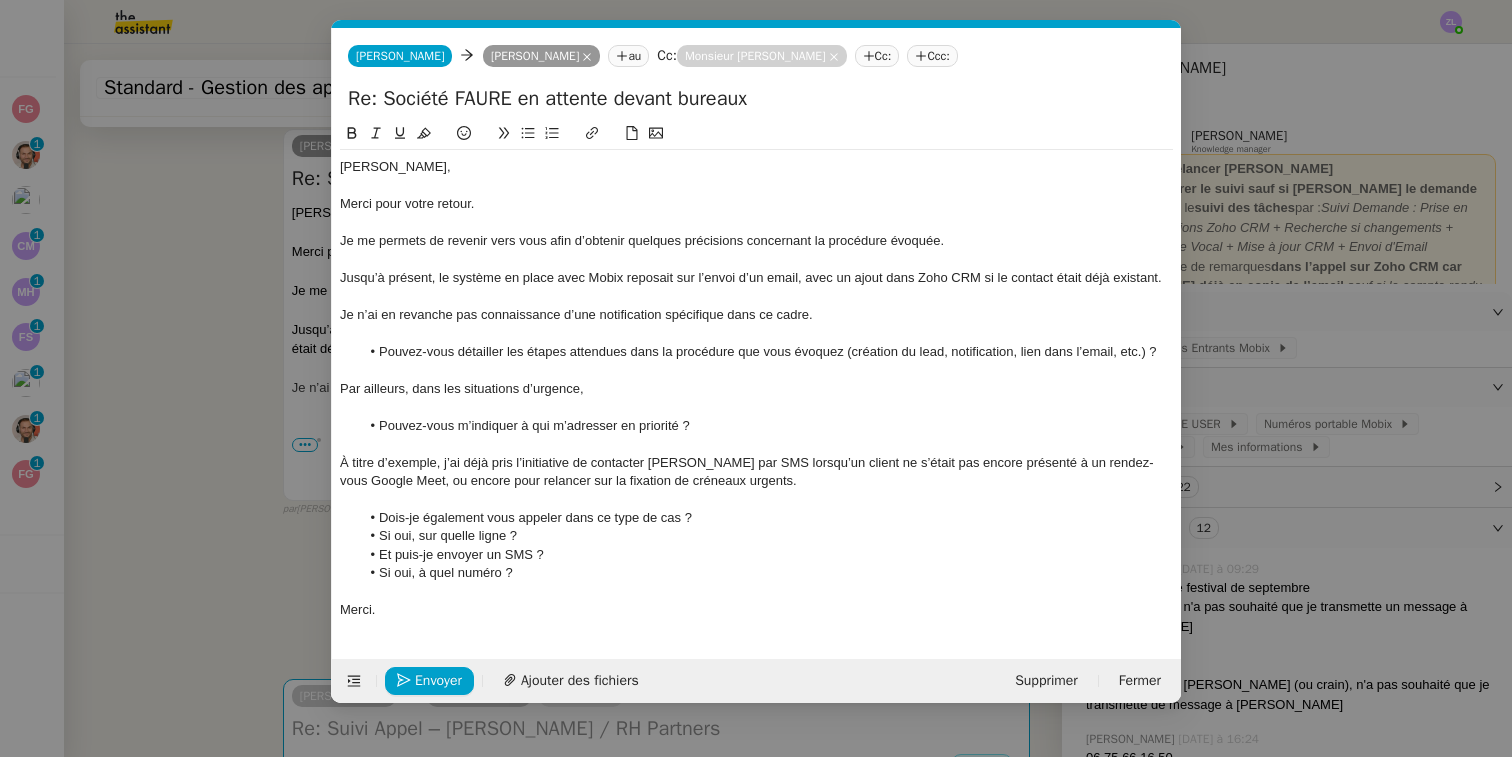scroll, scrollTop: 4, scrollLeft: 0, axis: vertical 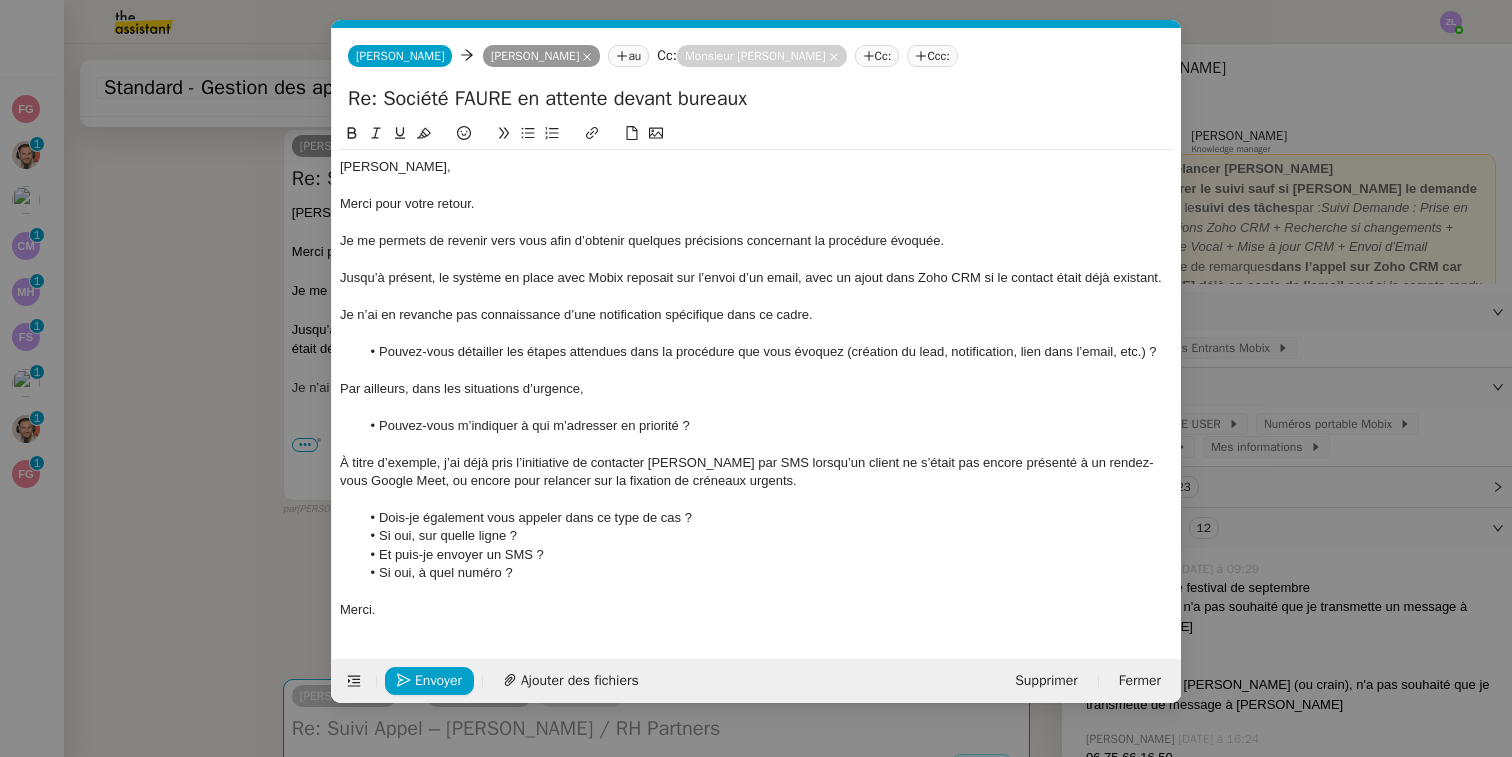 click on "Re: Société FAURE en attente devant bureaux" 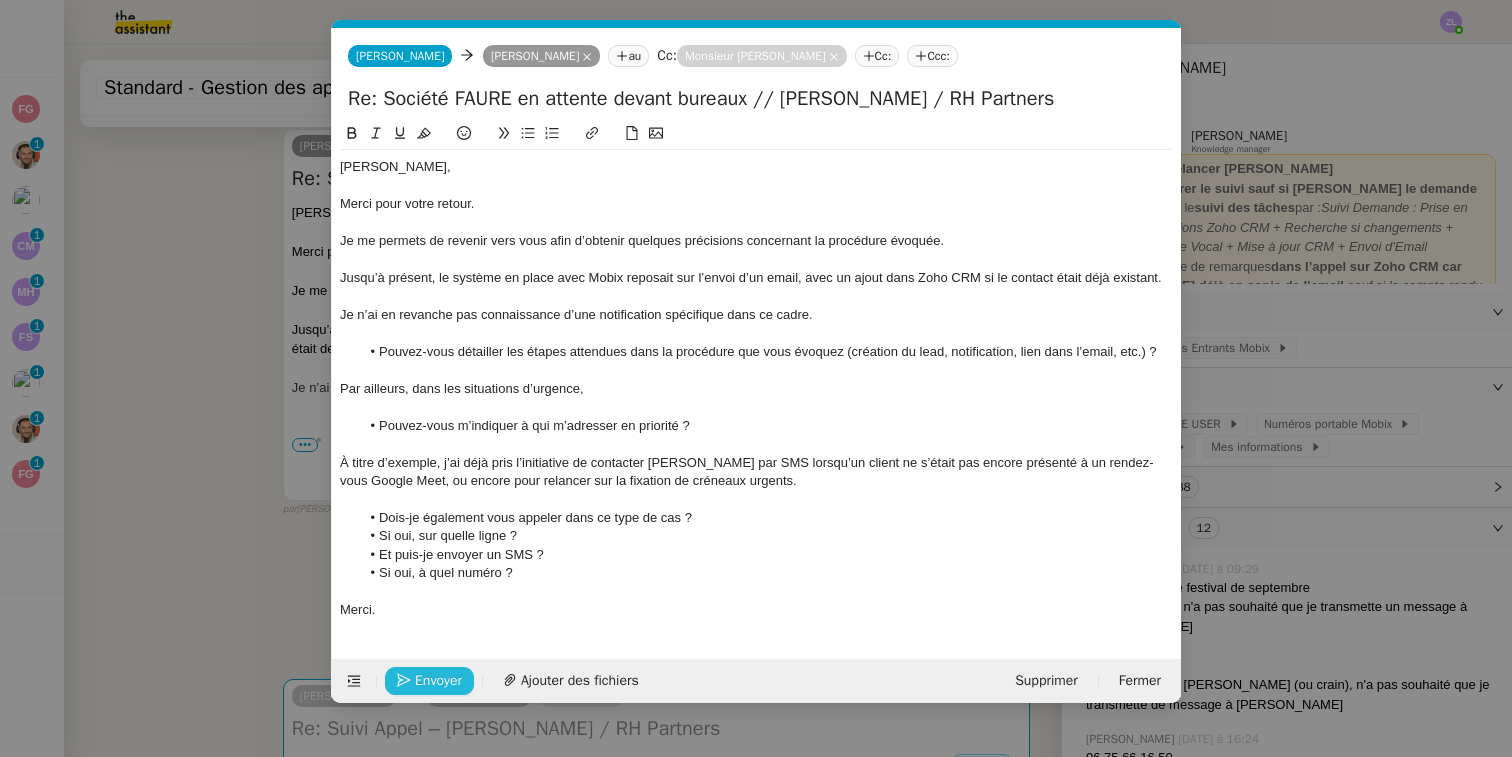 type on "Re: Société FAURE en attente devant bureaux // [PERSON_NAME] / RH Partners" 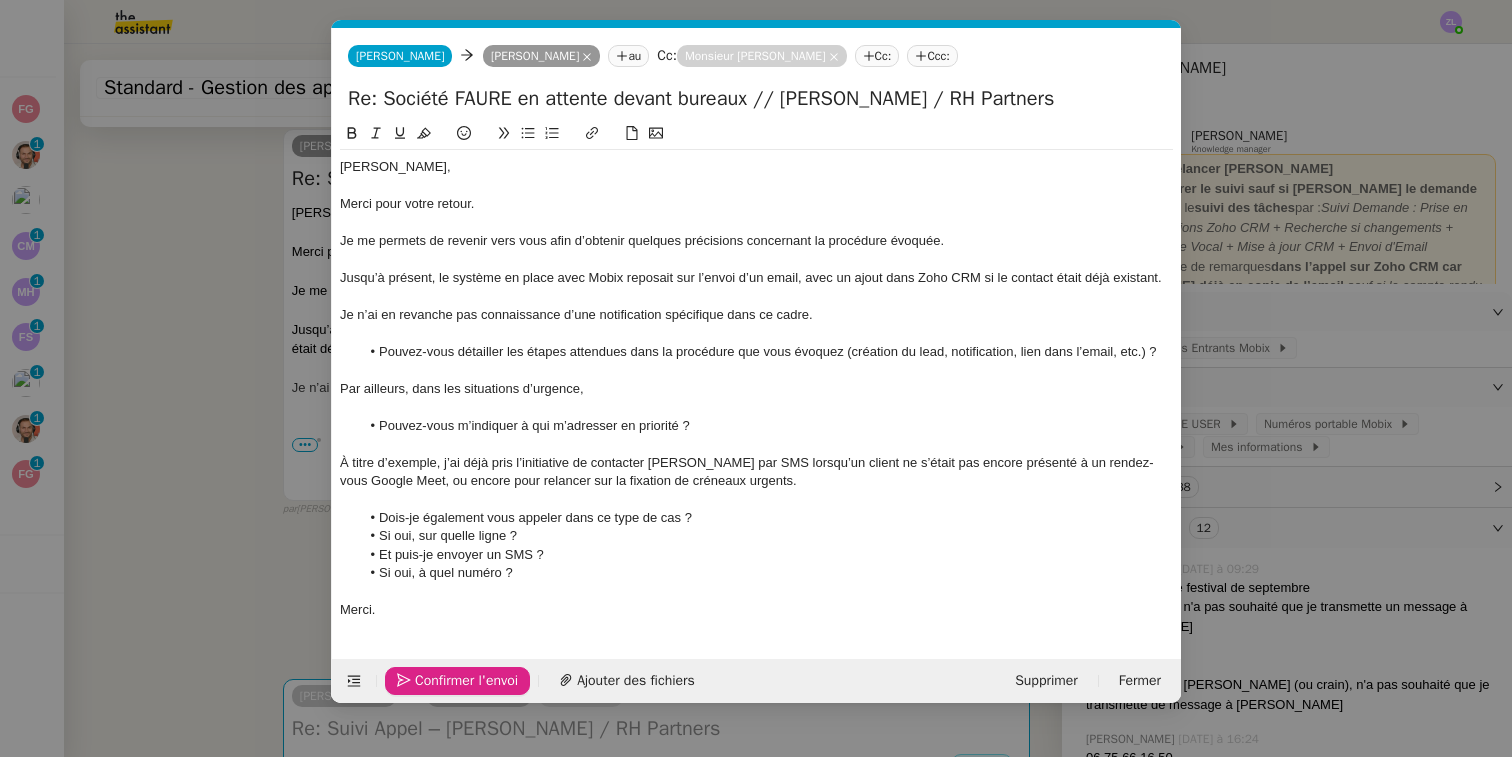 click on "Confirmer l'envoi" 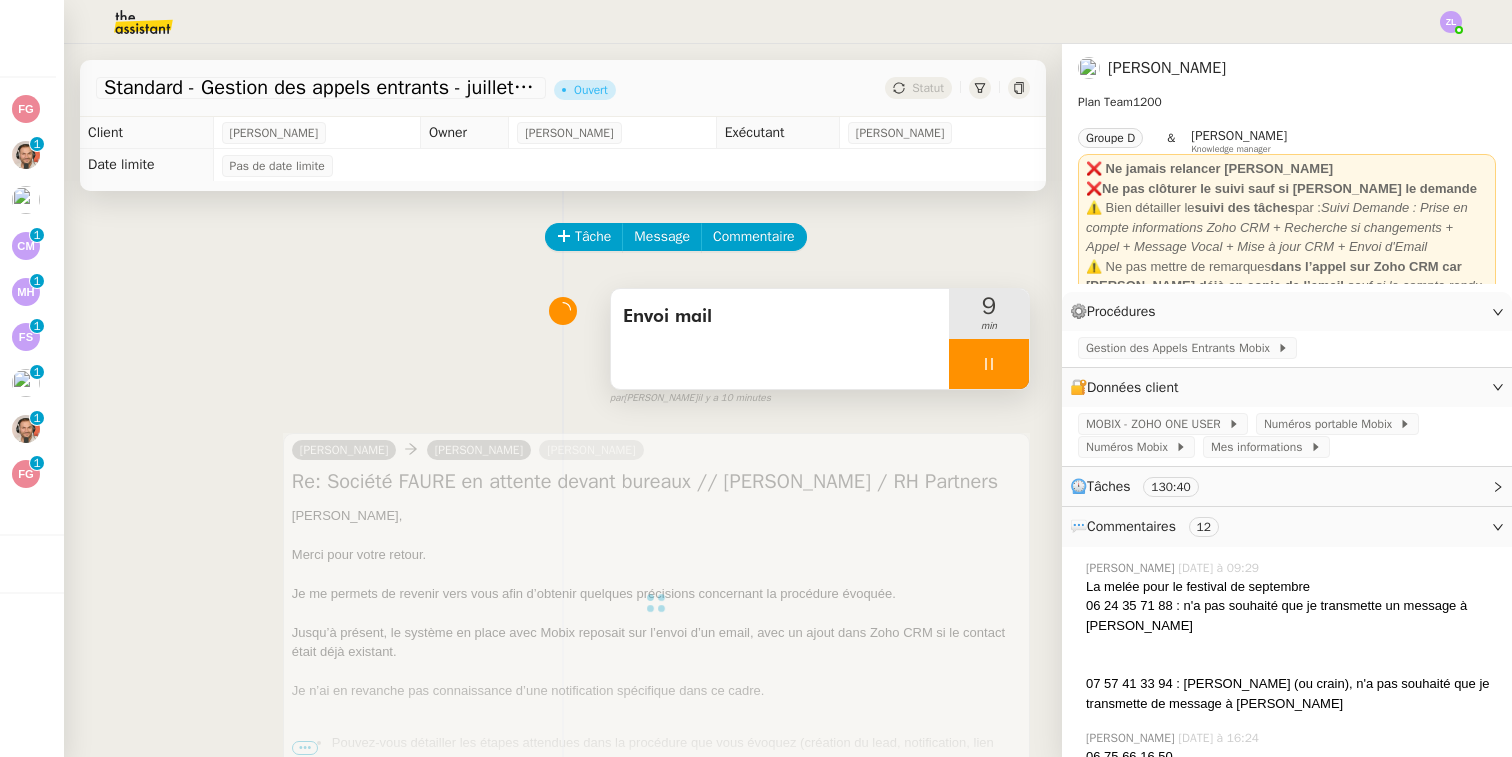 scroll, scrollTop: 0, scrollLeft: 0, axis: both 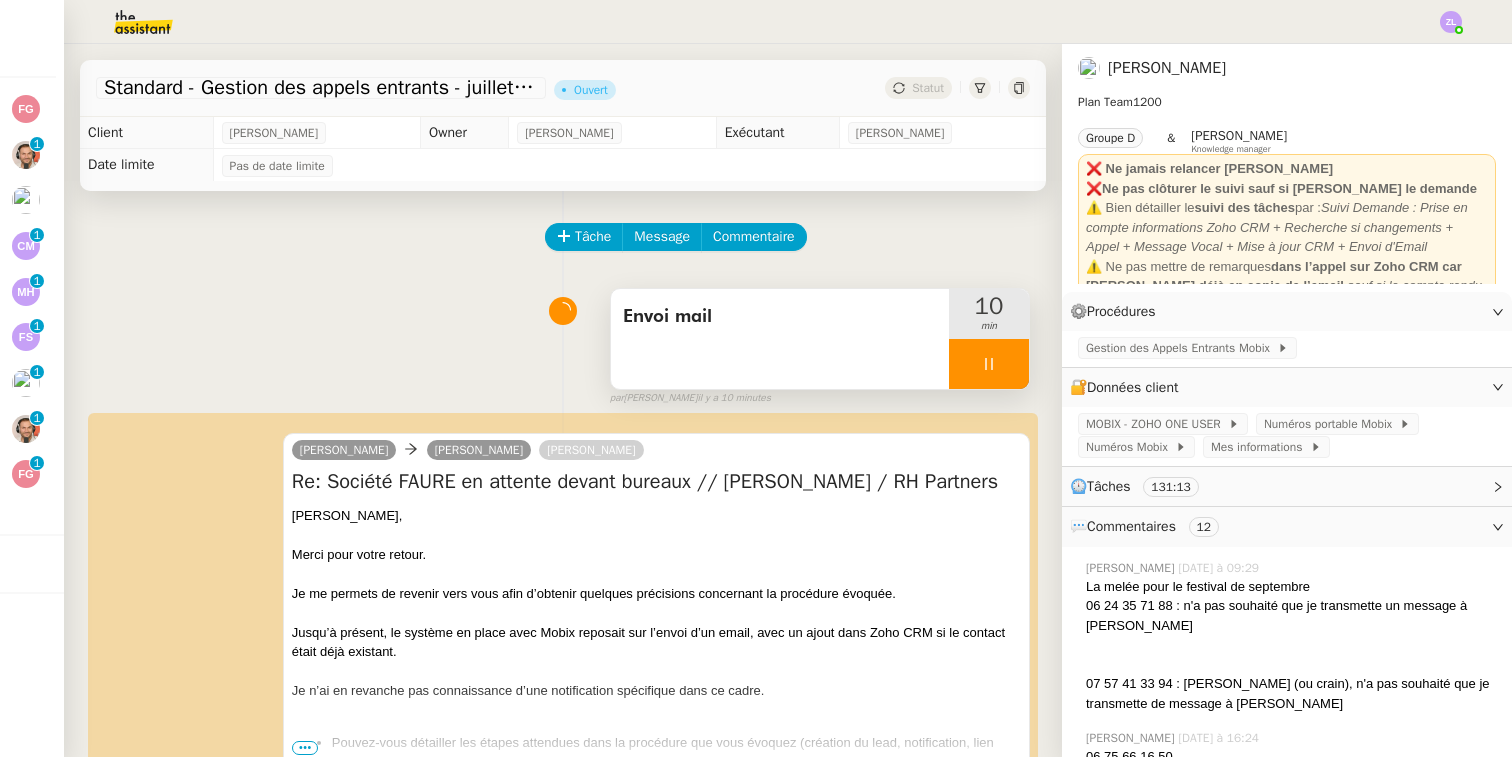 click at bounding box center [989, 364] 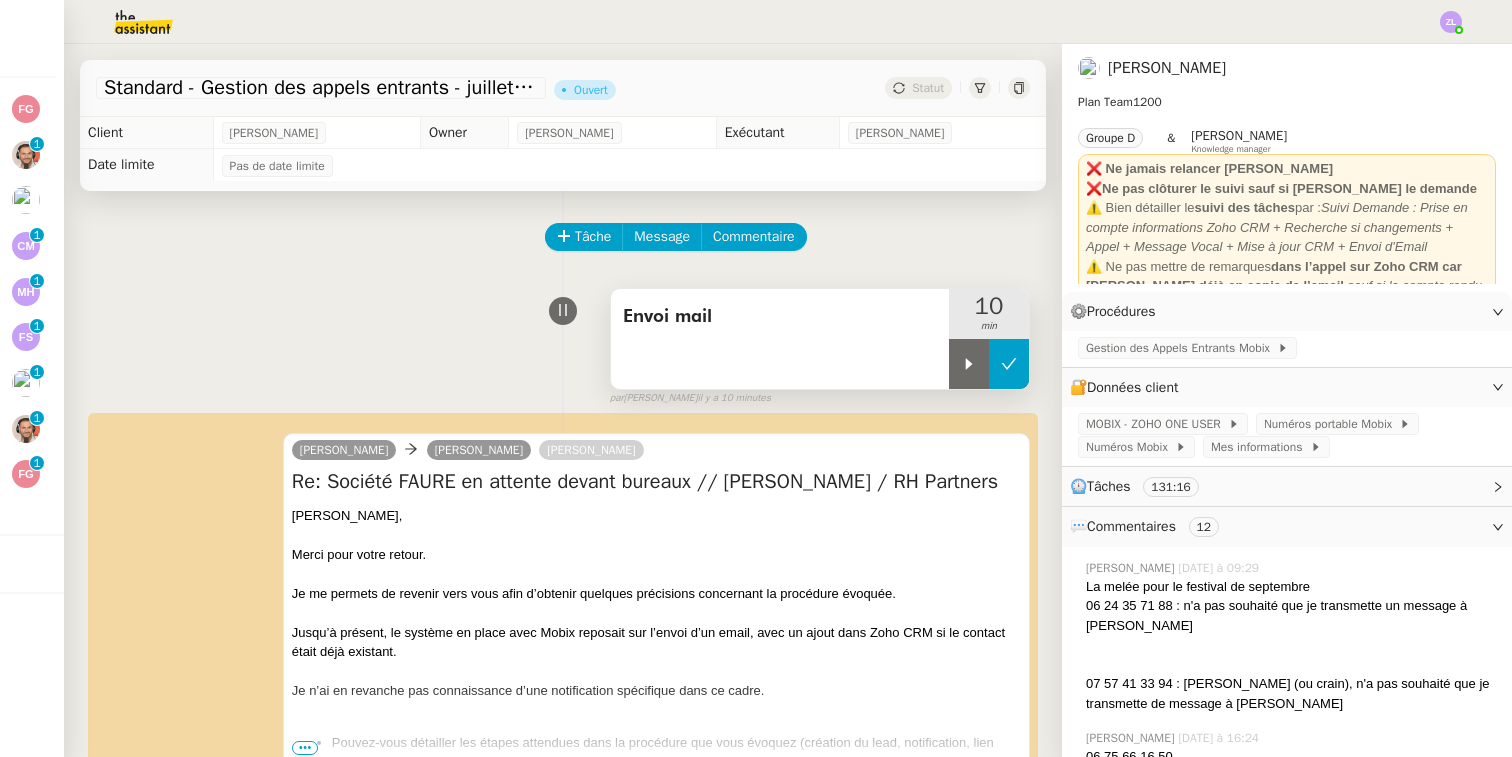 click at bounding box center (1009, 364) 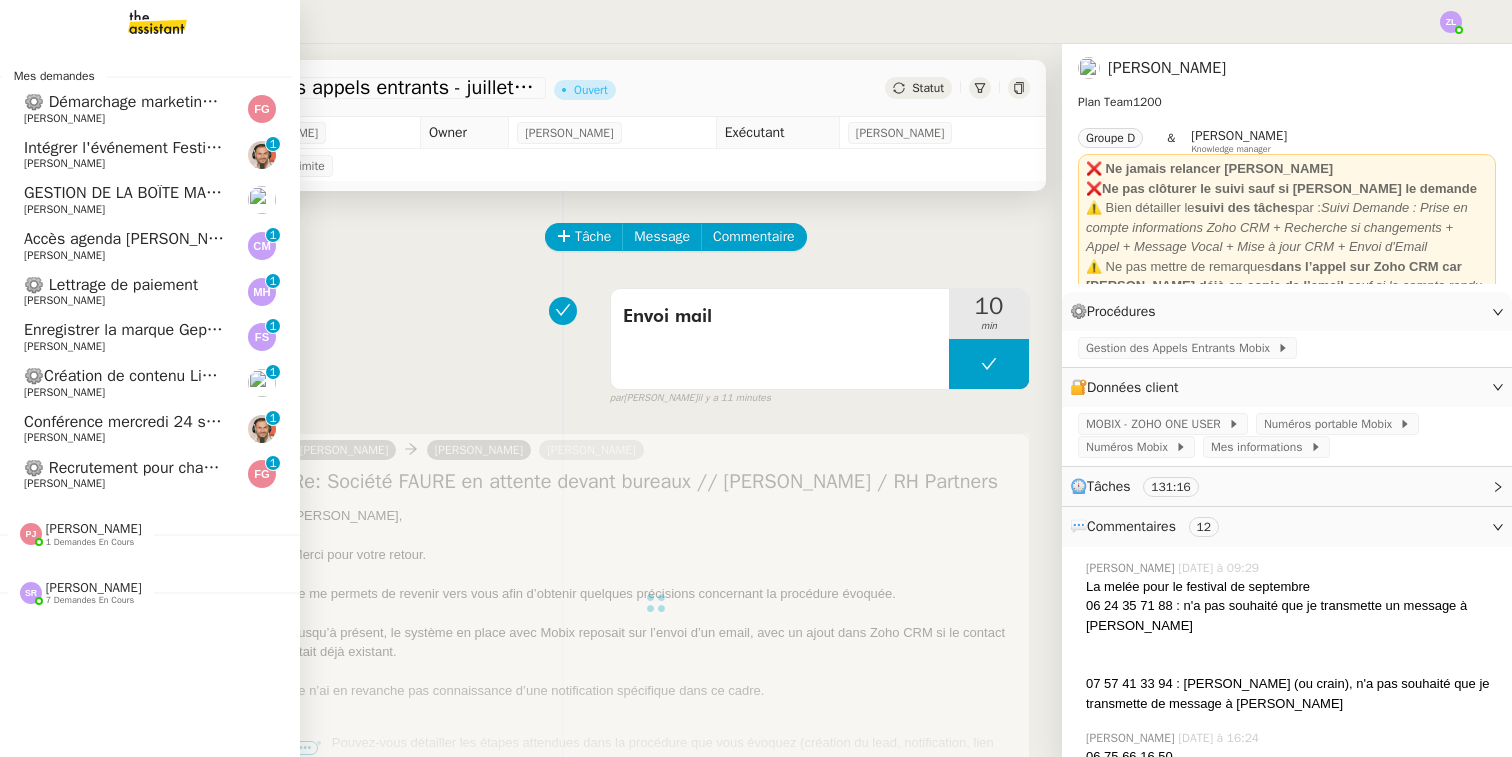click on "[PERSON_NAME]" 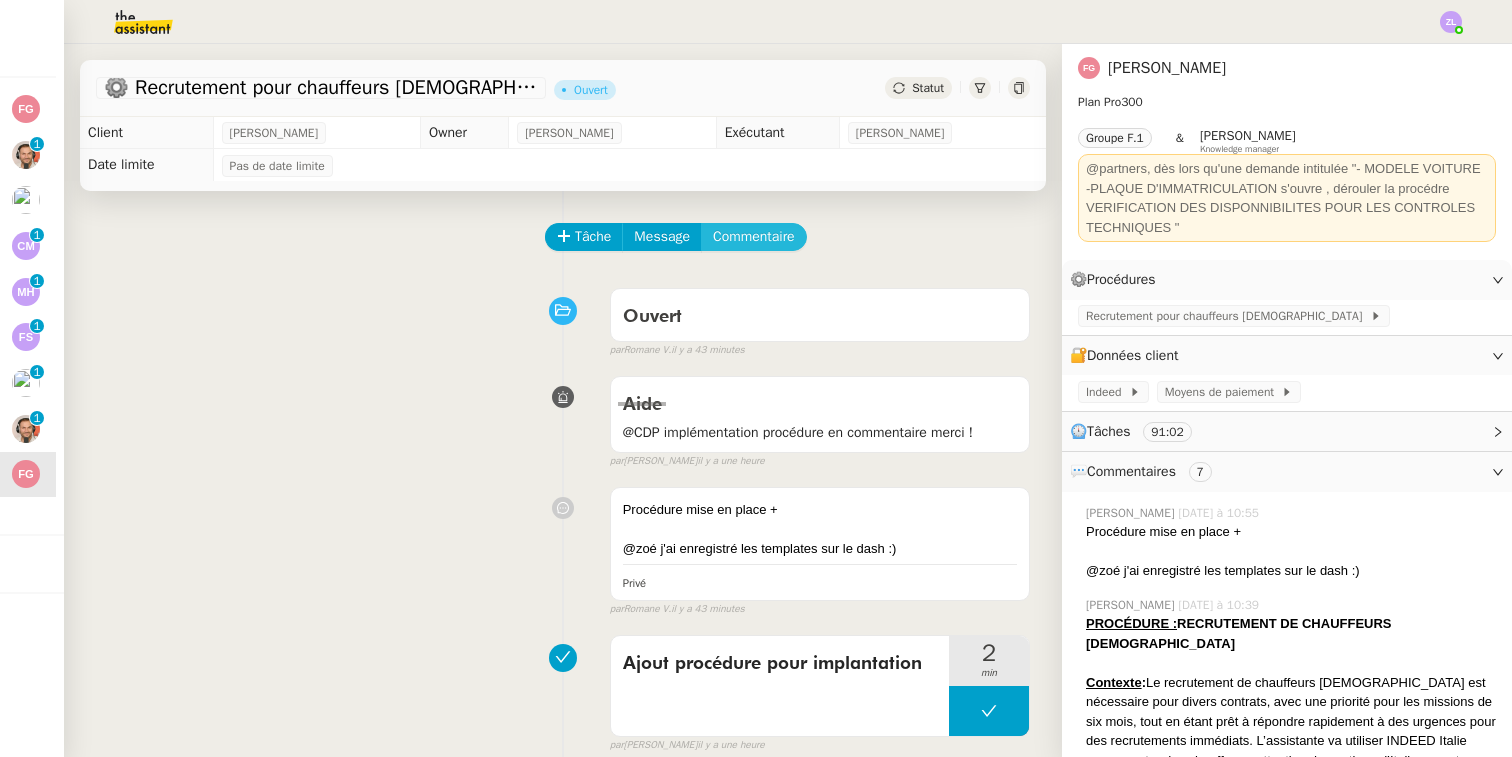 click on "Commentaire" 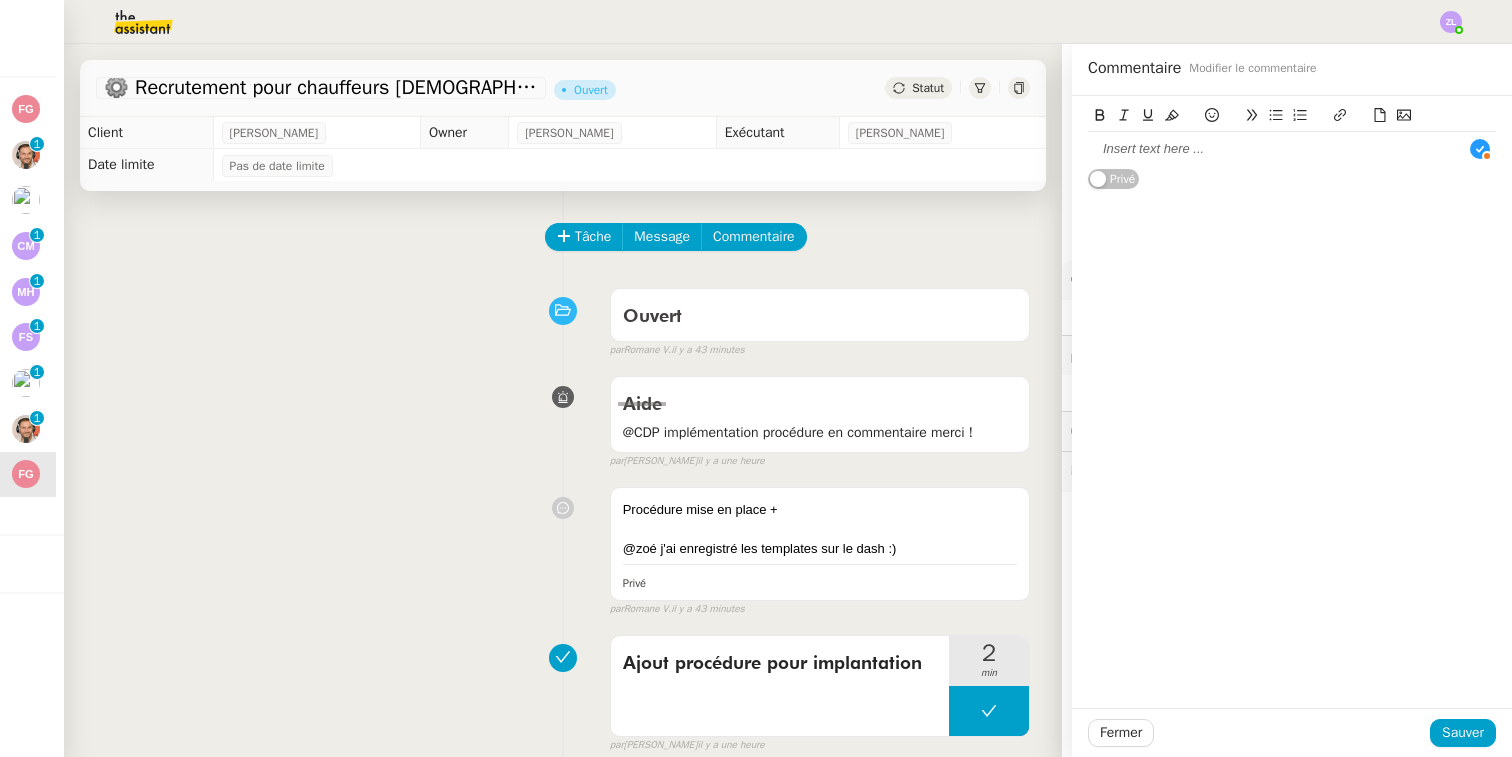 type 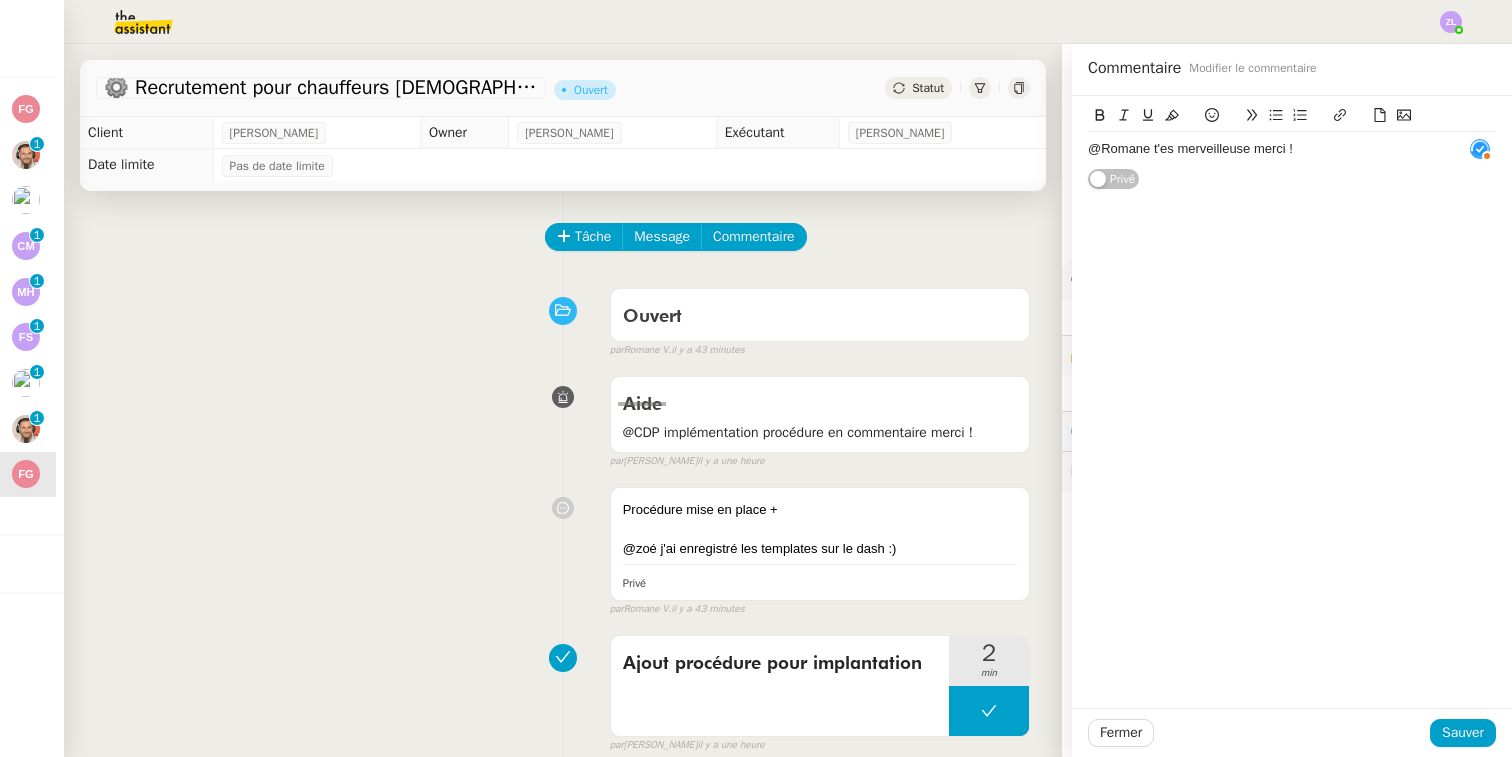 click 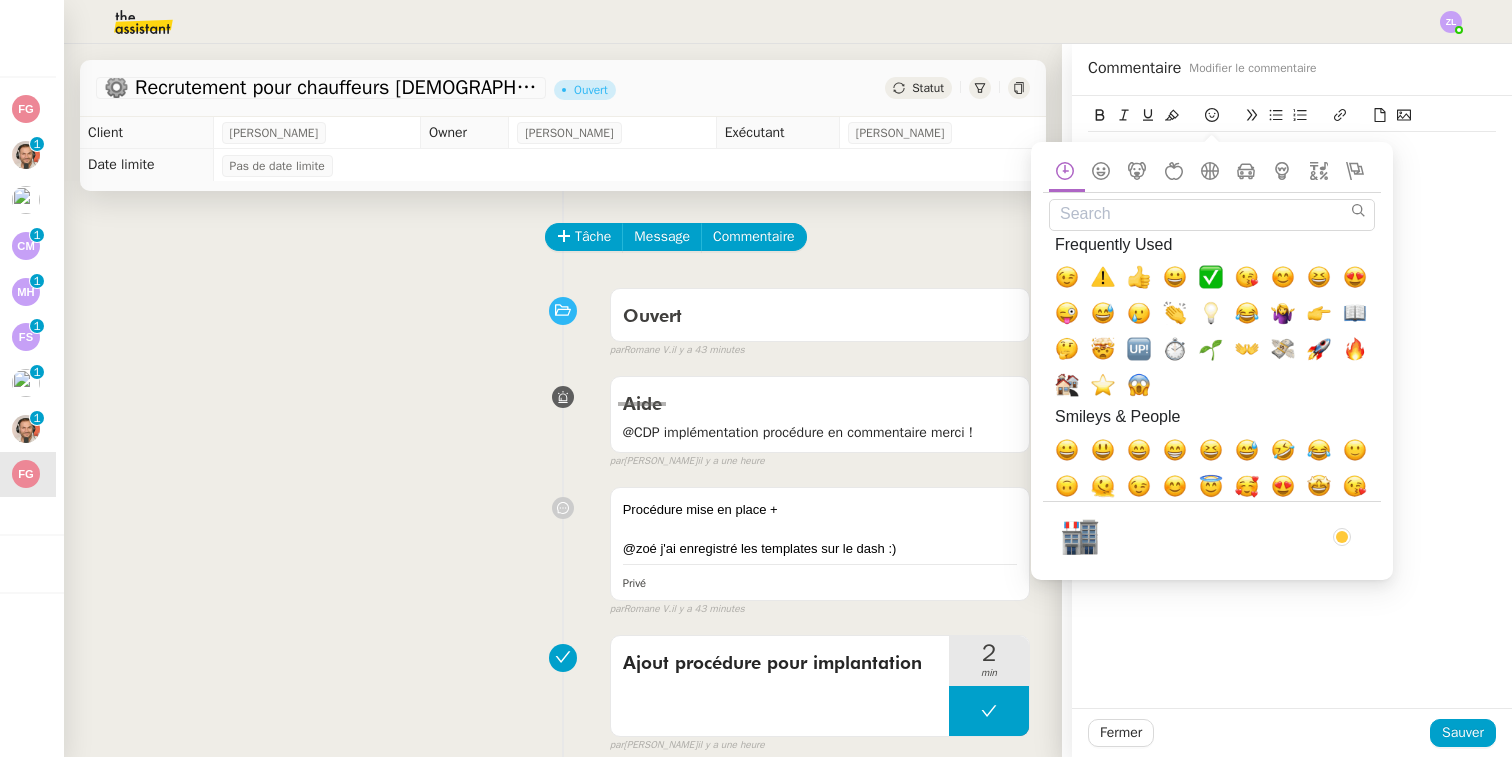 click 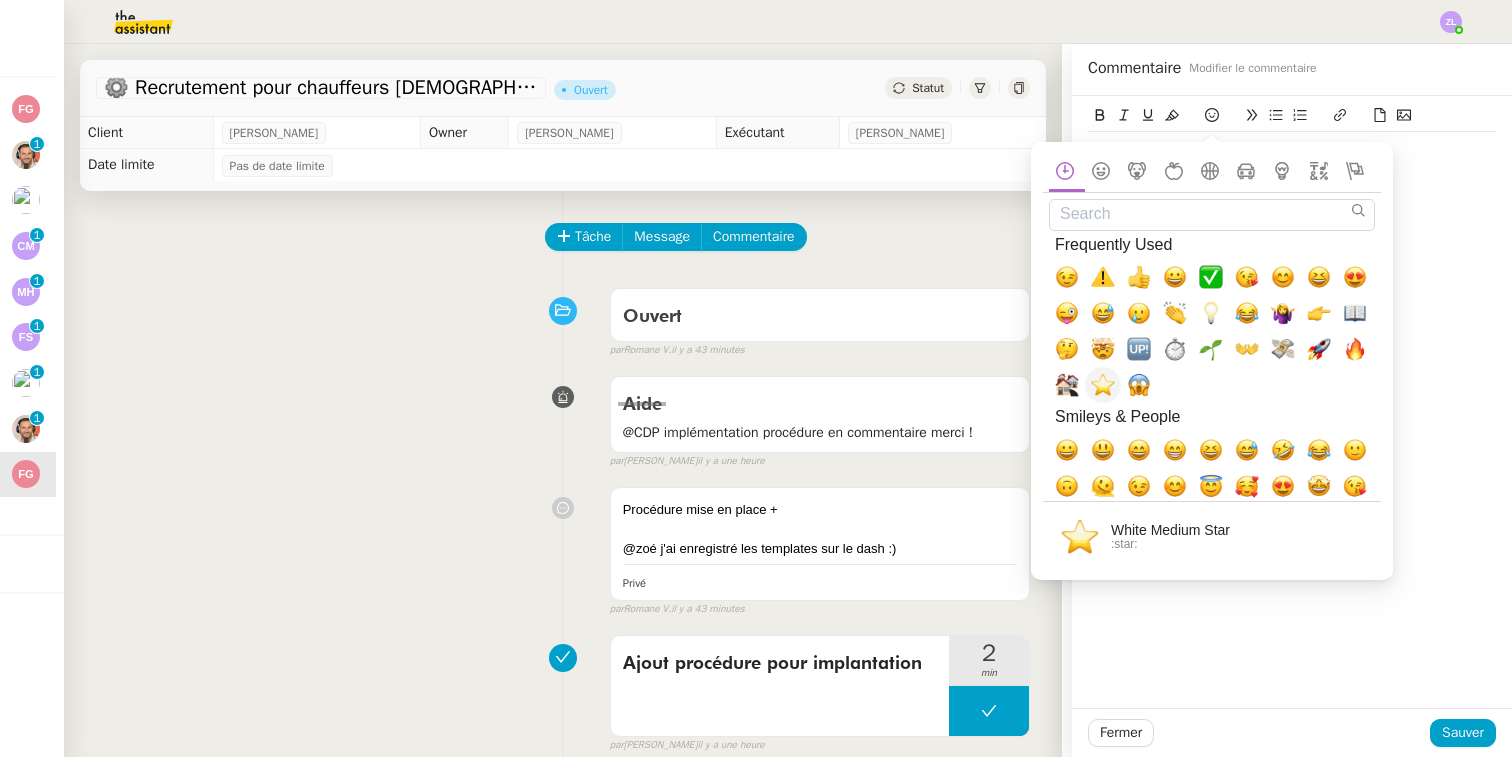 click at bounding box center (1103, 385) 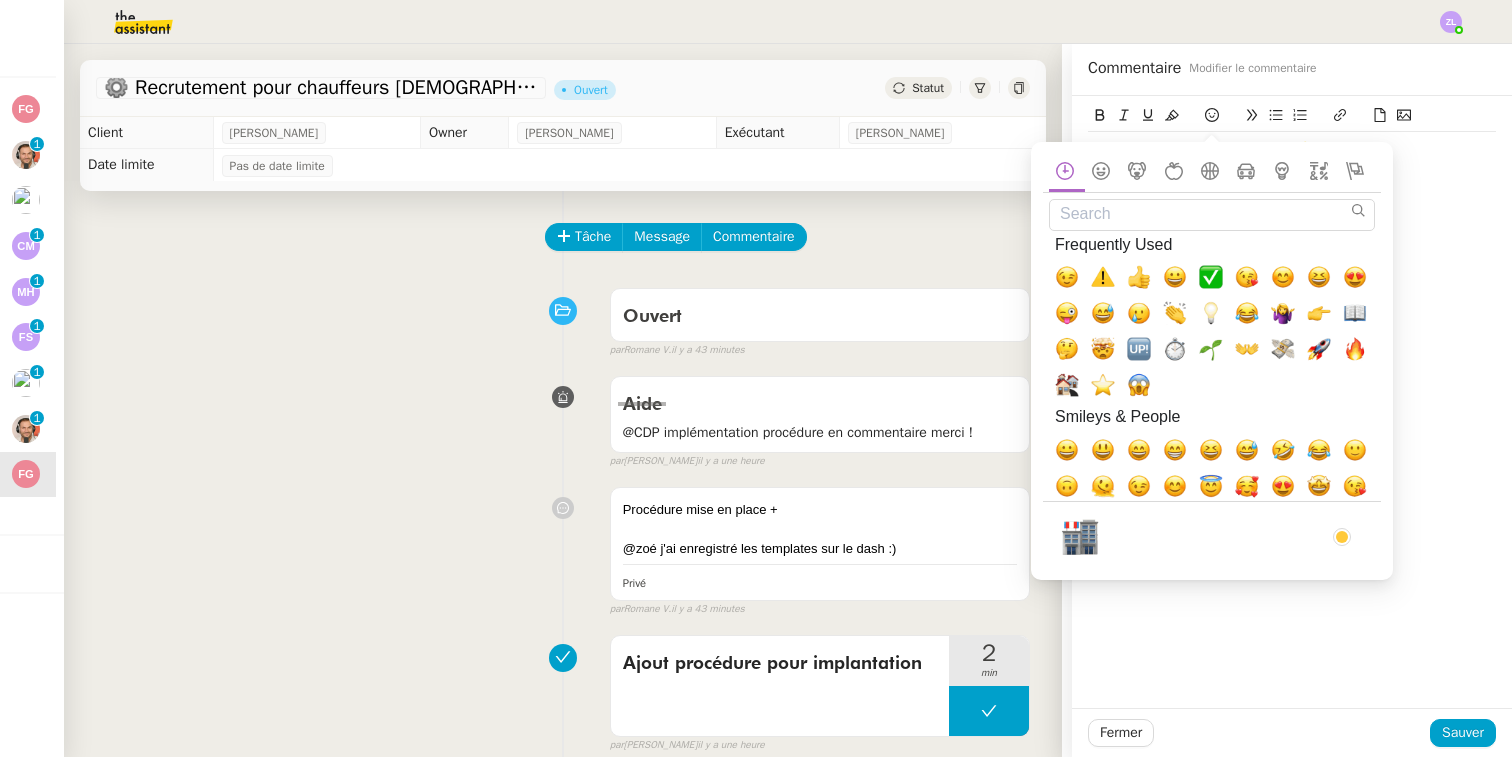 click on "@Romane t'es merveilleuse merci ! ⭐ Privé" 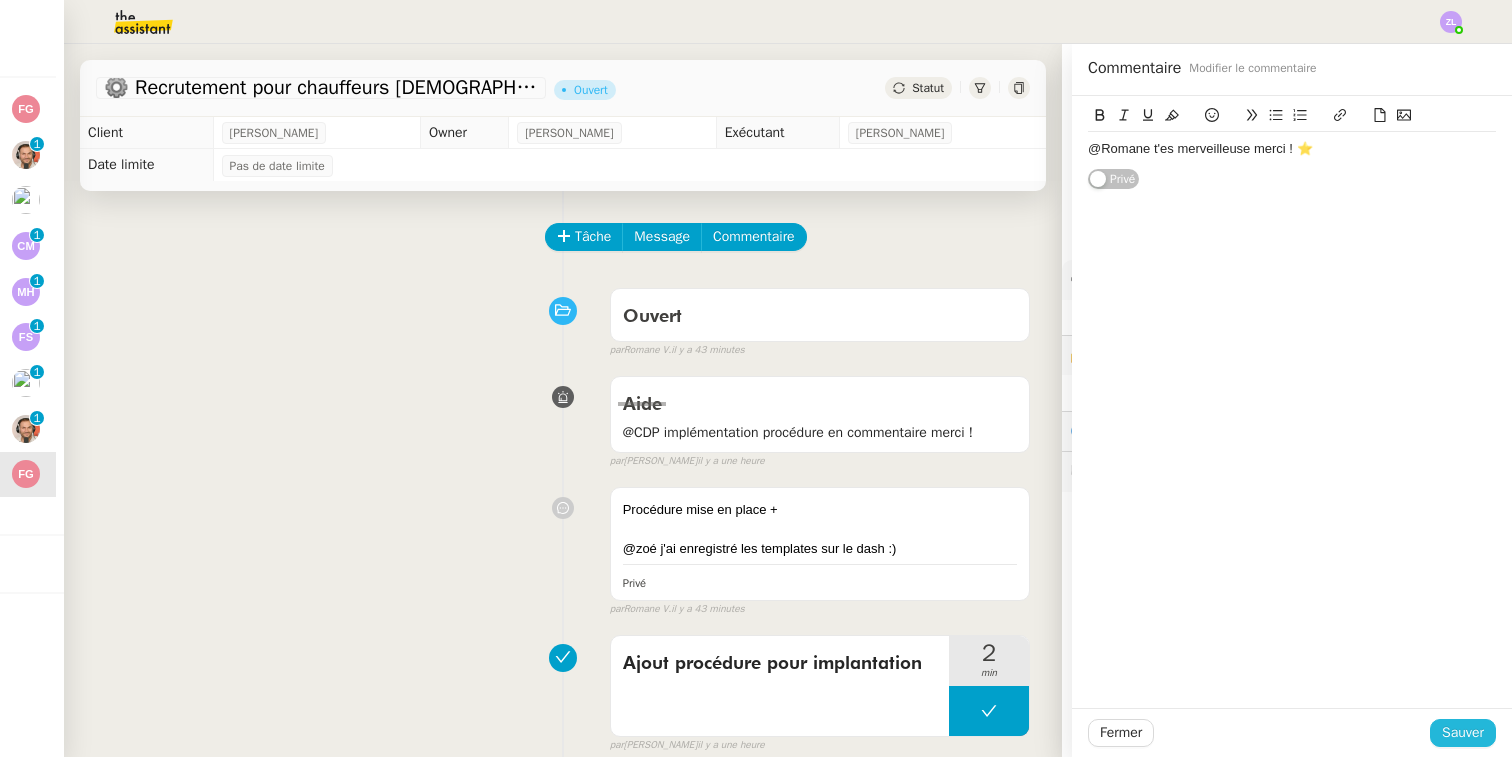 click on "Sauver" 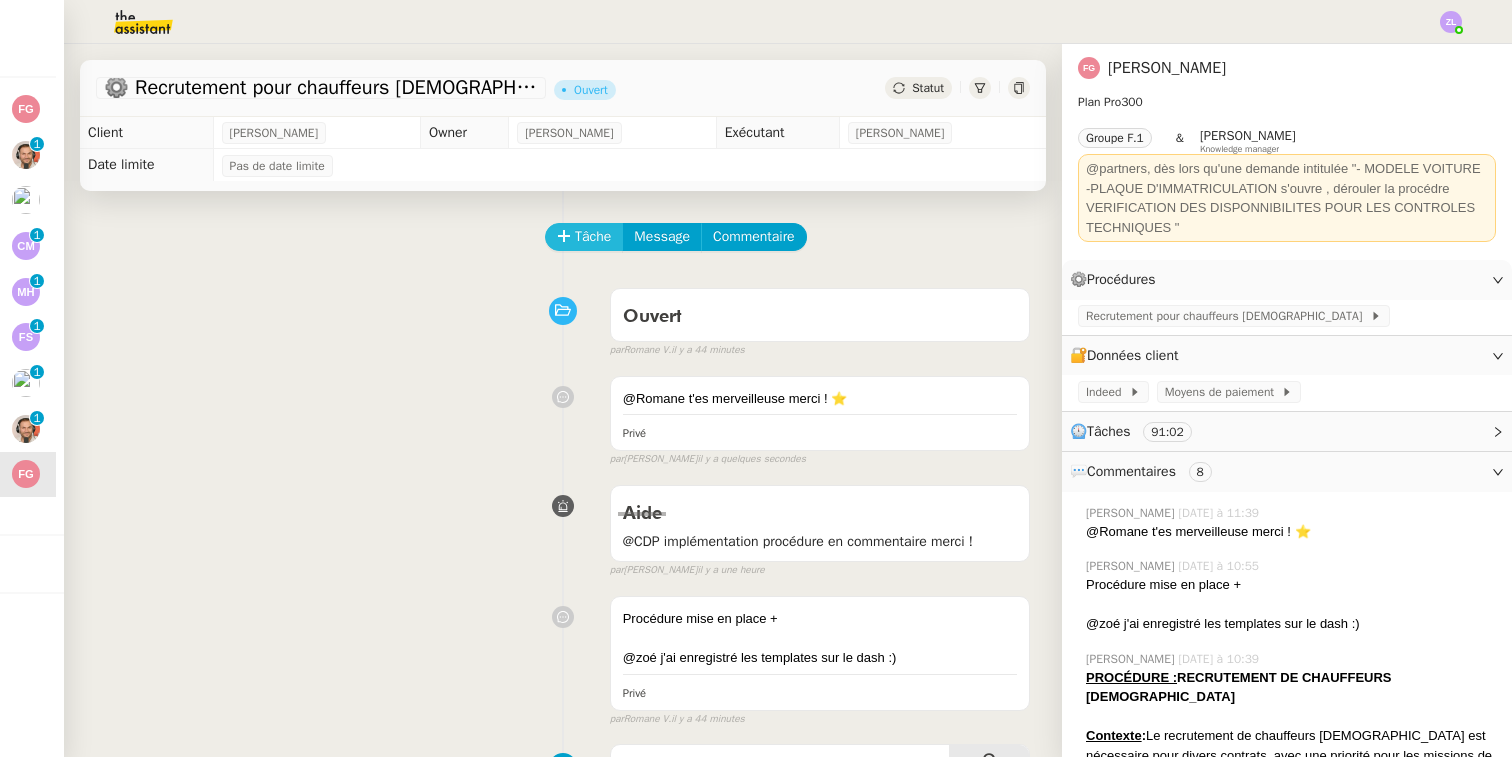 scroll, scrollTop: 0, scrollLeft: 0, axis: both 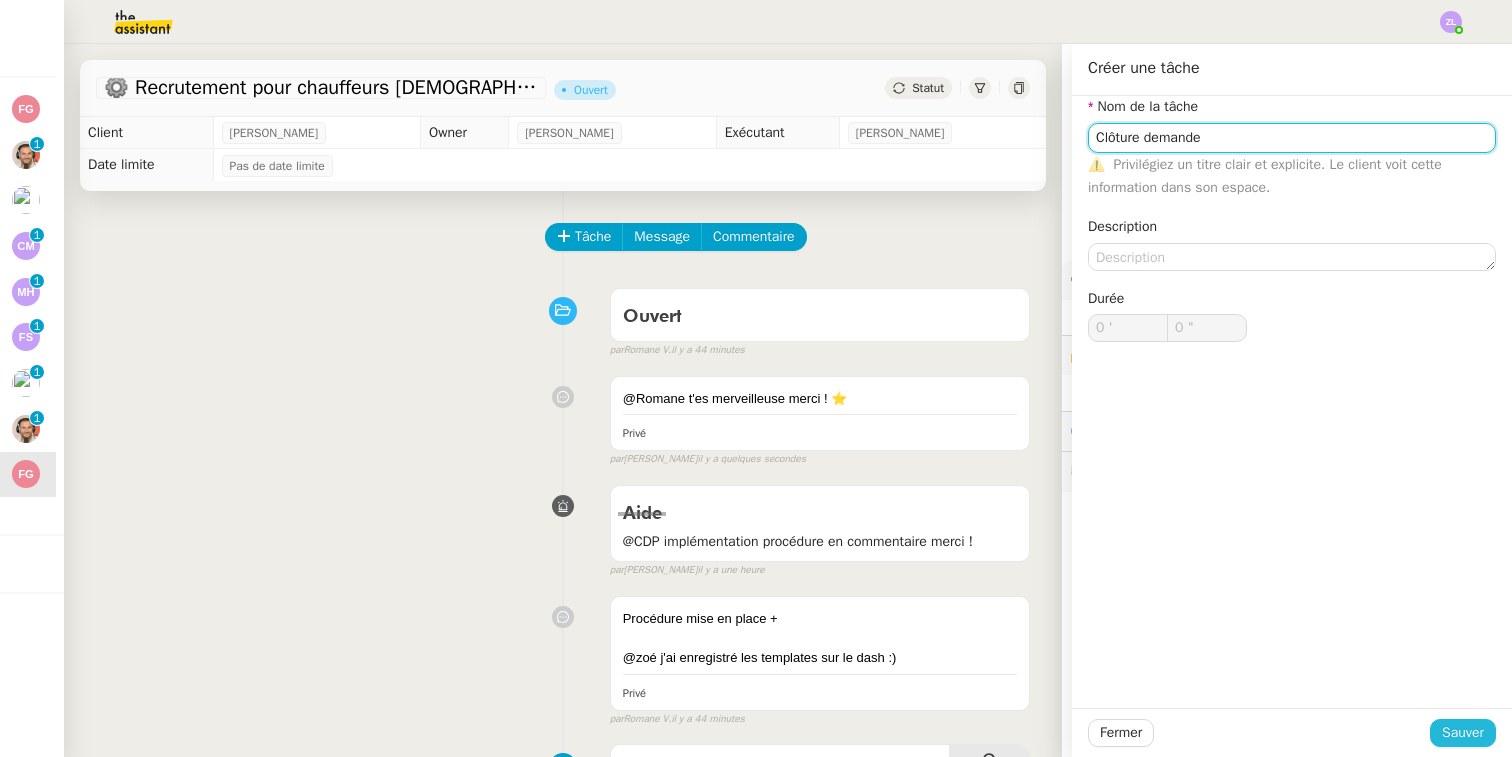 type on "Clôture demande" 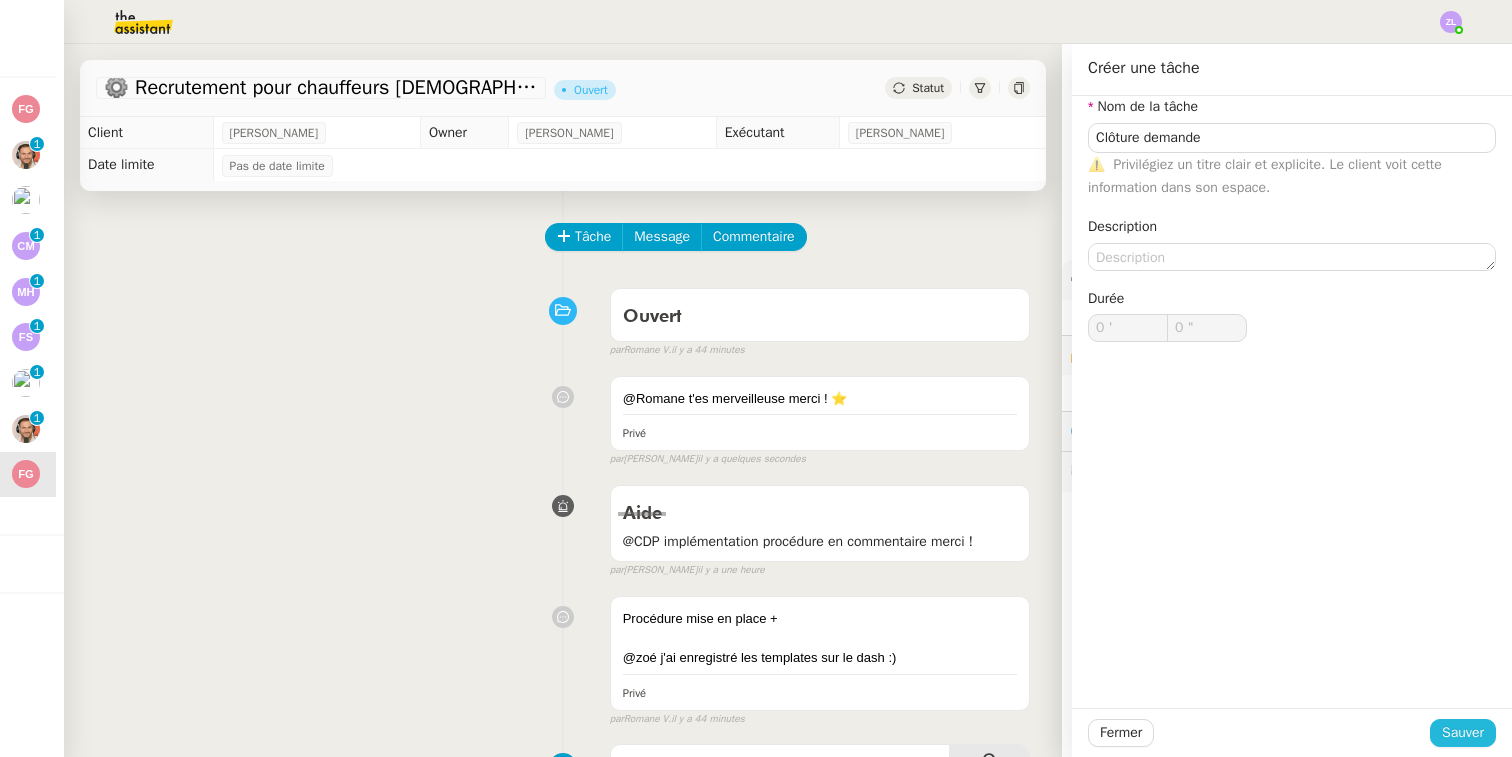 click on "Sauver" 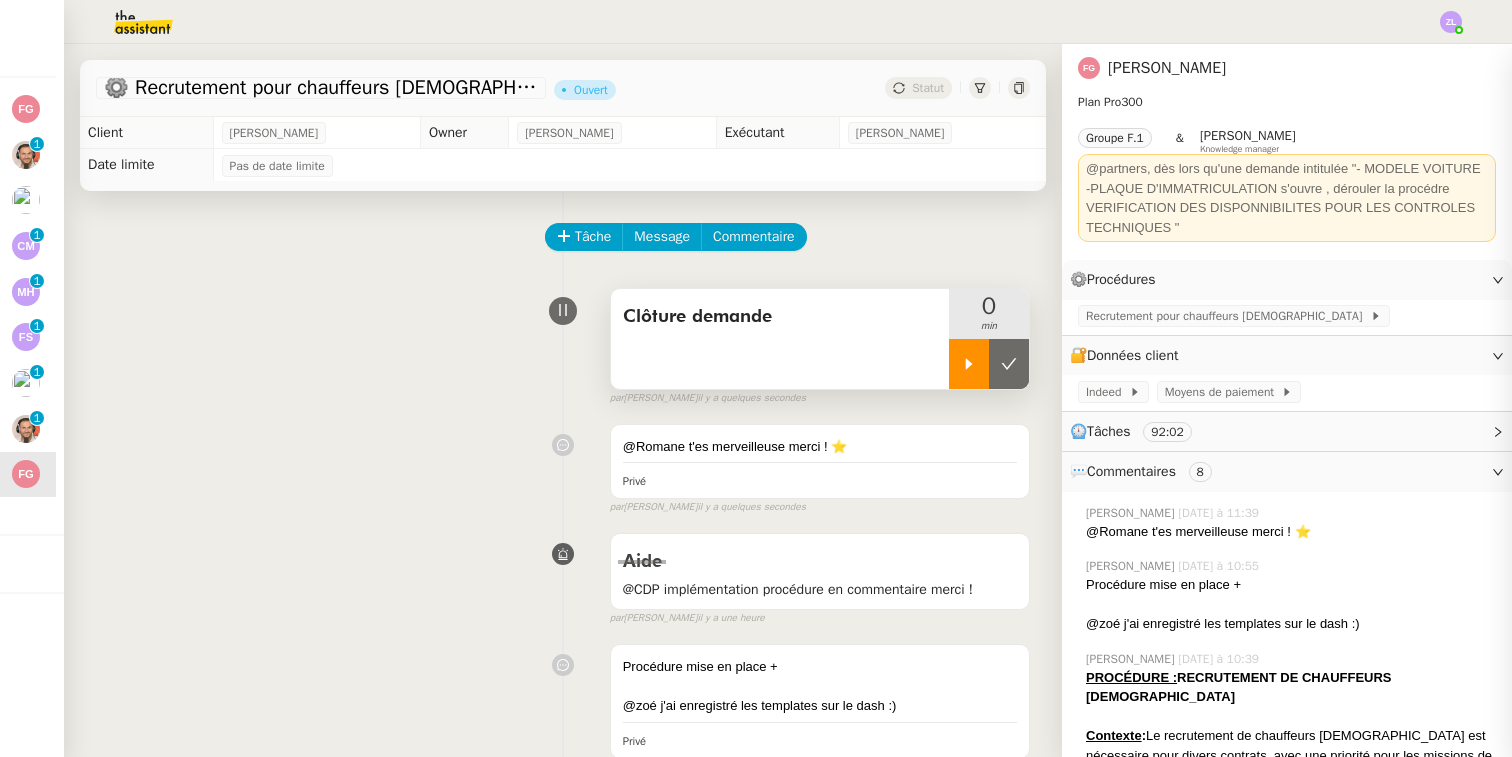 click 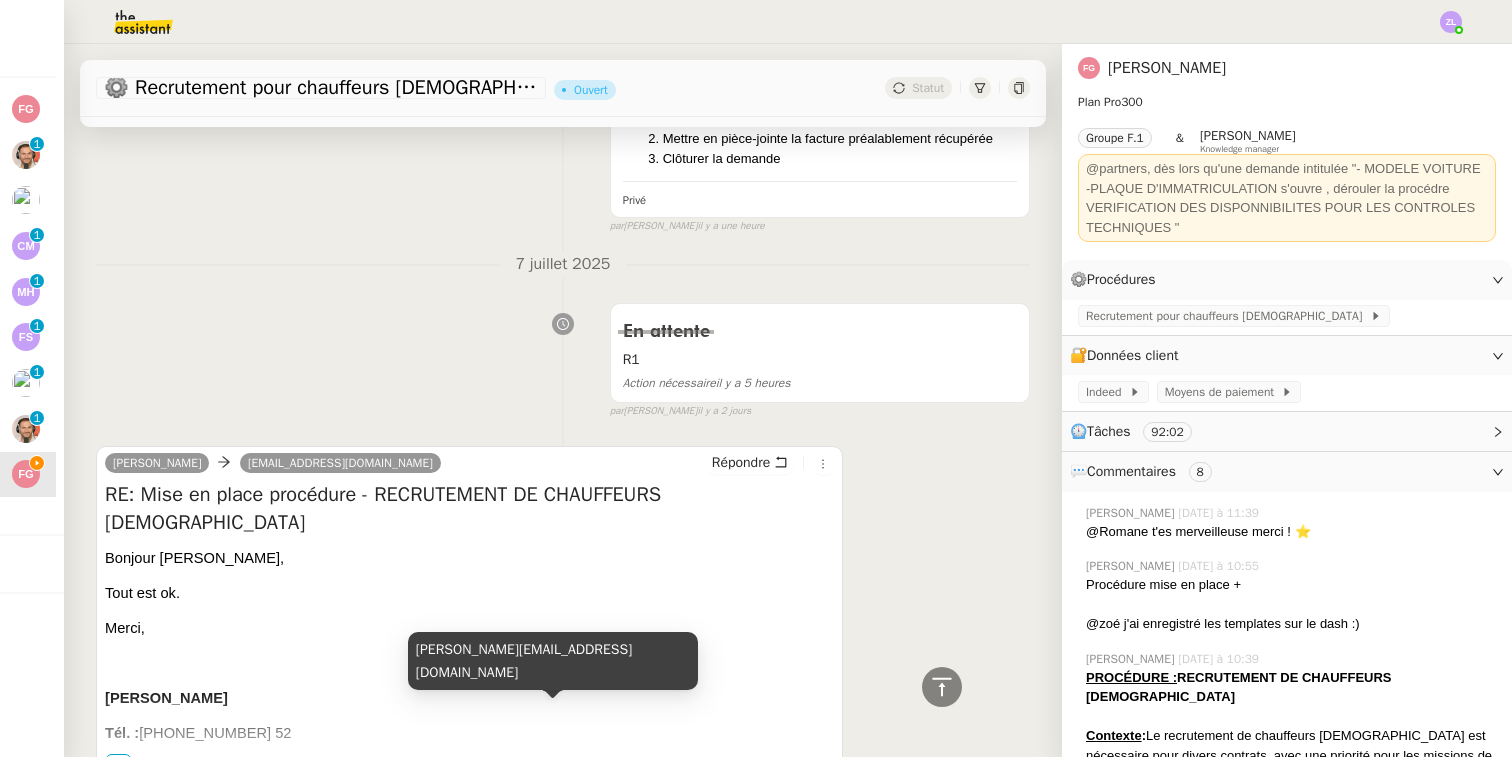 scroll, scrollTop: 3396, scrollLeft: 0, axis: vertical 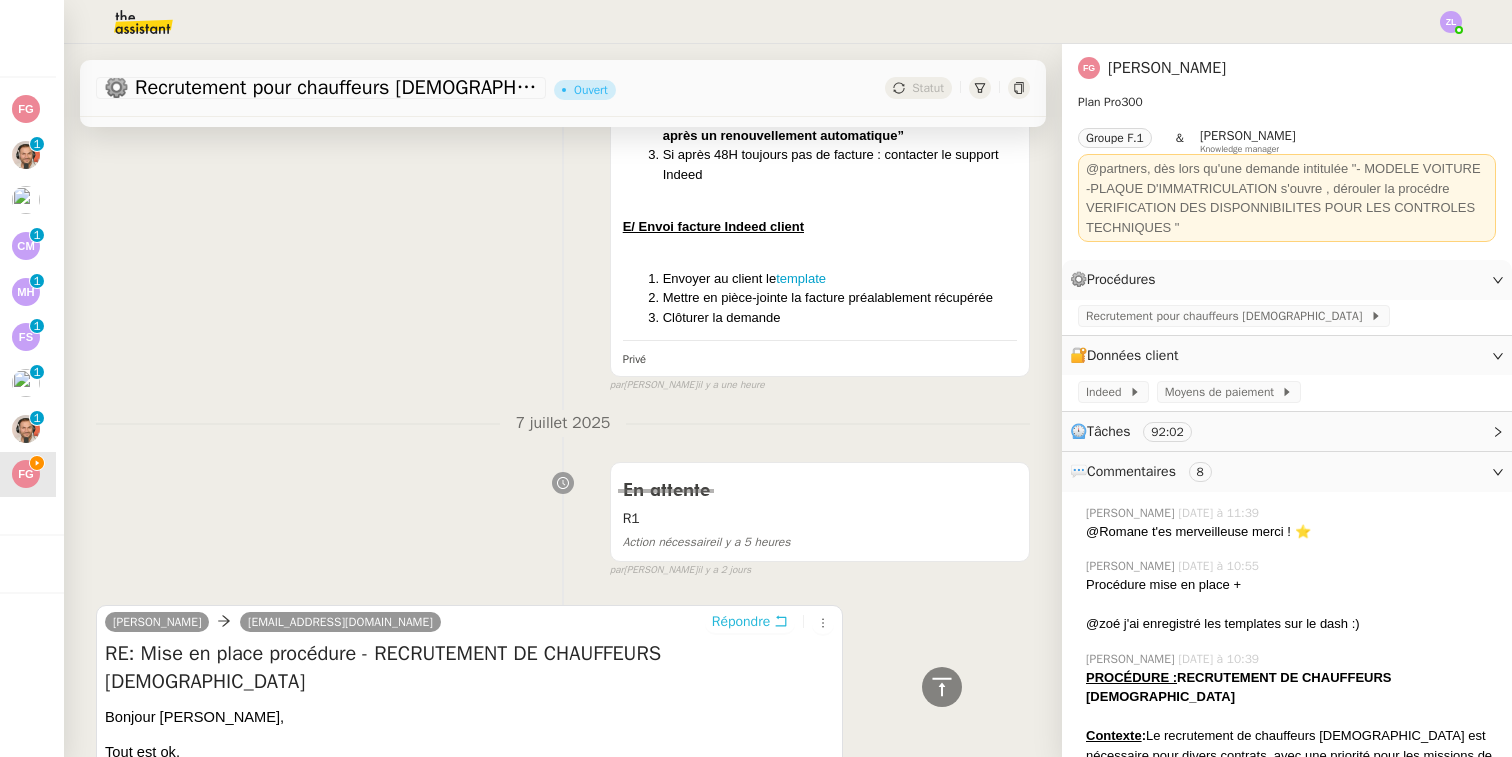 click on "Répondre" at bounding box center (741, 622) 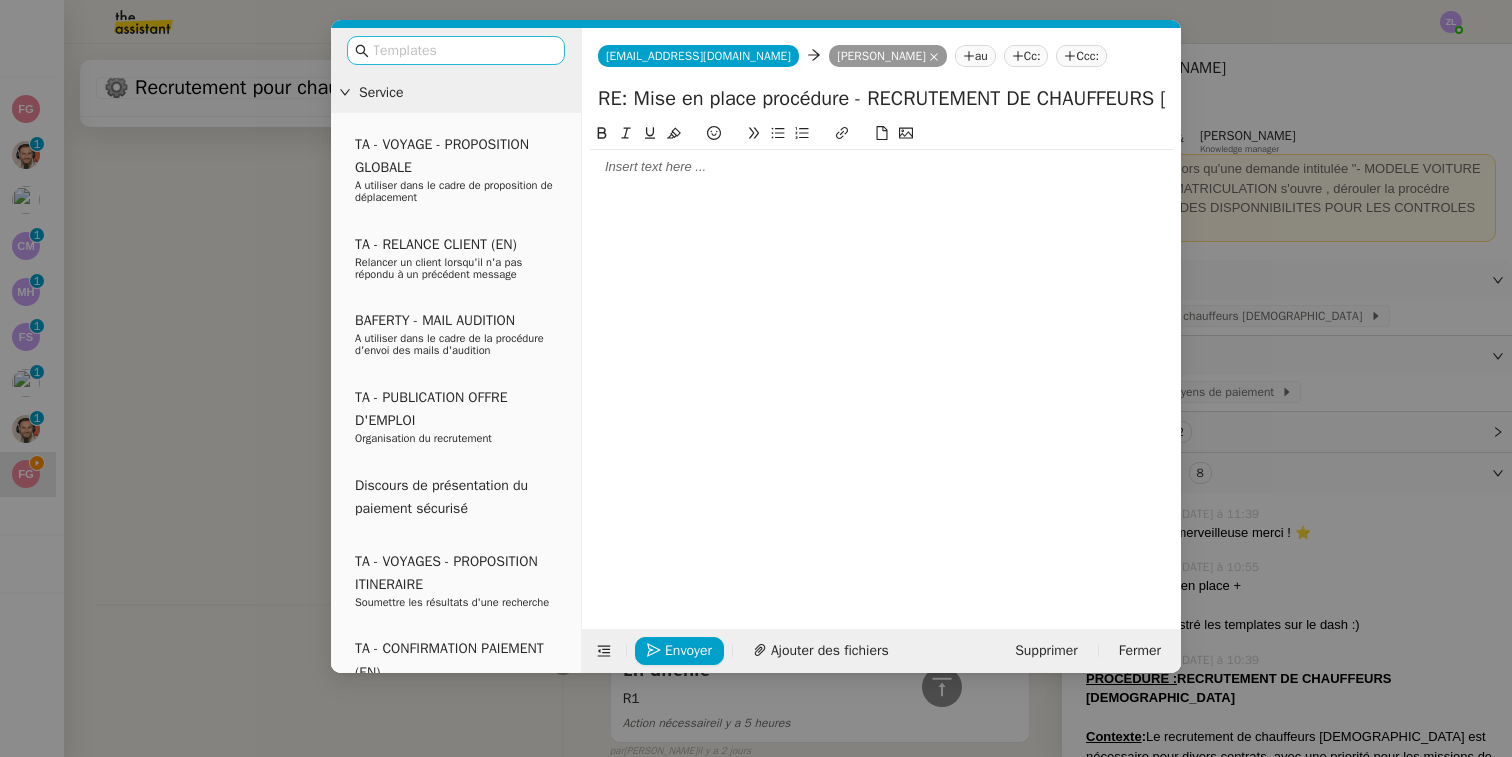 click at bounding box center [463, 50] 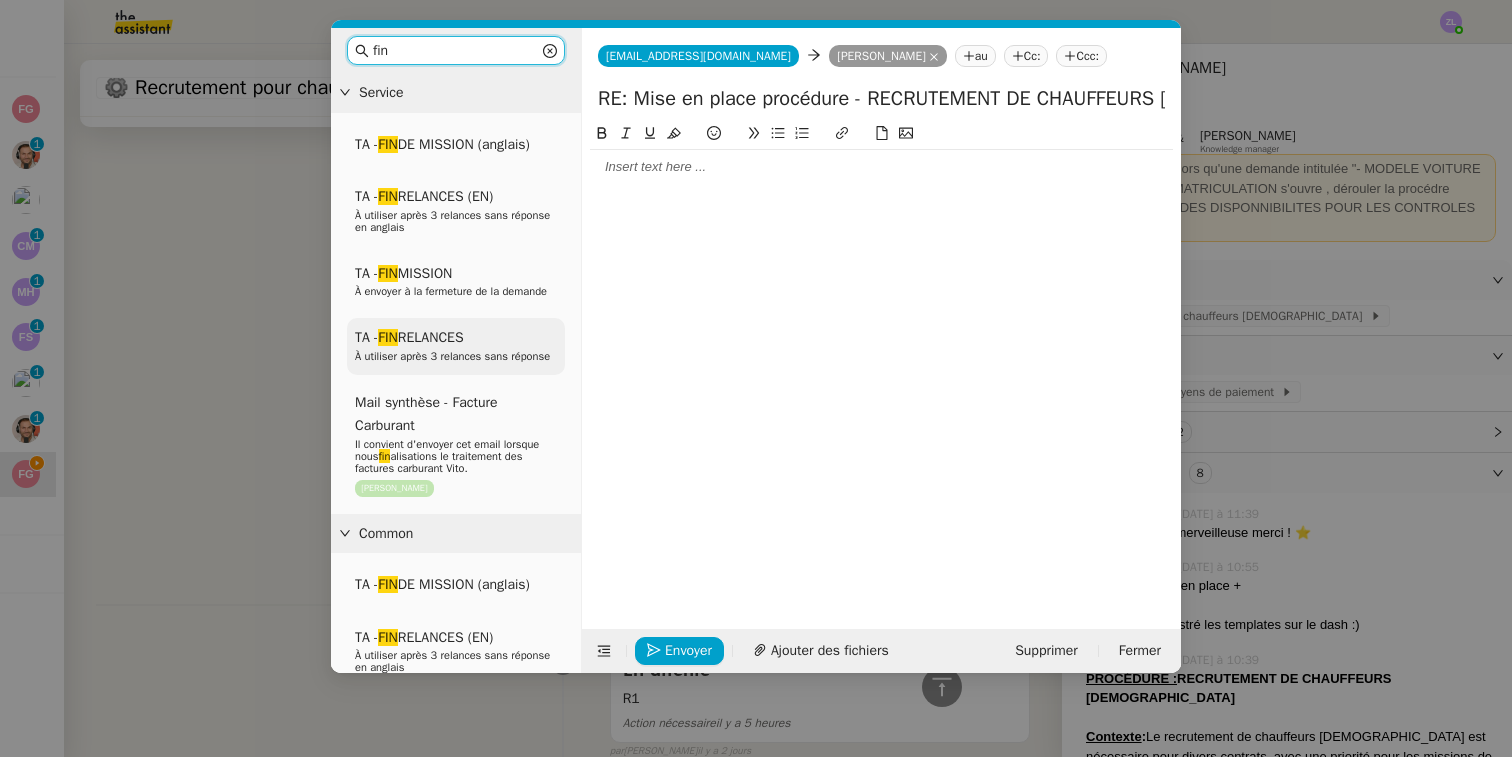 type on "fin" 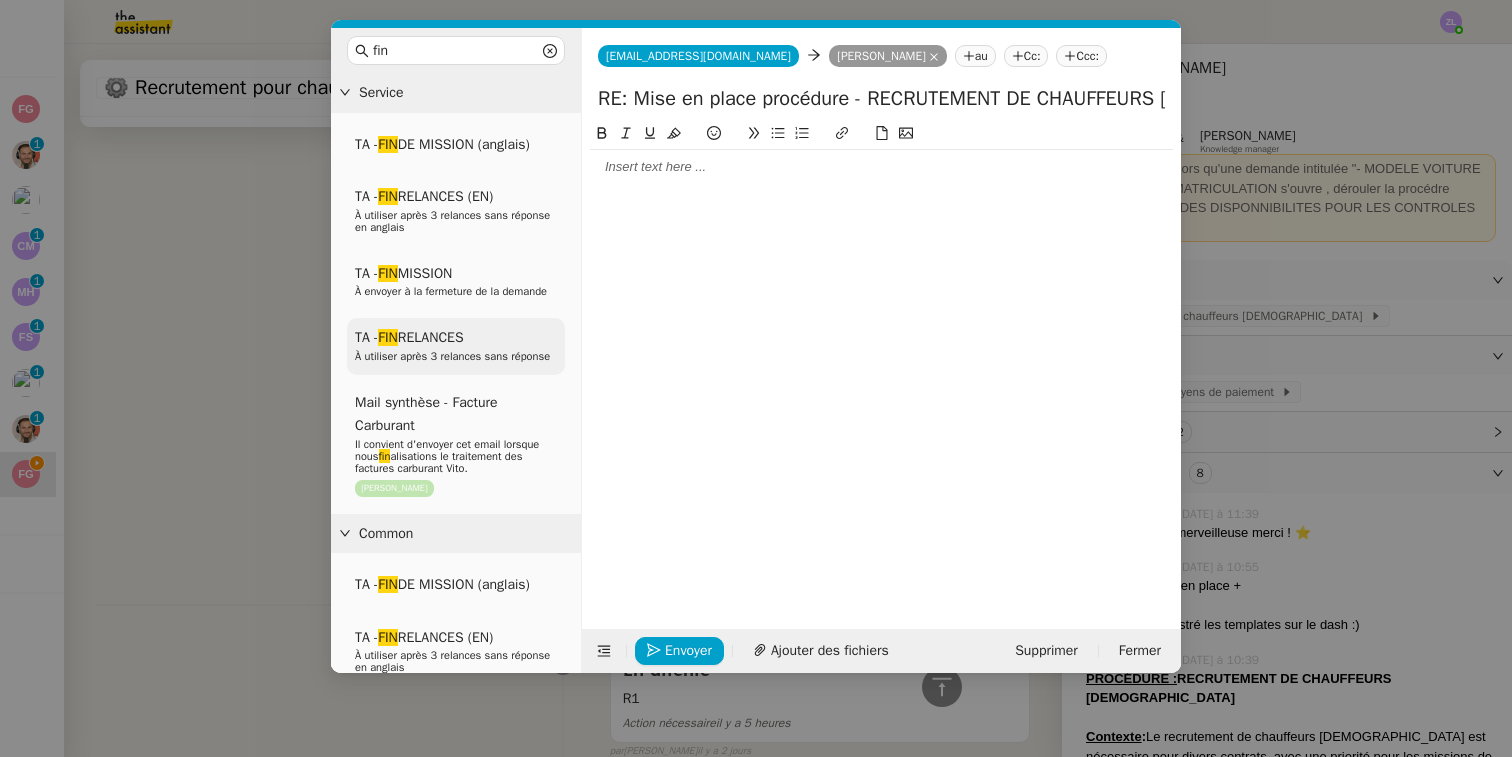 click on "TA -  FIN  RELANCES" at bounding box center [409, 337] 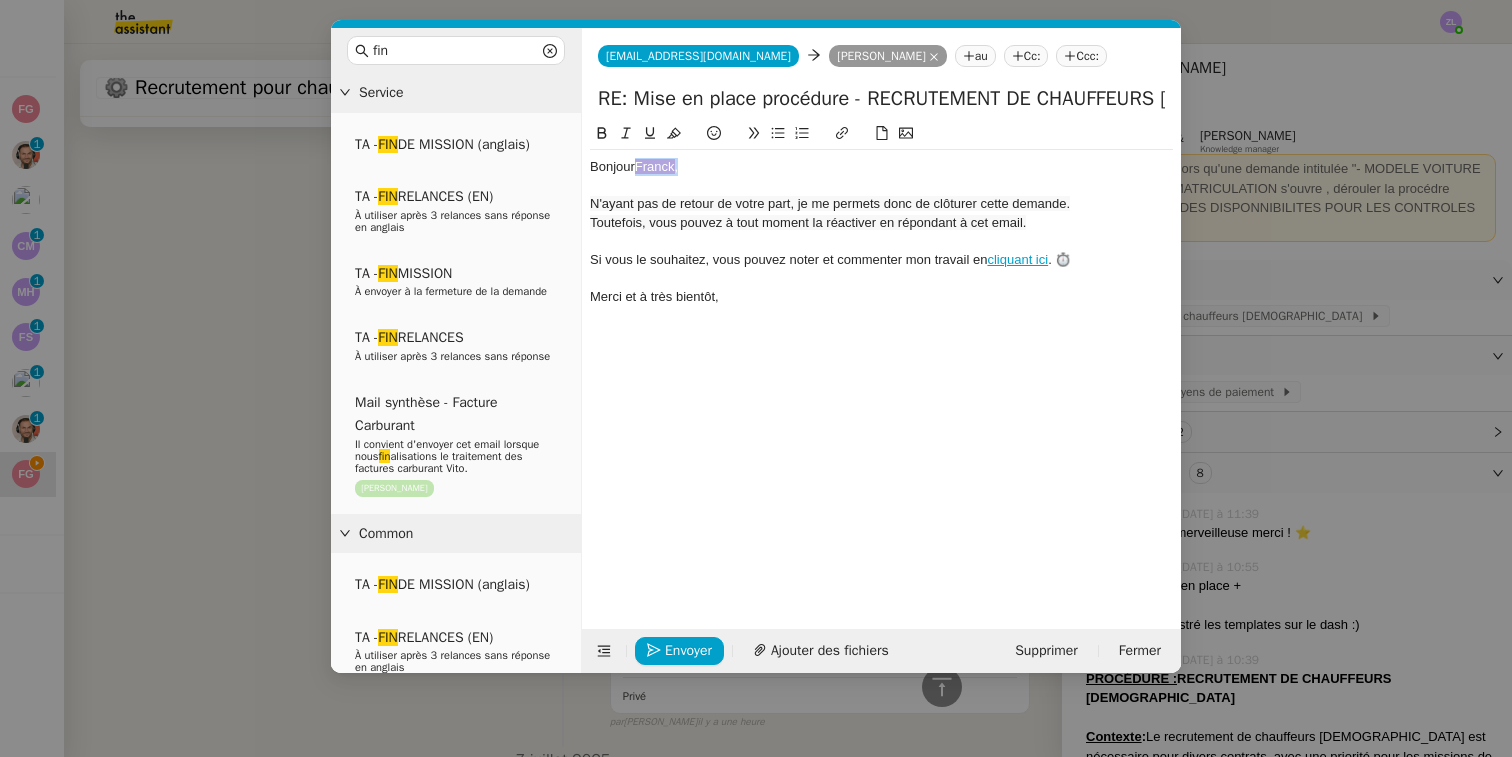 drag, startPoint x: 641, startPoint y: 171, endPoint x: 841, endPoint y: 171, distance: 200 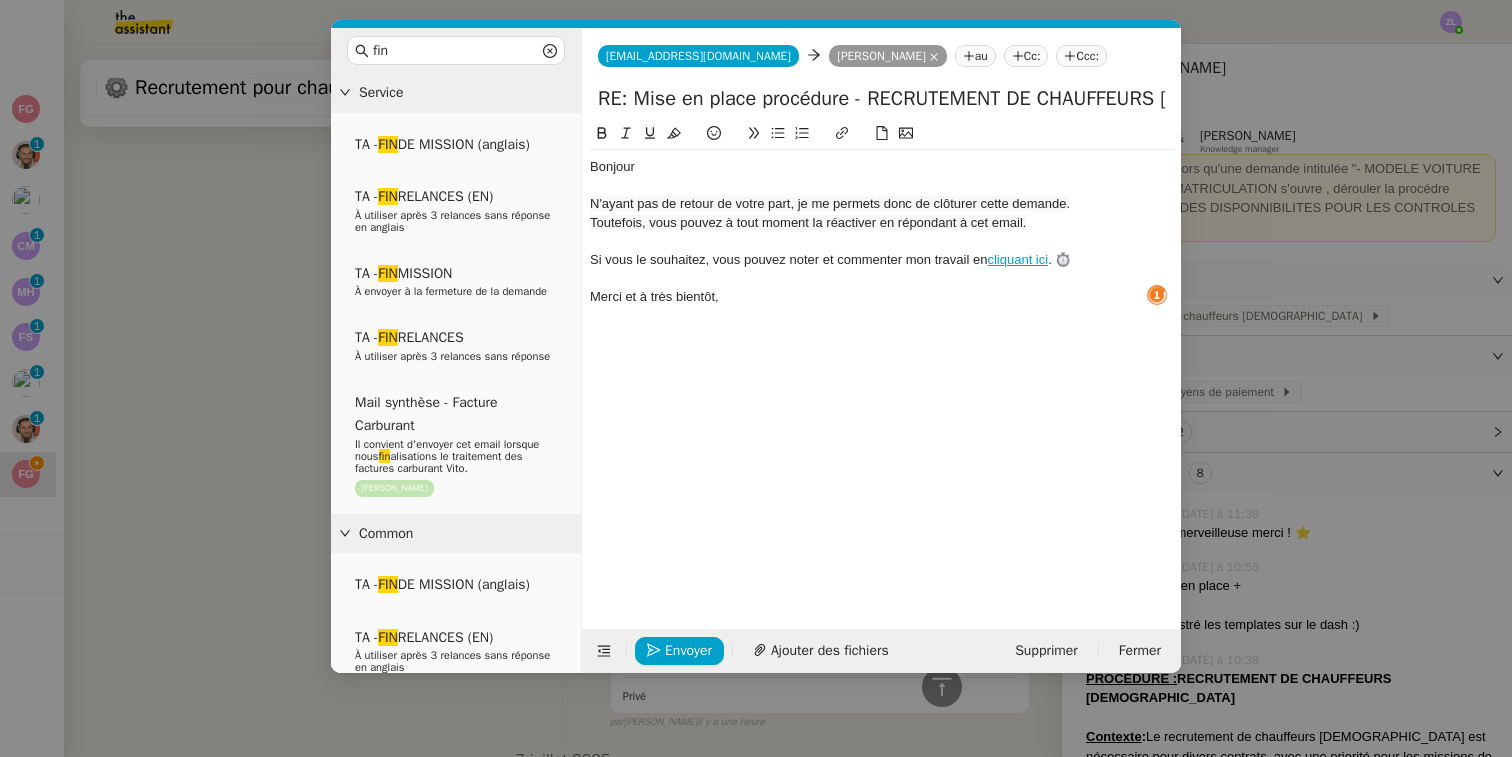type 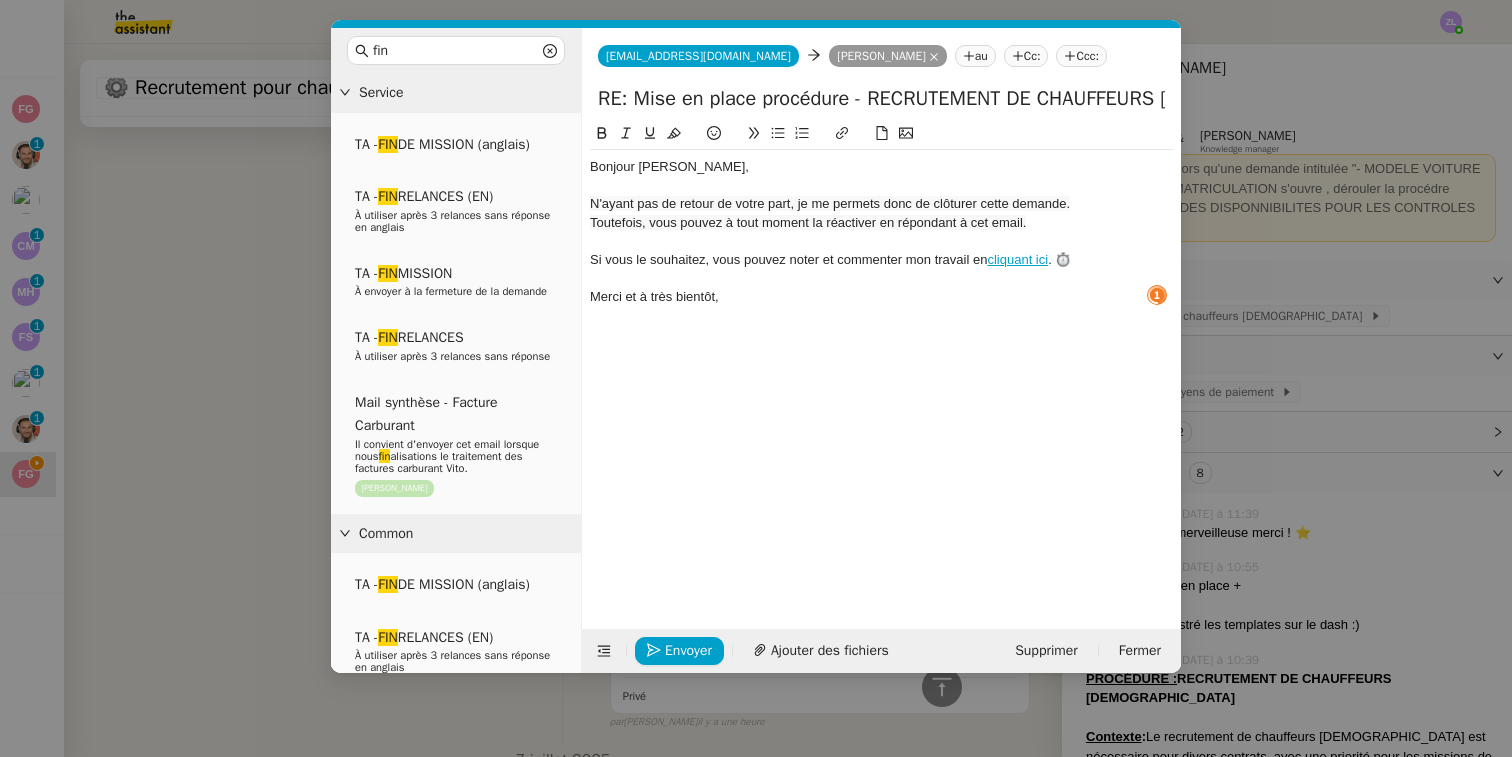 click on "N'ayant pas de retour de votre part, je me permets donc de clôturer cette demande." 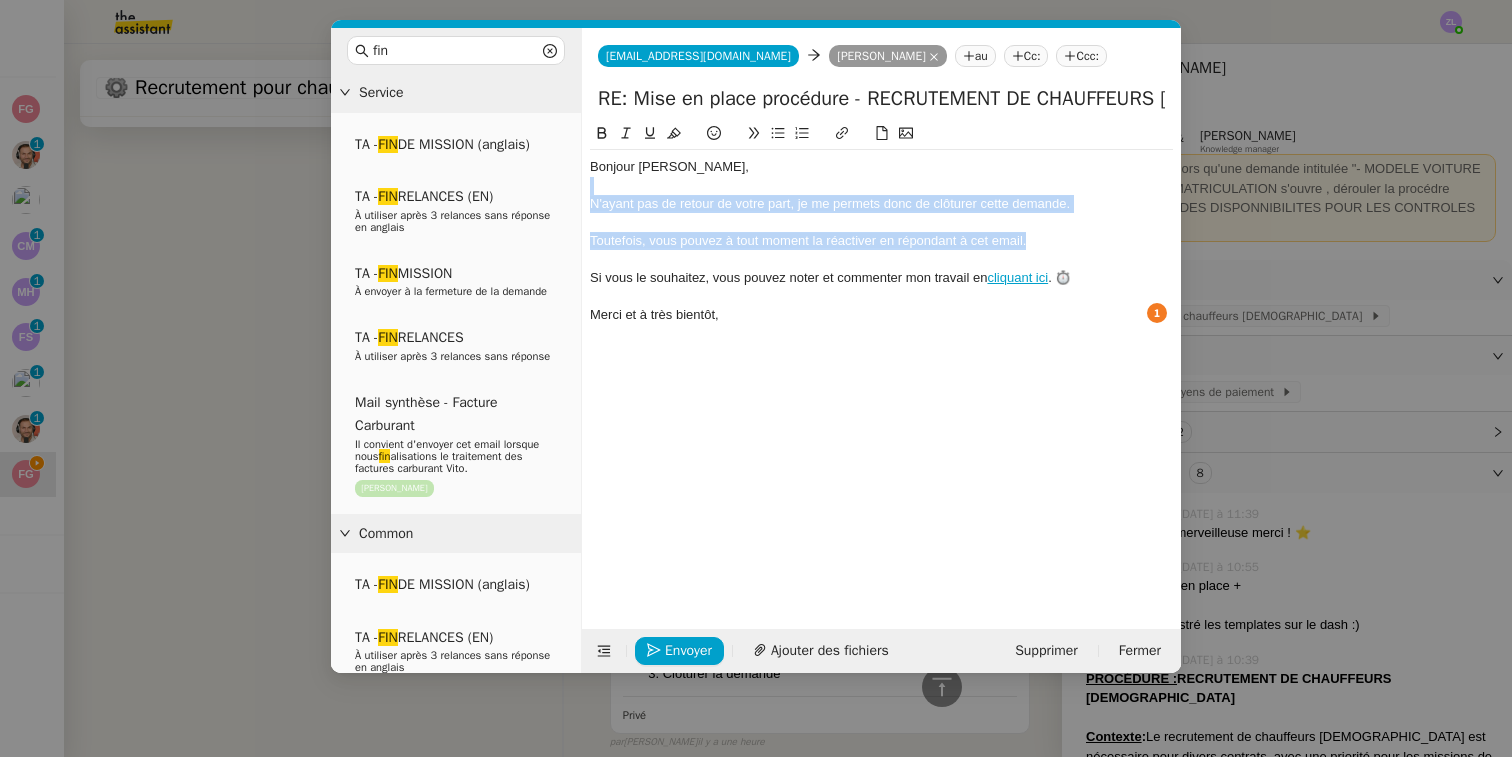 drag, startPoint x: 1045, startPoint y: 244, endPoint x: 591, endPoint y: 194, distance: 456.745 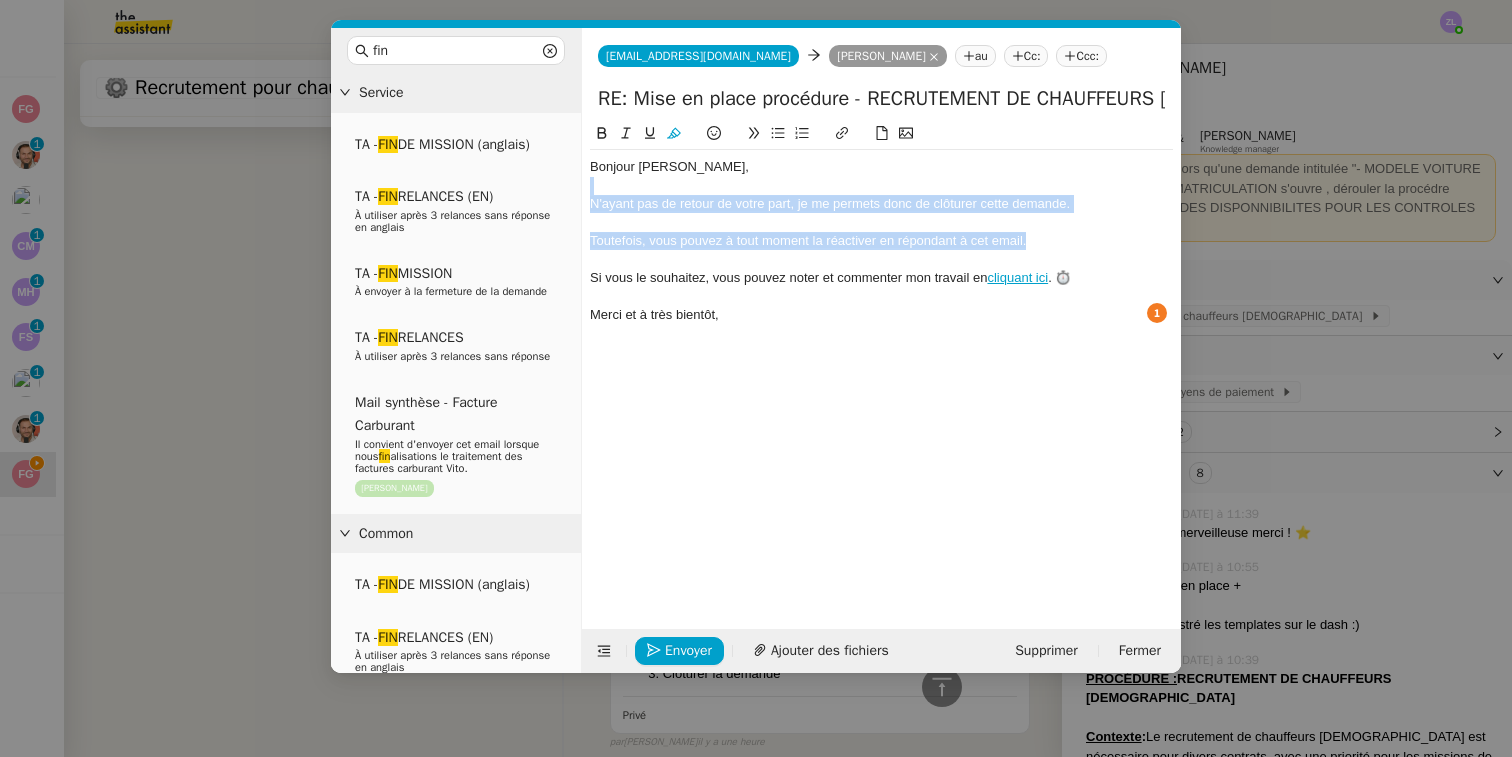 click 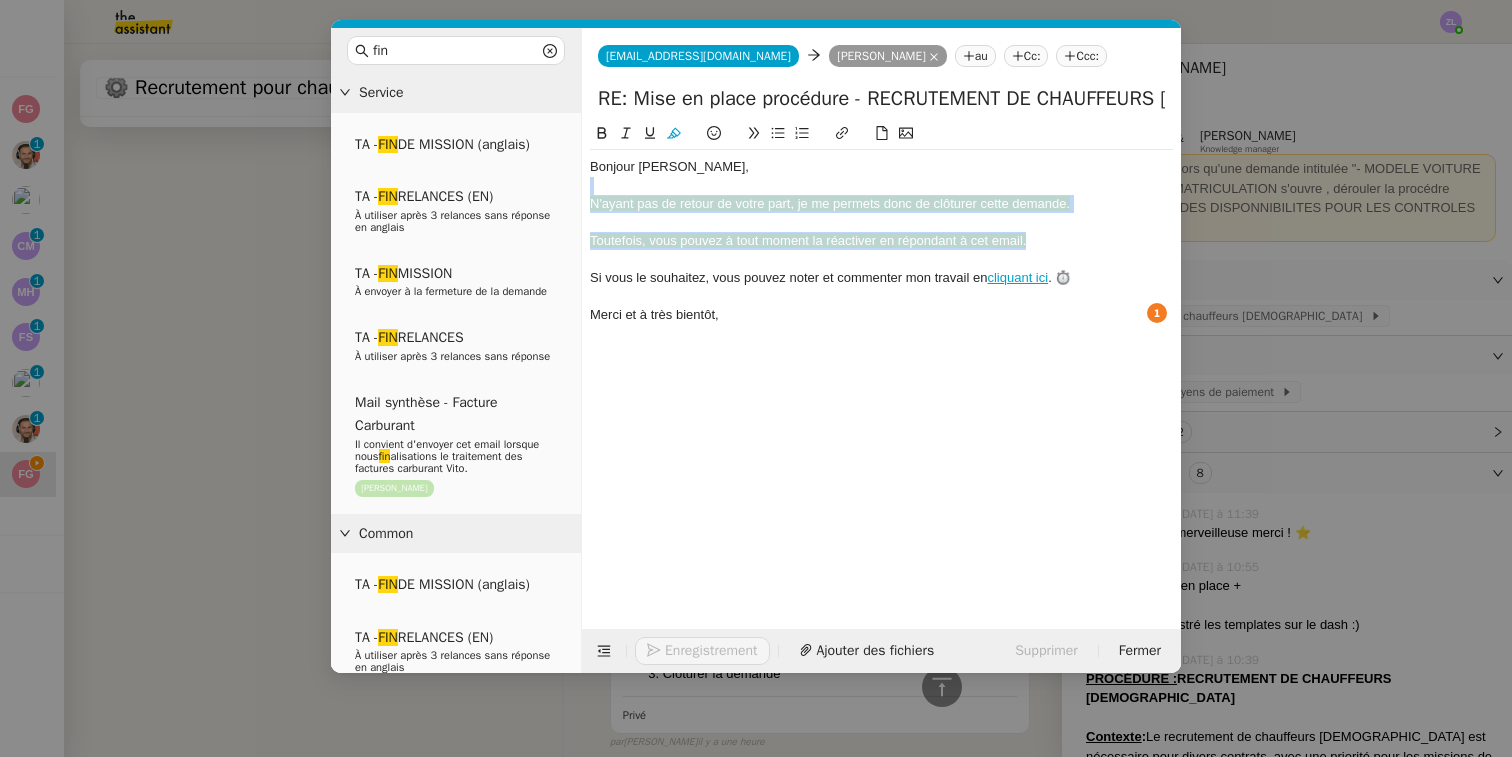 click 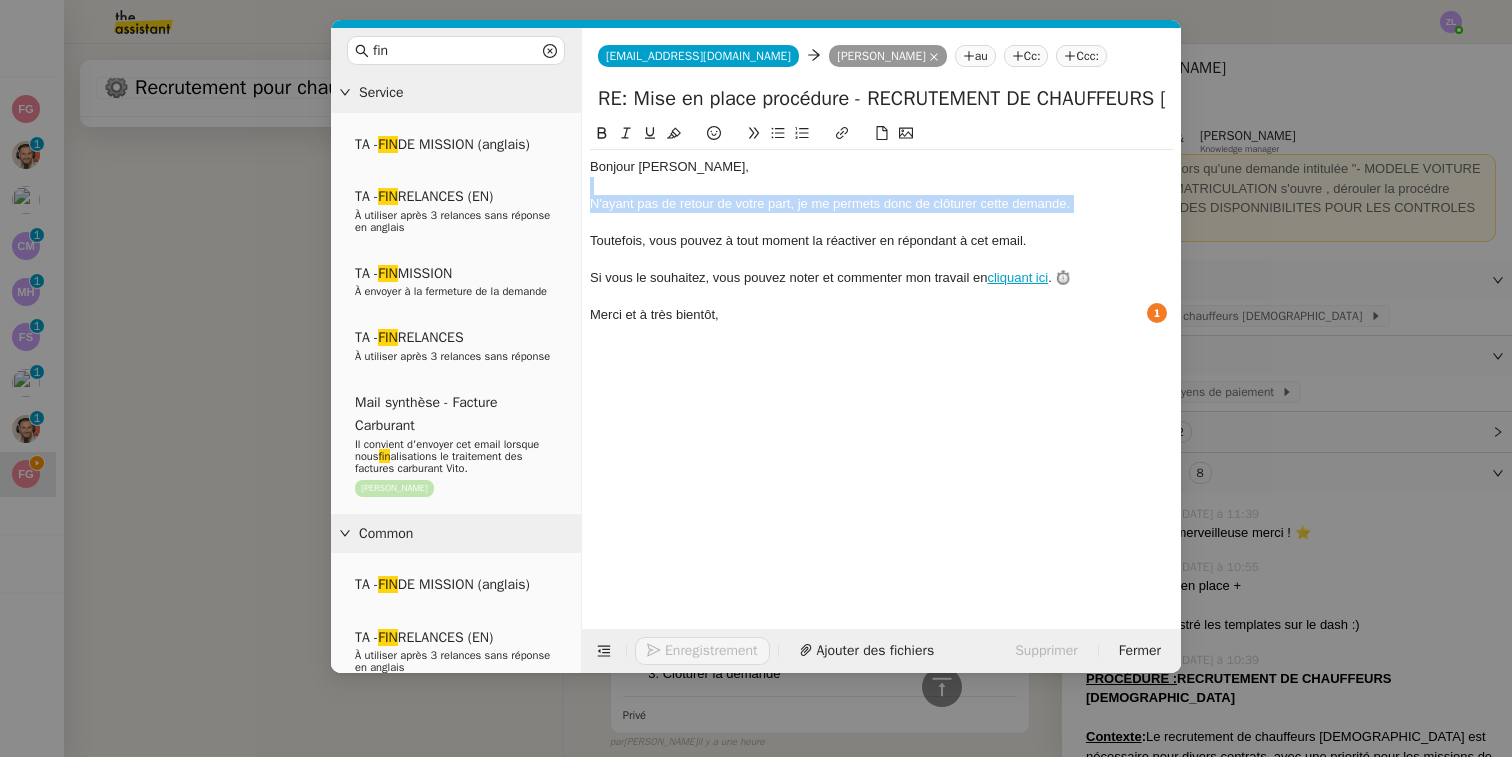 click on "Toutefois, vous pouvez à tout moment la réactiver en répondant à cet email." 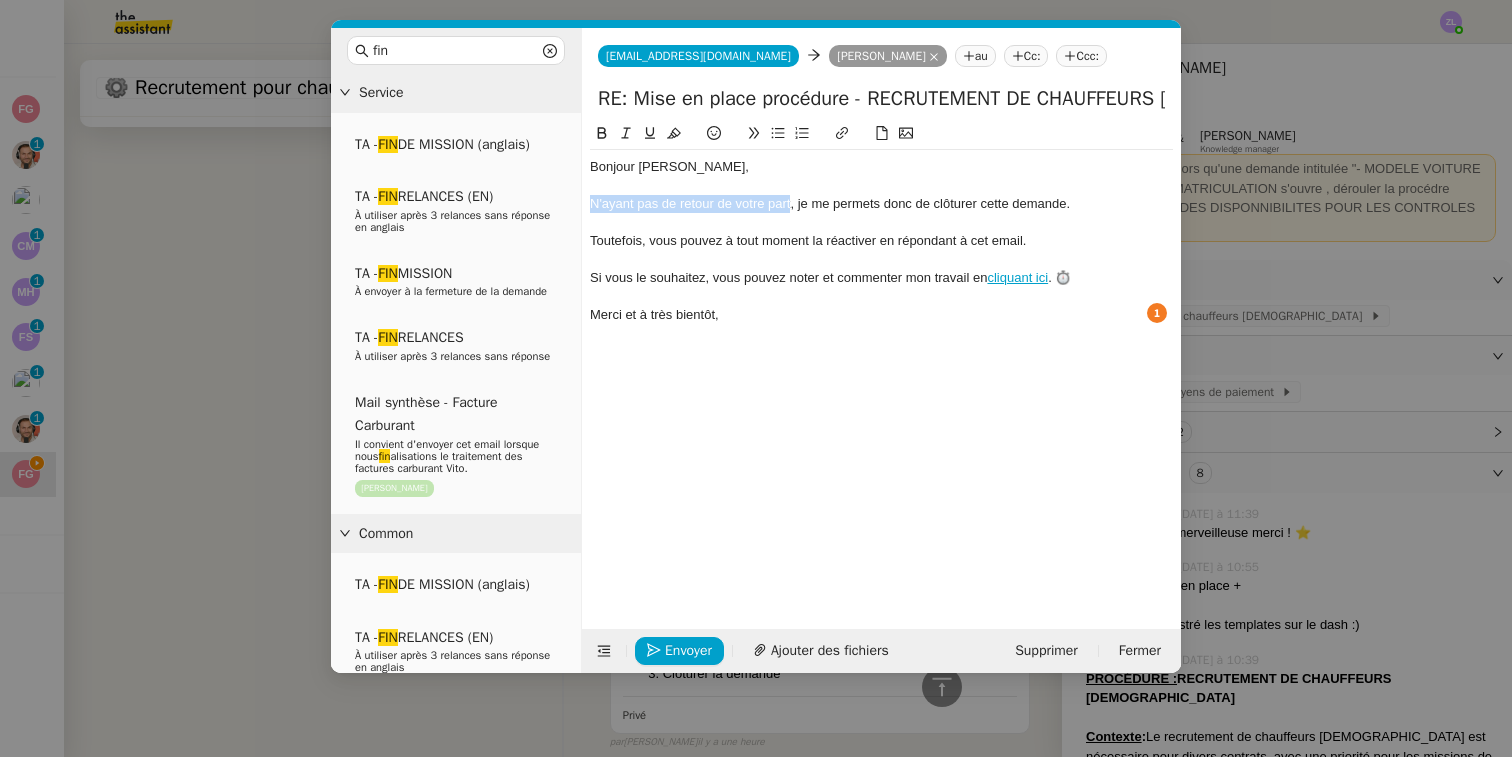 drag, startPoint x: 791, startPoint y: 205, endPoint x: 587, endPoint y: 202, distance: 204.02206 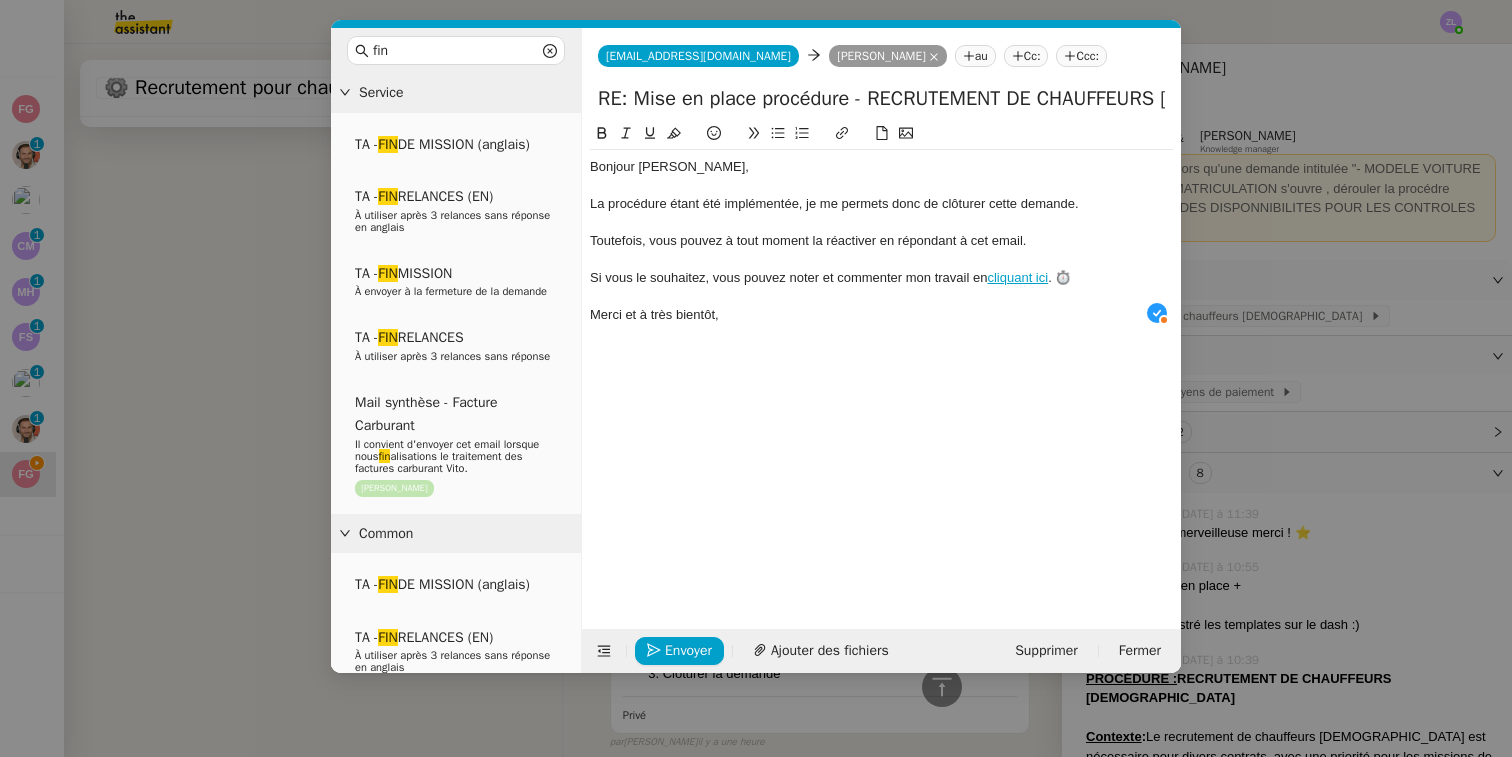 click 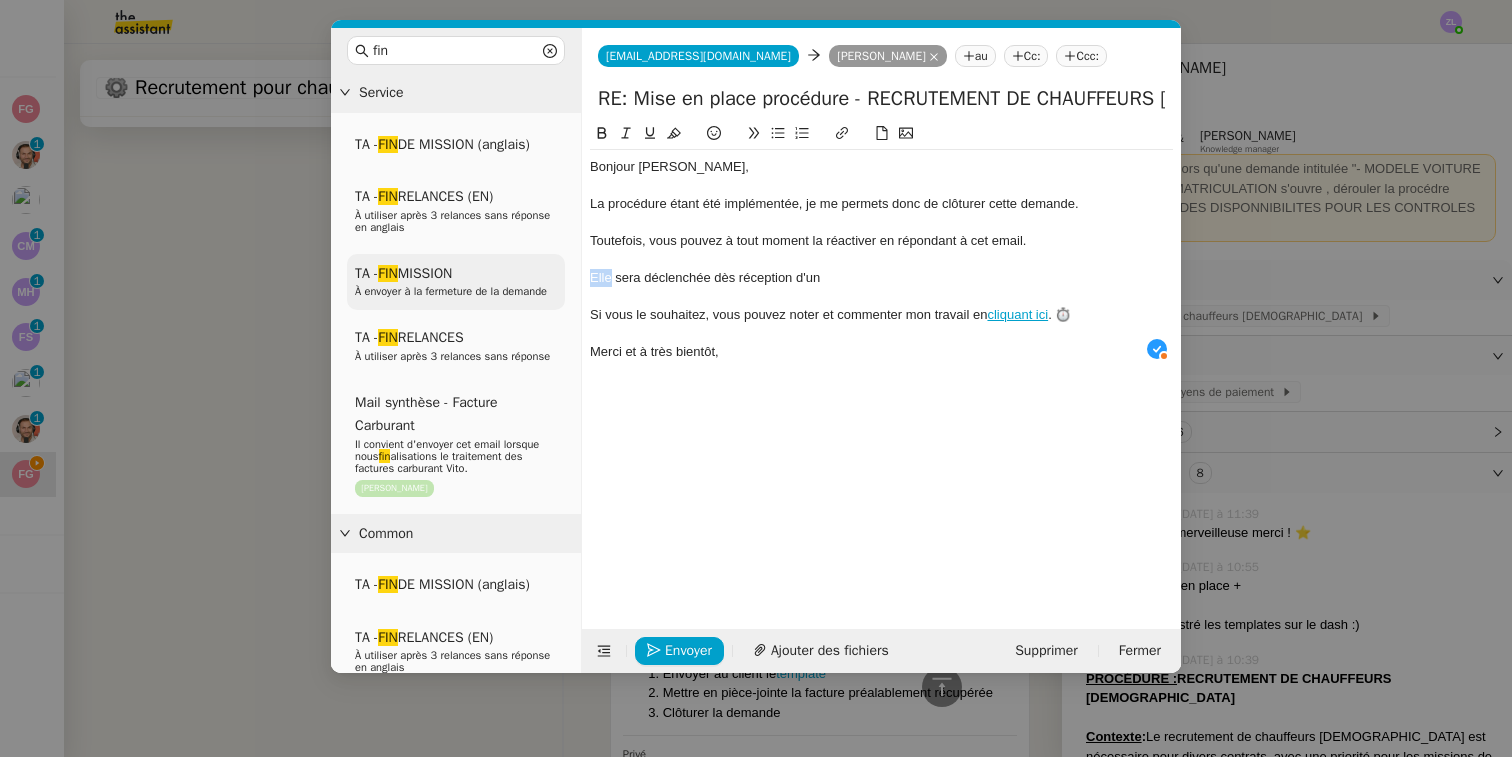 drag, startPoint x: 613, startPoint y: 277, endPoint x: 536, endPoint y: 277, distance: 77 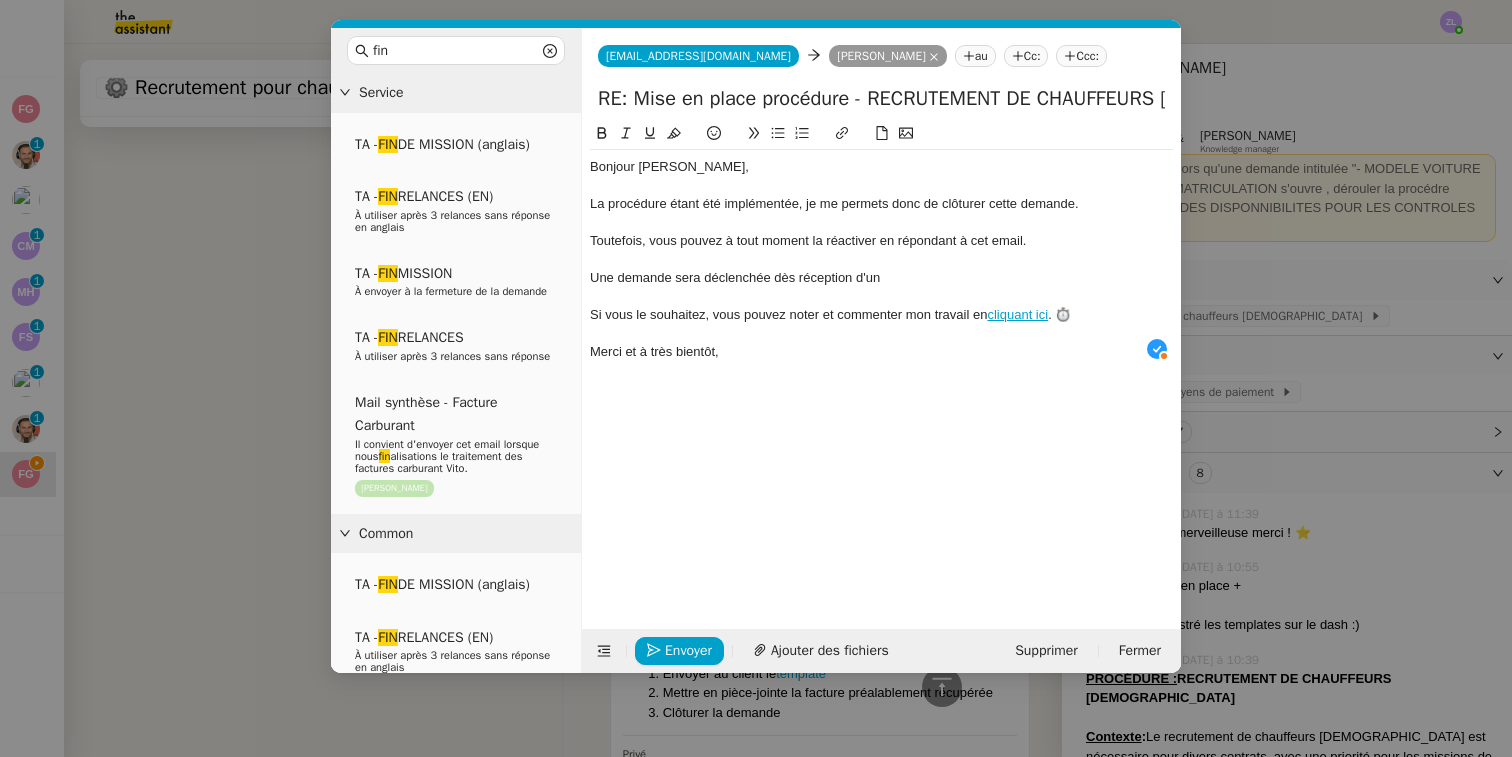 click on "Une demande sera déclenchée dès réception d'un" 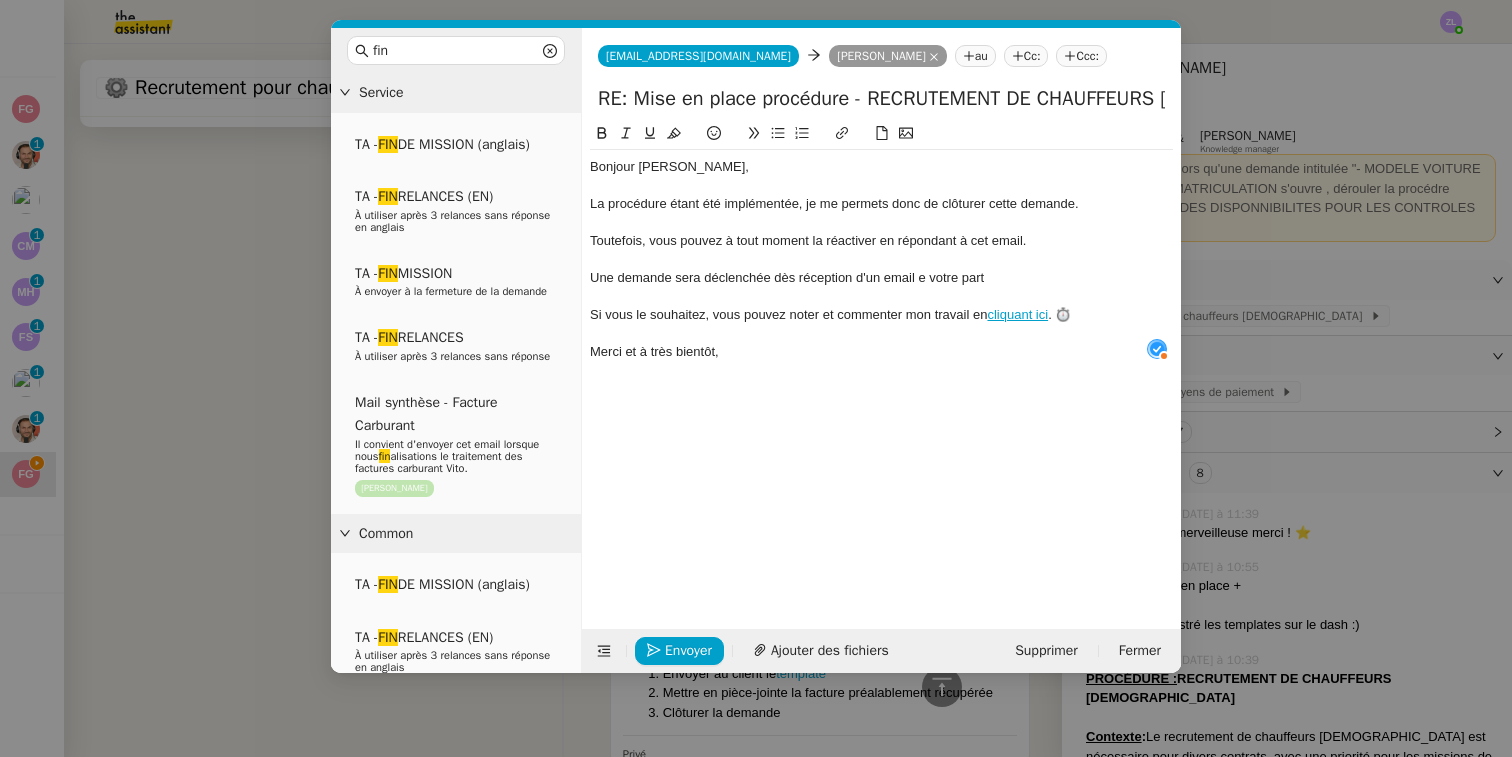 click on "Une demande sera déclenchée dès réception d'un email e votre part" 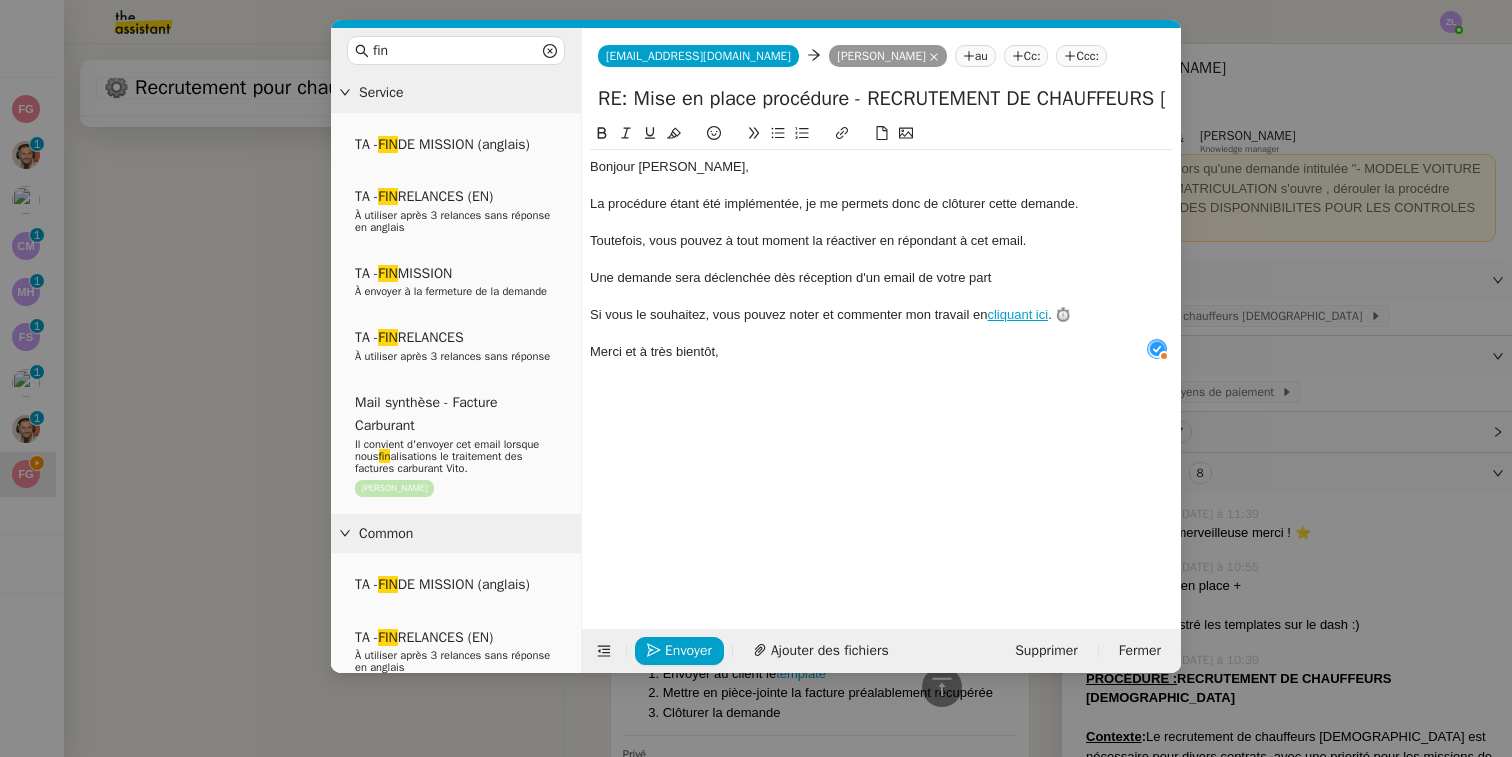 click on "Une demande sera déclenchée dès réception d'un email de votre part" 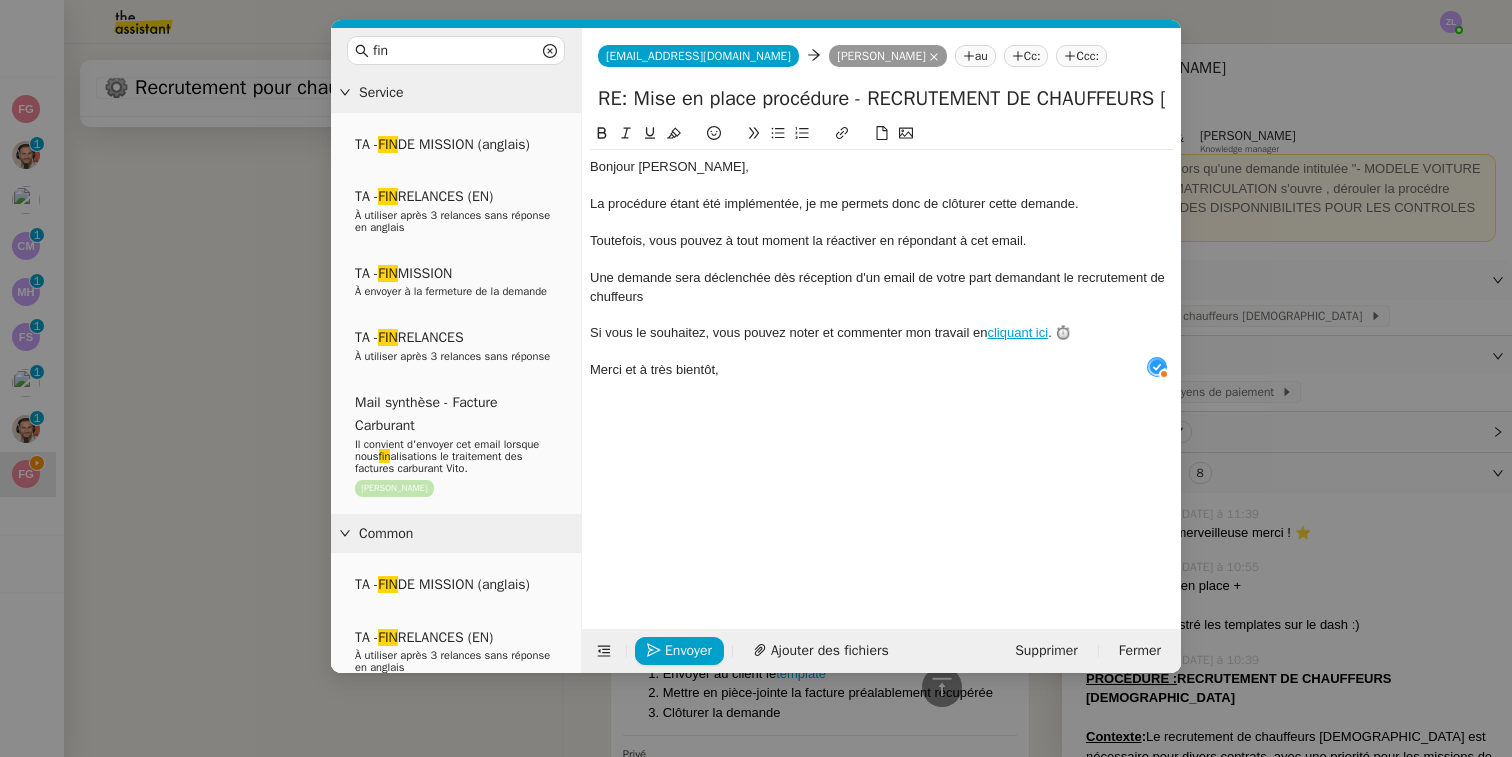 click on "Une demande sera déclenchée dès réception d'un email de votre part demandant le recrutement de chuffeurs" 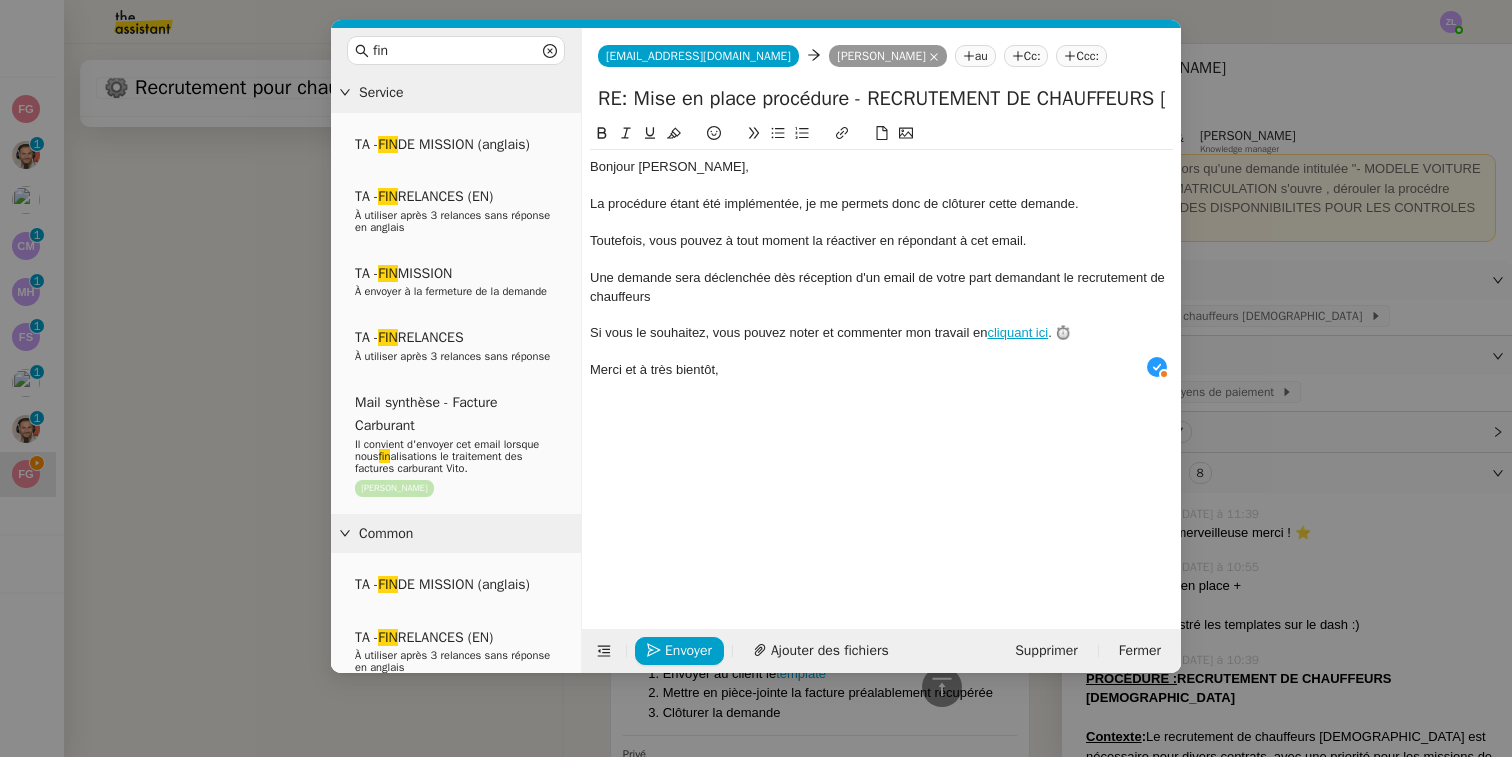 click on "Une demande sera déclenchée dès réception d'un email de votre part demandant le recrutement de chauffeurs" 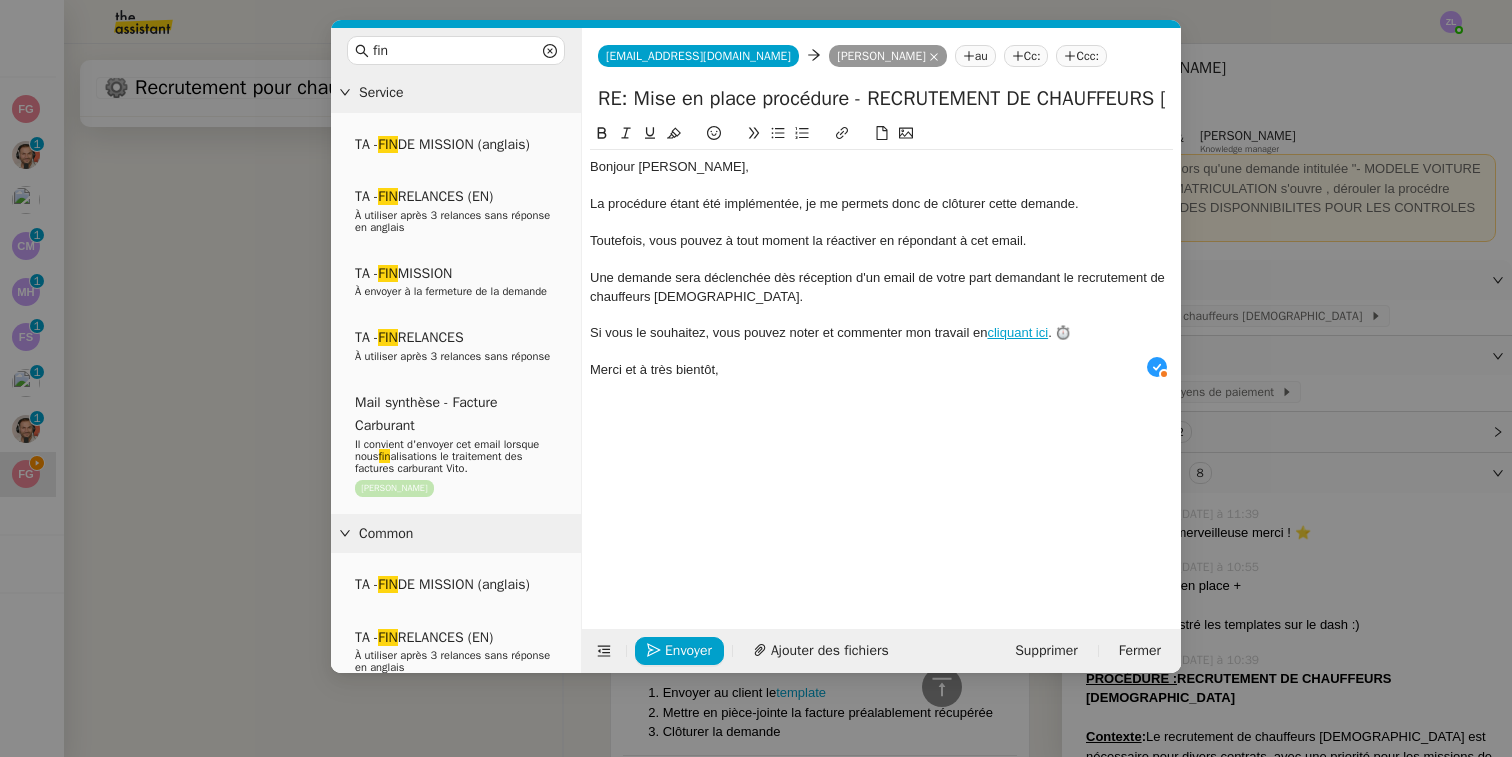 click on "fin Service TA -  FIN  DE MISSION (anglais)    TA -  FIN  RELANCES (EN)    À utiliser après 3 relances sans réponse en anglais  TA -  FIN  MISSION    À envoyer à la fermeture de la demande TA -  FIN  RELANCES     À utiliser après 3 relances sans réponse  Mail synthèse - Facture Carburant     Il convient d'envoyer cet email lorsque nous  fin alisations le traitement des factures carburant Vito.  [PERSON_NAME] Common TA -  FIN  DE MISSION (anglais)    TA -  FIN  RELANCES (EN)    À utiliser après 3 relances sans réponse en anglais  TA -  FIN  MISSION    À envoyer à la fermeture de la demande TA -  FIN  RELANCES     À utiliser après 3 relances sans réponse  Mail synthèse - Facture Carburant     Il convient d'envoyer cet email lorsque nous  fin alisations le traitement des factures carburant Vito.  [PERSON_NAME] Other No Templates [EMAIL_ADDRESS][DOMAIN_NAME] [EMAIL_ADDRESS][DOMAIN_NAME]     [PERSON_NAME]
au
Cc:
Ccc:
RE: Mise en place procédure - RECRUTEMENT DE CHAUFFEURS [DEMOGRAPHIC_DATA]" at bounding box center [756, 350] 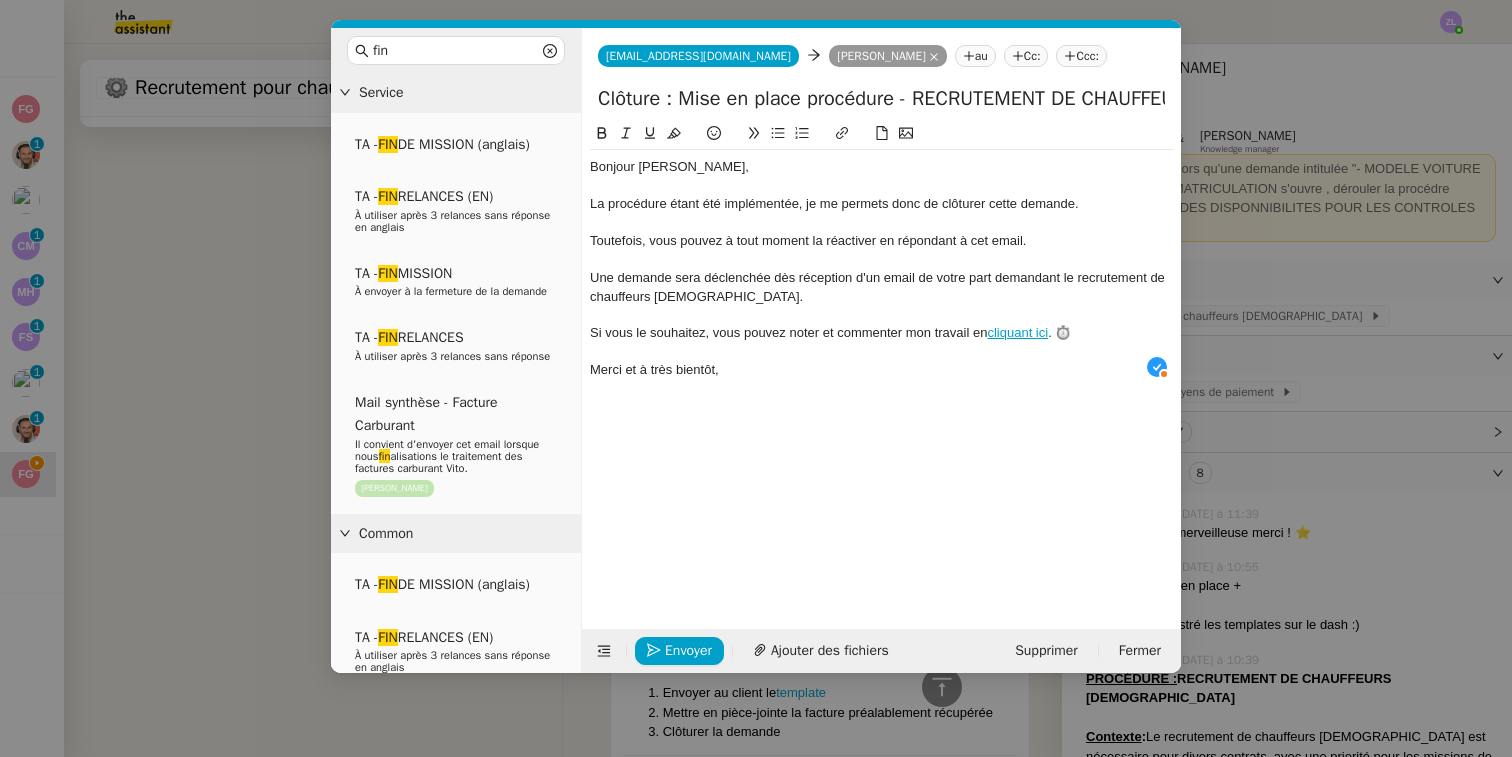 drag, startPoint x: 827, startPoint y: 96, endPoint x: 687, endPoint y: 90, distance: 140.12851 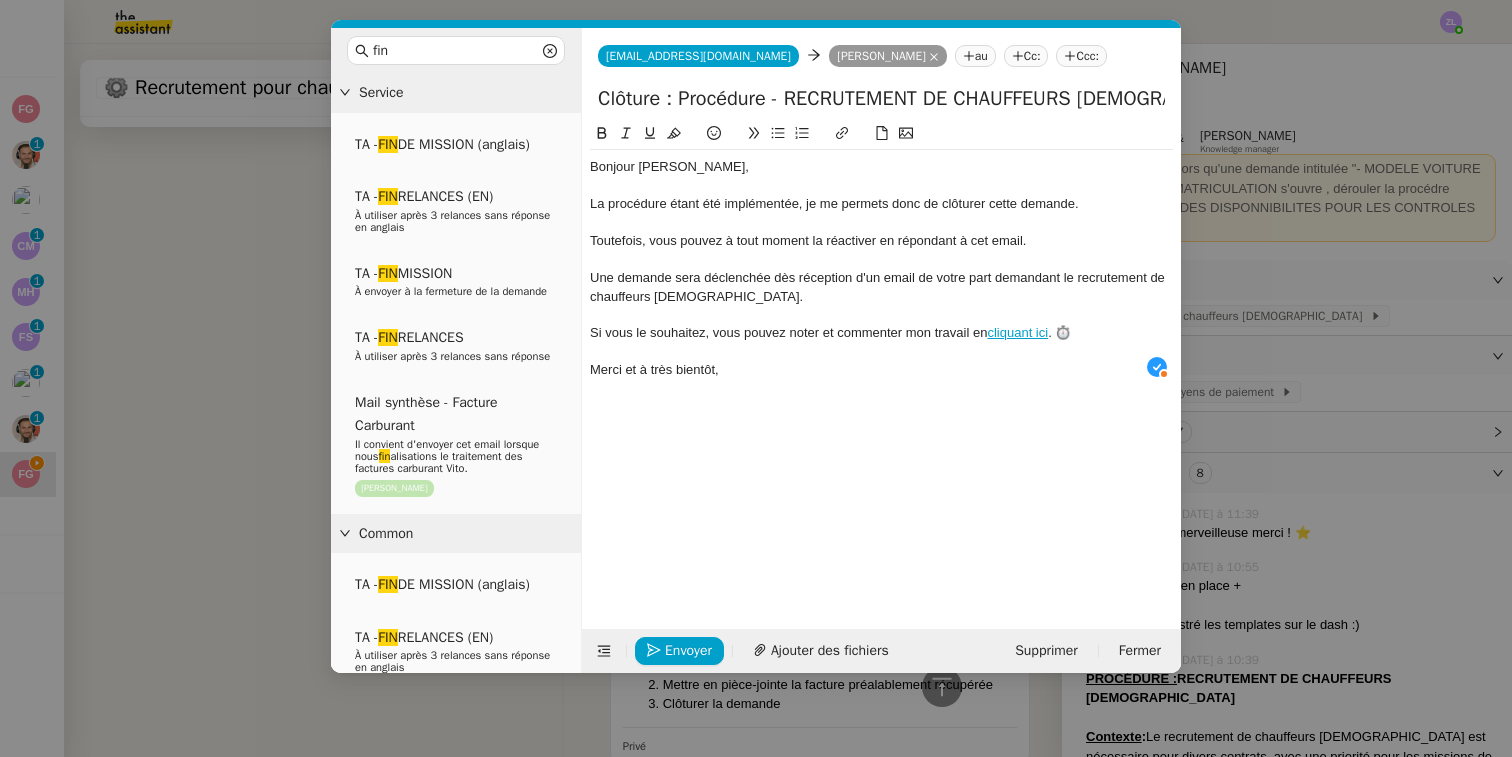 type on "Clôture : Procédure - RECRUTEMENT DE CHAUFFEURS [DEMOGRAPHIC_DATA]" 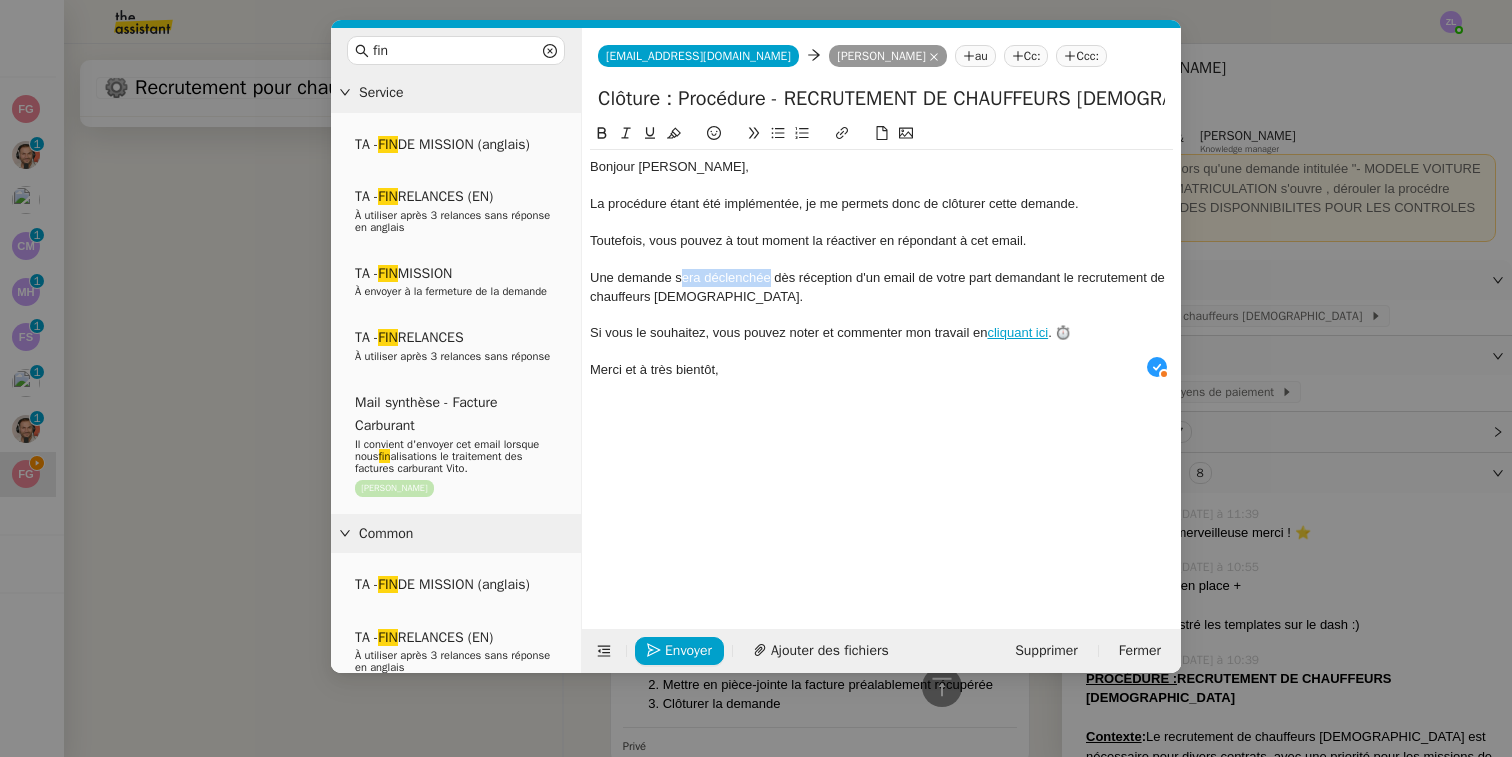 drag, startPoint x: 770, startPoint y: 276, endPoint x: 684, endPoint y: 278, distance: 86.023254 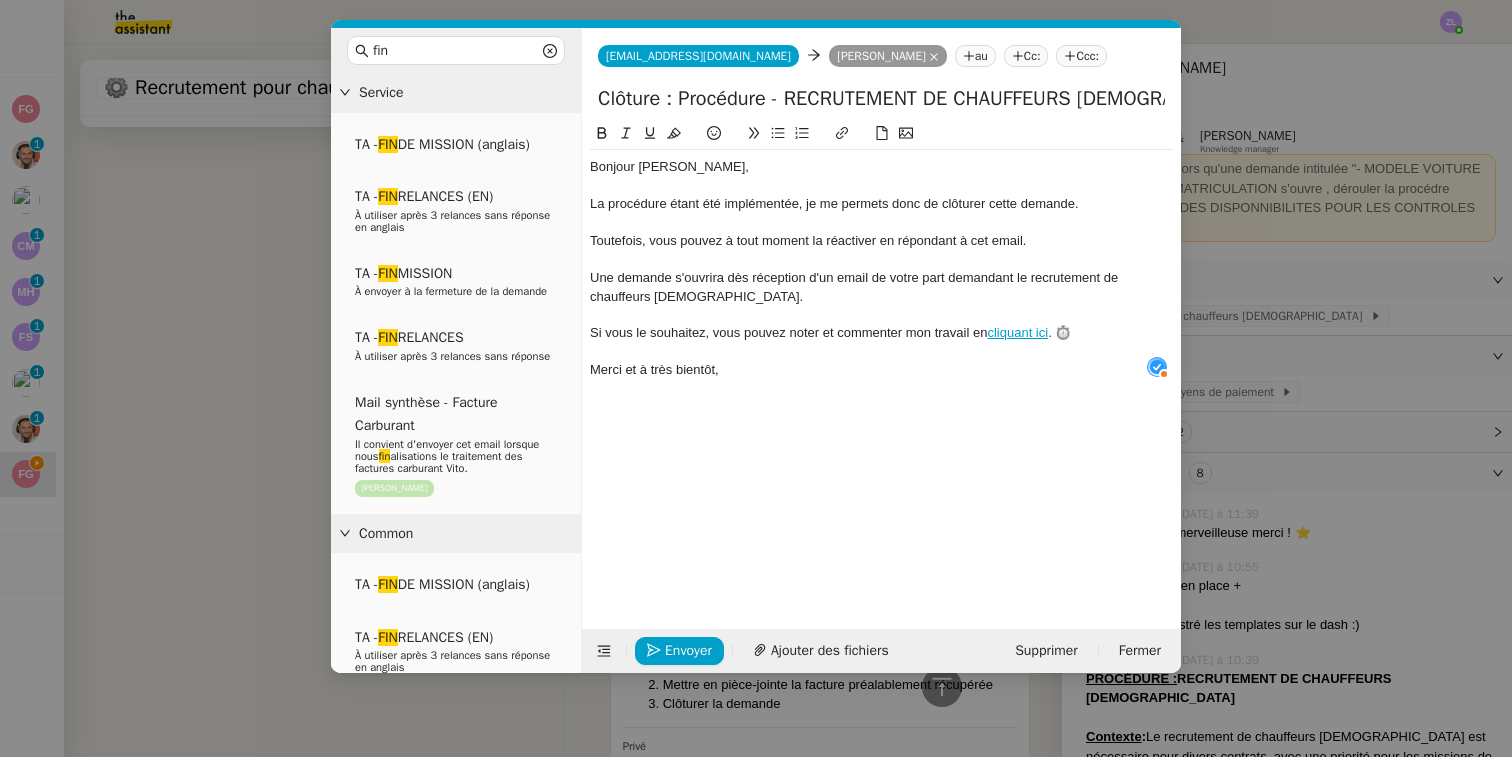 click on "Une demande s'ouvrira dès réception d'un email de votre part demandant le recrutement de chauffeurs [DEMOGRAPHIC_DATA]." 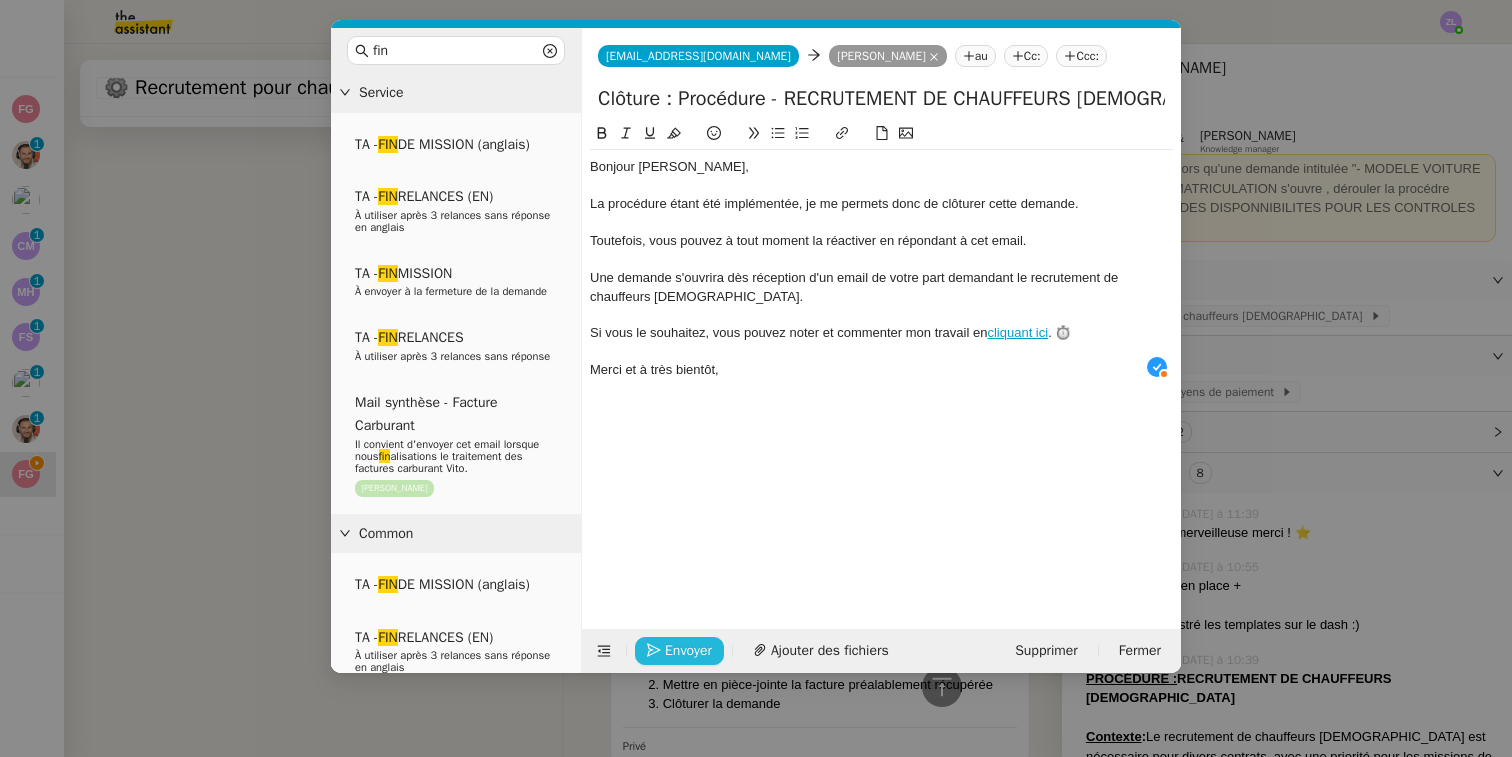 click on "Envoyer" 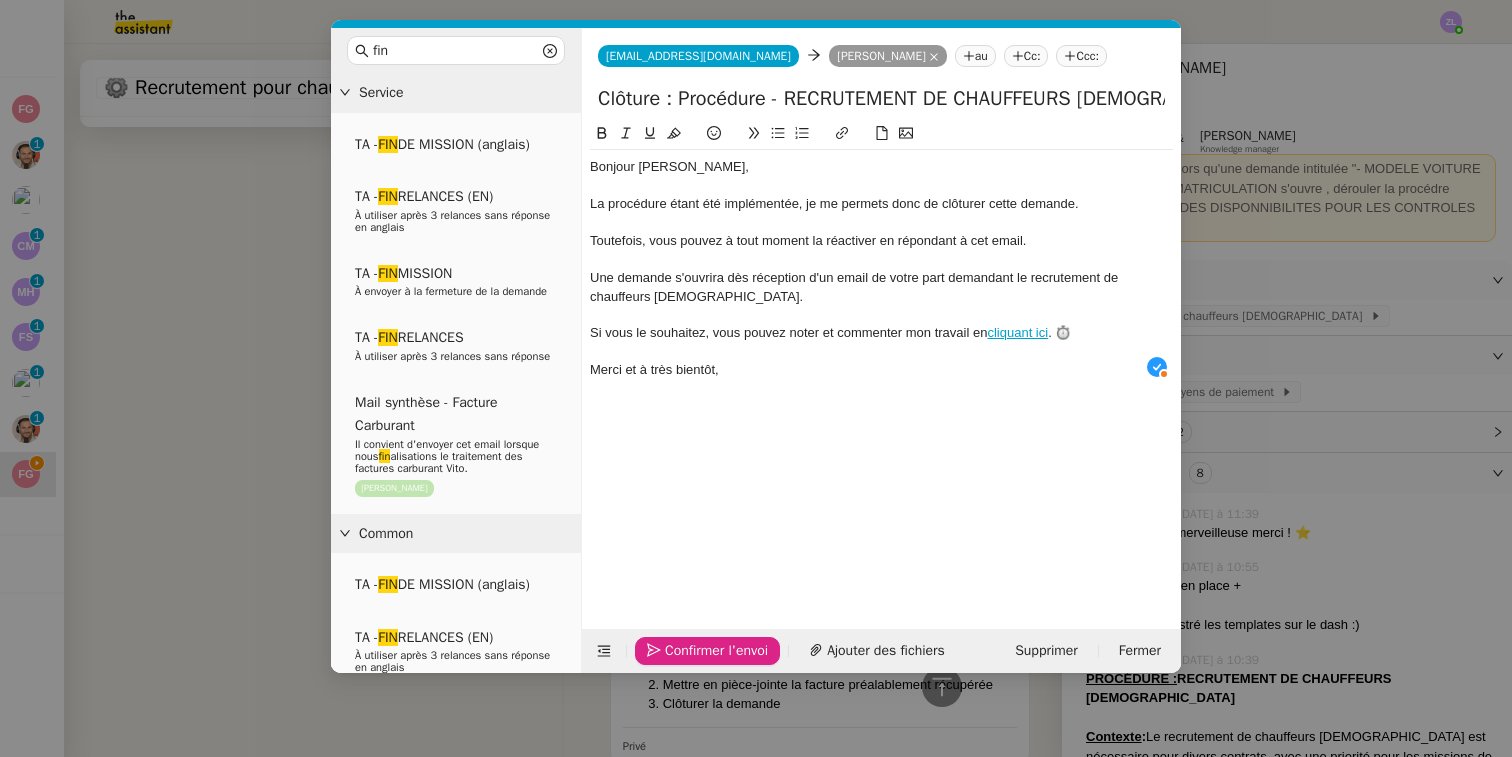 click on "Confirmer l'envoi" 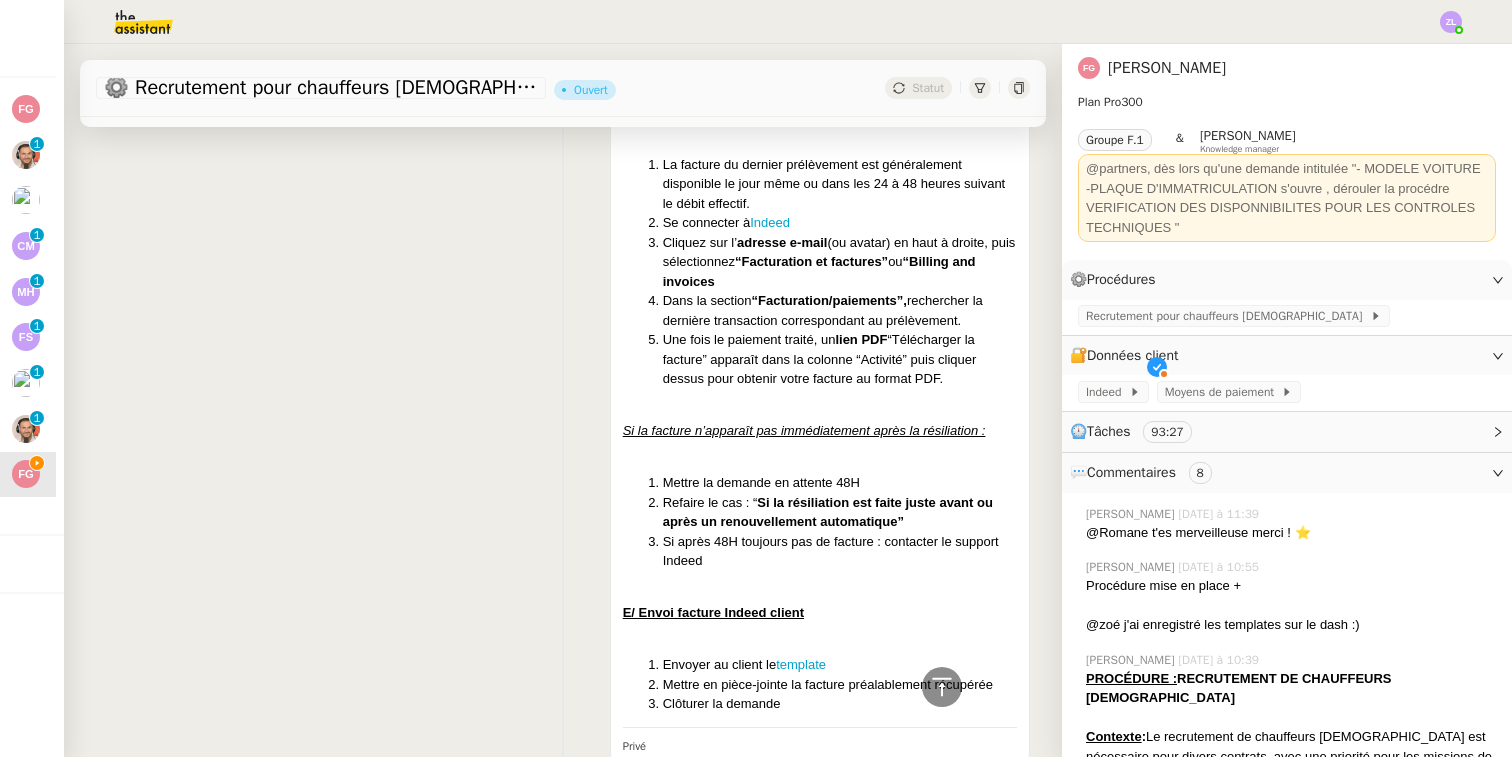 click on "fin Service TA -  FIN  DE MISSION (anglais)    TA -  FIN  RELANCES (EN)    À utiliser après 3 relances sans réponse en anglais  TA -  FIN  MISSION    À envoyer à la fermeture de la demande TA -  FIN  RELANCES     À utiliser après 3 relances sans réponse  Mail synthèse - Facture Carburant     Il convient d'envoyer cet email lorsque nous  fin alisations le traitement des factures carburant Vito.  [PERSON_NAME] Common TA -  FIN  DE MISSION (anglais)    TA -  FIN  RELANCES (EN)    À utiliser après 3 relances sans réponse en anglais  TA -  FIN  MISSION    À envoyer à la fermeture de la demande TA -  FIN  RELANCES     À utiliser après 3 relances sans réponse  Mail synthèse - Facture Carburant     Il convient d'envoyer cet email lorsque nous  fin alisations le traitement des factures carburant Vito.  [PERSON_NAME] Other No Templates [EMAIL_ADDRESS][DOMAIN_NAME] [EMAIL_ADDRESS][DOMAIN_NAME]     [PERSON_NAME]
au
Cc:
Ccc:
Clôture : Procédure - RECRUTEMENT DE CHAUFFEURS [DEMOGRAPHIC_DATA]" at bounding box center [756, 378] 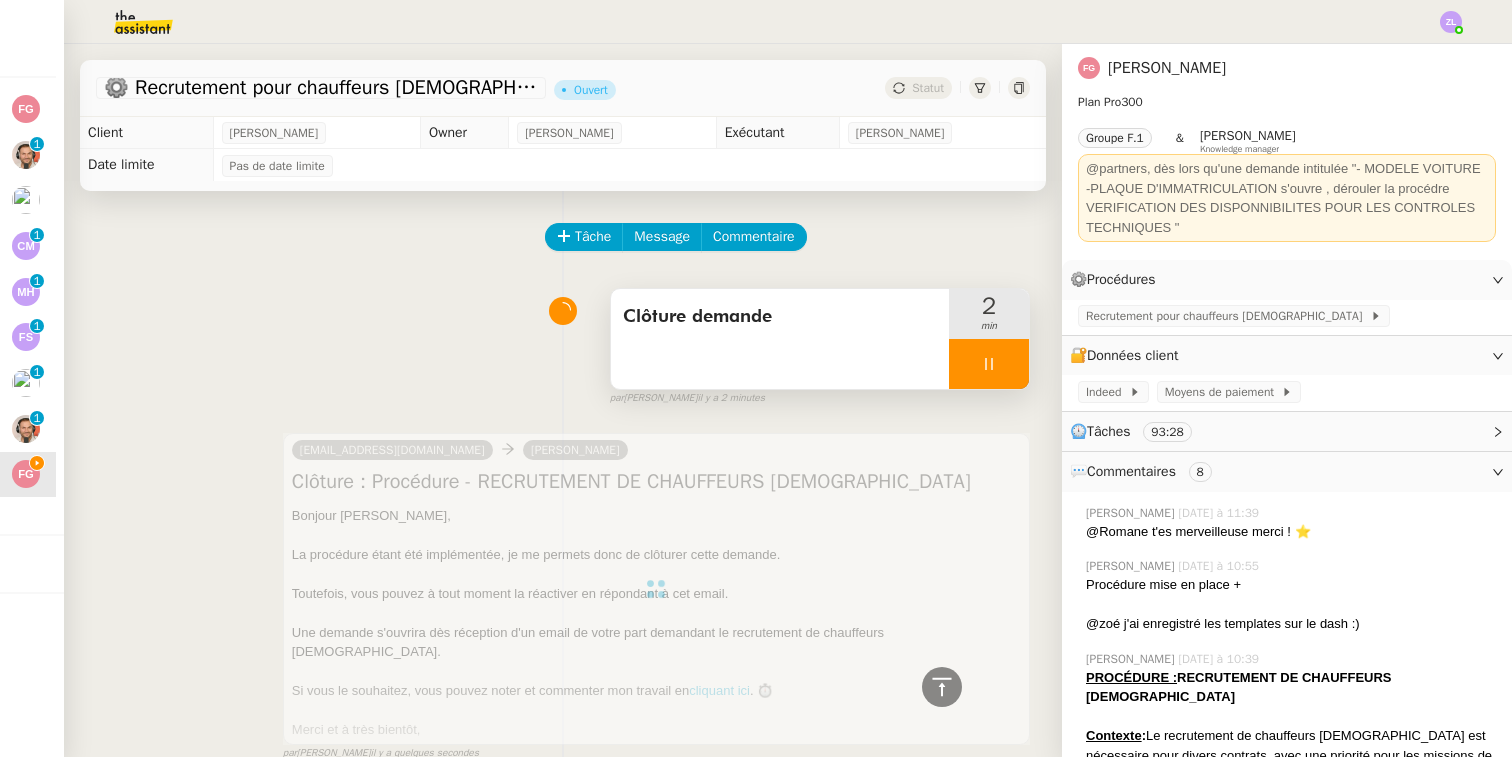 scroll, scrollTop: 0, scrollLeft: 0, axis: both 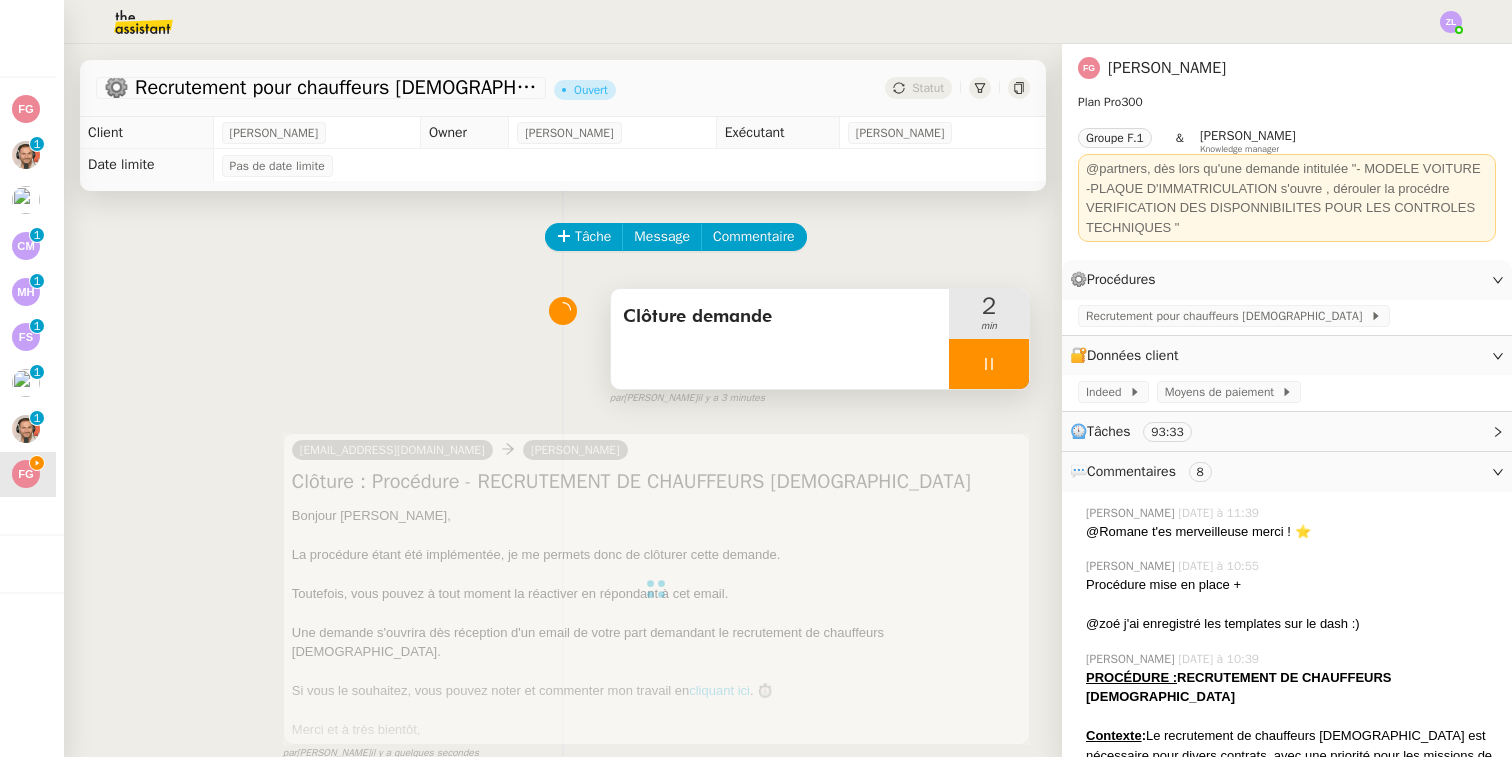 click at bounding box center (989, 364) 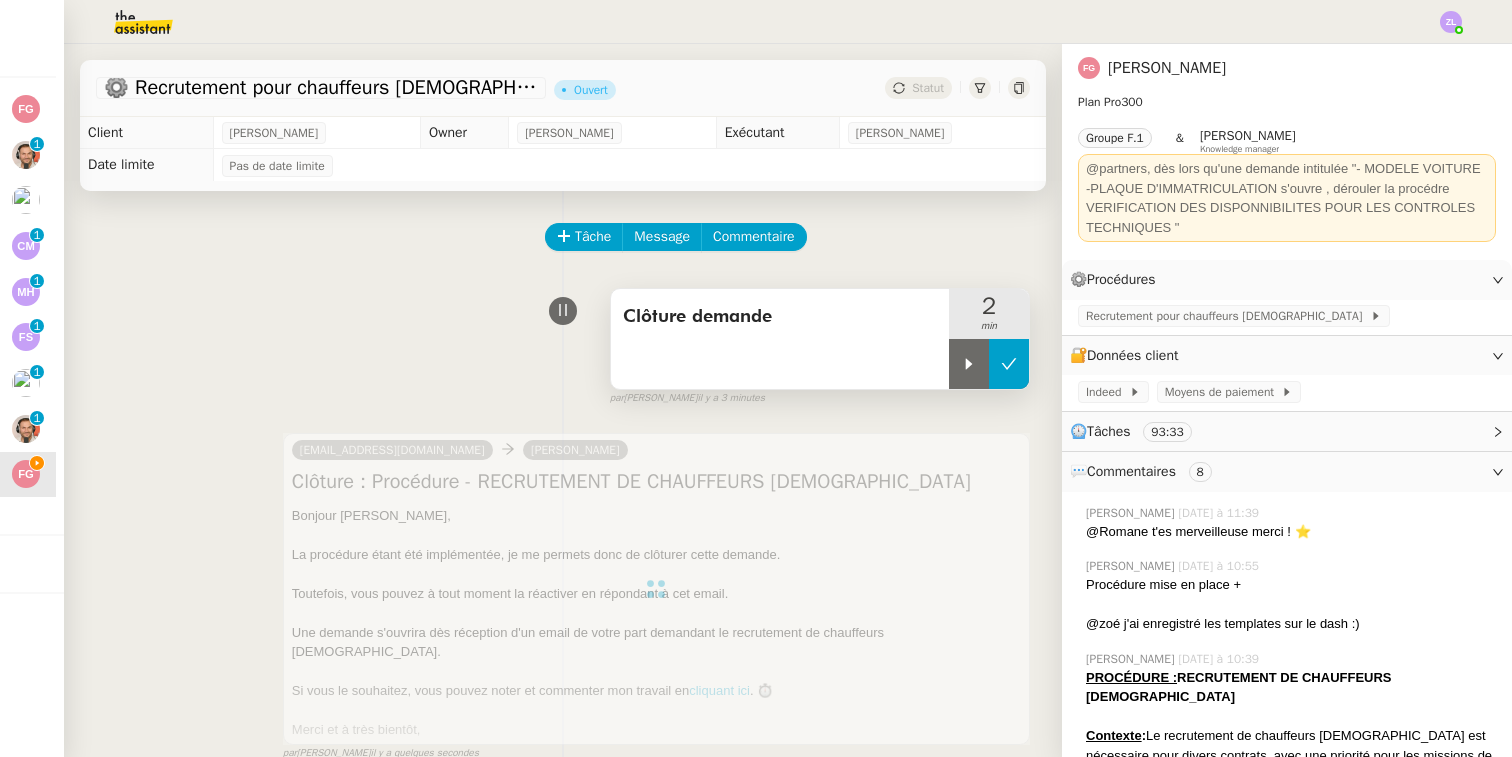 click 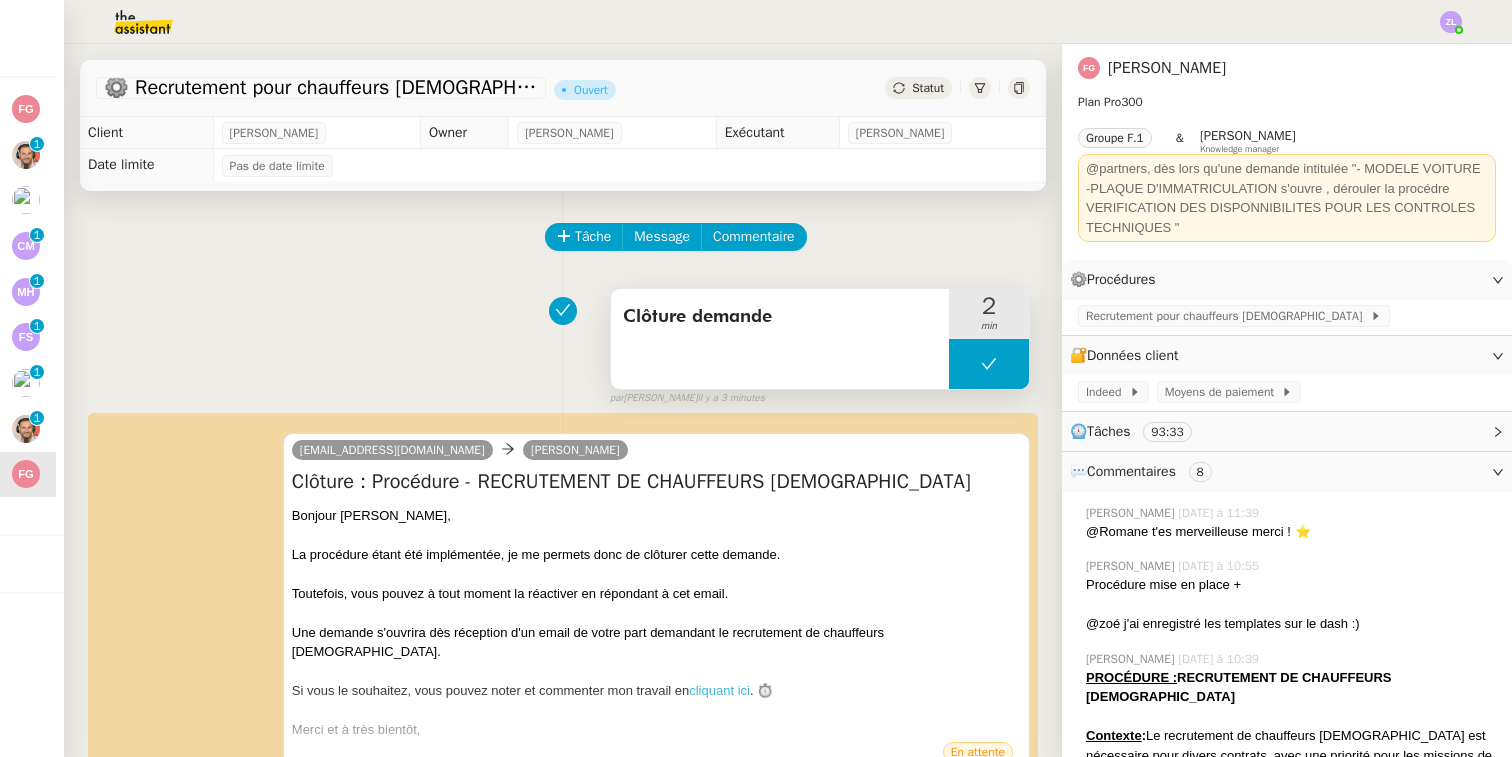 click at bounding box center [989, 364] 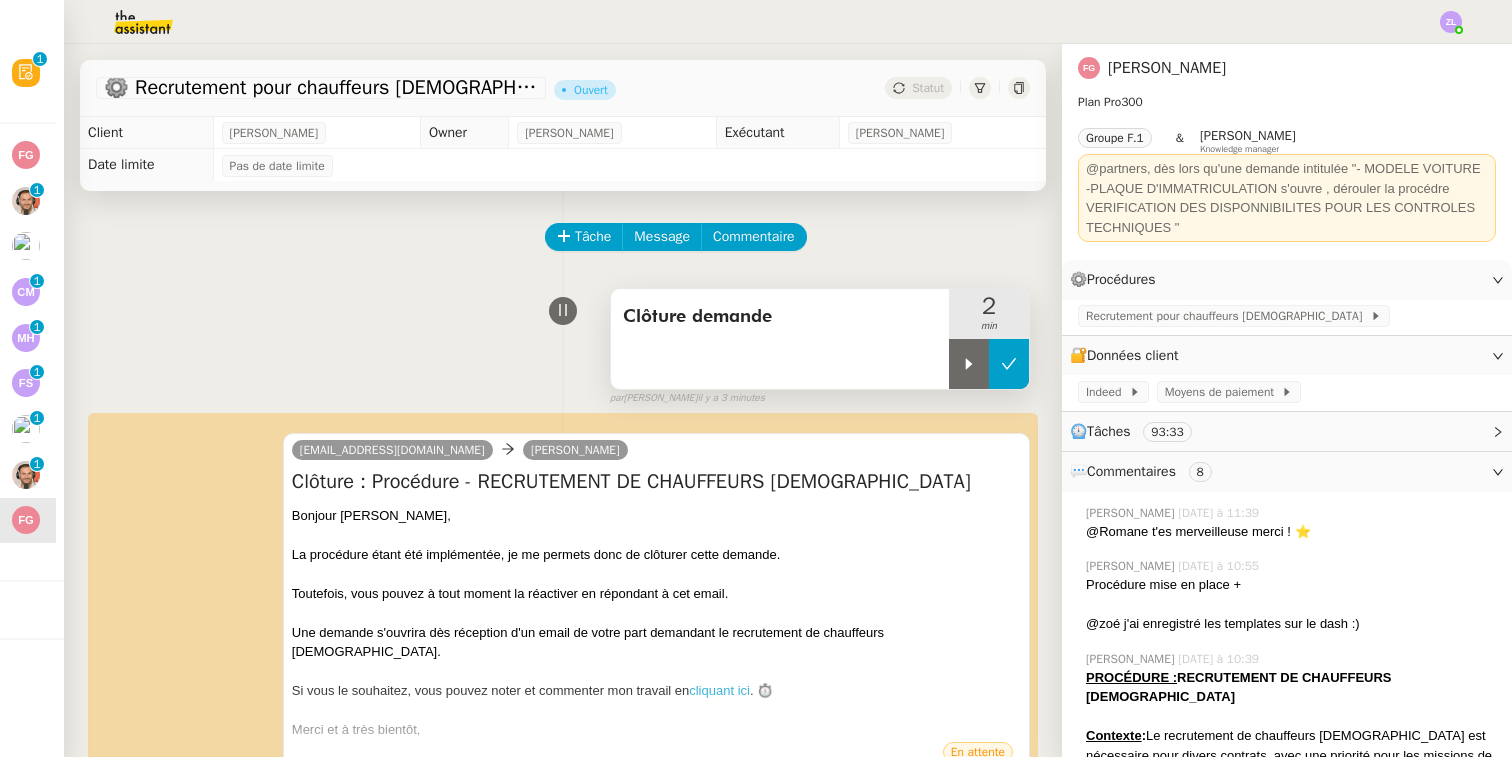 click 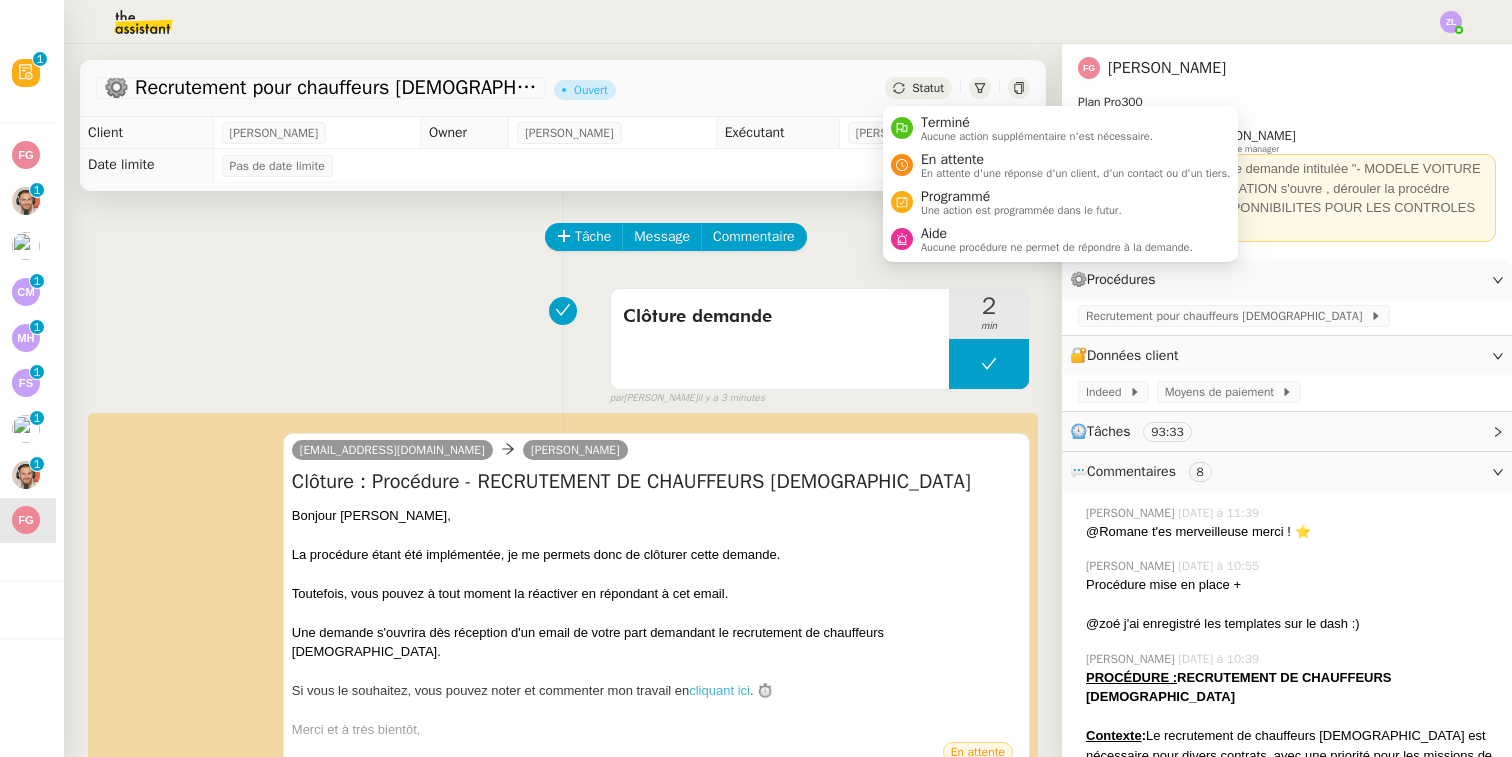 click on "Statut" 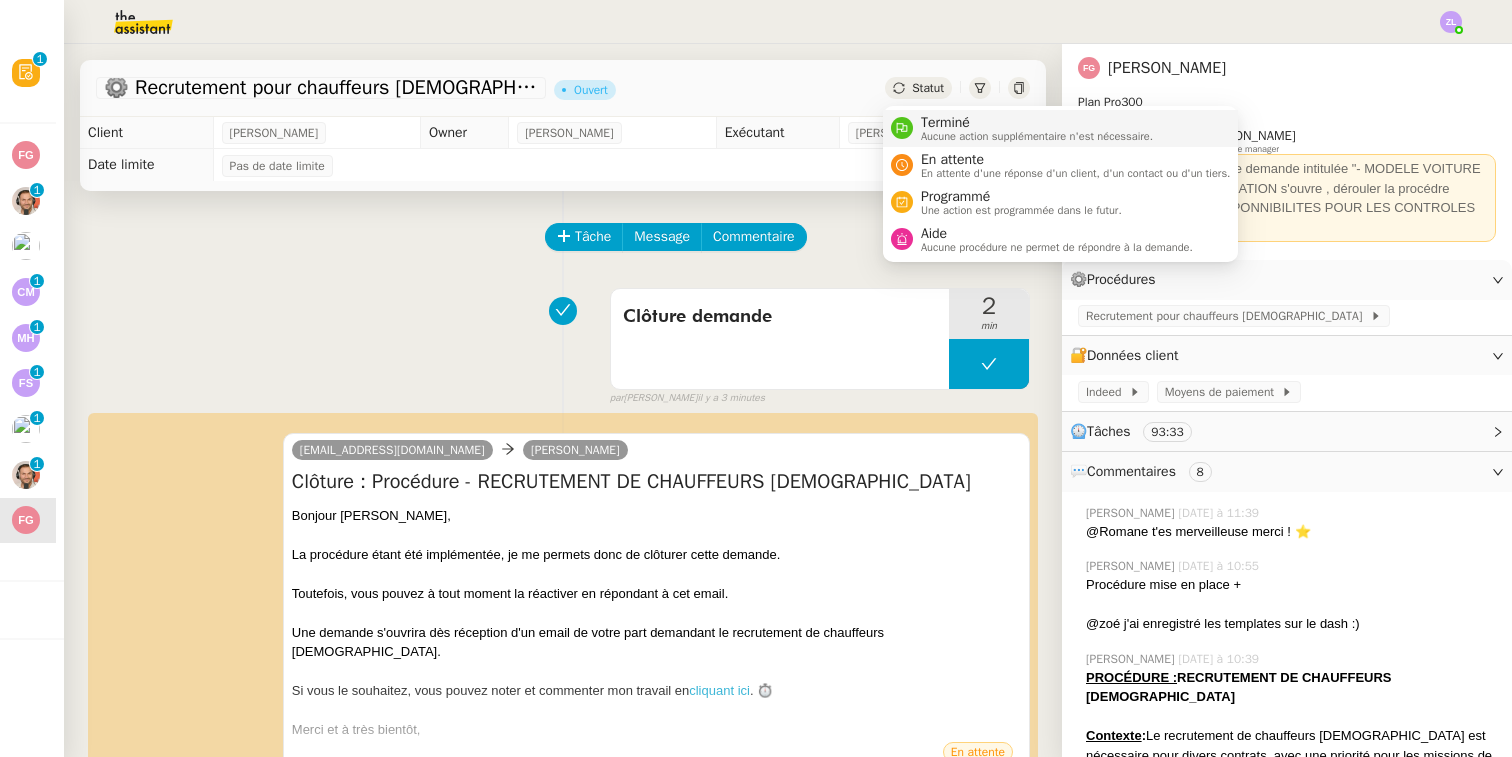 click on "Aucune action supplémentaire n'est nécessaire." at bounding box center (1037, 136) 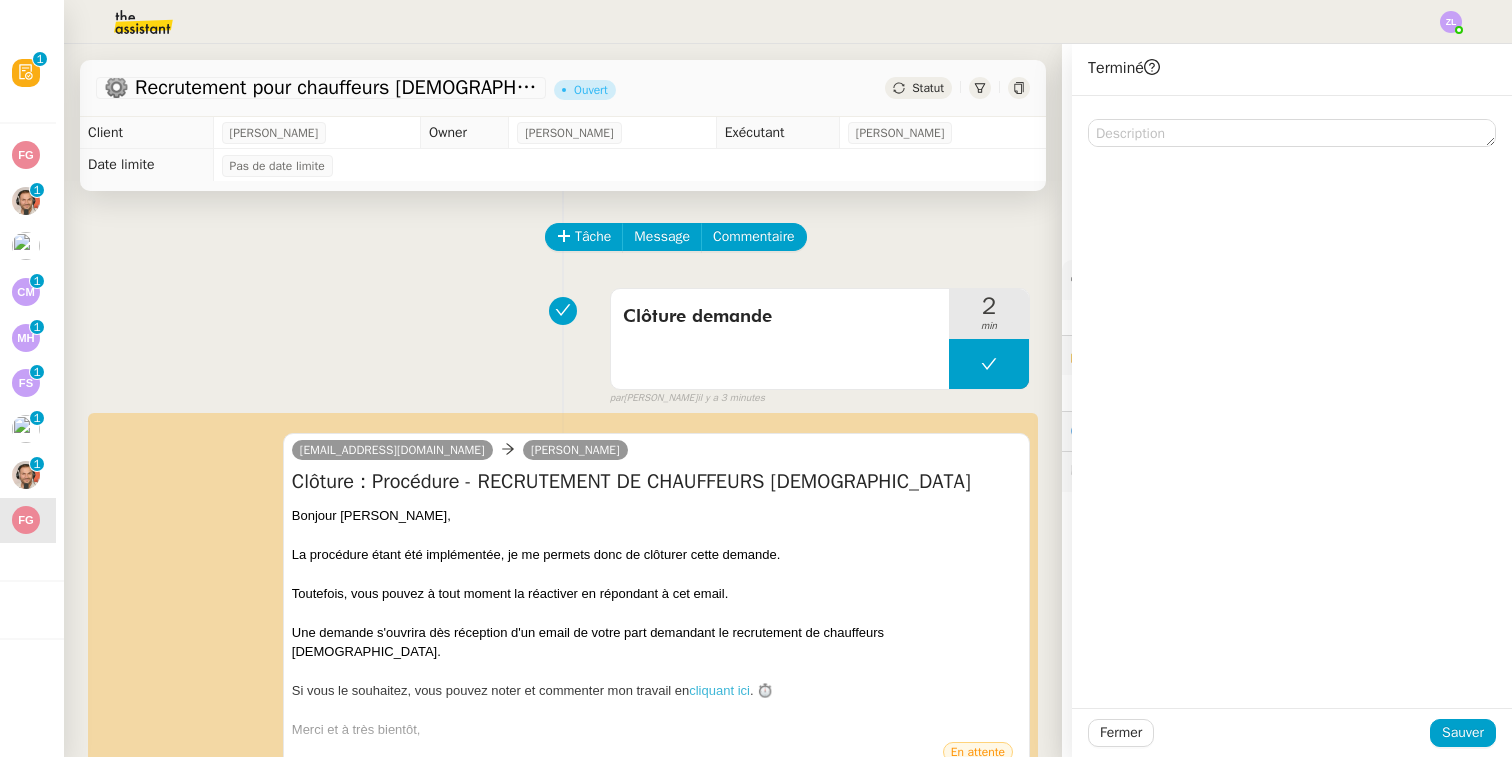 click on "Fermer Sauver" 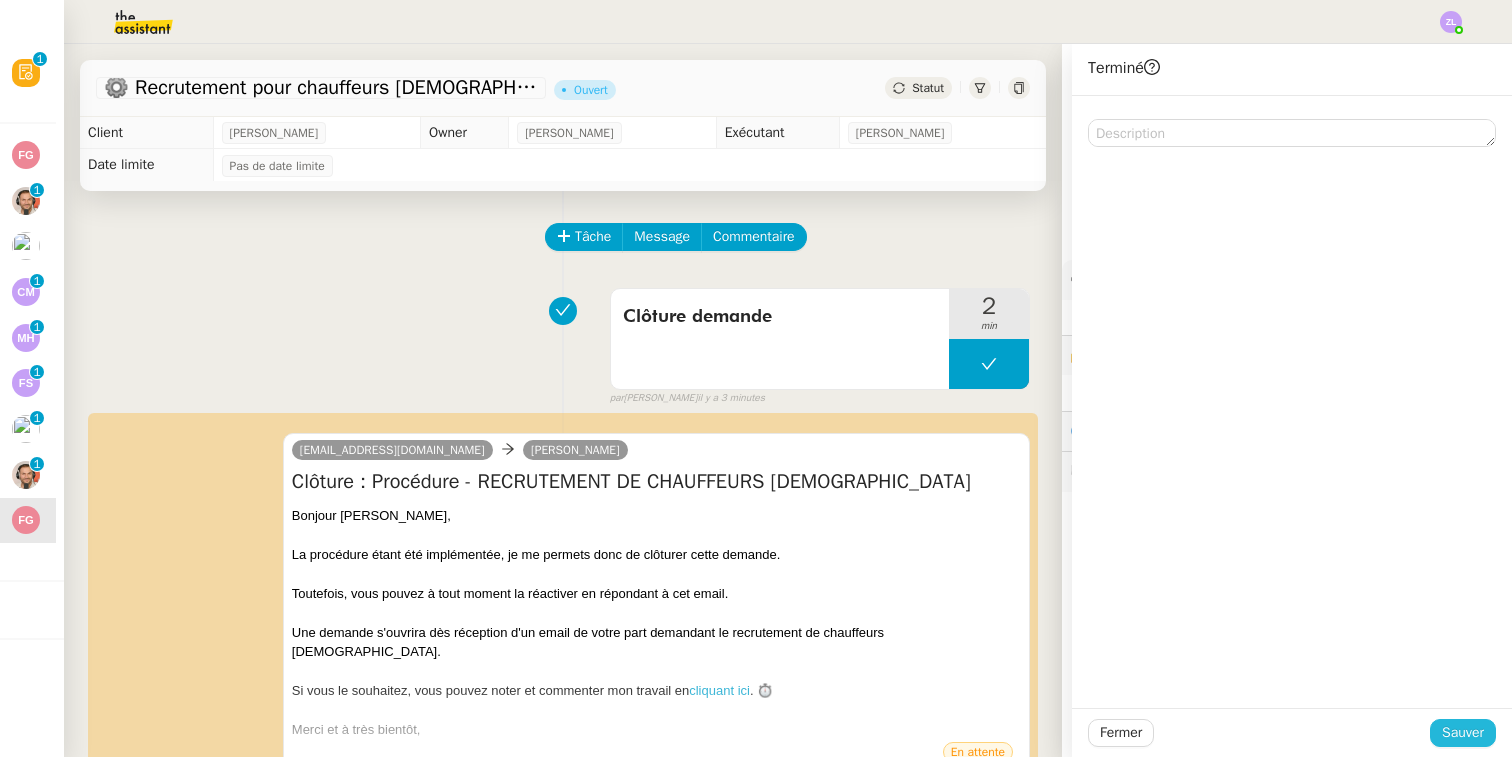 click on "Sauver" 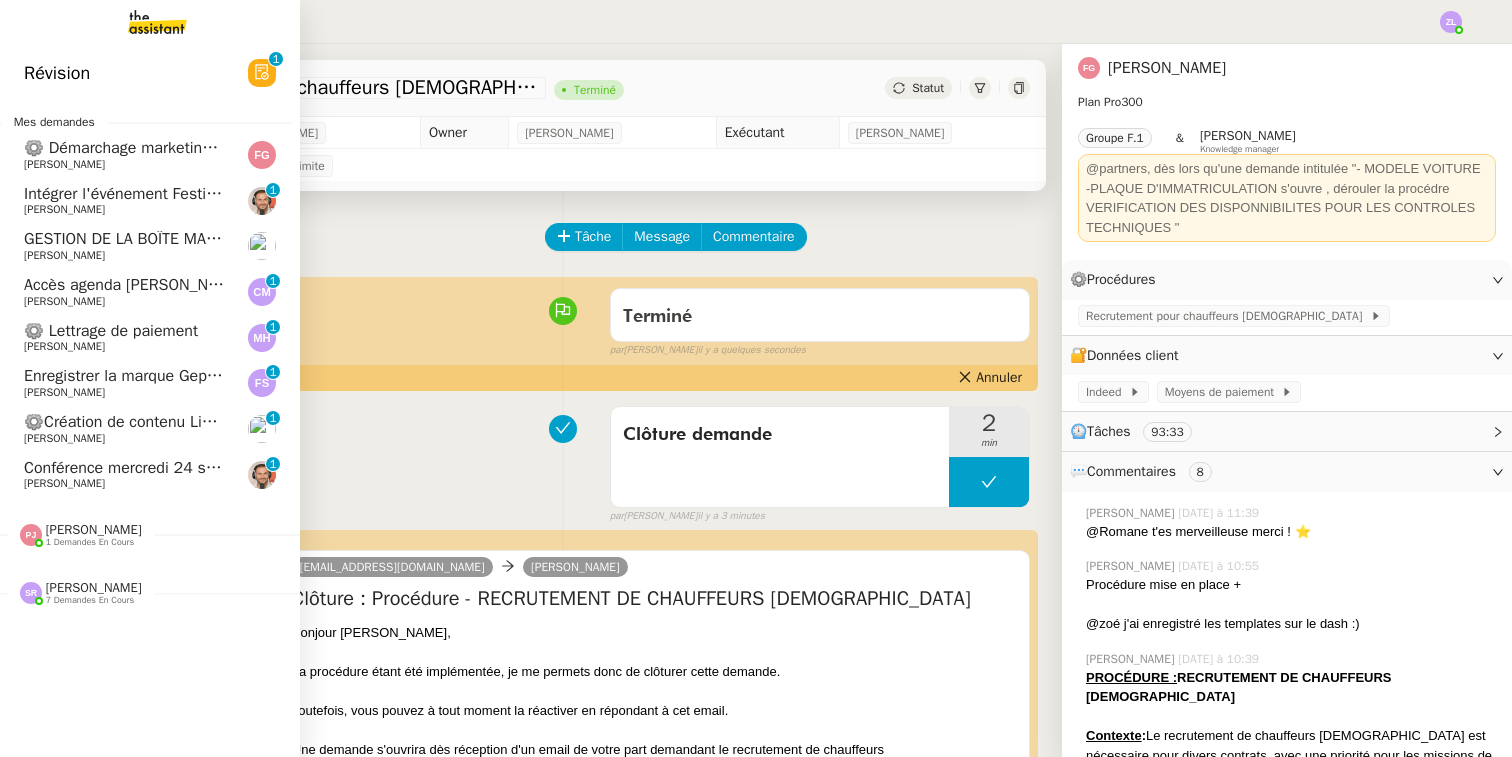 click on "[PERSON_NAME]" 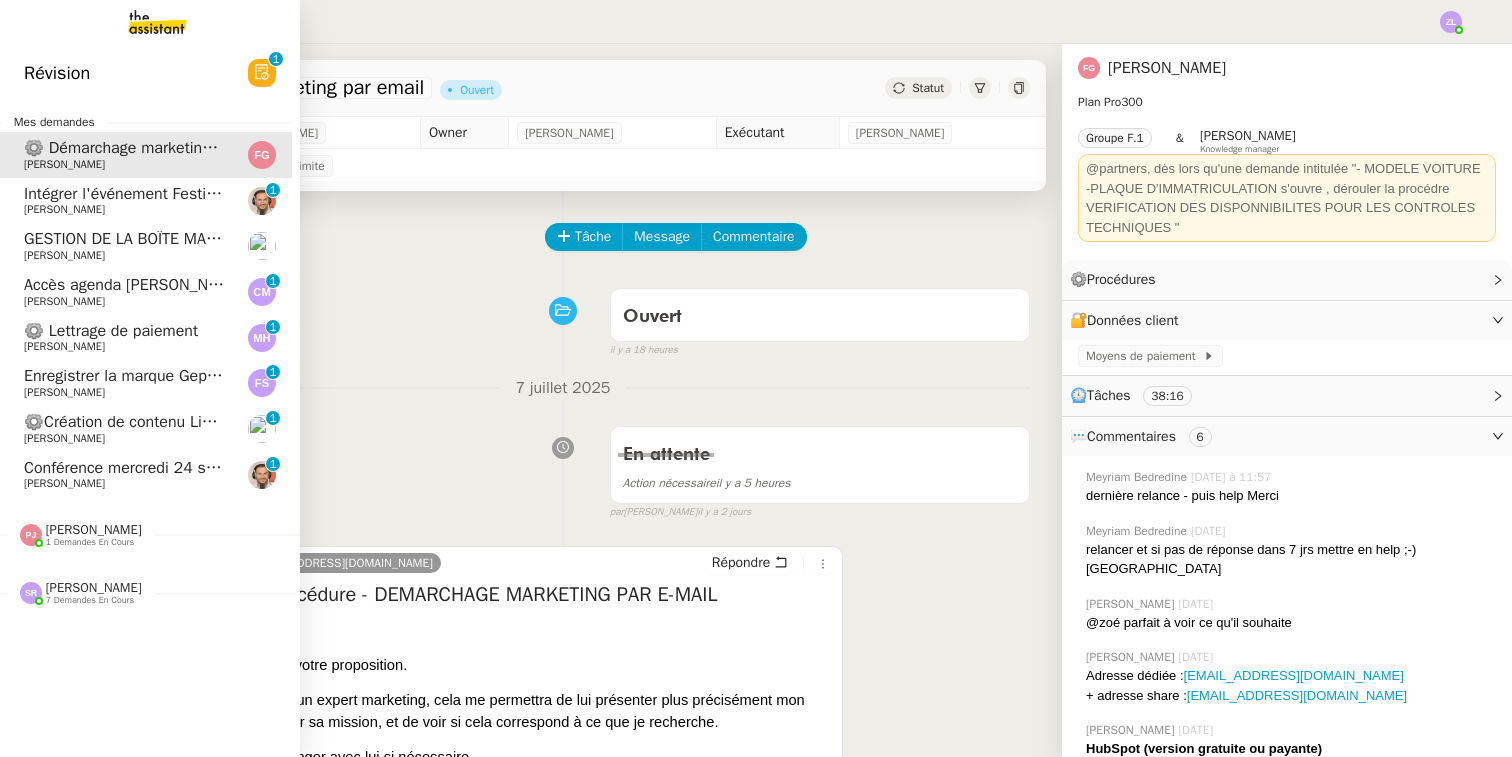 click on "[PERSON_NAME]" 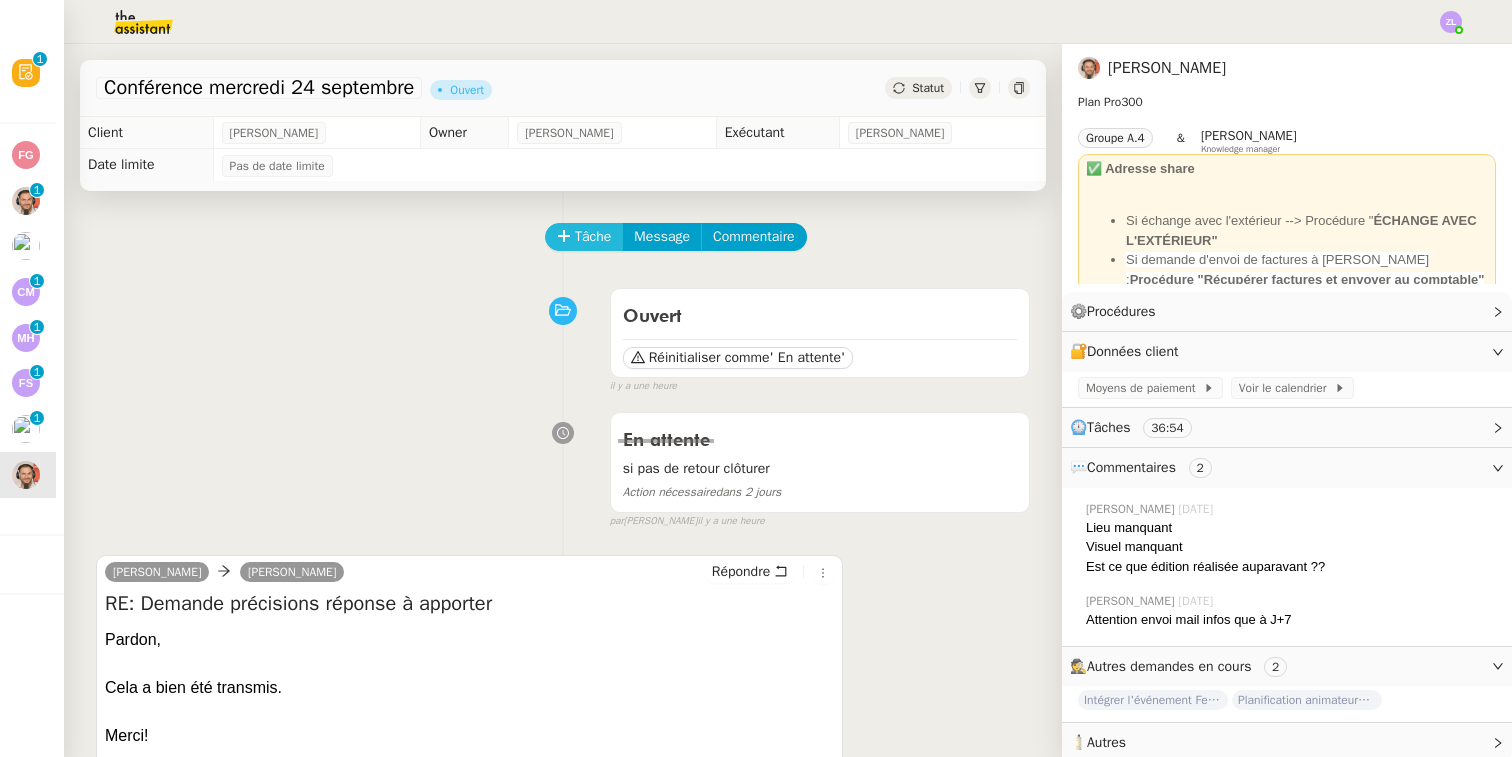 scroll, scrollTop: 0, scrollLeft: 0, axis: both 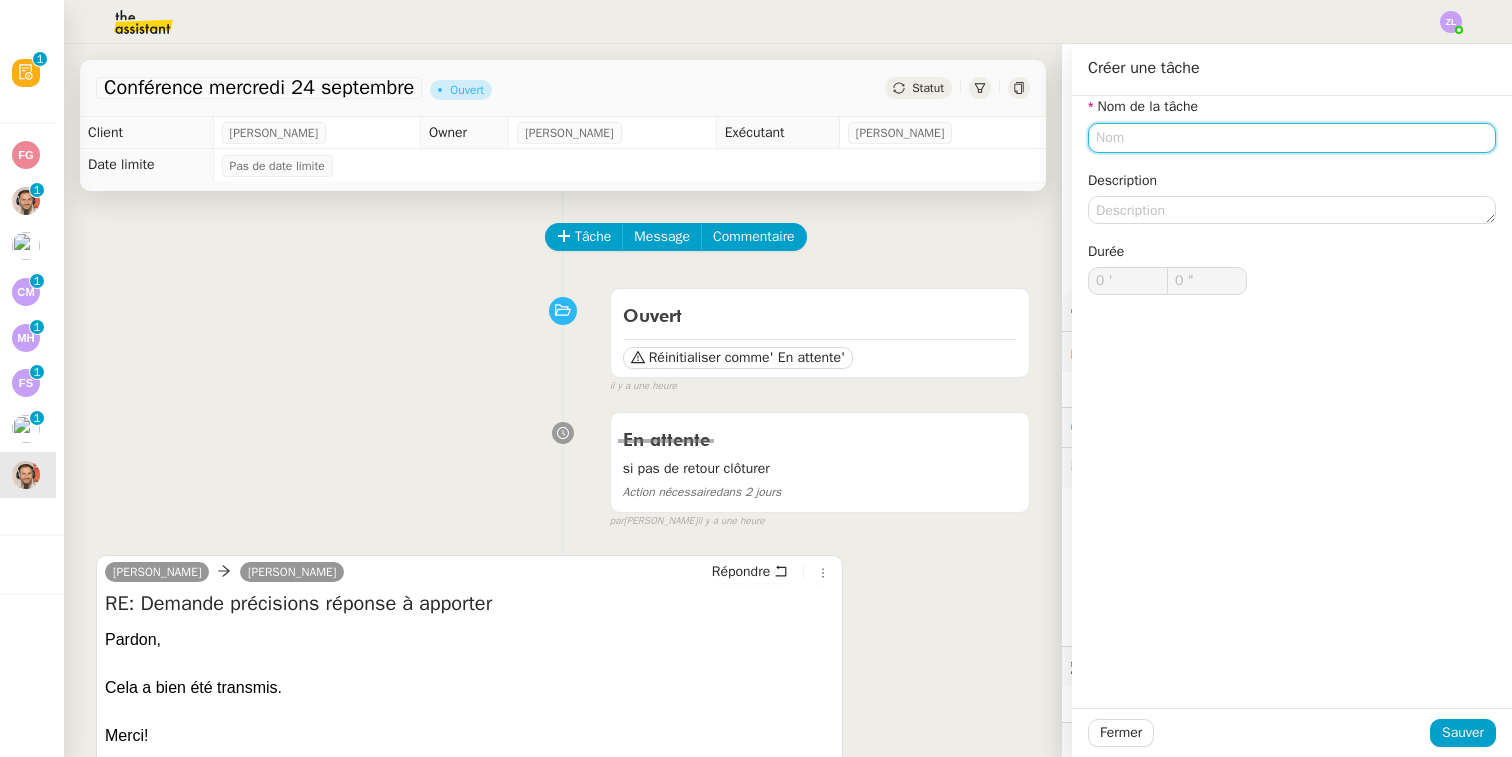 type on "D" 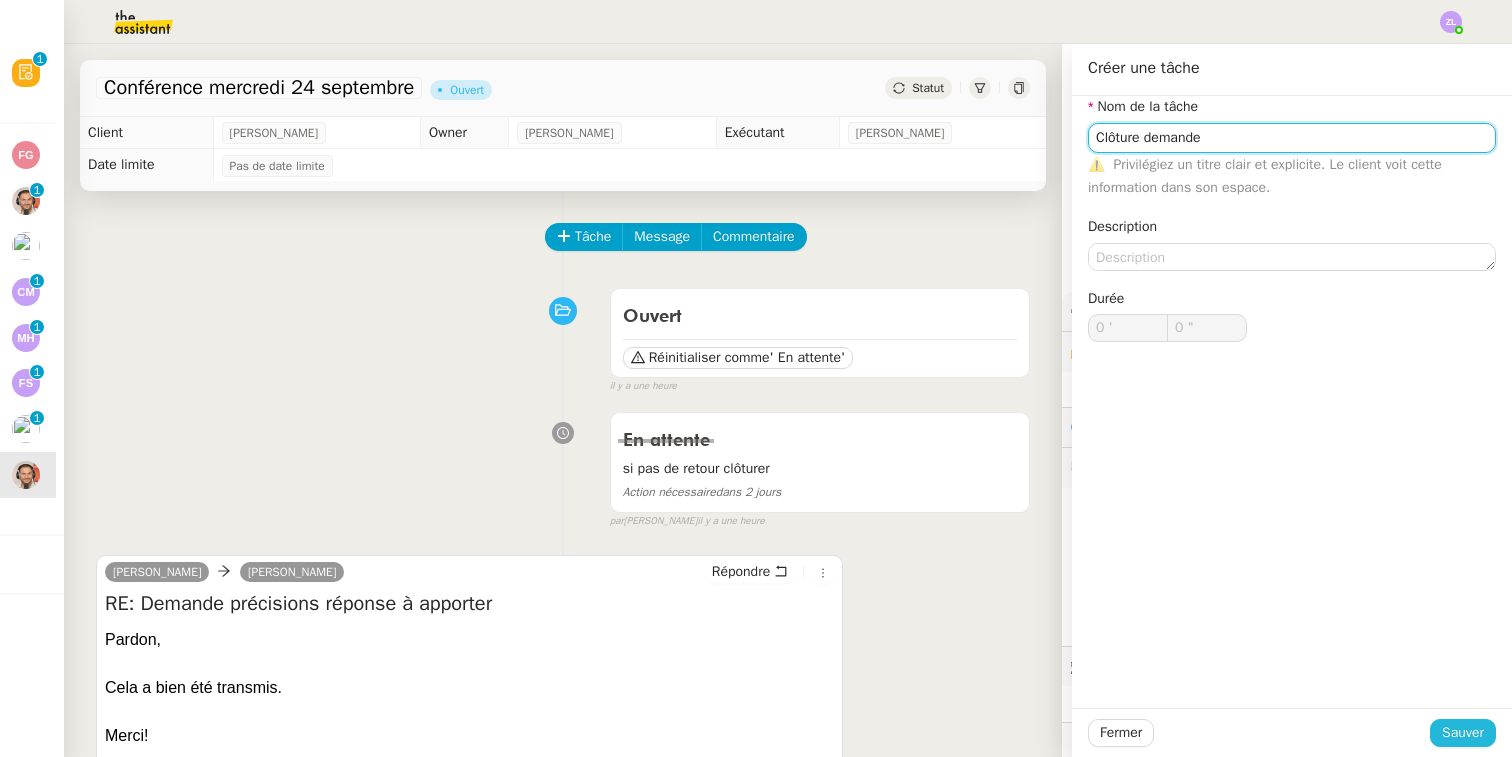 type on "Clôture demande" 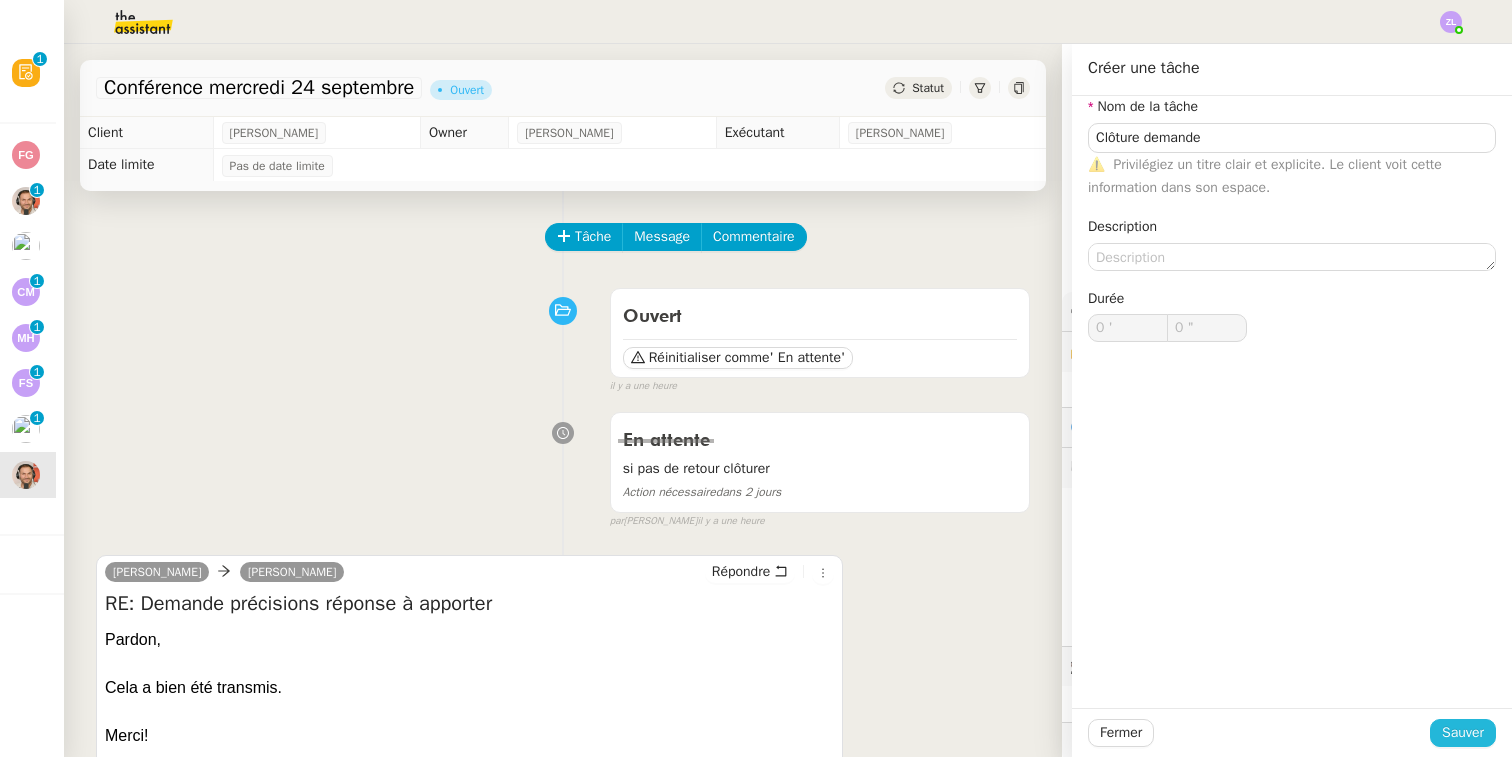 click on "Sauver" 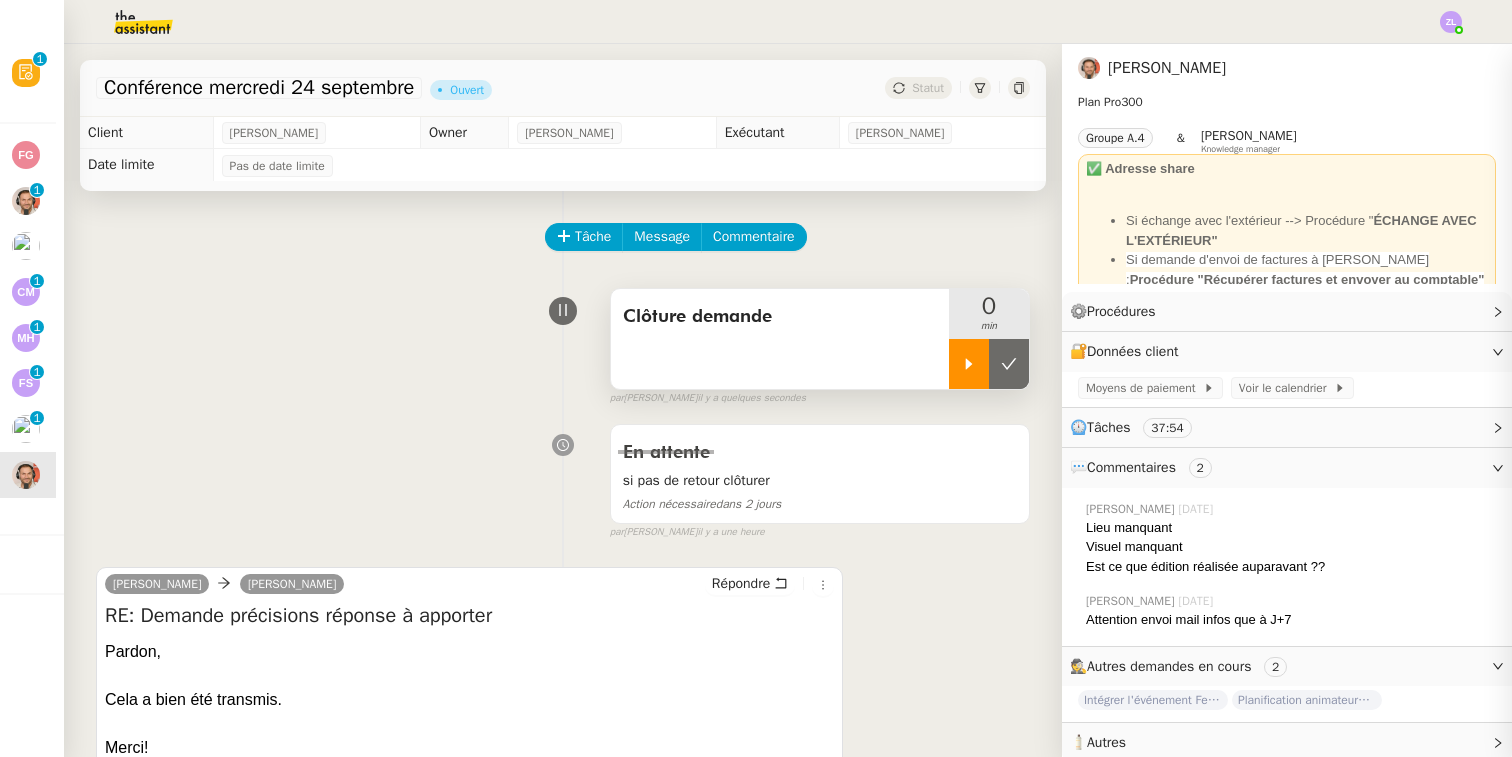 click at bounding box center (969, 364) 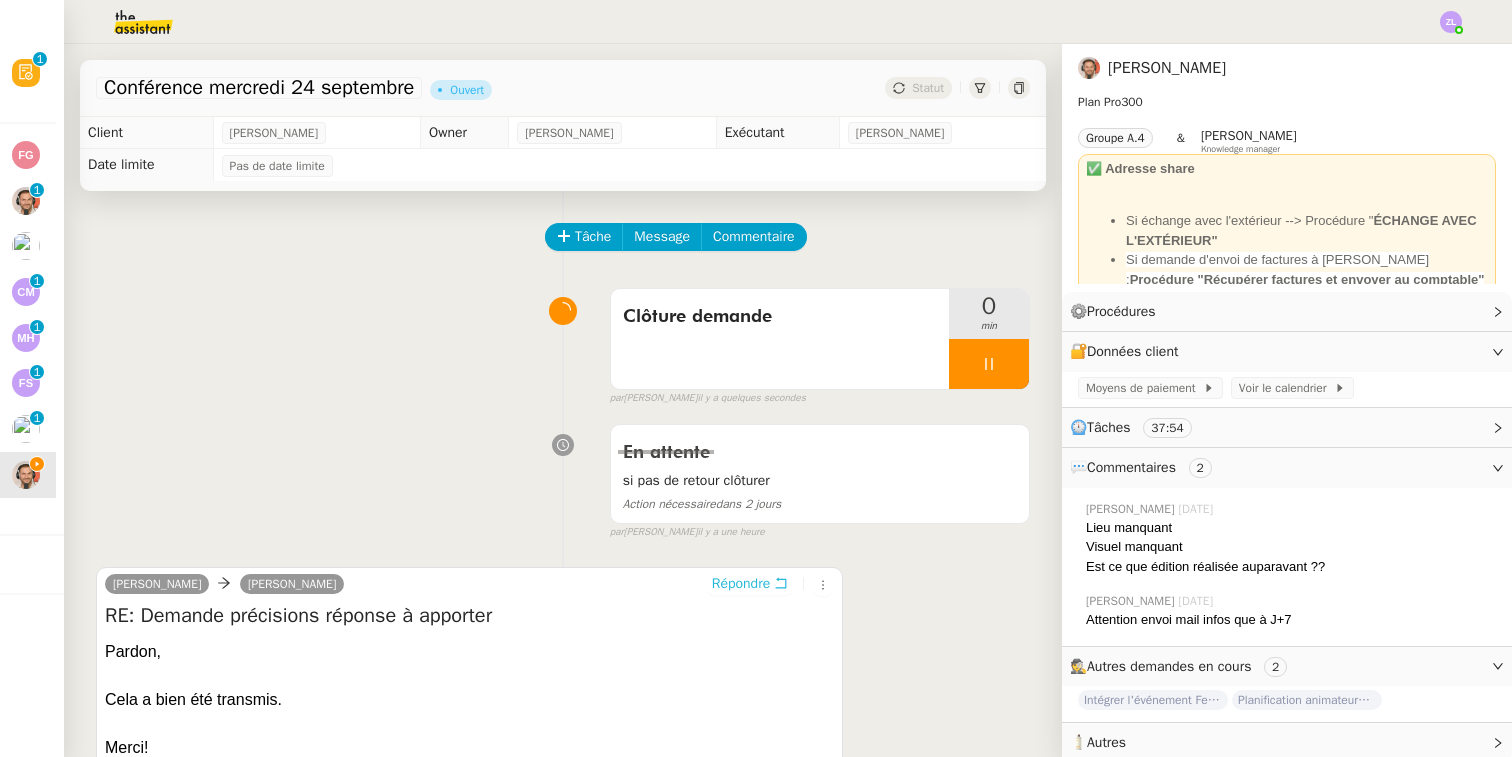 click on "Répondre" at bounding box center (741, 584) 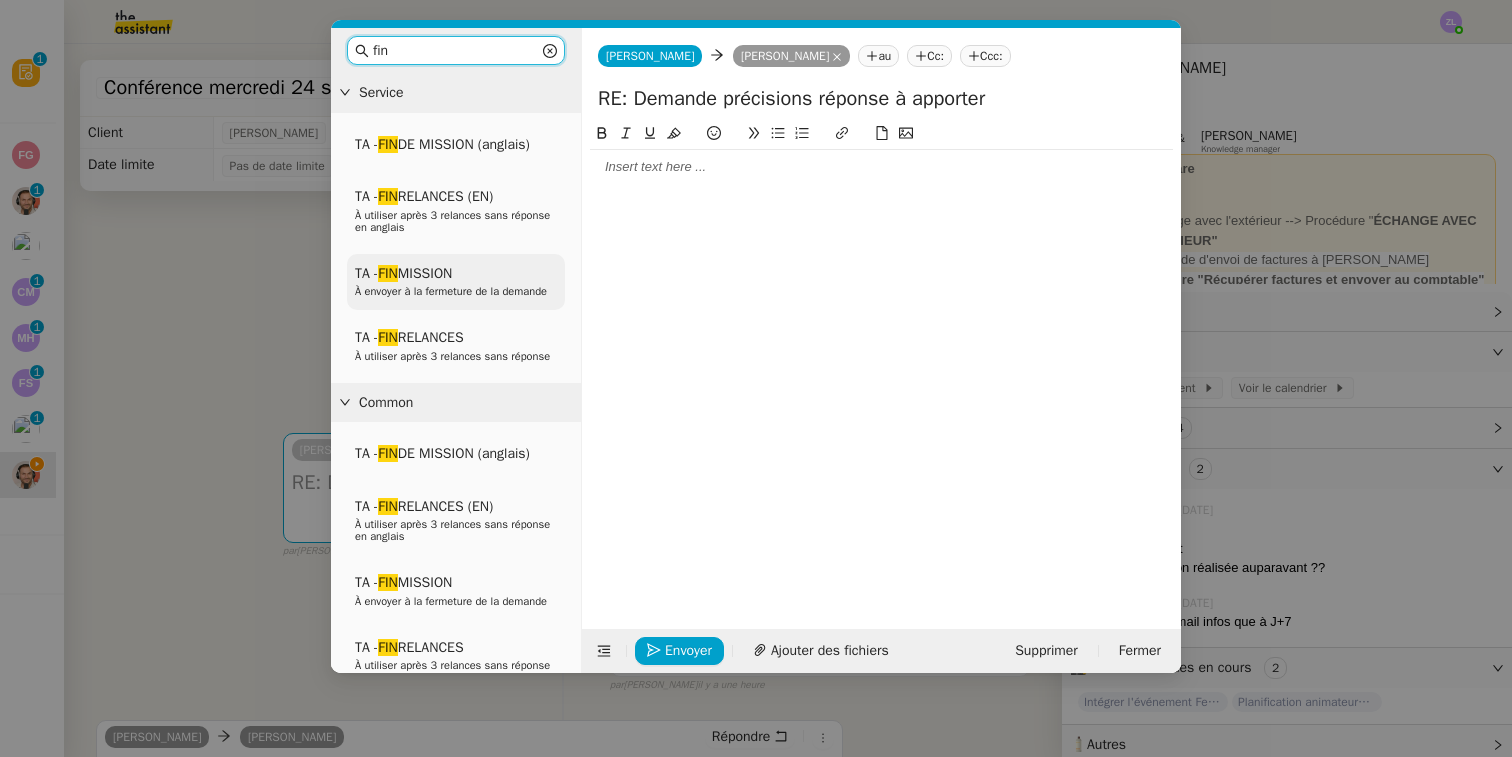 type on "fin" 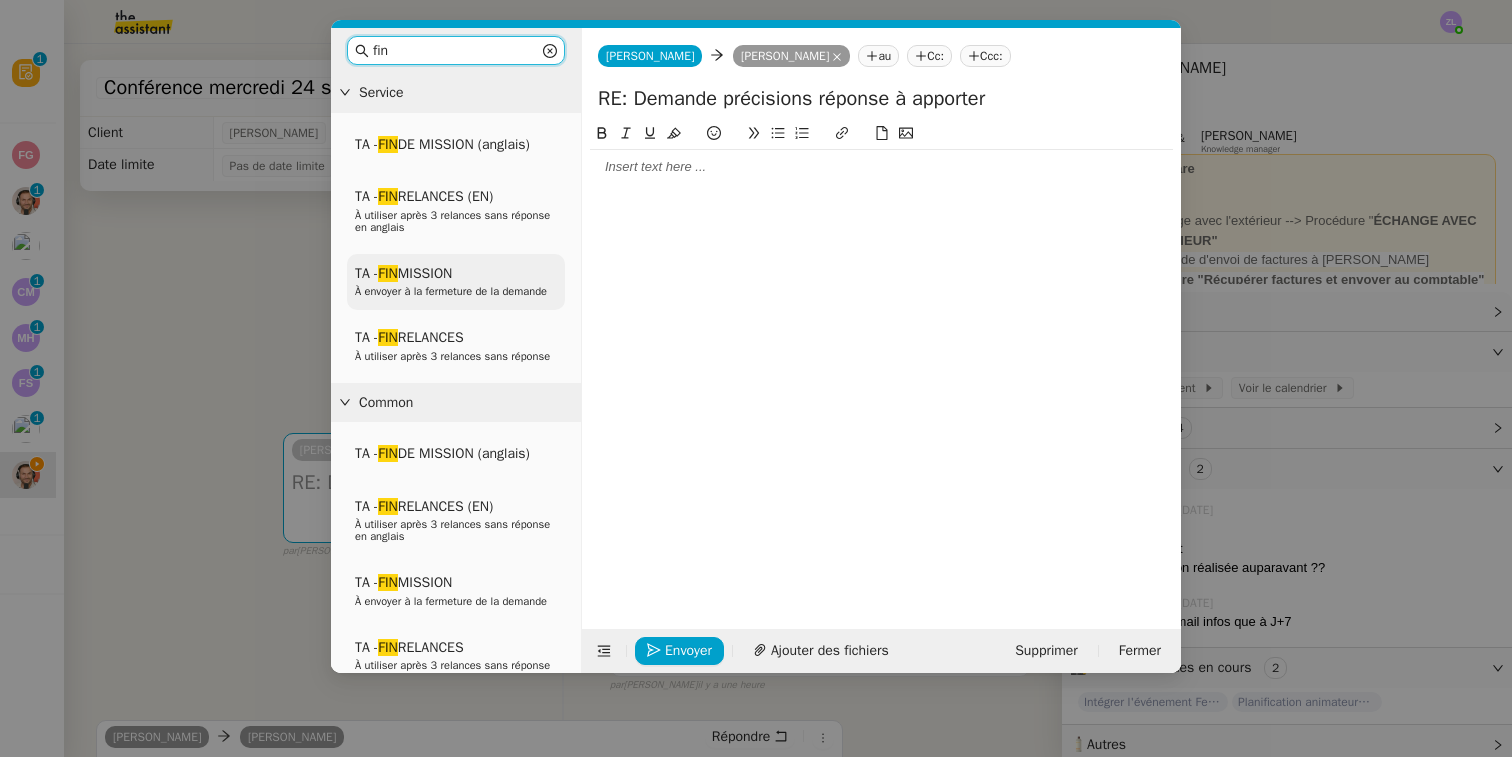 click on "À envoyer à la fermeture de la demande" at bounding box center [451, 291] 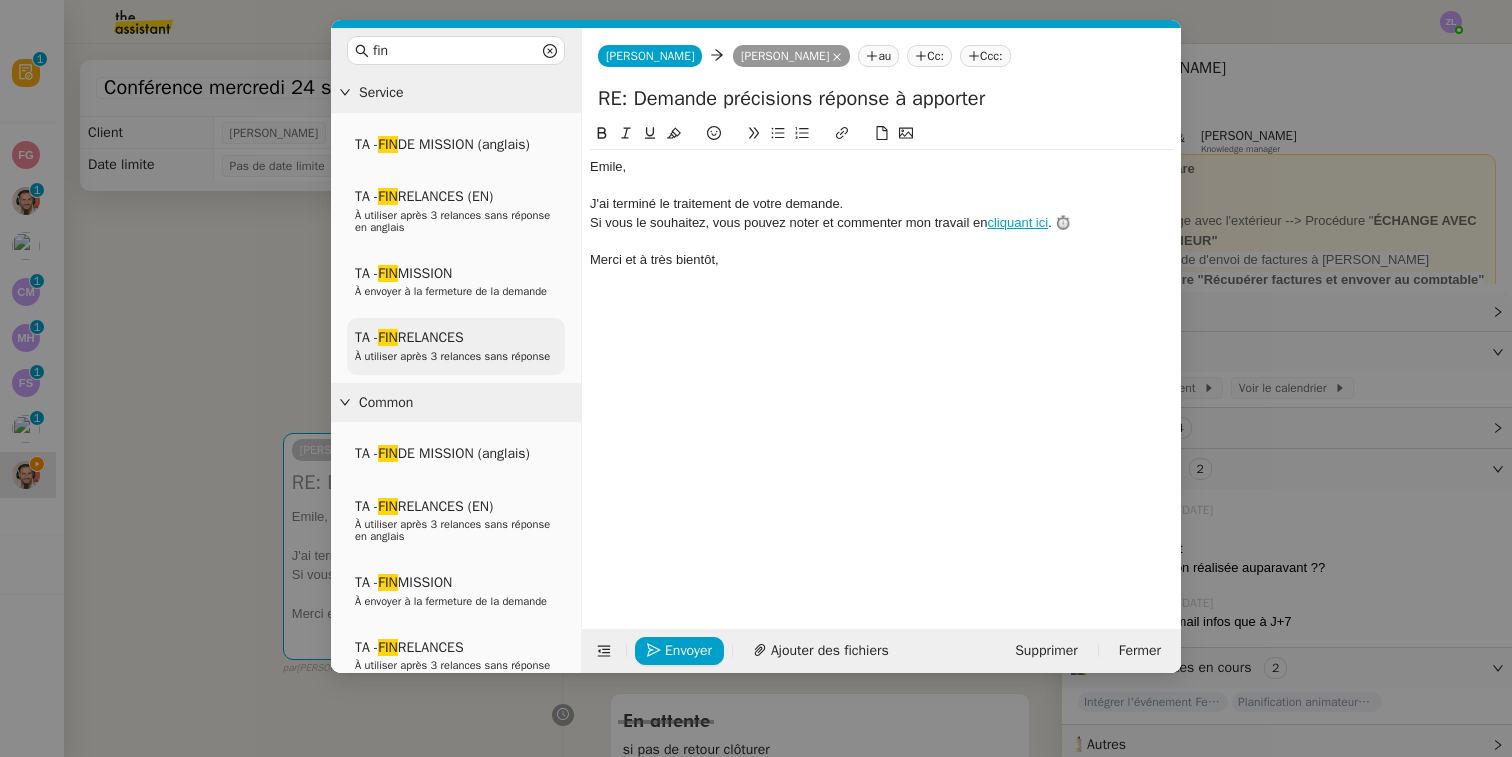 click on "TA -  FIN  RELANCES" at bounding box center [409, 337] 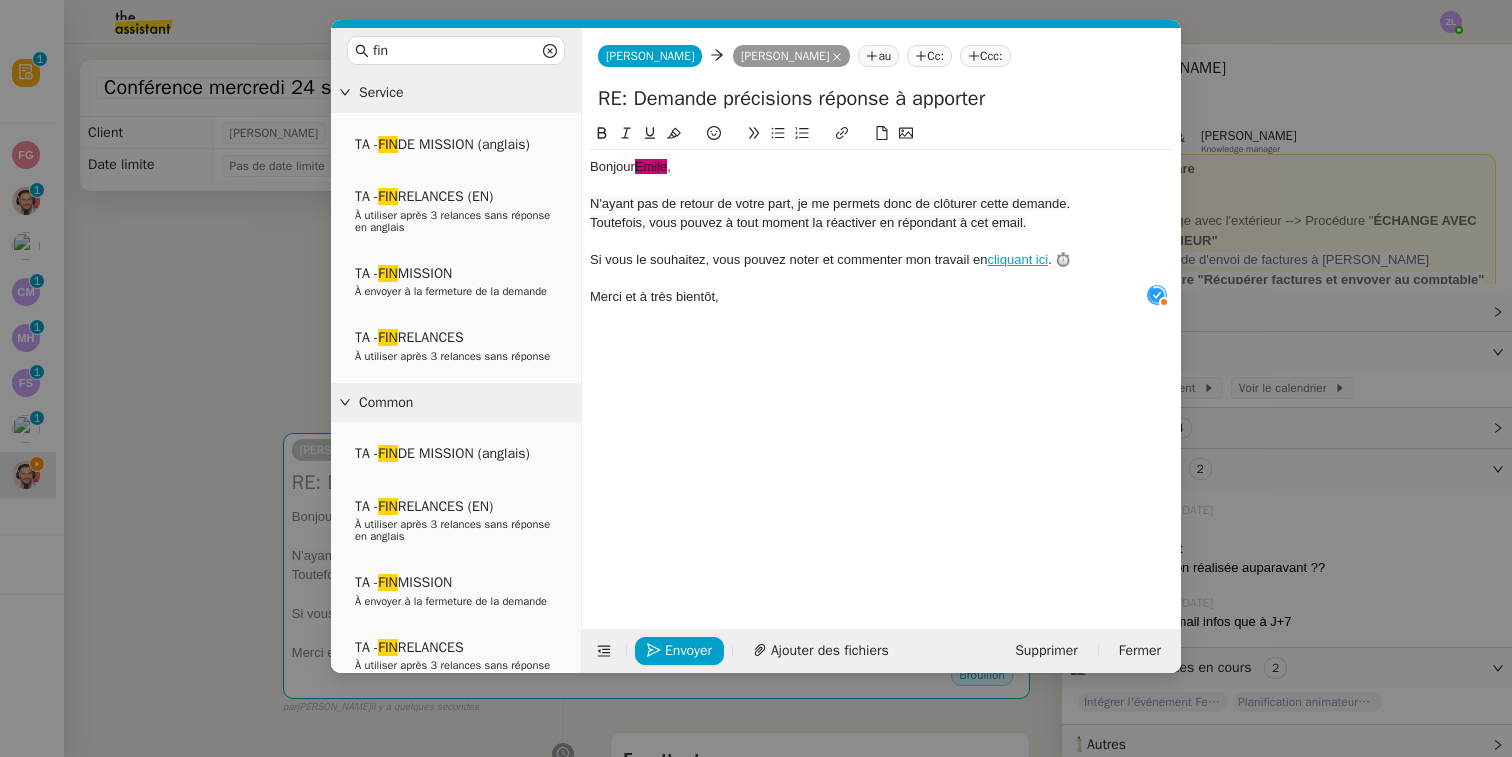 drag, startPoint x: 638, startPoint y: 170, endPoint x: 784, endPoint y: 170, distance: 146 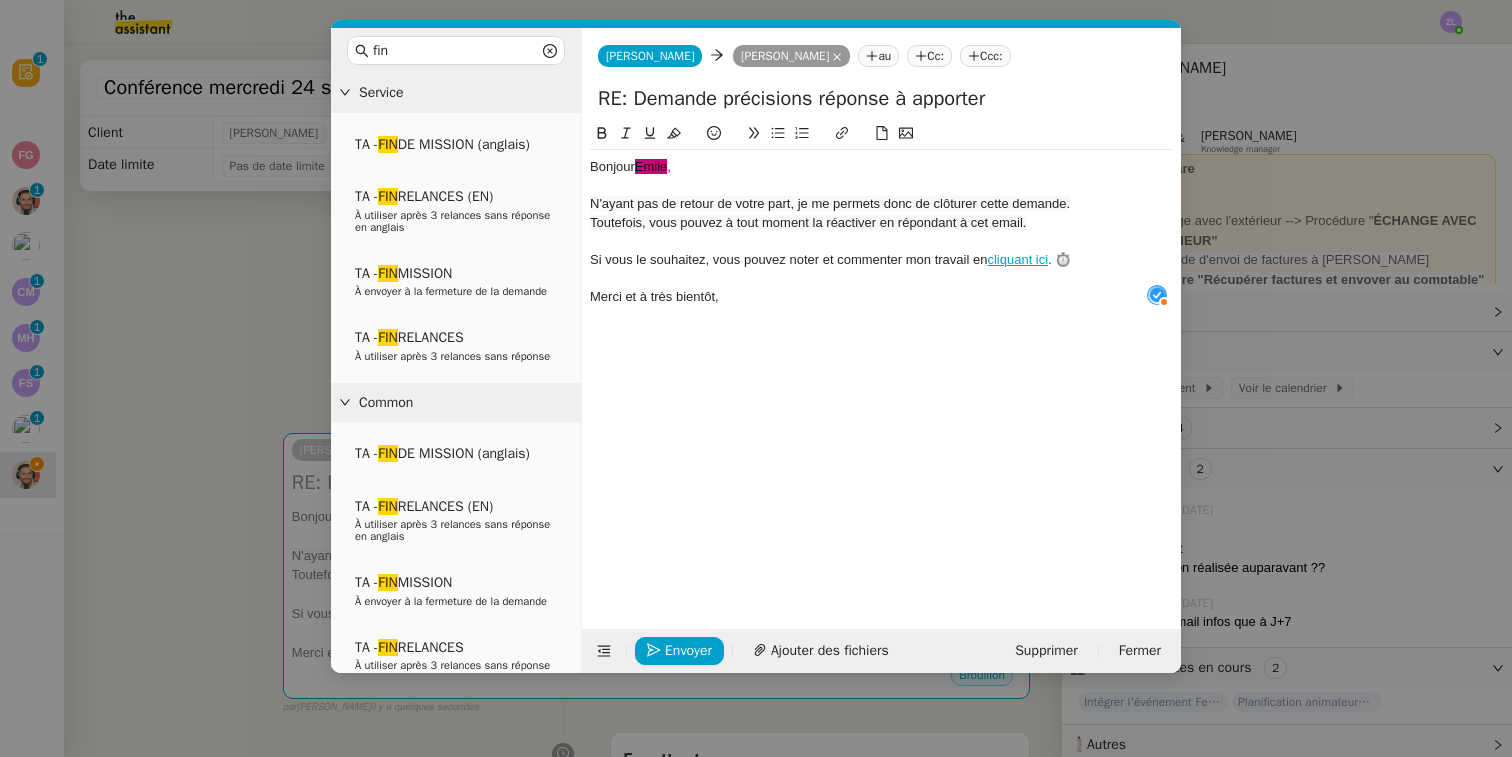 click on "Bonjour  ﻿[PERSON_NAME] ," 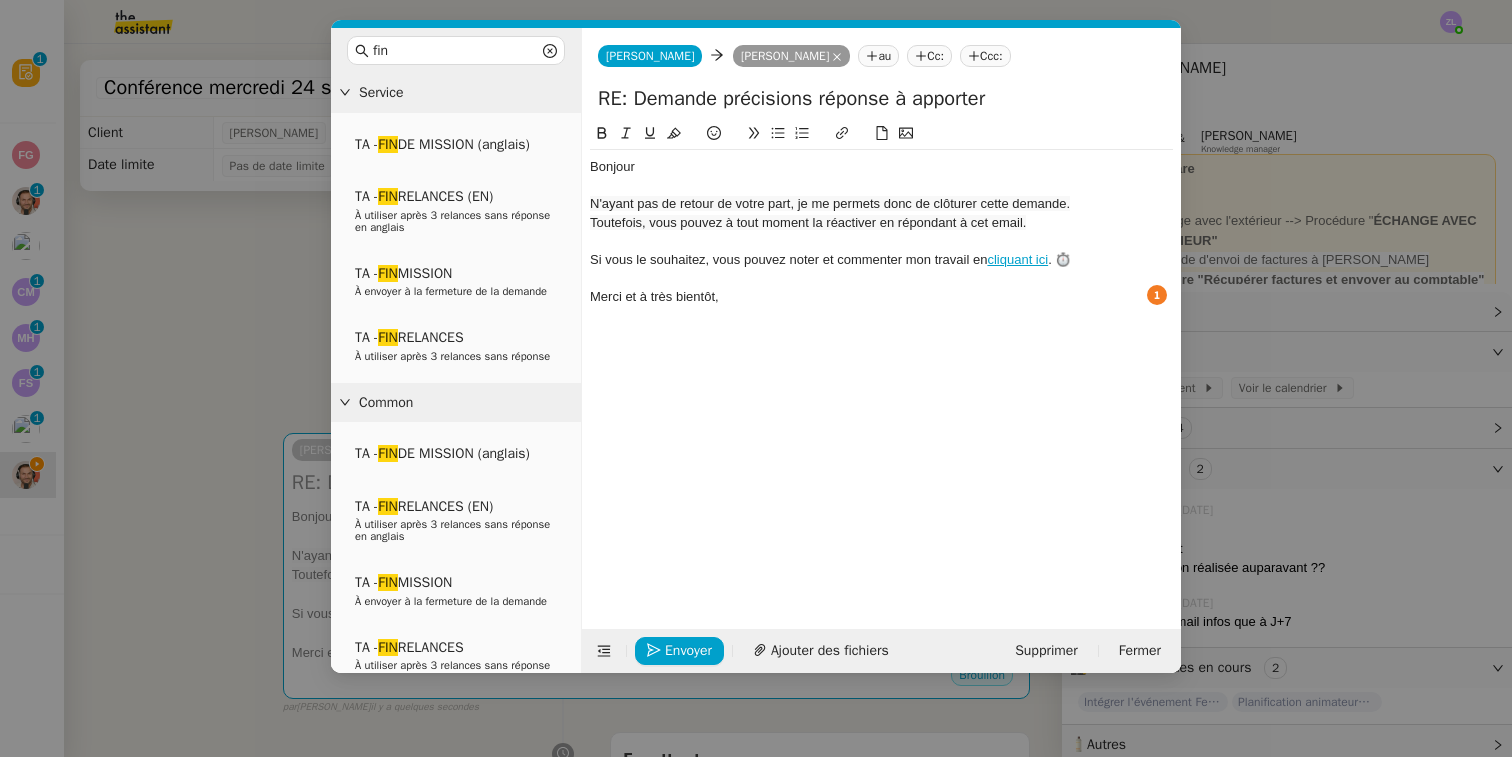 type 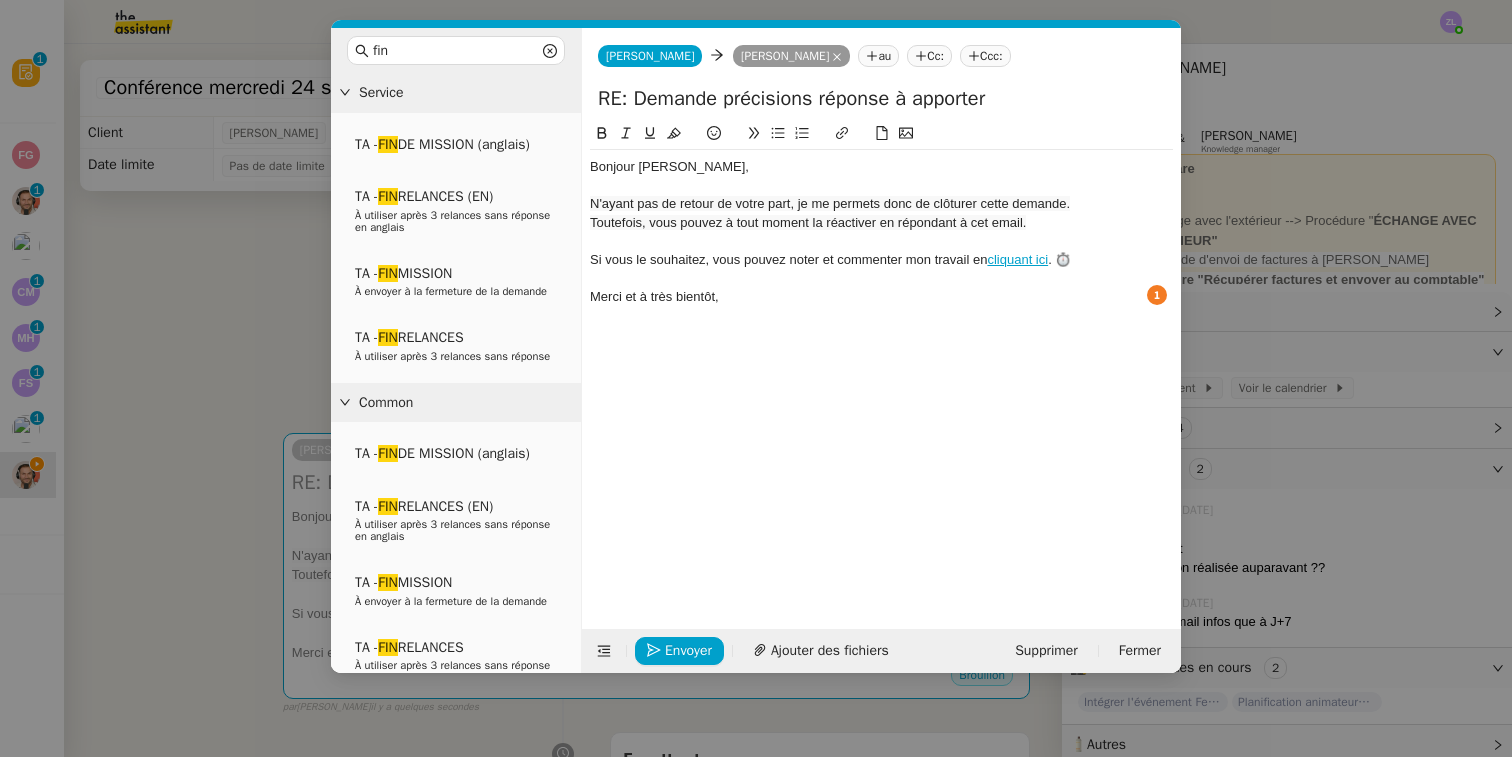 click on "N'ayant pas de retour de votre part, je me permets donc de clôturer cette demande." 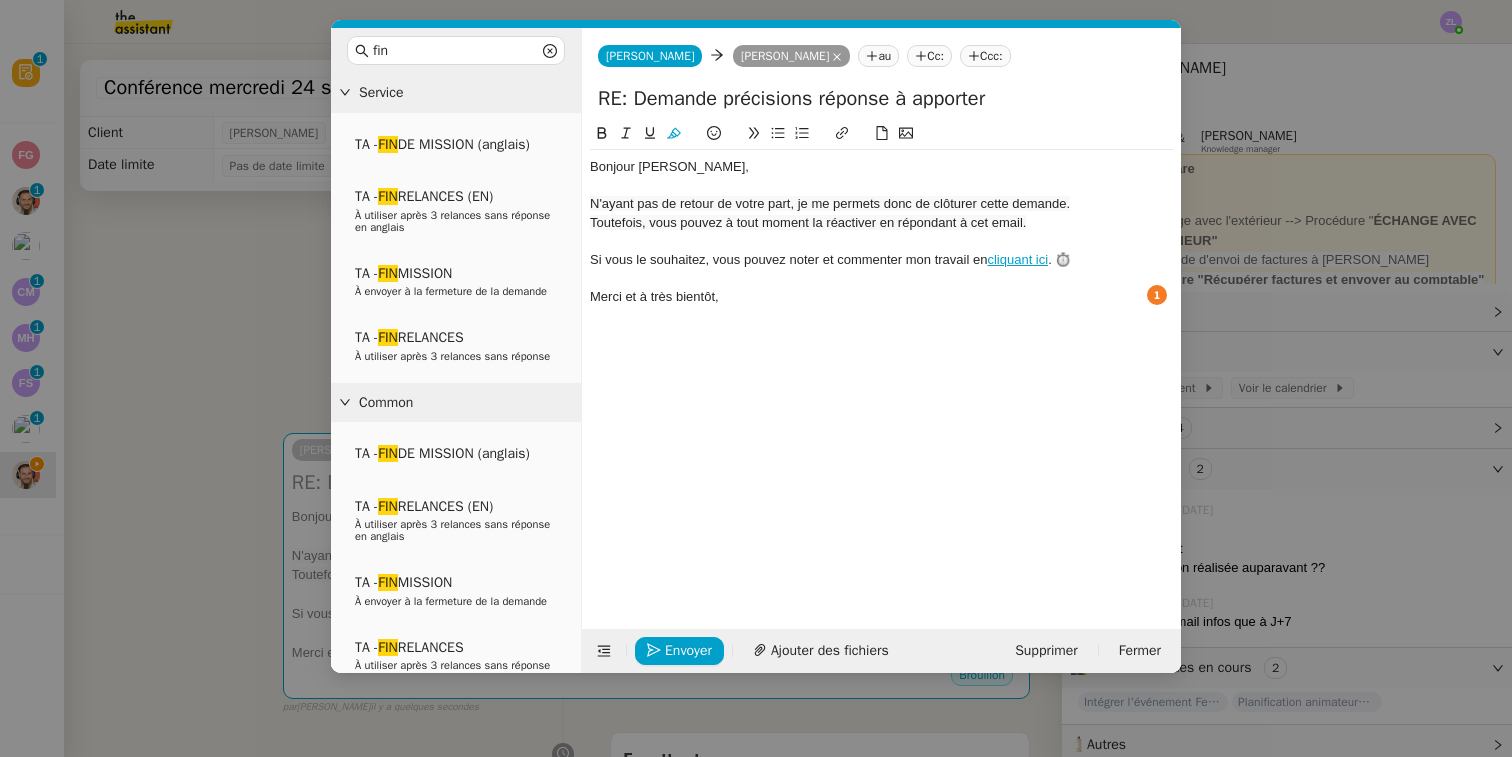 click on "N'ayant pas de retour de votre part, je me permets donc de clôturer cette demande." 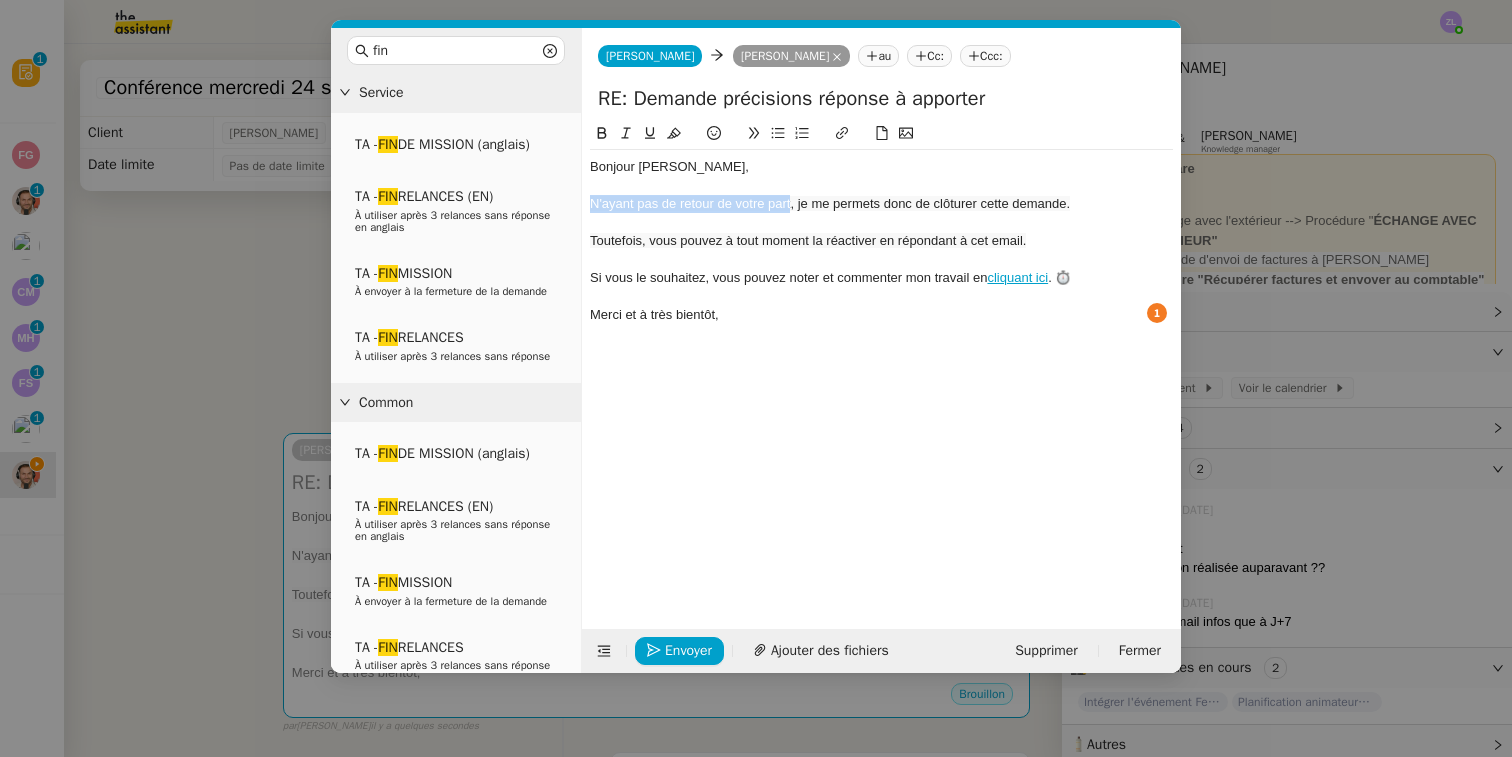 drag, startPoint x: 791, startPoint y: 205, endPoint x: 572, endPoint y: 206, distance: 219.00229 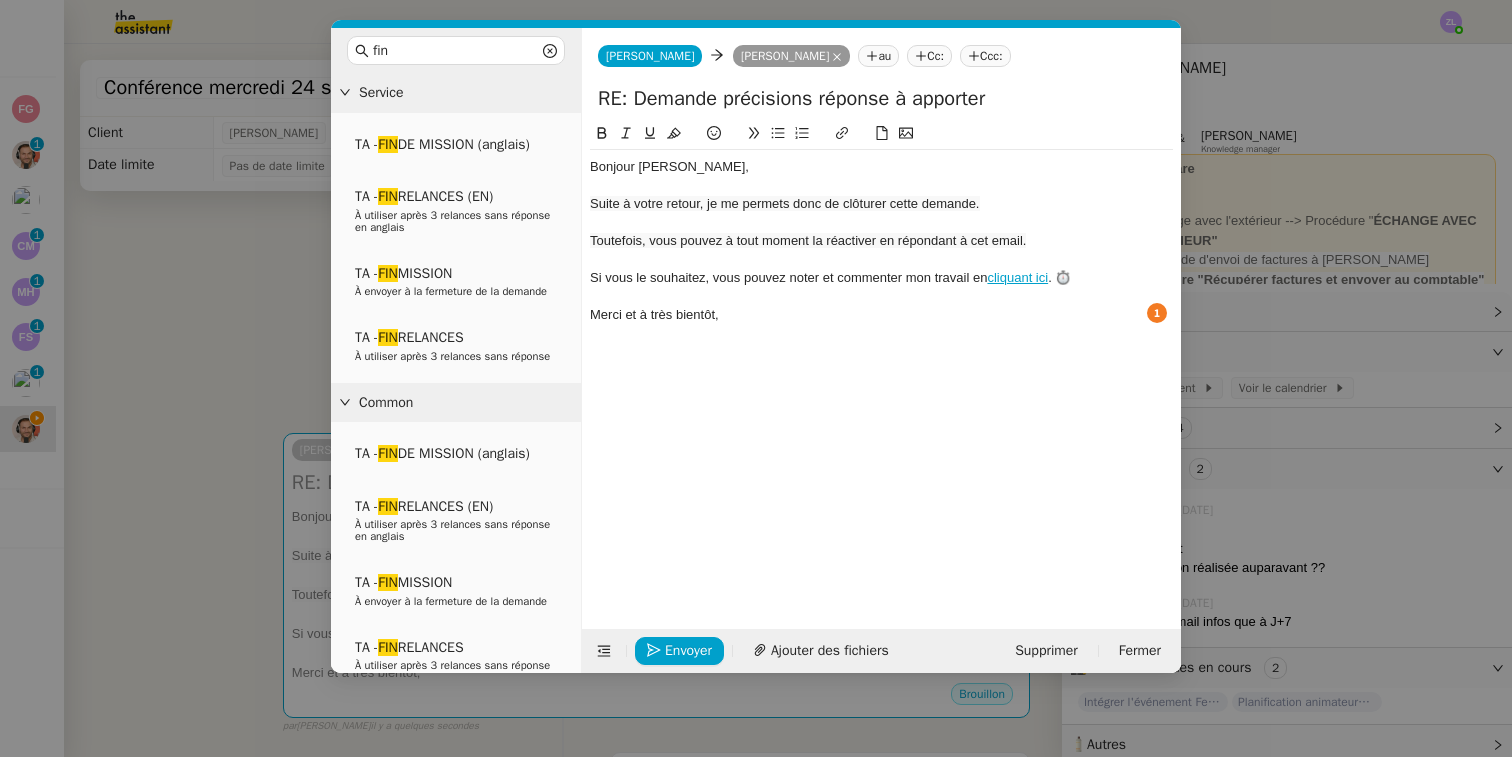 drag, startPoint x: 589, startPoint y: 202, endPoint x: 922, endPoint y: 239, distance: 335.04926 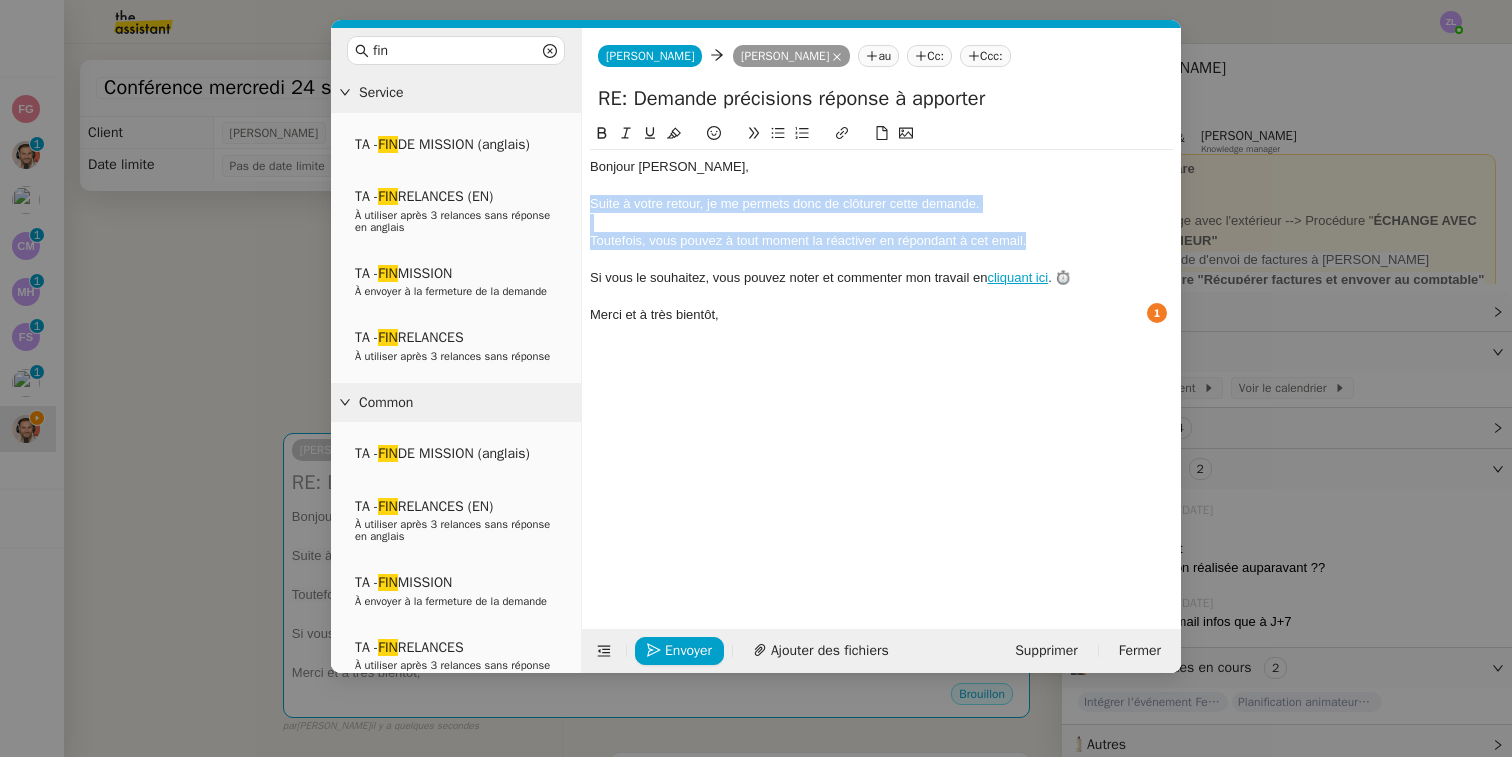 drag, startPoint x: 1031, startPoint y: 242, endPoint x: 589, endPoint y: 199, distance: 444.0867 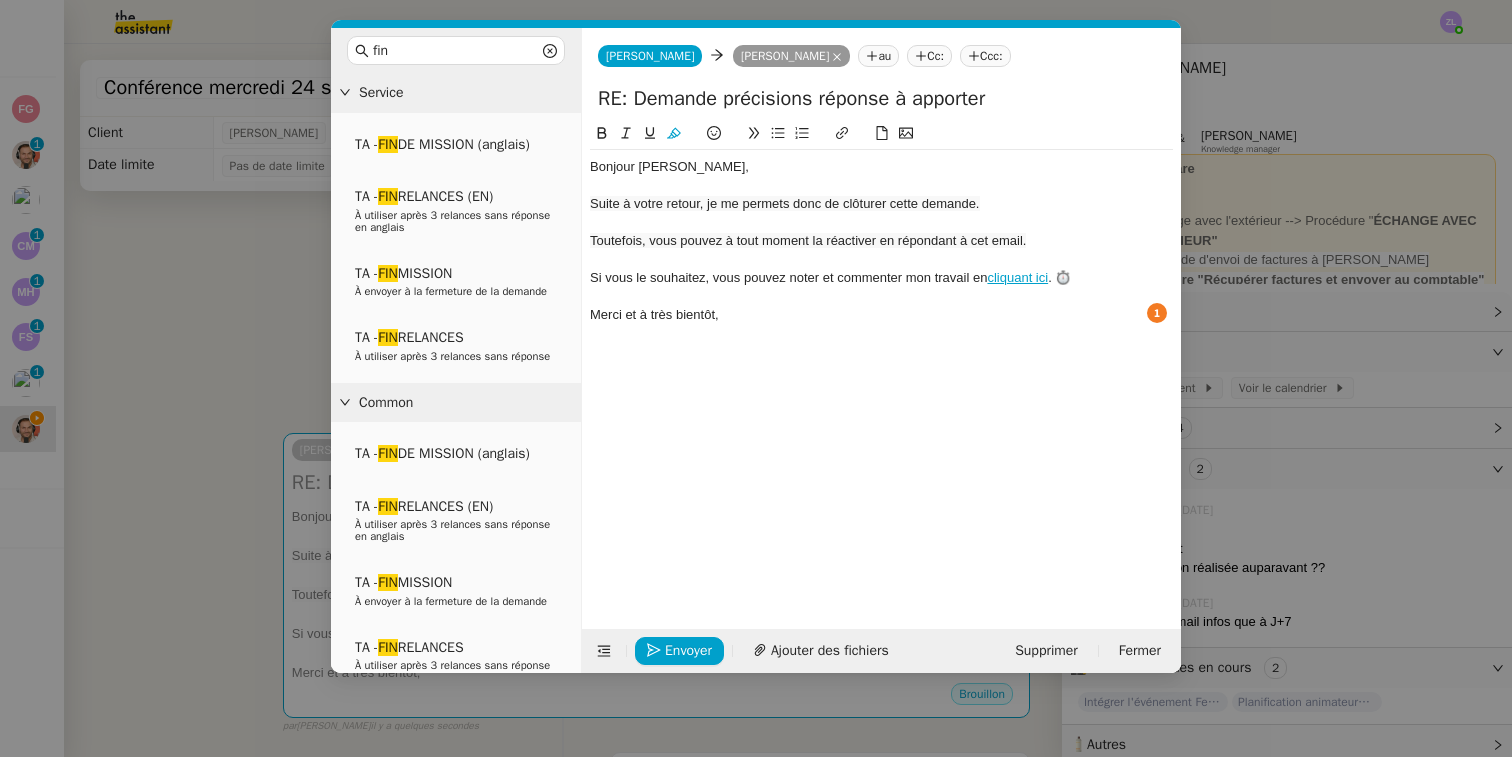 click 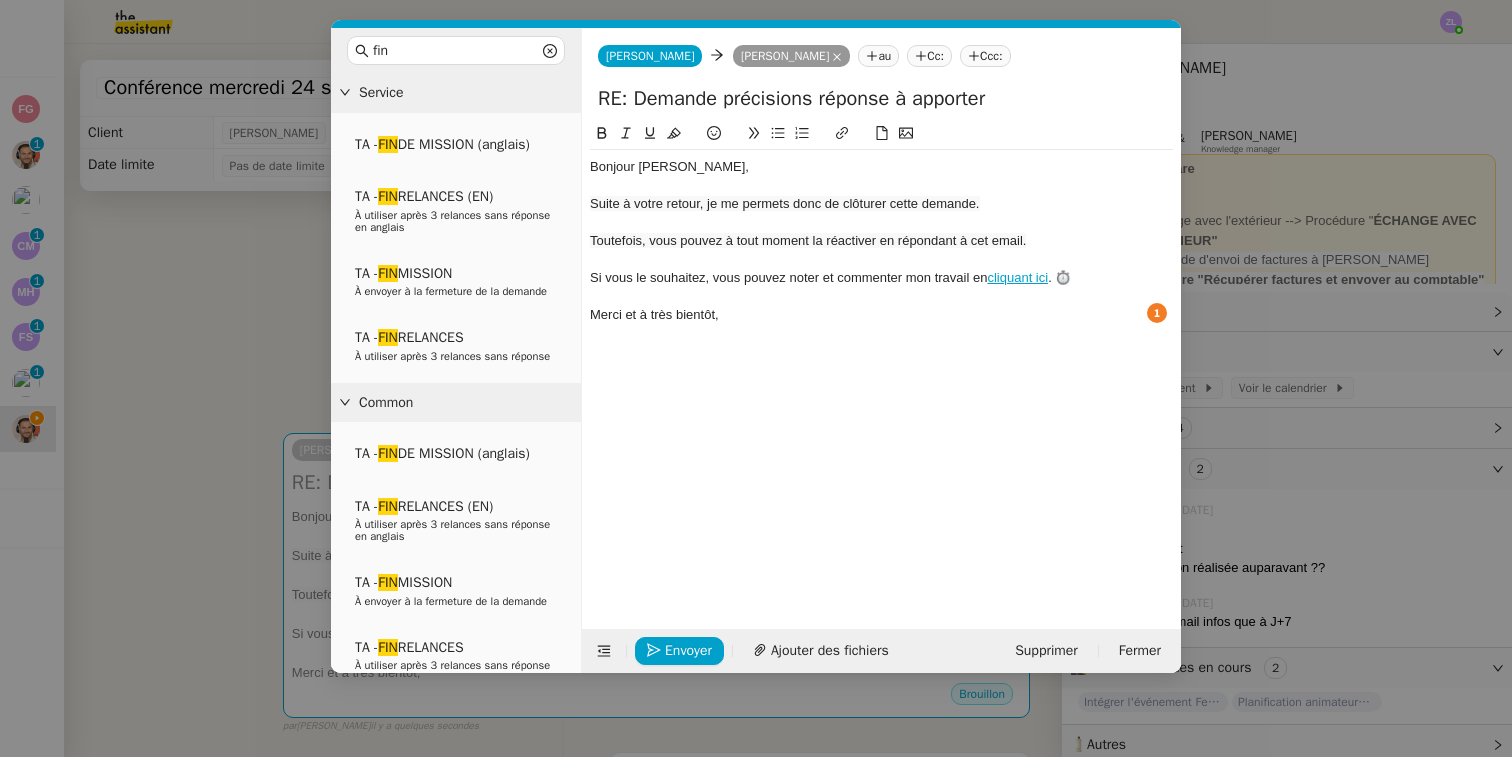 click 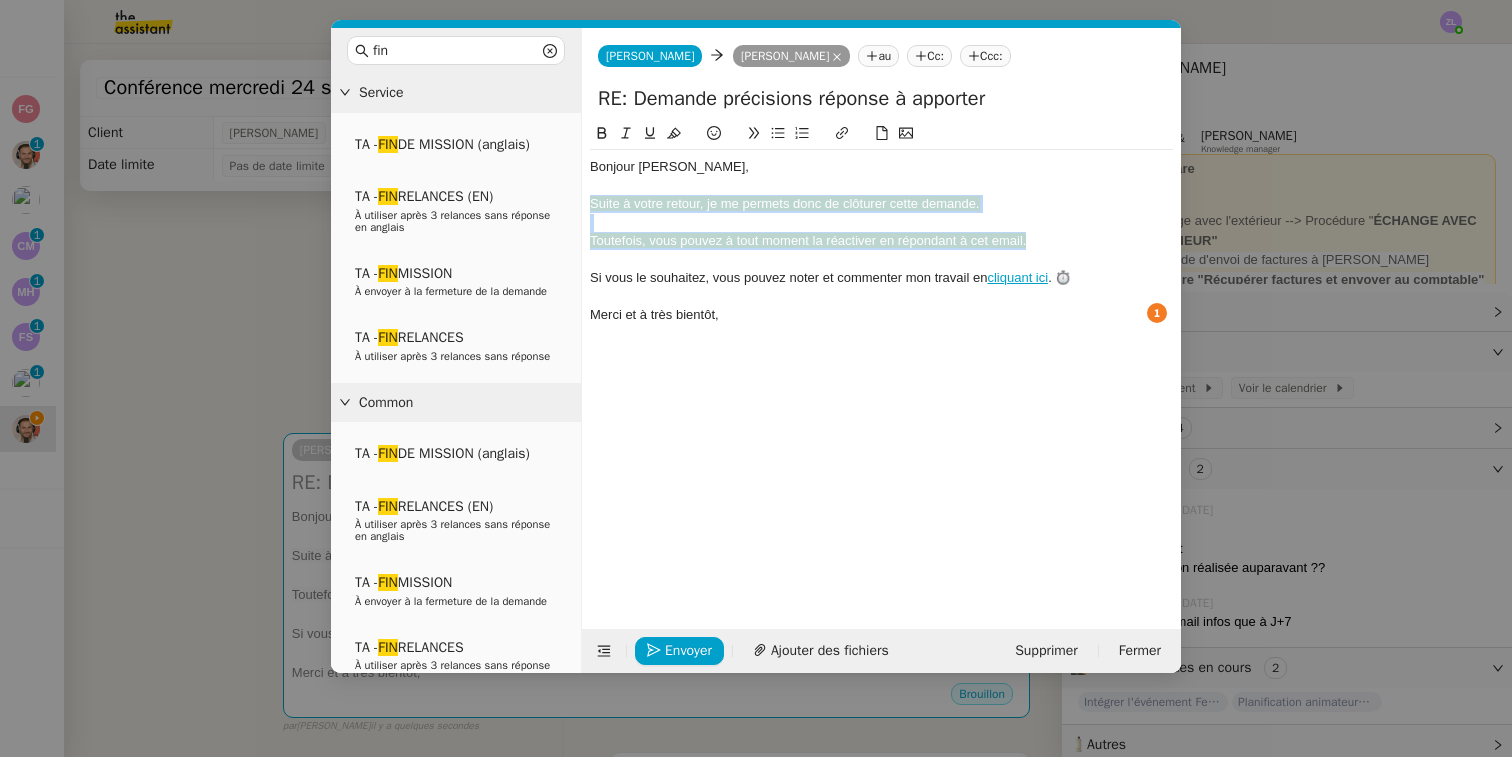 click 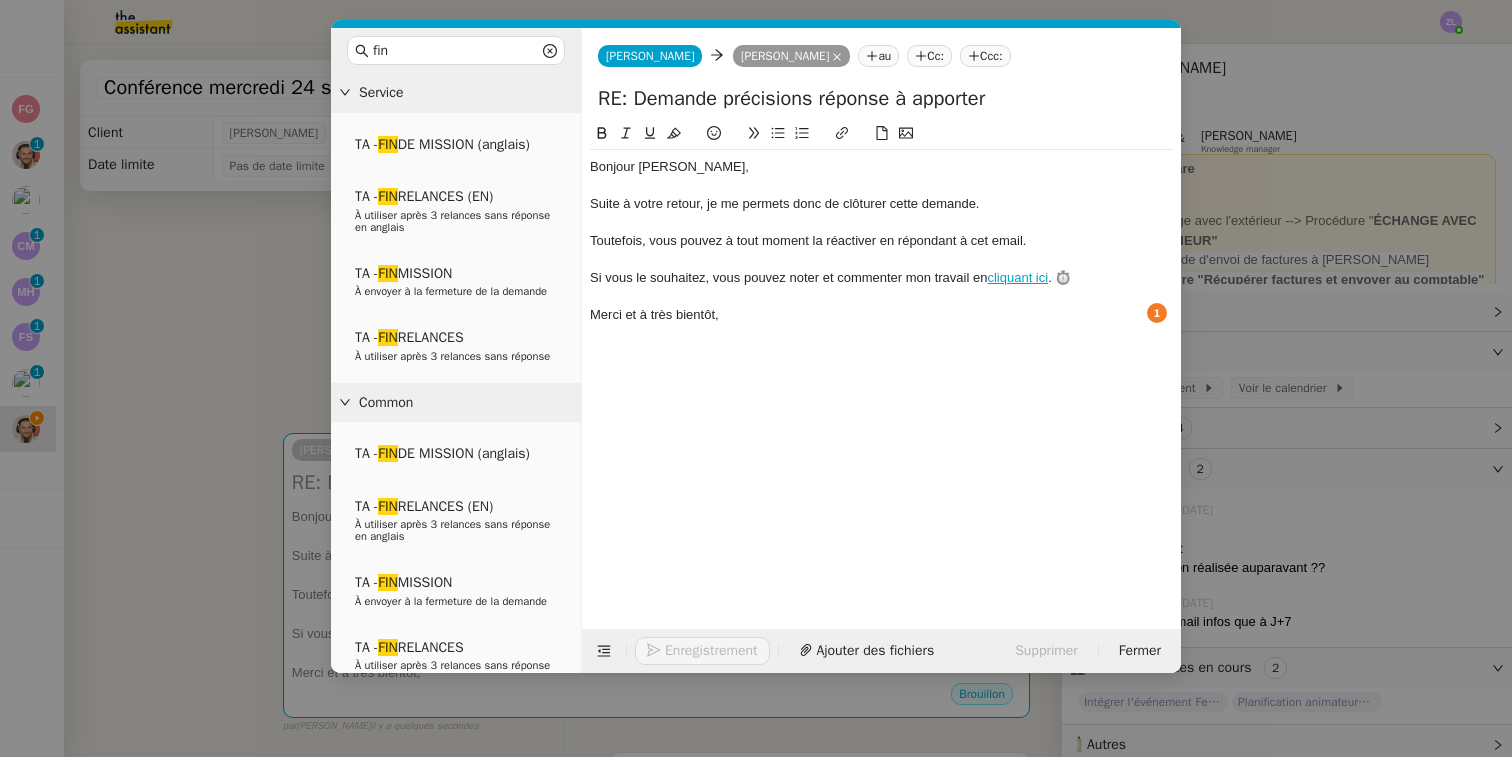 click 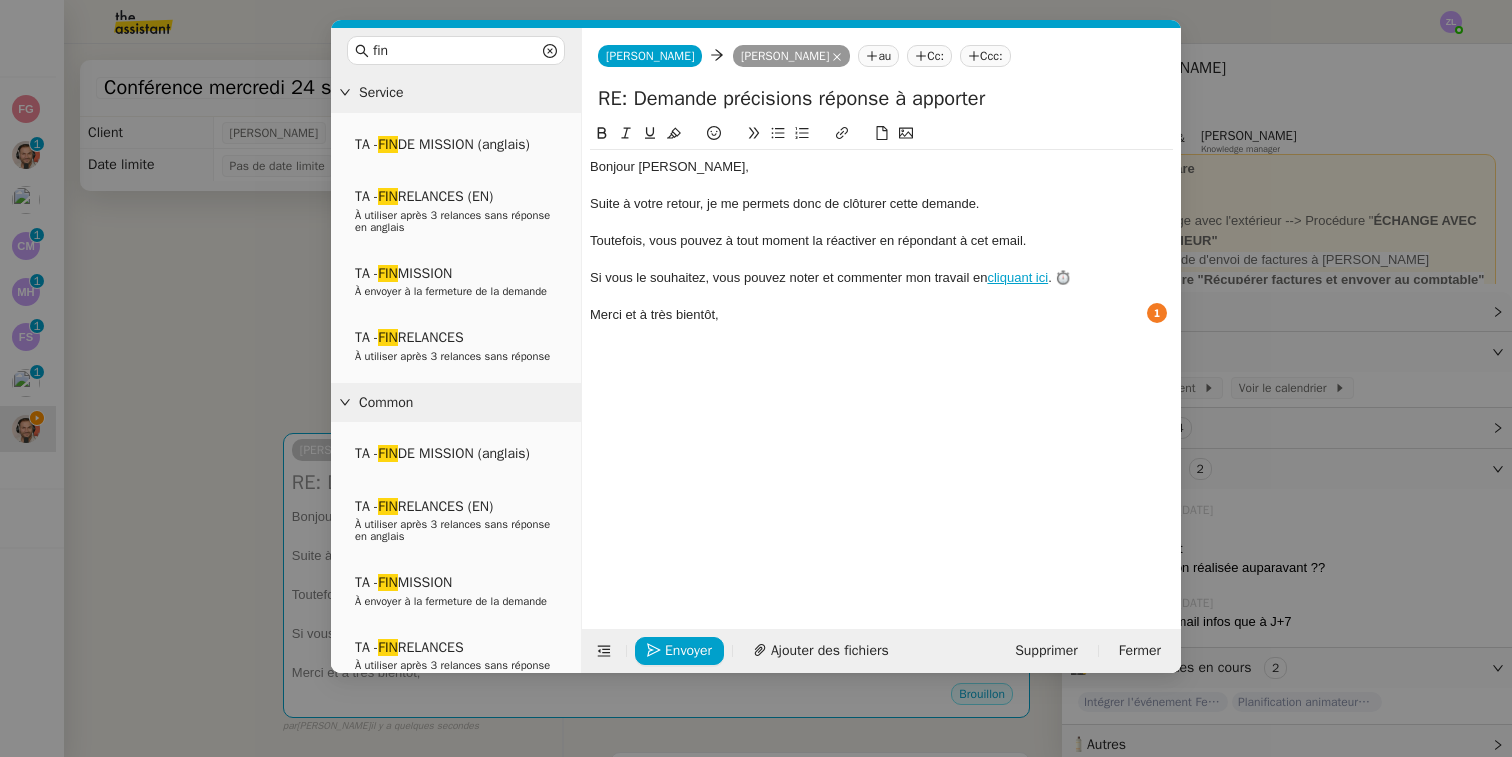 click 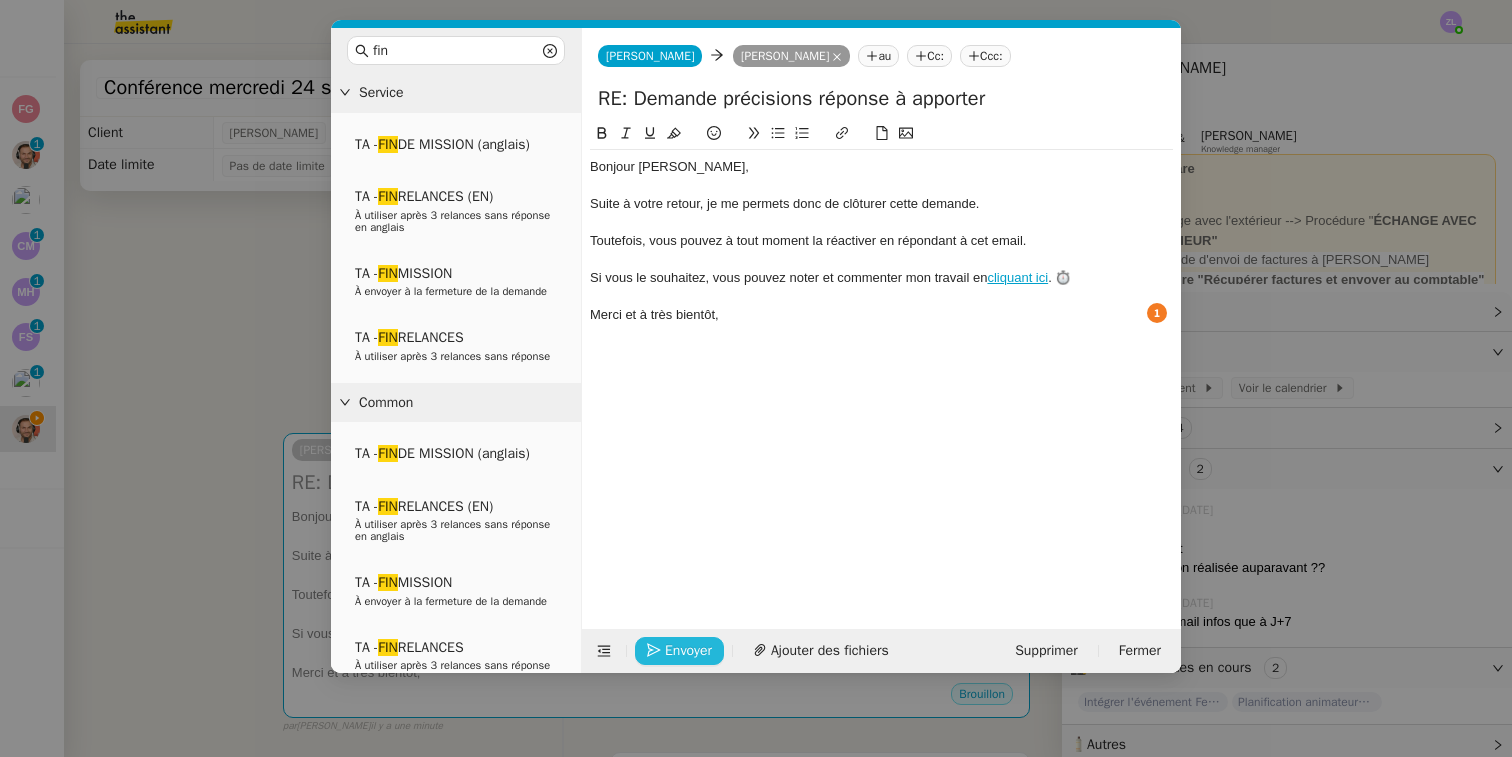 click on "Envoyer" 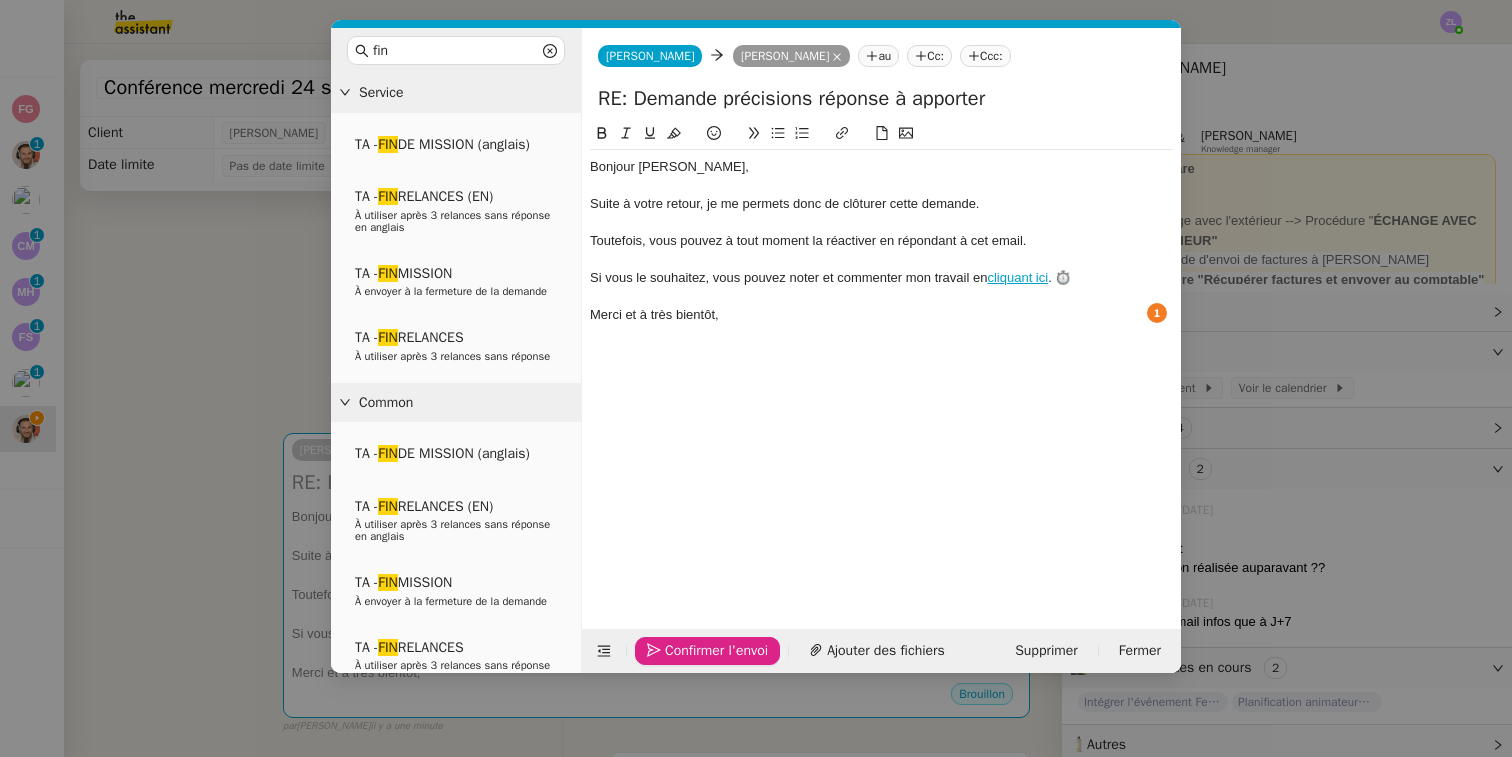 click on "Confirmer l'envoi" 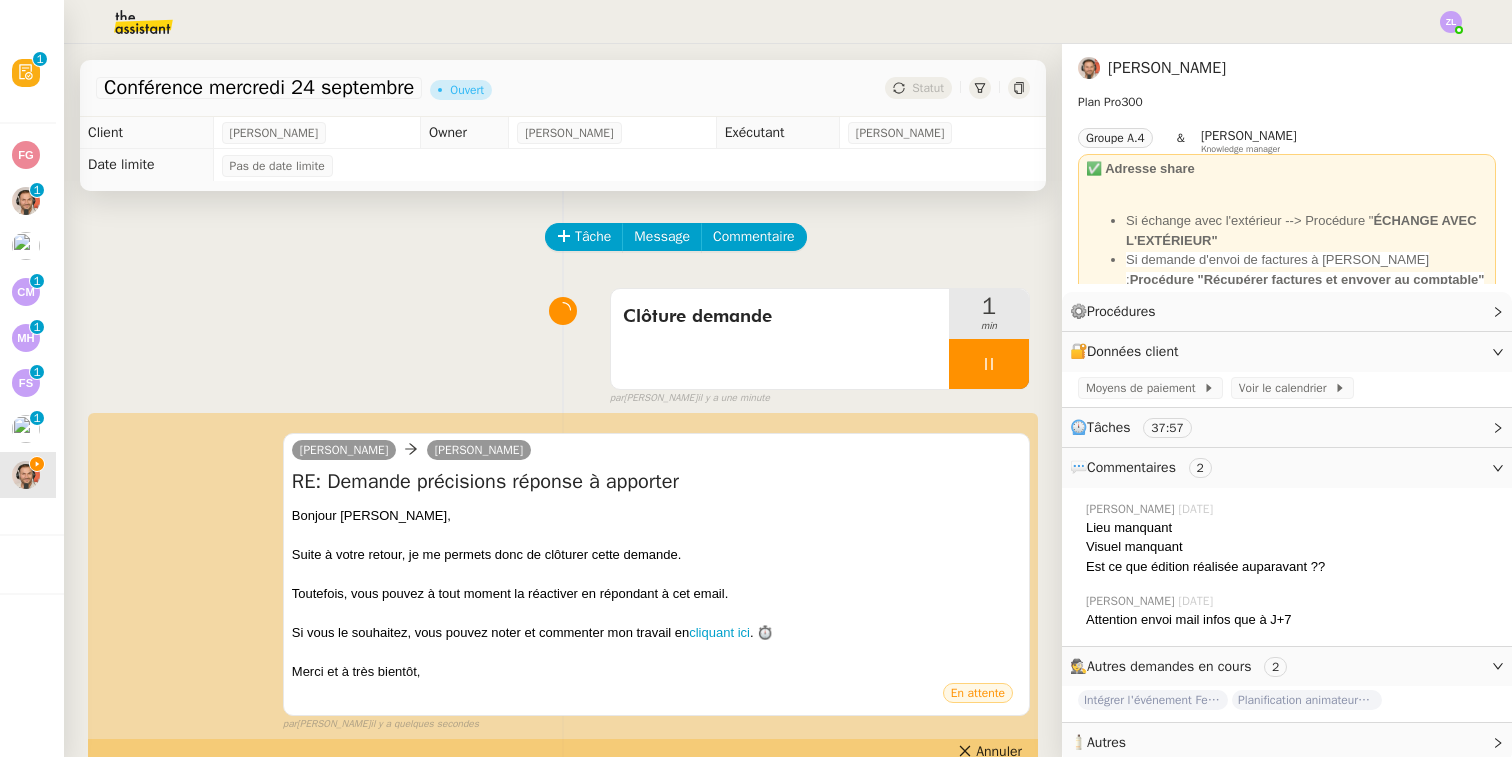 scroll, scrollTop: 0, scrollLeft: 0, axis: both 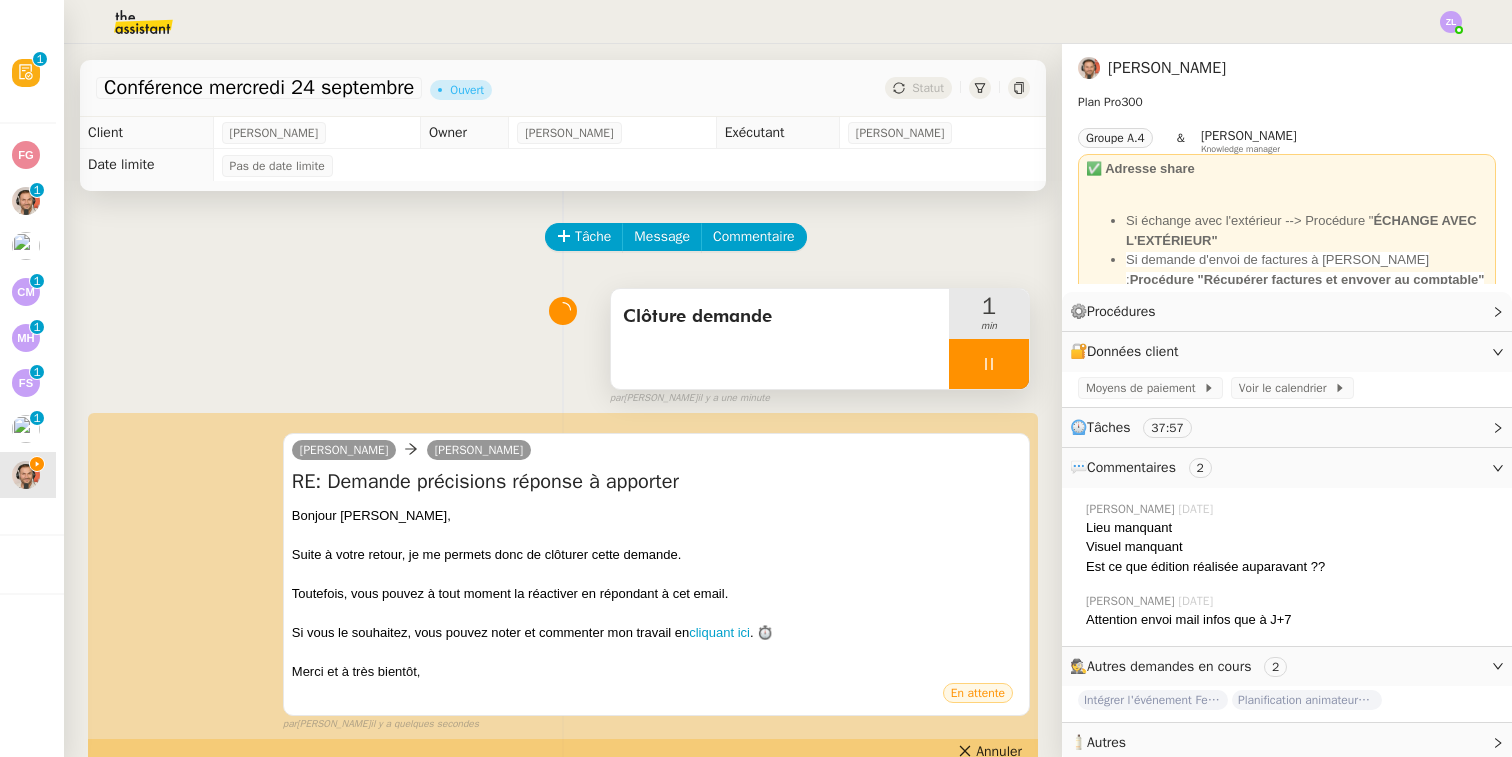 click at bounding box center (989, 364) 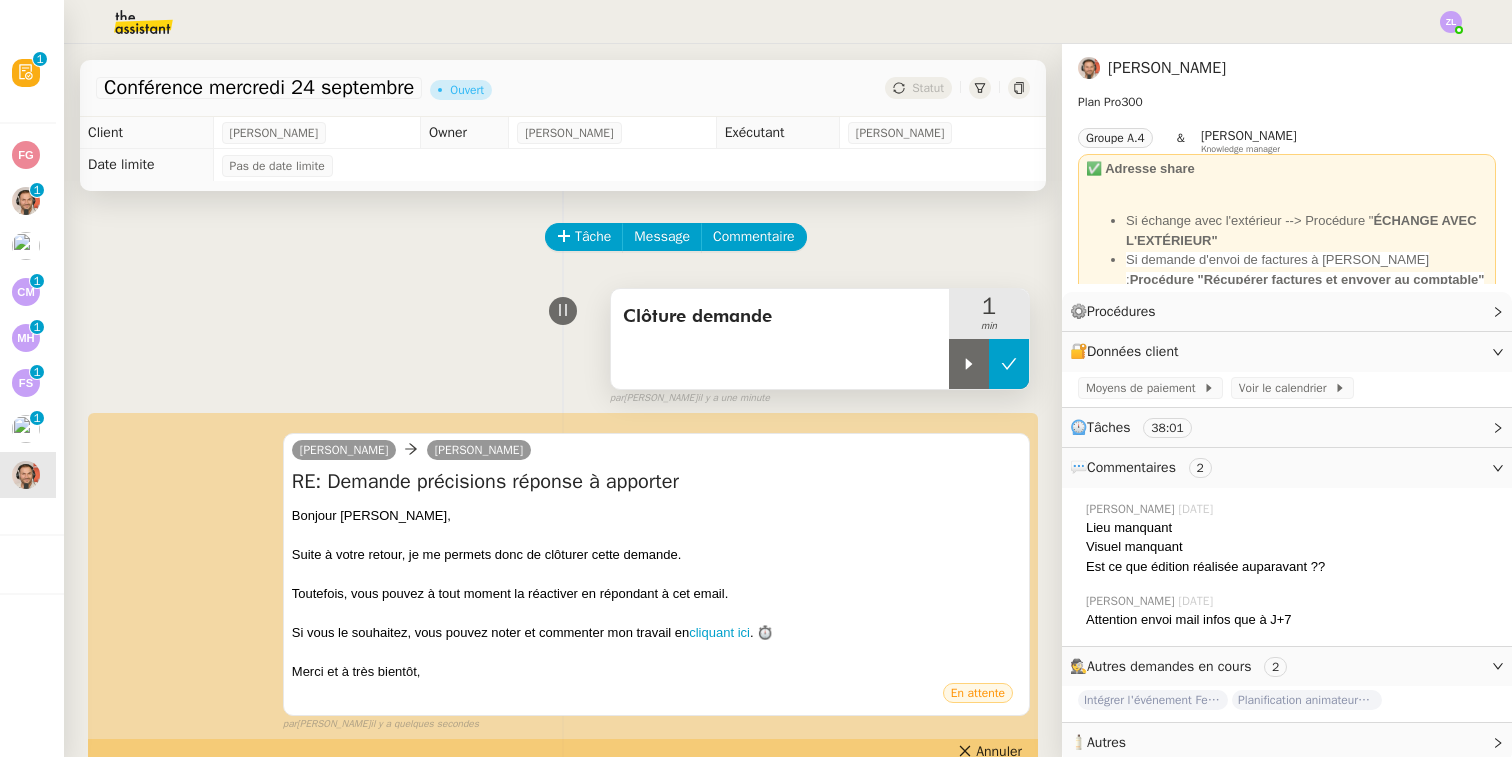 click 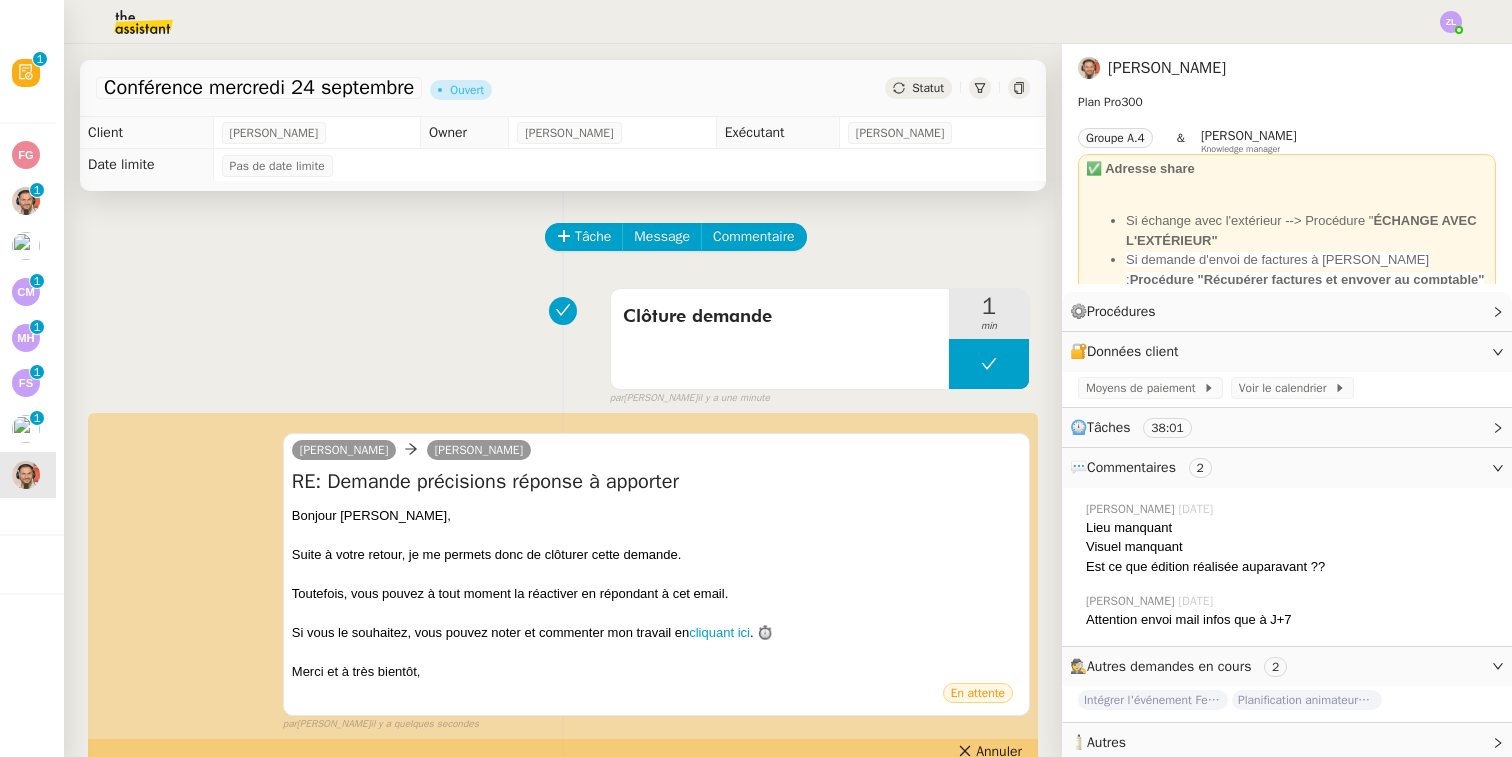 click 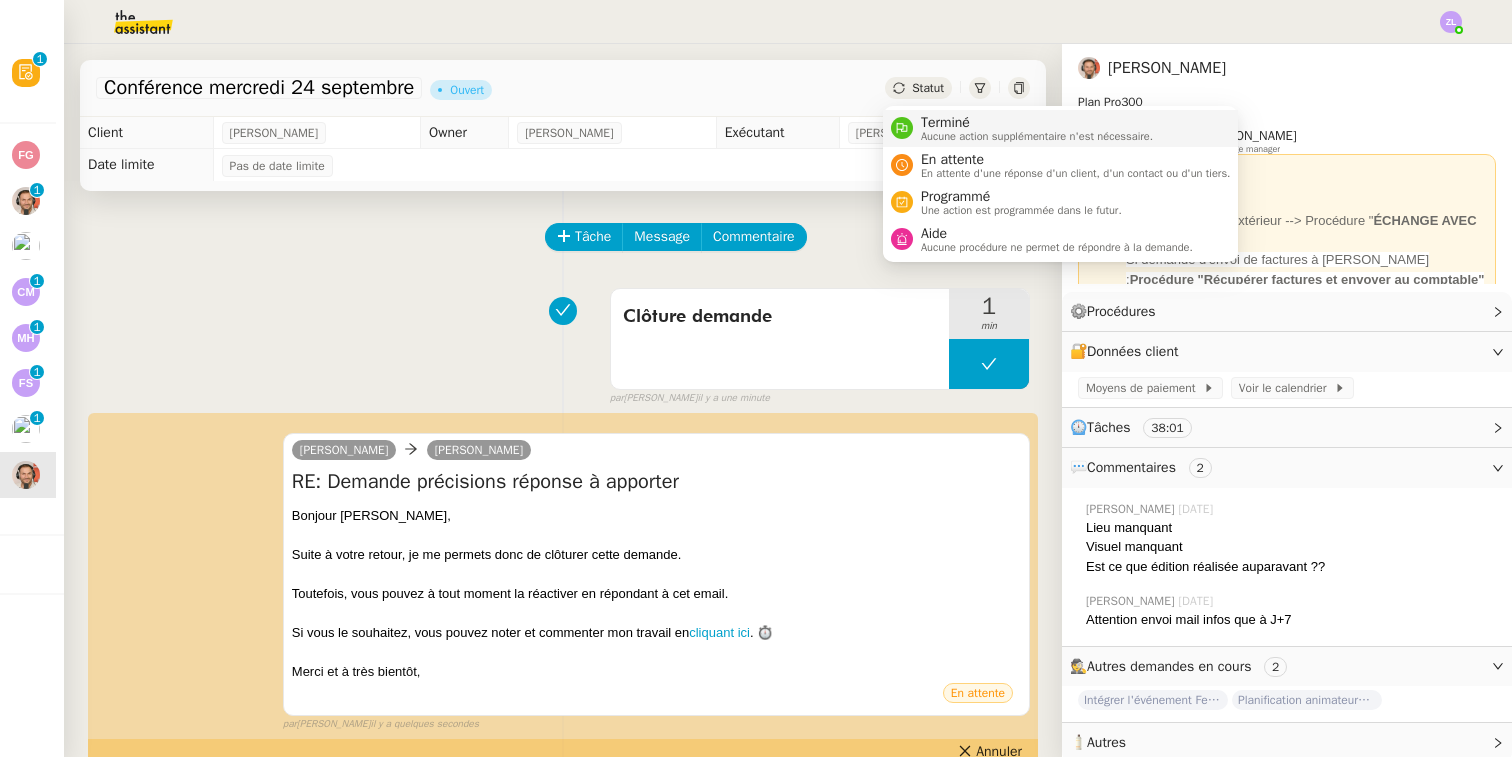 click on "Terminé Aucune action supplémentaire n'est nécessaire." at bounding box center [1033, 128] 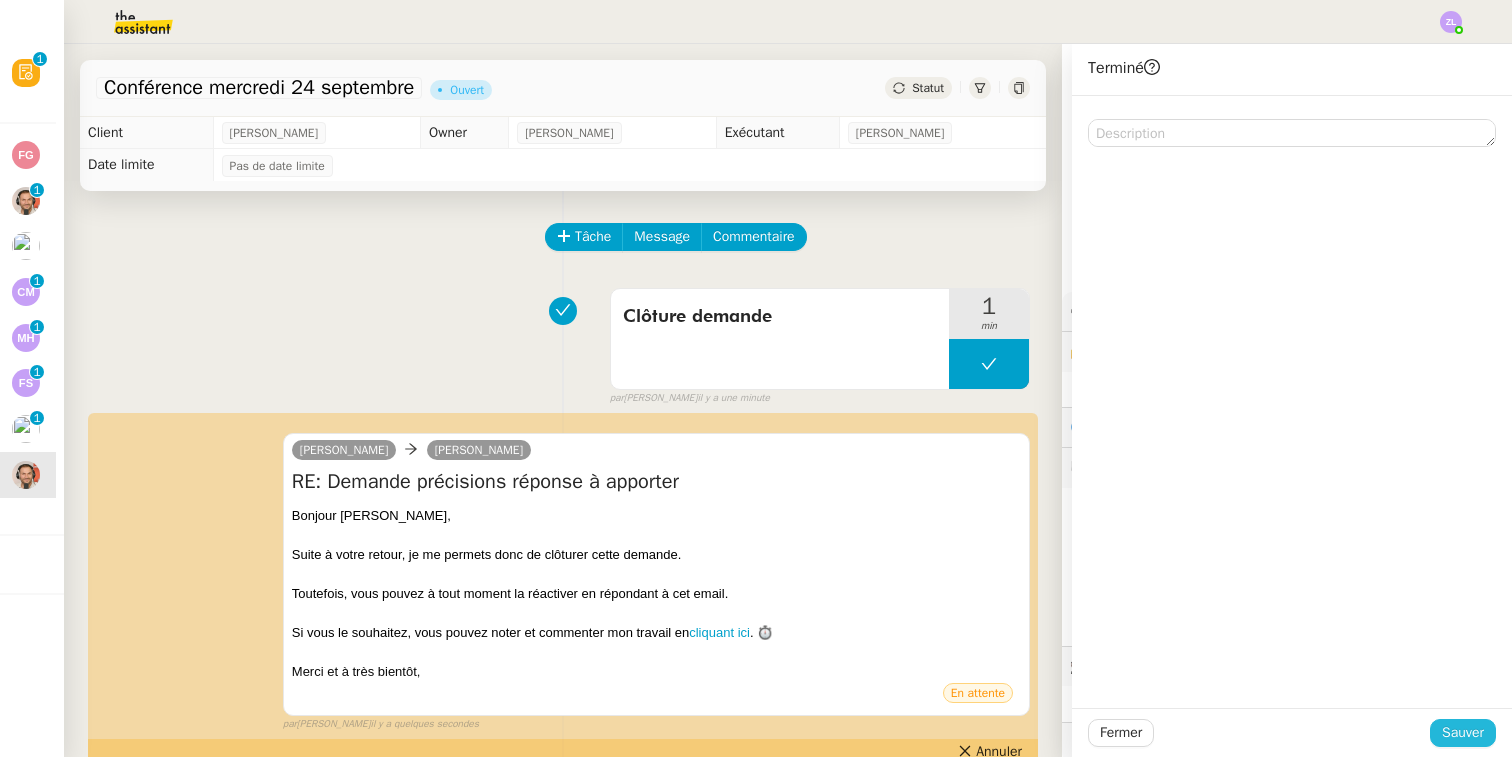 click on "Sauver" 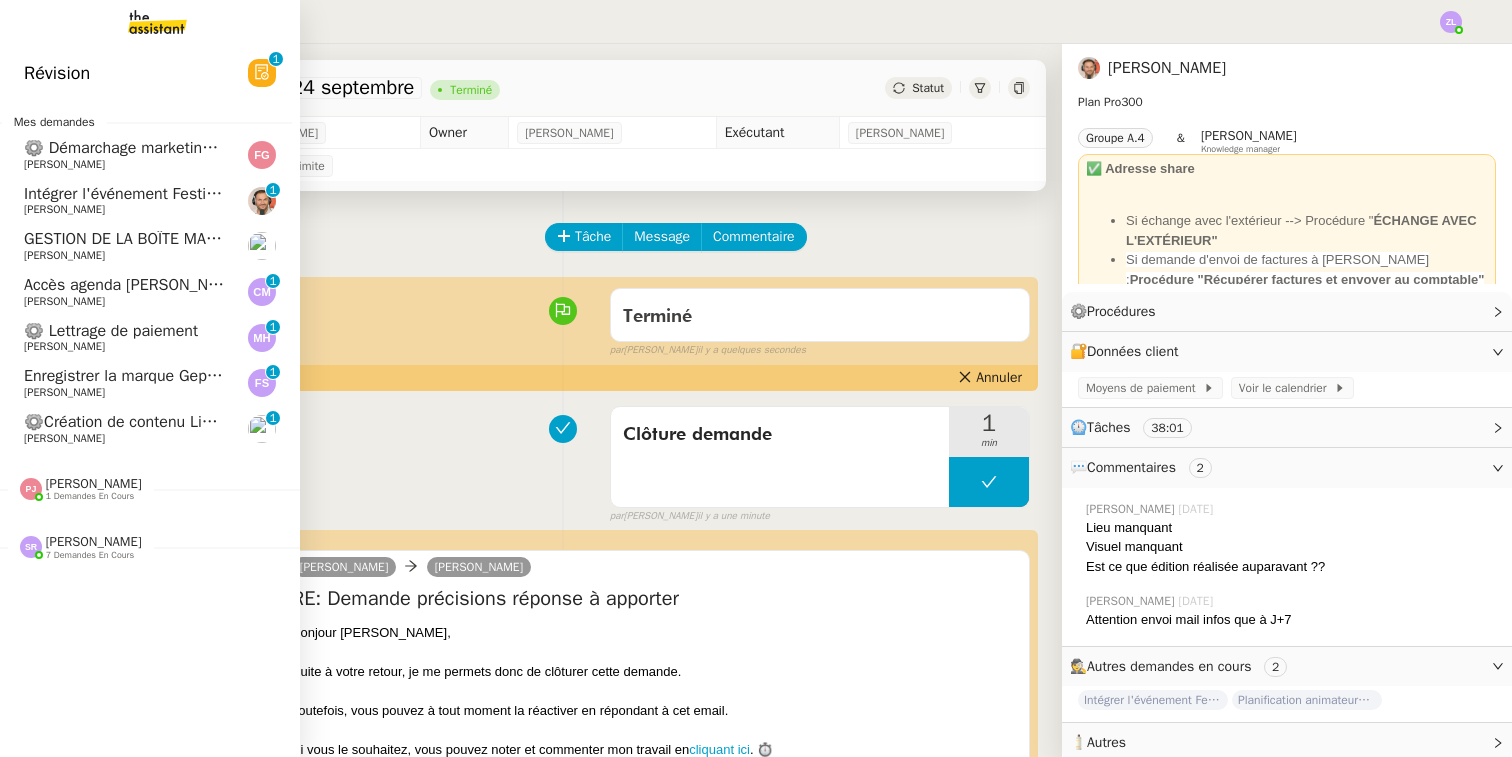 click on "[PERSON_NAME]" 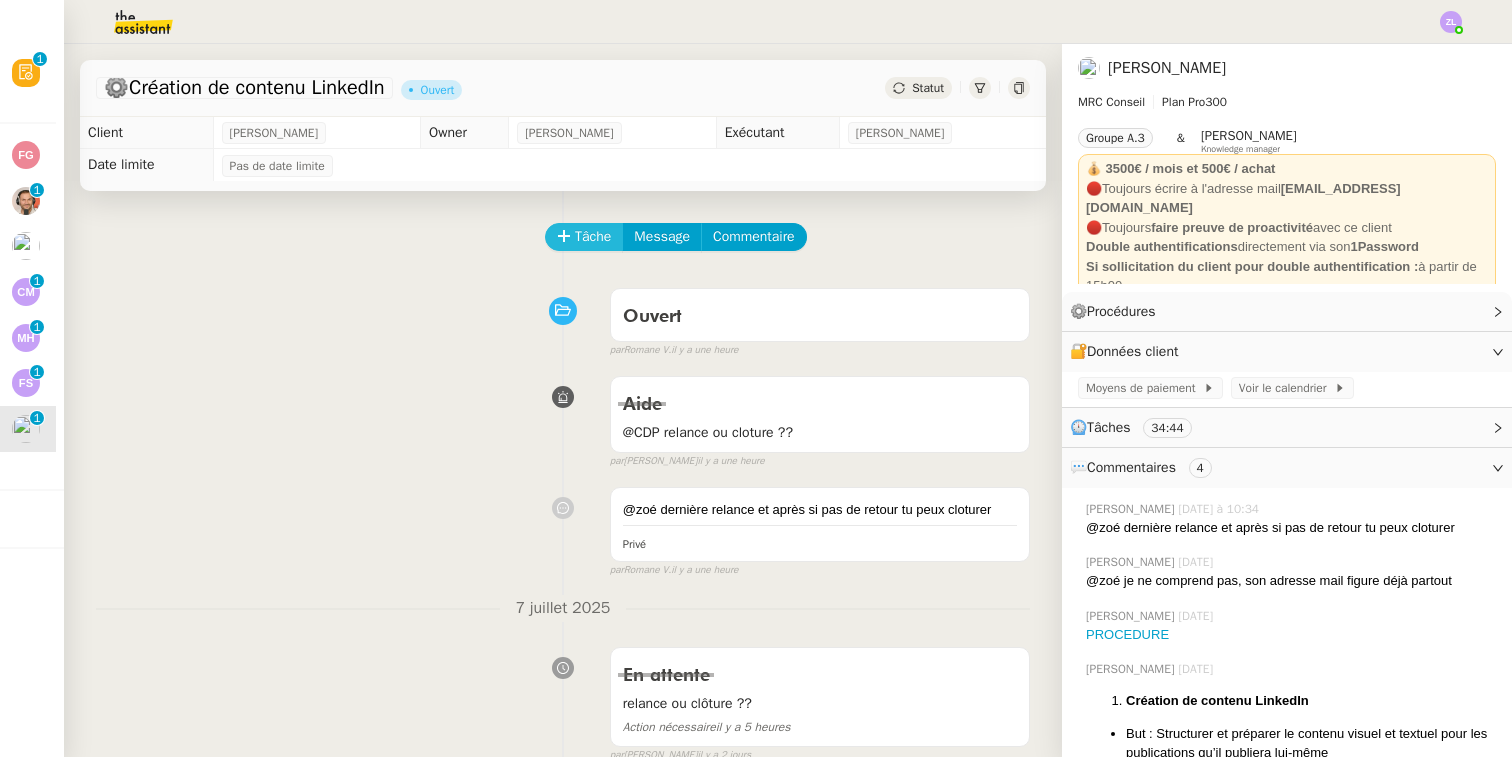 scroll, scrollTop: 0, scrollLeft: 0, axis: both 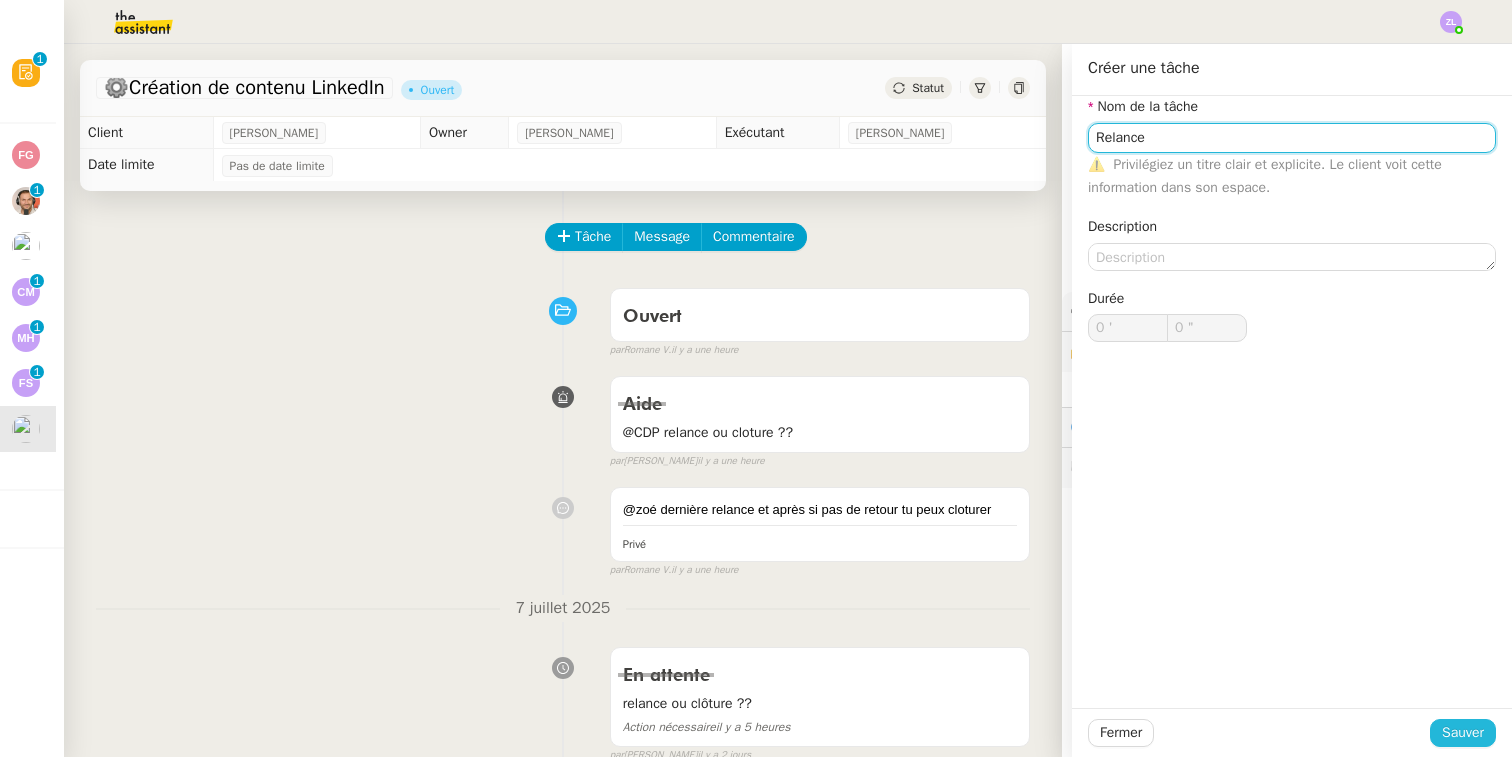 type on "Relance" 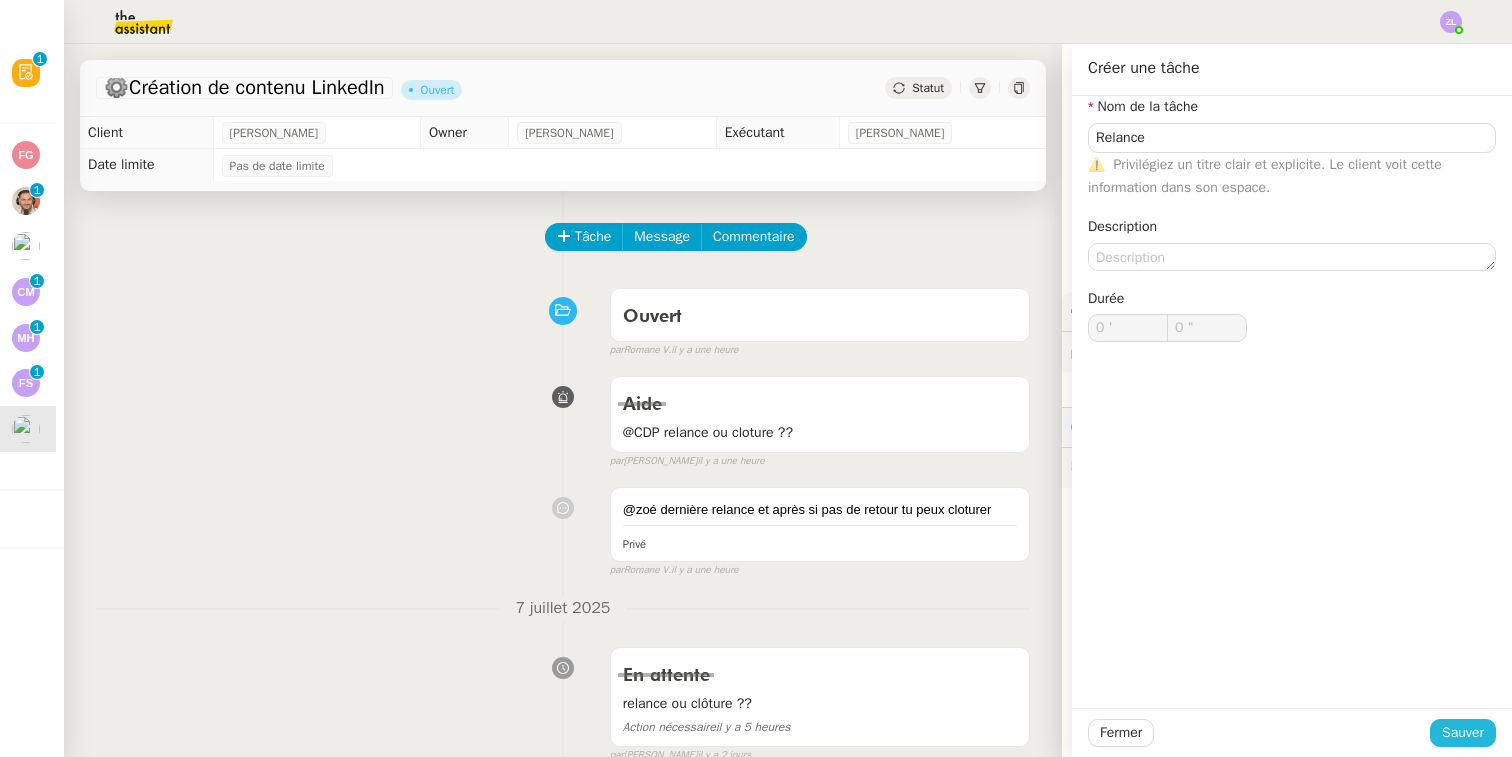 click on "Sauver" 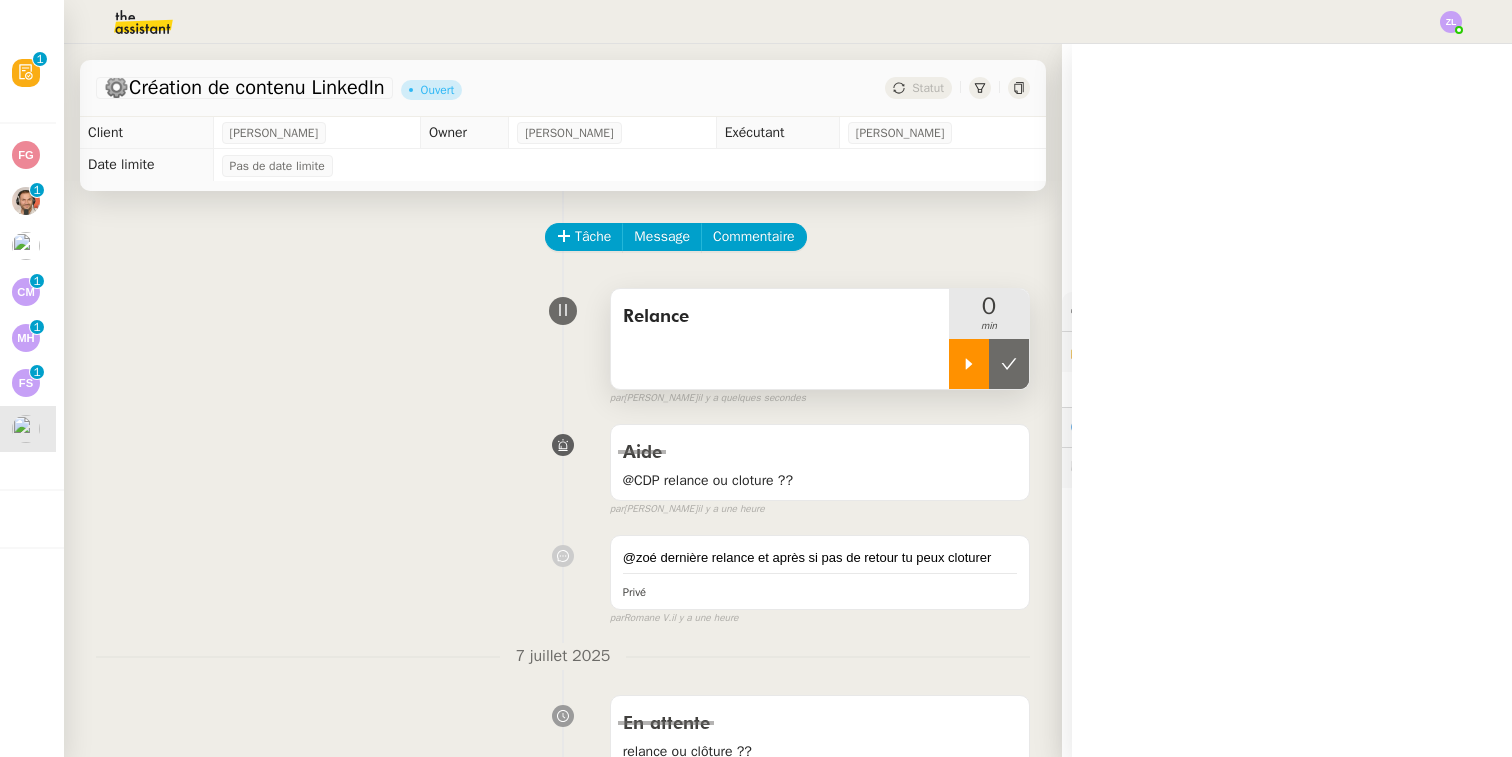 click at bounding box center [969, 364] 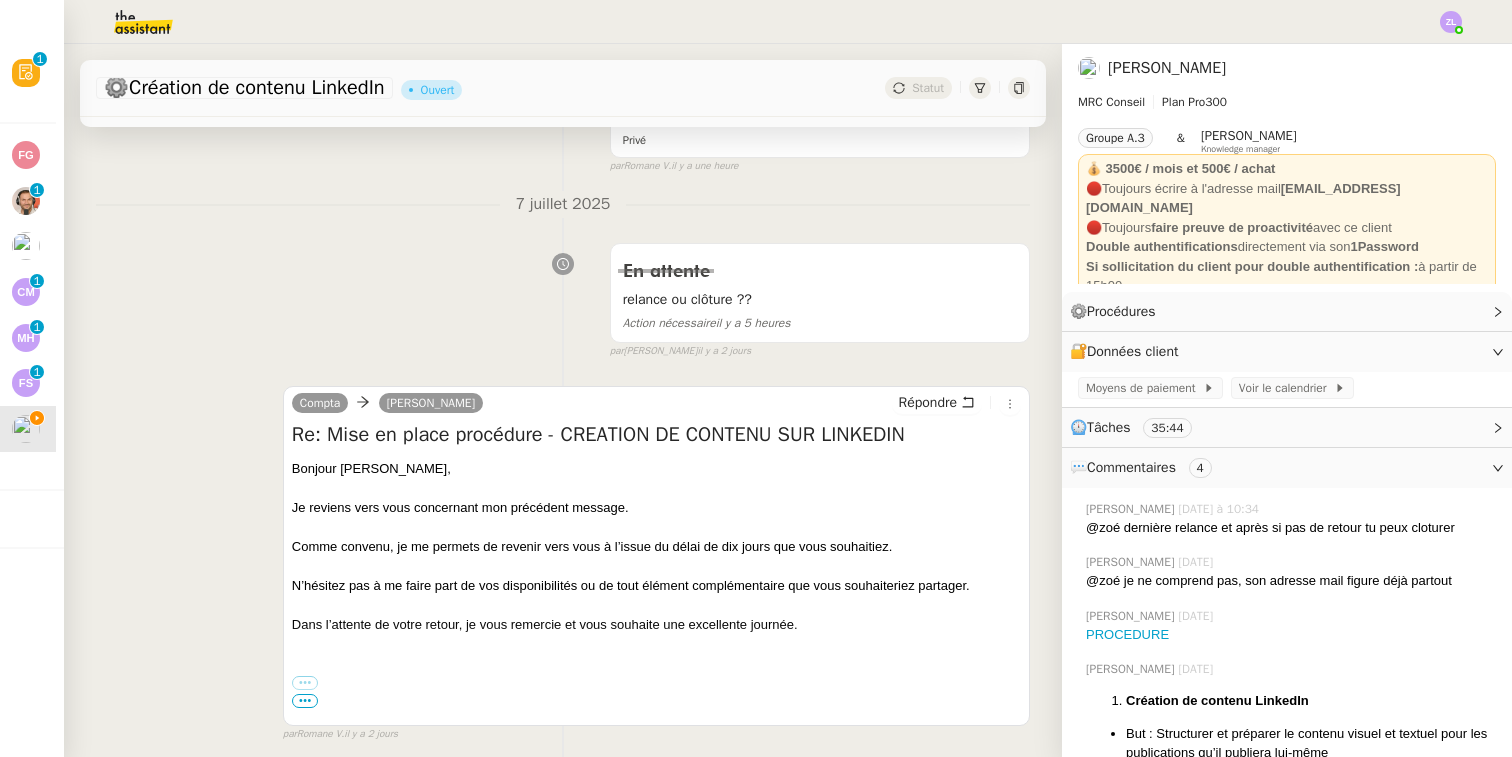 scroll, scrollTop: 465, scrollLeft: 0, axis: vertical 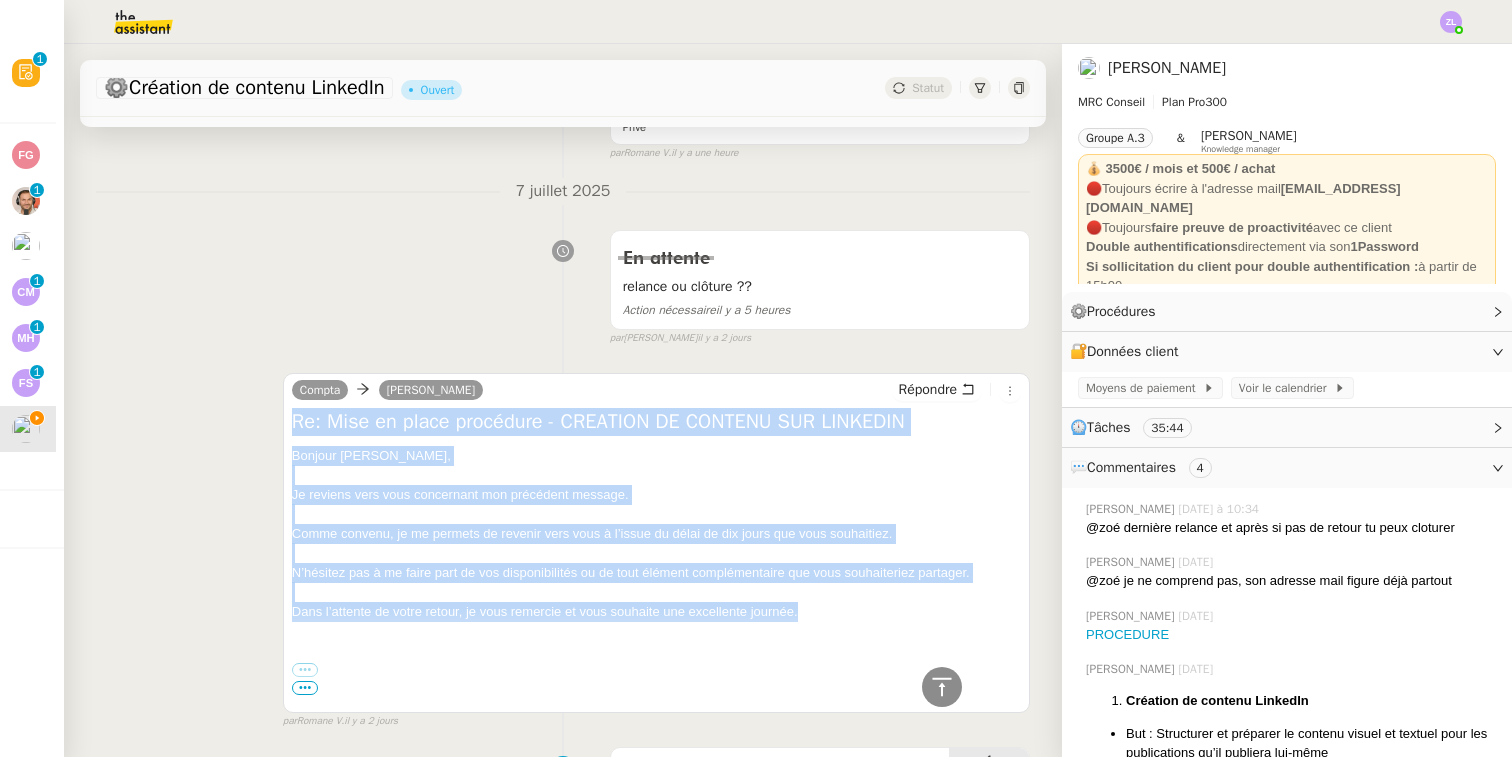 drag, startPoint x: 801, startPoint y: 609, endPoint x: 238, endPoint y: 428, distance: 591.37976 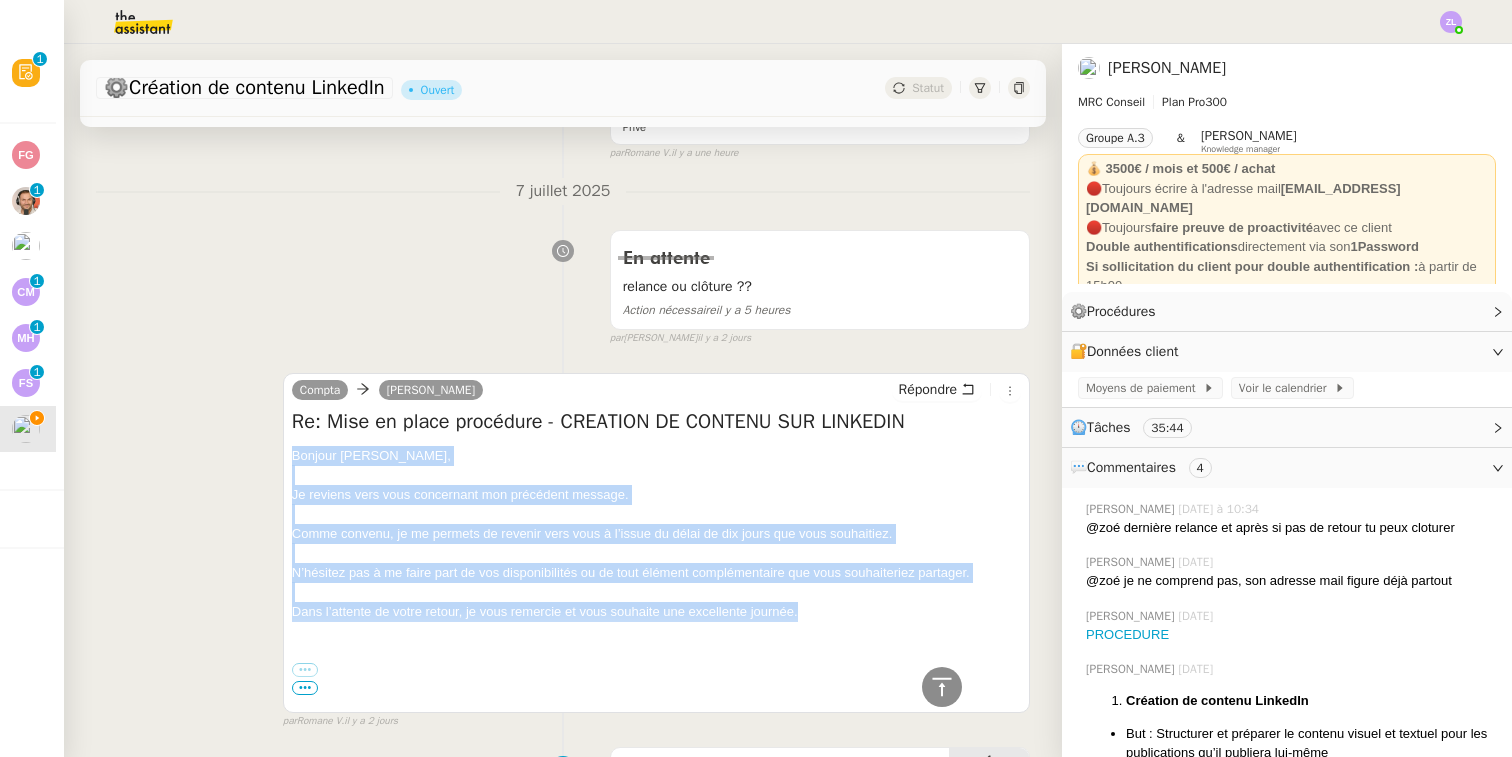 drag, startPoint x: 293, startPoint y: 448, endPoint x: 801, endPoint y: 611, distance: 533.5101 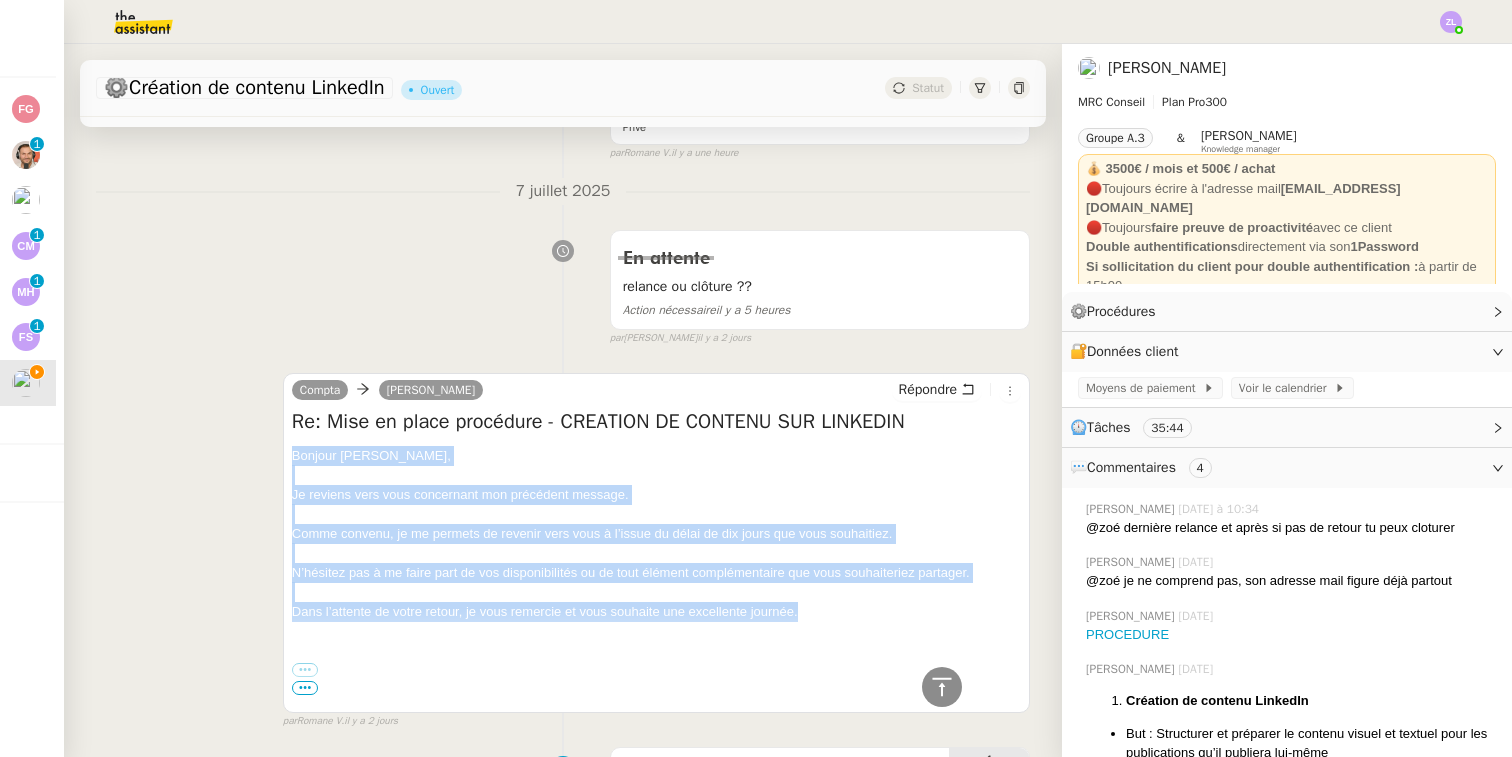 copy on "Bonjour [PERSON_NAME], Je reviens vers vous concernant mon précédent message.  Comme convenu, je me permets de revenir vers vous à l’issue du délai de dix jours que vous souhaitiez. N’hésitez pas à me faire part de vos disponibilités ou de tout élément complémentaire que vous souhaiteriez partager. Dans l’attente de votre retour, je vous remercie et vous souhaite une excellente journée." 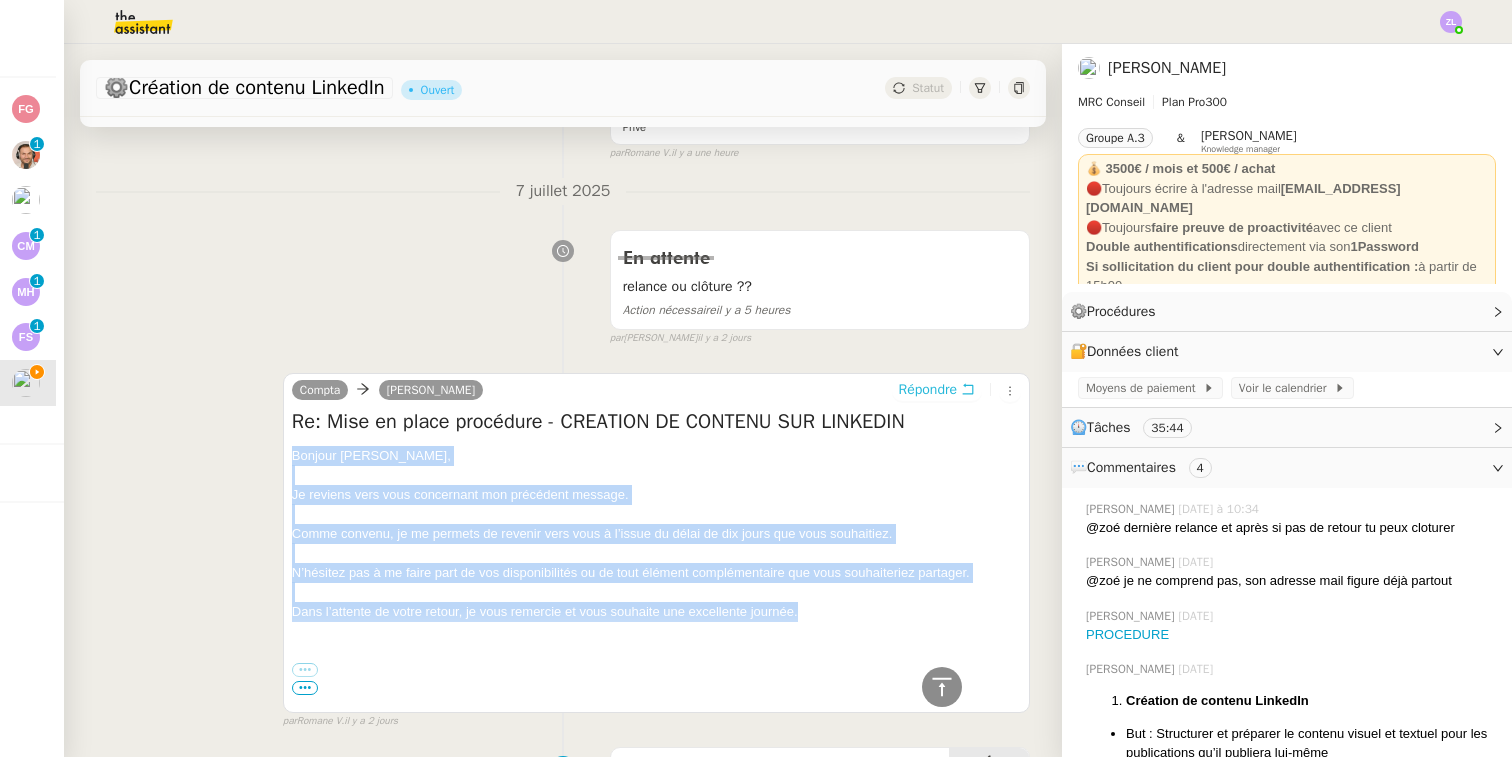 click on "Répondre" at bounding box center (928, 390) 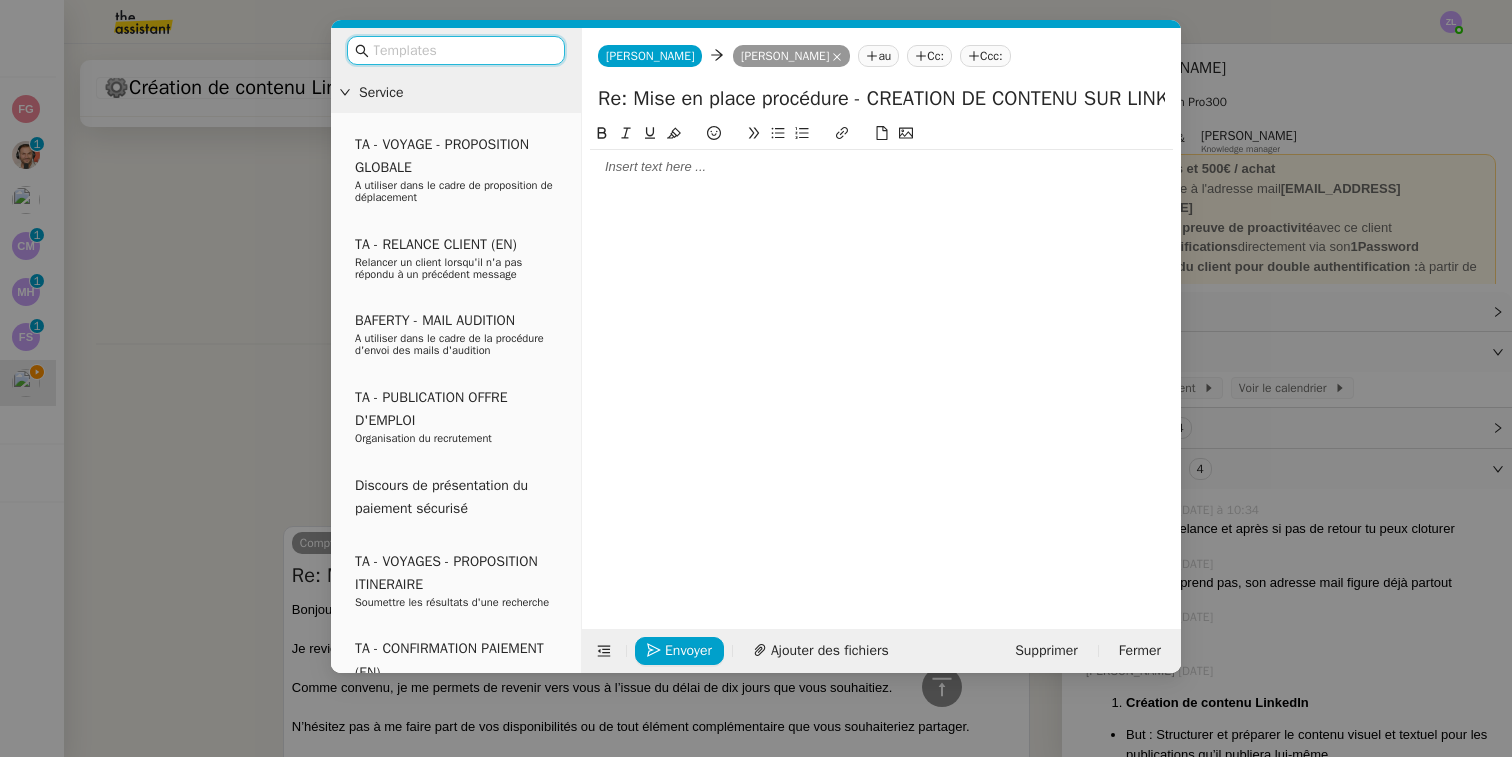 click 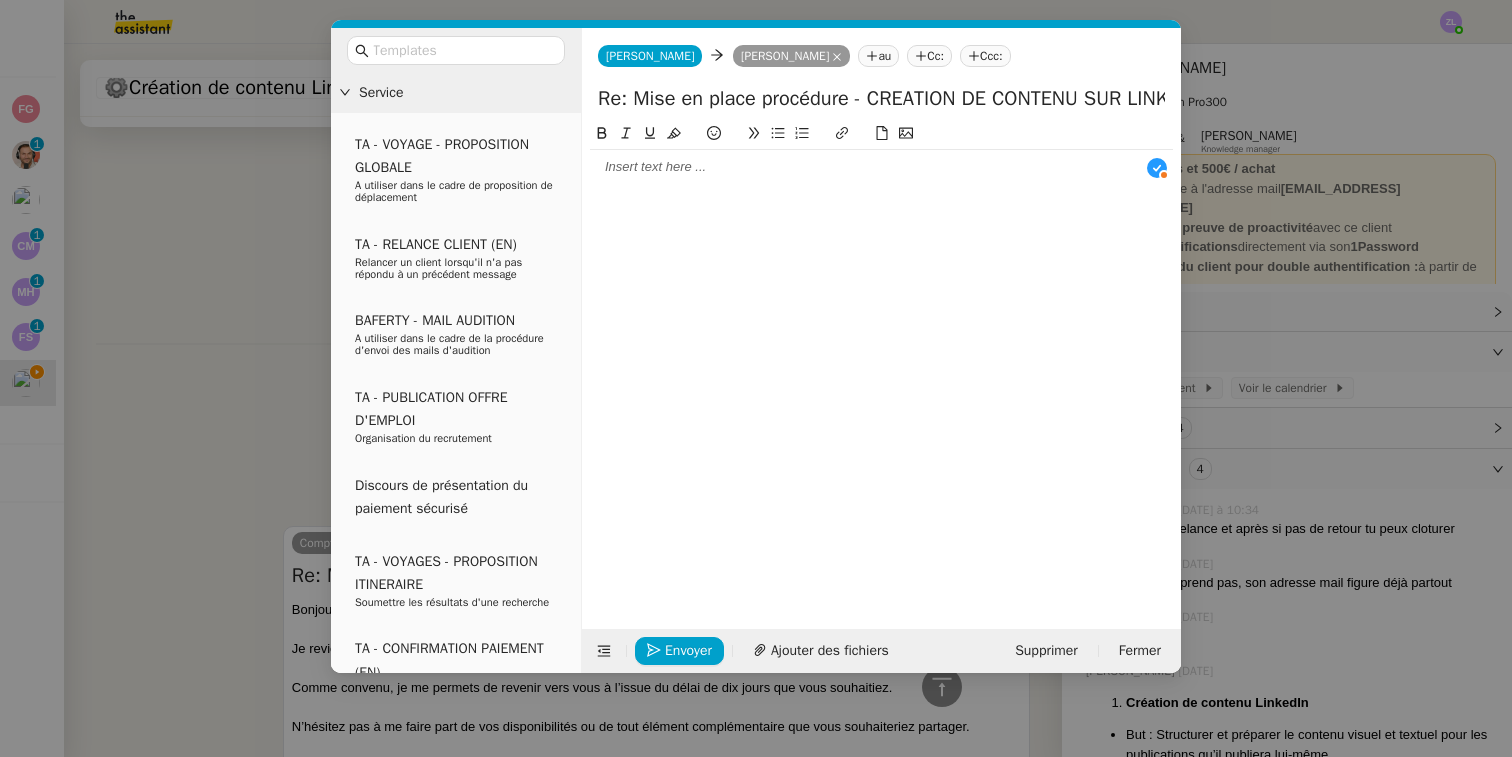 scroll, scrollTop: 21, scrollLeft: 0, axis: vertical 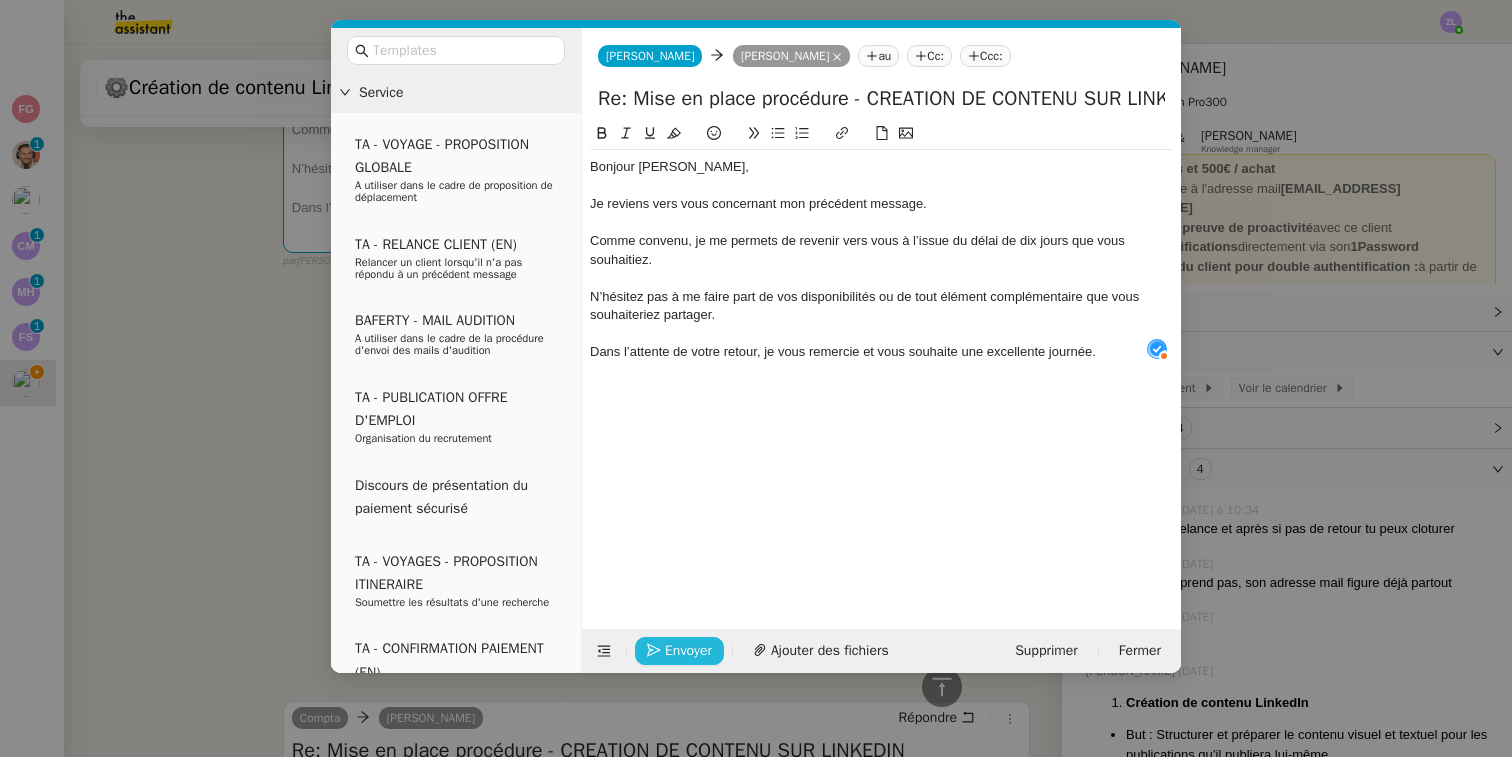 click on "Envoyer" 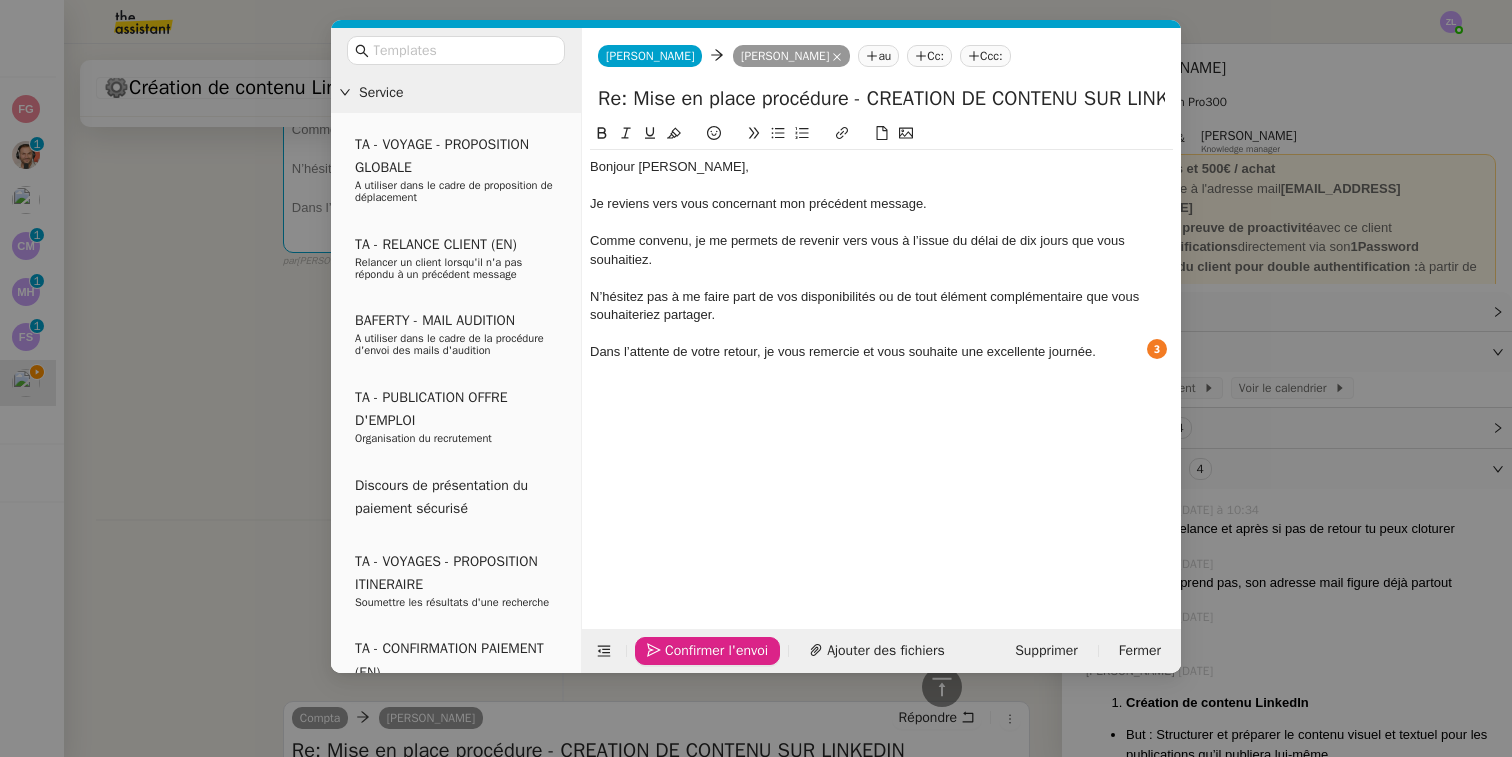 click on "Confirmer l'envoi" 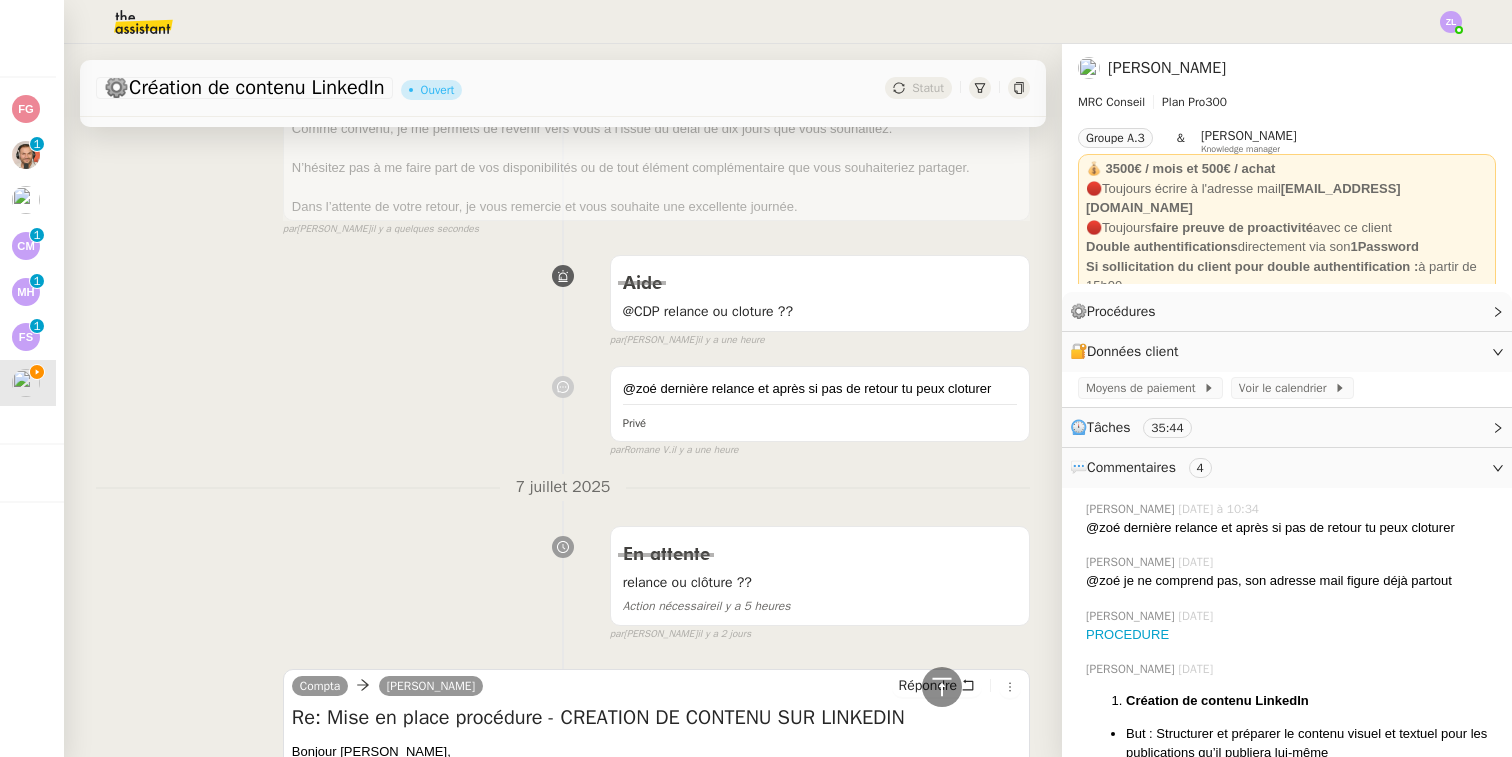 scroll, scrollTop: -1, scrollLeft: 0, axis: vertical 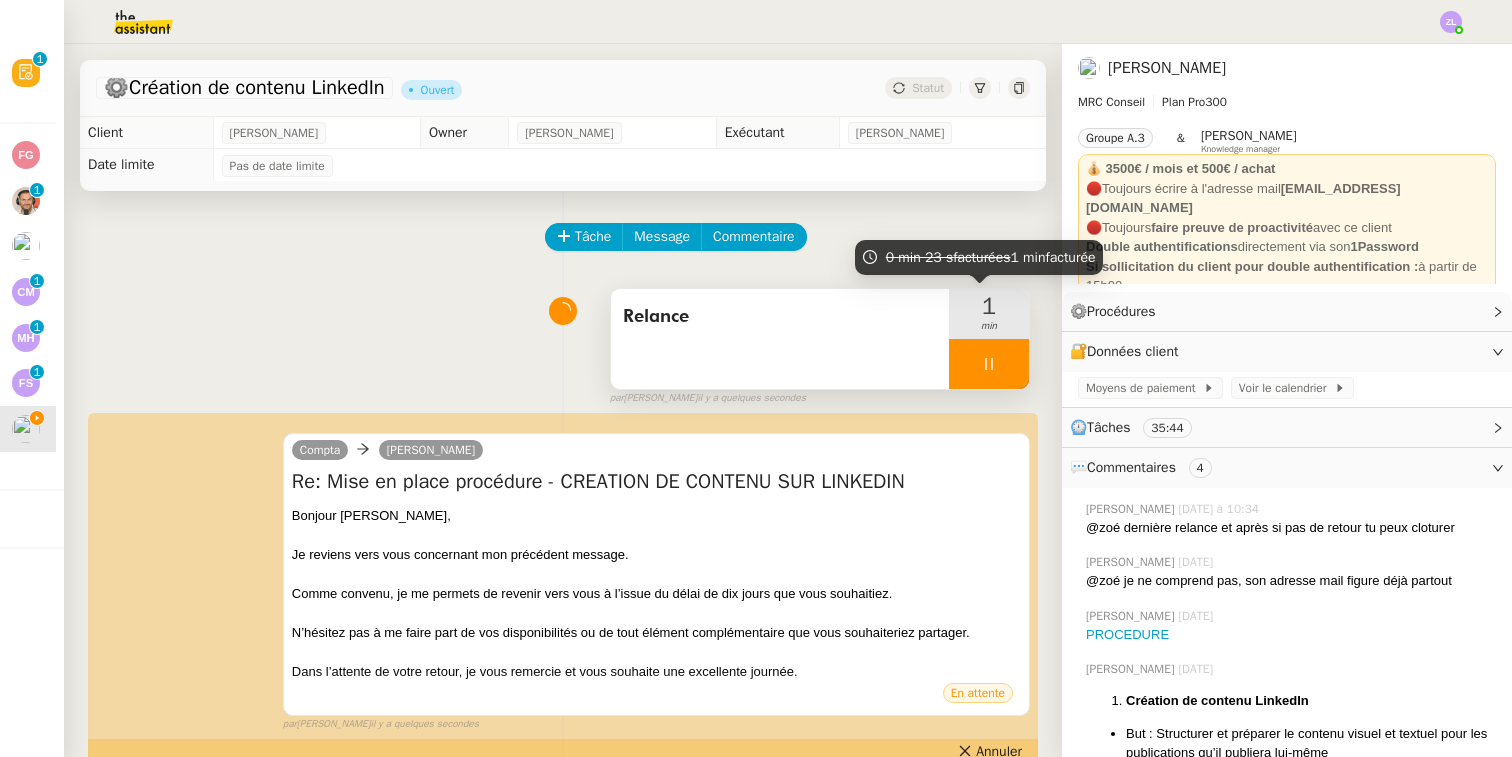 click at bounding box center (989, 364) 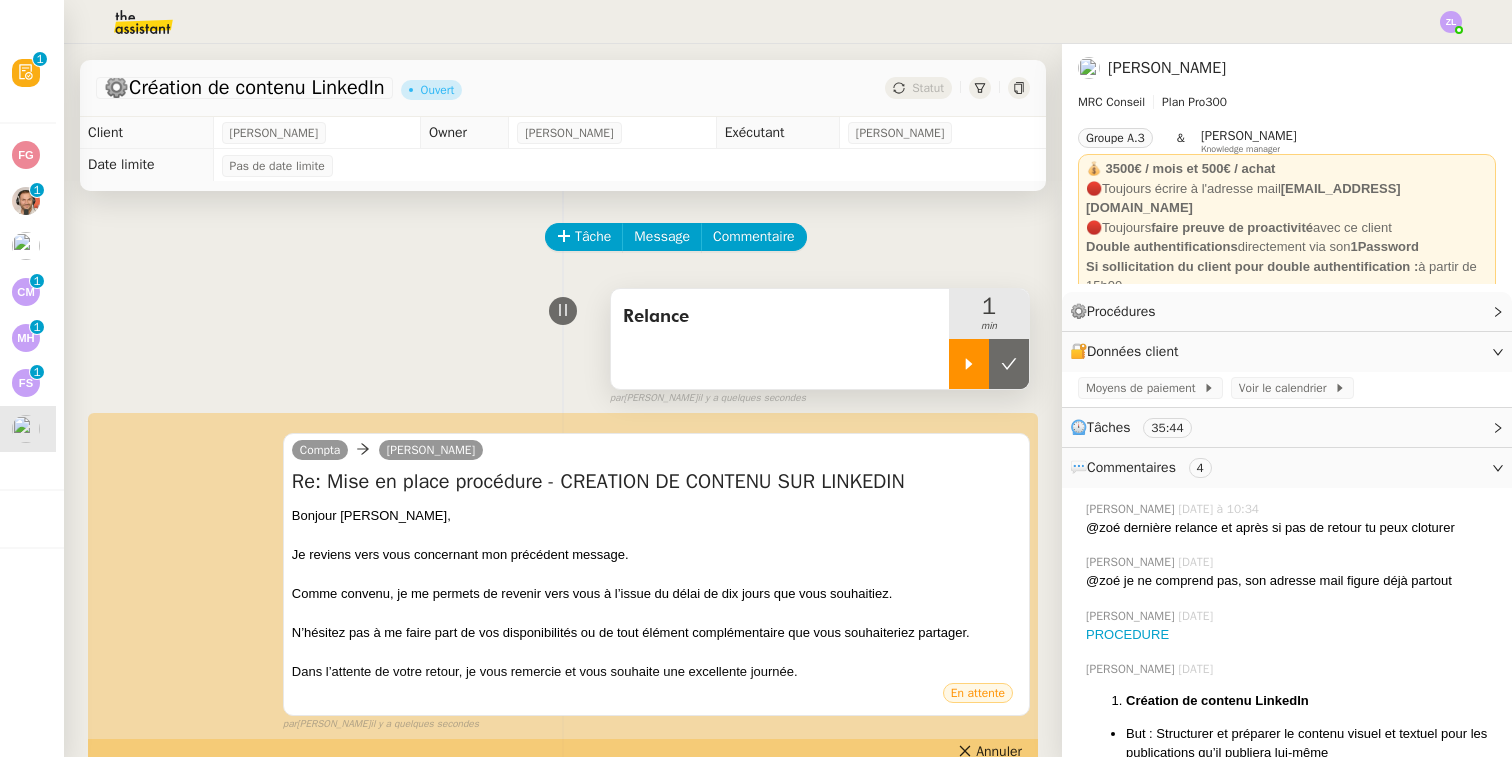click at bounding box center (969, 364) 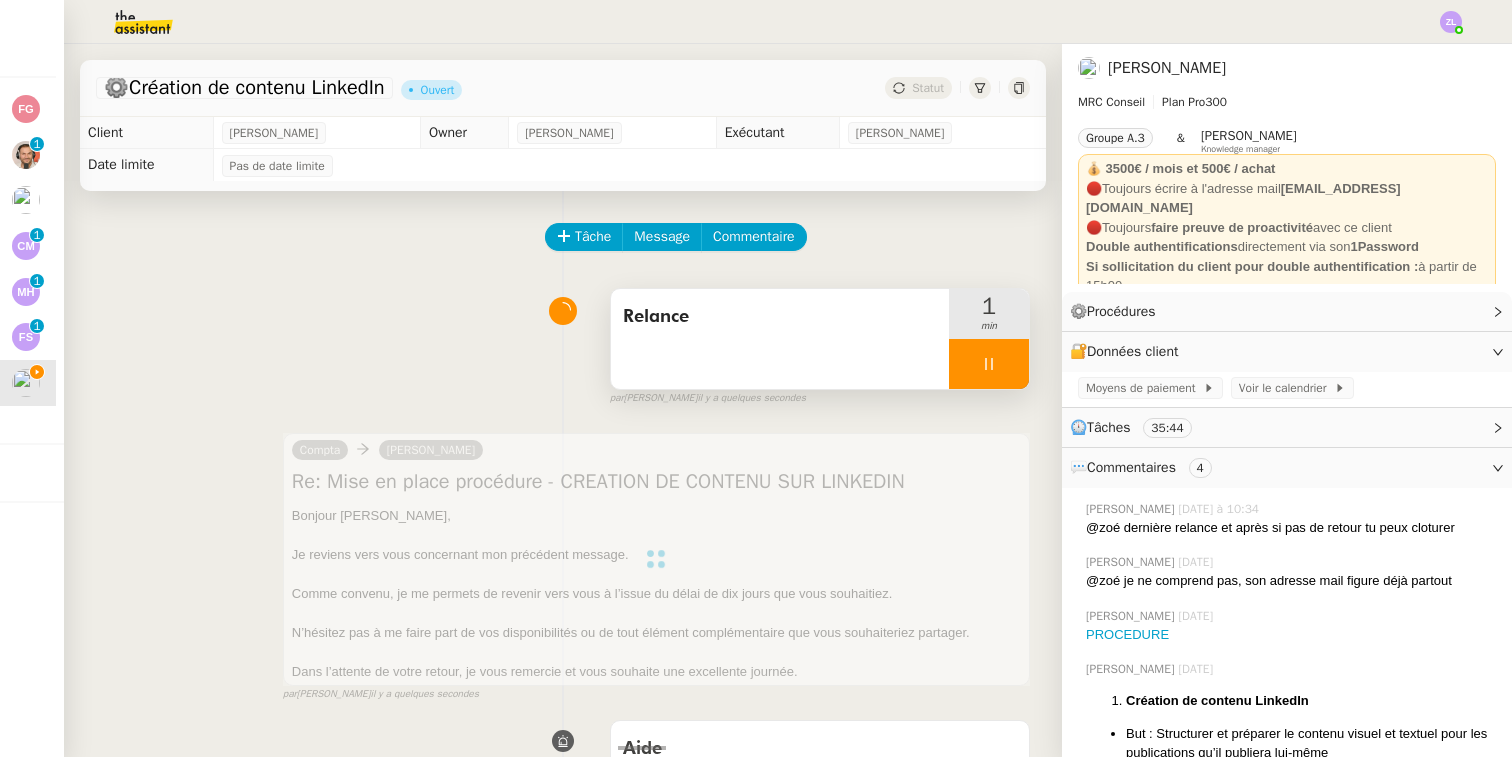 click at bounding box center [989, 364] 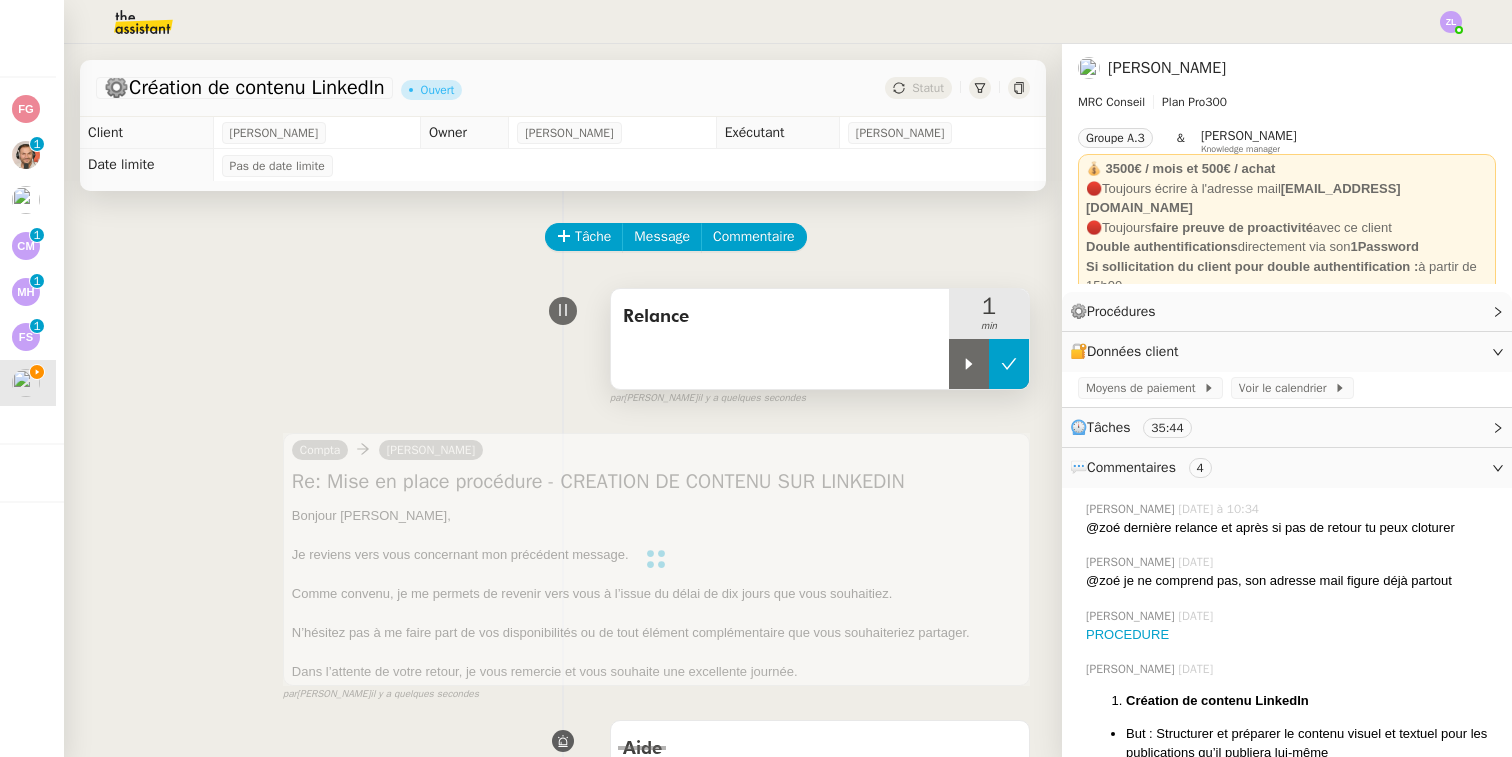 click at bounding box center (1009, 364) 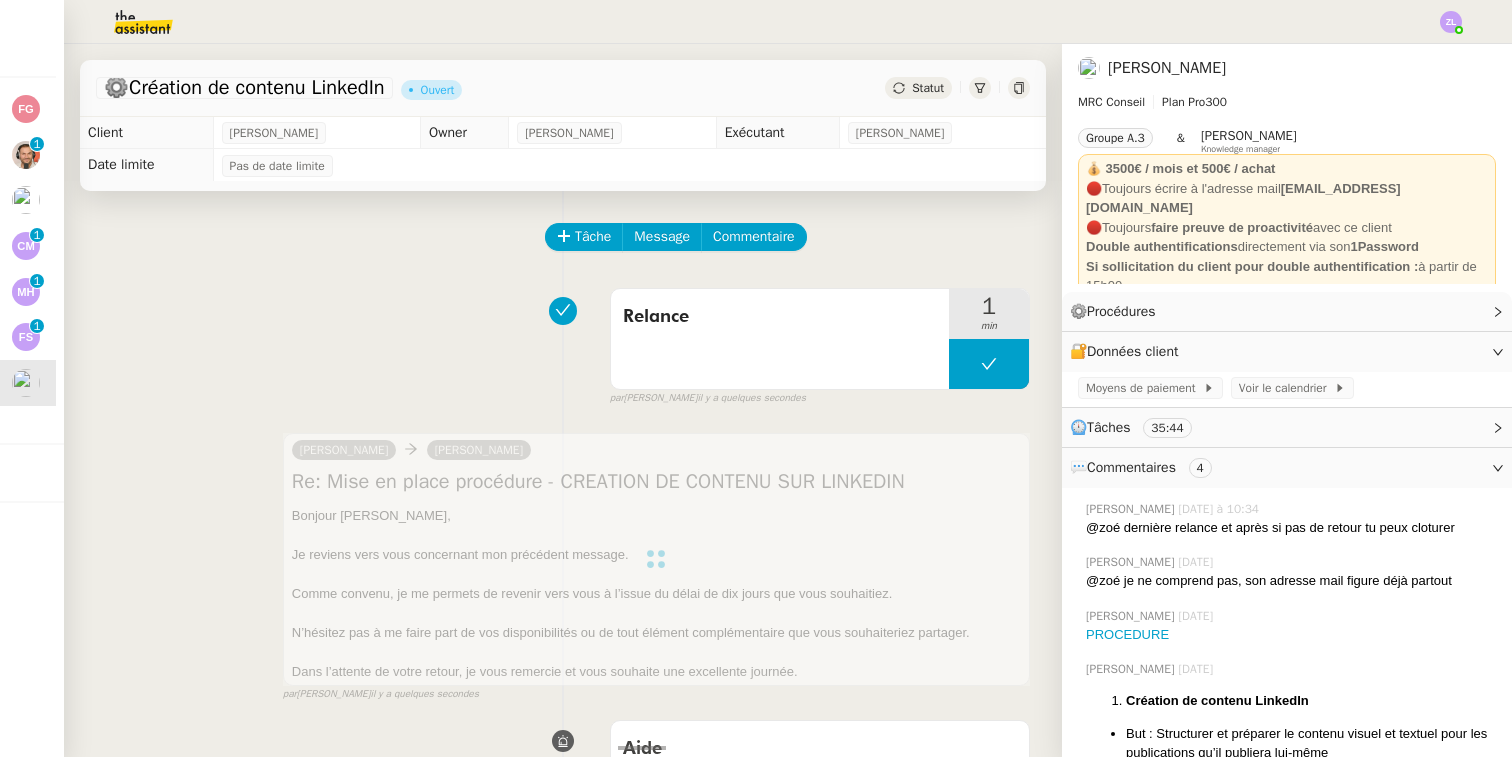 click on "Statut" 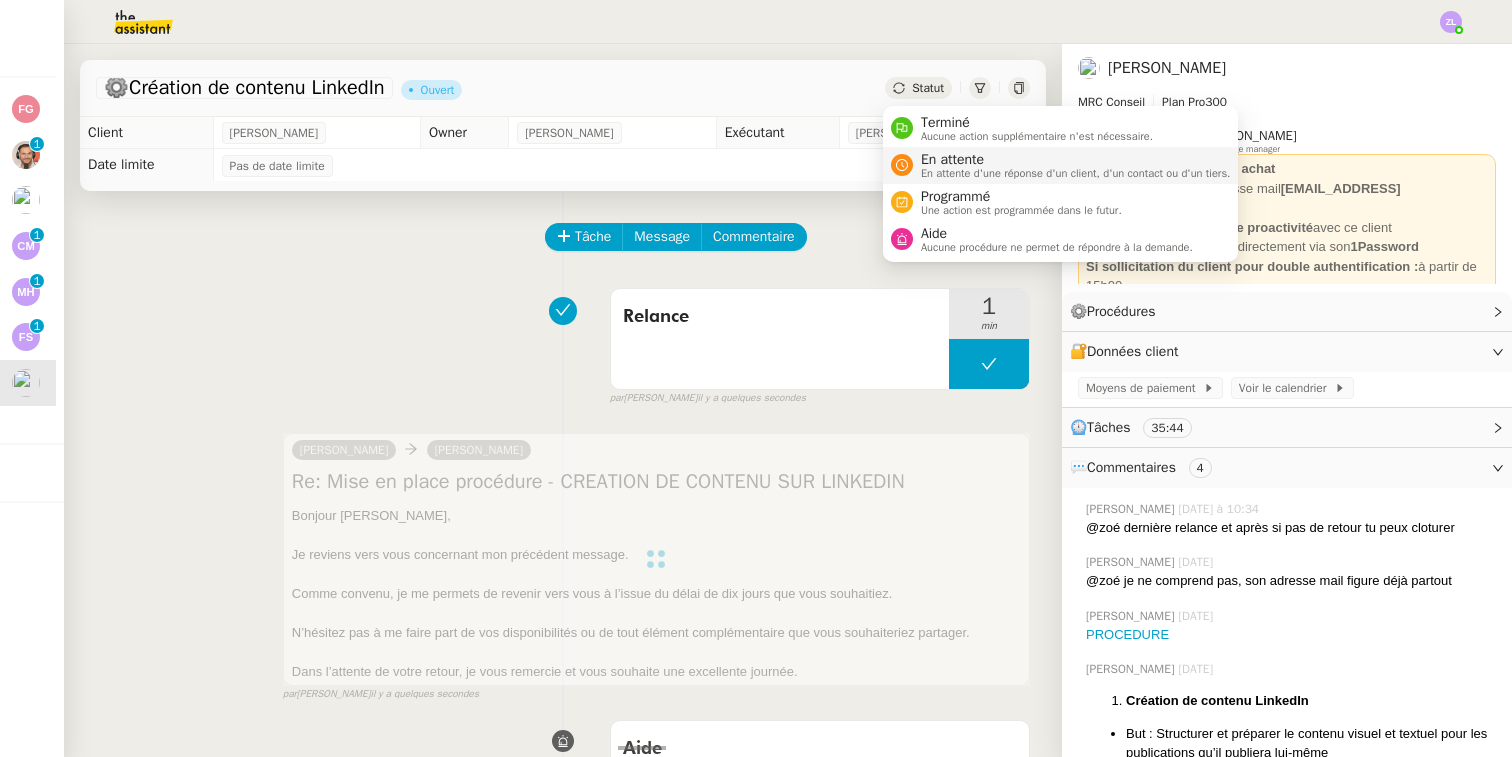click on "En attente" at bounding box center (1076, 160) 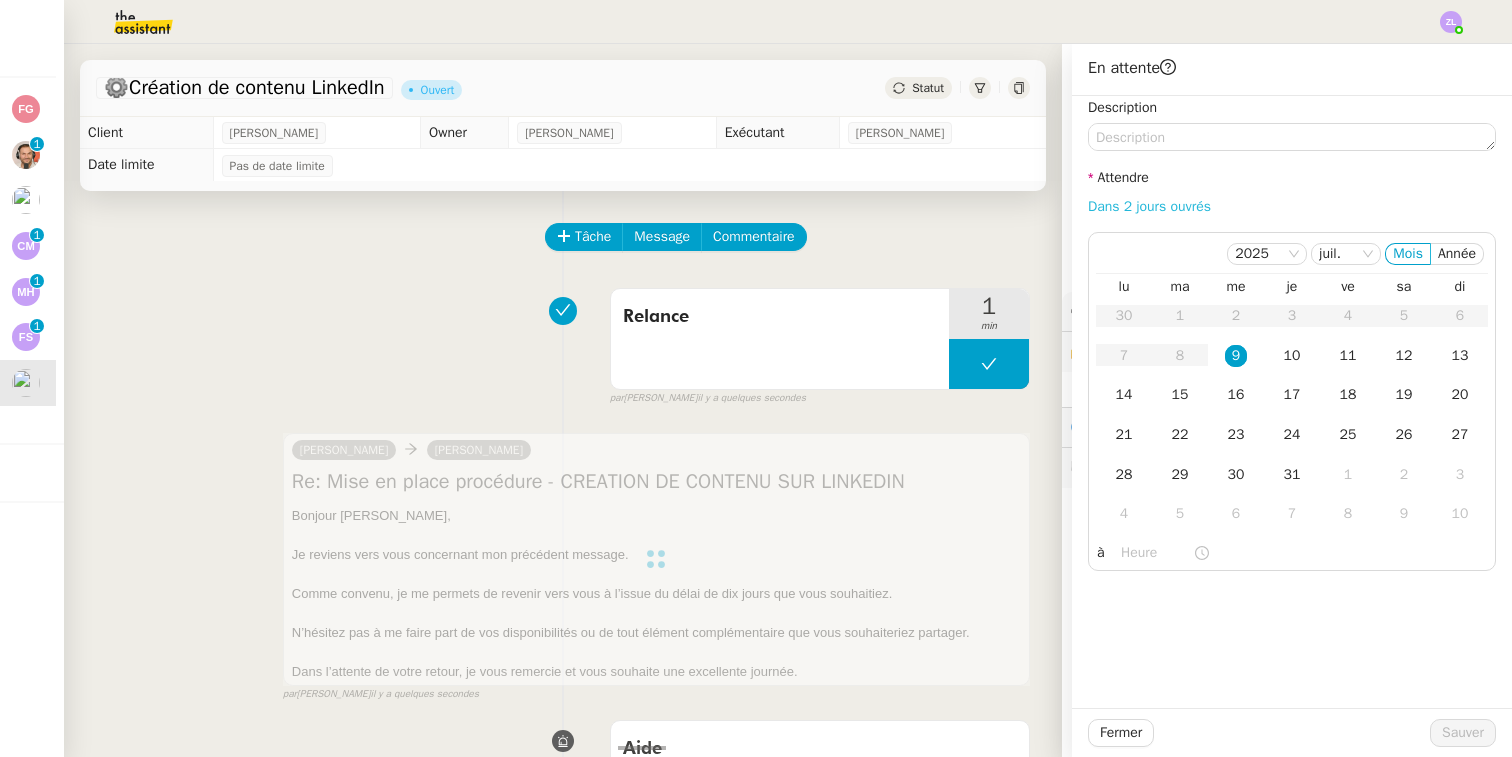 click on "Dans 2 jours ouvrés" 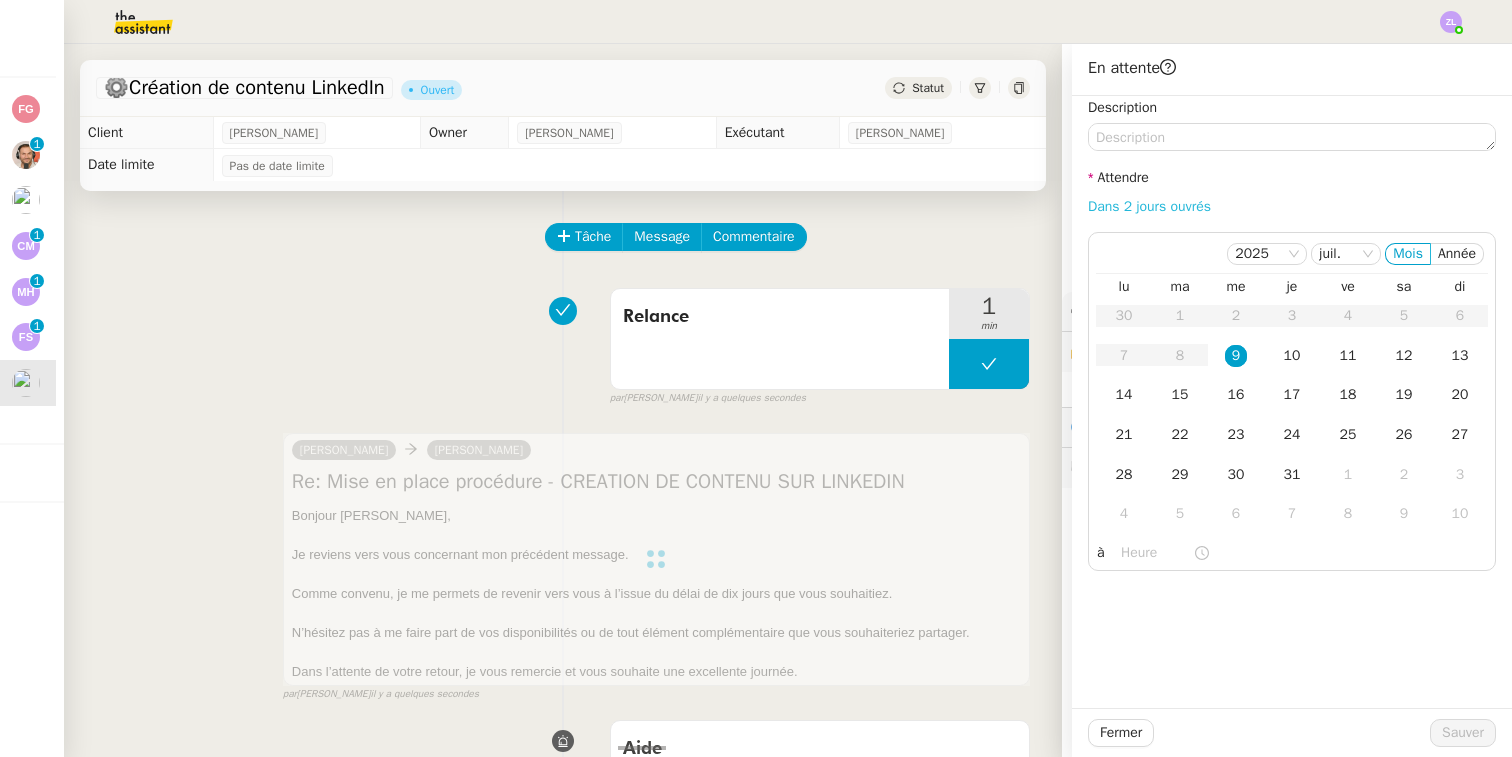 type on "07:00" 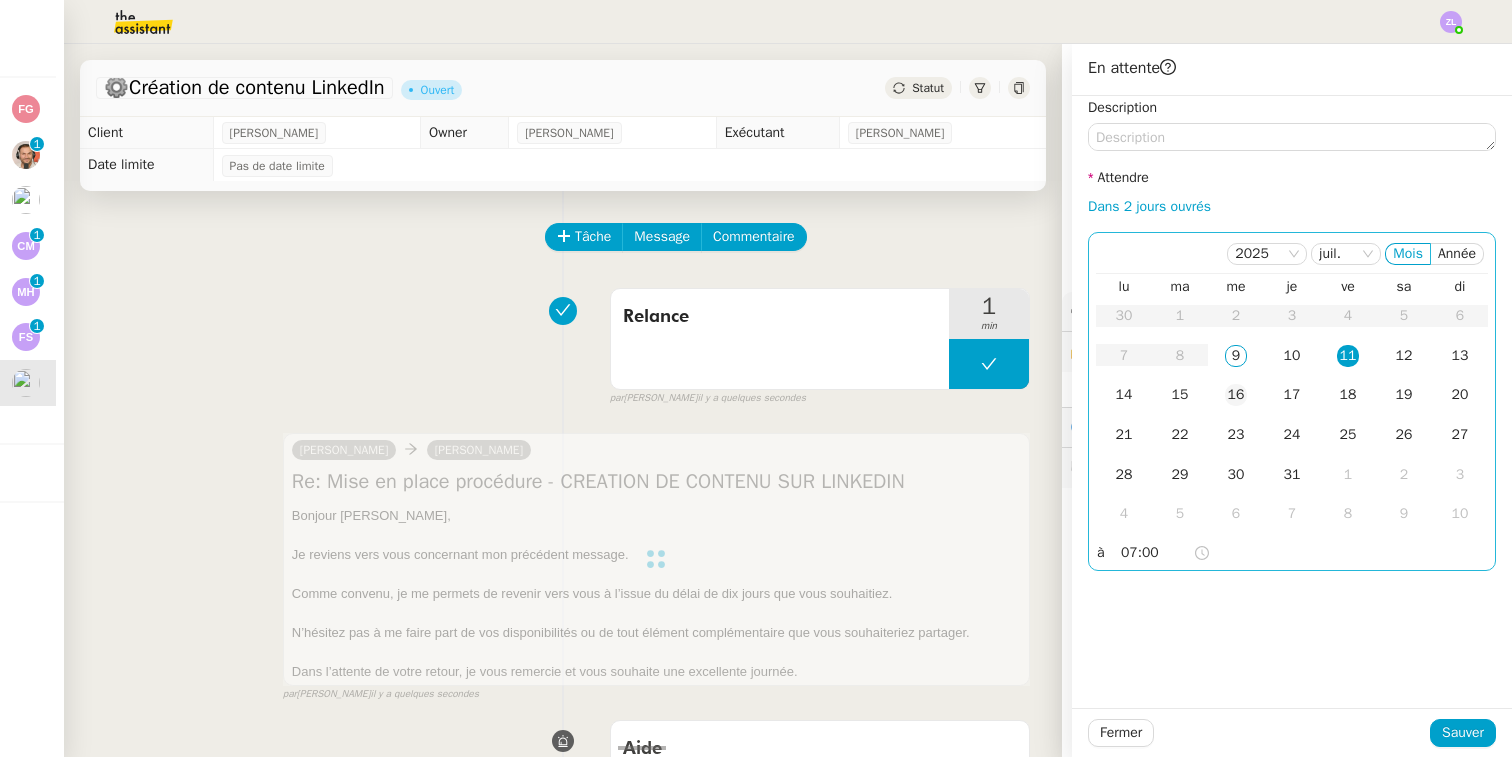 click on "16" 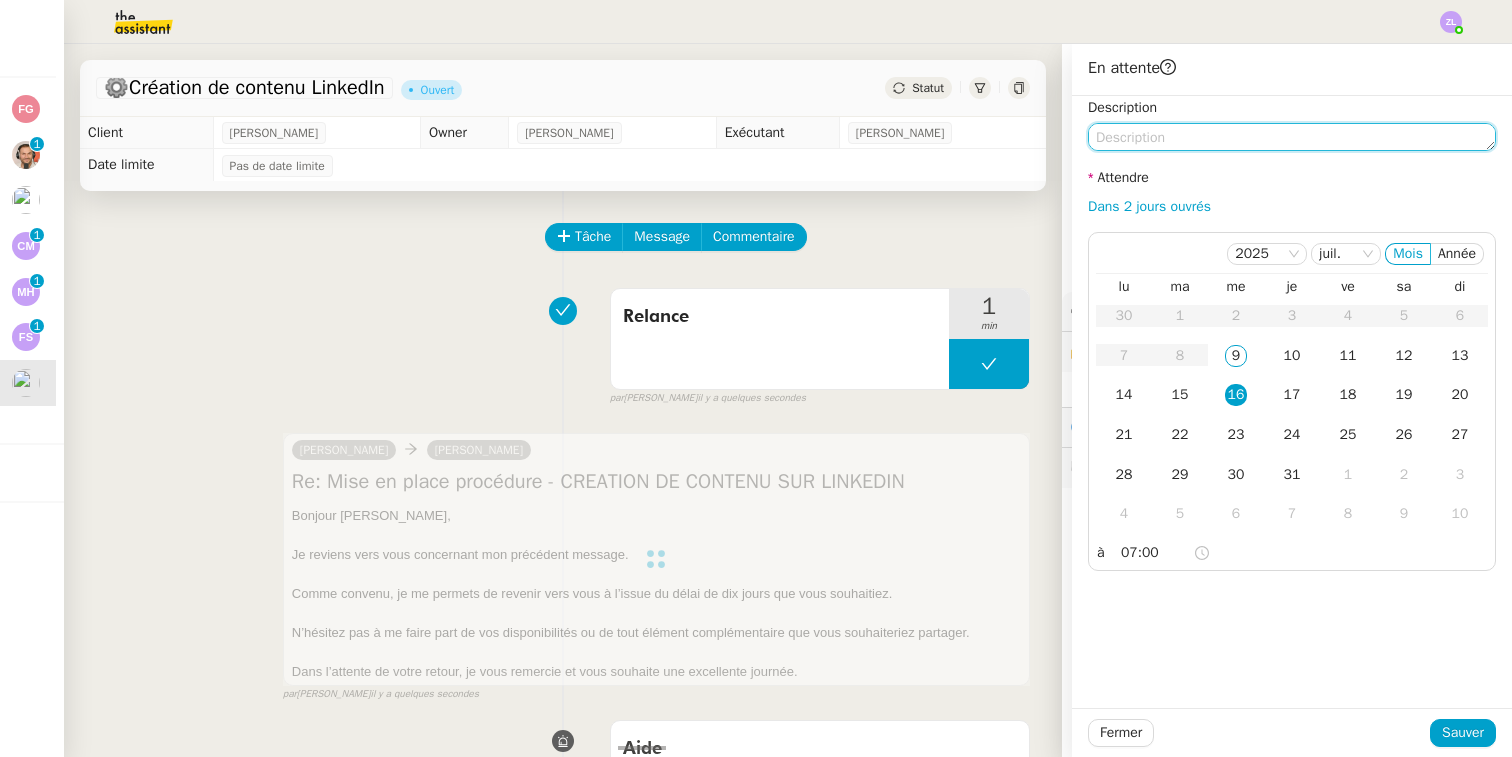 click 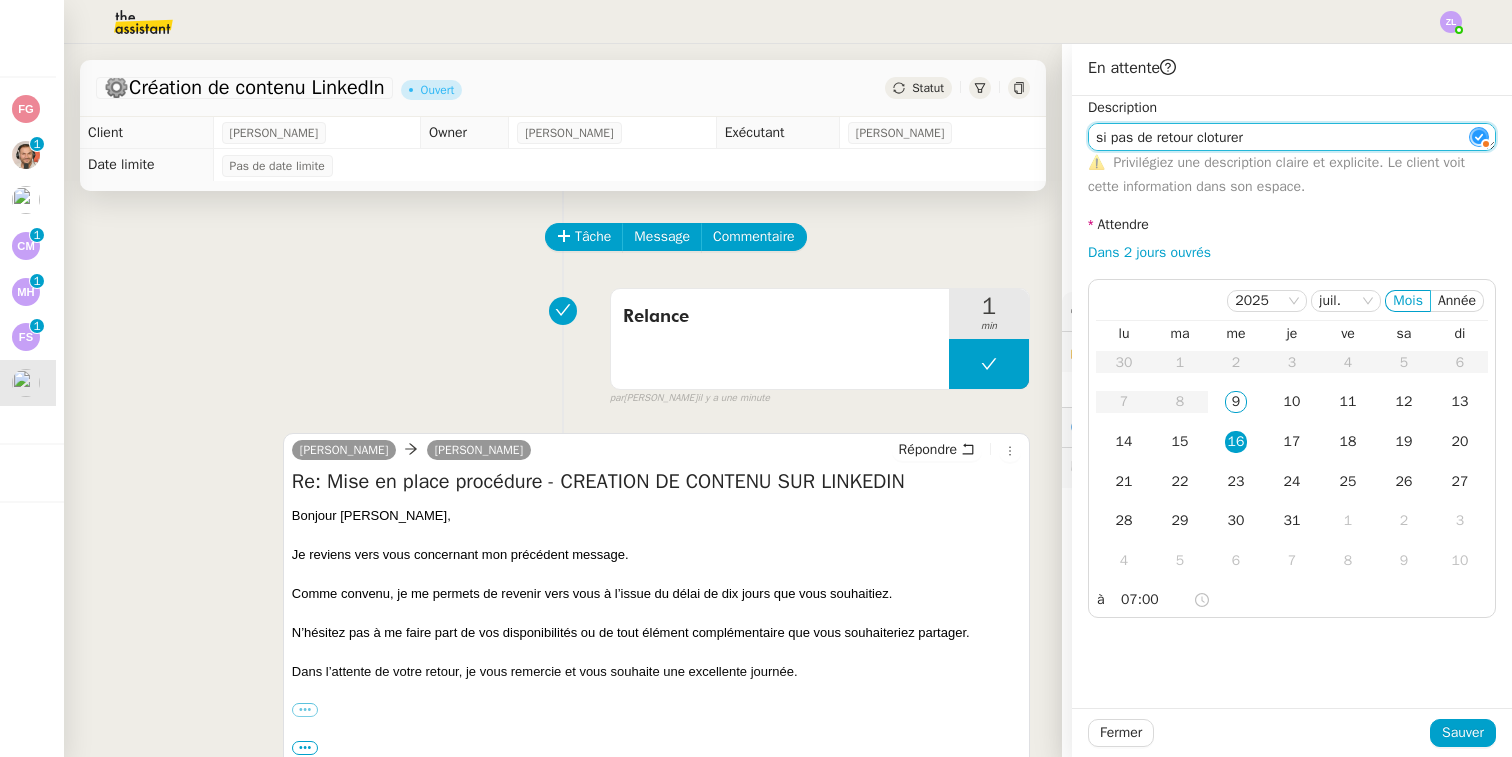 type on "si pas de retour cloturer" 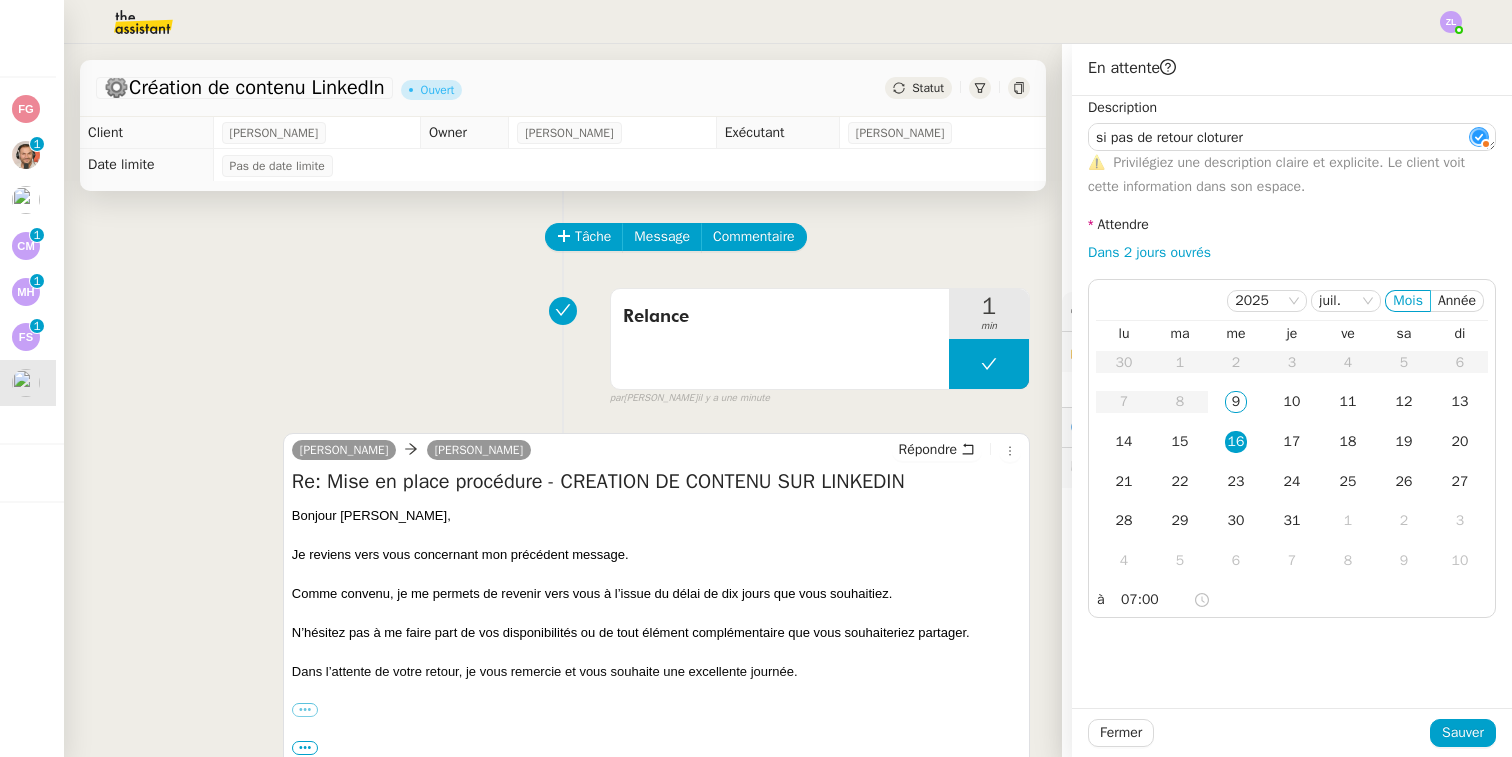 click on "Sauver" 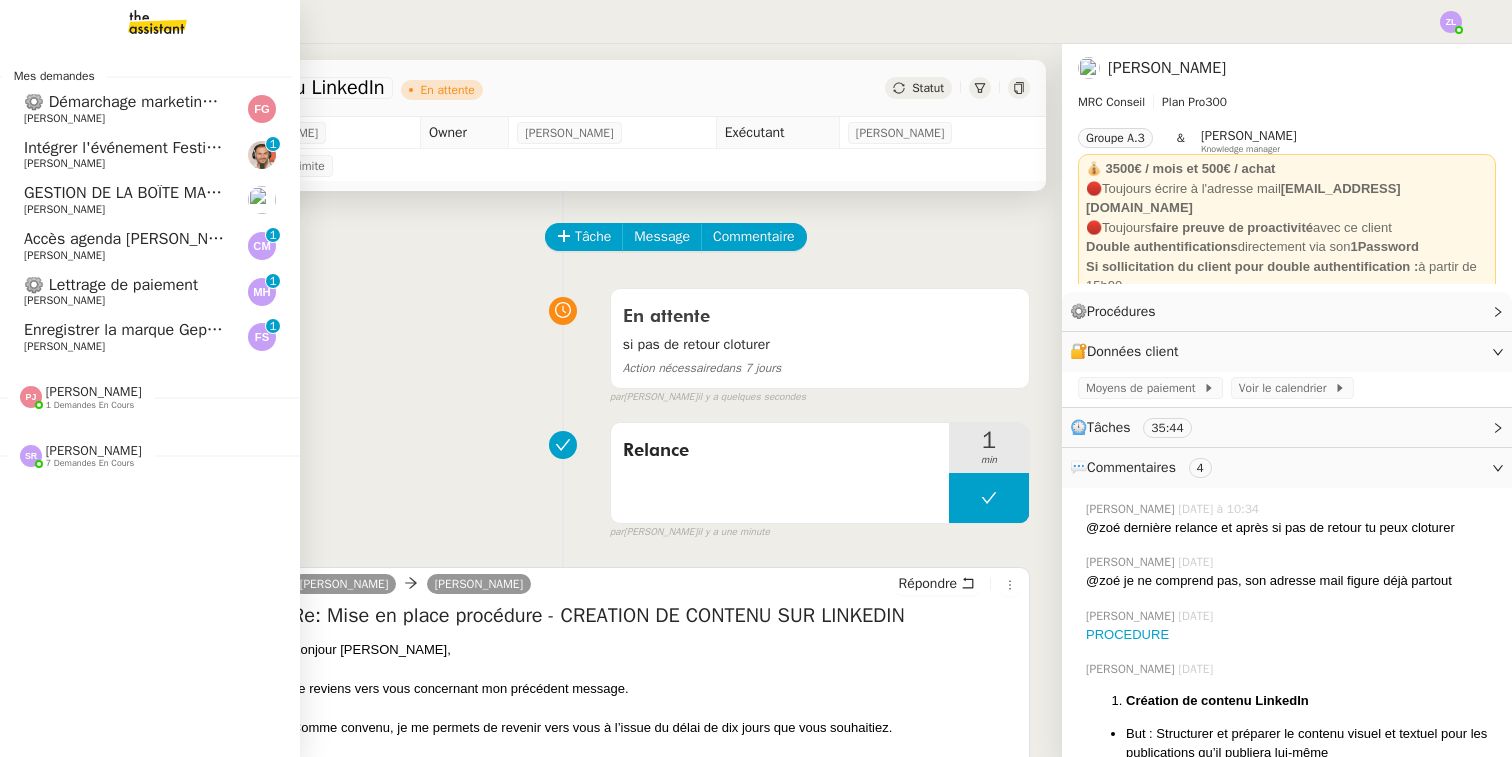 click on "[PERSON_NAME]    7 demandes en cours" 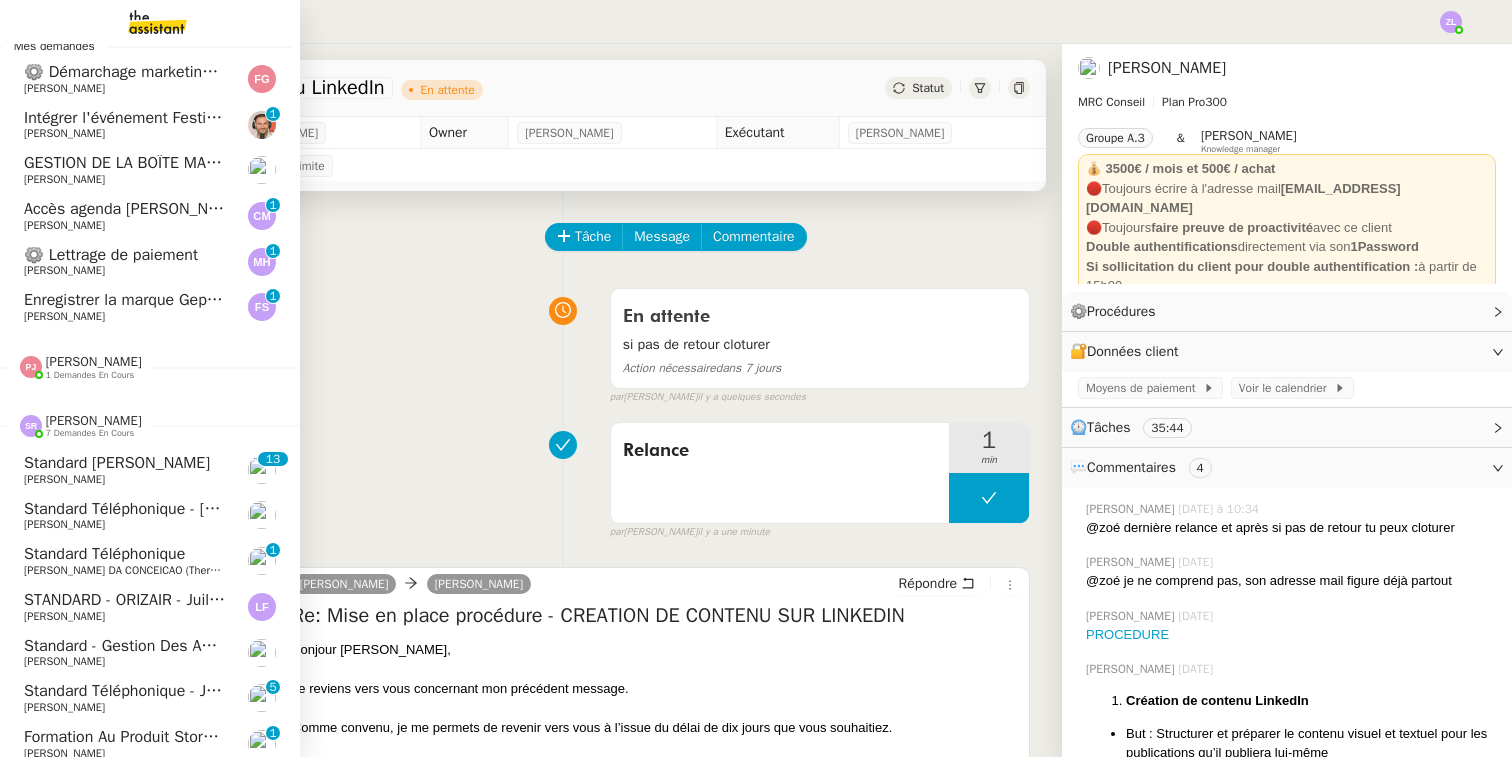 scroll, scrollTop: 28, scrollLeft: 8, axis: both 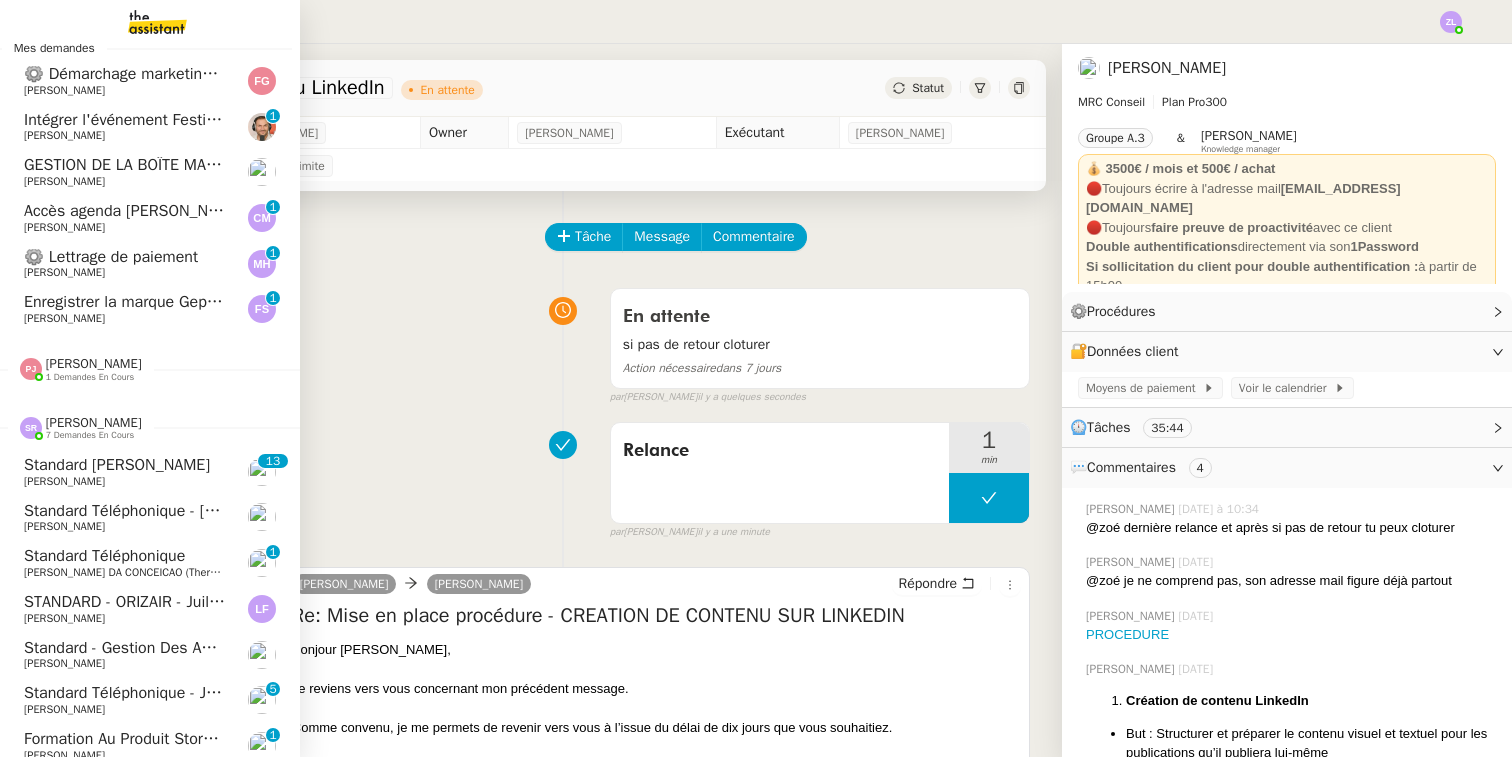 click on "[PERSON_NAME]" 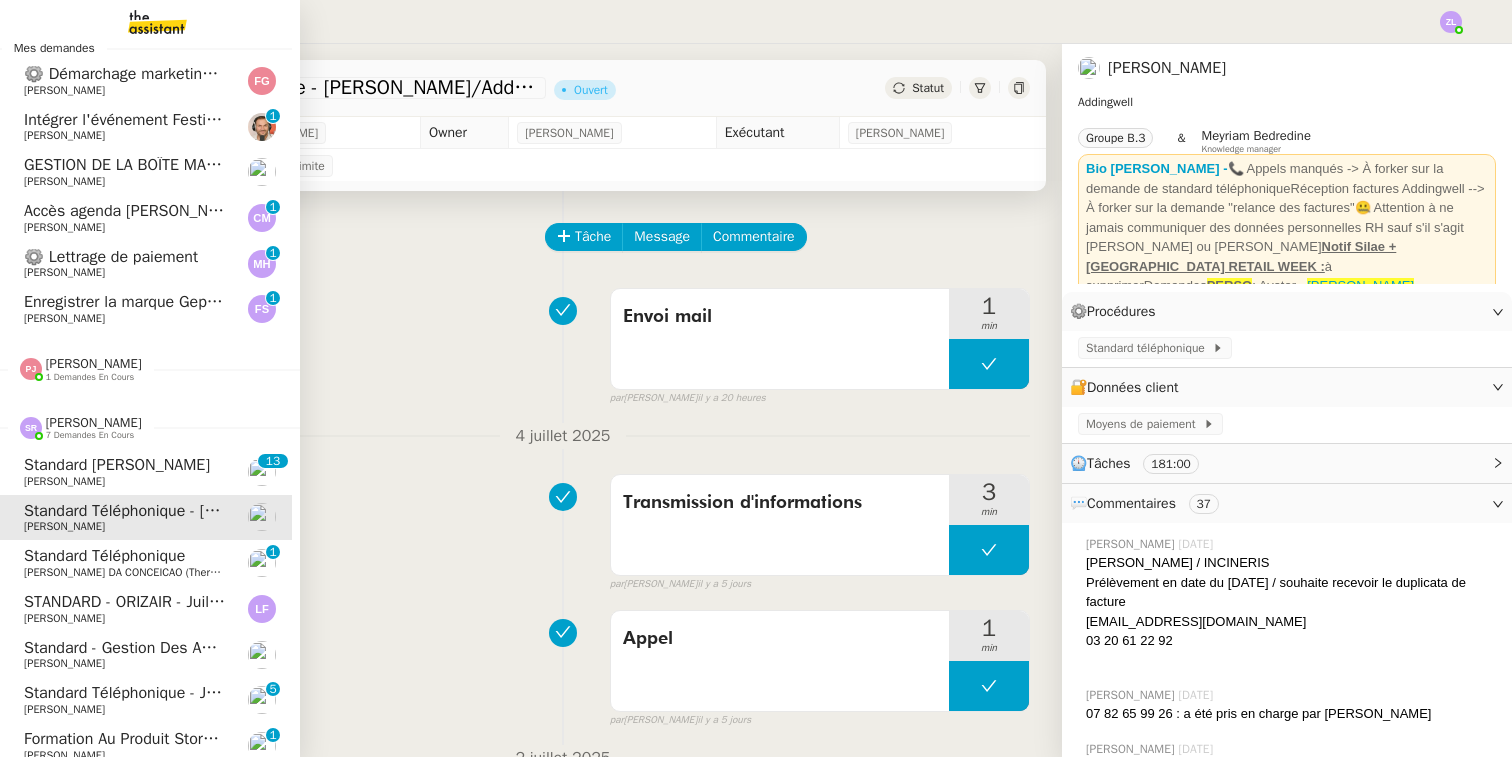 click on "[PERSON_NAME]" 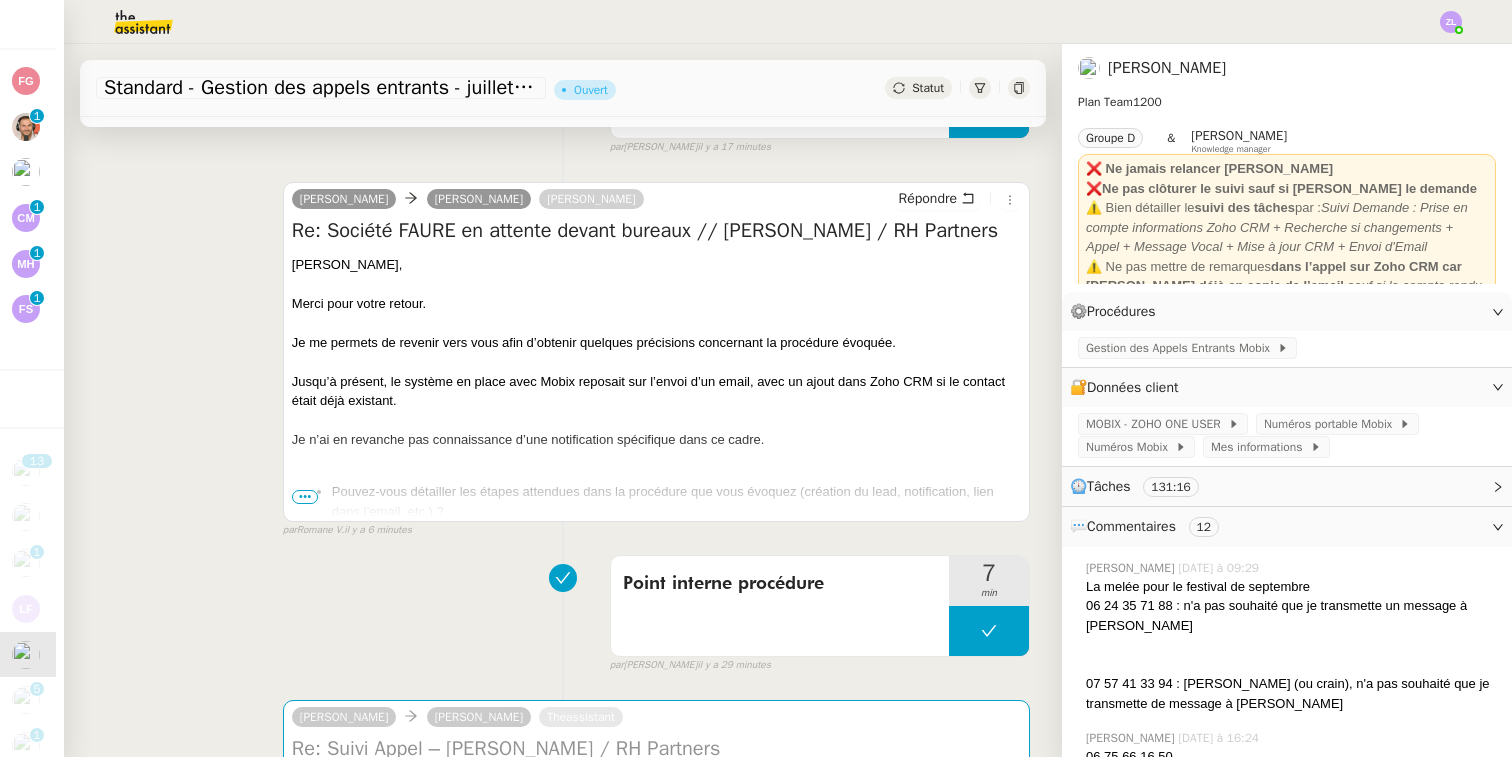 scroll, scrollTop: 305, scrollLeft: 0, axis: vertical 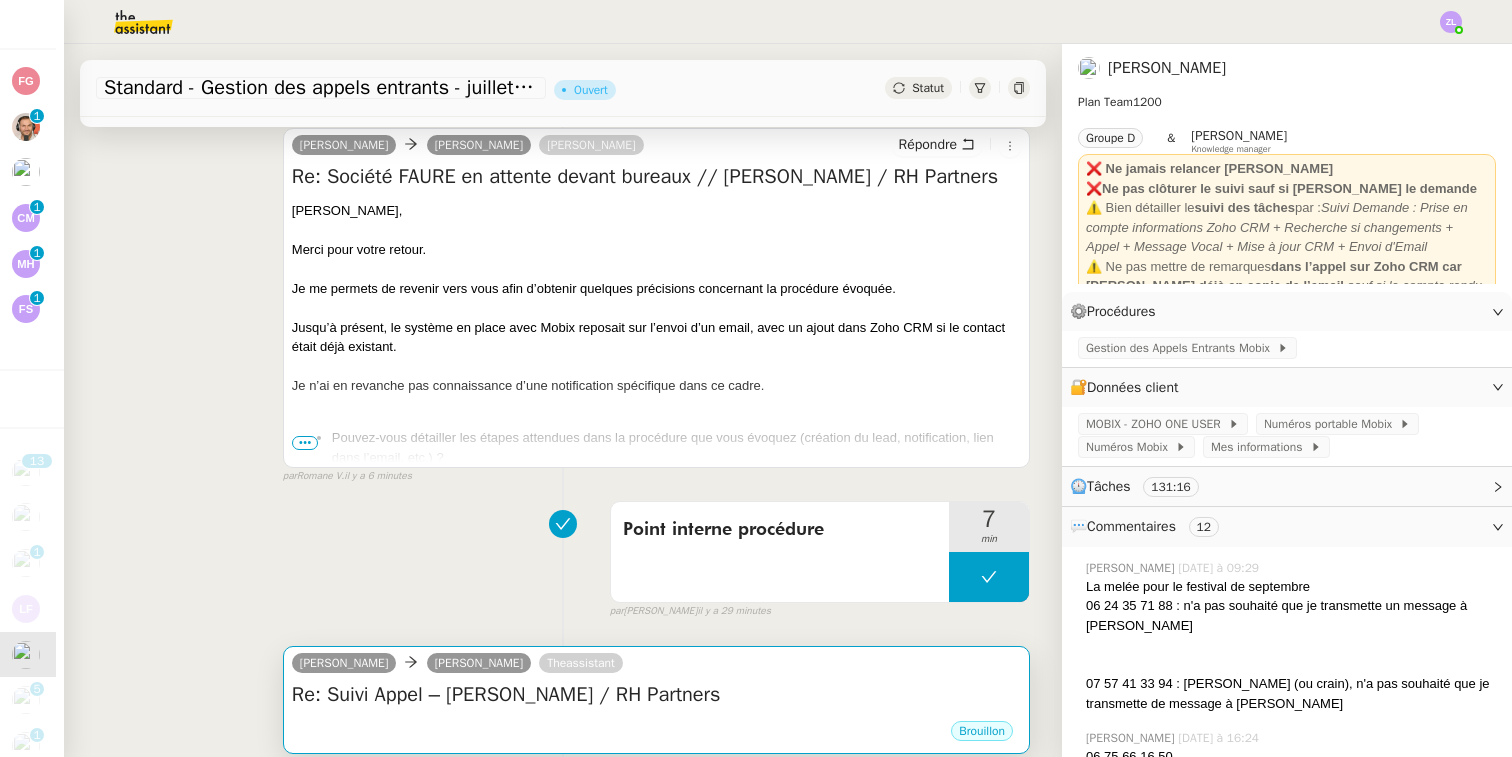 click on "[PERSON_NAME]      [PERSON_NAME]   Theassistant" at bounding box center [656, 666] 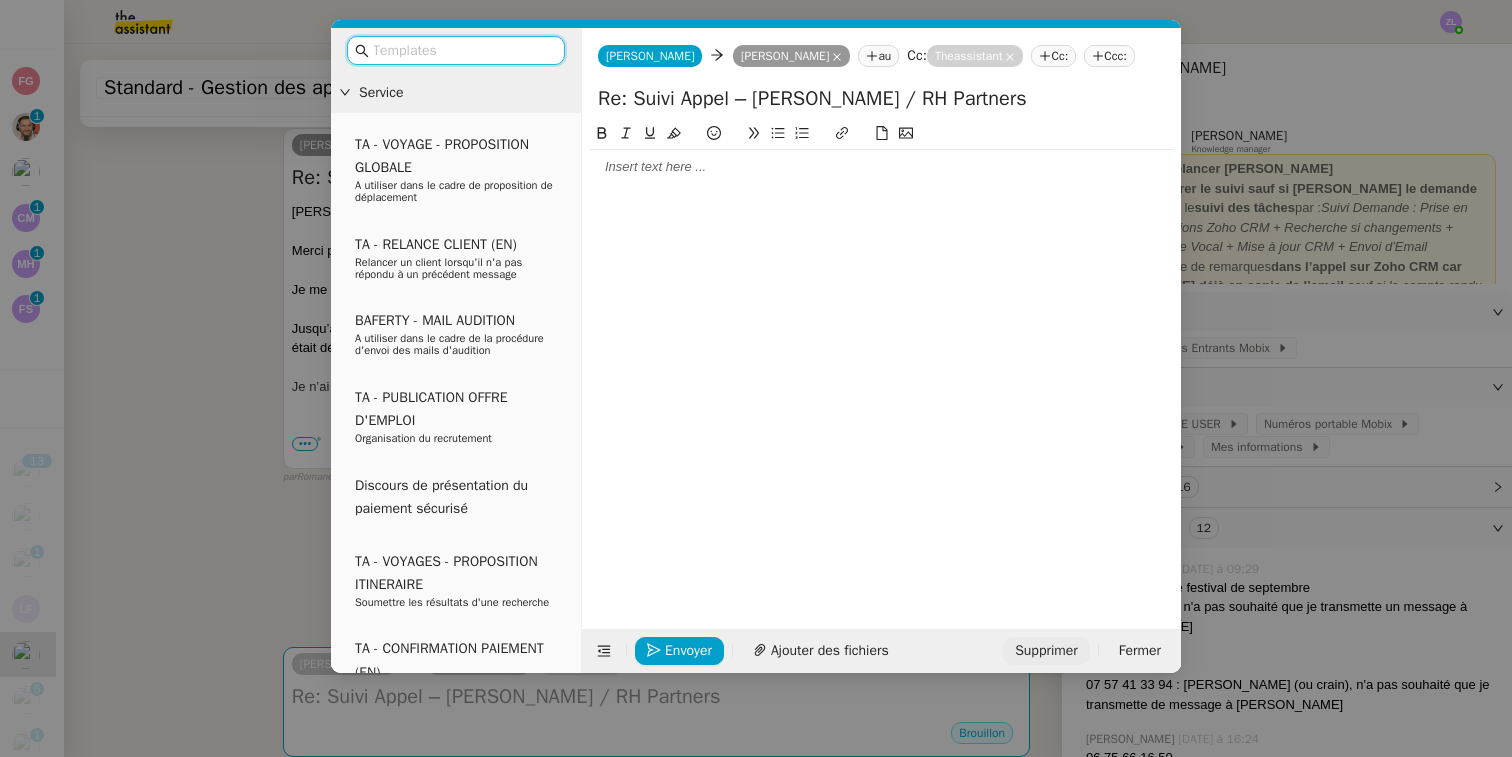 click on "Supprimer" 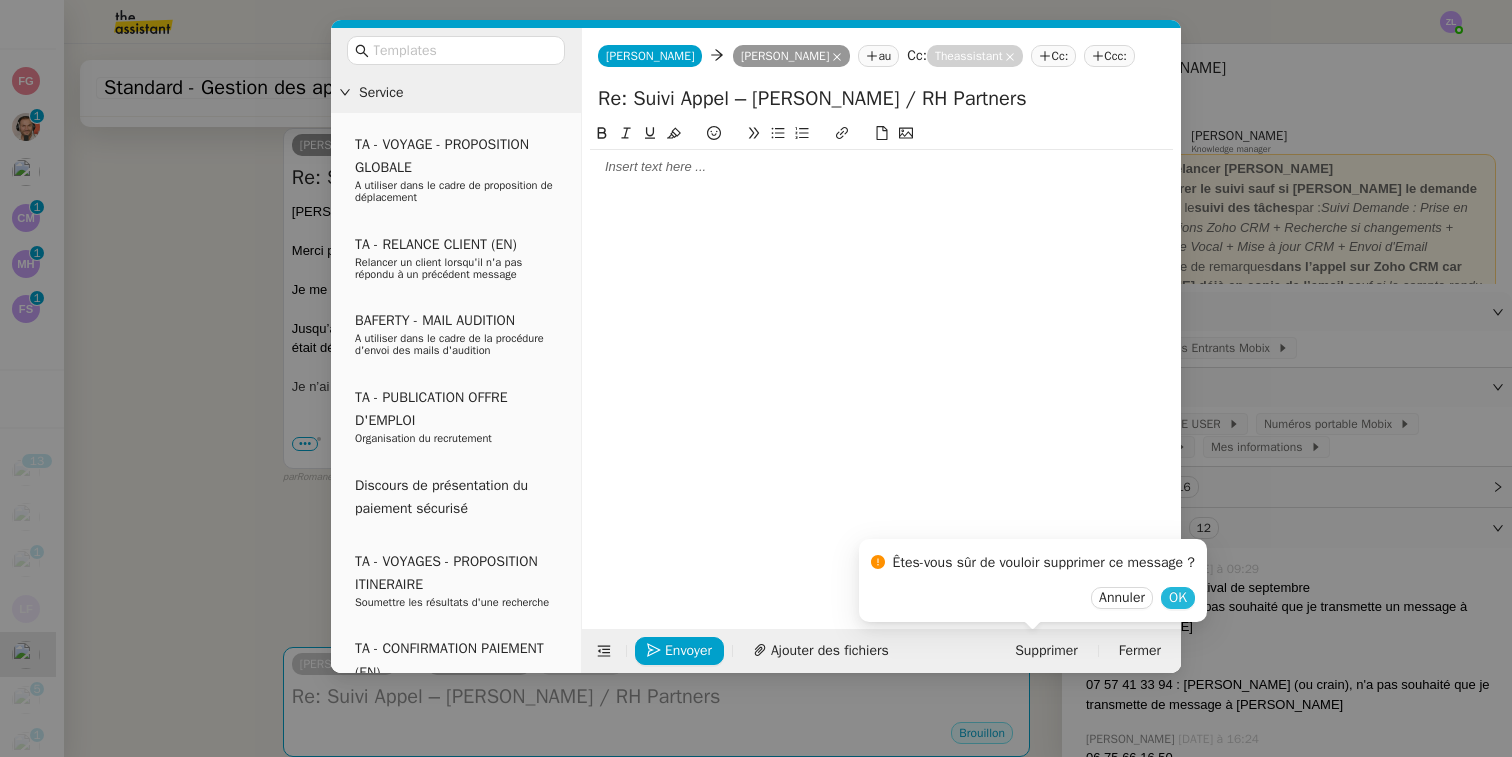 click on "OK" at bounding box center [1178, 598] 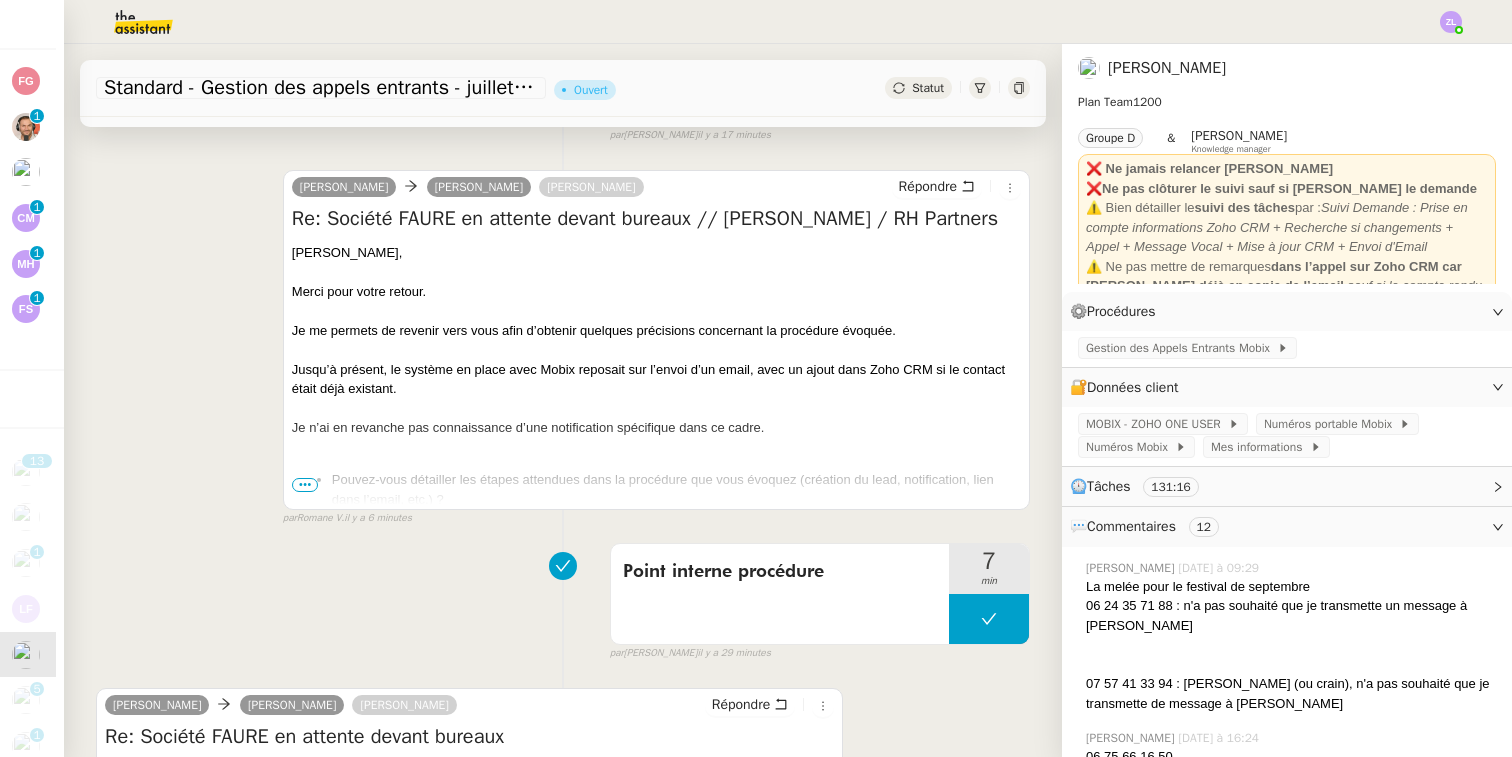scroll, scrollTop: 254, scrollLeft: 0, axis: vertical 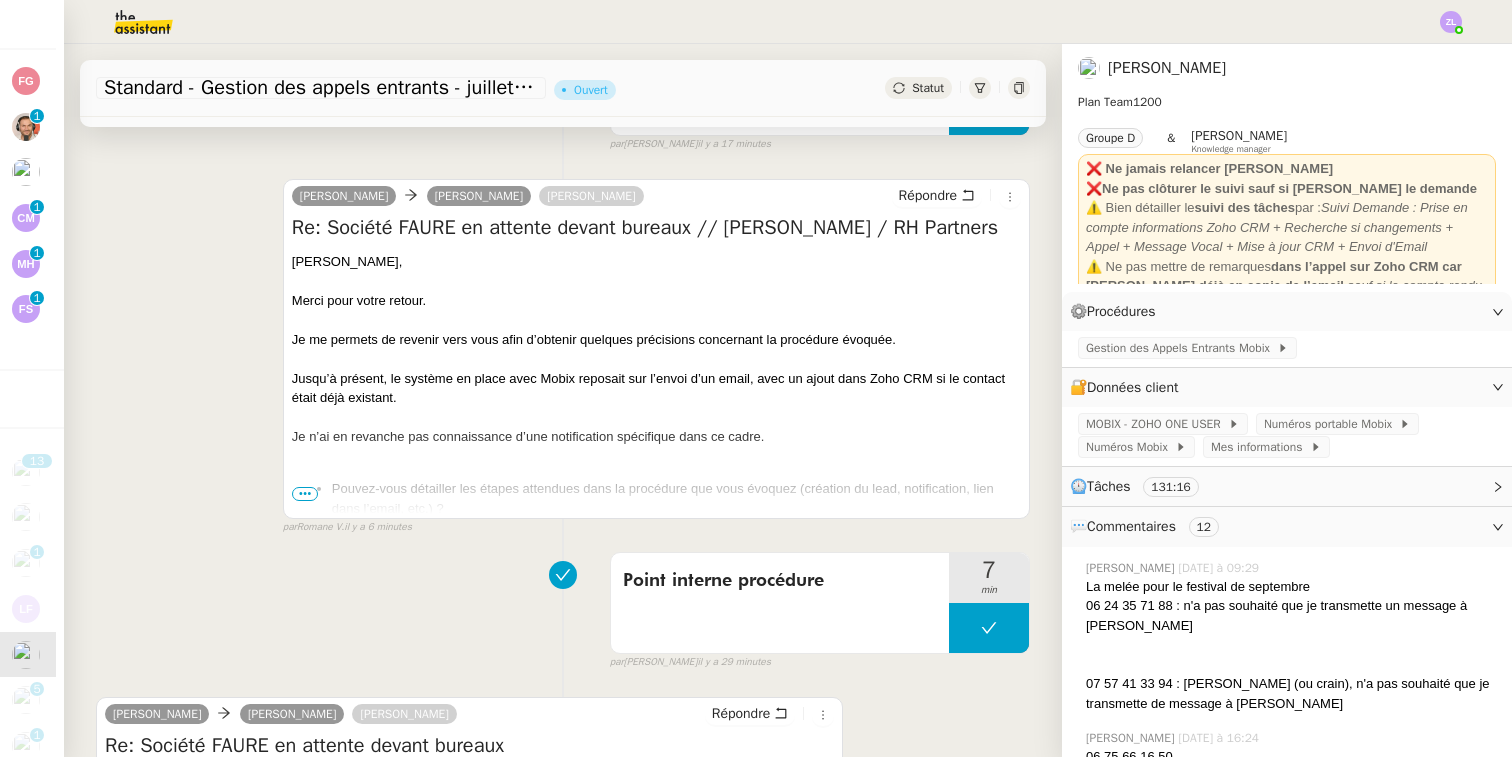 click on "•••" at bounding box center [305, 494] 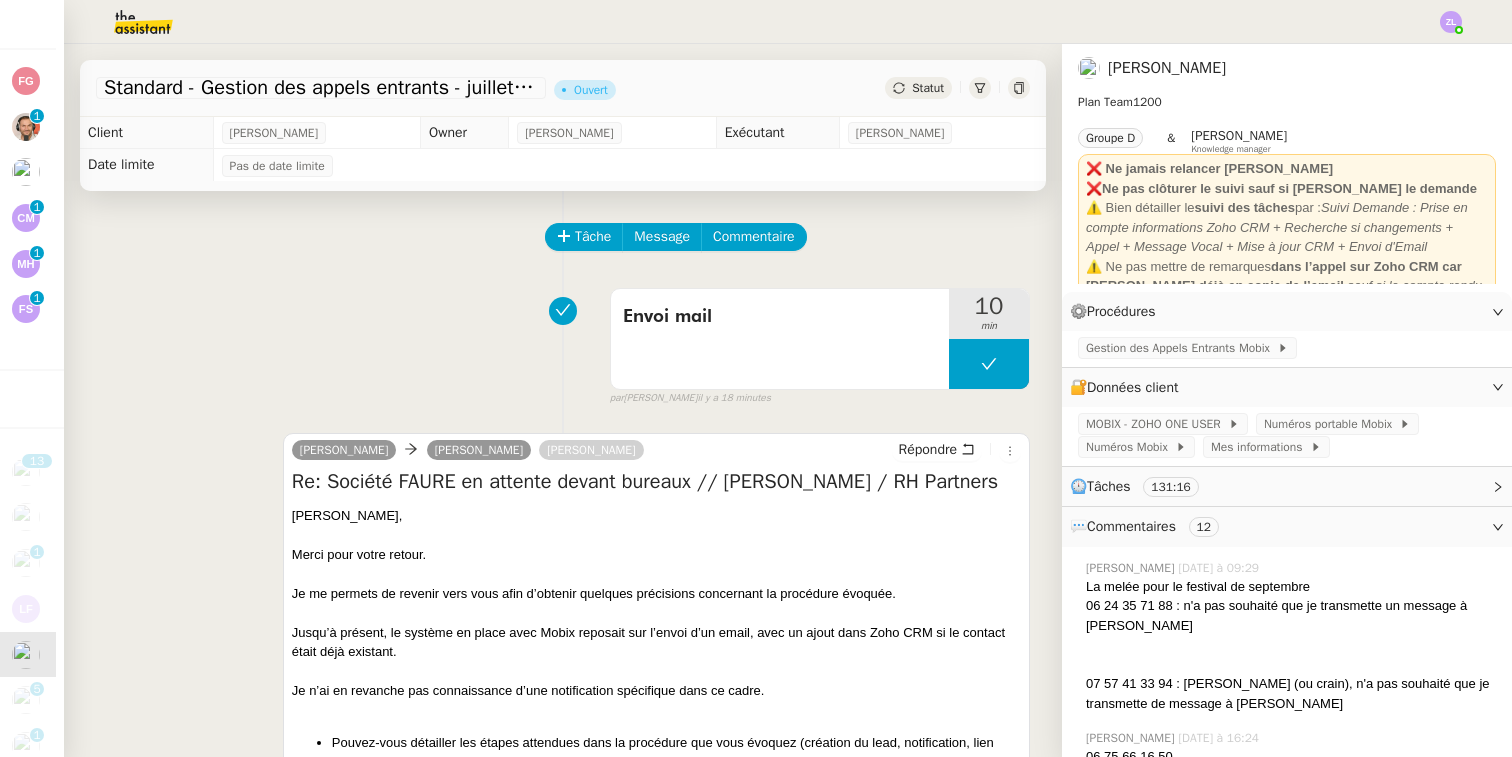 scroll, scrollTop: 0, scrollLeft: 0, axis: both 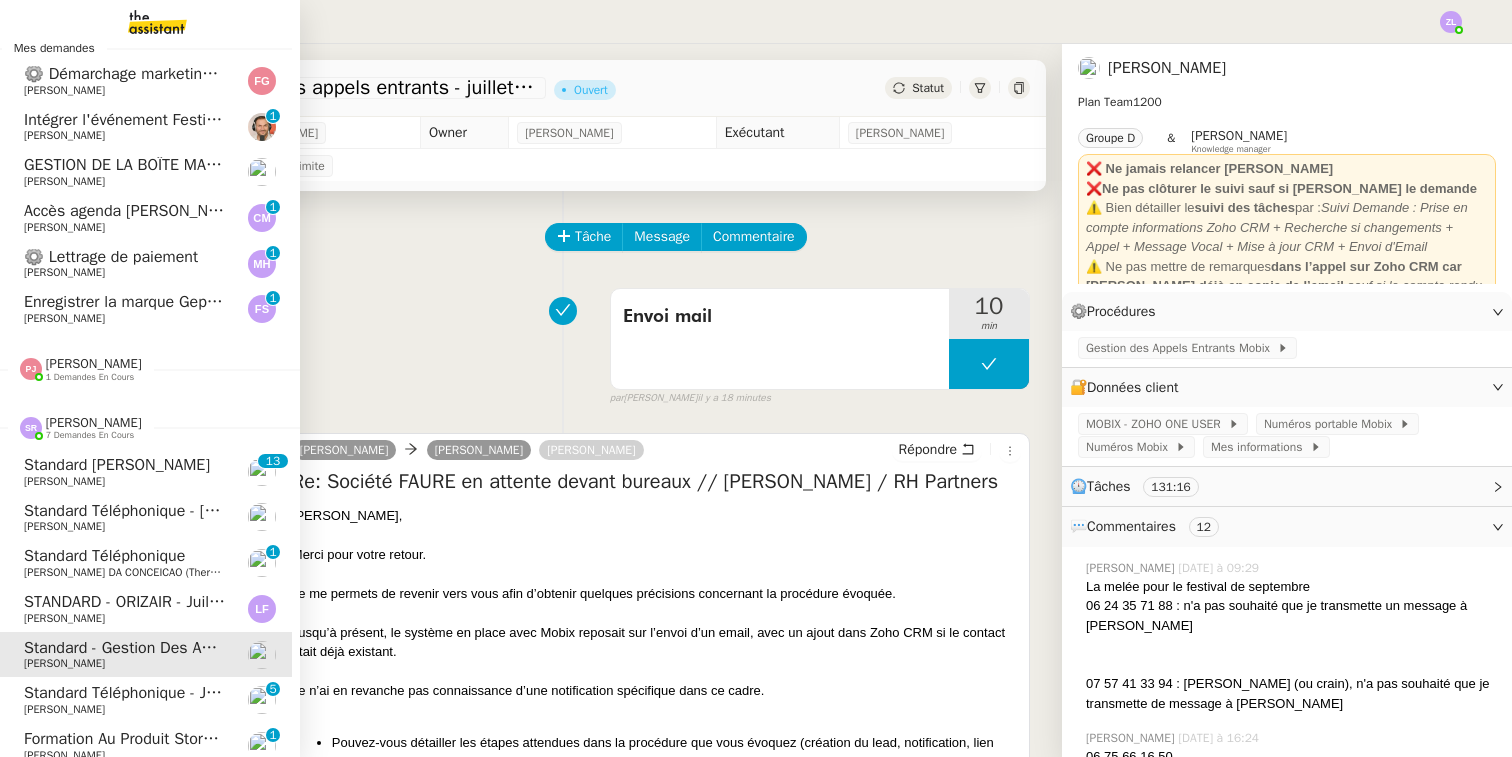 click on "Standard [PERSON_NAME]" 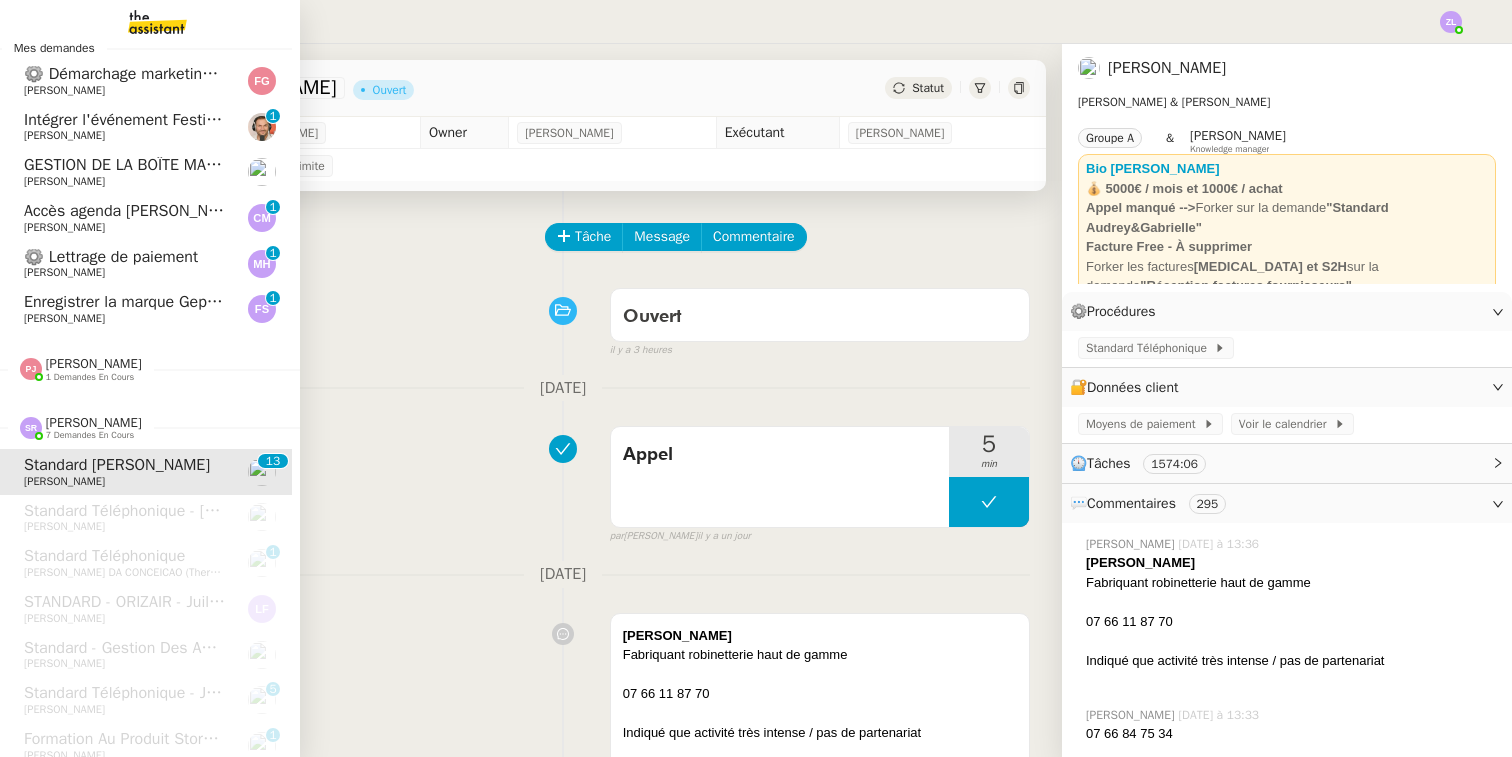 click on "[PERSON_NAME]" 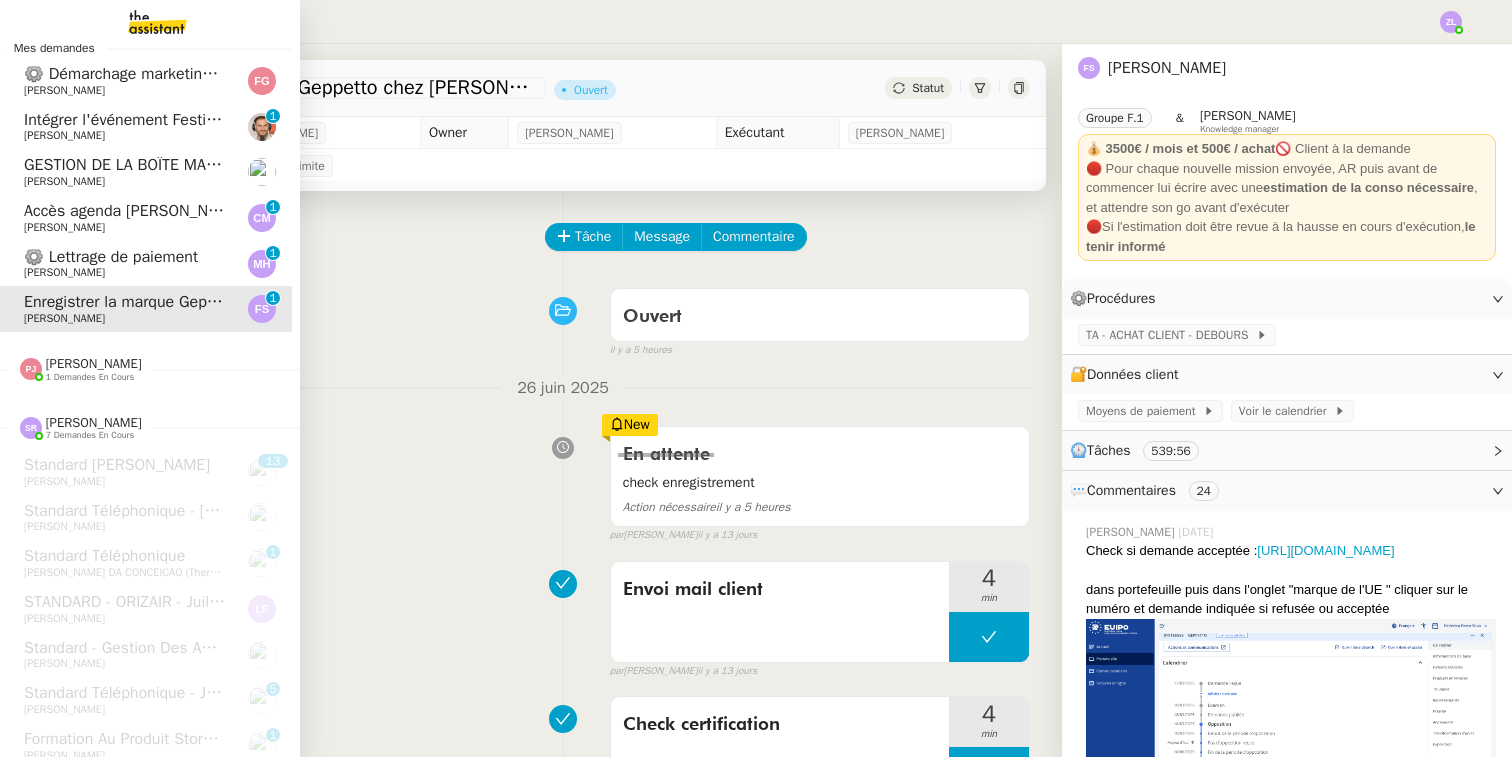 click on "⚙️ Lettrage de paiement" 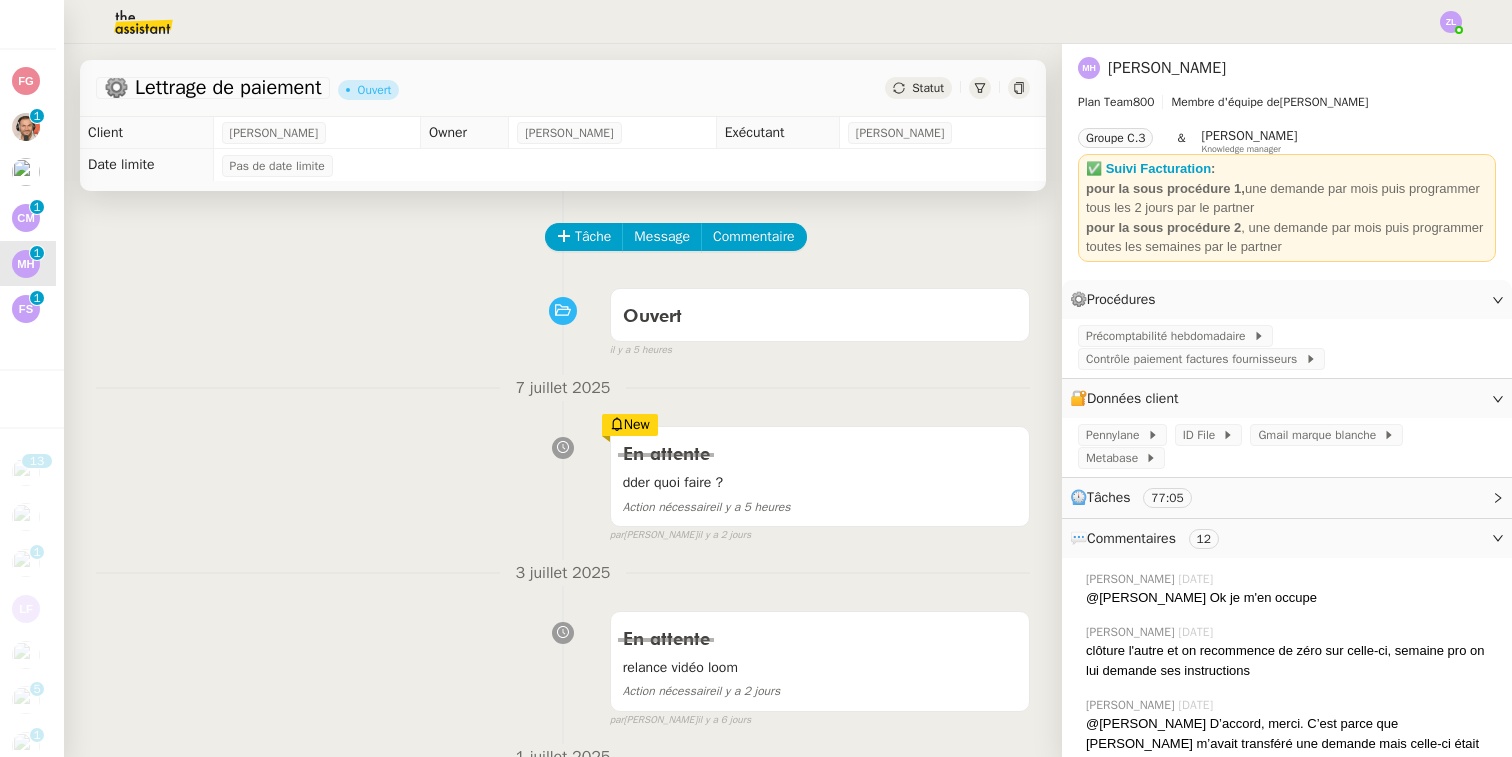 scroll, scrollTop: 0, scrollLeft: 0, axis: both 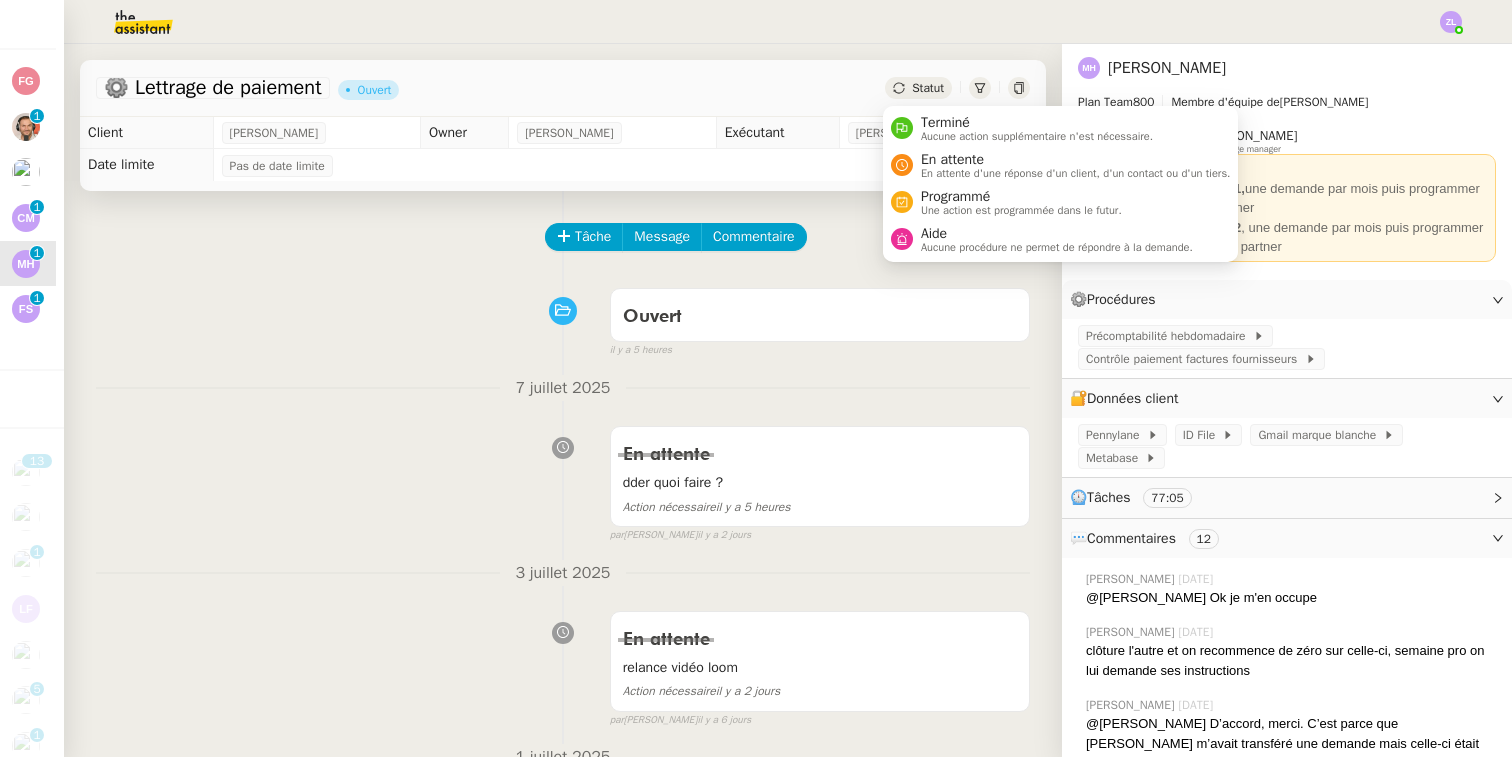 click on "Statut" 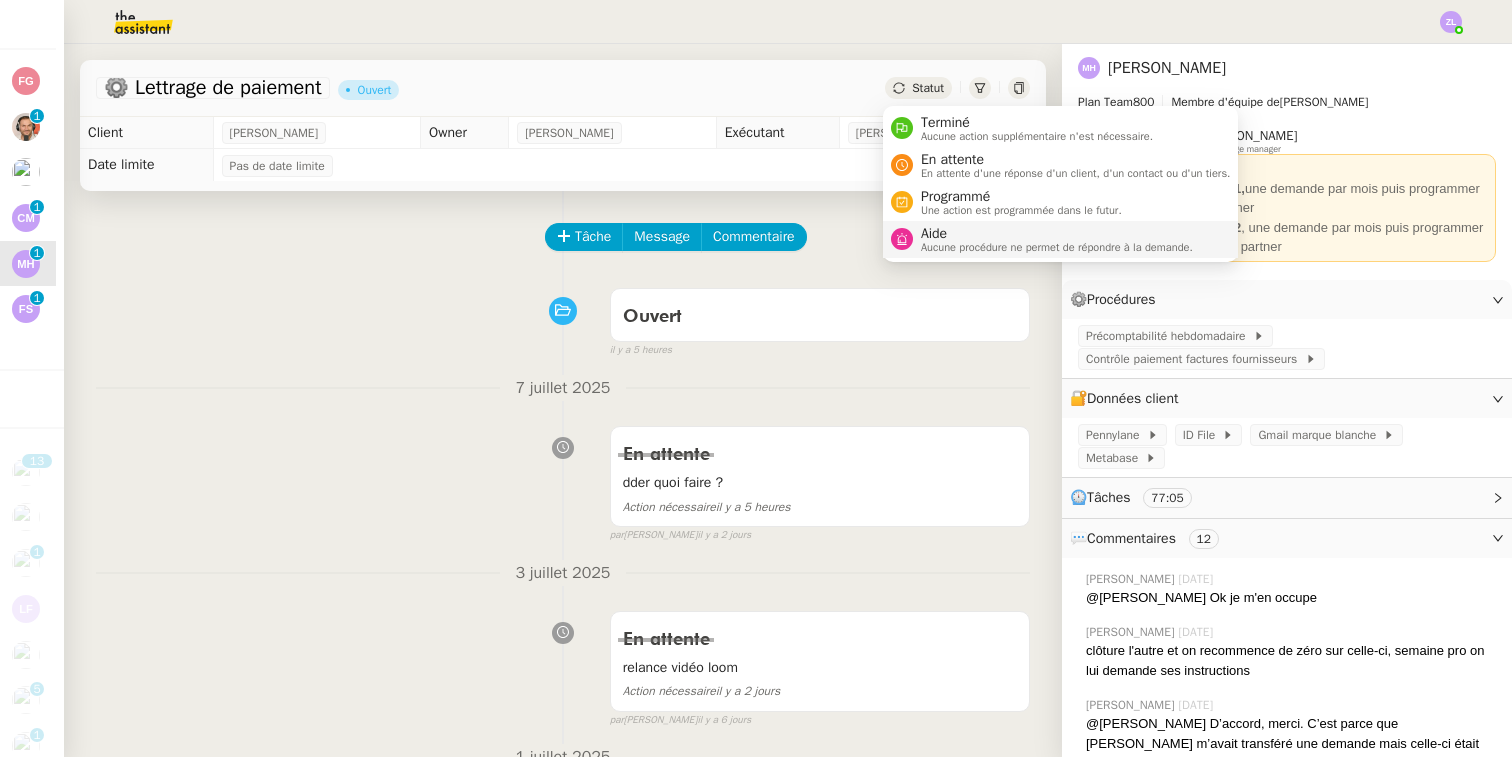 click on "Aide" at bounding box center [1057, 234] 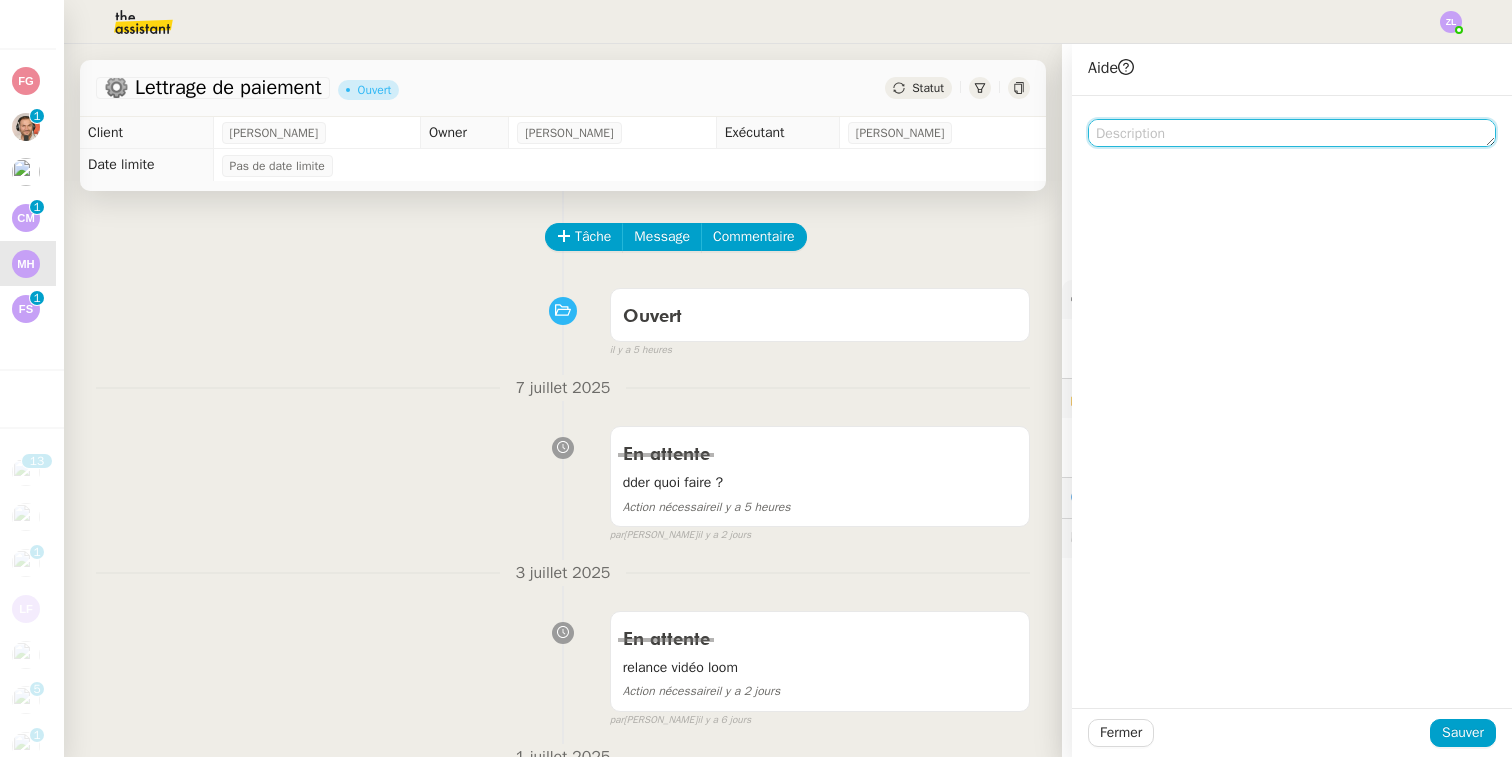 click 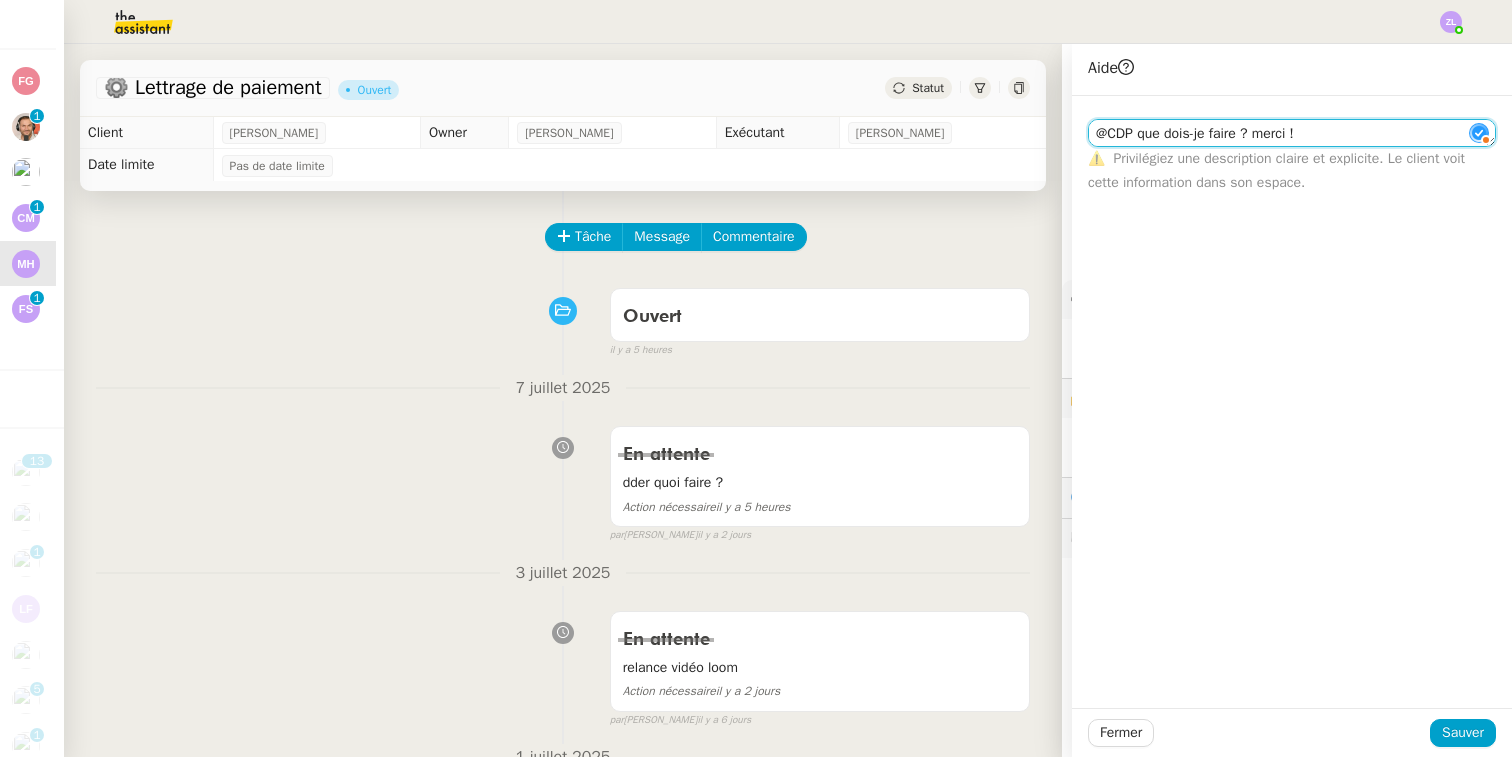 type on "@CDP que dois-je faire ? merci !" 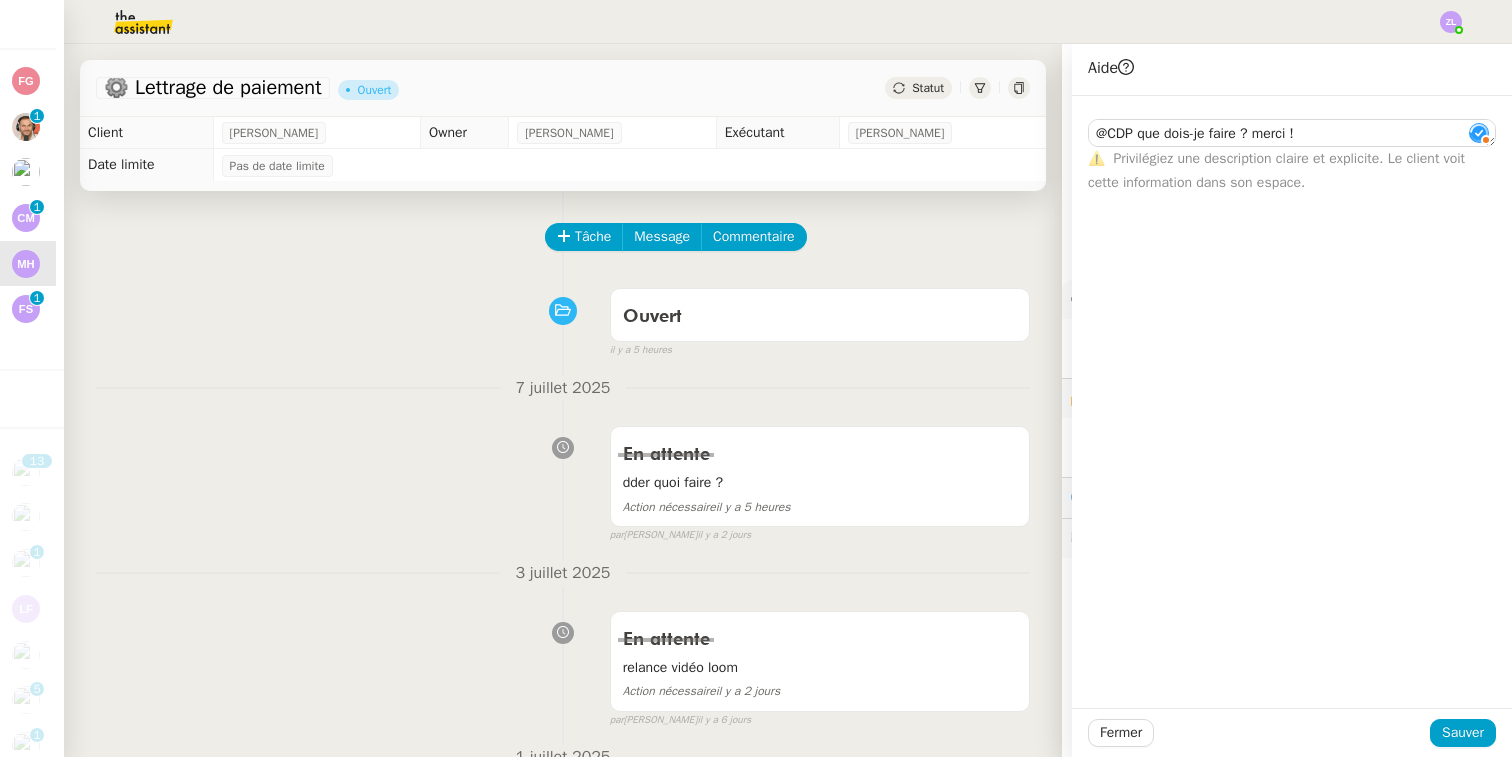 click on "Fermer Sauver" 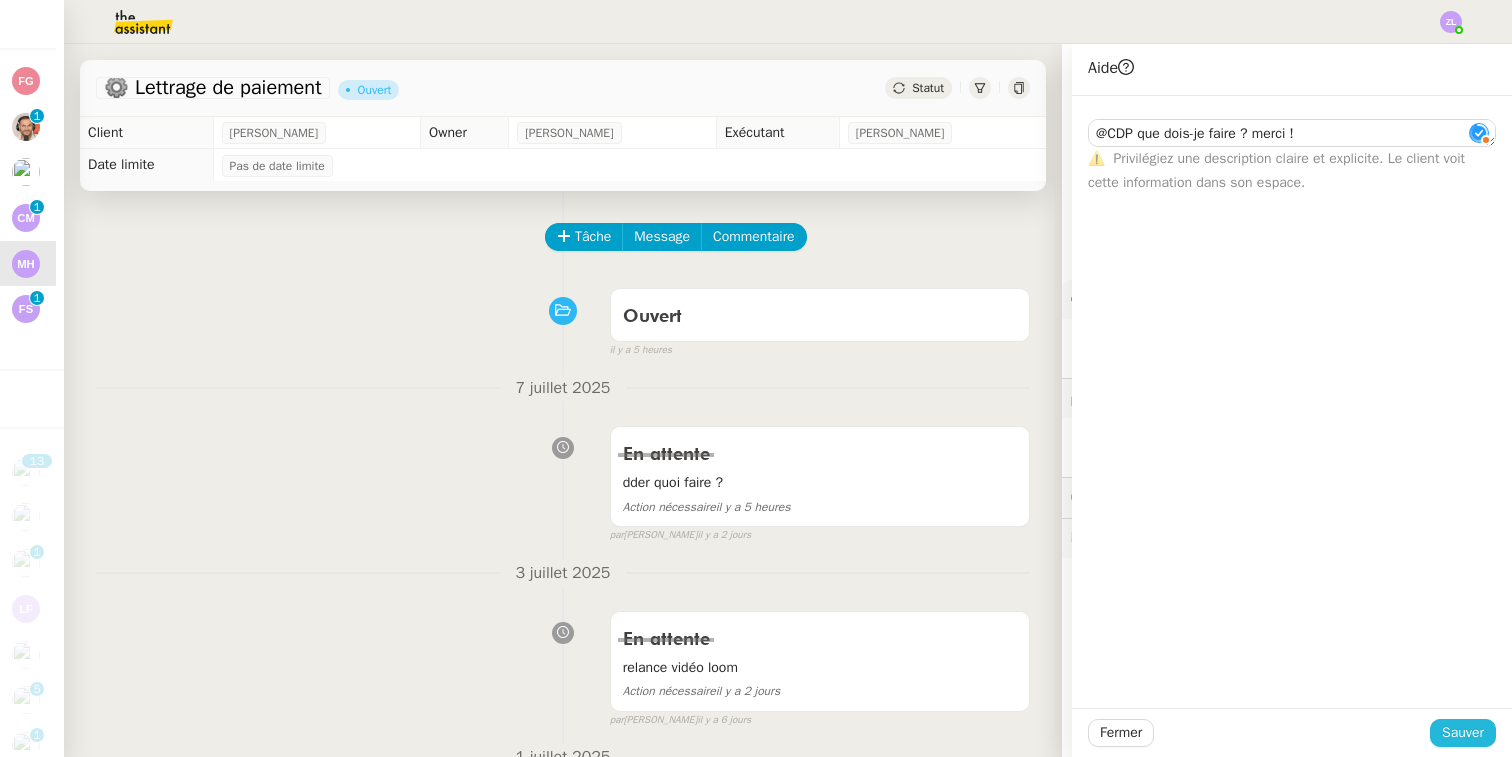 click on "Sauver" 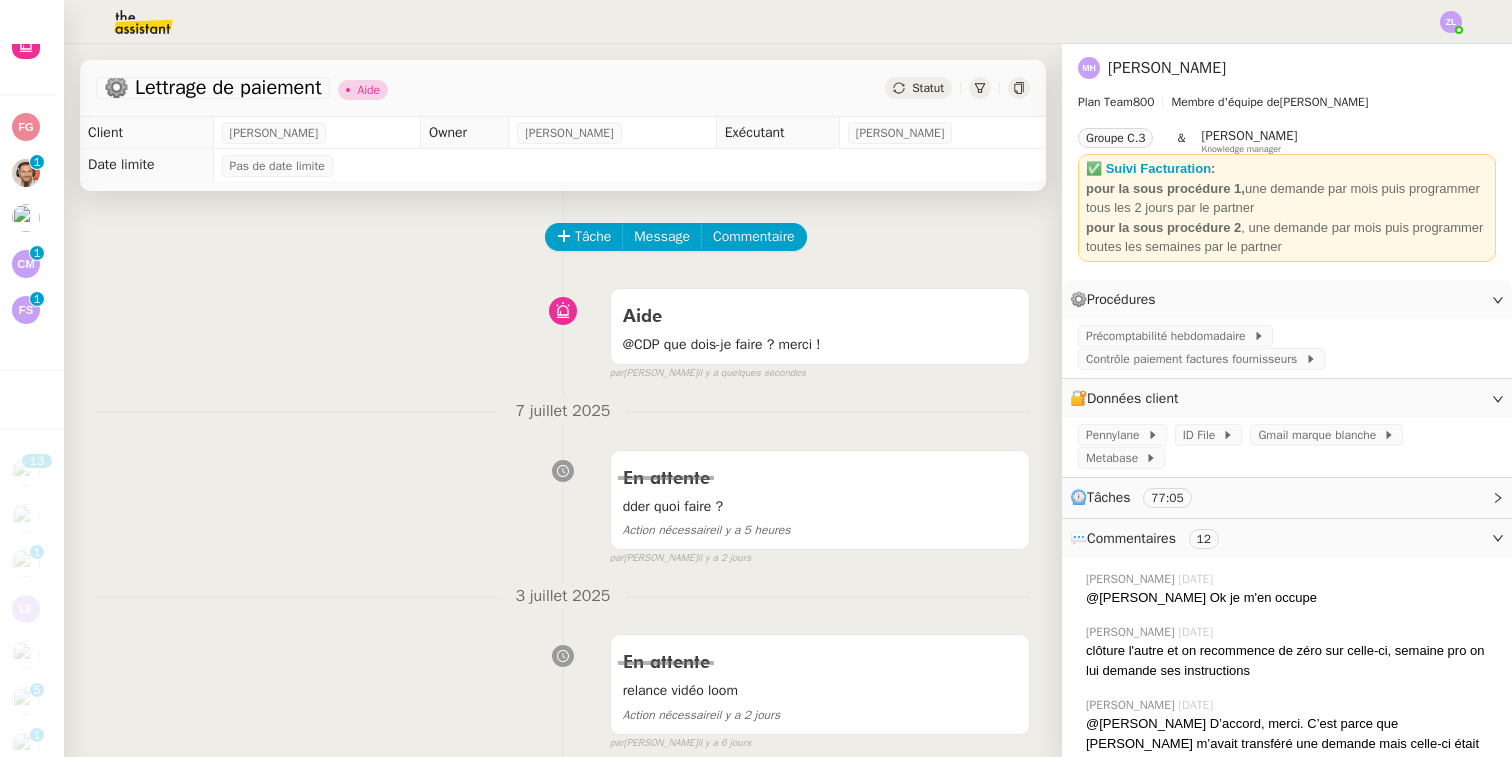 click on "@[PERSON_NAME] D’accord, merci. C’est parce que [PERSON_NAME] m’avait transféré une demande mais celle-ci était déjà clôturée, et je n’avais pas les informations sur ce dont il s’agissait. Du coup, je clôture l'autre demande ?" 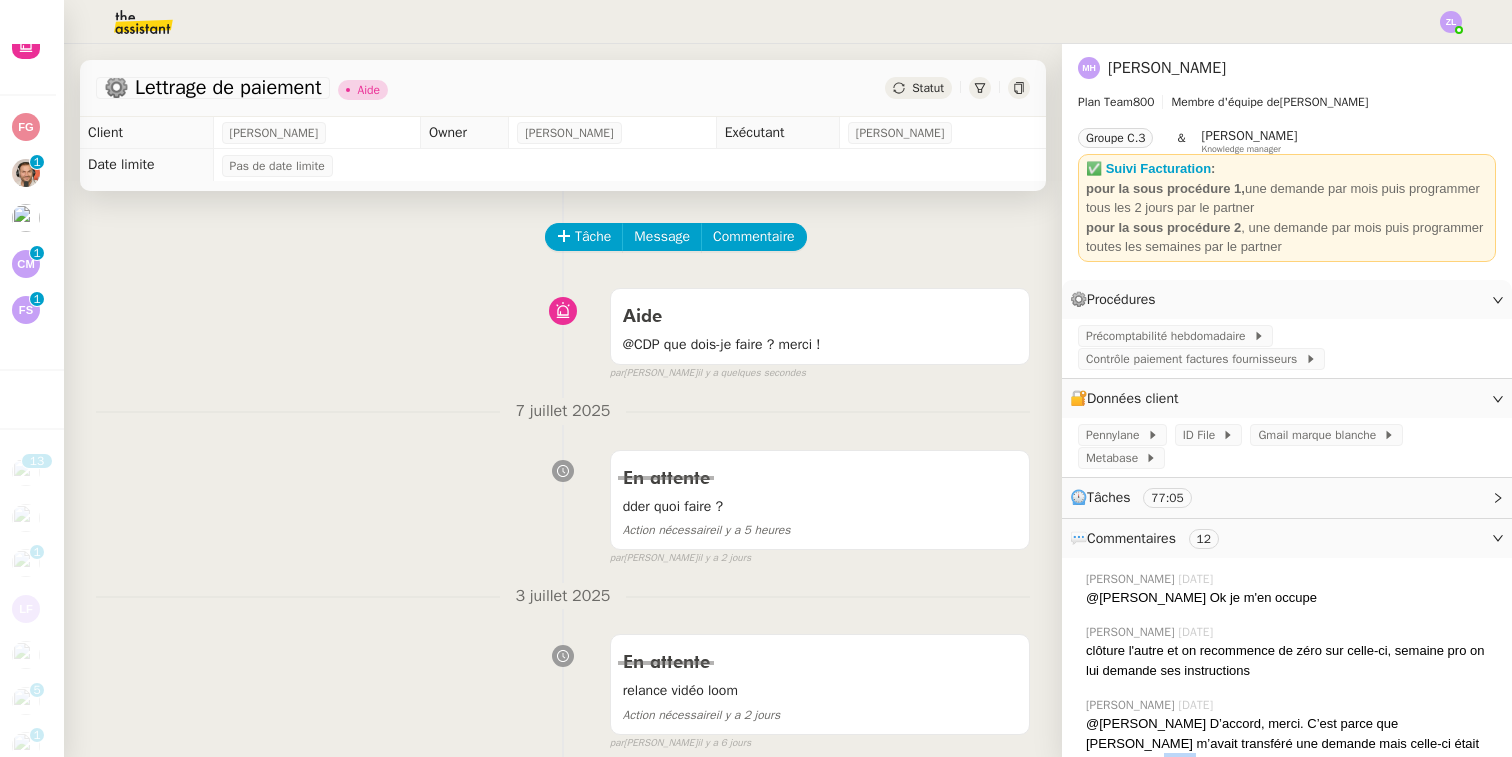 click on "@[PERSON_NAME] D’accord, merci. C’est parce que [PERSON_NAME] m’avait transféré une demande mais celle-ci était déjà clôturée, et je n’avais pas les informations sur ce dont il s’agissait. Du coup, je clôture l'autre demande ?" 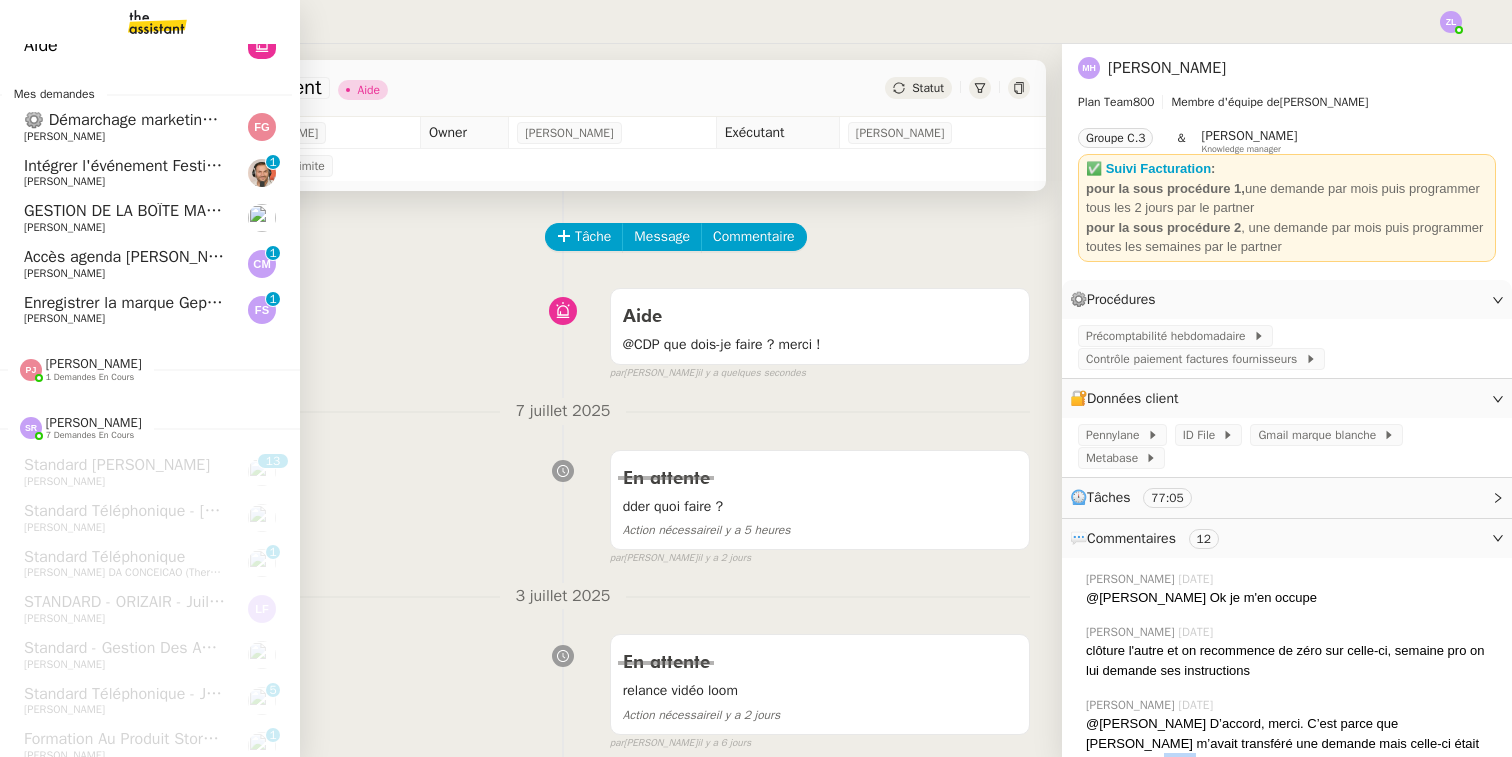 click on "[PERSON_NAME]" 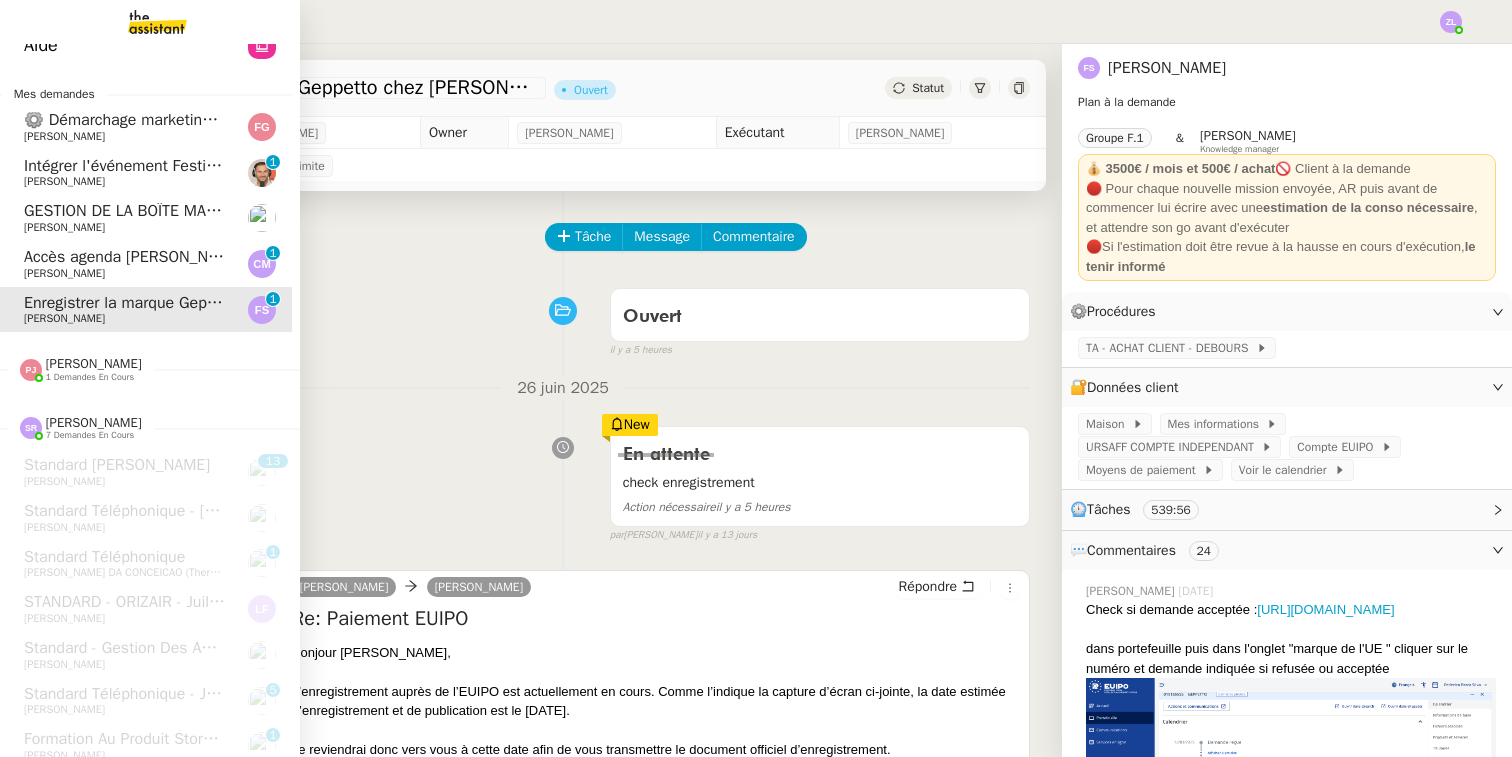click on "[PERSON_NAME]" 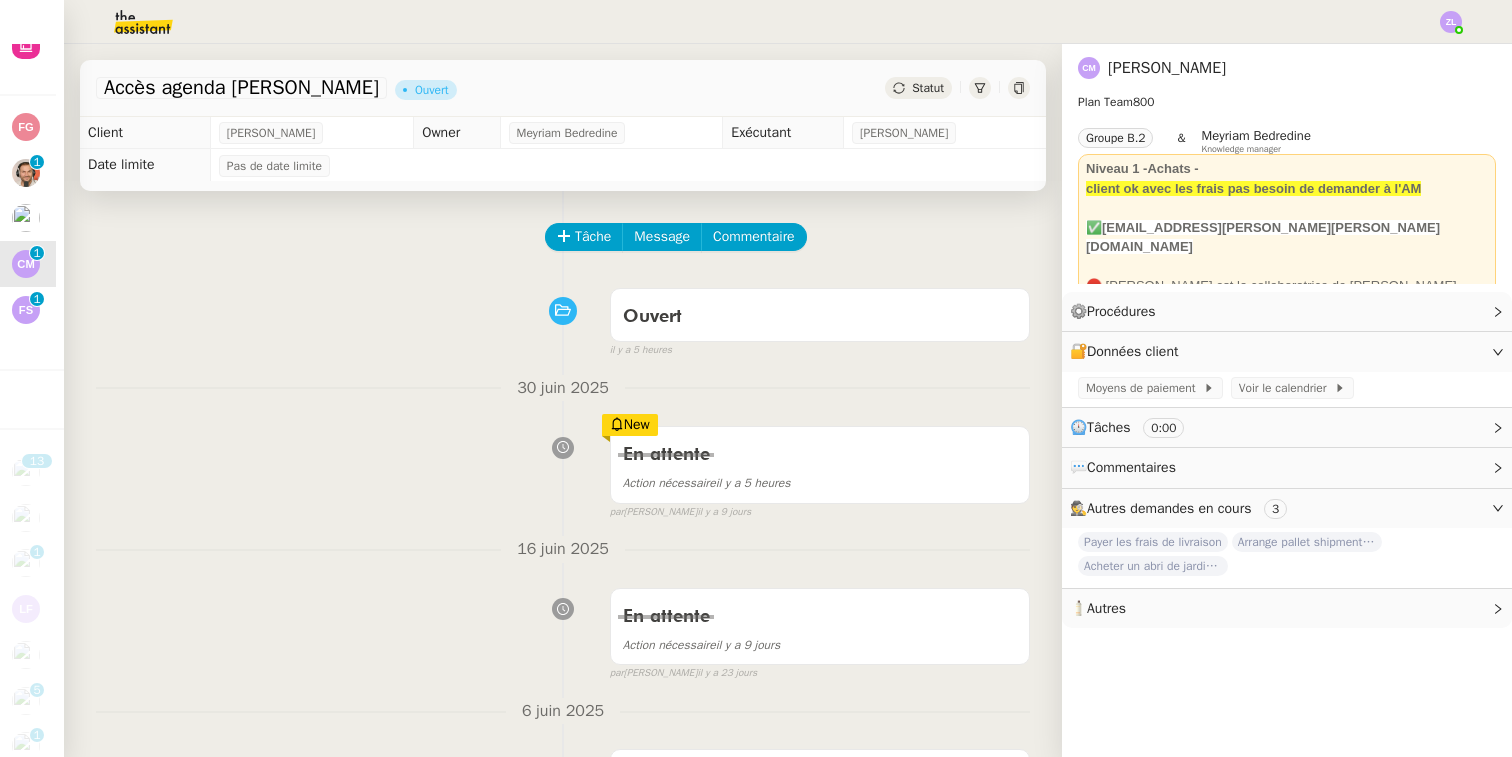 scroll, scrollTop: 0, scrollLeft: 0, axis: both 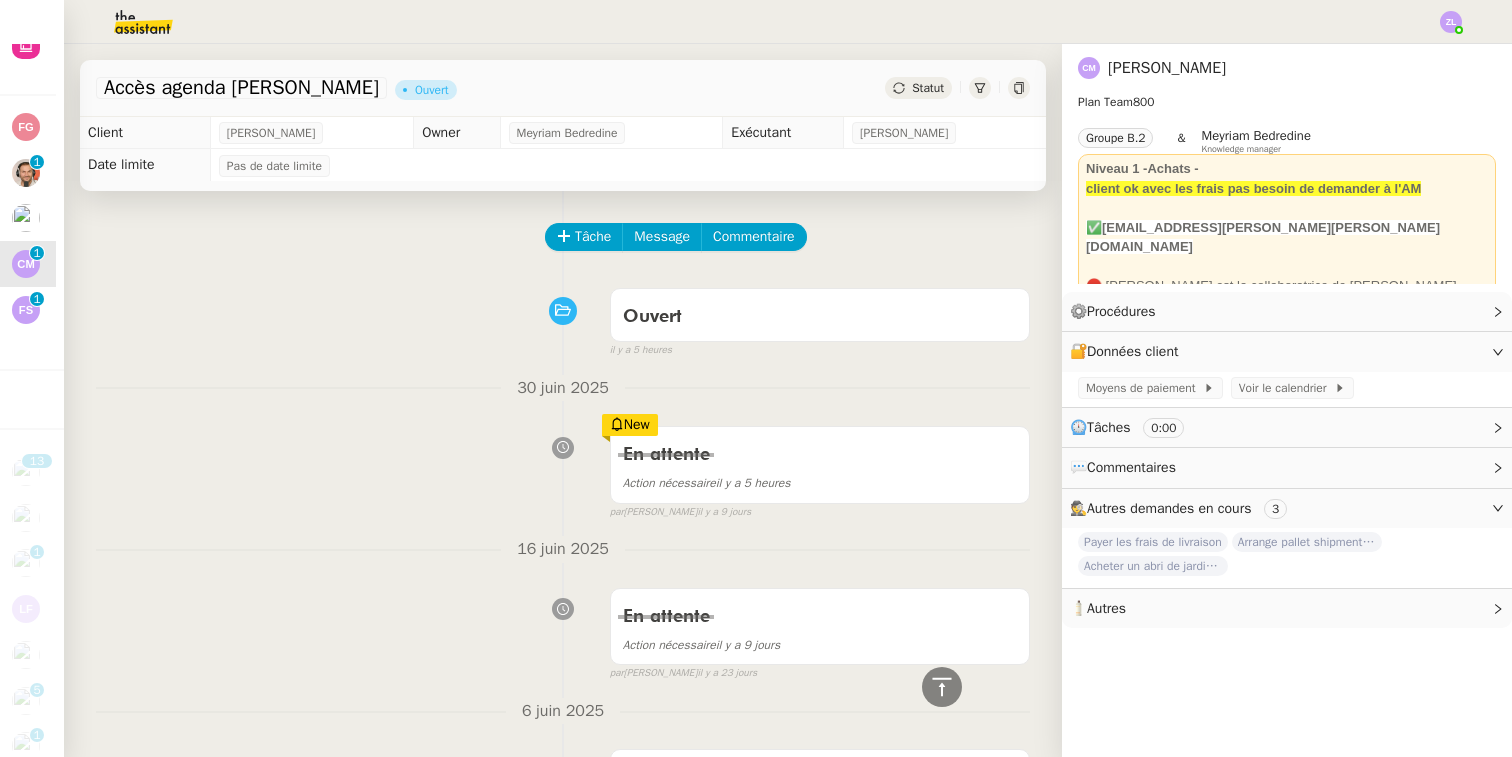 click on "Accès agenda [PERSON_NAME]     Statut" 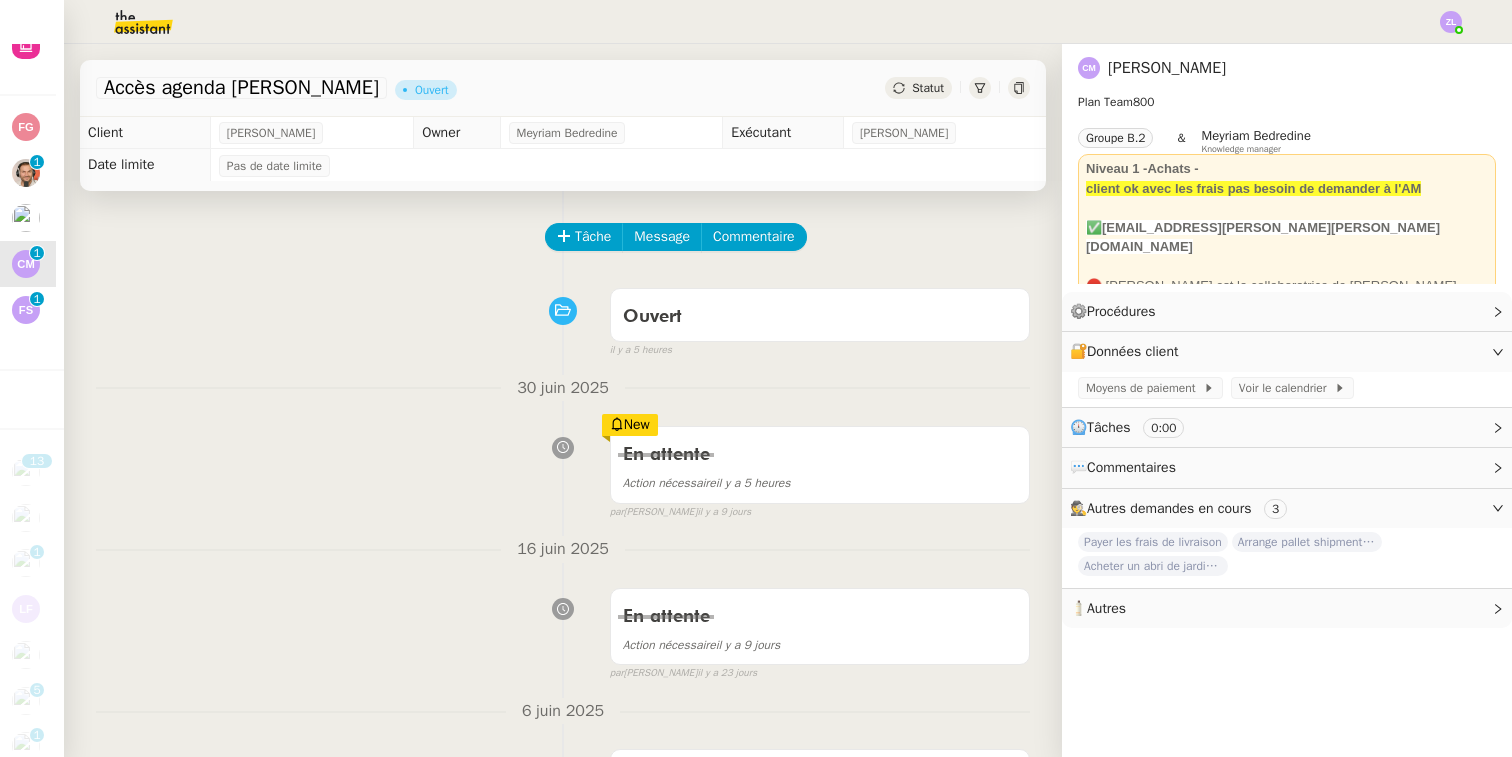click on "Statut" 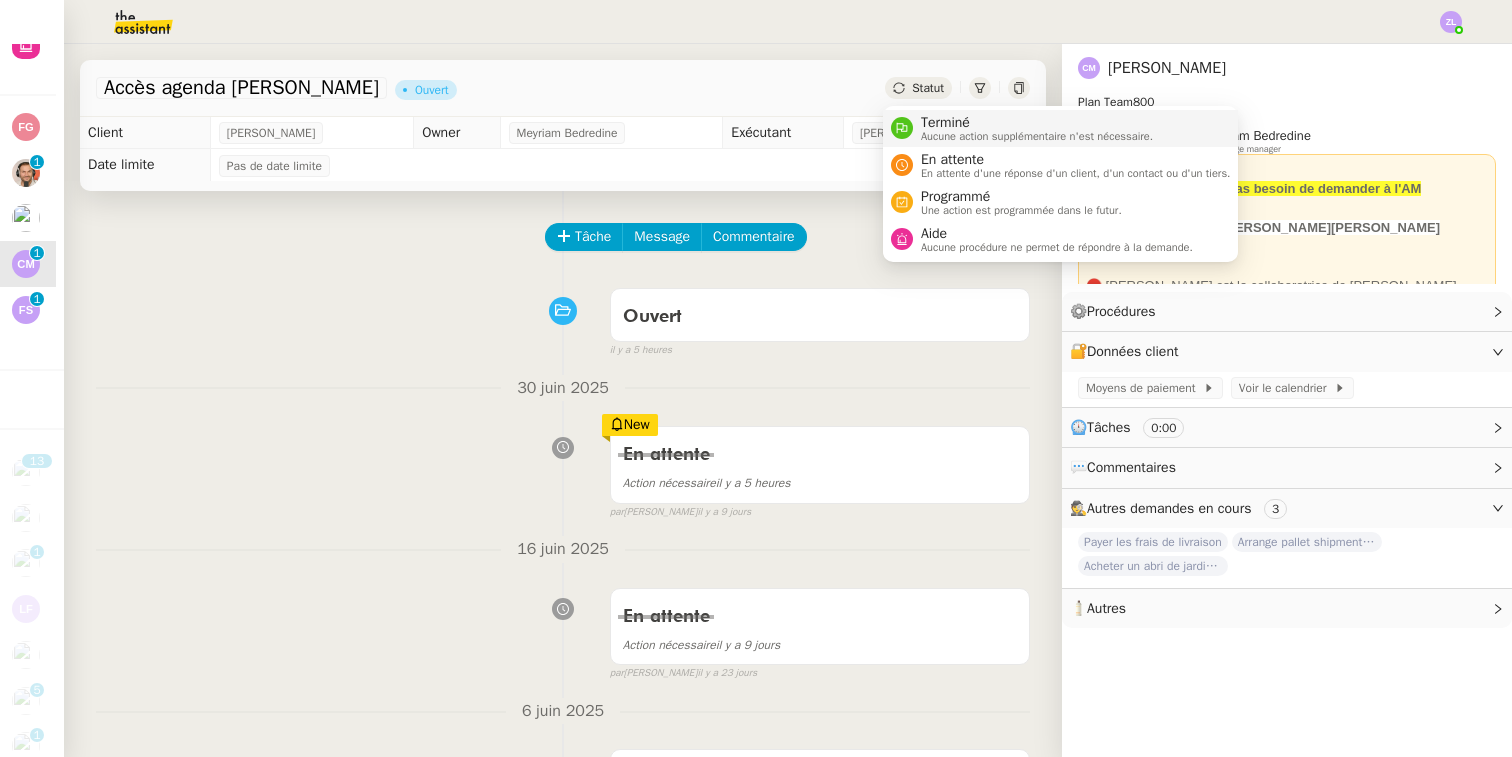 click on "Terminé" at bounding box center [1037, 123] 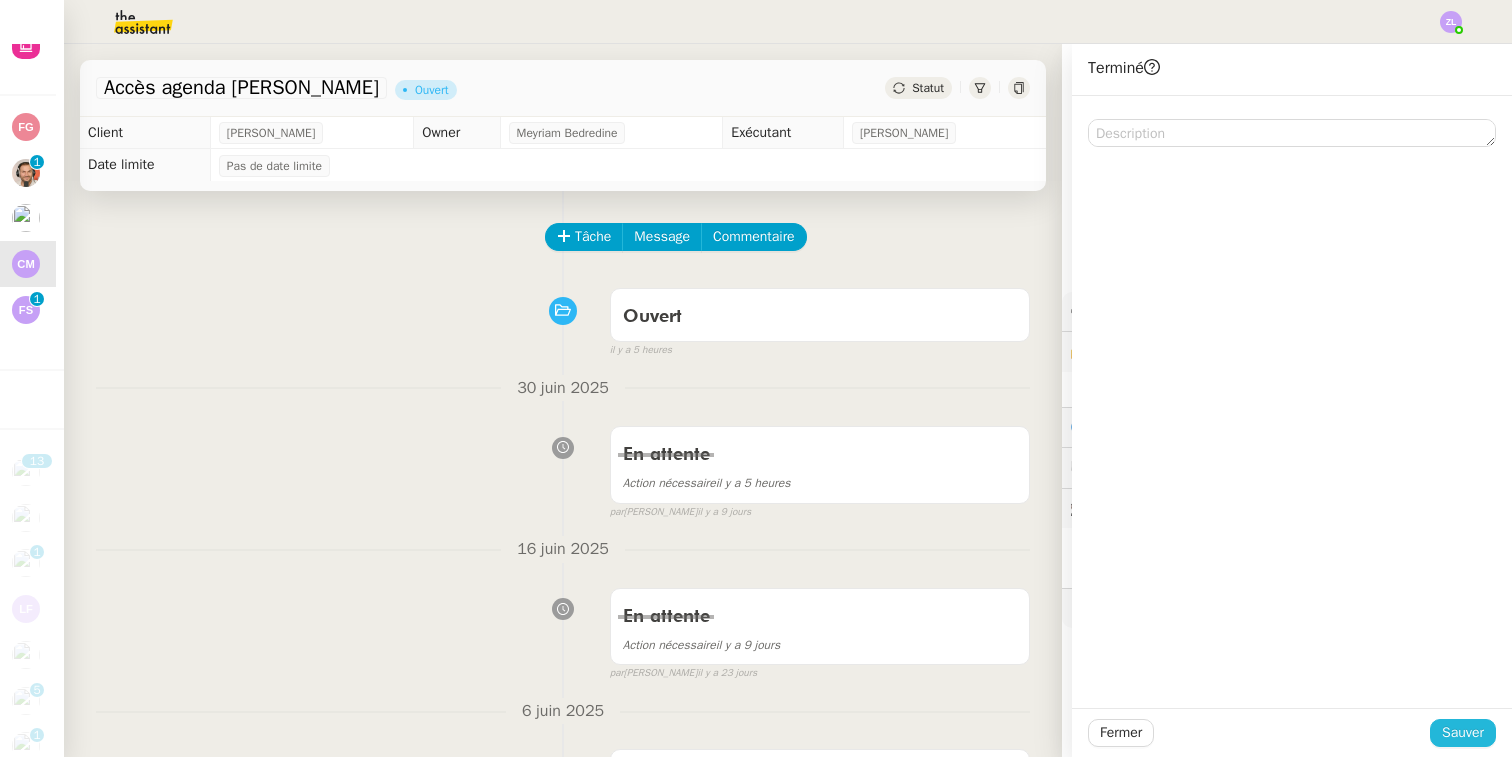 click on "Sauver" 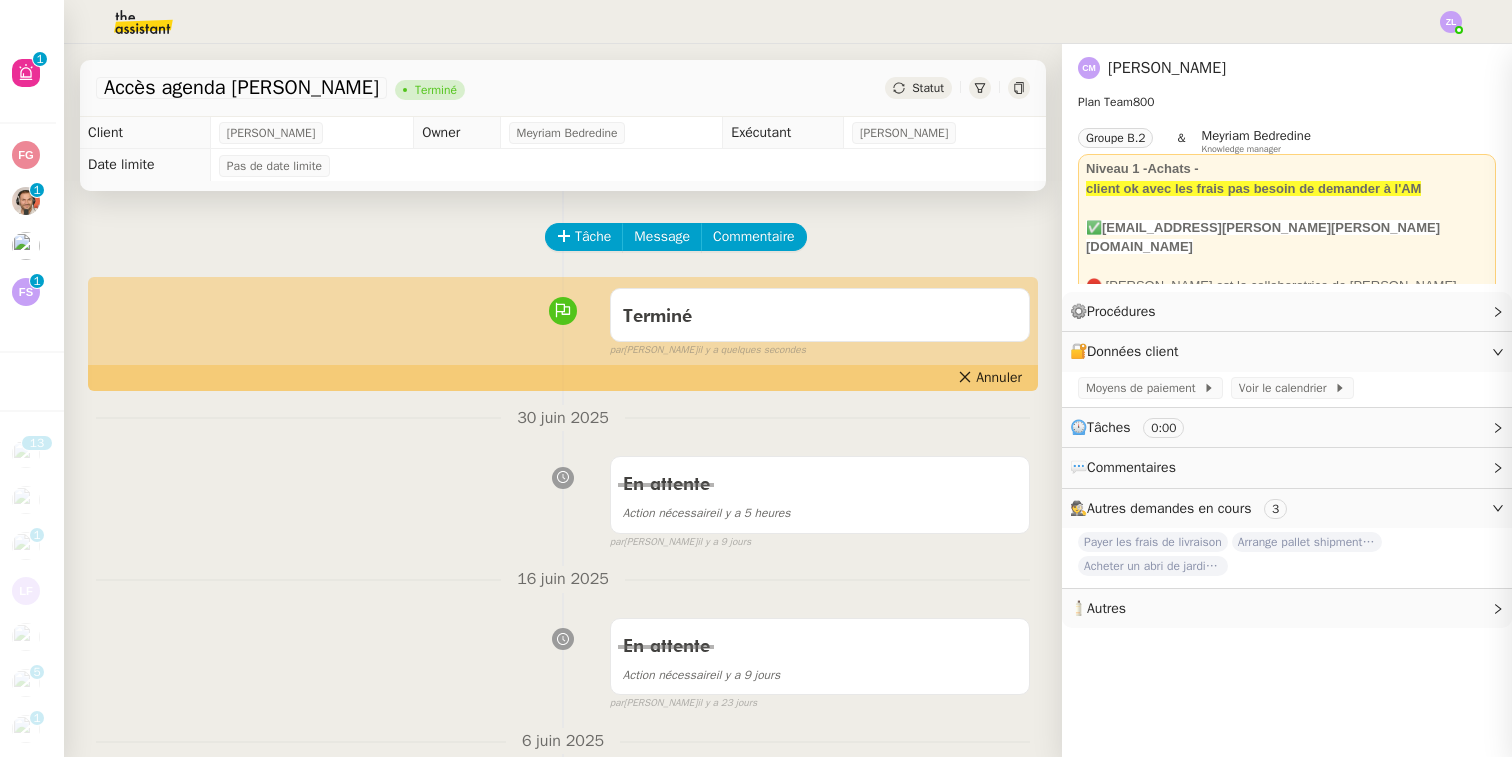 scroll, scrollTop: 0, scrollLeft: 8, axis: horizontal 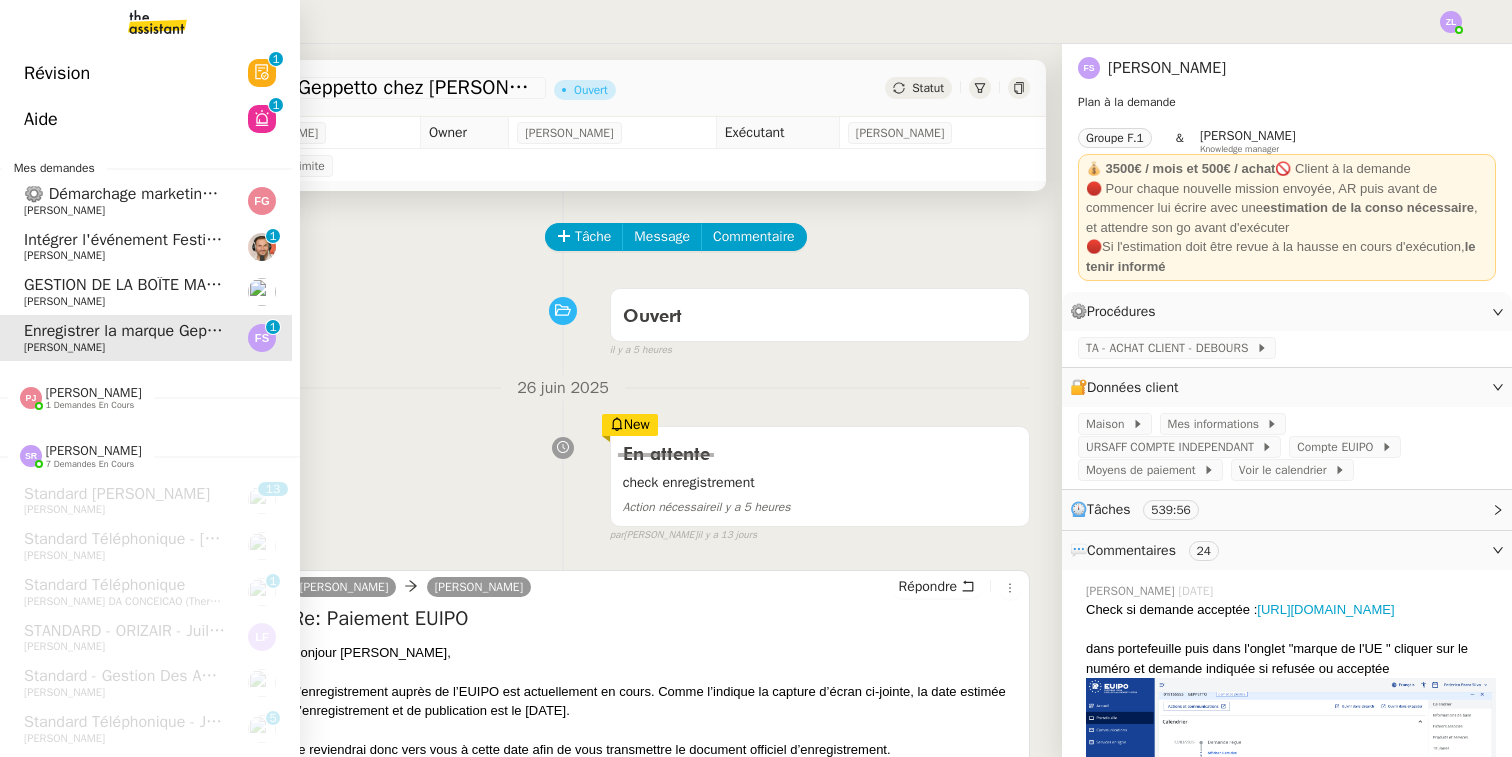drag, startPoint x: 37, startPoint y: 202, endPoint x: 117, endPoint y: 218, distance: 81.58431 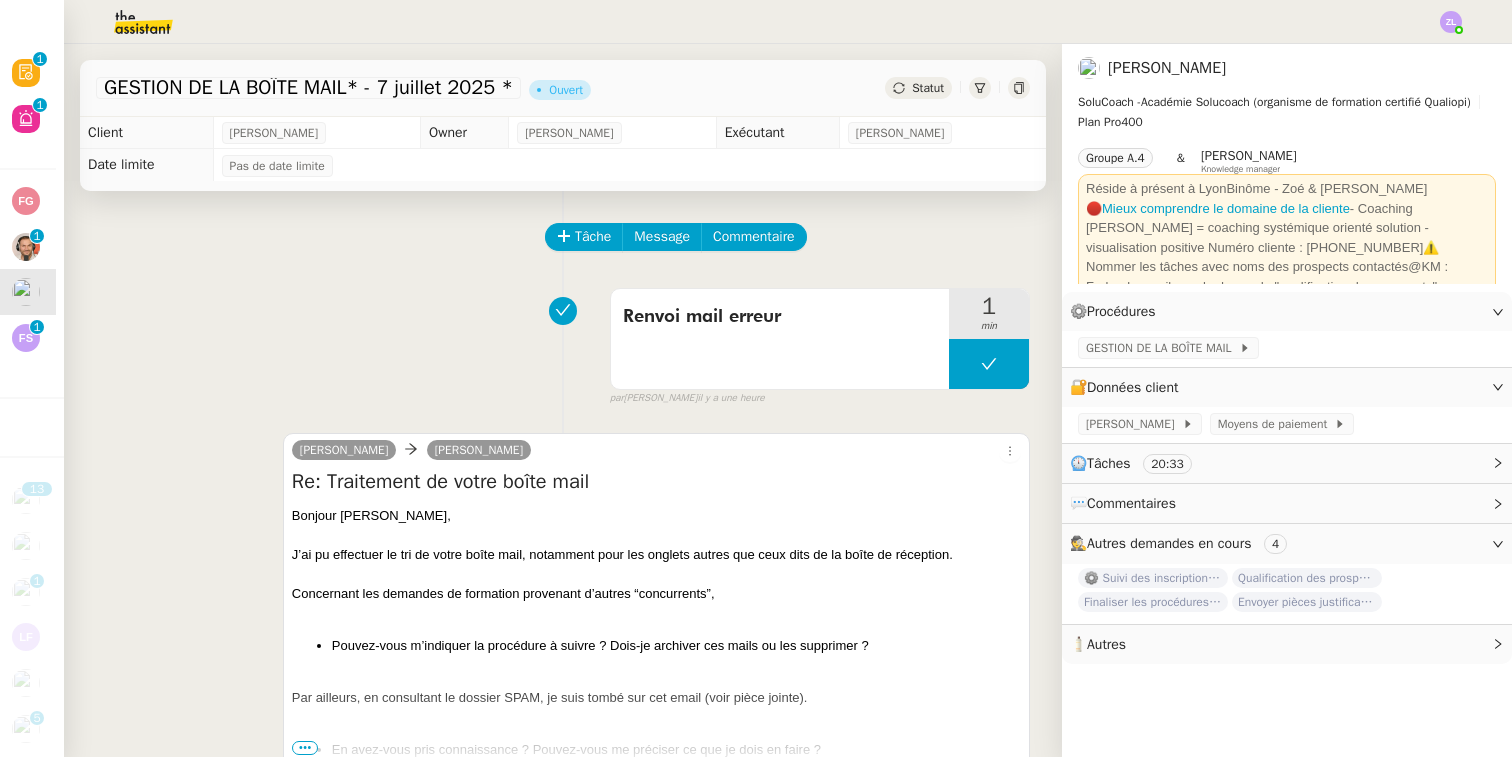 scroll, scrollTop: 0, scrollLeft: 0, axis: both 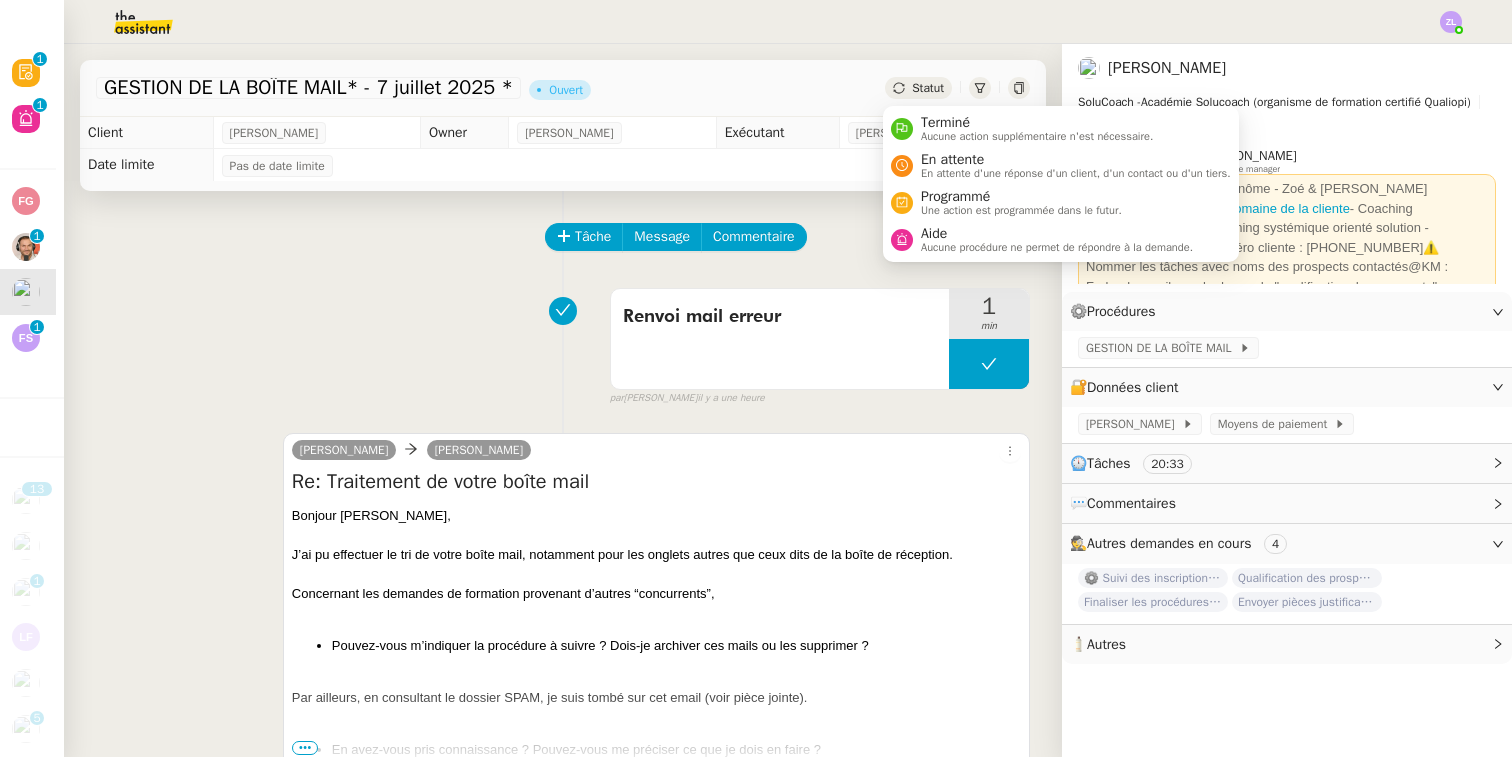 click 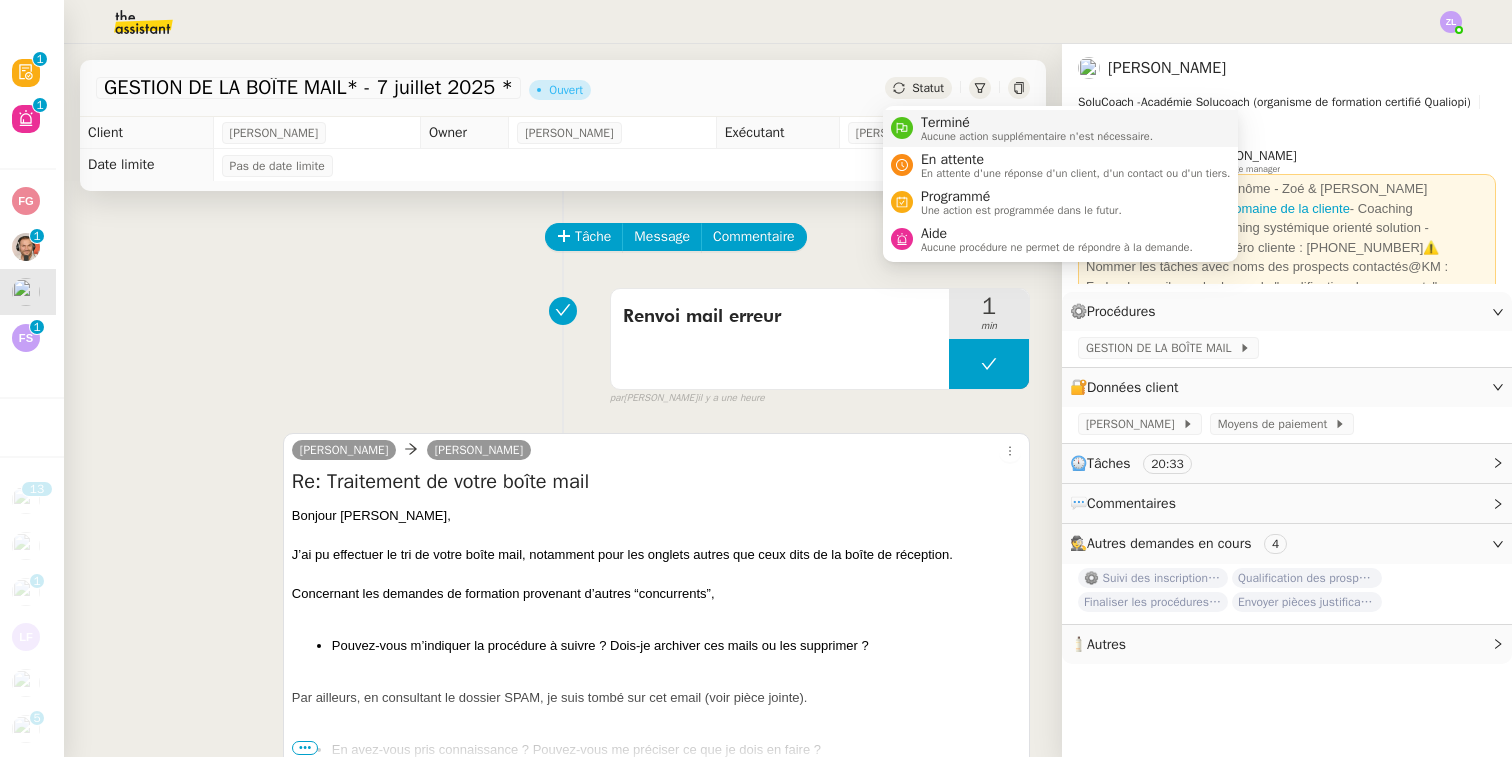 click on "Terminé Aucune action supplémentaire n'est nécessaire." at bounding box center (1061, 128) 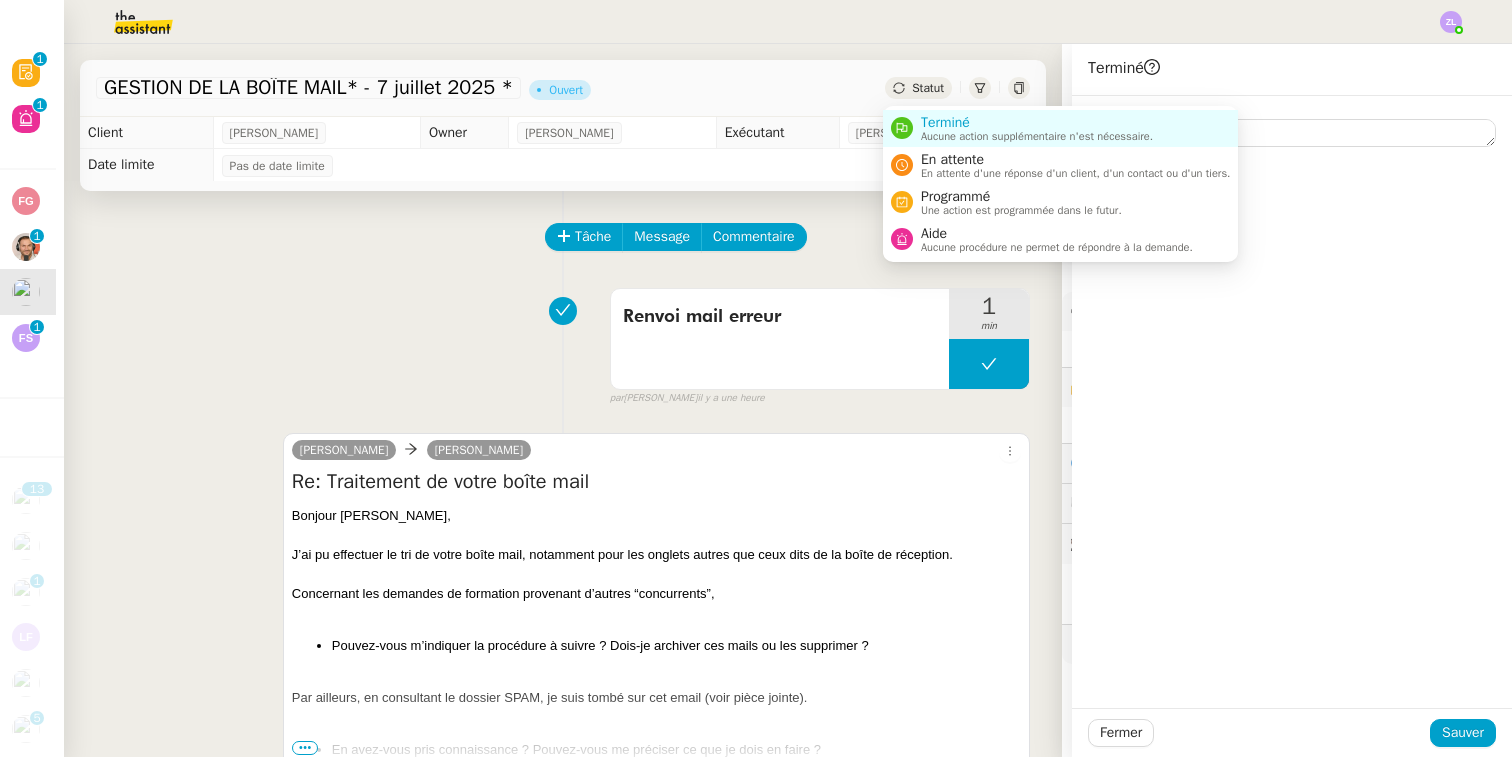 click on "Statut" 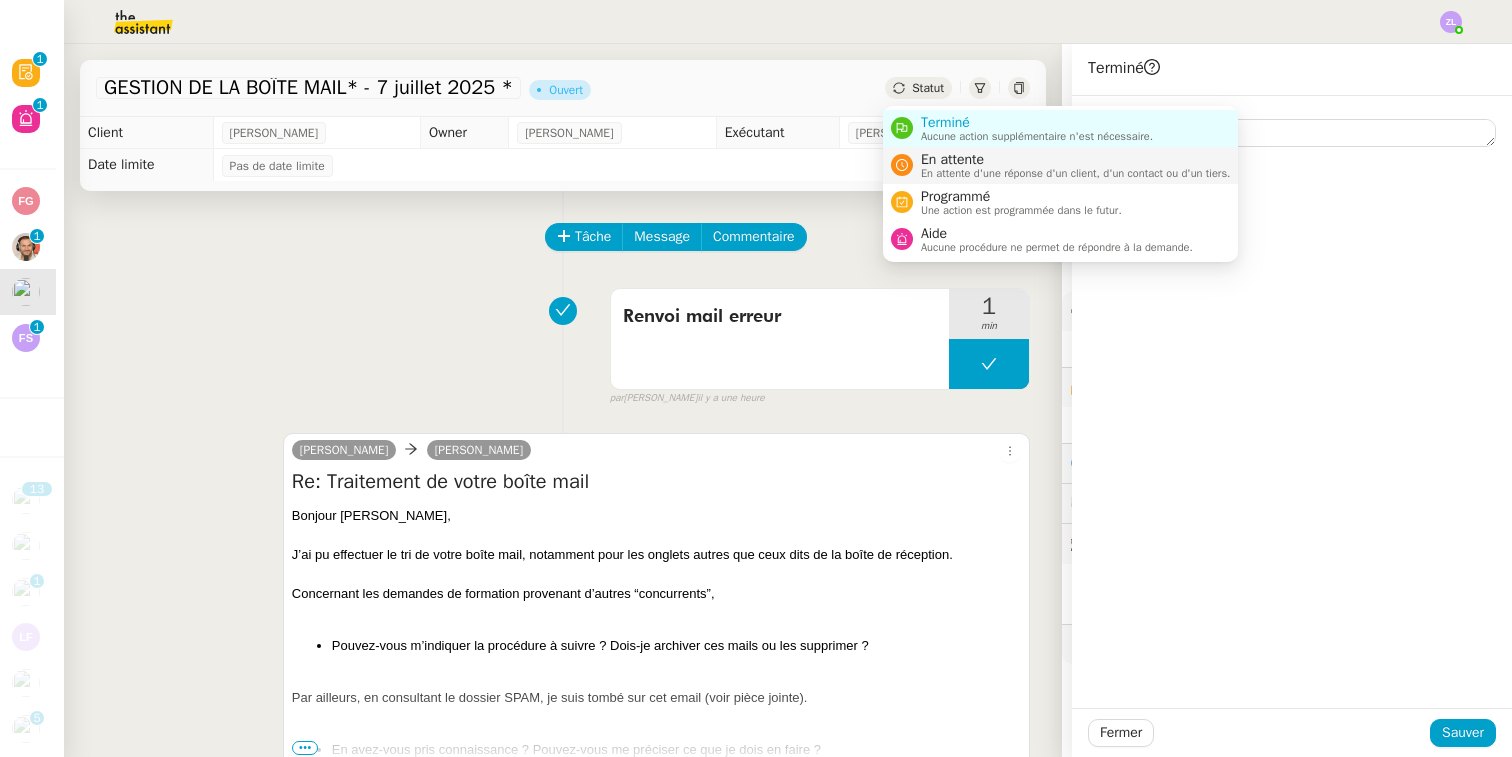 click on "En attente d'une réponse d'un client, d'un contact ou d'un tiers." at bounding box center [1076, 173] 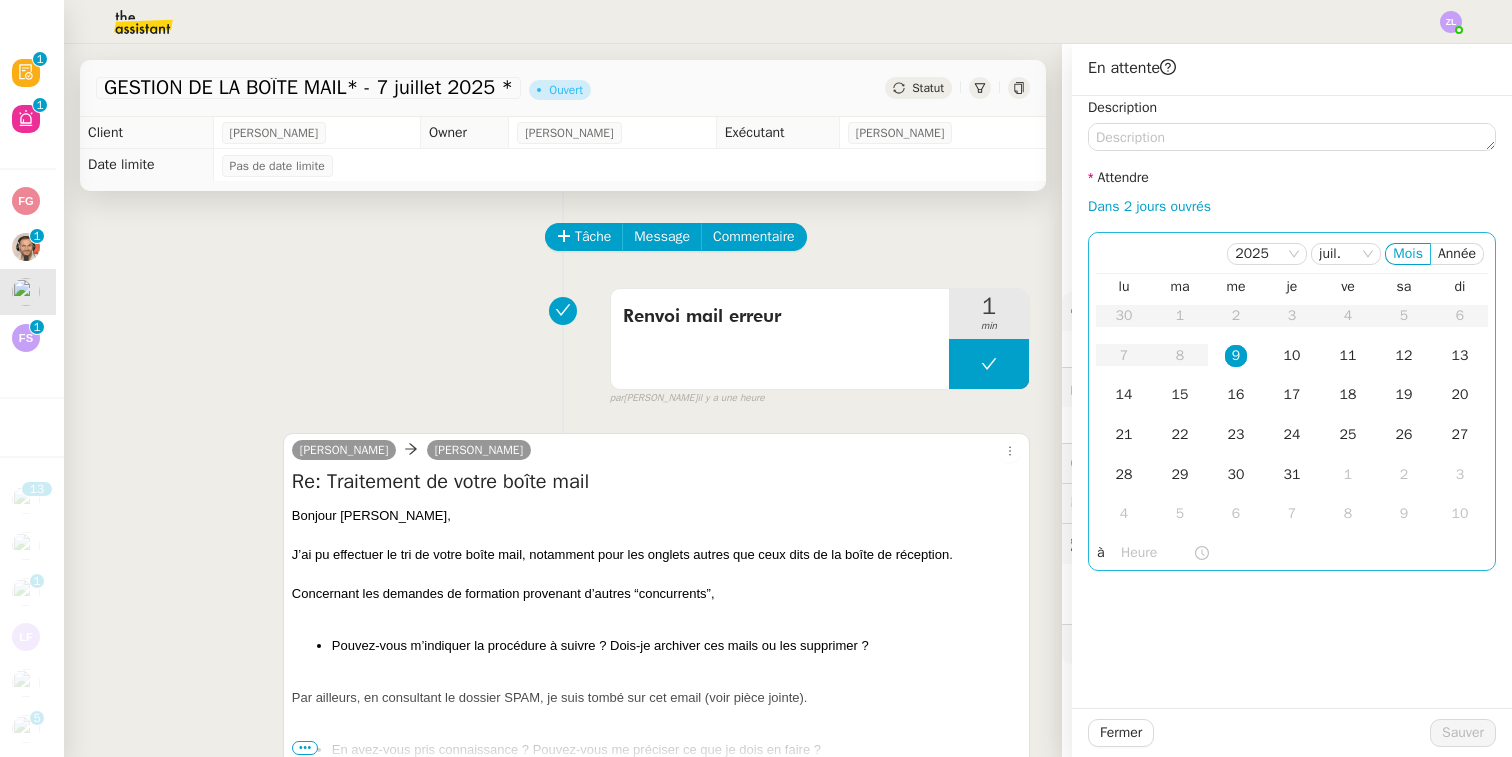 click on "9" 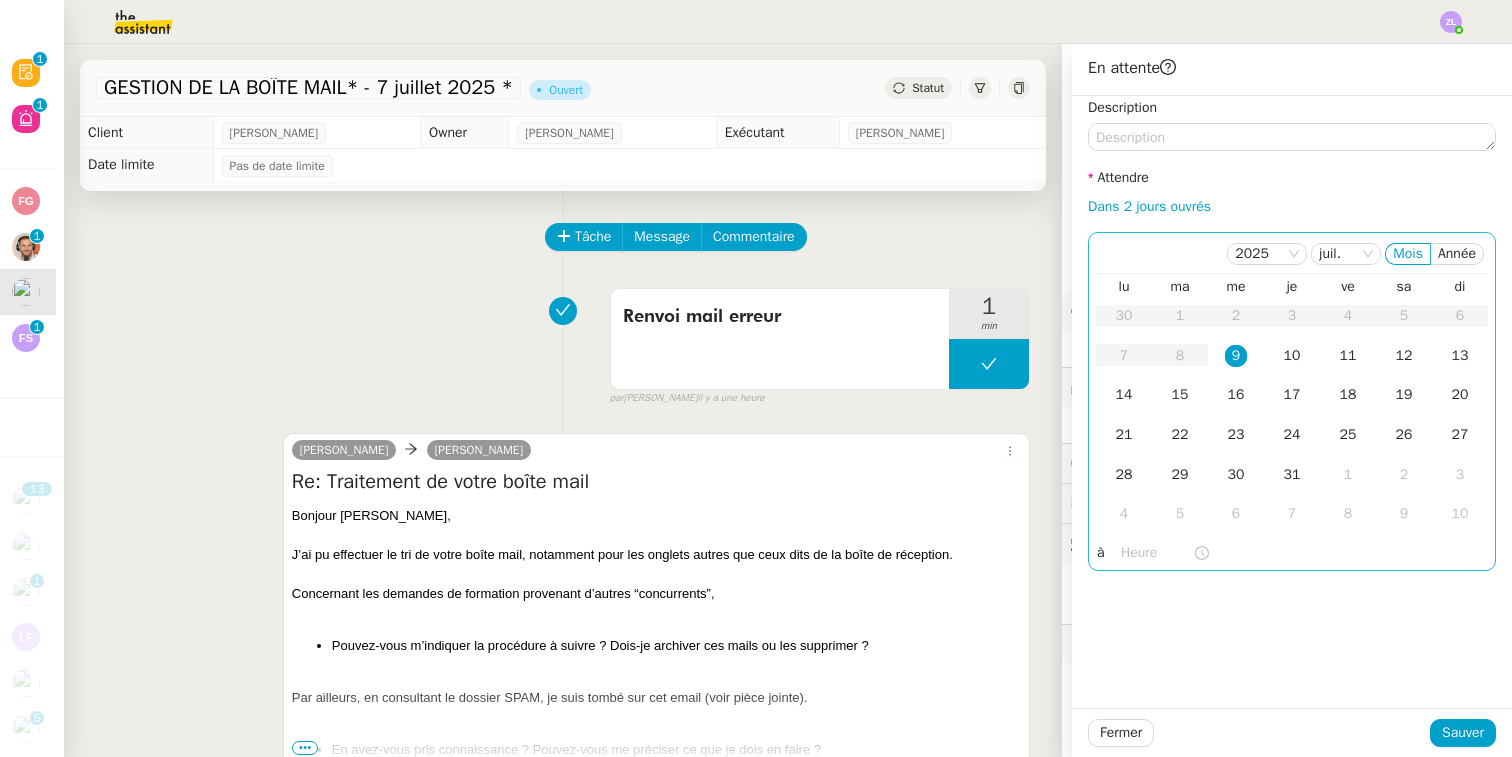 click 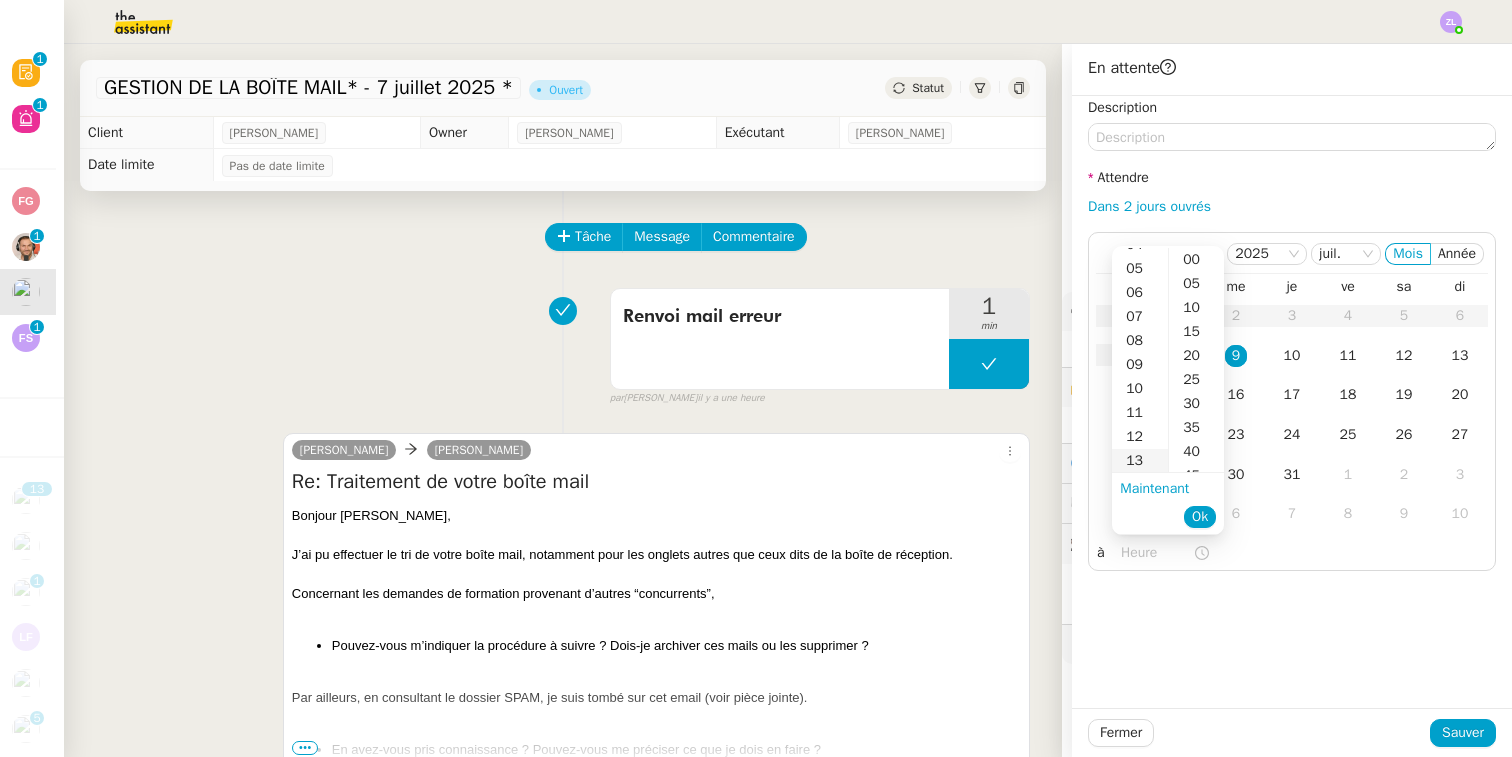 click on "13" at bounding box center (1140, 461) 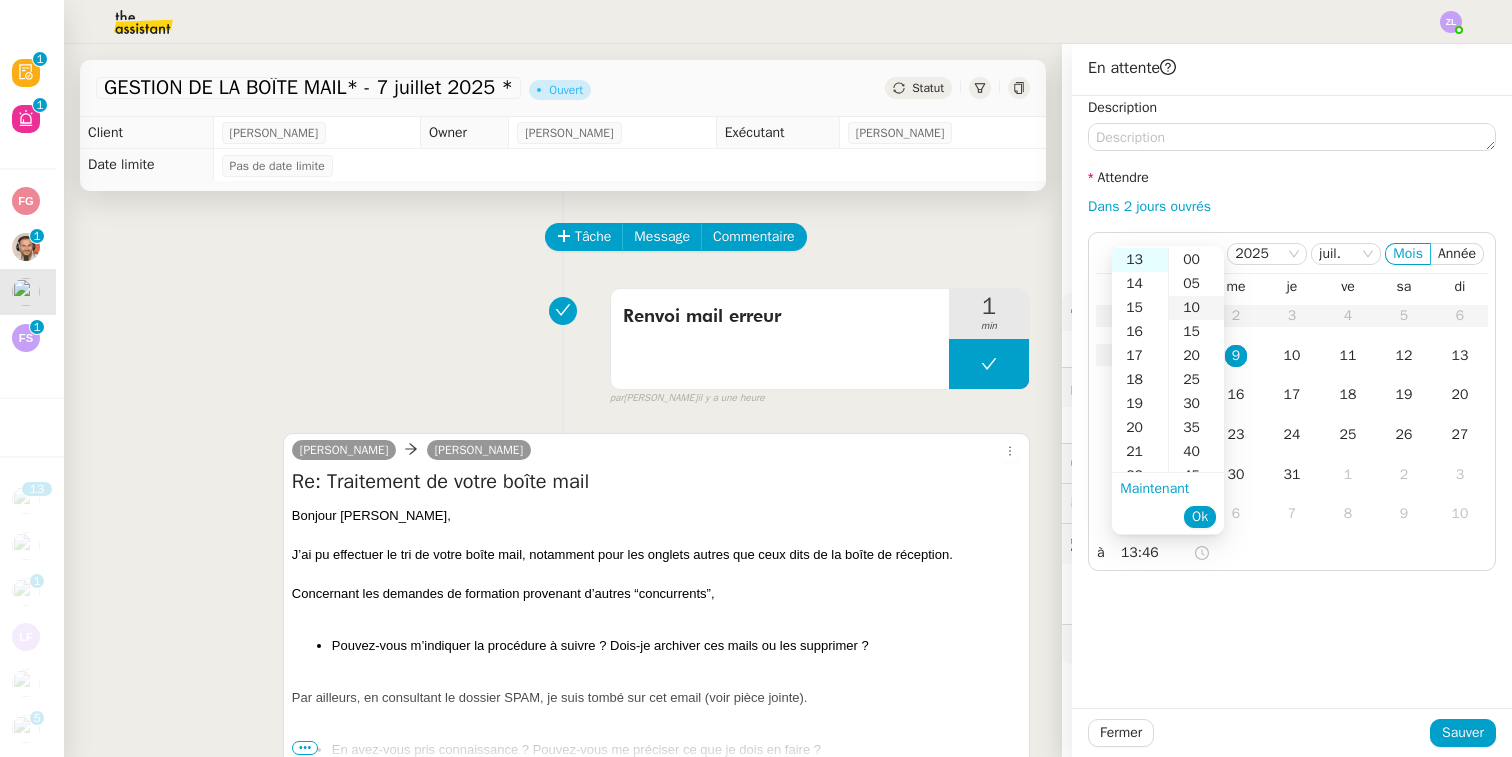 scroll, scrollTop: 312, scrollLeft: 0, axis: vertical 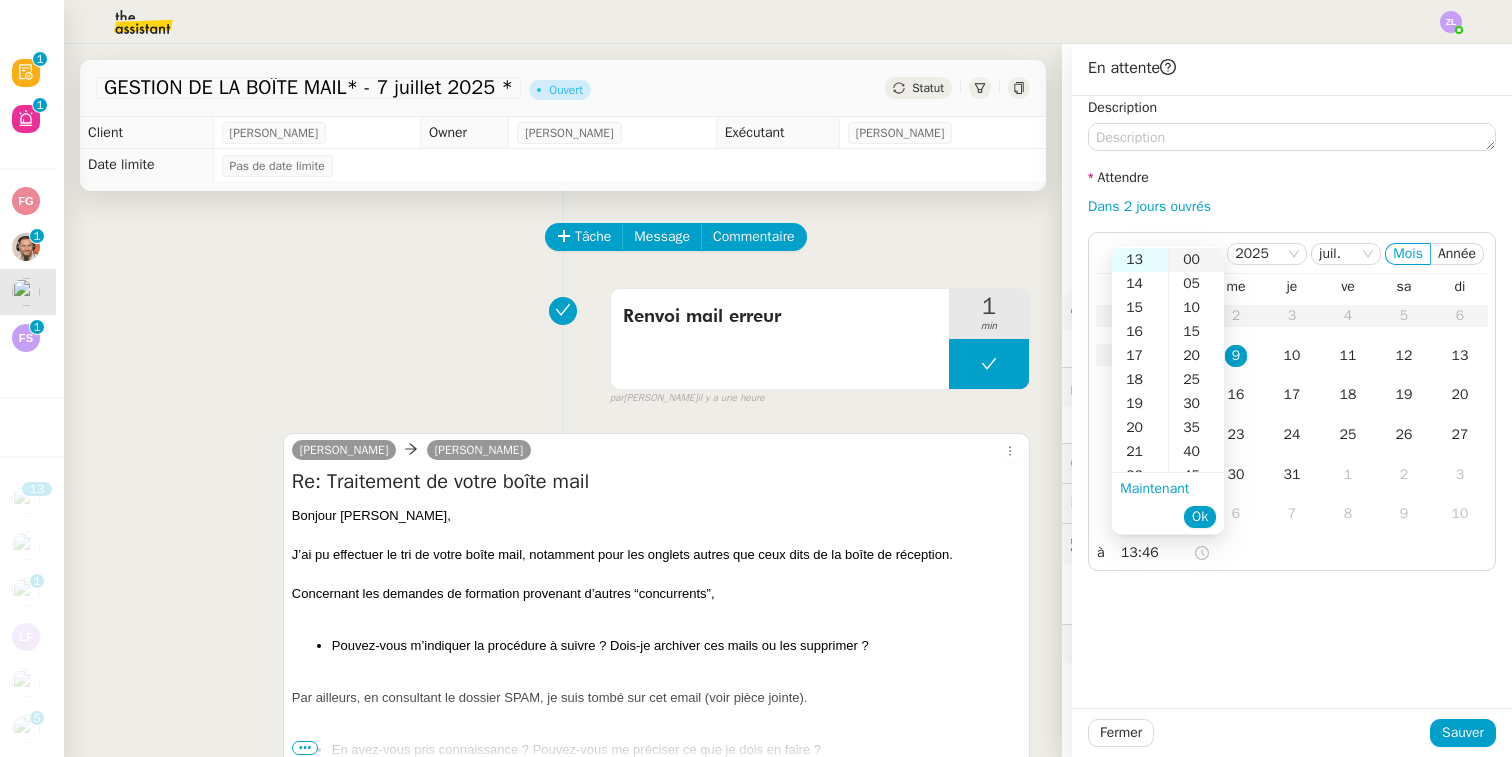 click on "00" at bounding box center [1196, 260] 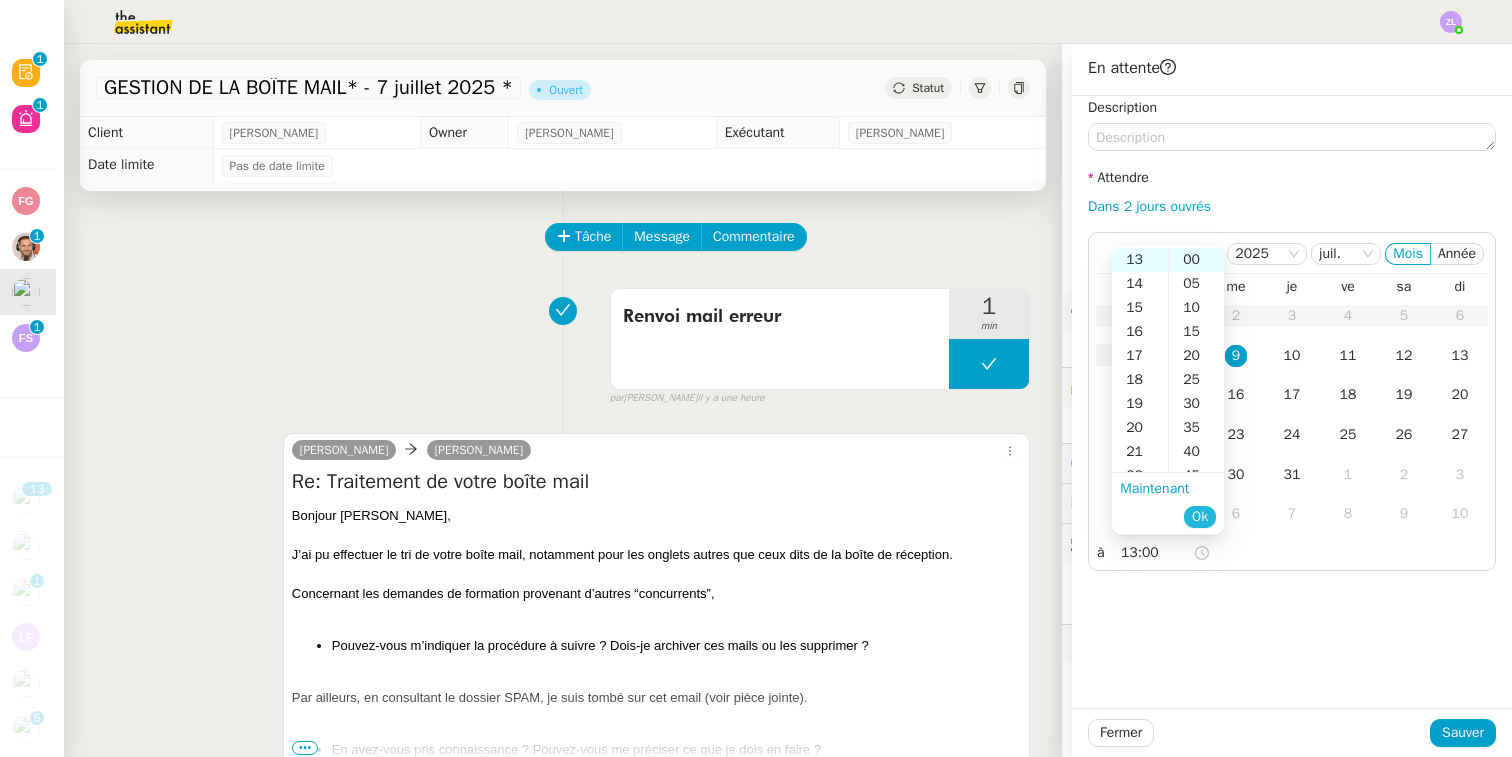 click on "Ok" at bounding box center [1200, 517] 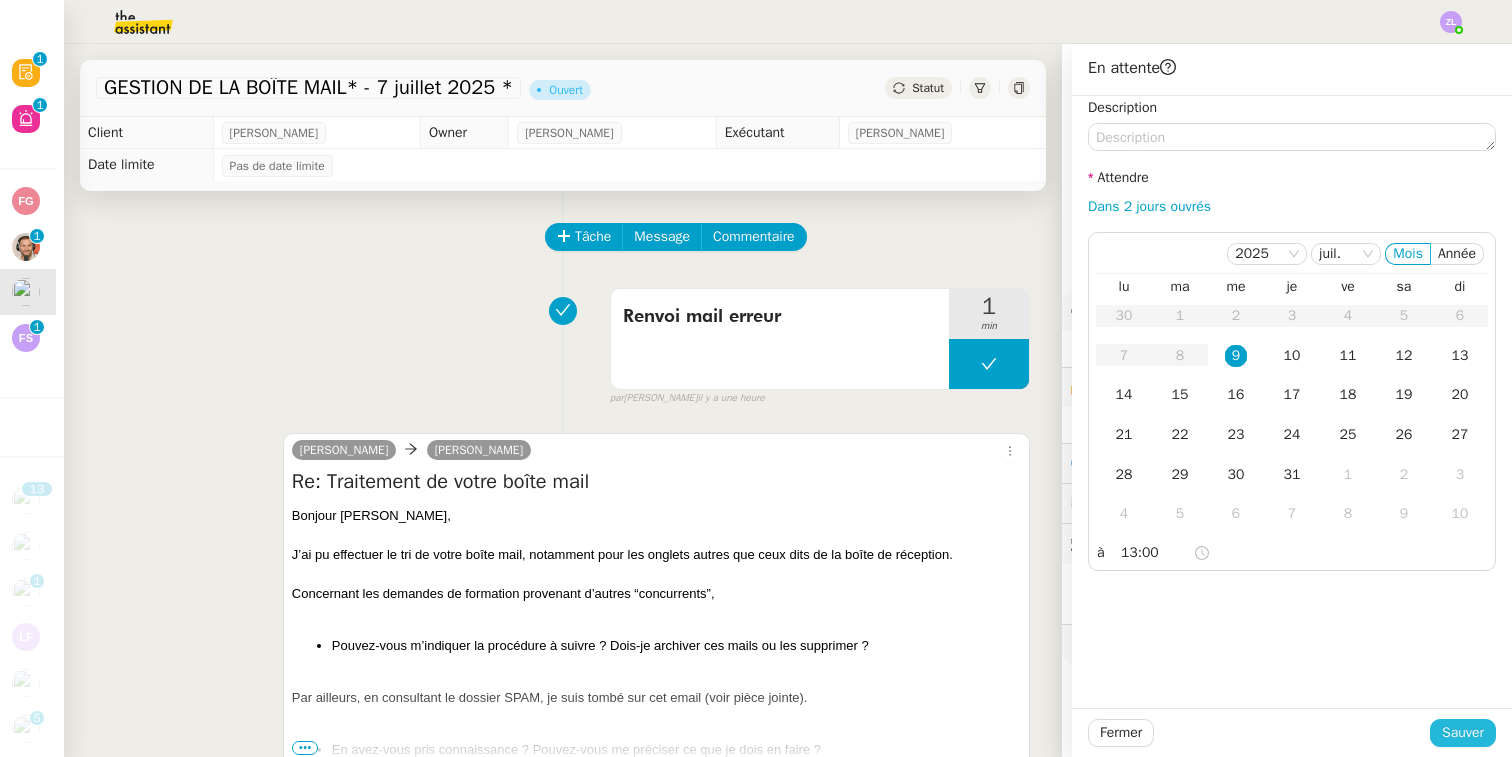 click on "Sauver" 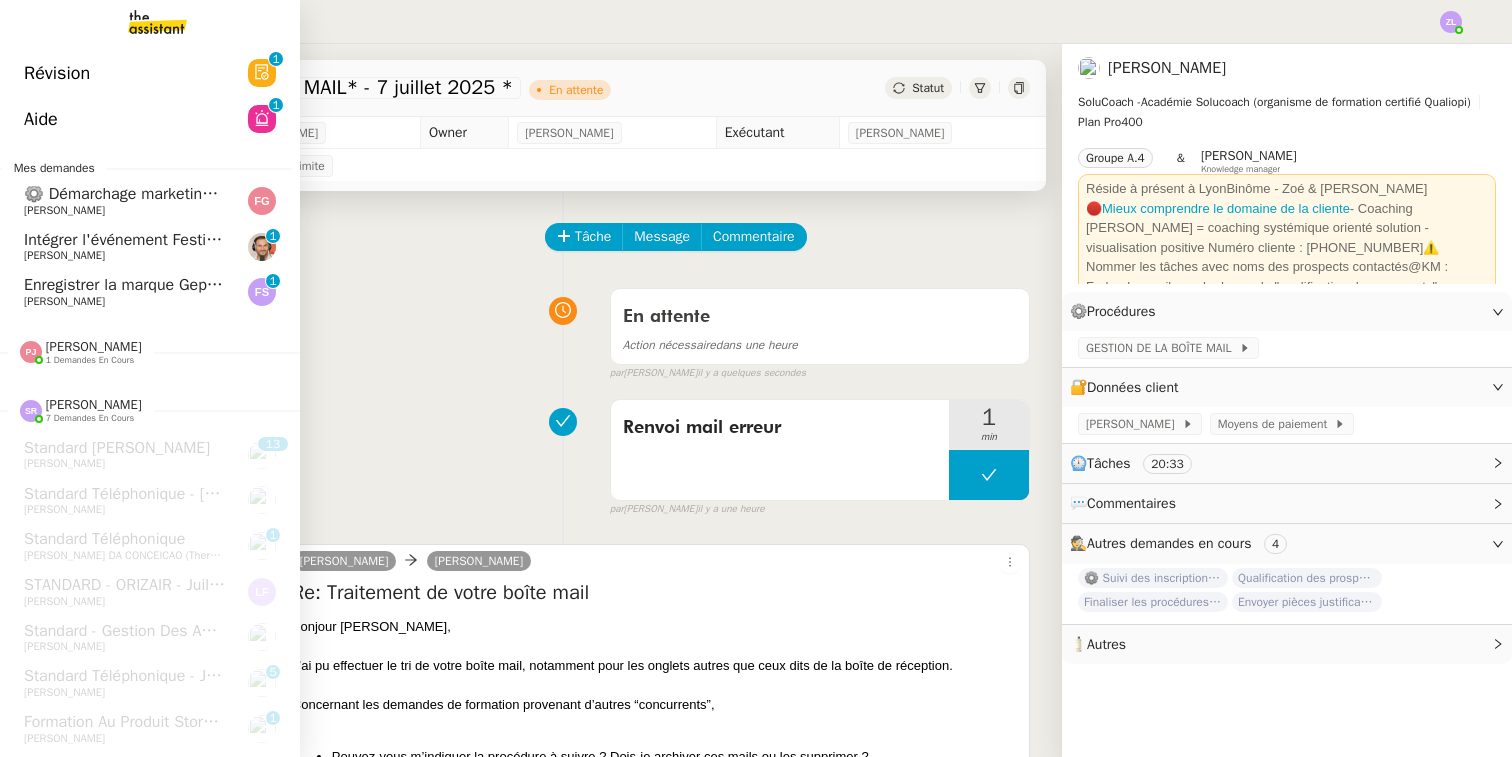 click on "Intégrer l'événement Festival [DEMOGRAPHIC_DATA] du livre" 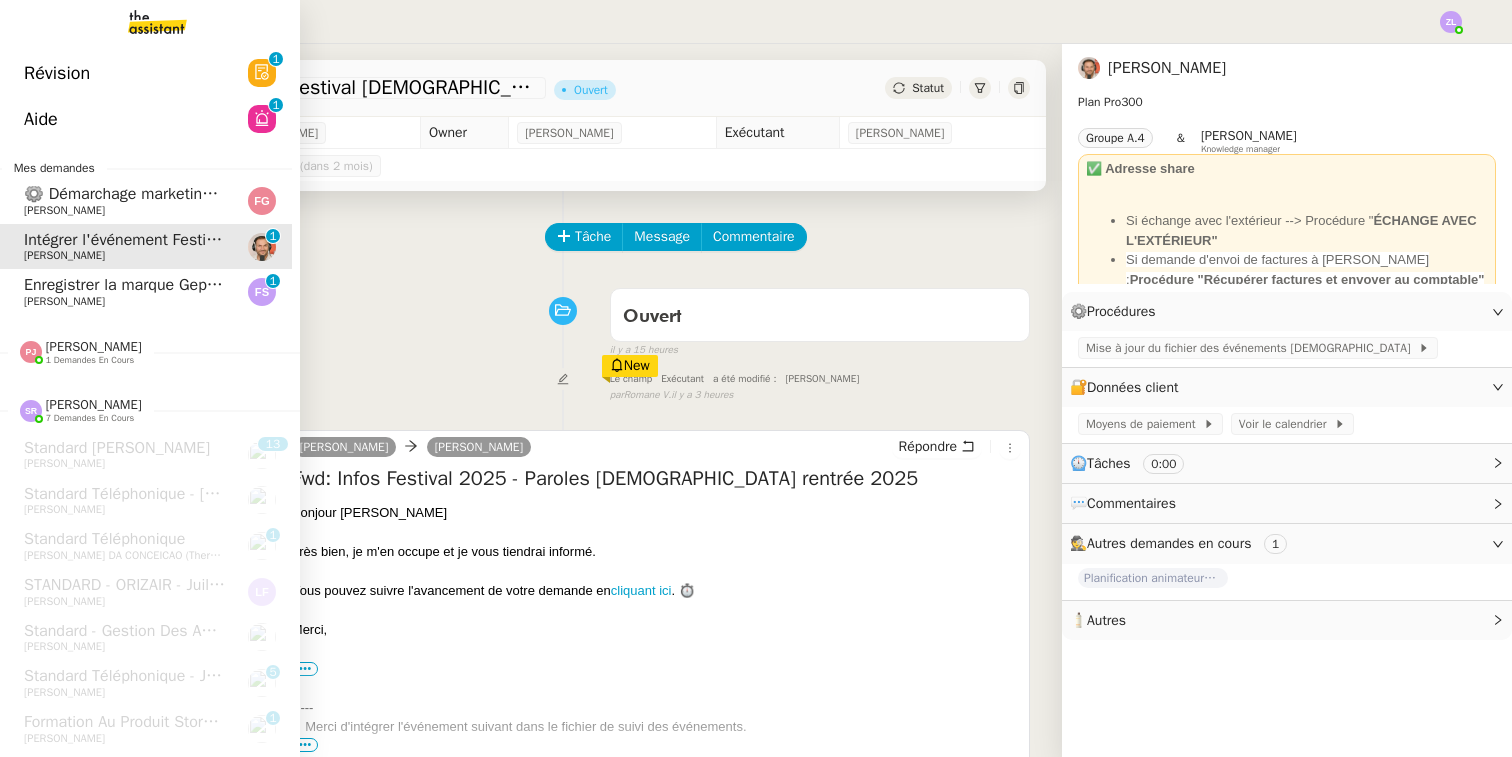 click on "[PERSON_NAME]" 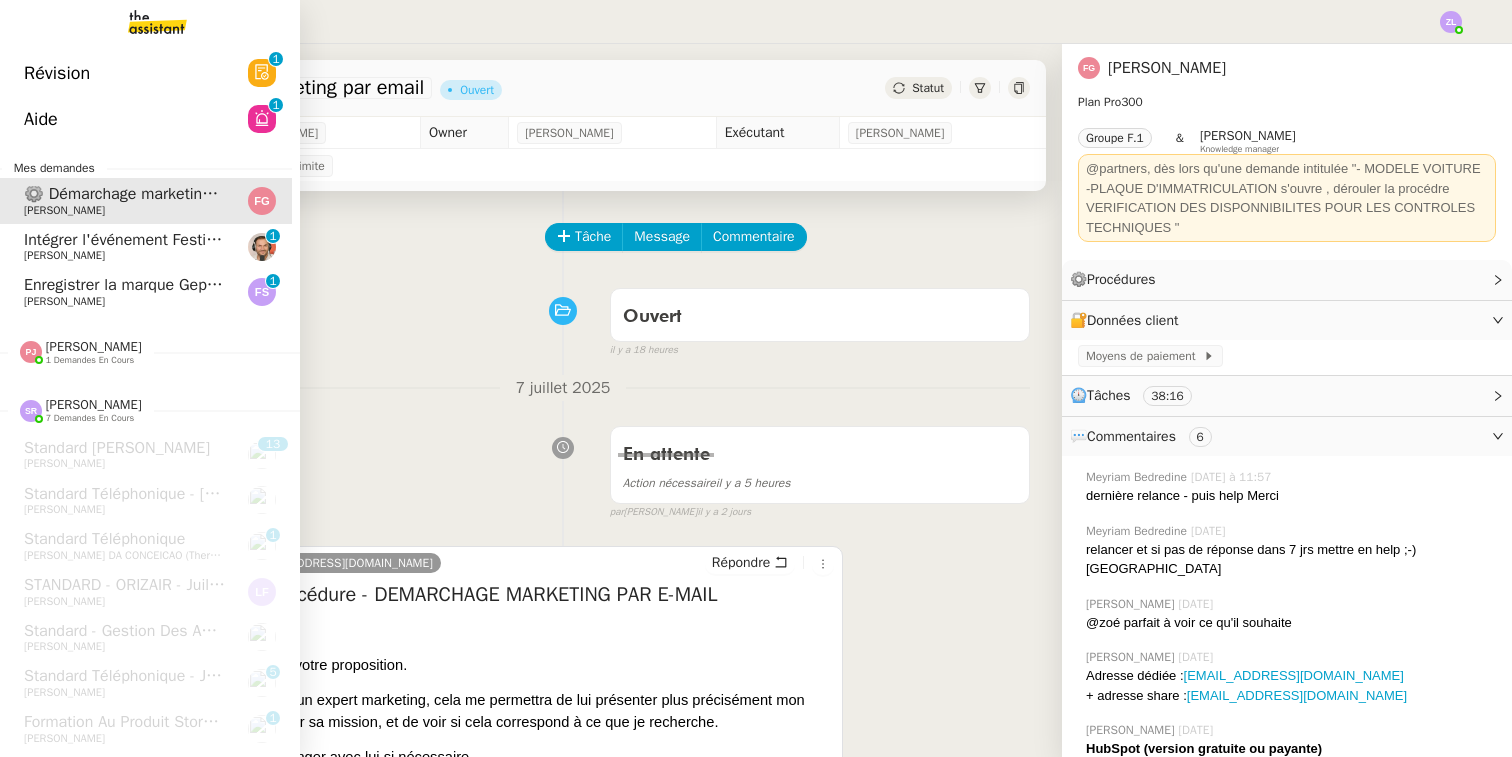 click on "Enregistrer la marque Geppetto chez [PERSON_NAME]" 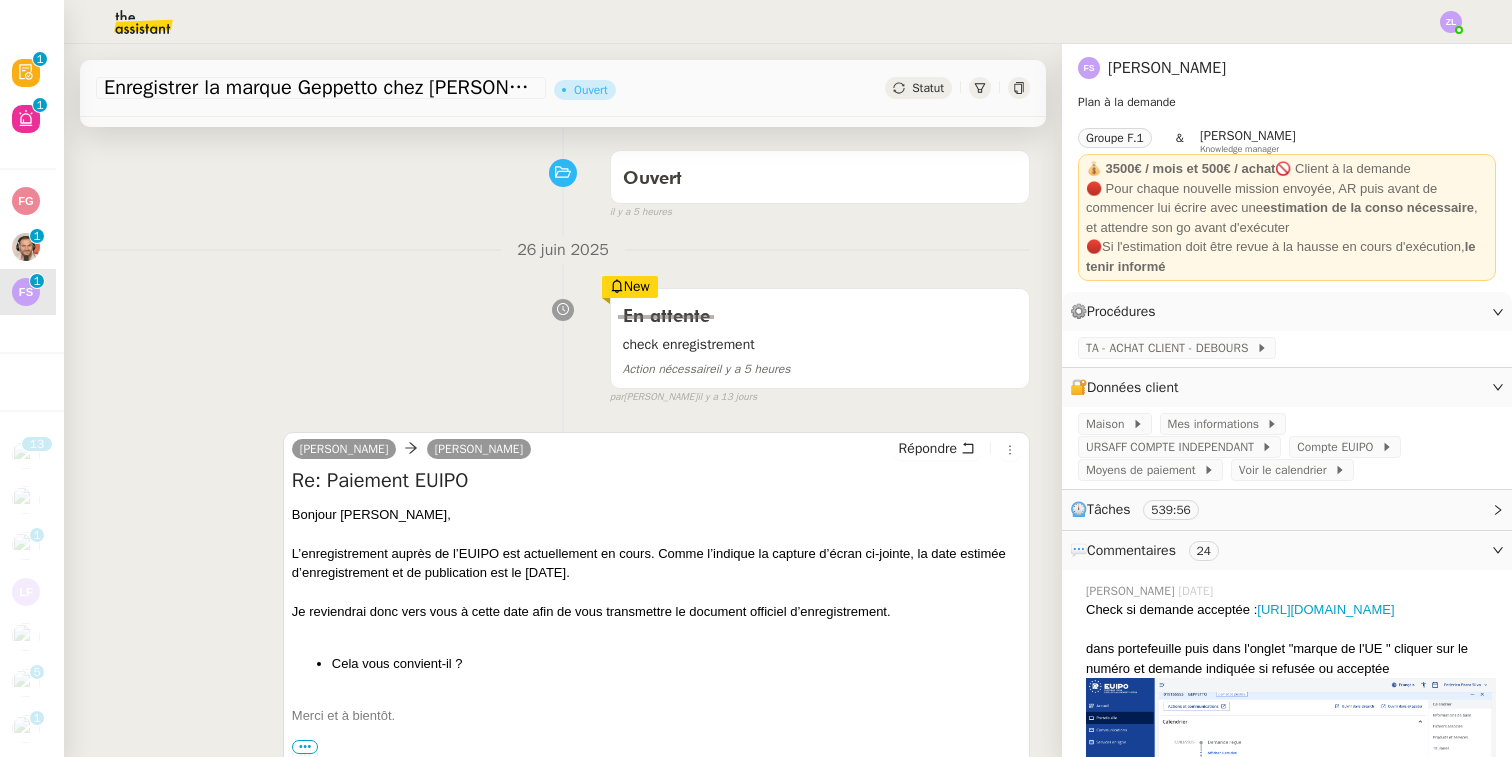 scroll, scrollTop: 65, scrollLeft: 0, axis: vertical 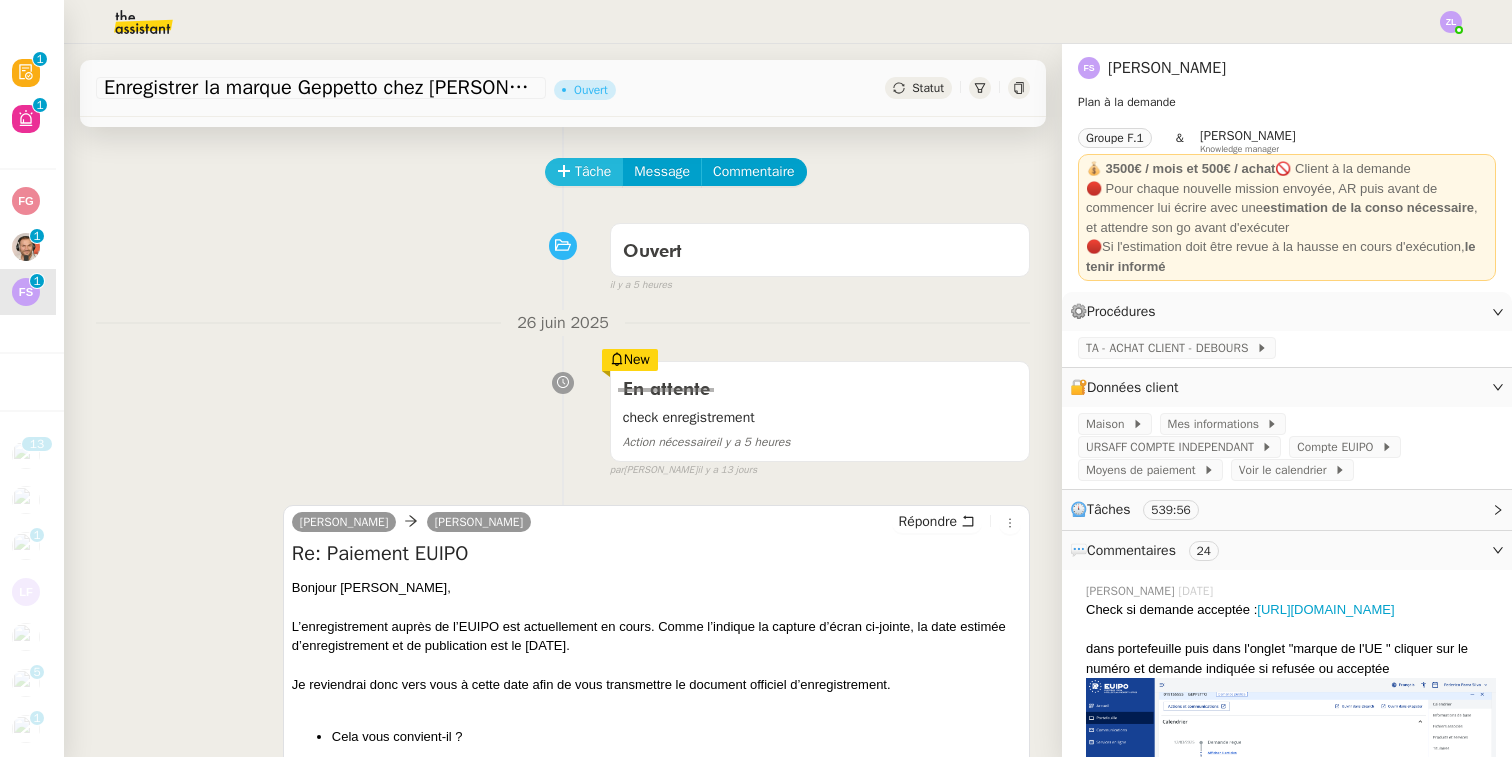 click on "Tâche" 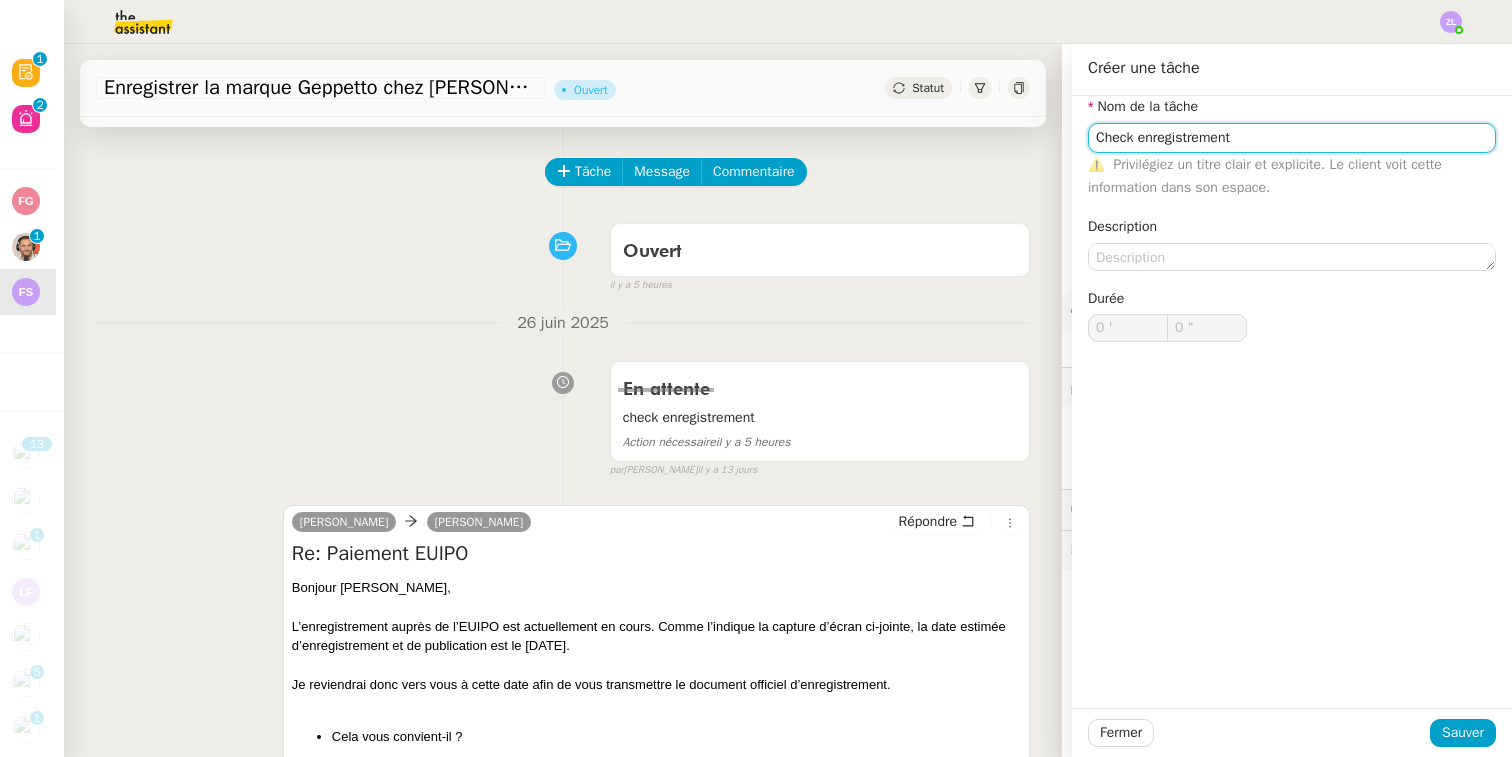 type on "Check enregistrement" 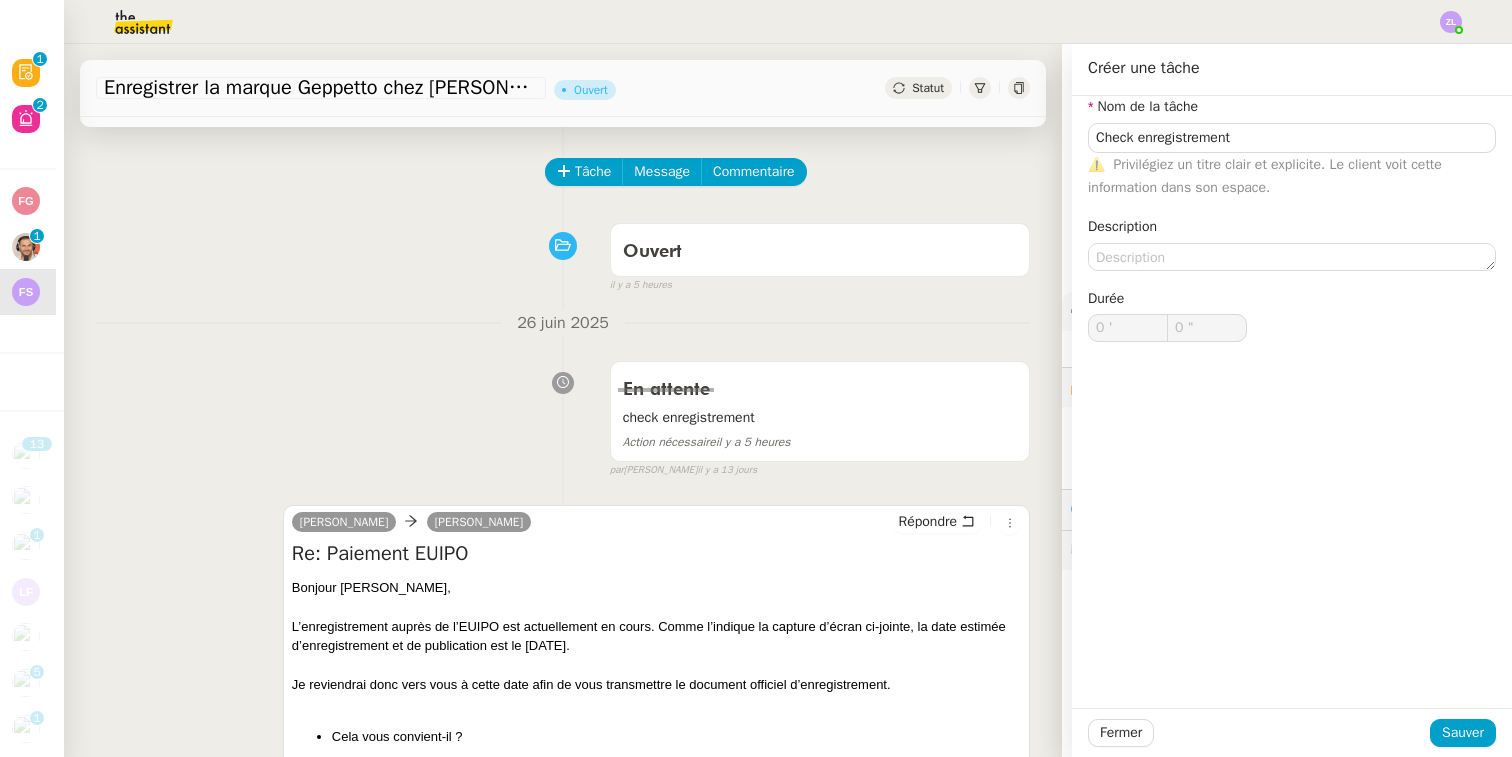 click on "Fermer Sauver" 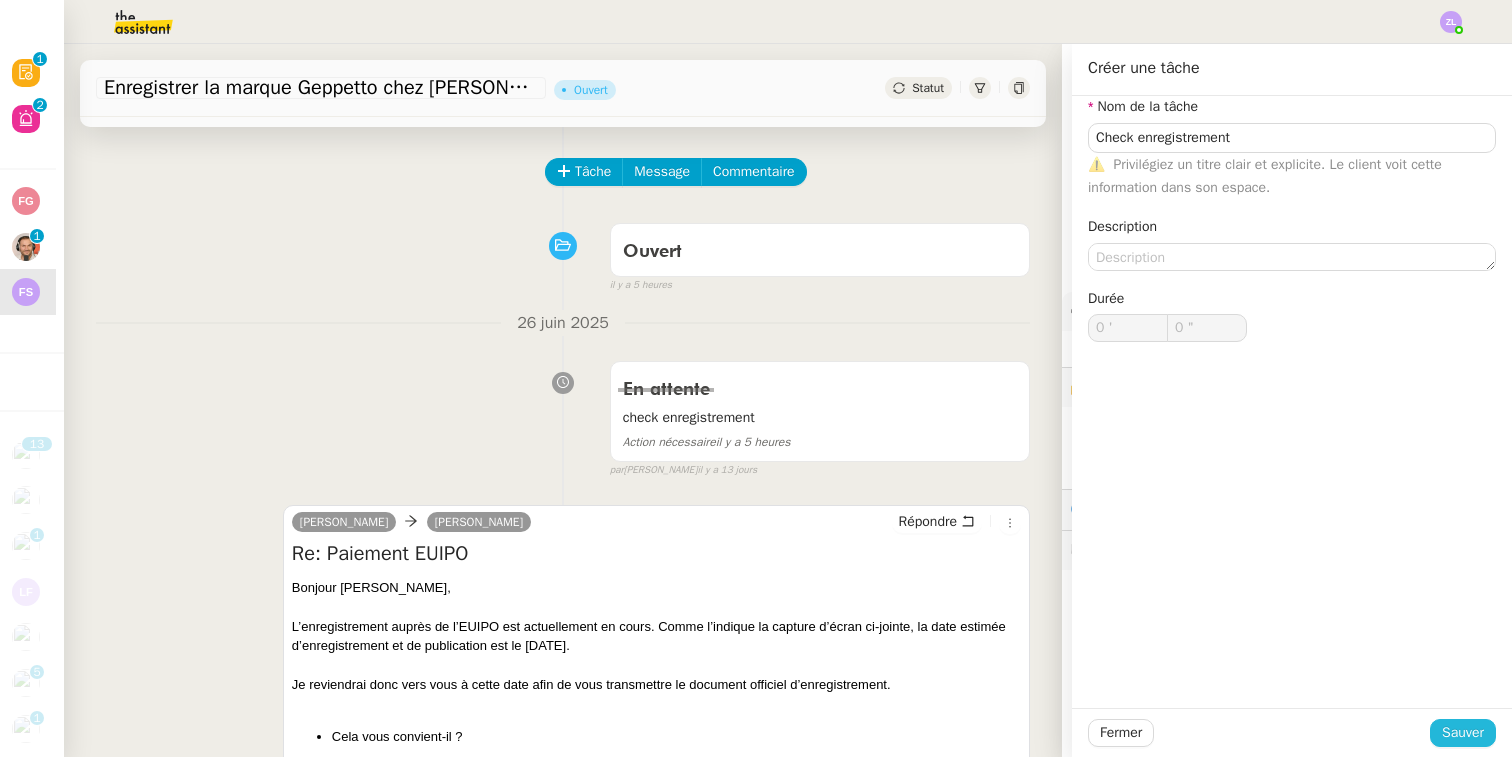 click on "Sauver" 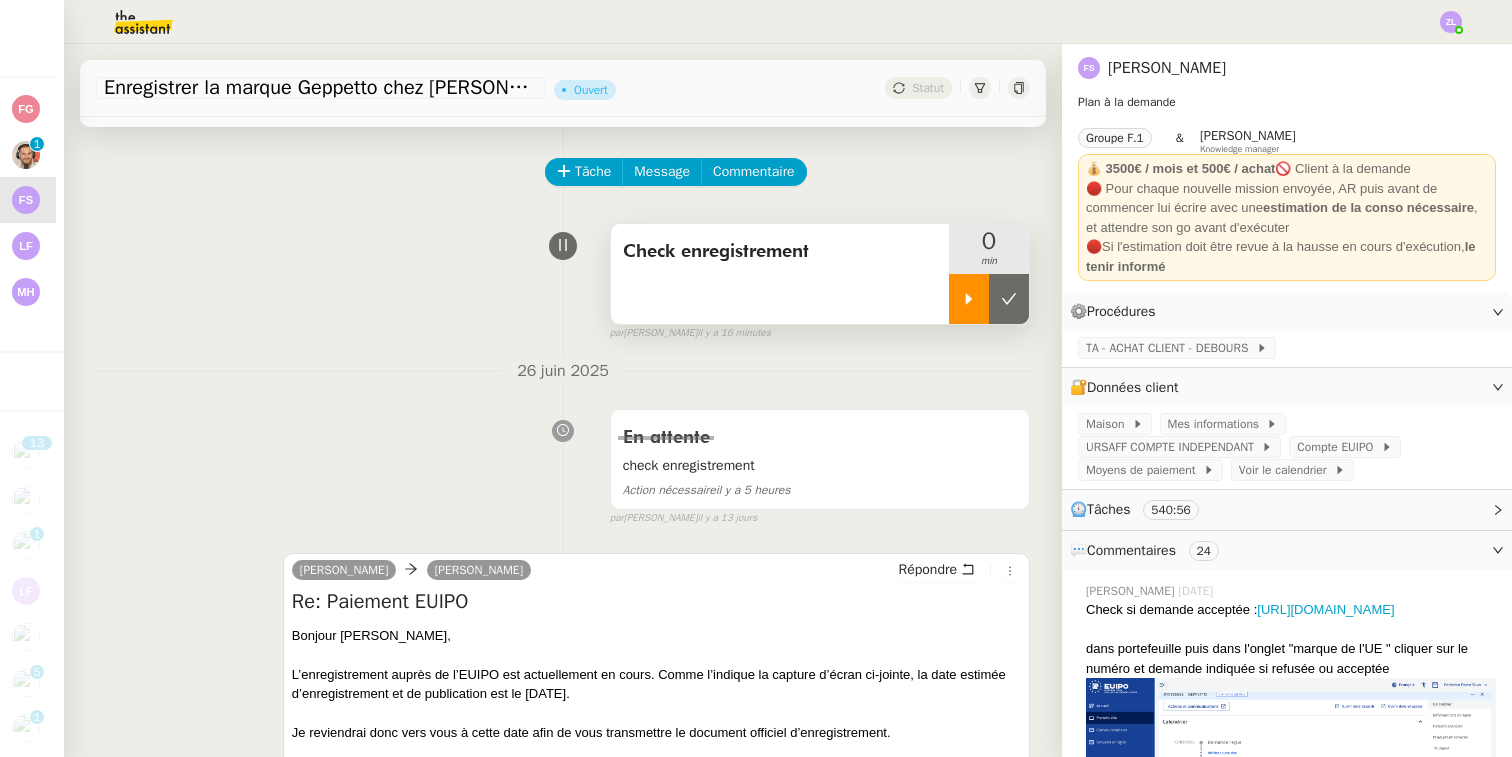 click 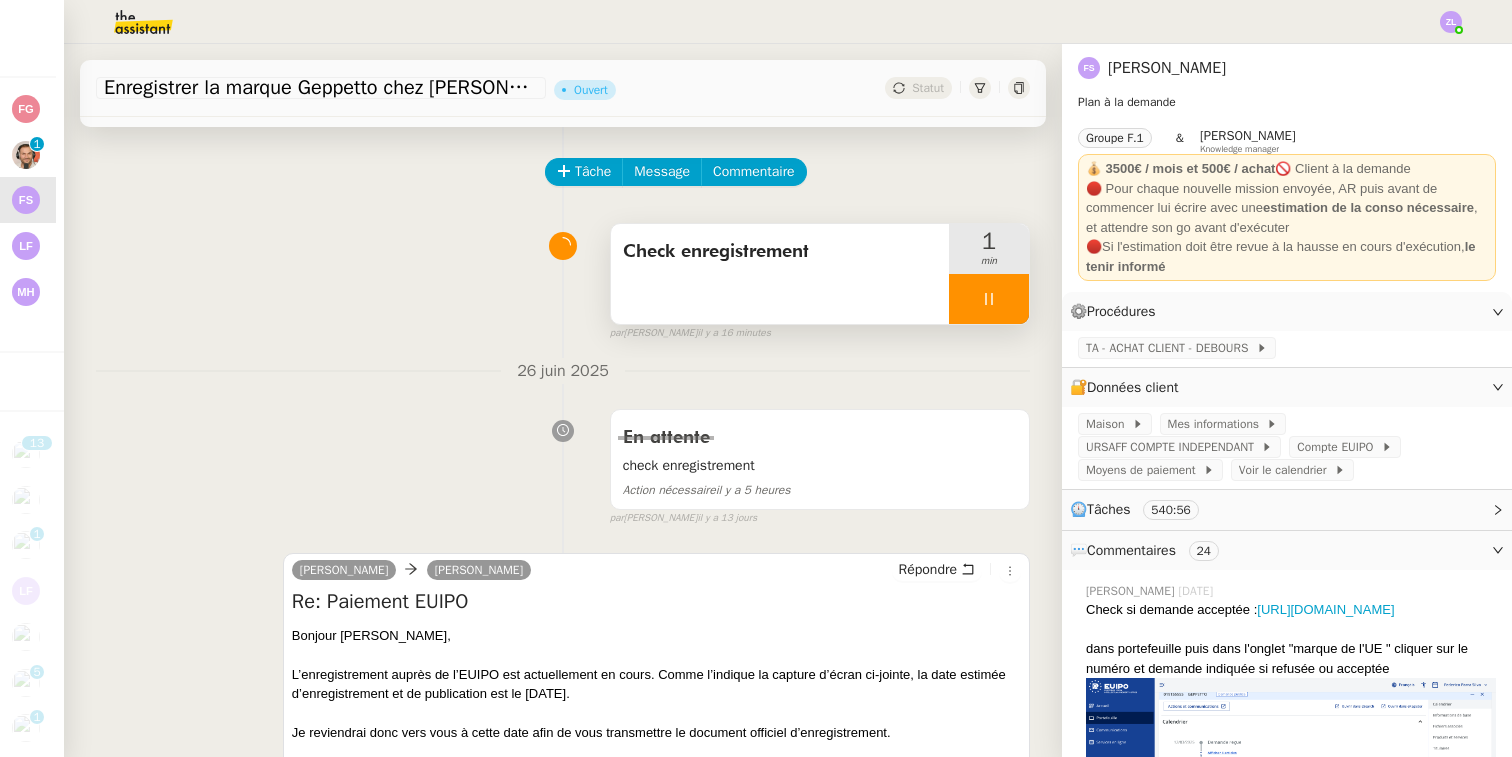 scroll, scrollTop: 60, scrollLeft: 0, axis: vertical 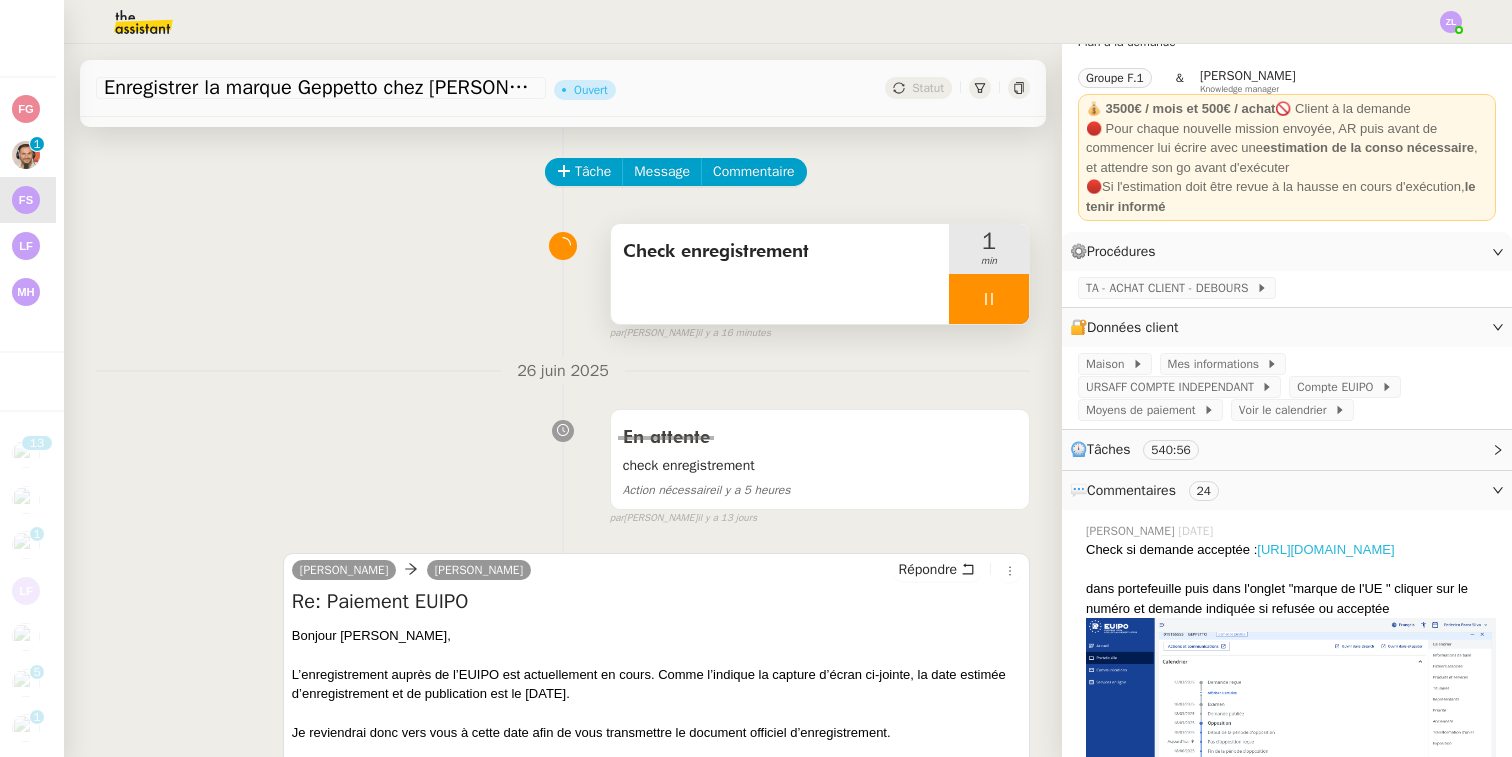 drag, startPoint x: 1236, startPoint y: 545, endPoint x: 1285, endPoint y: 552, distance: 49.497475 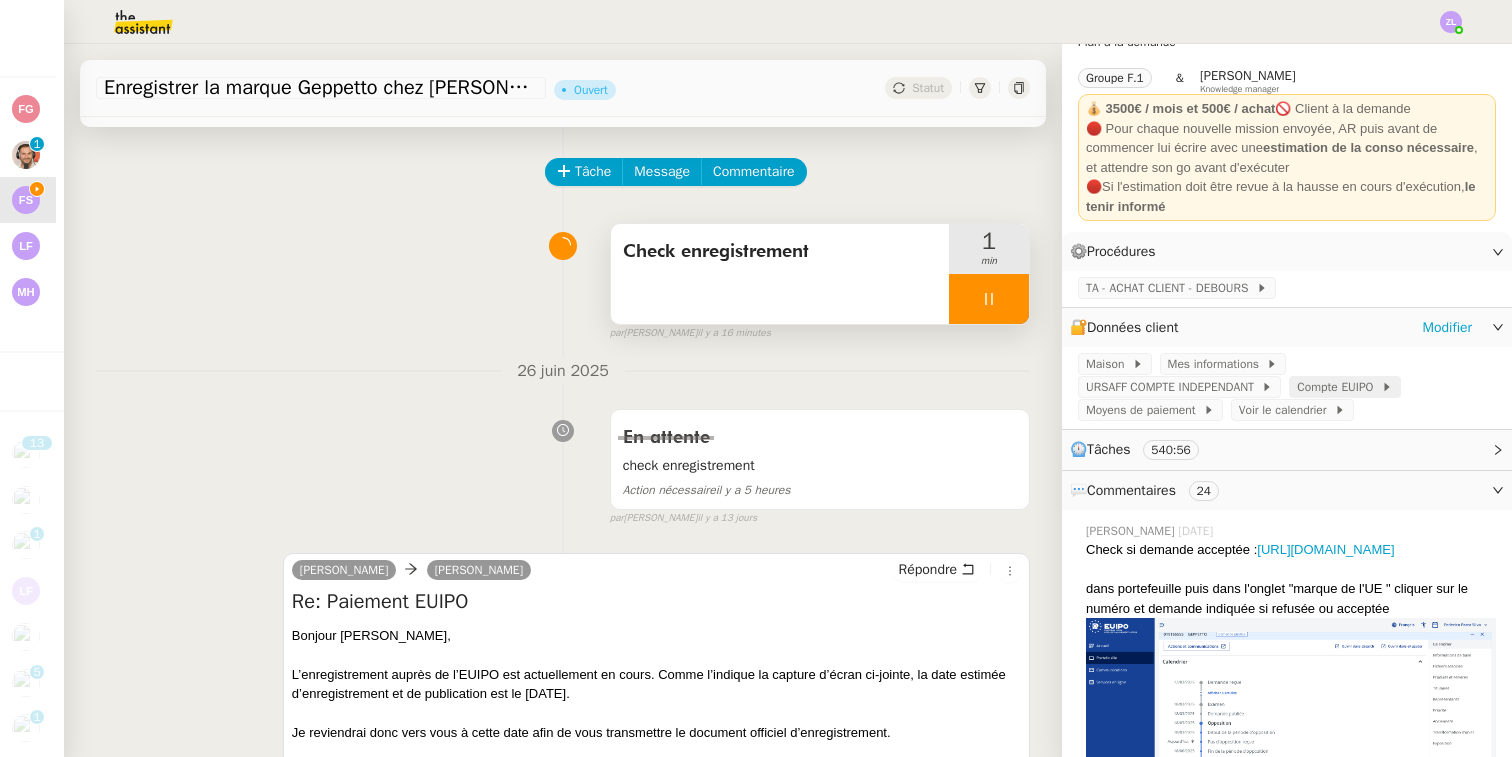 click on "Compte EUIPO" 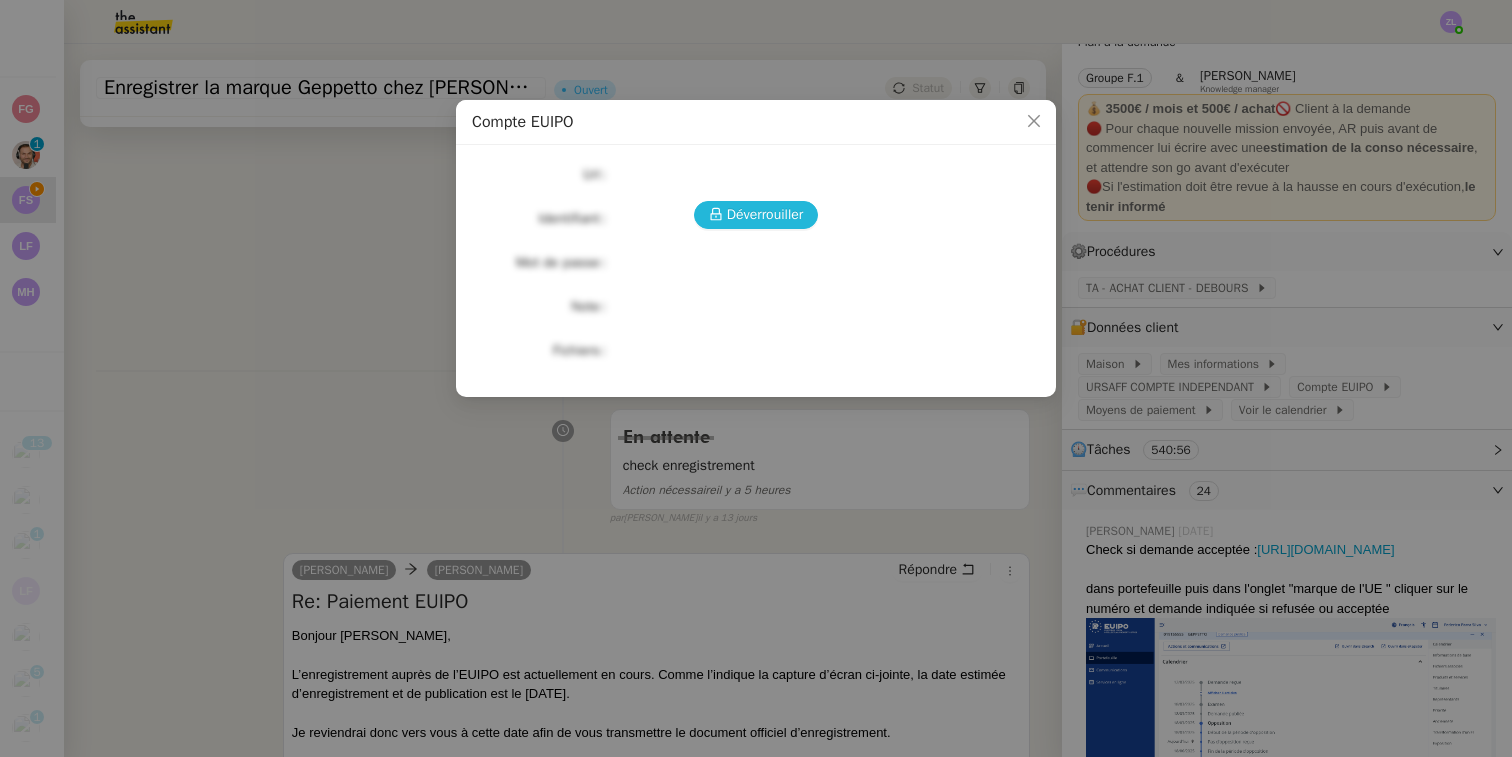click on "Déverrouiller" at bounding box center [765, 214] 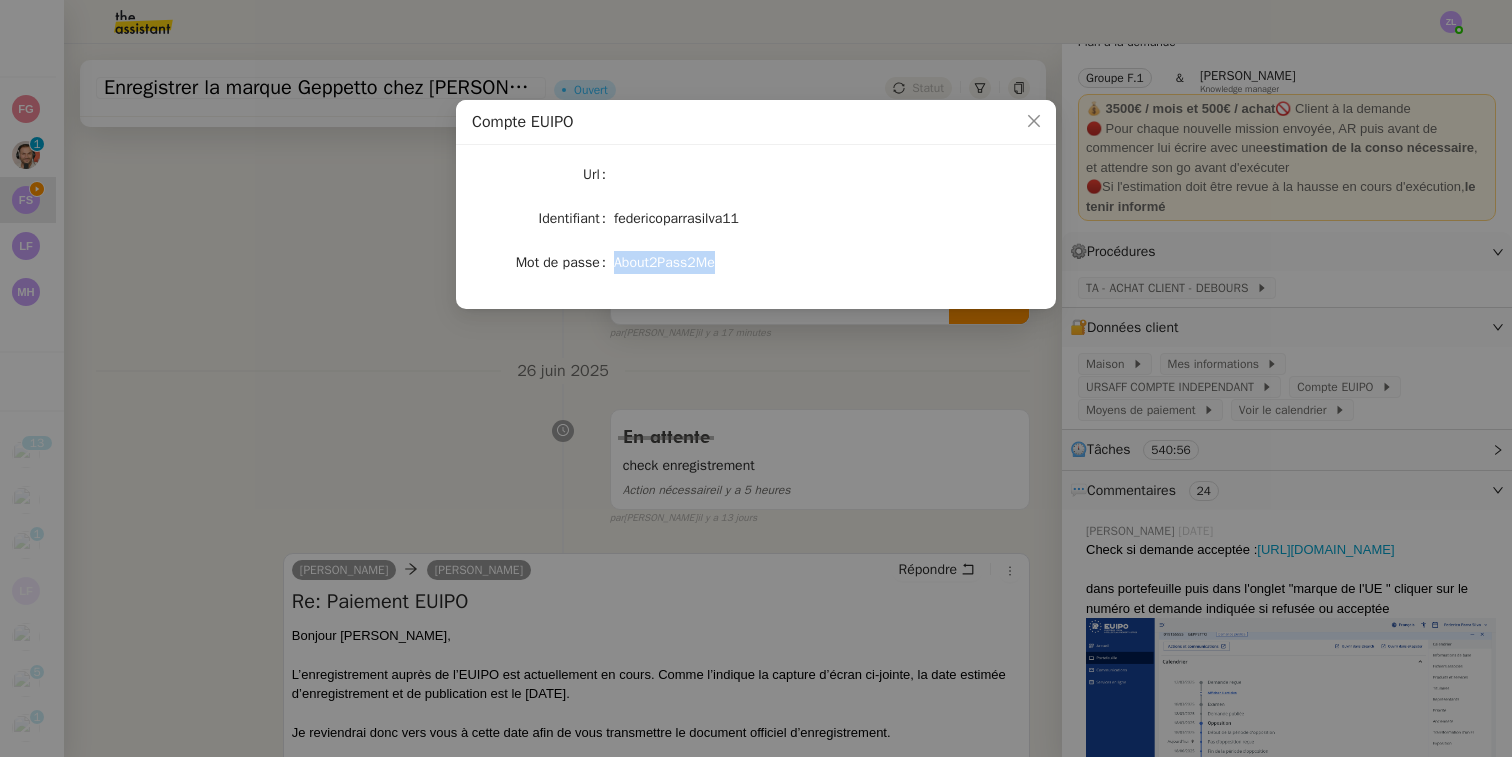 drag, startPoint x: 615, startPoint y: 267, endPoint x: 793, endPoint y: 256, distance: 178.33957 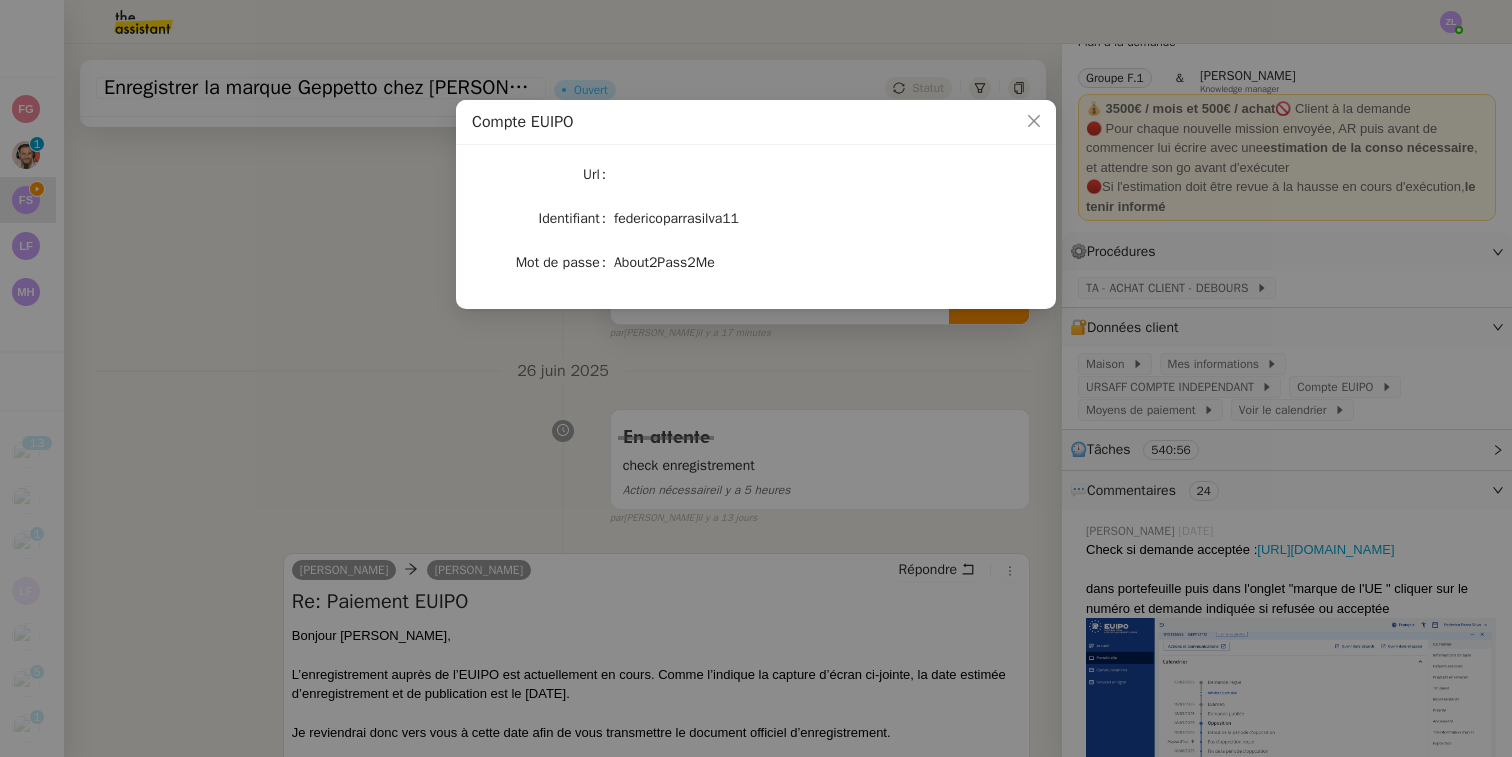 click on "Compte EUIPO Url    Identifiant federicoparrasilva11 Mot de passe About2Pass2Me" at bounding box center (756, 378) 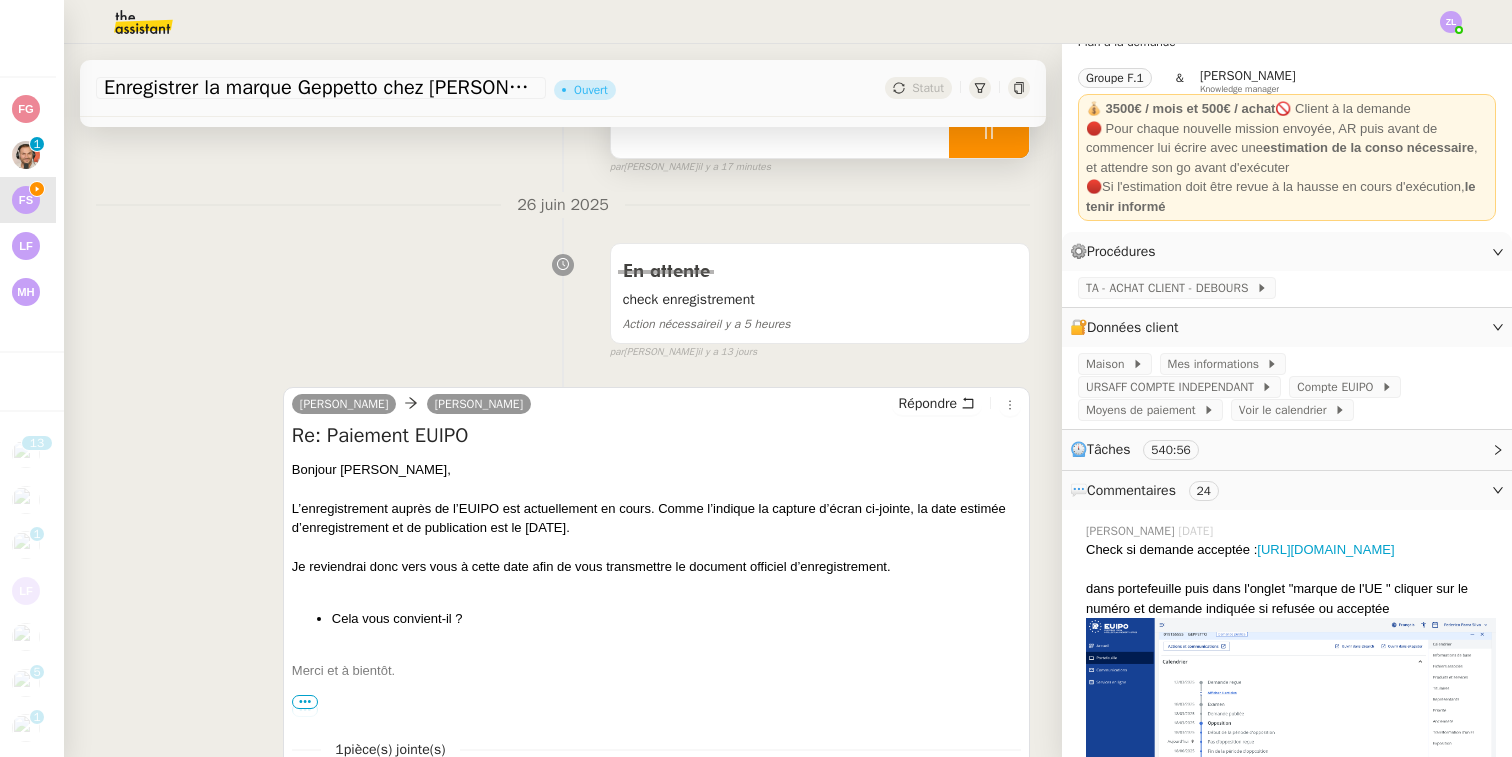 scroll, scrollTop: 208, scrollLeft: 0, axis: vertical 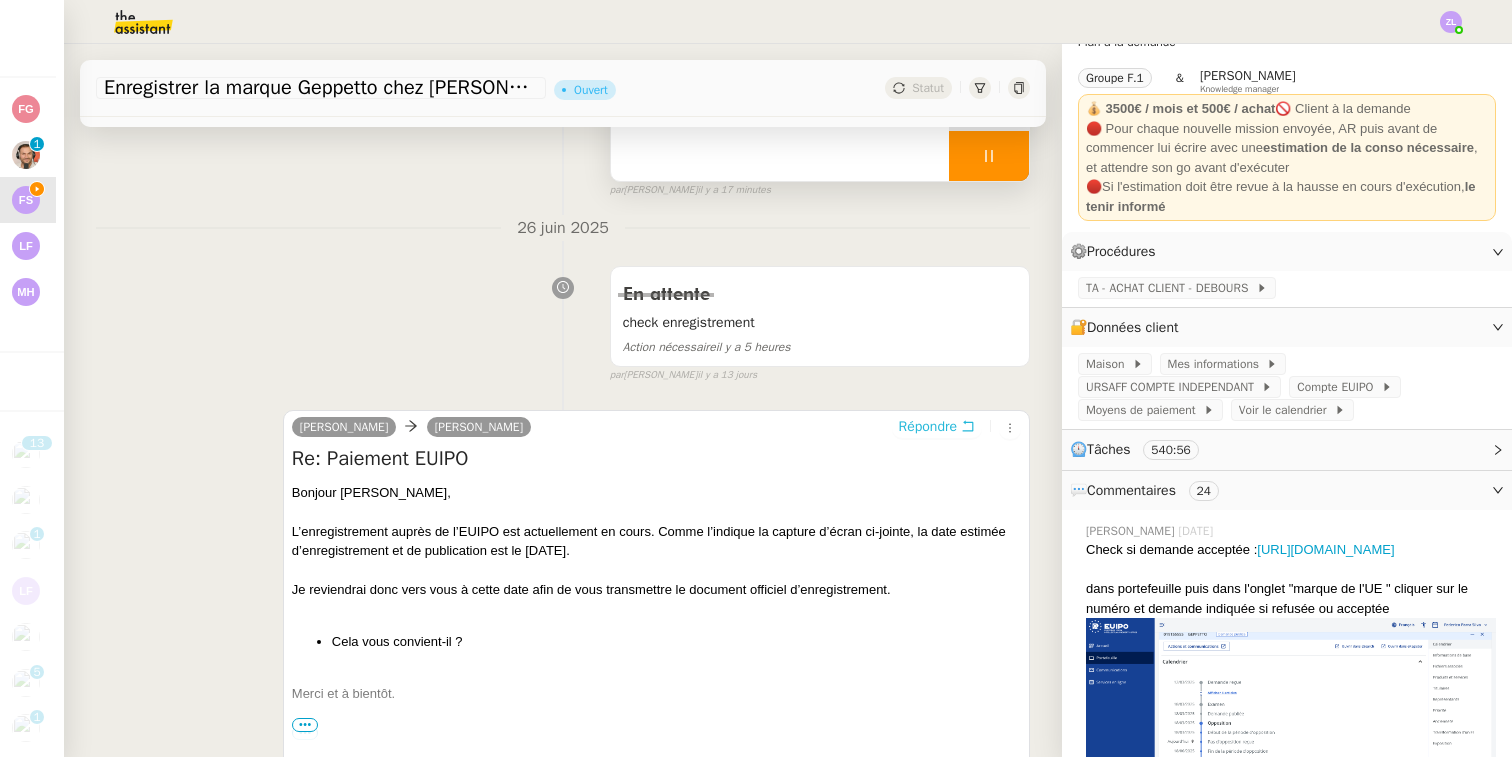 click on "Répondre" at bounding box center [928, 427] 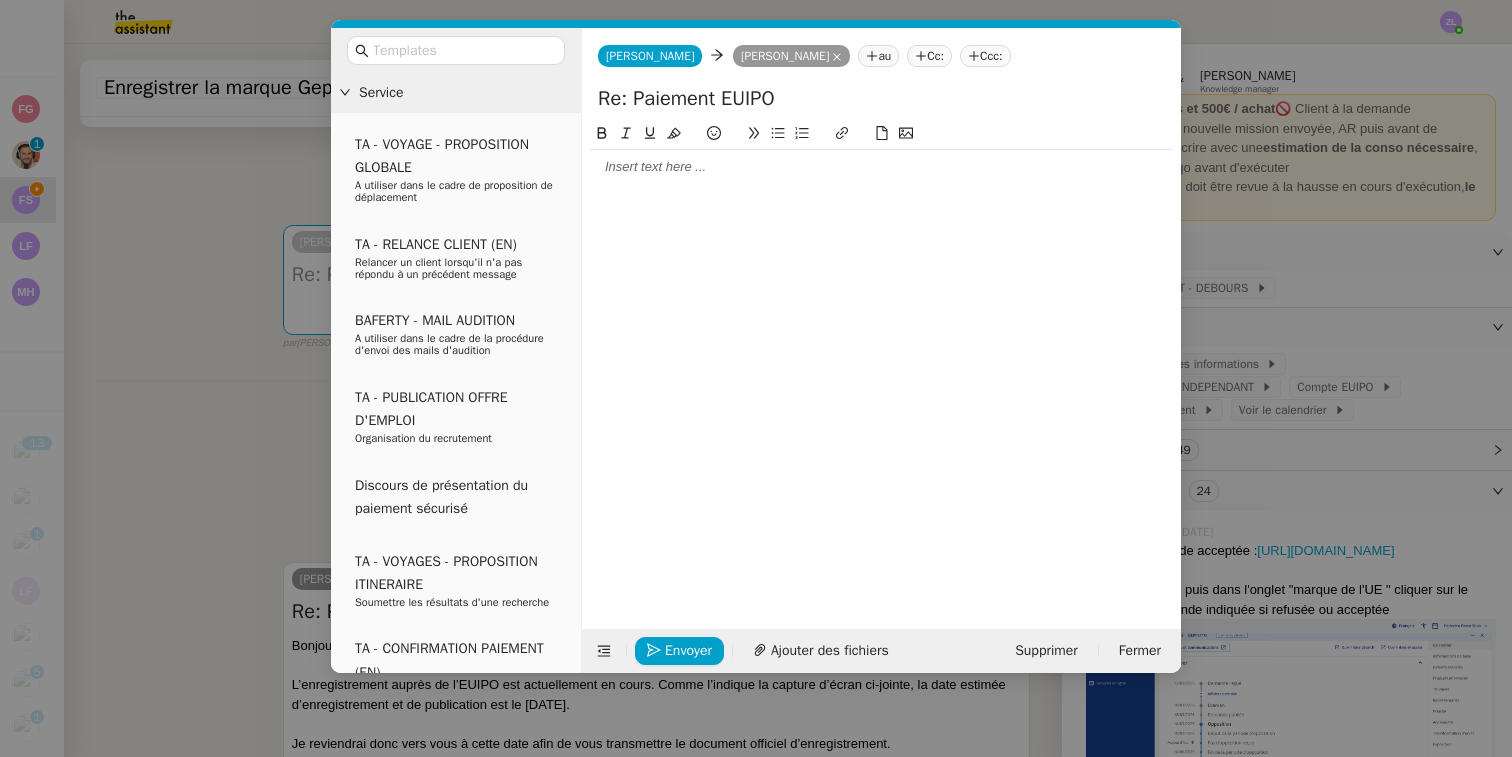 click 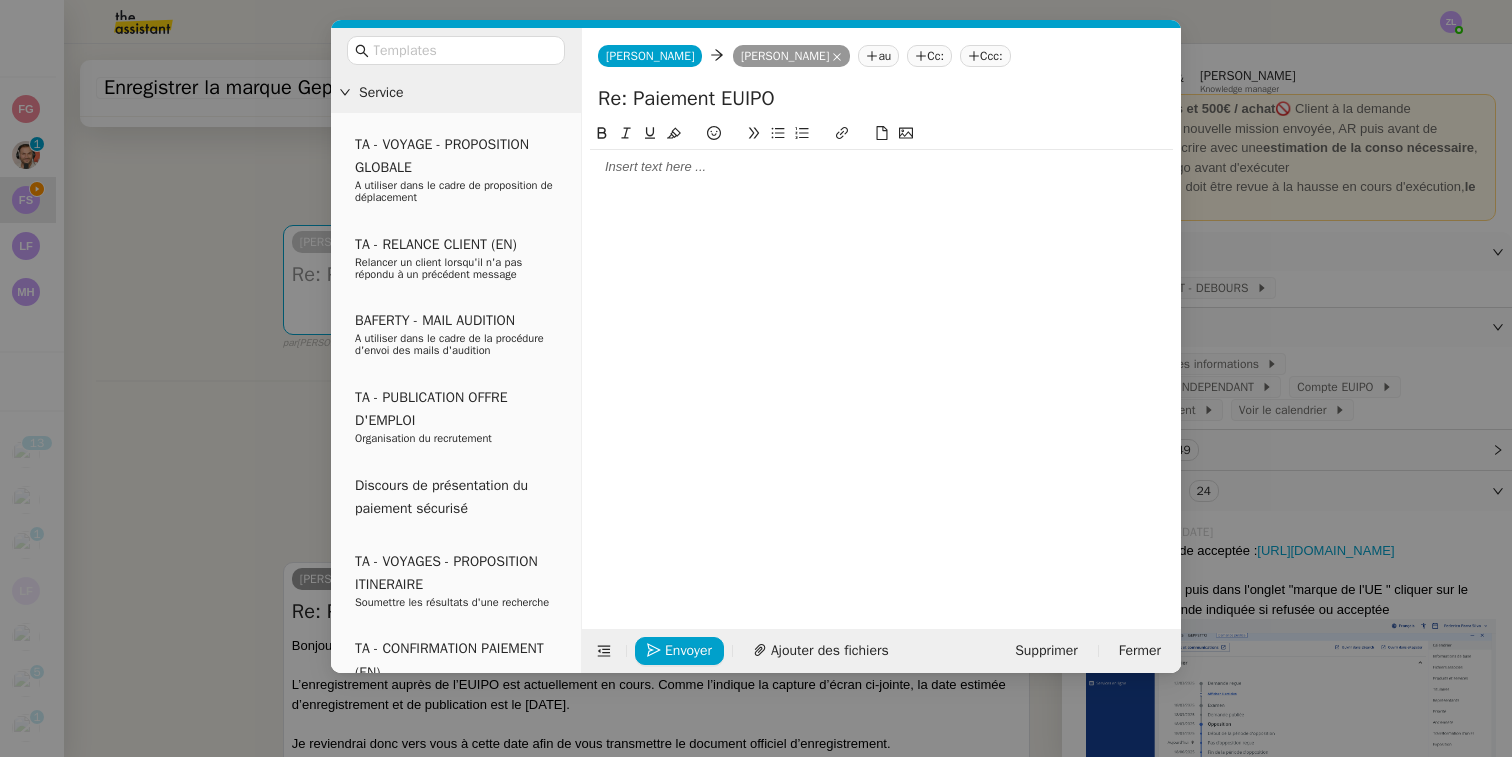 click 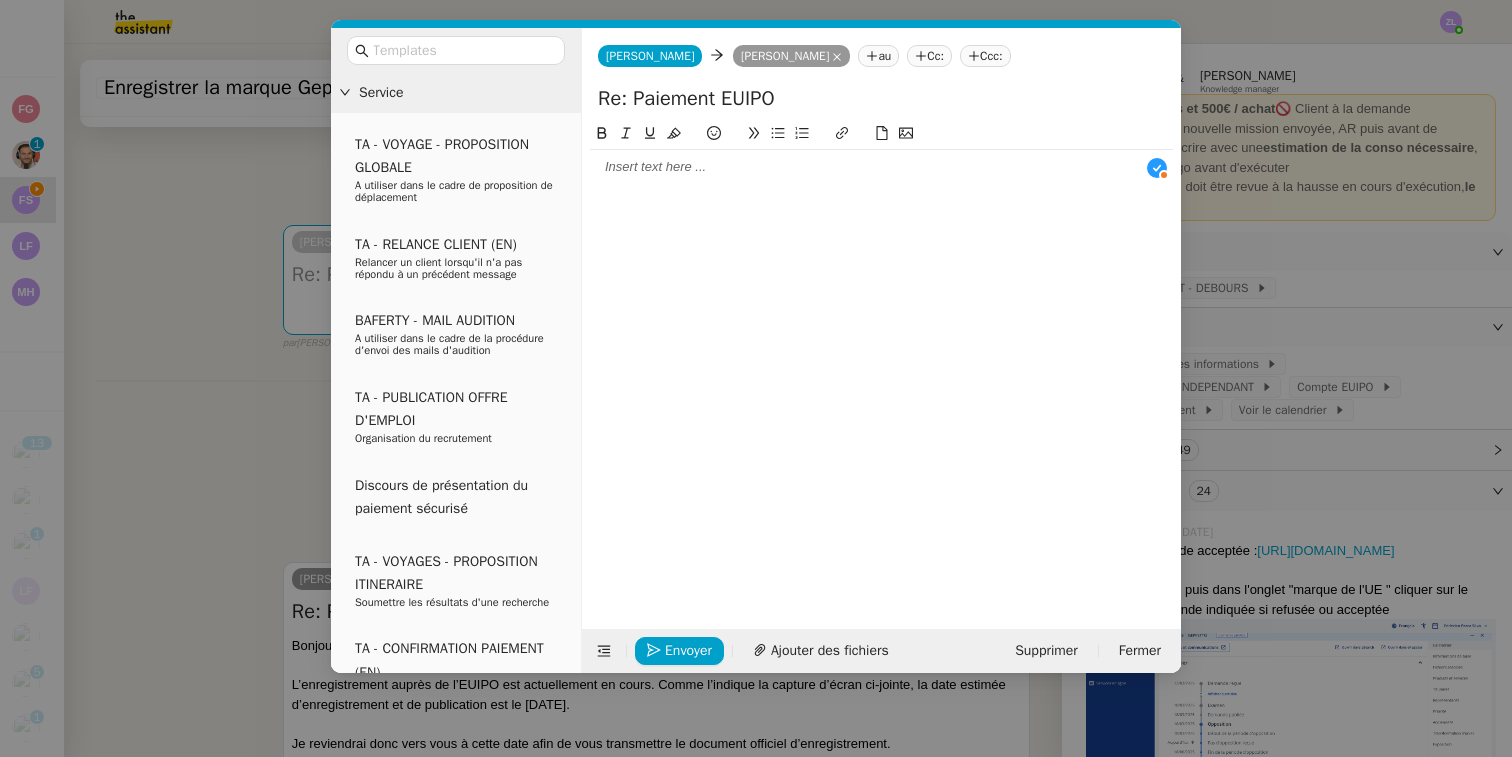 scroll, scrollTop: 21, scrollLeft: 0, axis: vertical 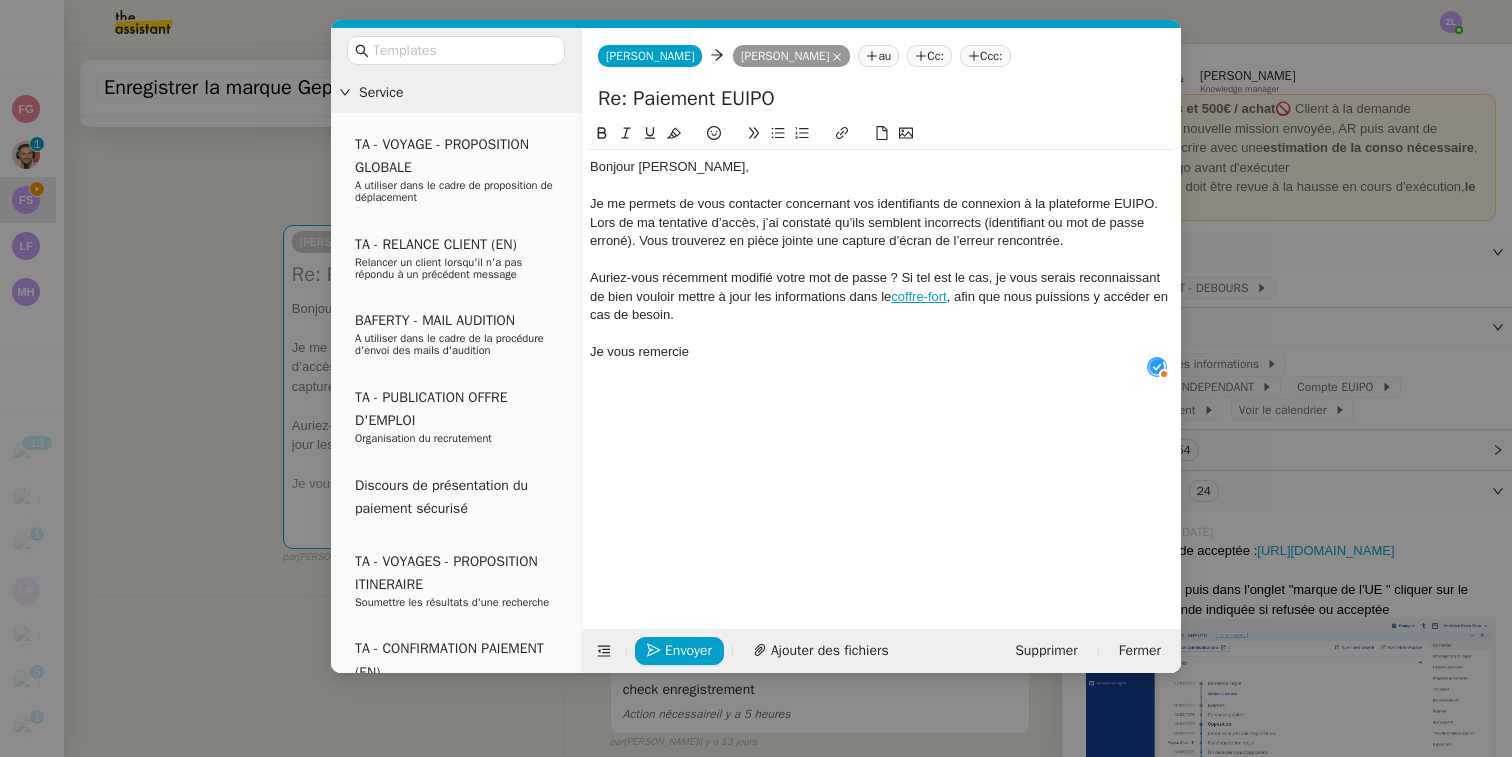 click on "Je me permets de vous contacter concernant vos identifiants de connexion à la plateforme EUIPO. Lors de ma tentative d’accès, j’ai constaté qu’ils semblent incorrects (identifiant ou mot de passe erroné). Vous trouverez en pièce jointe une capture d’écran de l’erreur rencontrée." 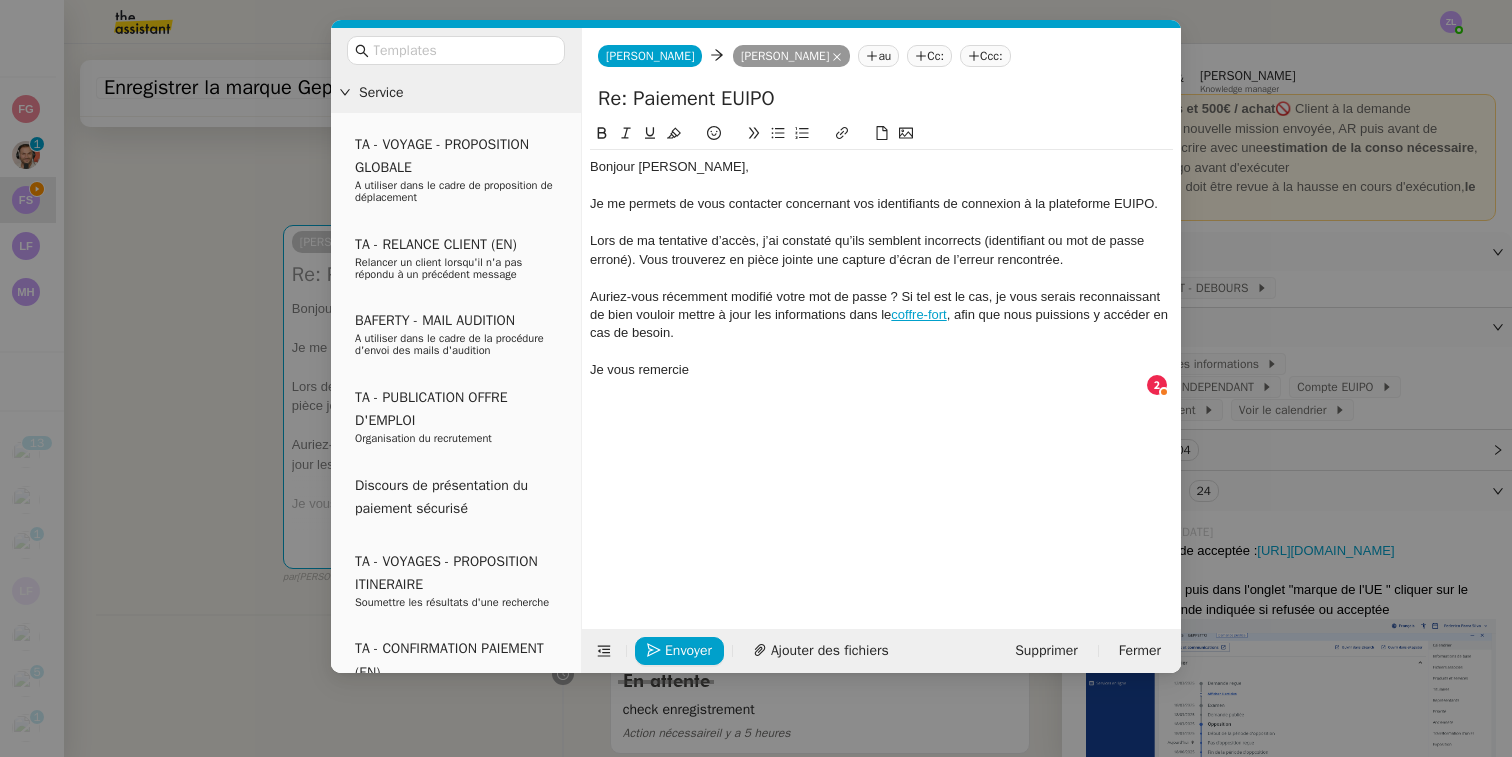 click 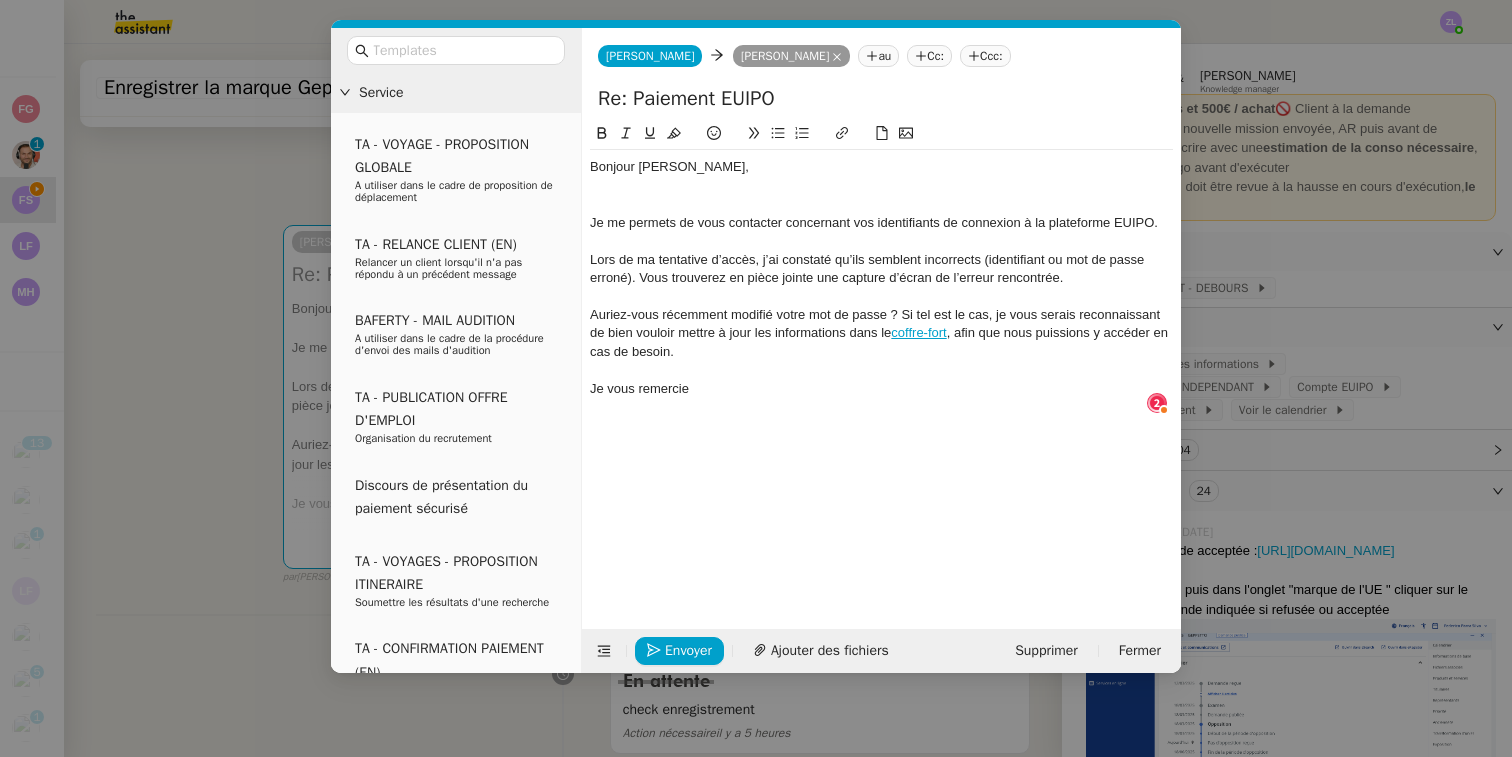 type 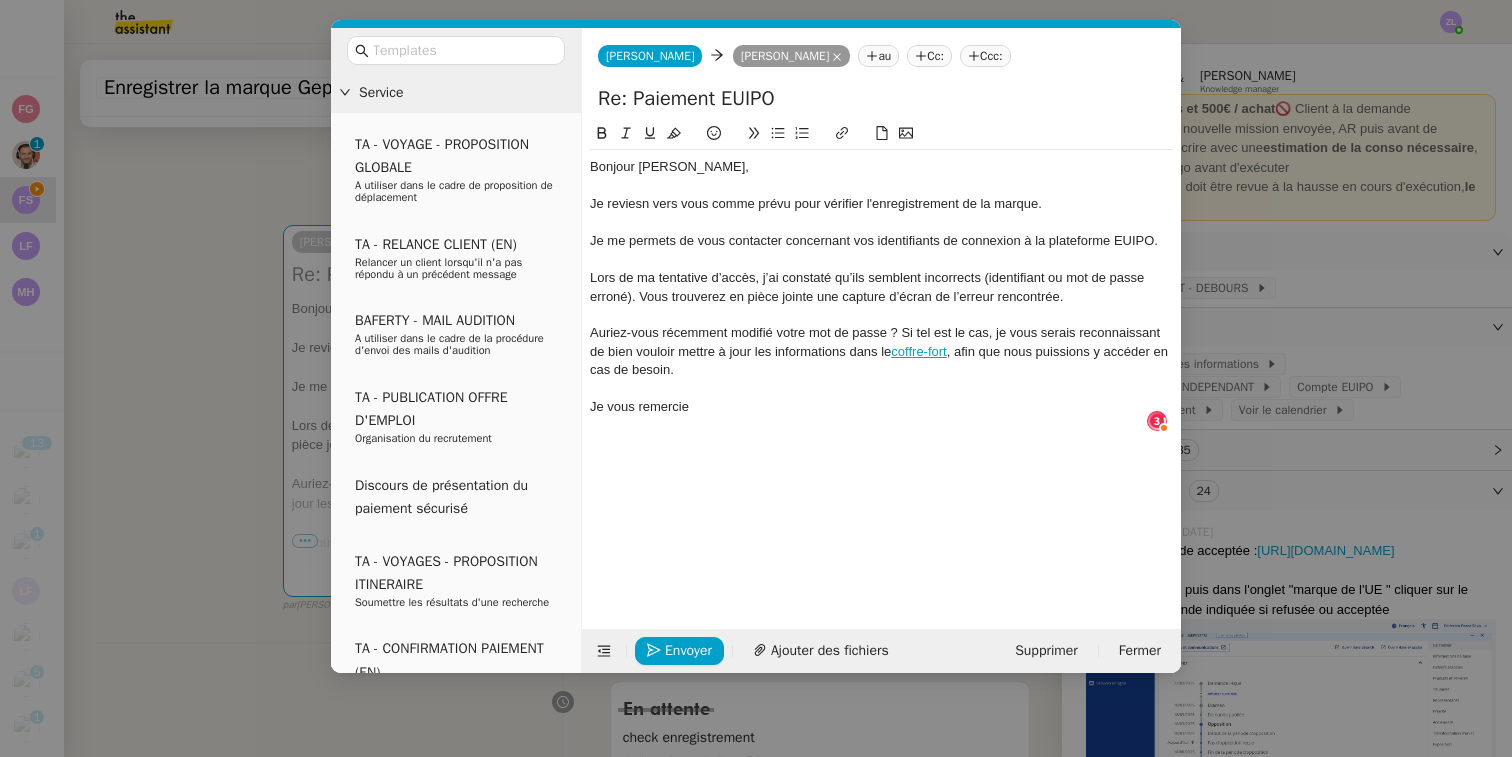 click on "Je reviesn vers vous comme prévu pour vérifier l'enregistrement de la marque." 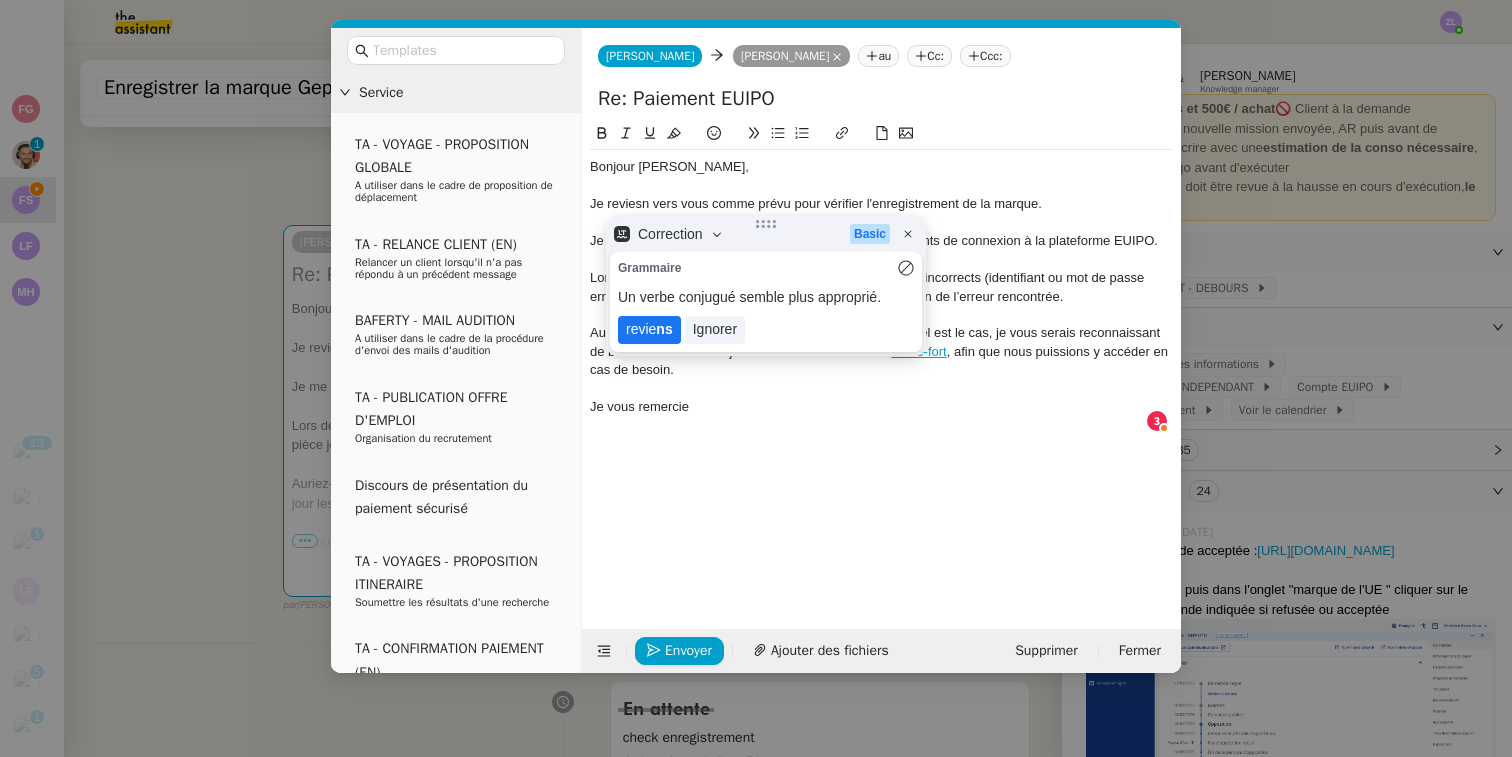 click on "revie ns" 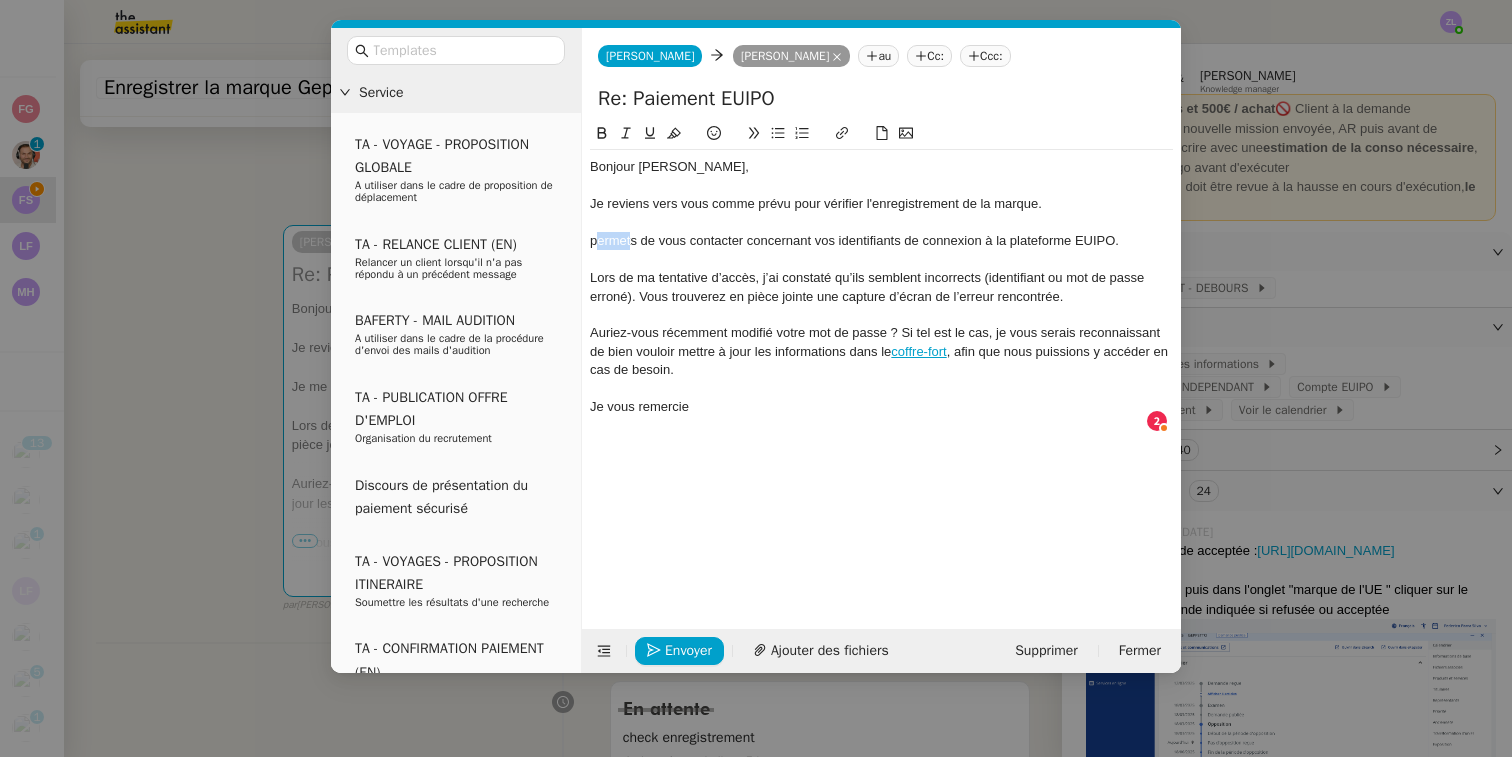 drag, startPoint x: 605, startPoint y: 242, endPoint x: 587, endPoint y: 242, distance: 18 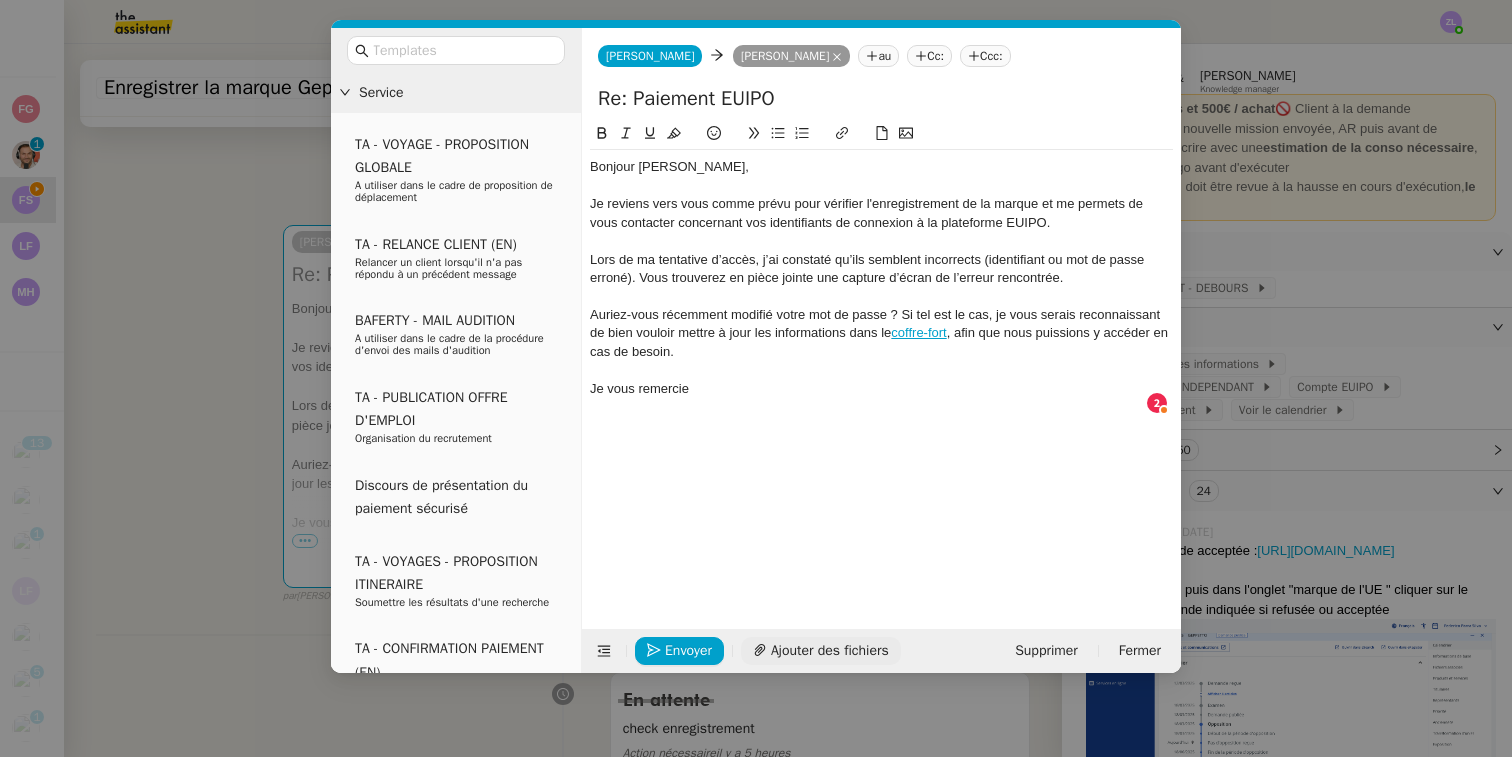 click on "Ajouter des fichiers" 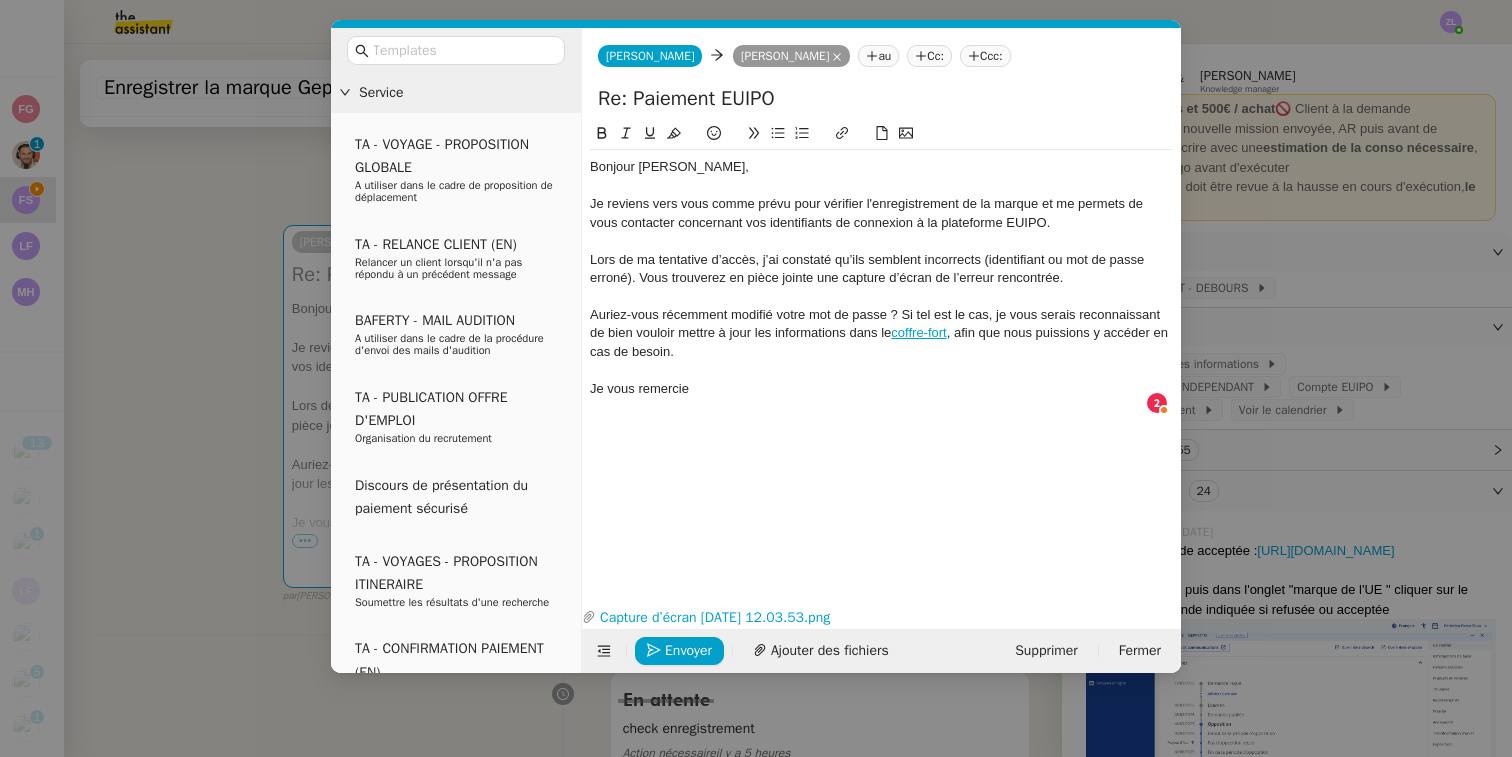 click on "Bonjour Federico, Je reviens vers vous comme prévu pour vérifier l'enregistrement de la marque et me permets de vous contacter concernant vos identifiants de connexion à la plateforme EUIPO.  Lors de ma tentative d’accès, j’ai constaté qu’ils semblent incorrects (identifiant ou mot de passe erroné). Vous trouverez en pièce jointe une capture d’écran de l’erreur rencontrée. Auriez-vous récemment modifié votre mot de passe ? Si tel est le cas, je vous serais reconnaissant de bien vouloir mettre à jour les informations dans le  coffre-fort , afin que nous puissions y accéder en cas de besoin. Je vous remercie" 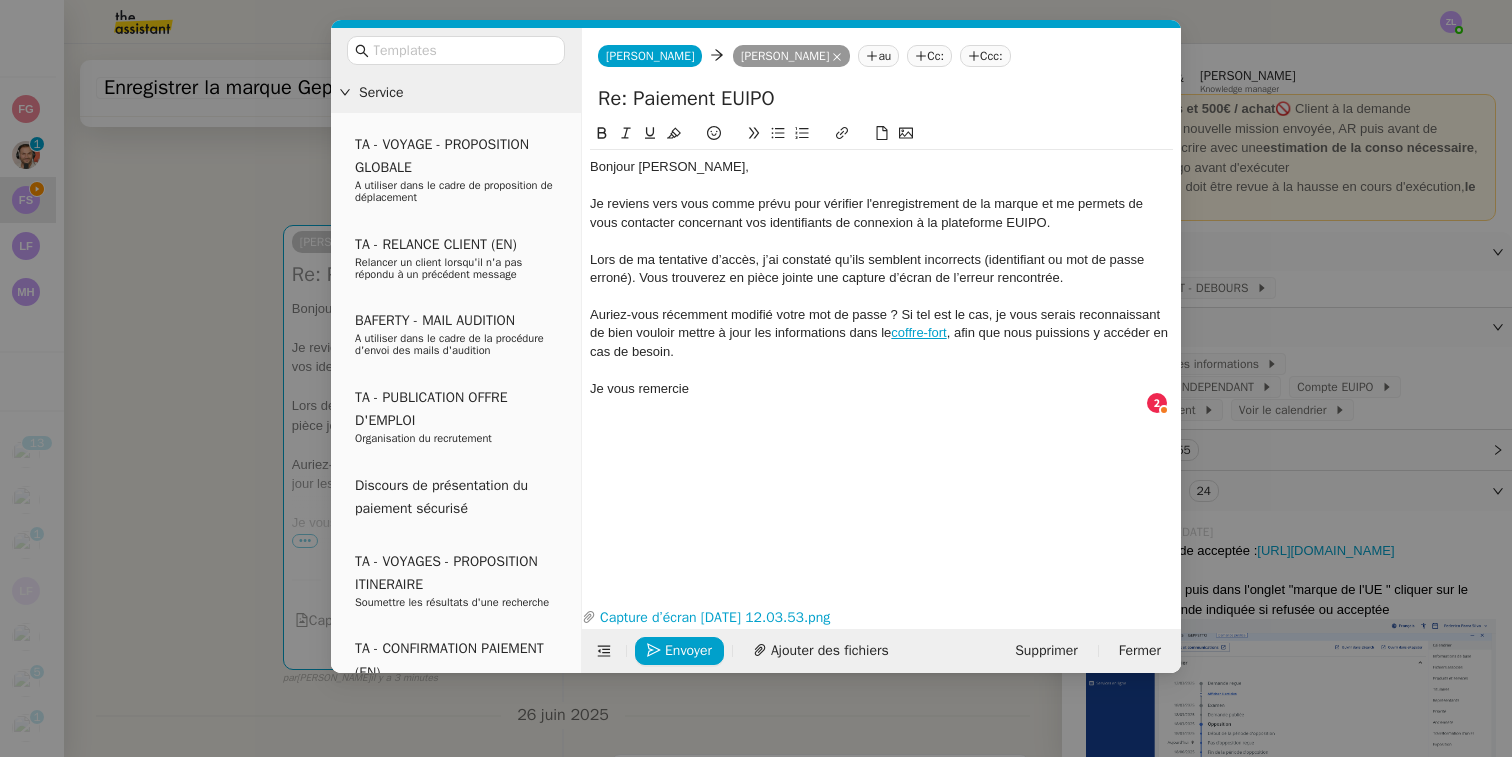 click on "Auriez-vous récemment modifié votre mot de passe ? Si tel est le cas, je vous serais reconnaissant de bien vouloir mettre à jour les informations dans le  coffre-fort , afin que nous puissions y accéder en cas de besoin." 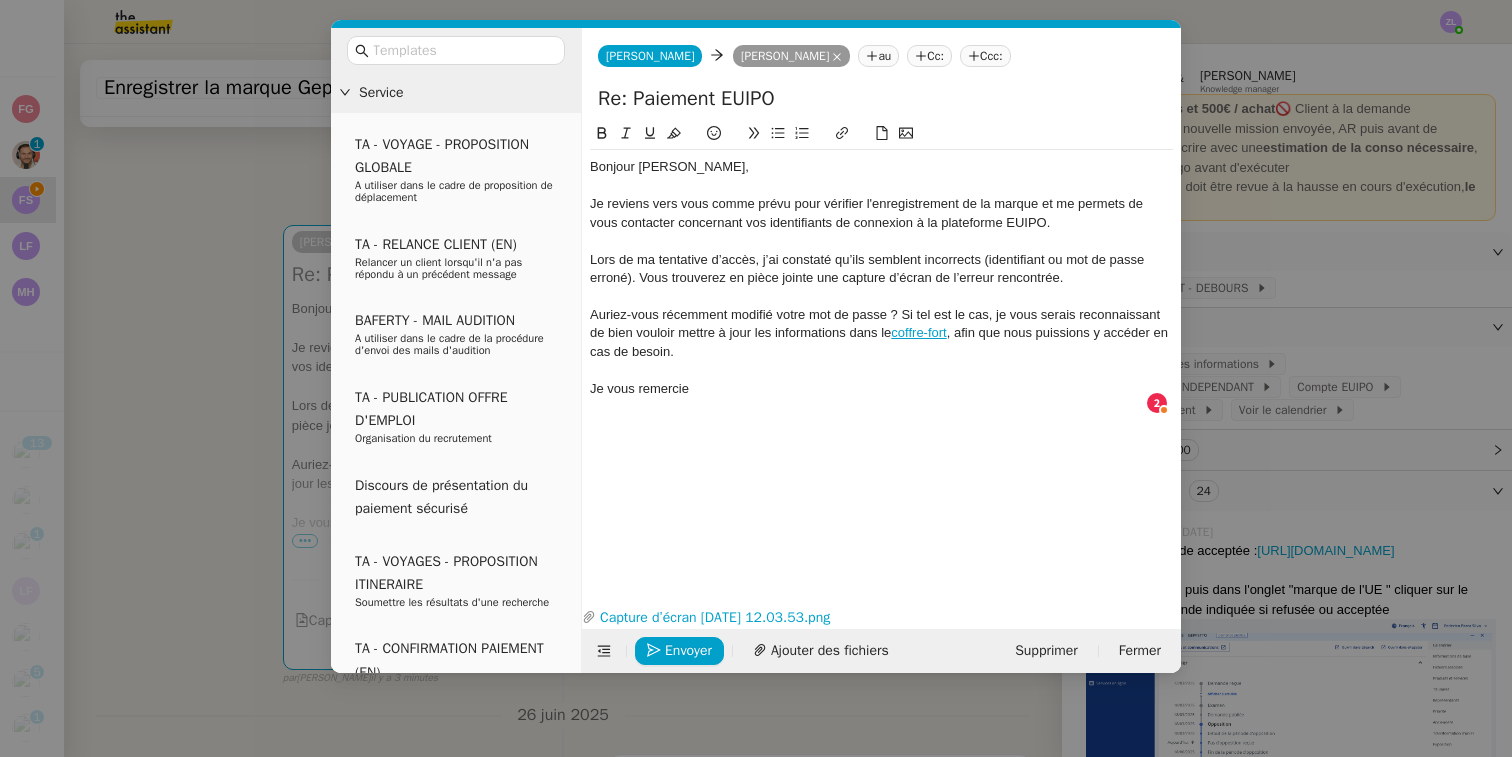 click 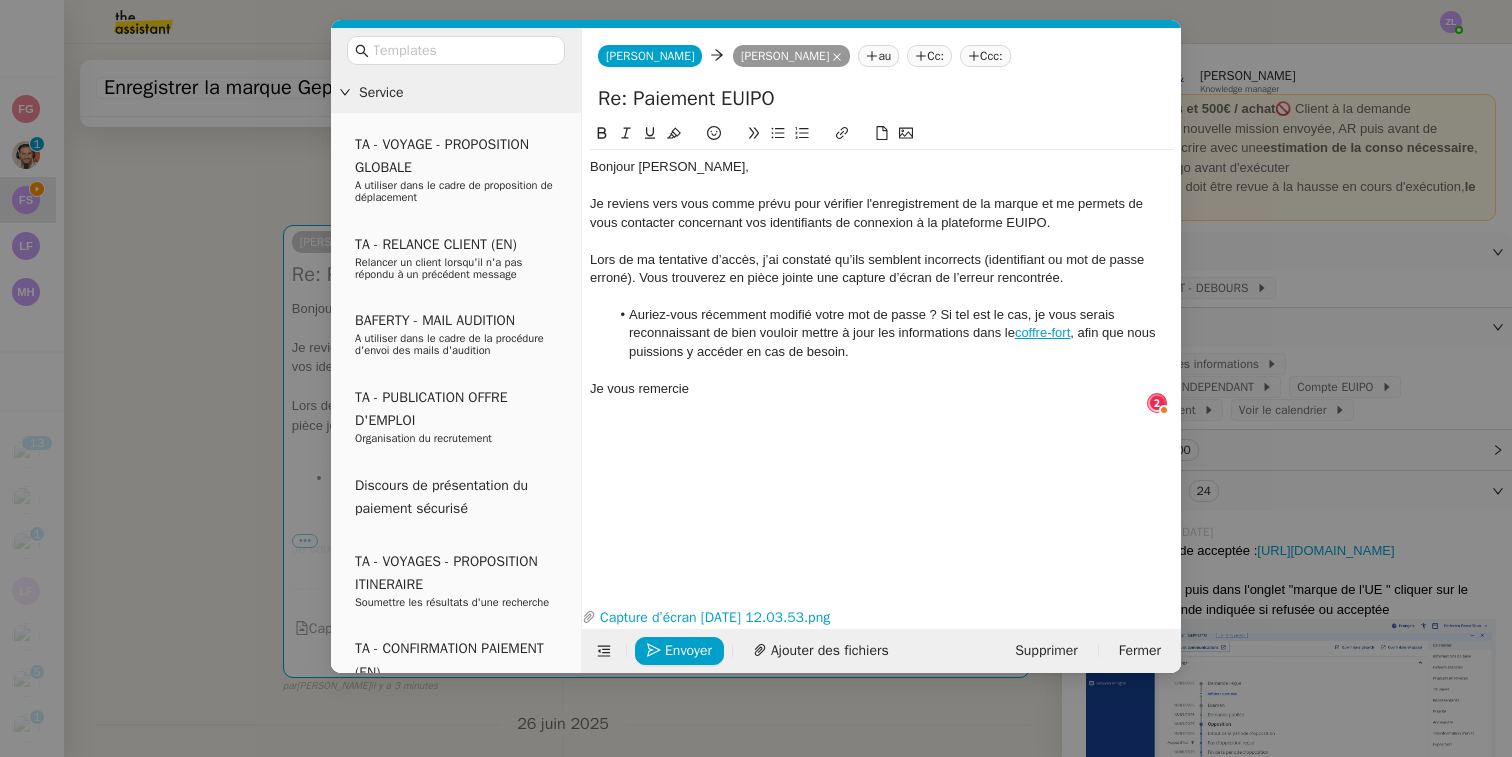 click on "Auriez-vous récemment modifié votre mot de passe ? Si tel est le cas, je vous serais reconnaissant de bien vouloir mettre à jour les informations dans le  coffre-fort , afin que nous puissions y accéder en cas de besoin." 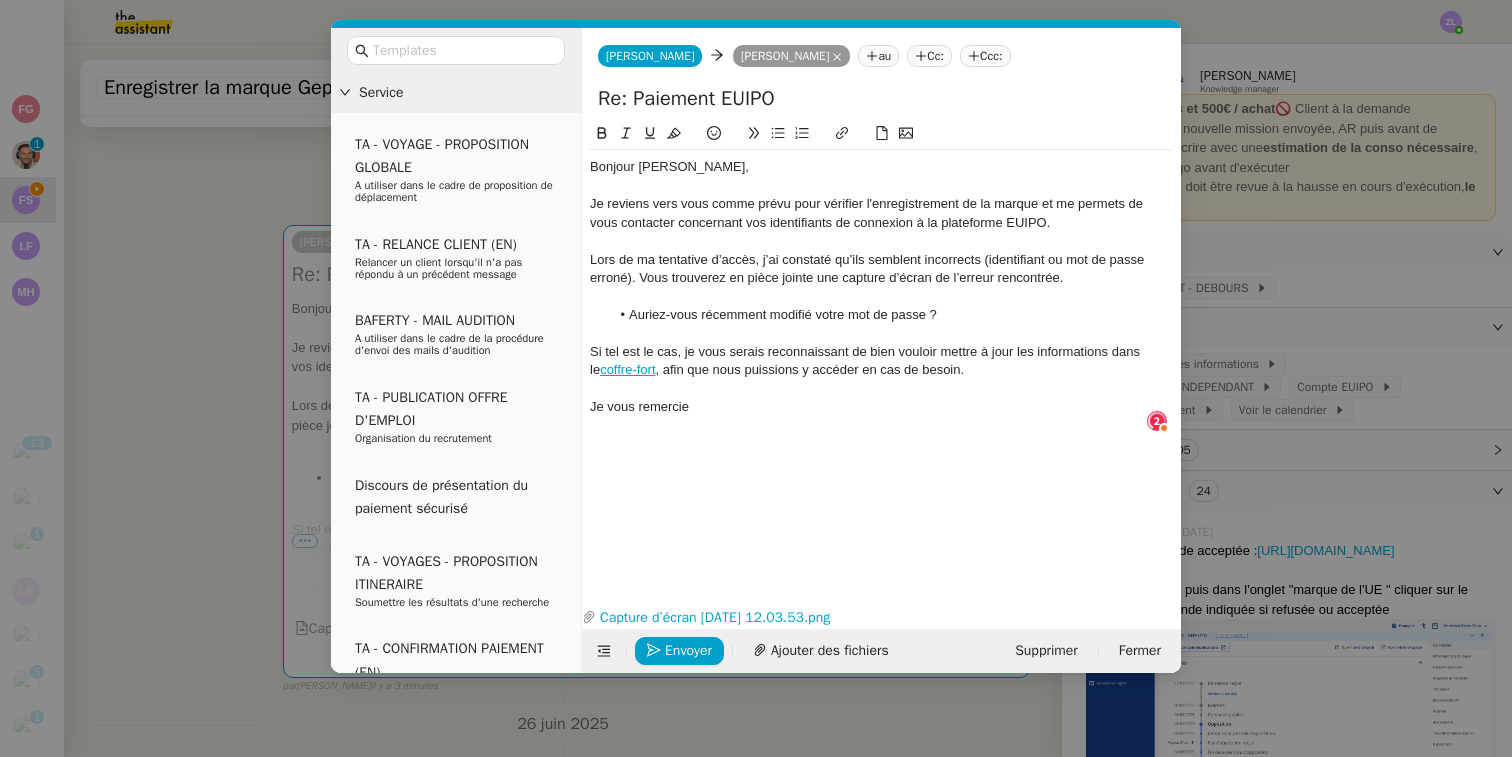 click on "Si tel est le cas, je vous serais reconnaissant de bien vouloir mettre à jour les informations dans le  coffre-fort , afin que nous puissions y accéder en cas de besoin." 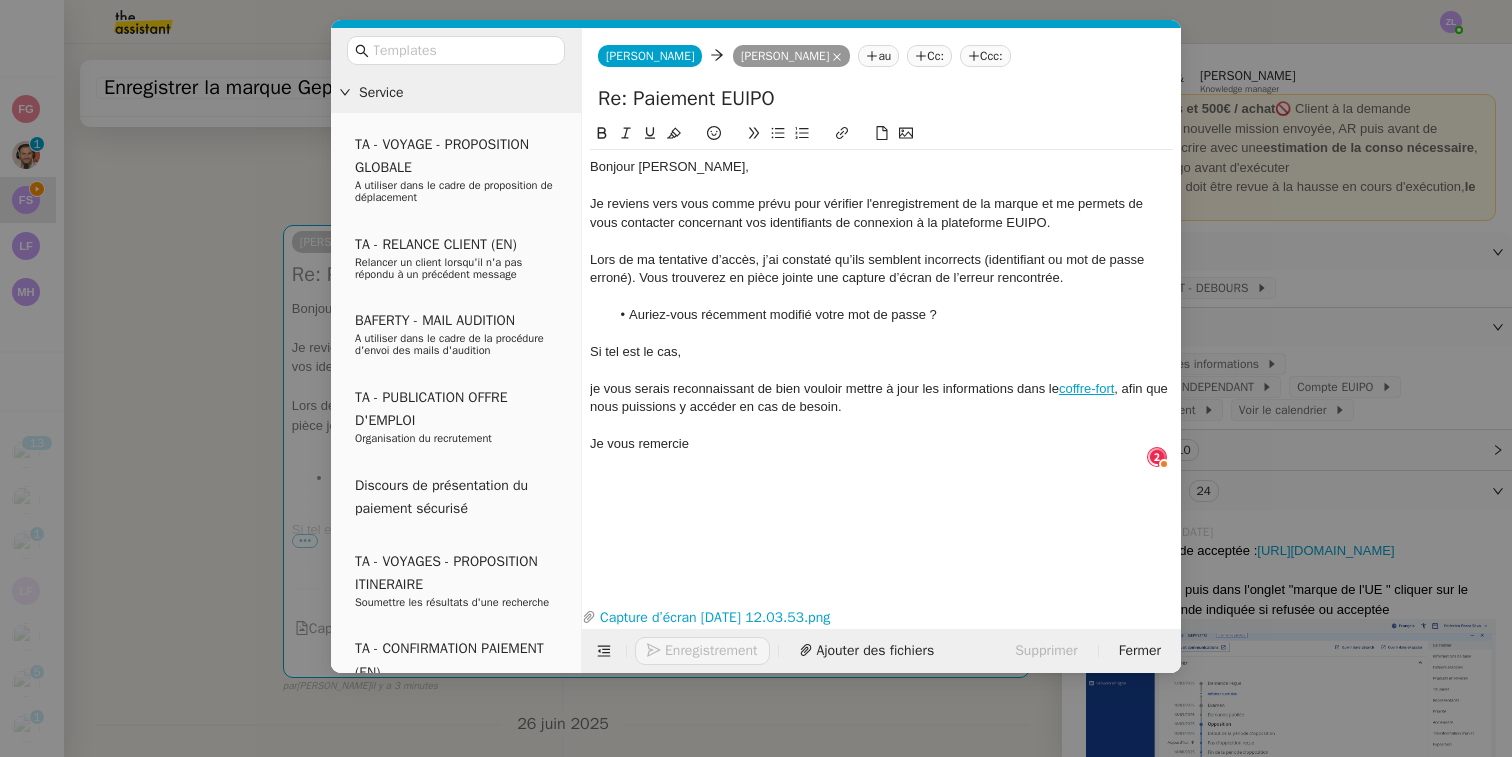 click 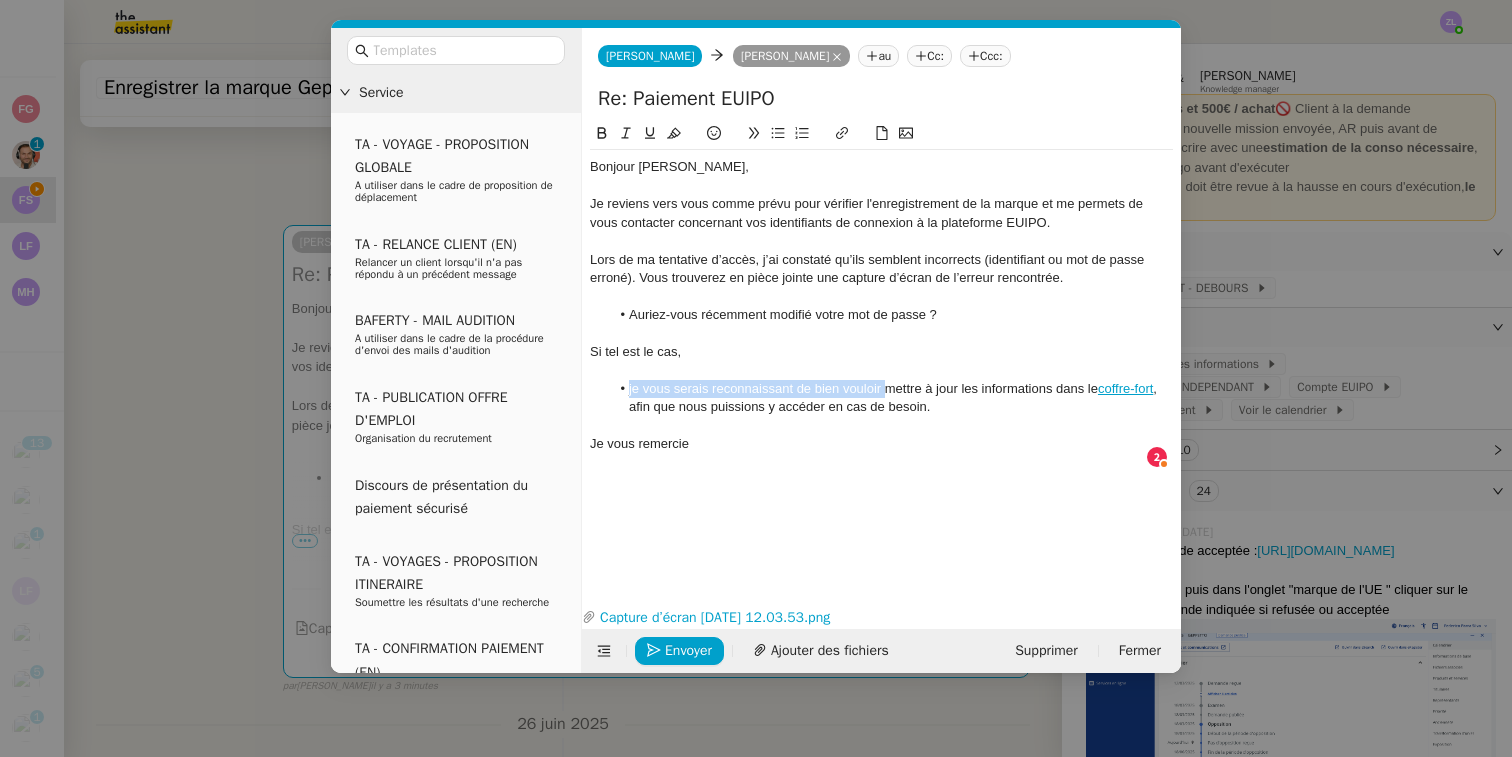 drag, startPoint x: 883, startPoint y: 384, endPoint x: 629, endPoint y: 383, distance: 254.00197 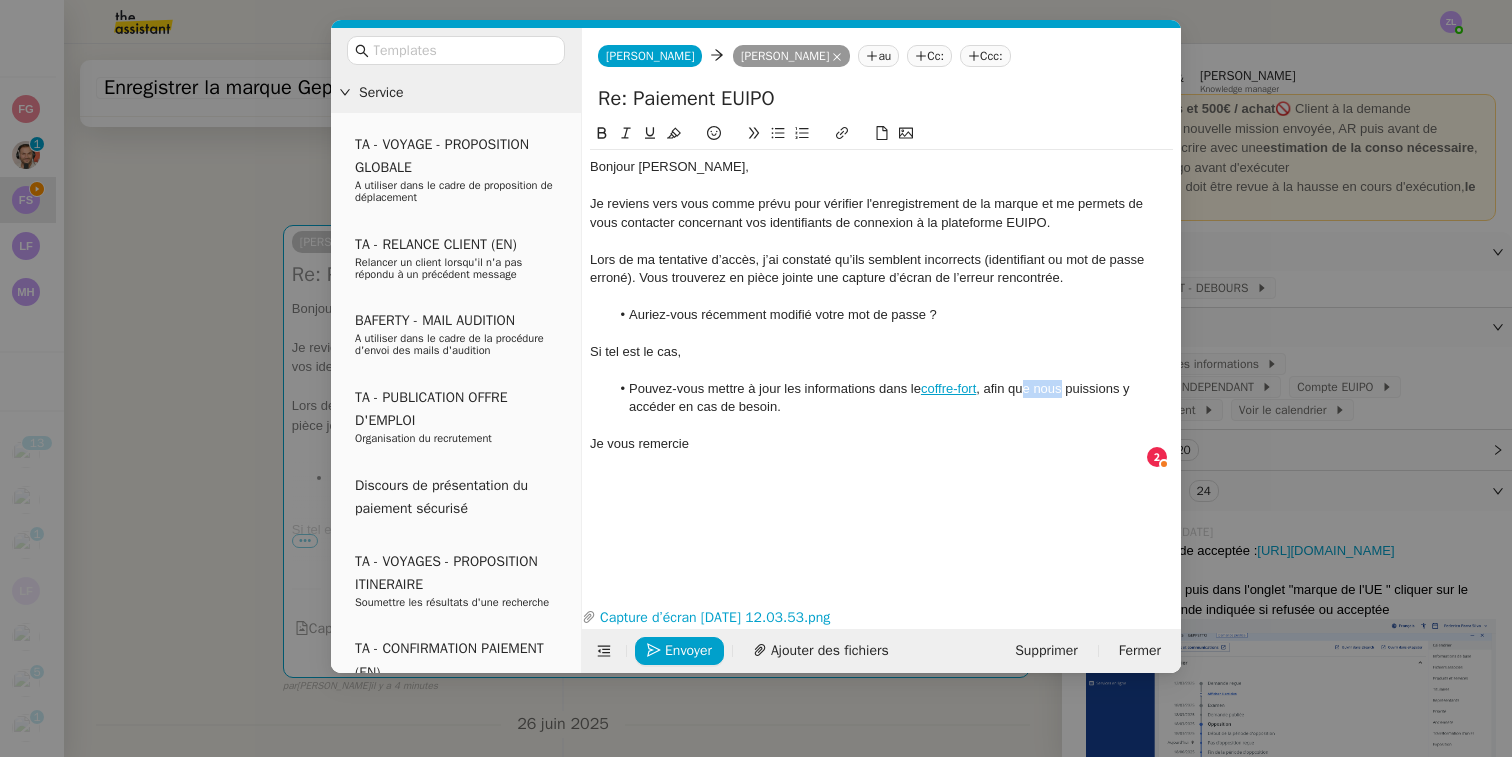 drag, startPoint x: 1066, startPoint y: 384, endPoint x: 1029, endPoint y: 384, distance: 37 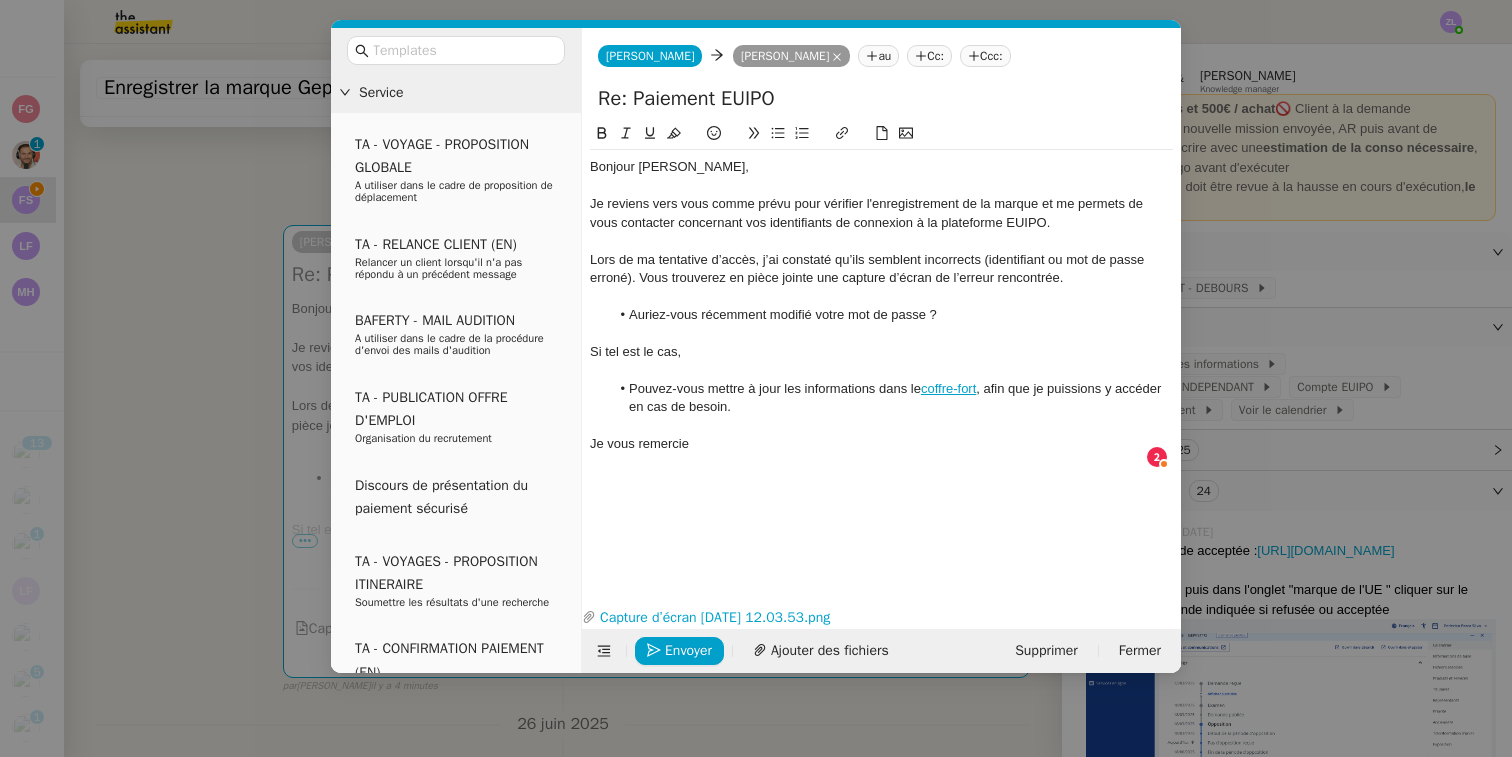 click on "Pouvez-vous mettre à jour les informations dans le  coffre-fort , afin que je puissions y accéder en cas de besoin." 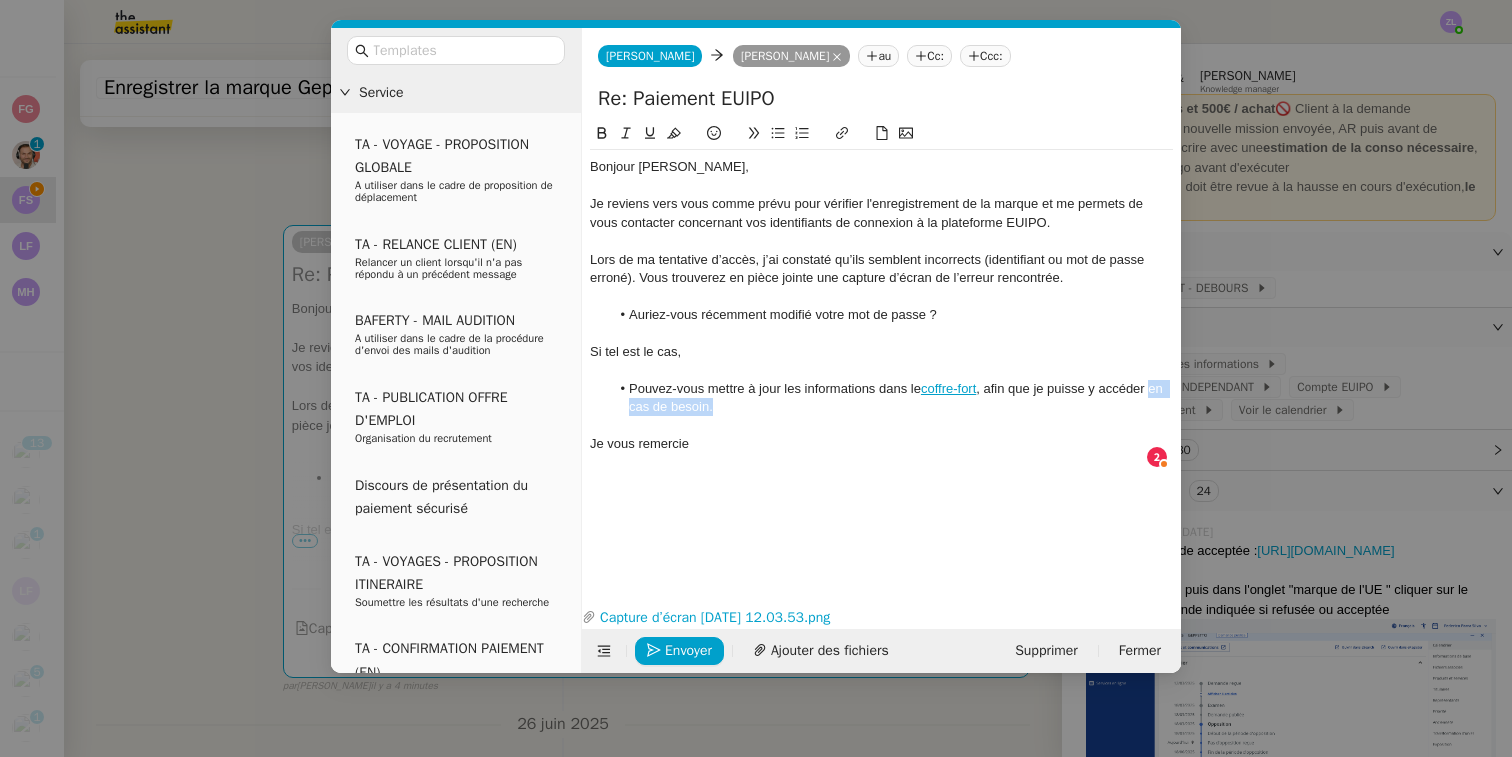 drag, startPoint x: 1153, startPoint y: 388, endPoint x: 1163, endPoint y: 404, distance: 18.867962 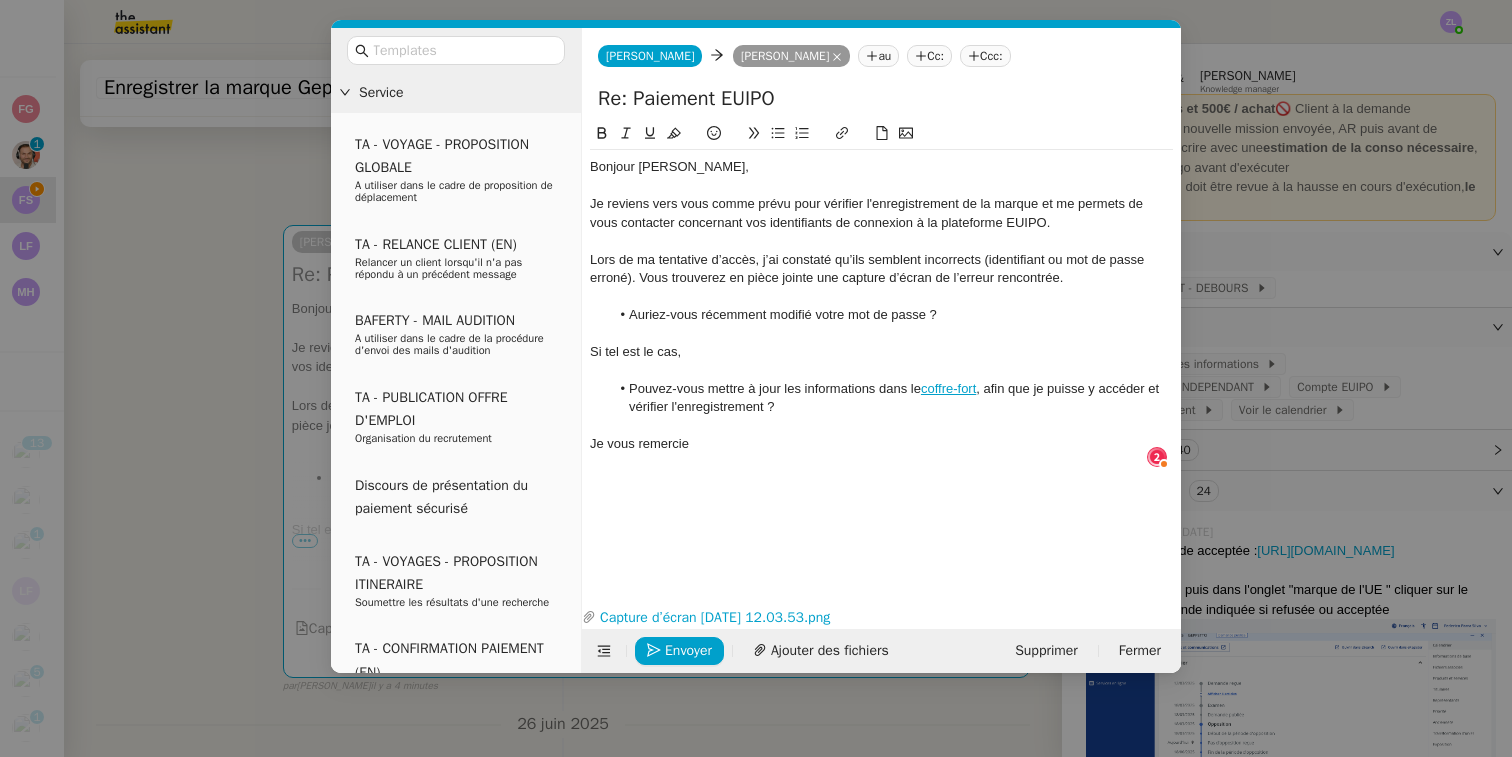 click 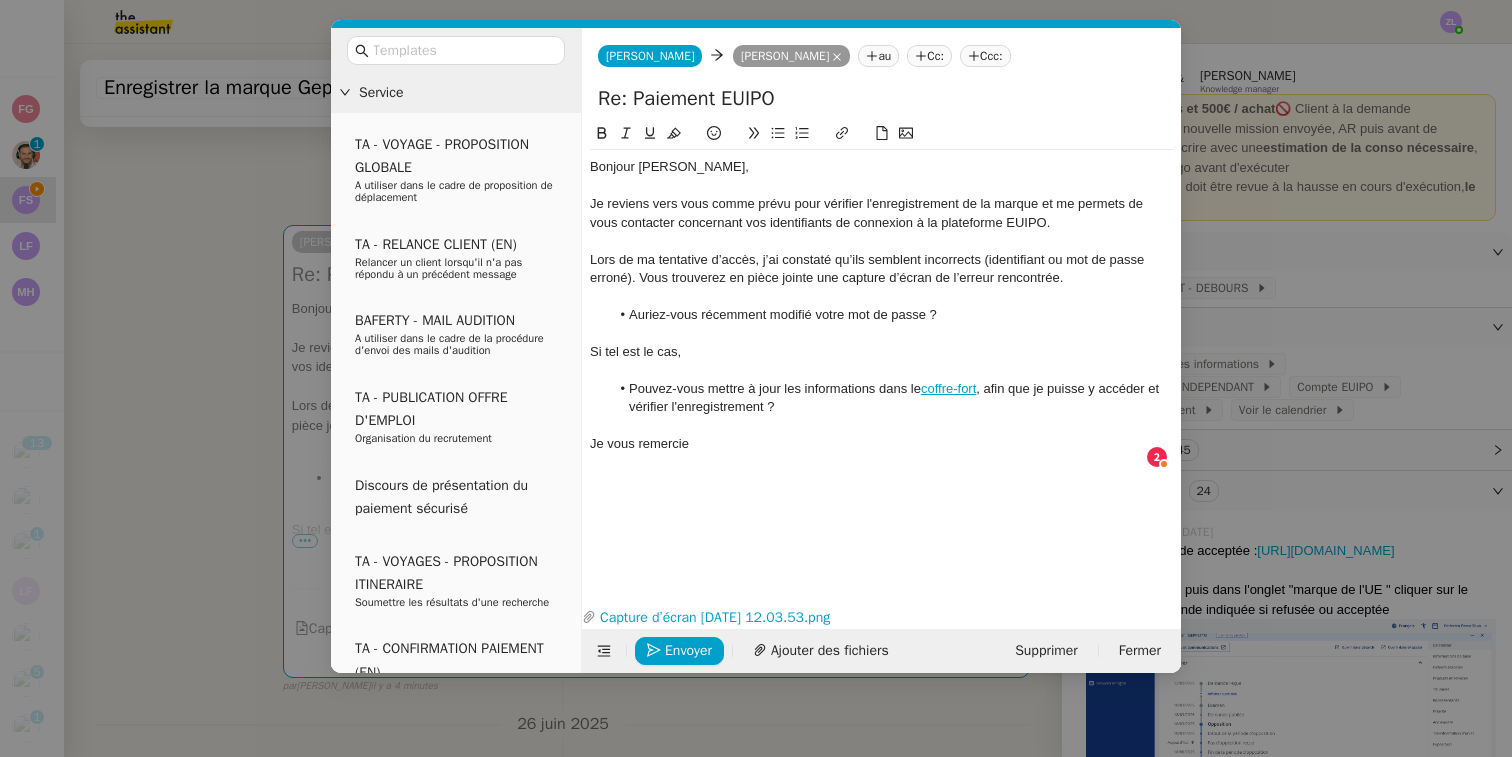 click on "Je vous remercie" 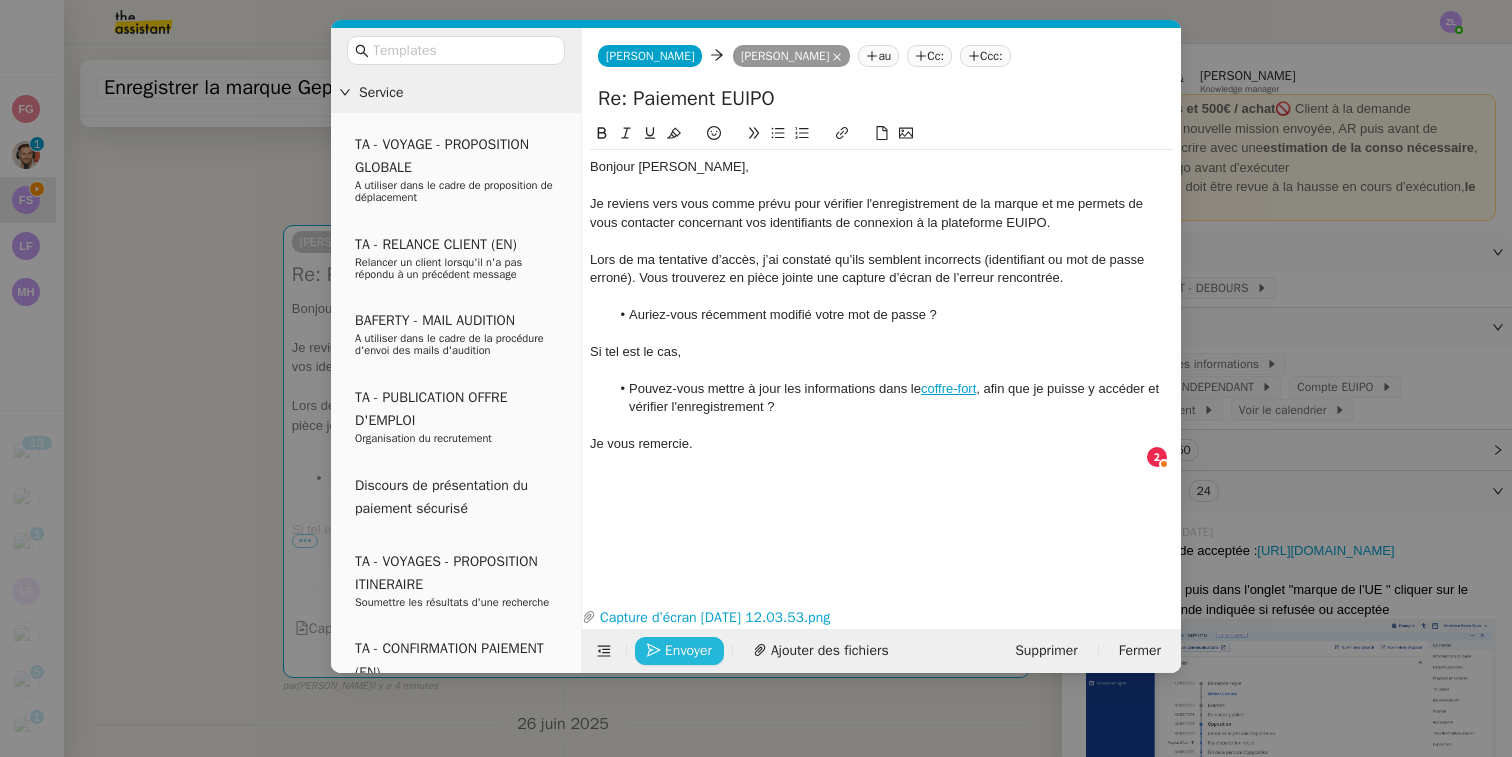 click on "Envoyer" 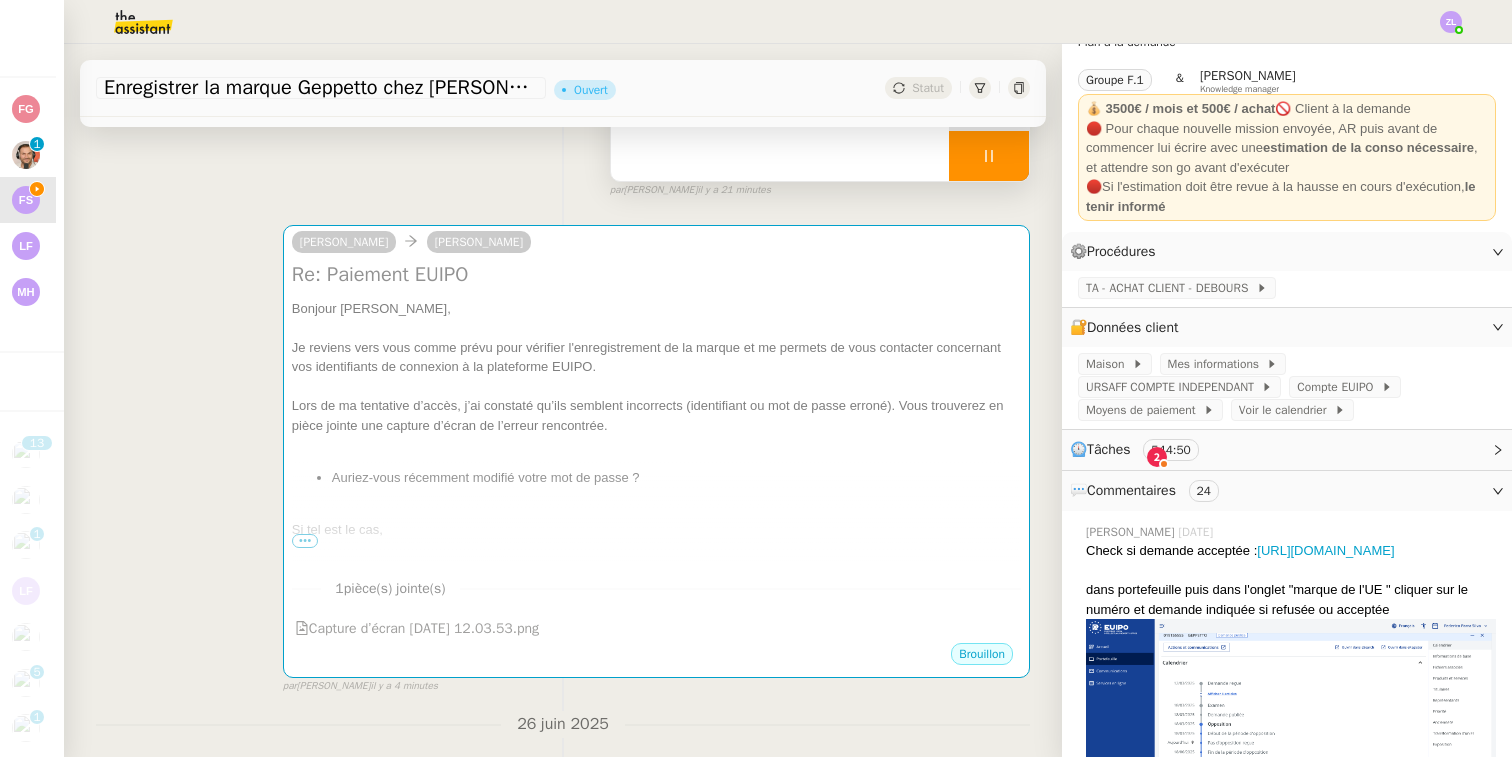 click on "Service TA - VOYAGE - PROPOSITION GLOBALE    A utiliser dans le cadre de proposition de déplacement TA - RELANCE CLIENT (EN)    Relancer un client lorsqu'il n'a pas répondu à un précédent message BAFERTY - MAIL AUDITION    A utiliser dans le cadre de la procédure d'envoi des mails d'audition TA - PUBLICATION OFFRE D'EMPLOI     Organisation du recrutement Discours de présentation du paiement sécurisé    TA - VOYAGES - PROPOSITION ITINERAIRE    Soumettre les résultats d'une recherche TA - CONFIRMATION PAIEMENT (EN)    Confirmer avec le client de modèle de transaction - Attention Plan Pro nécessaire. TA - COURRIER EXPEDIE (recommandé)    A utiliser dans le cadre de l'envoi d'un courrier recommandé TA - PARTAGE DE CALENDRIER (EN)    A utiliser pour demander au client de partager son calendrier afin de faciliter l'accès et la gestion PSPI - Appel de fonds MJL    A utiliser dans le cadre de la procédure d'appel de fonds MJL TA - RELANCE CLIENT    TA - AR PROCEDURES        21 YIELD" at bounding box center [756, 378] 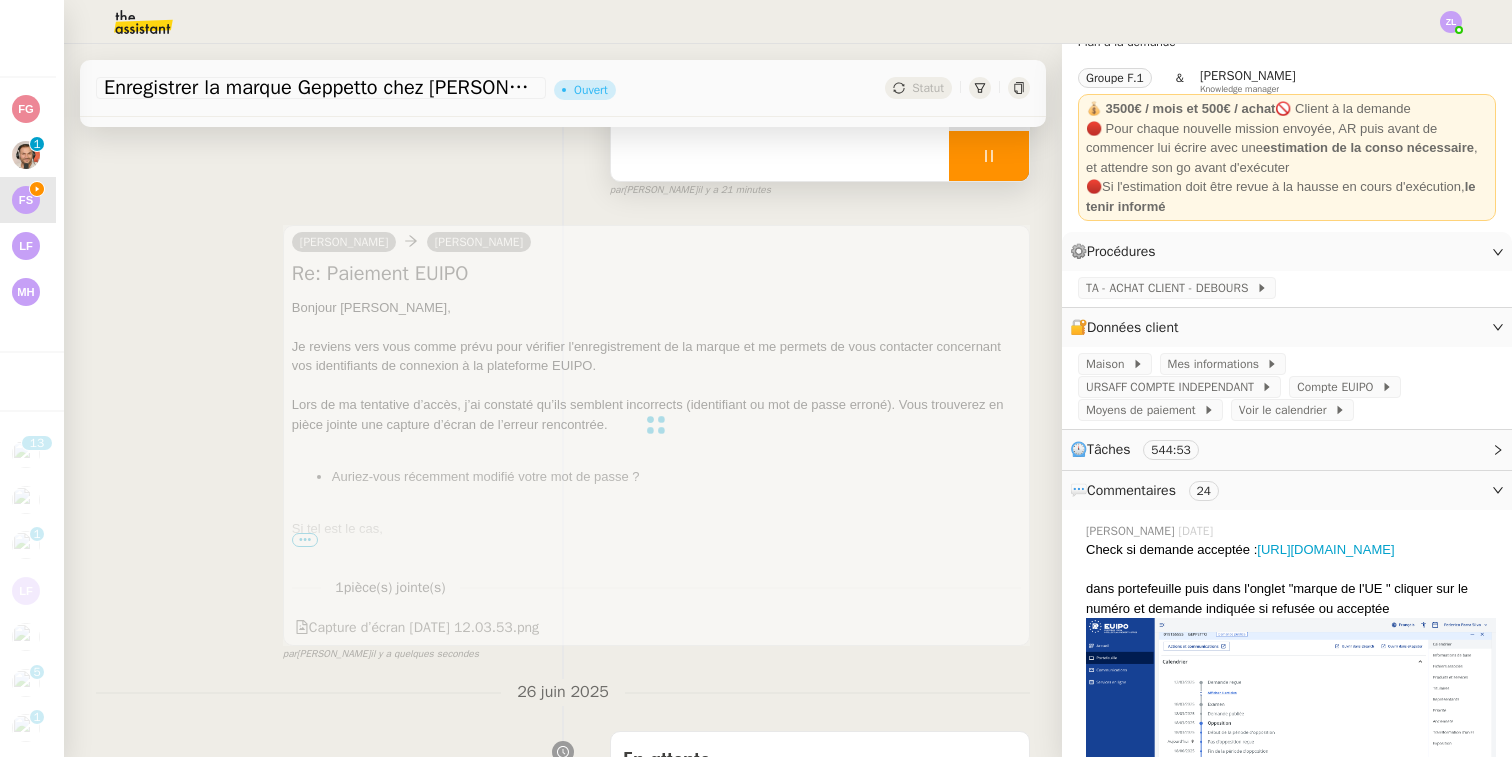 scroll, scrollTop: 0, scrollLeft: 0, axis: both 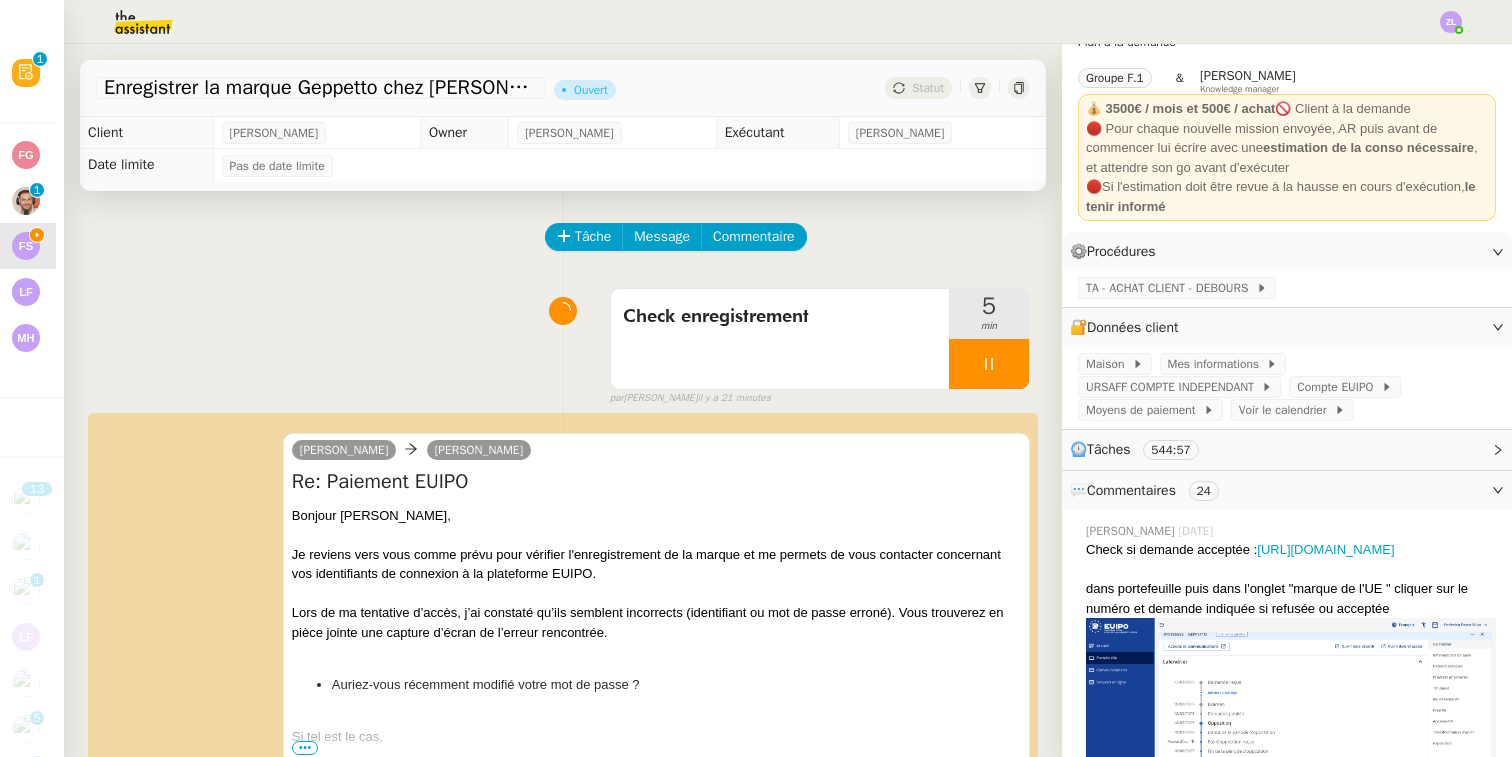 click at bounding box center (989, 364) 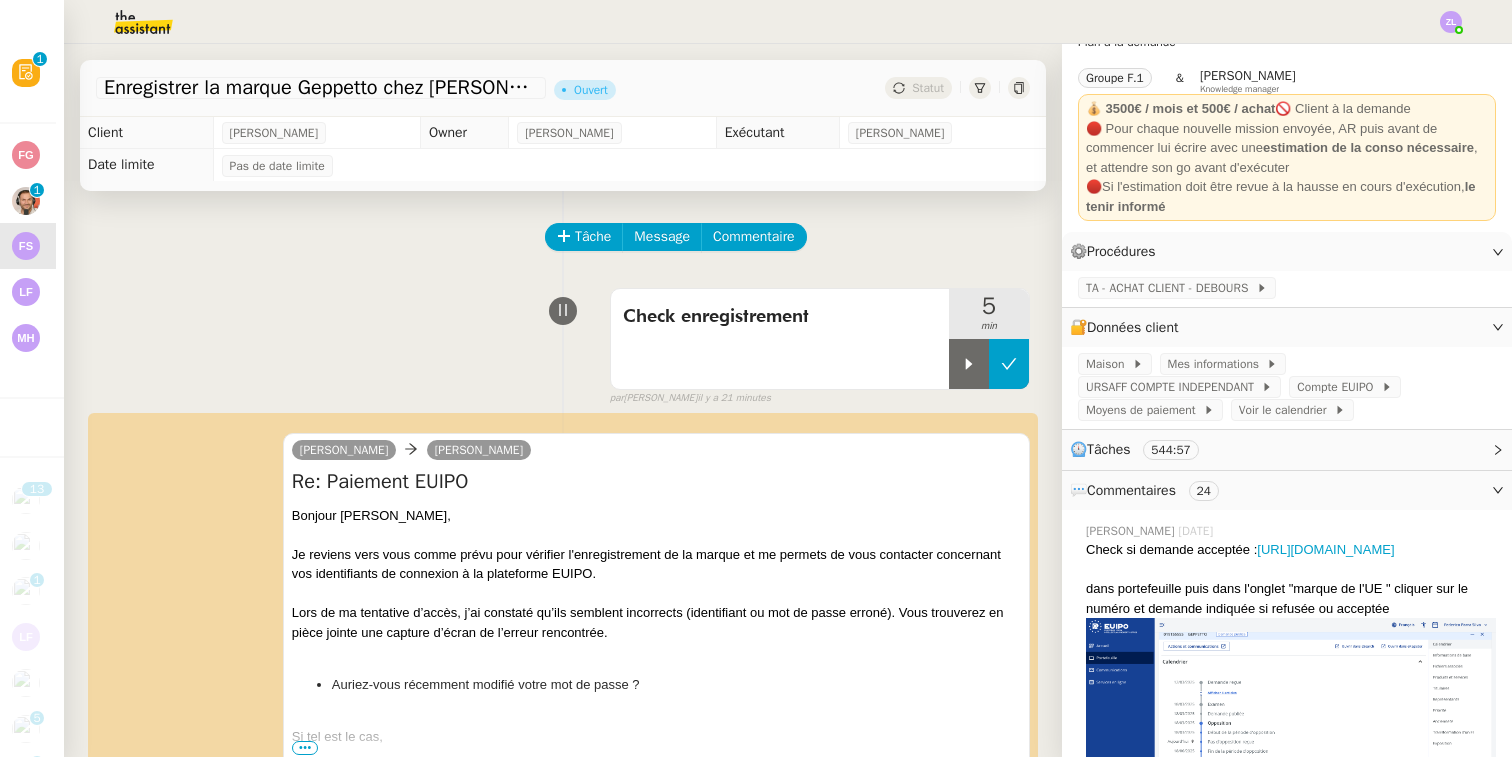 click 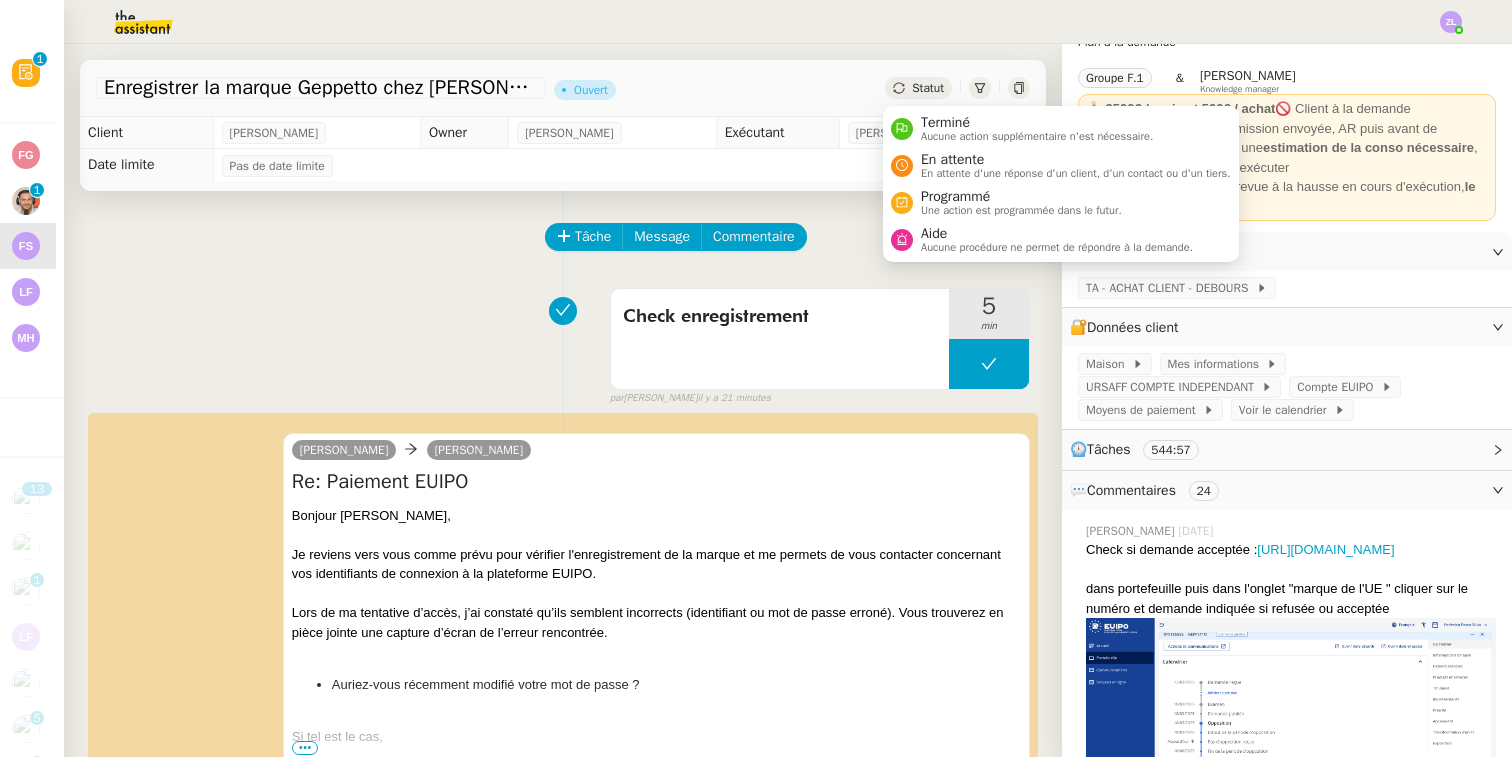 click on "Statut" 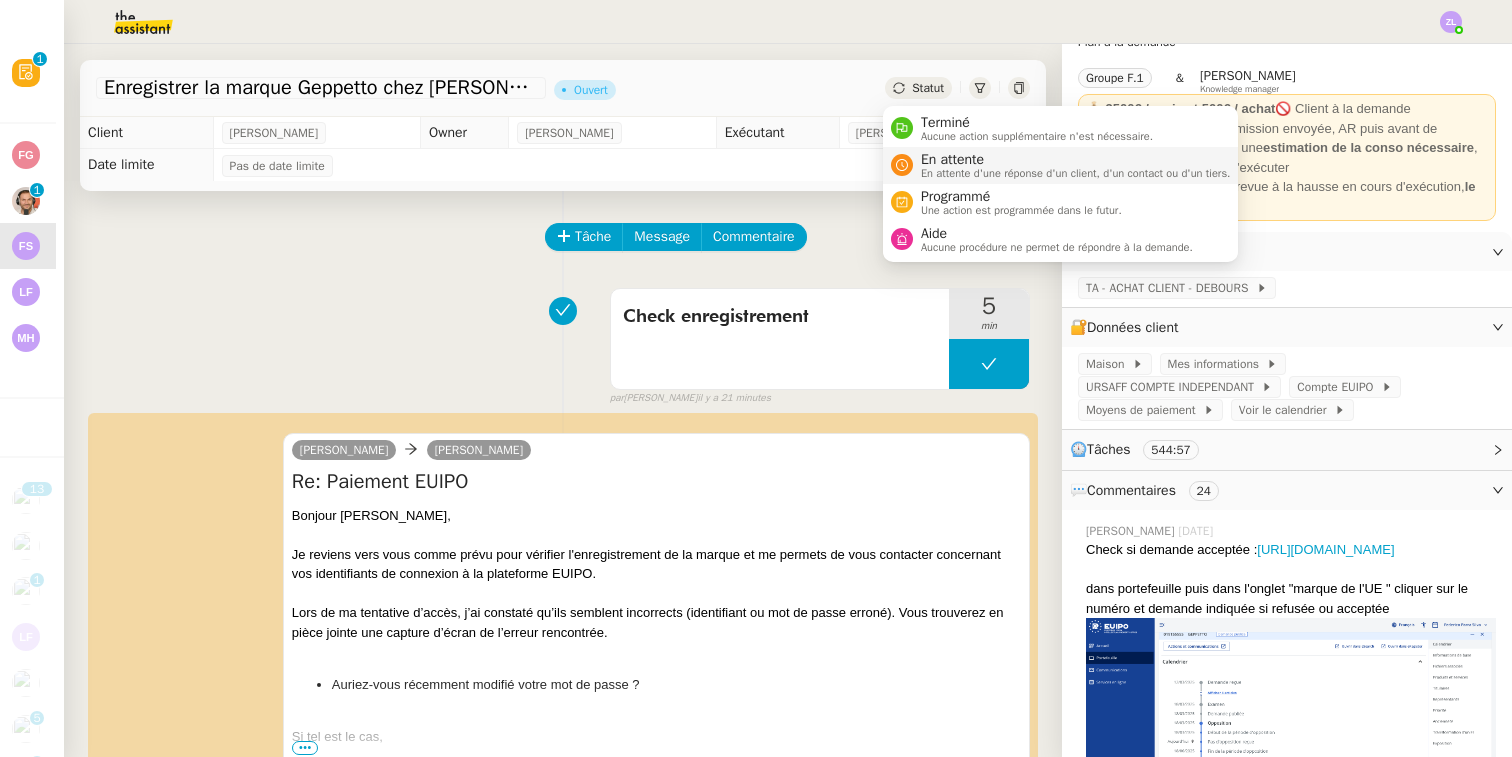 click on "En attente d'une réponse d'un client, d'un contact ou d'un tiers." at bounding box center (1076, 173) 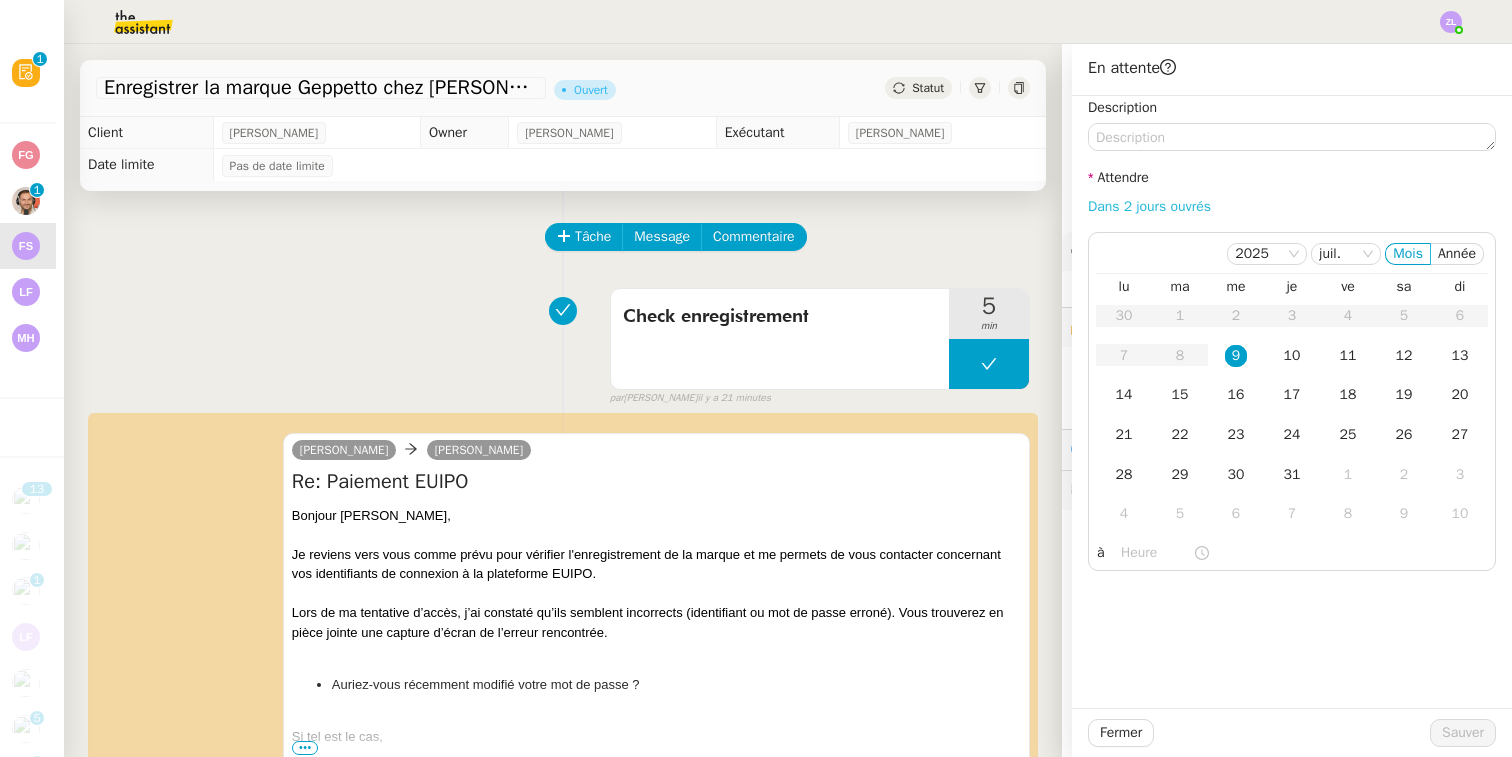 click on "Dans 2 jours ouvrés" 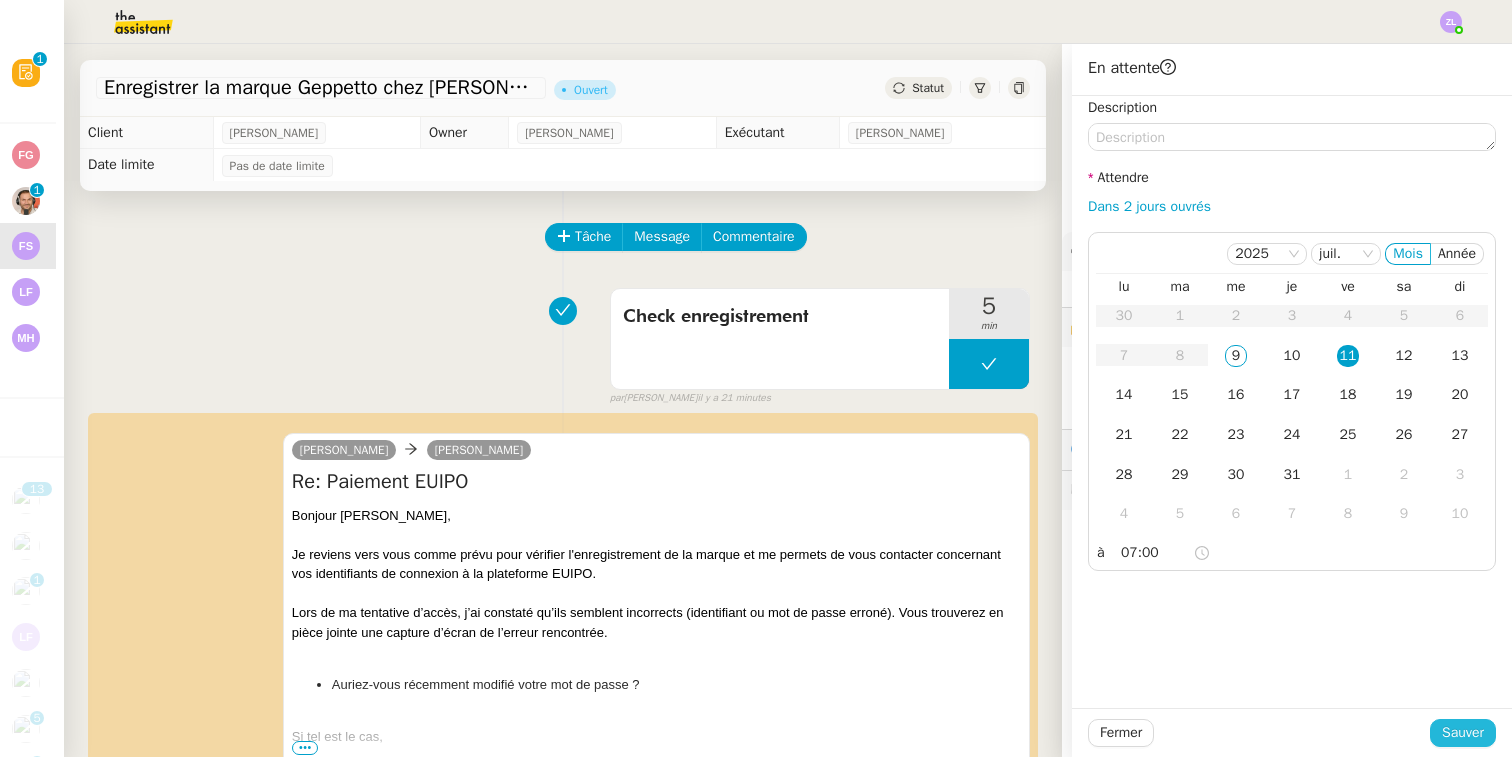 click on "Sauver" 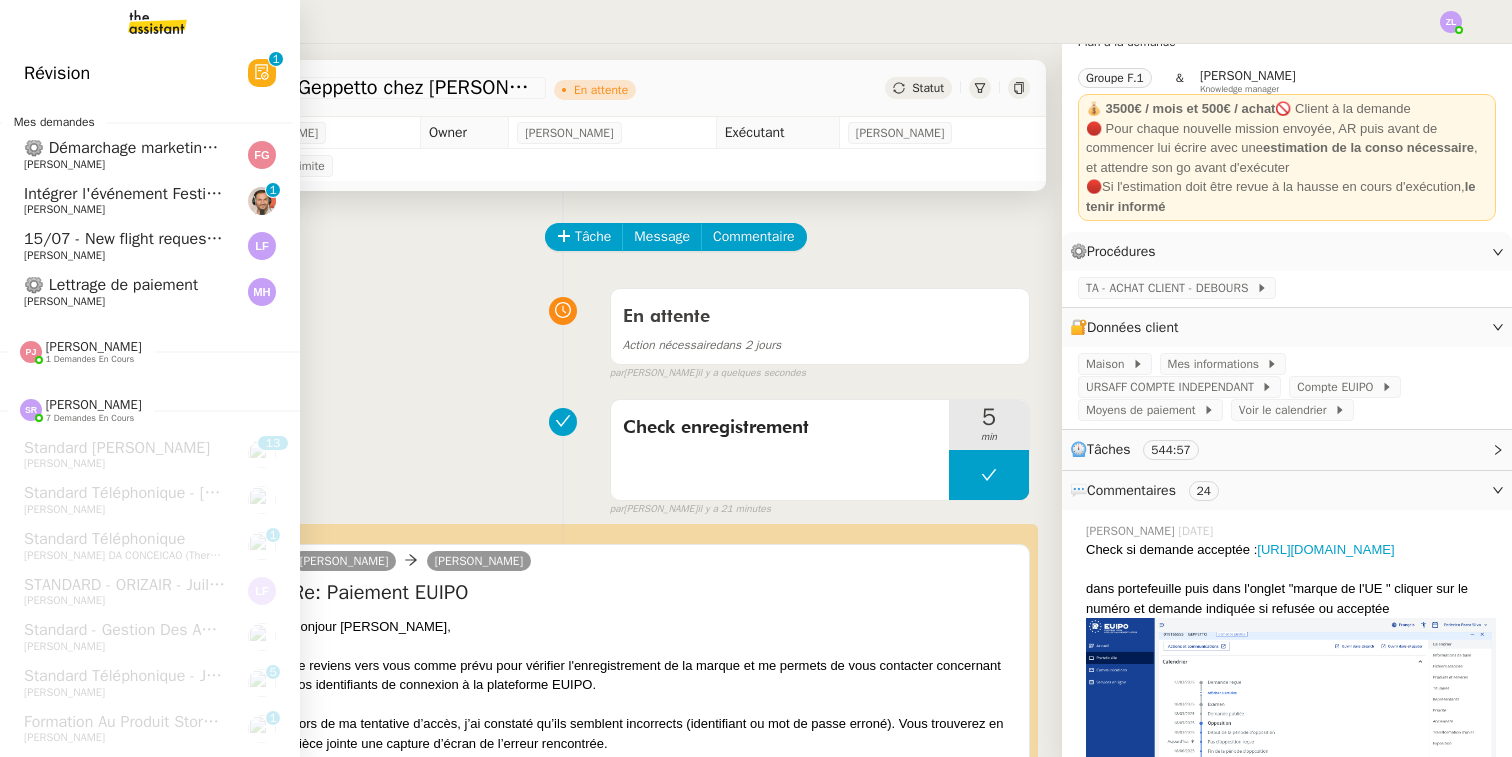 click on "[PERSON_NAME]" 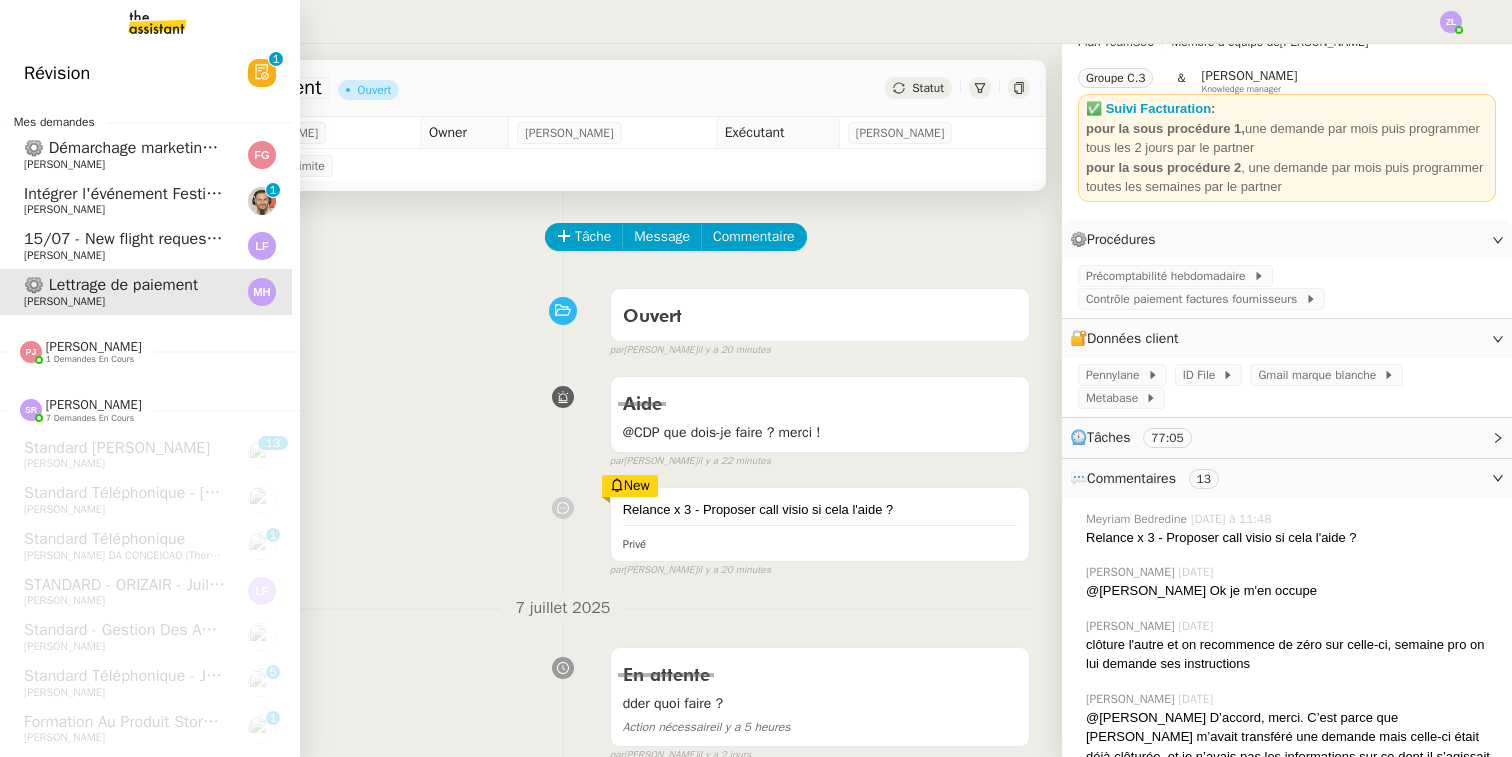 click on "[PERSON_NAME]" 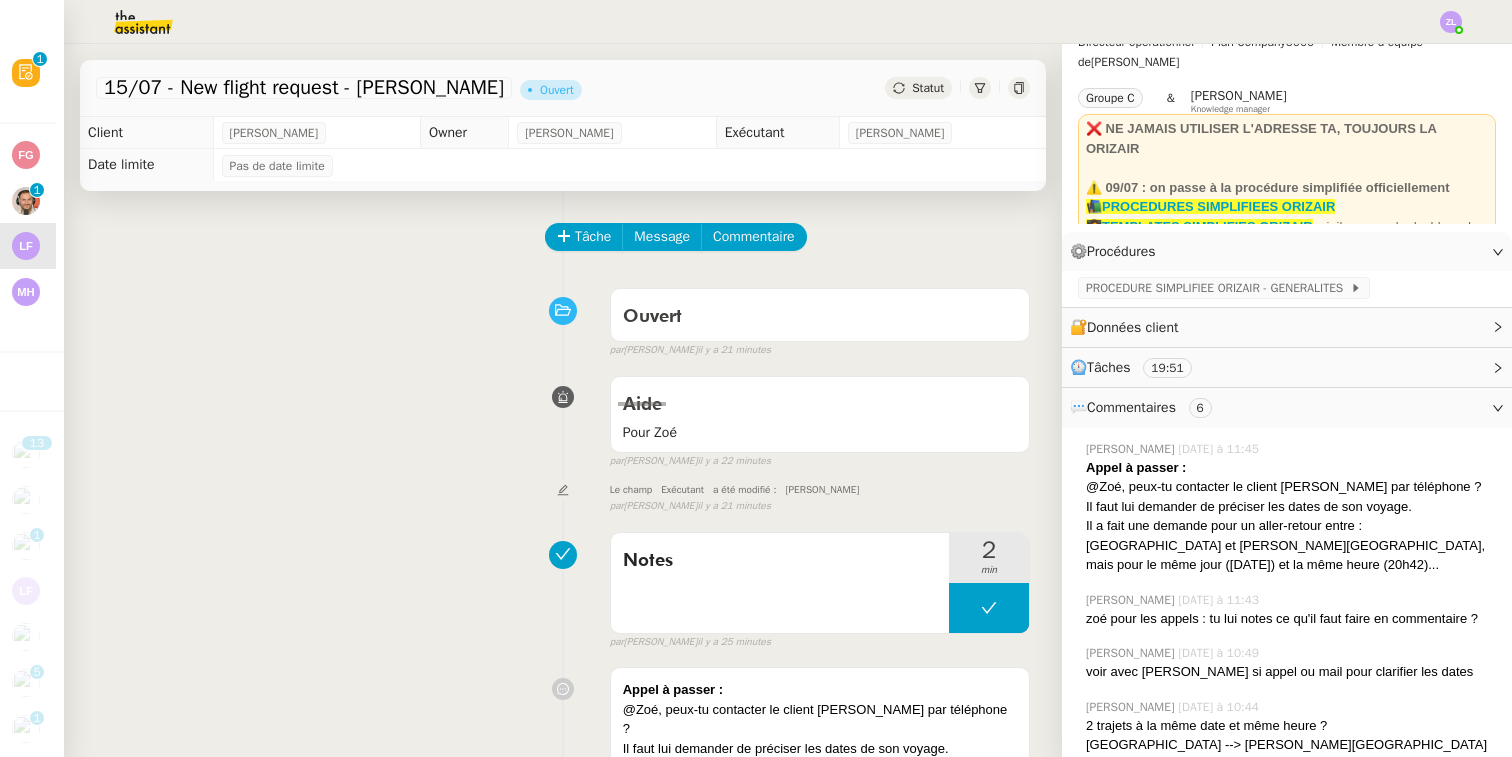 scroll, scrollTop: 0, scrollLeft: 0, axis: both 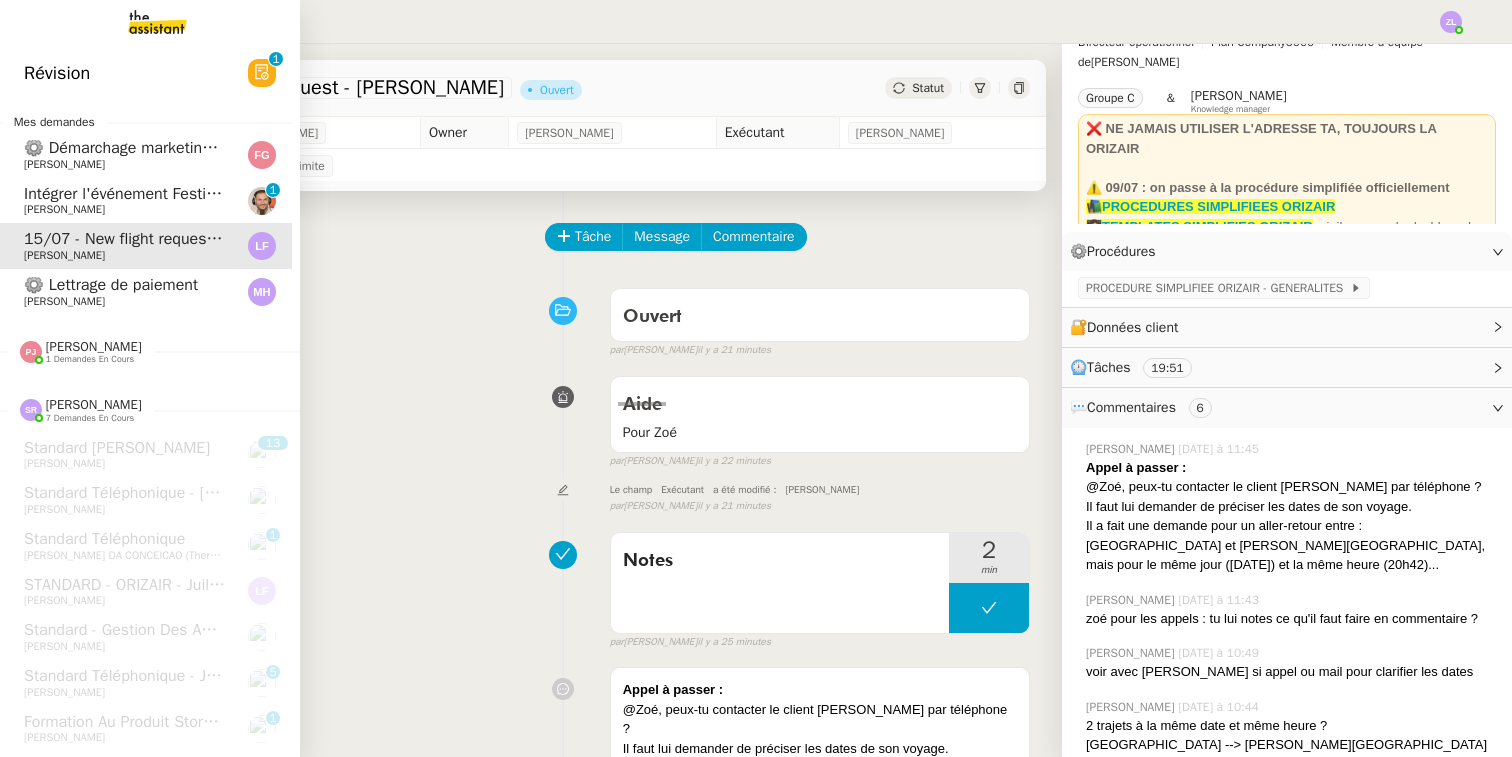 click on "[PERSON_NAME]" 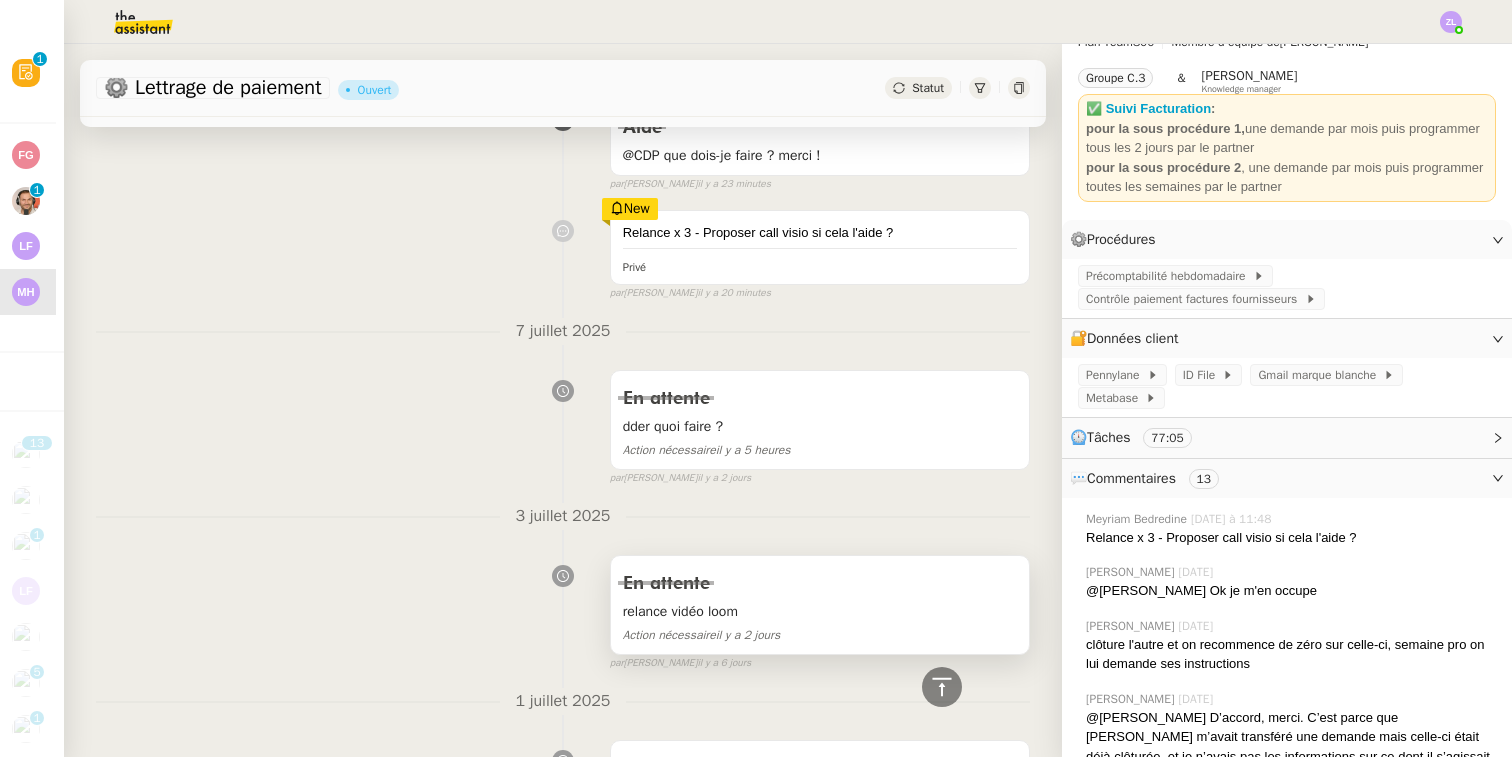 scroll, scrollTop: 109, scrollLeft: 0, axis: vertical 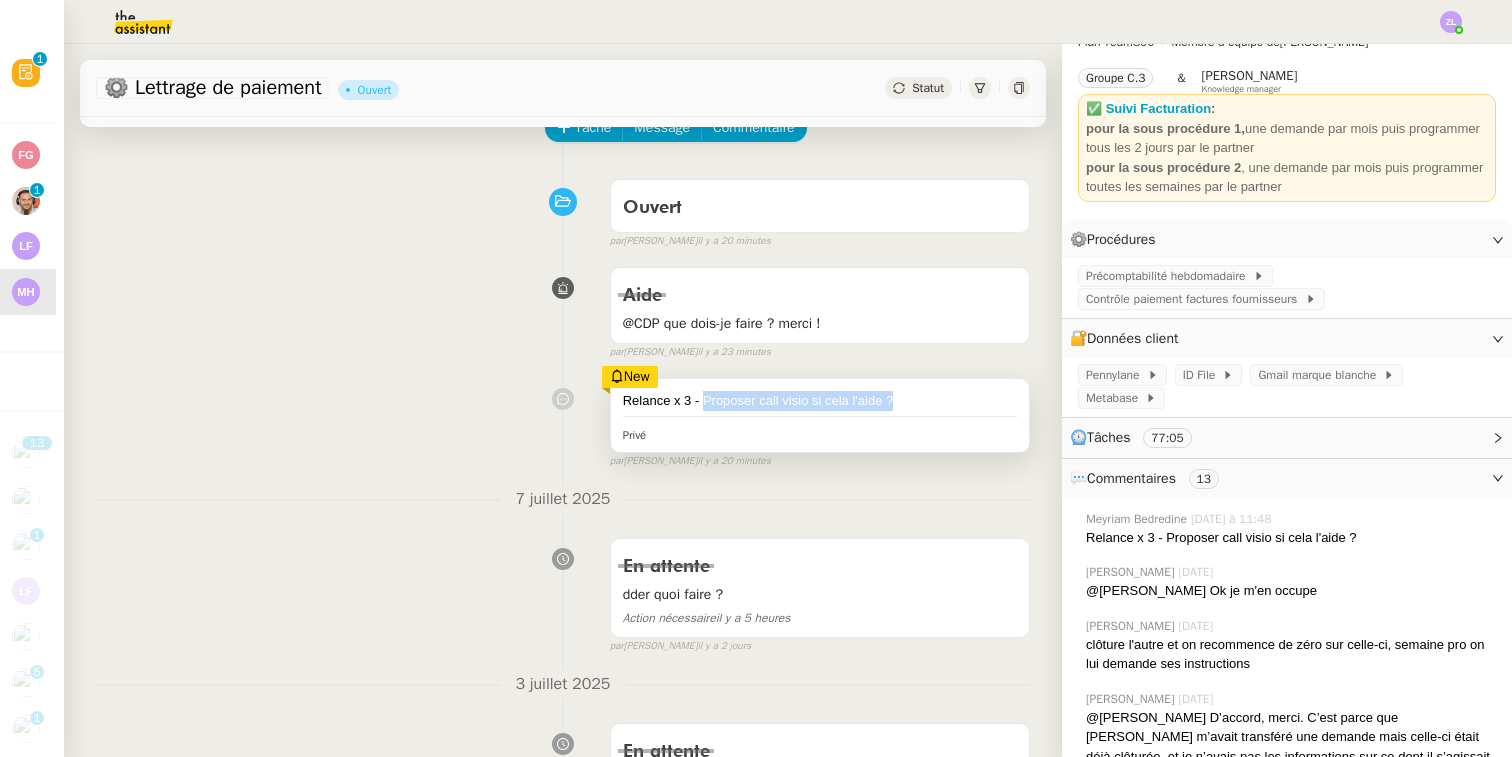 drag, startPoint x: 705, startPoint y: 395, endPoint x: 945, endPoint y: 395, distance: 240 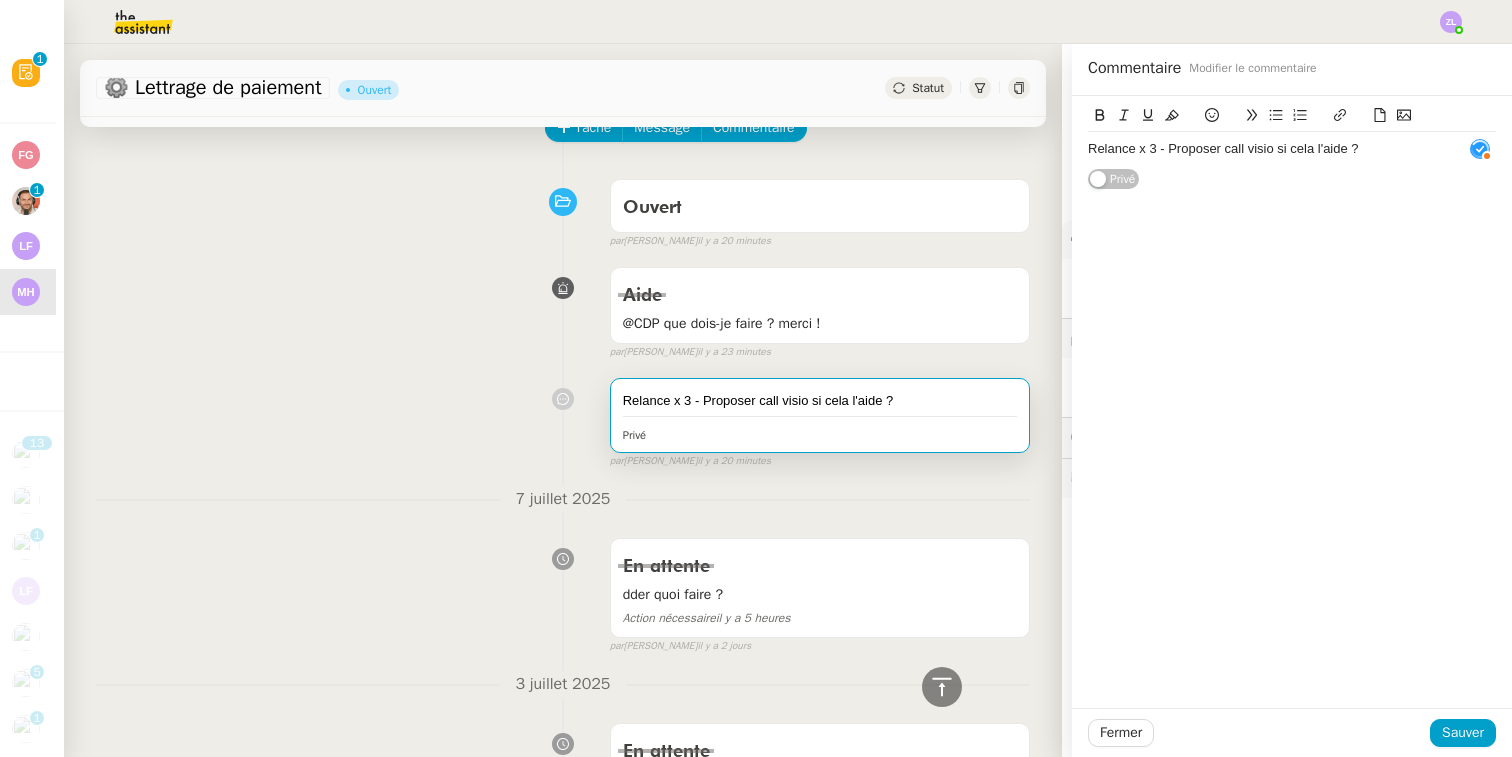 scroll, scrollTop: 934, scrollLeft: 0, axis: vertical 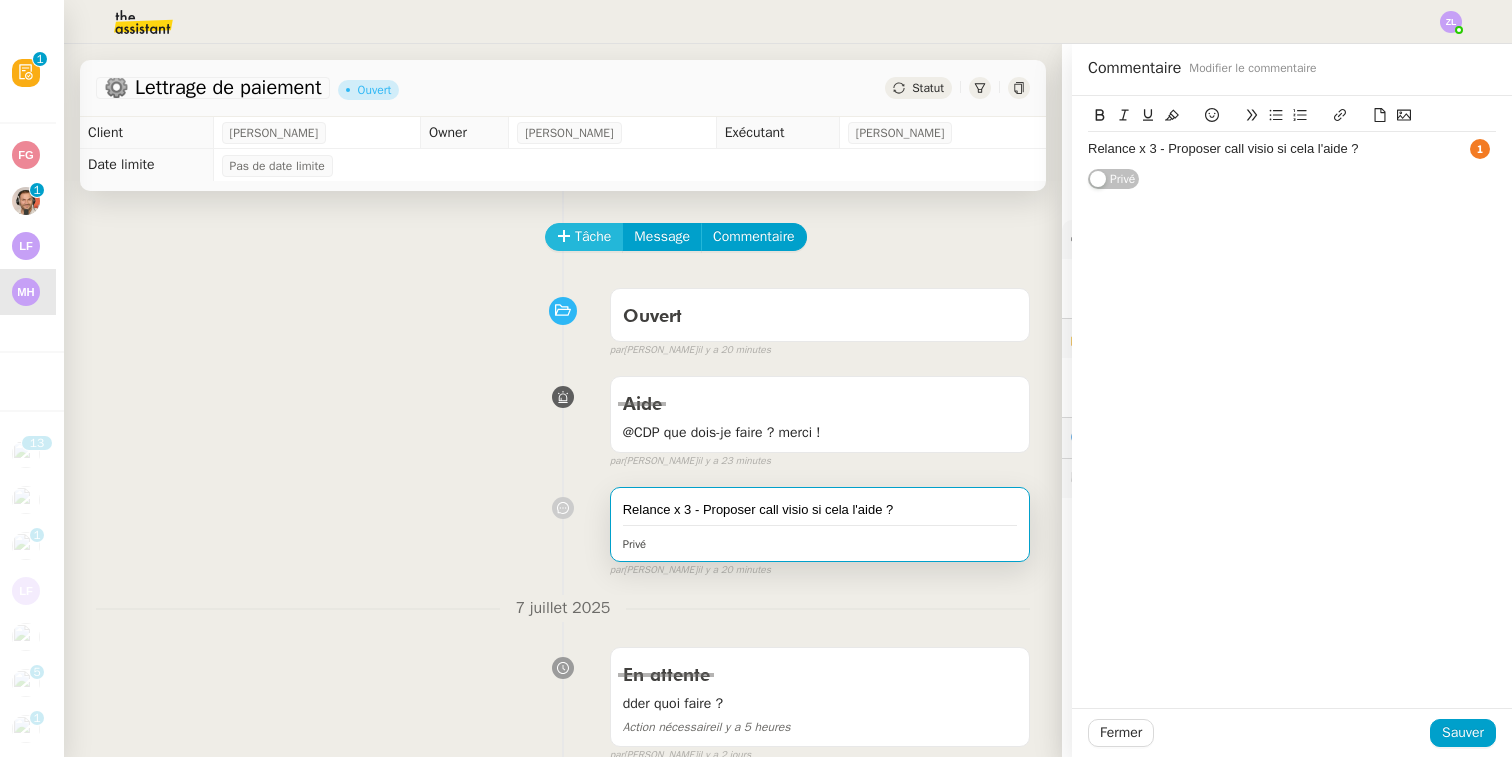 click on "Tâche" 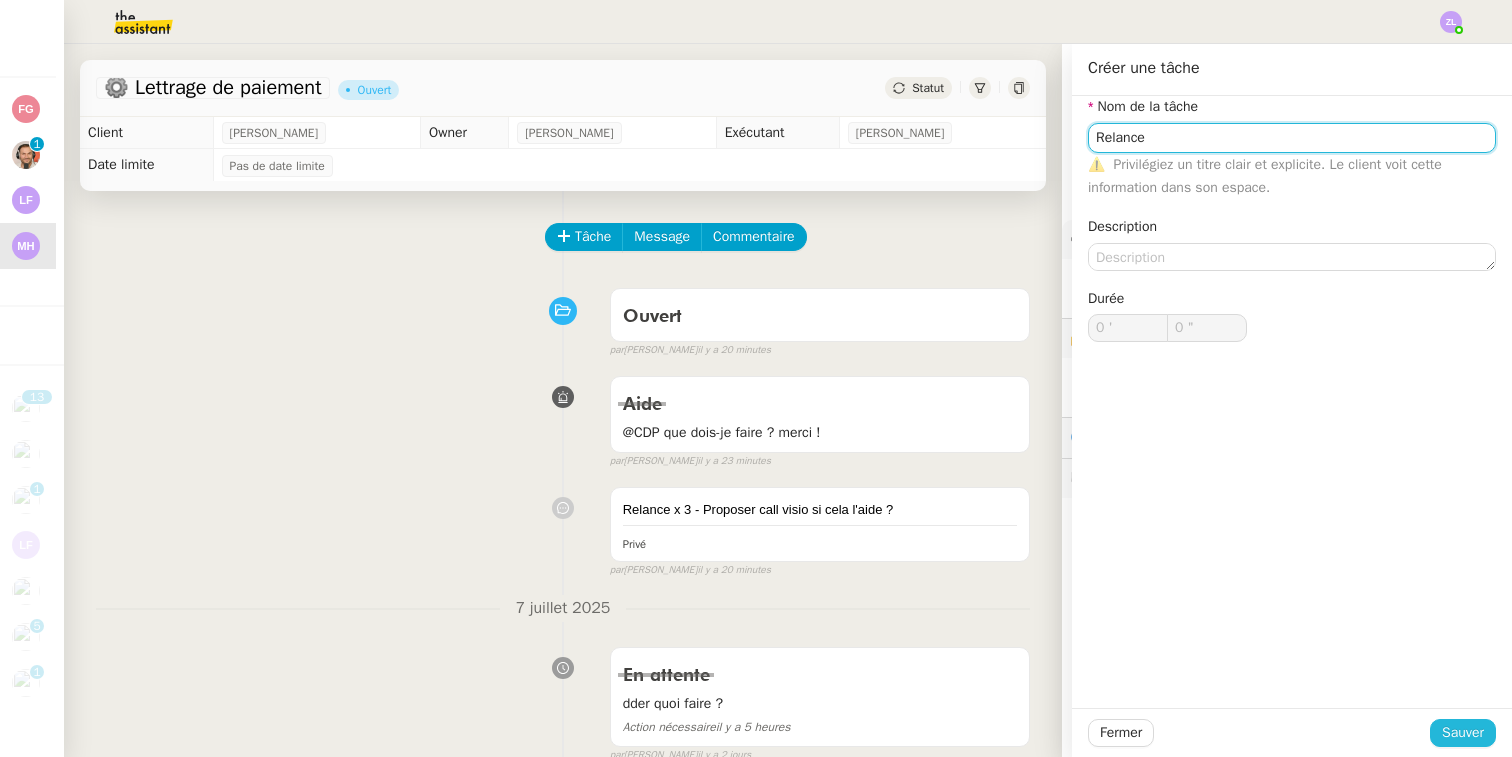 type on "Relance" 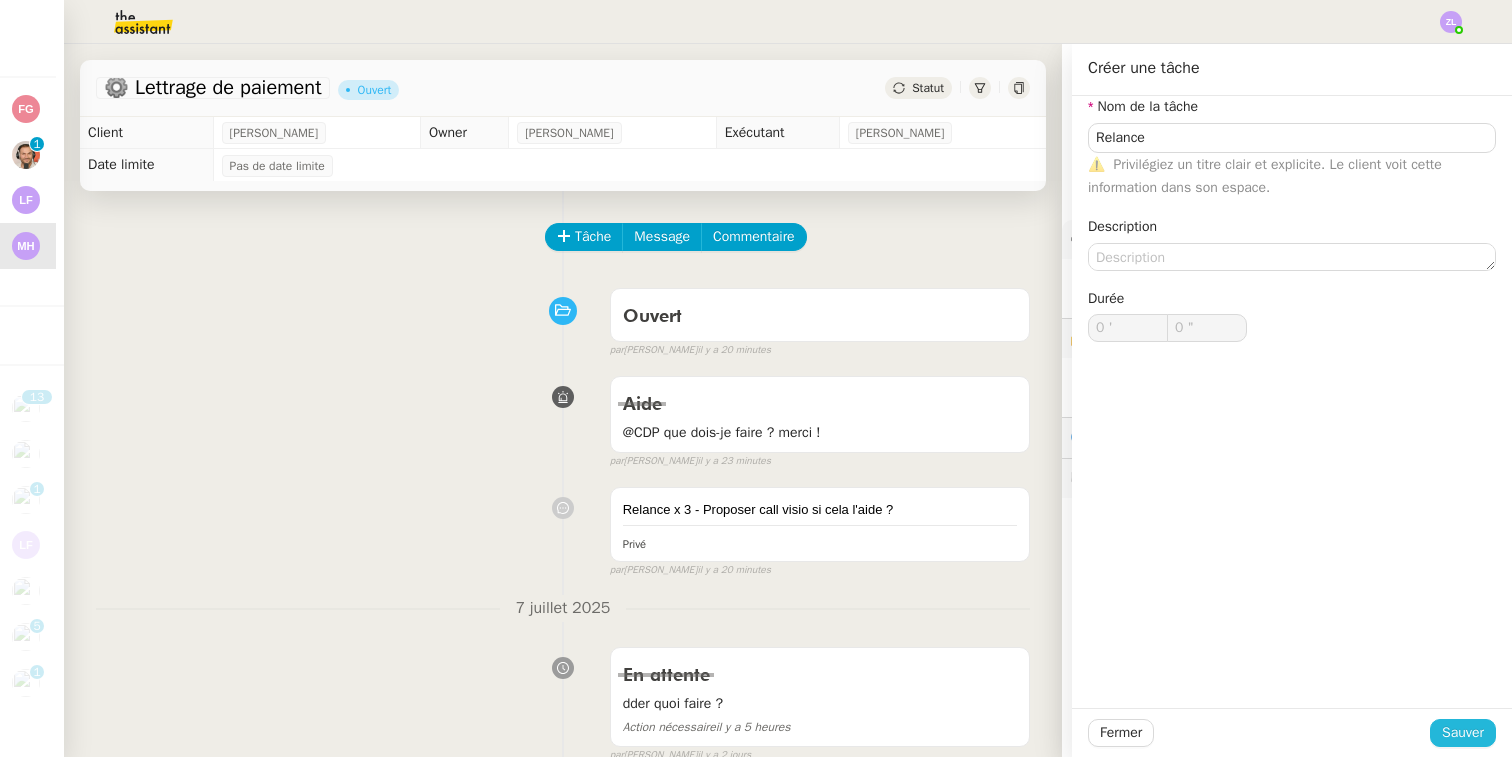 click on "Sauver" 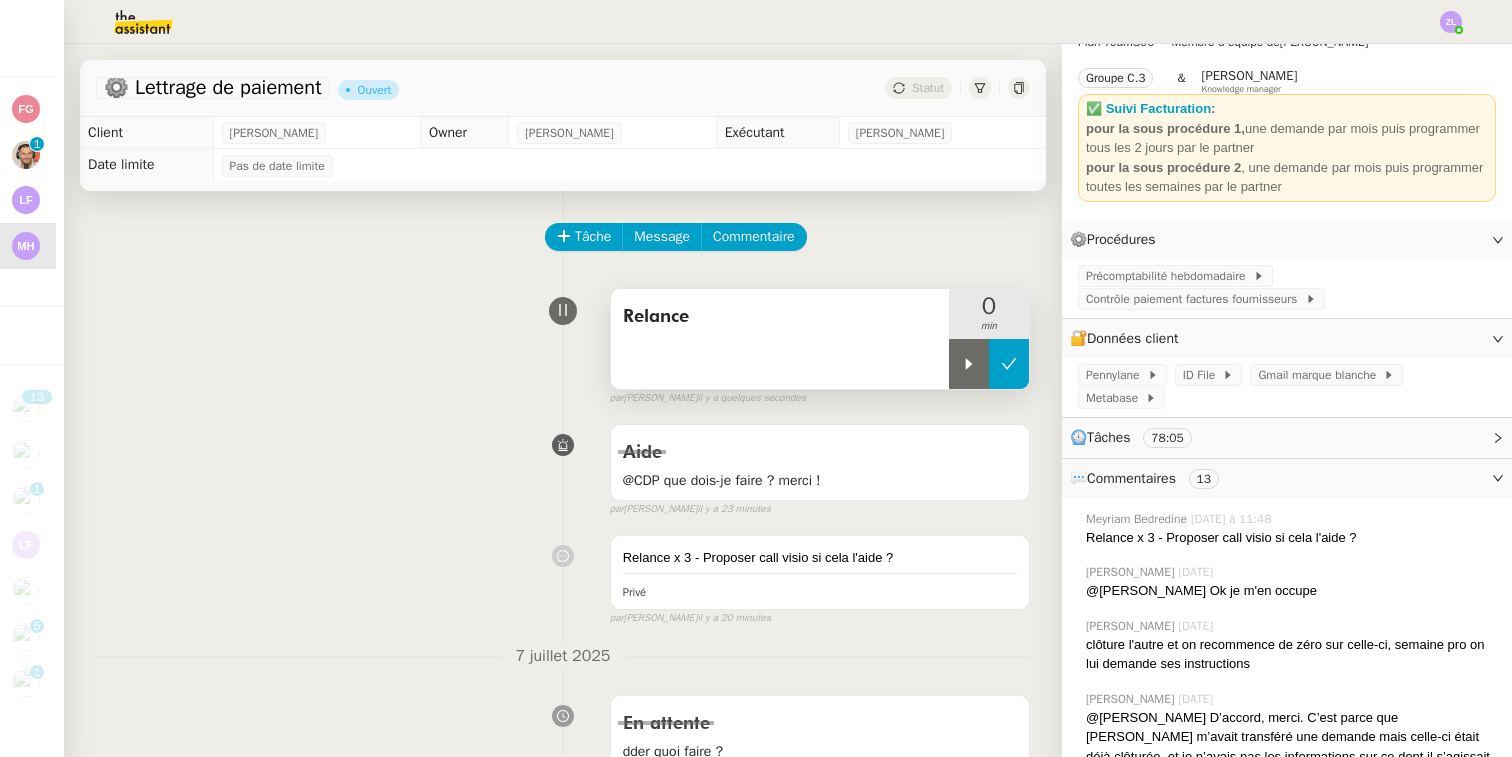 click at bounding box center [1009, 364] 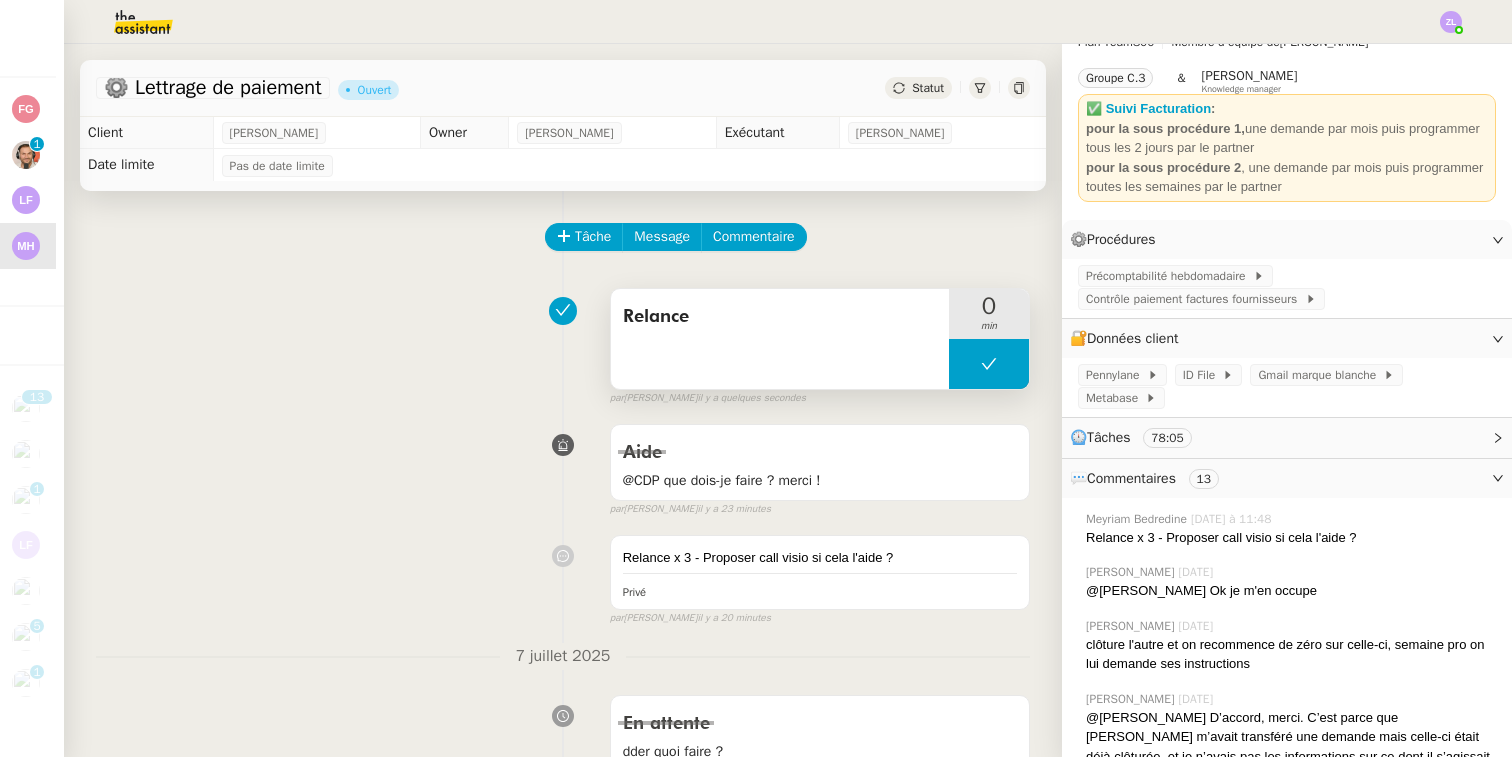 click at bounding box center [989, 364] 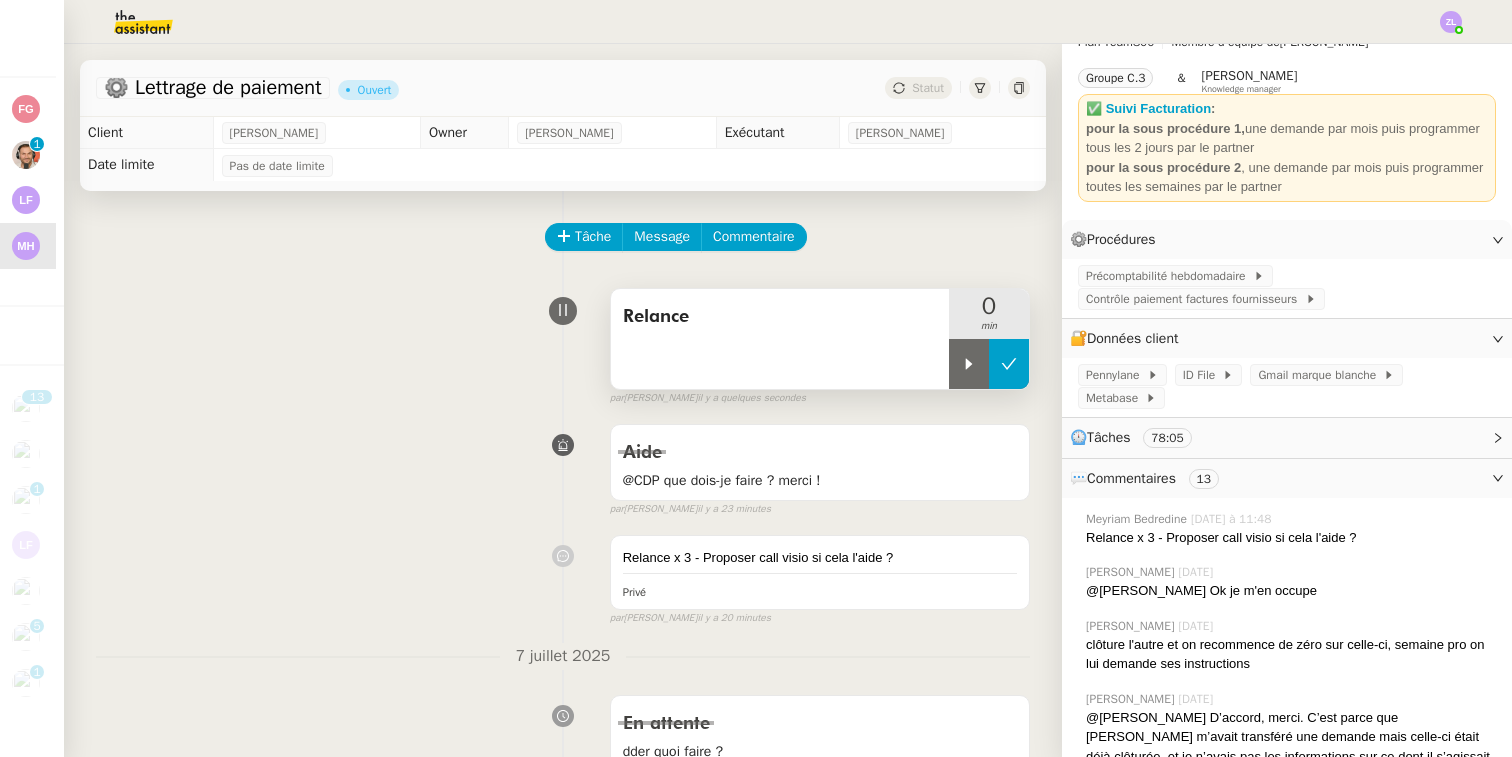 click 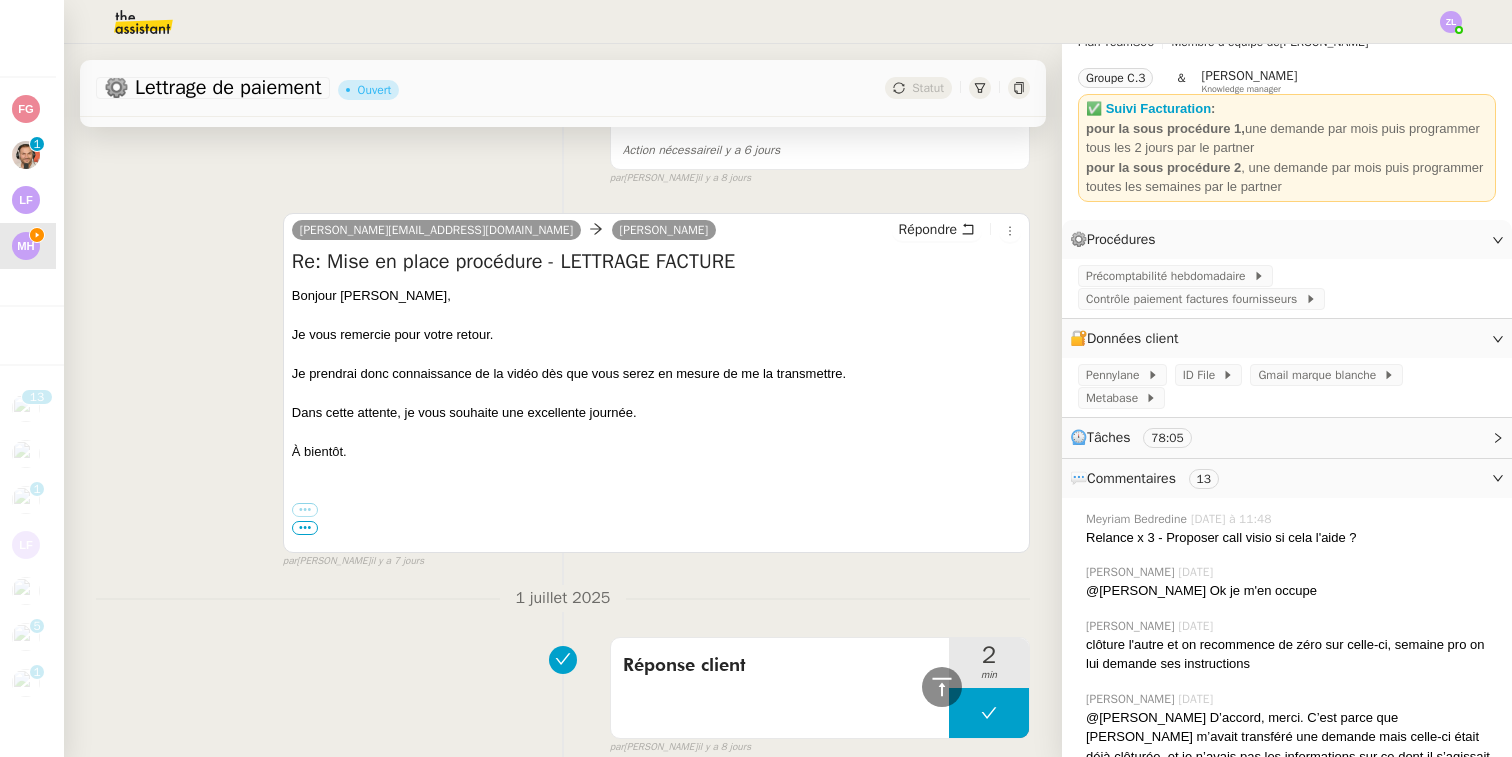 scroll, scrollTop: 1026, scrollLeft: 0, axis: vertical 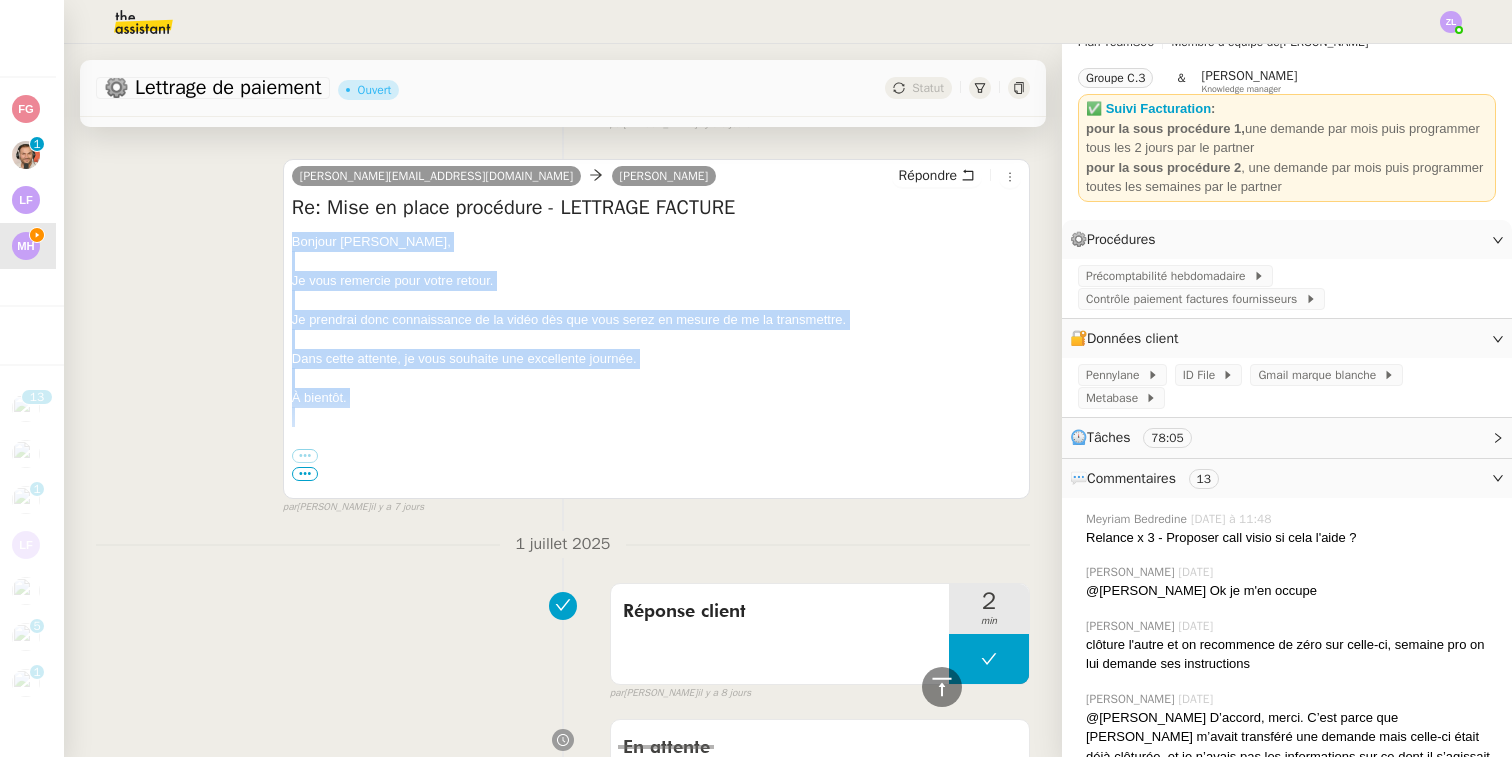 drag, startPoint x: 293, startPoint y: 232, endPoint x: 423, endPoint y: 418, distance: 226.9273 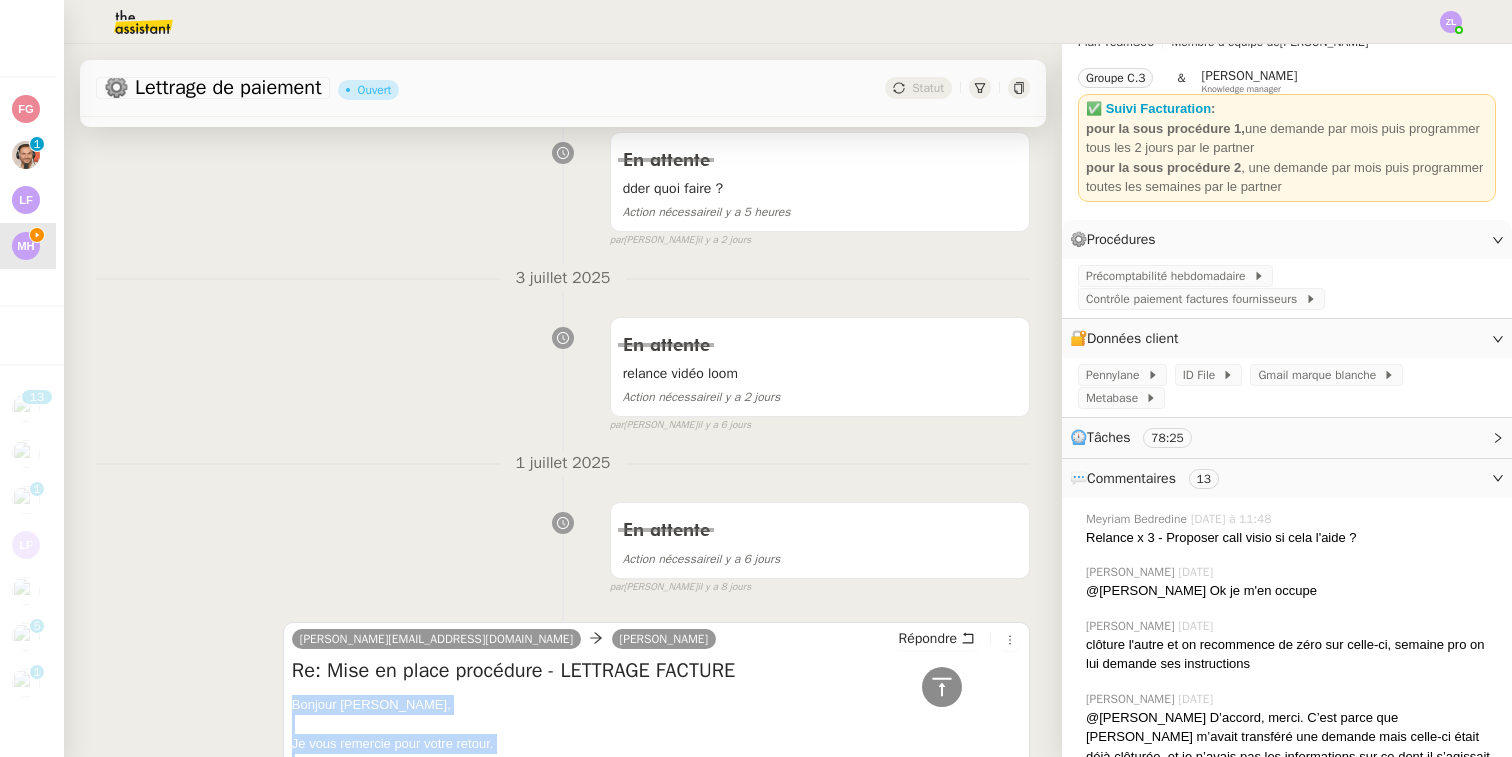 scroll, scrollTop: 580, scrollLeft: 0, axis: vertical 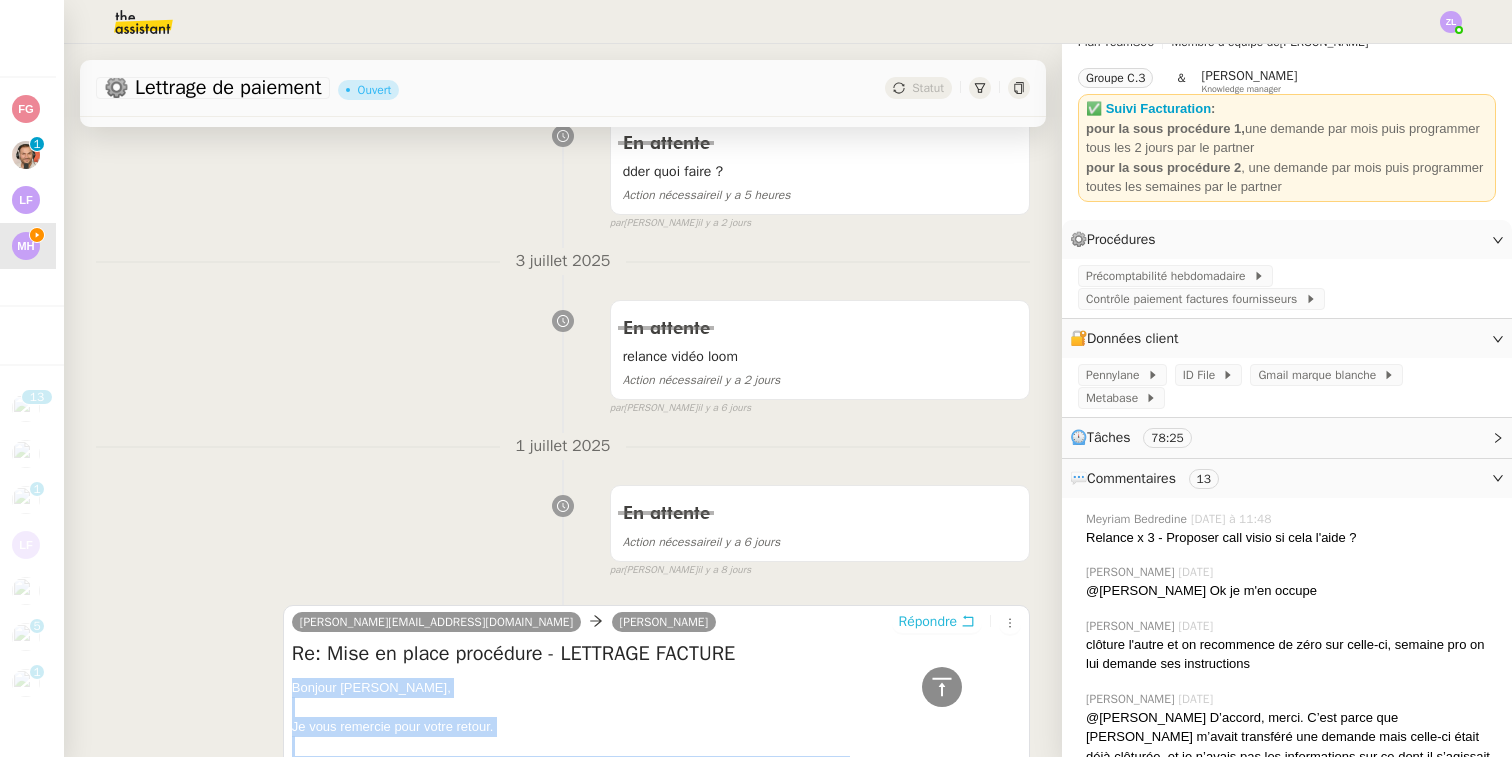 click on "Répondre" at bounding box center (928, 622) 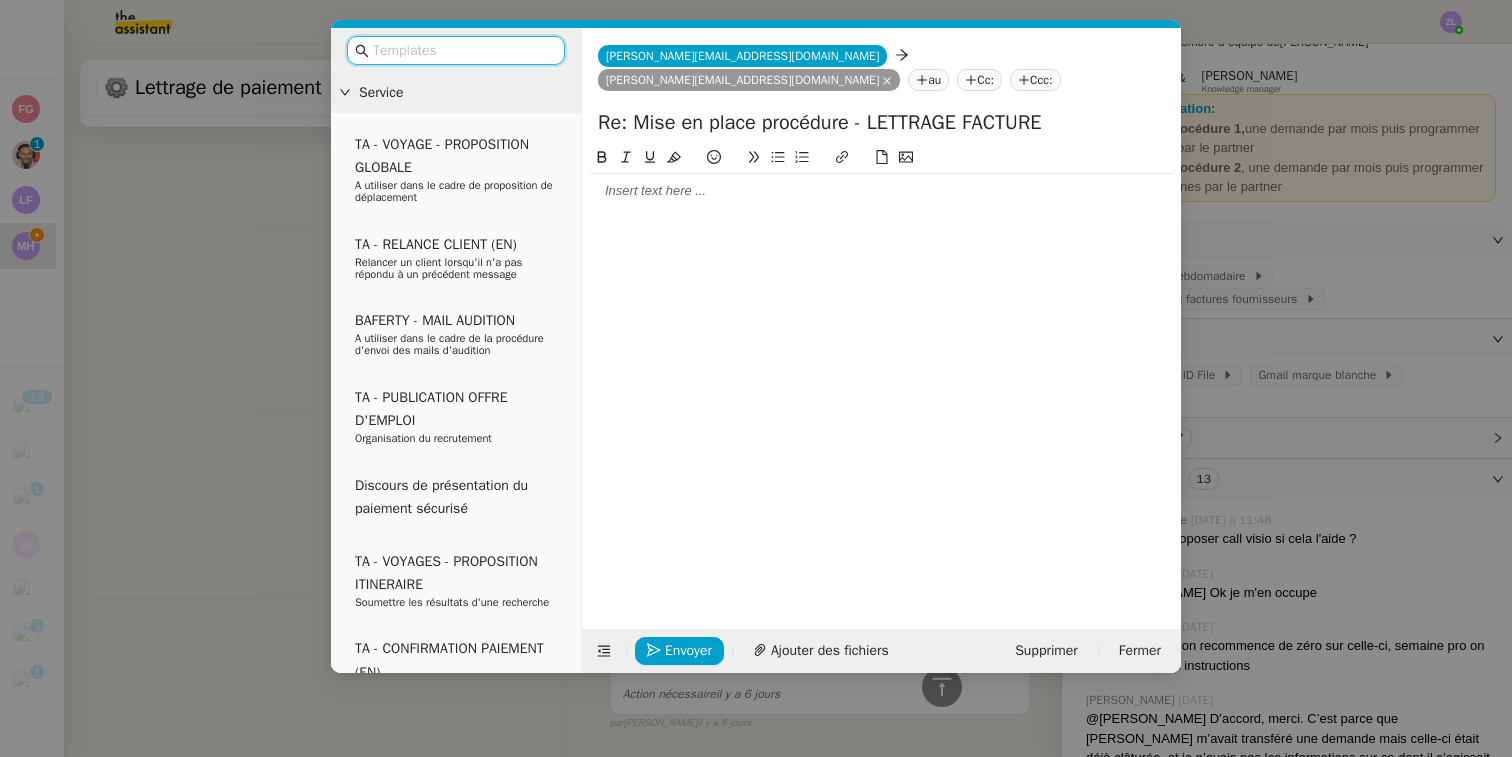 click 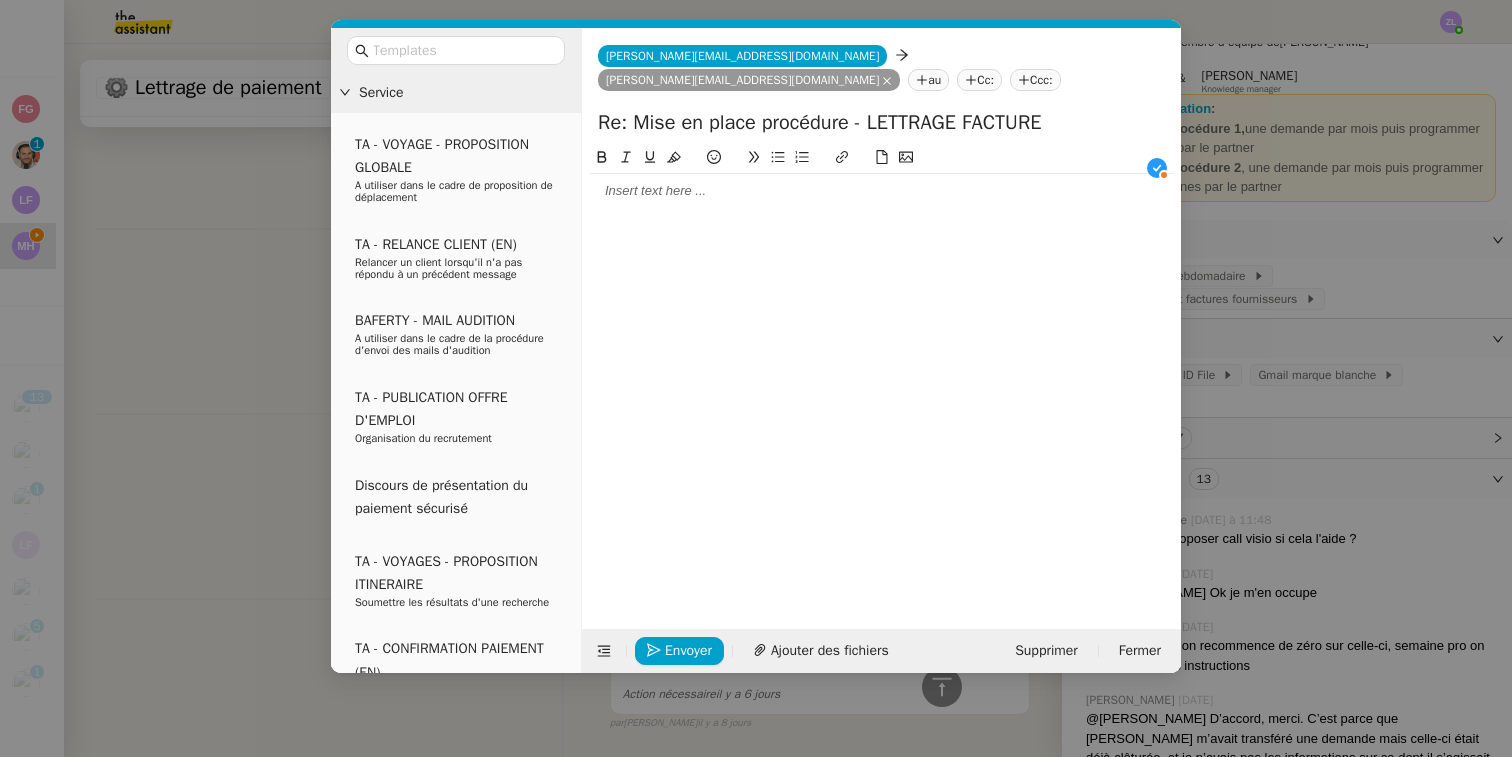 scroll, scrollTop: 21, scrollLeft: 0, axis: vertical 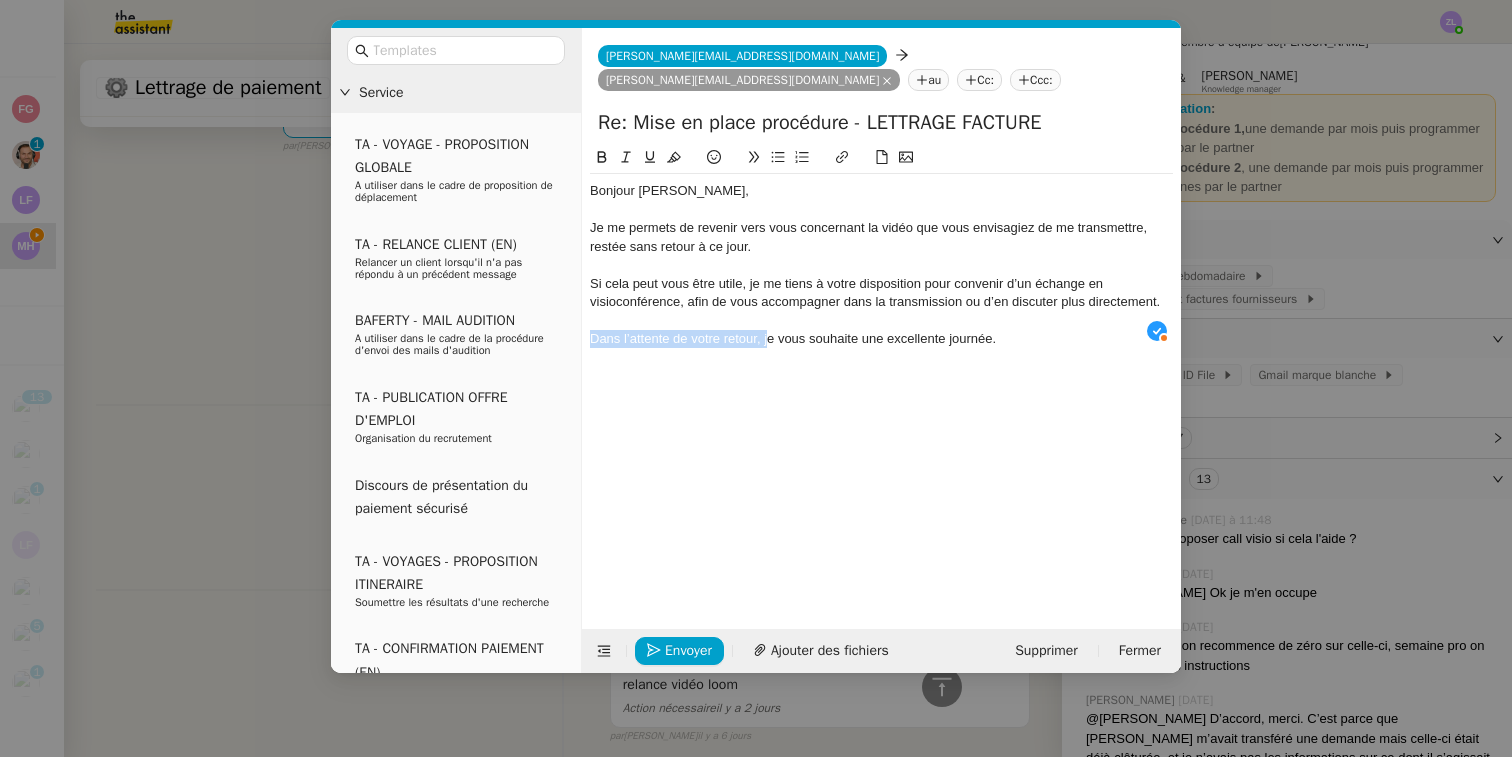 drag, startPoint x: 768, startPoint y: 312, endPoint x: 593, endPoint y: 312, distance: 175 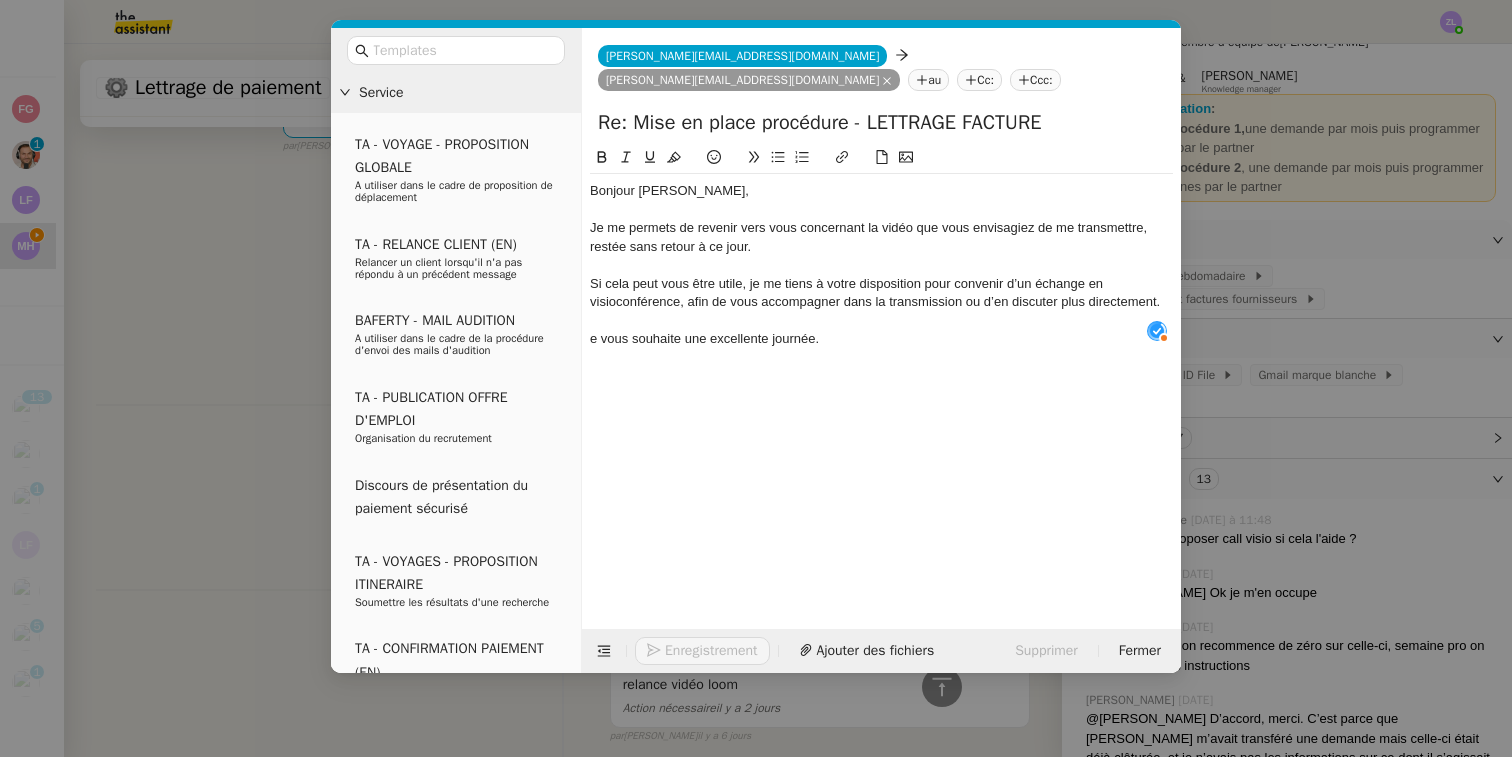 type 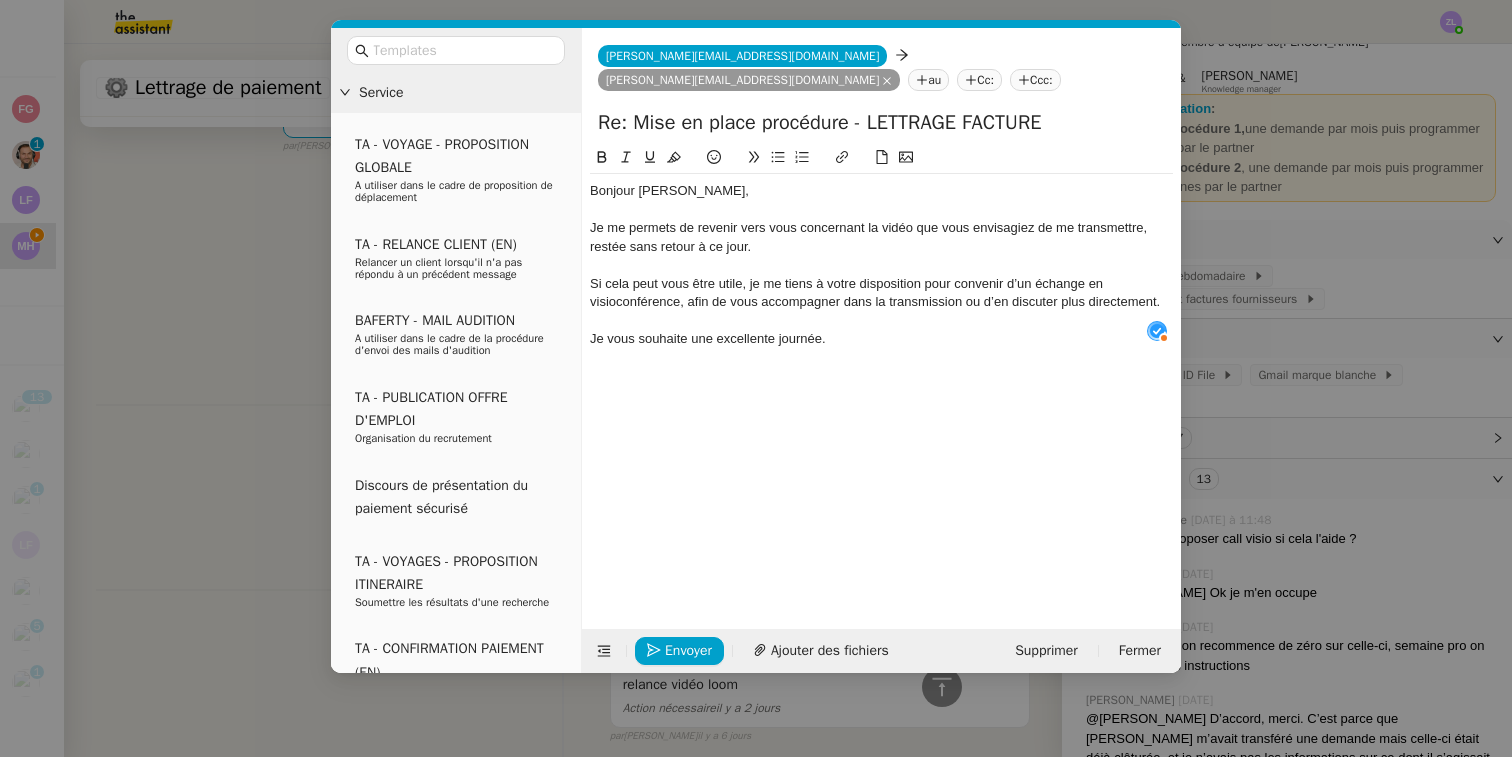 click on "Je vous souhaite une excellente journée." 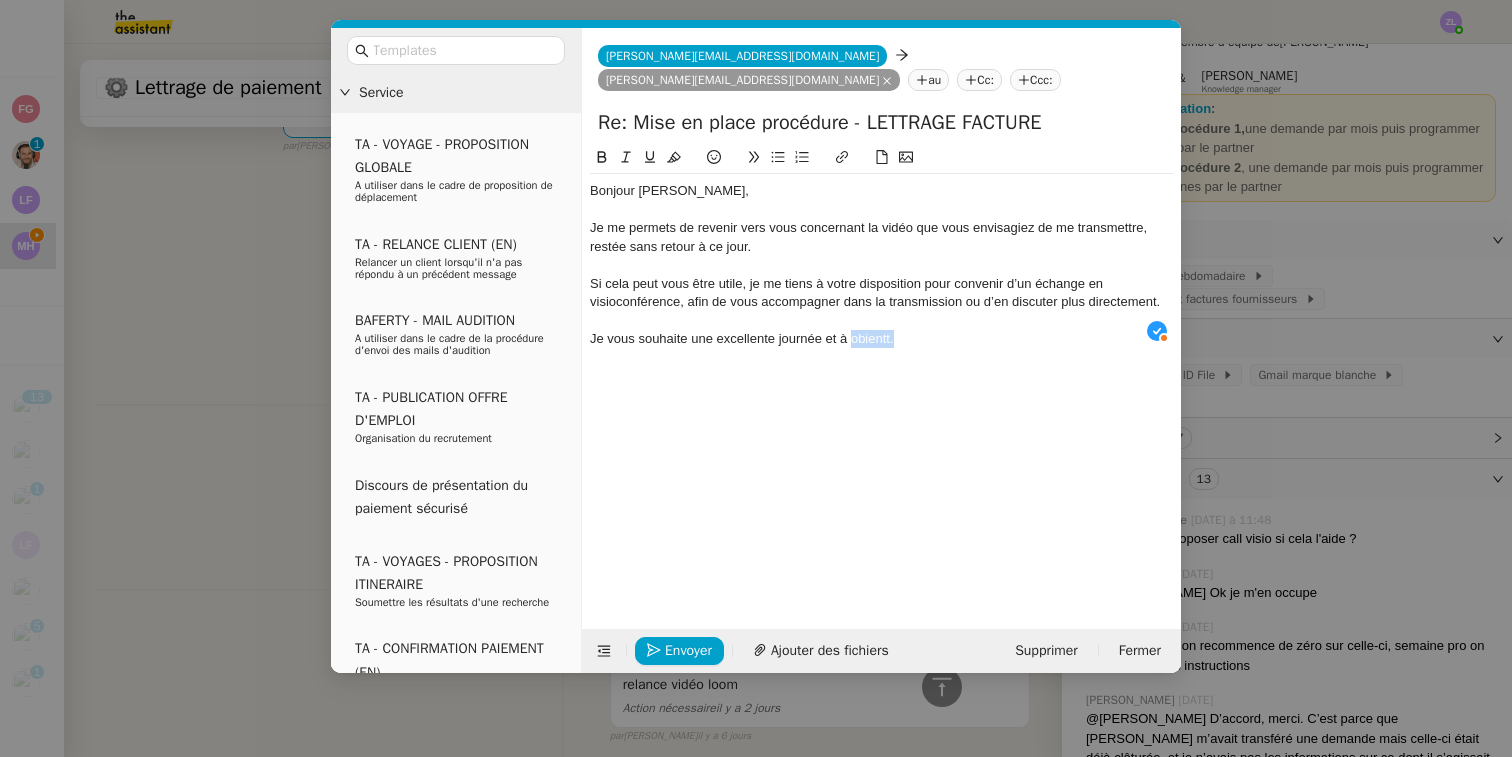 drag, startPoint x: 851, startPoint y: 315, endPoint x: 900, endPoint y: 309, distance: 49.365982 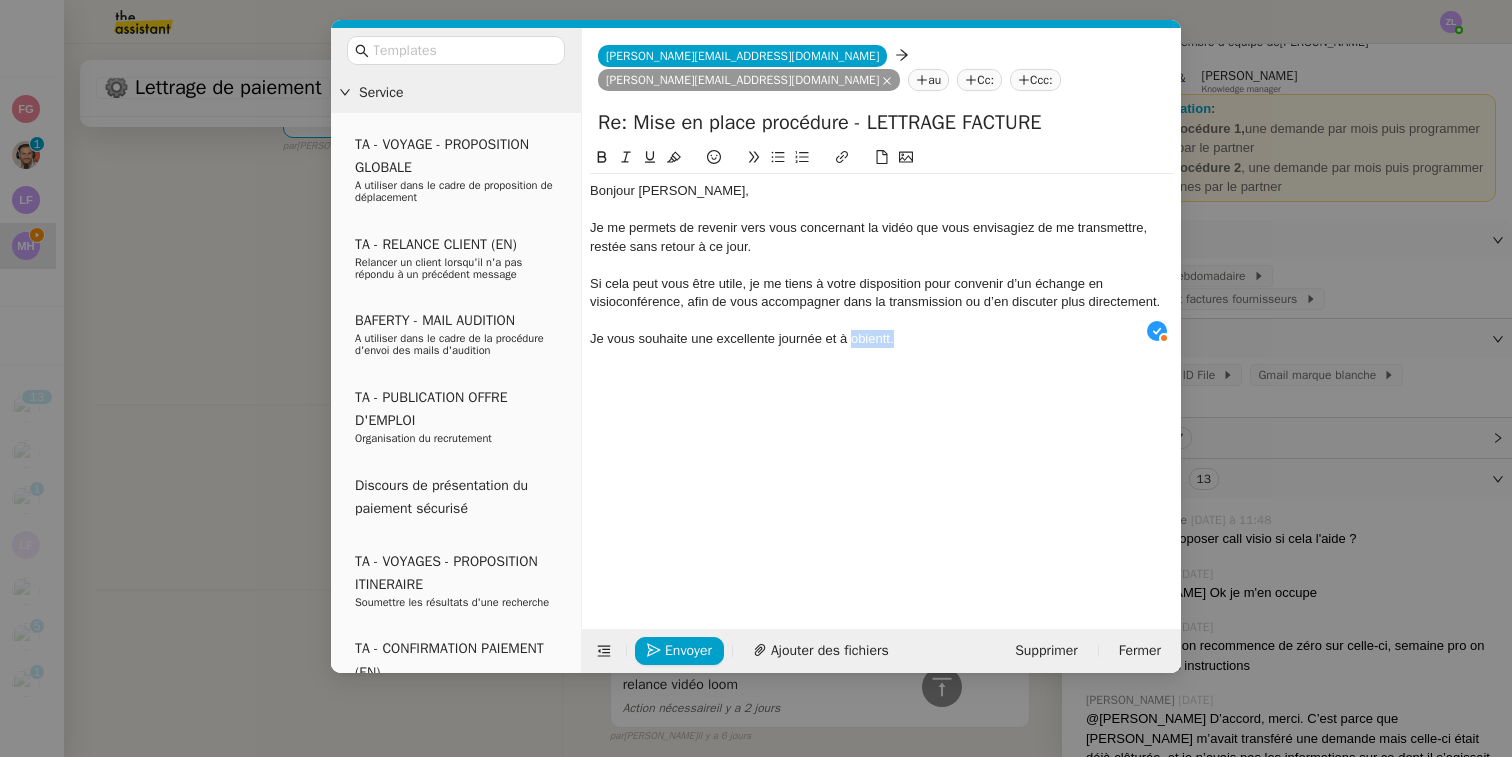 click on "Je vous souhaite une excellente journée et à obientt." 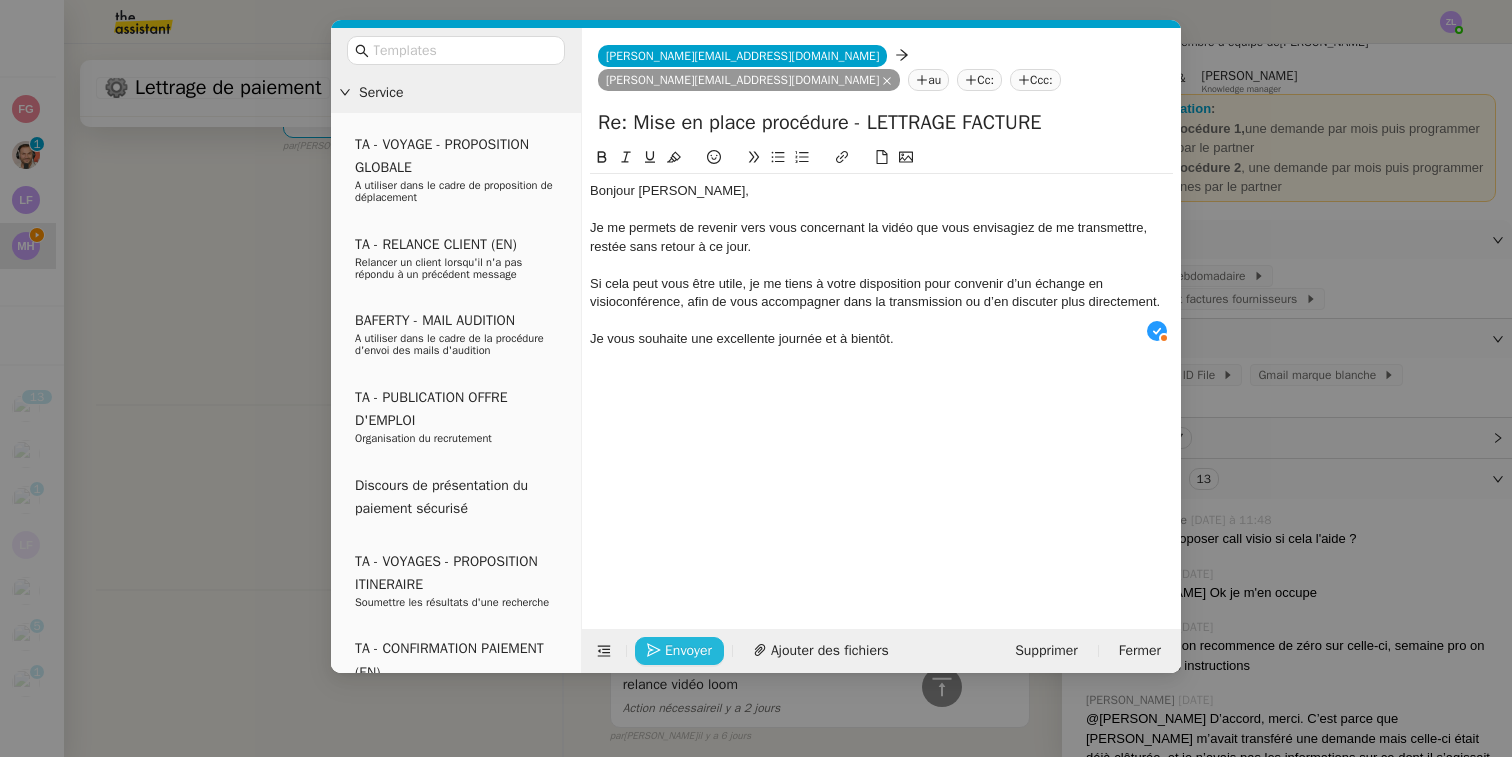 click on "Envoyer" 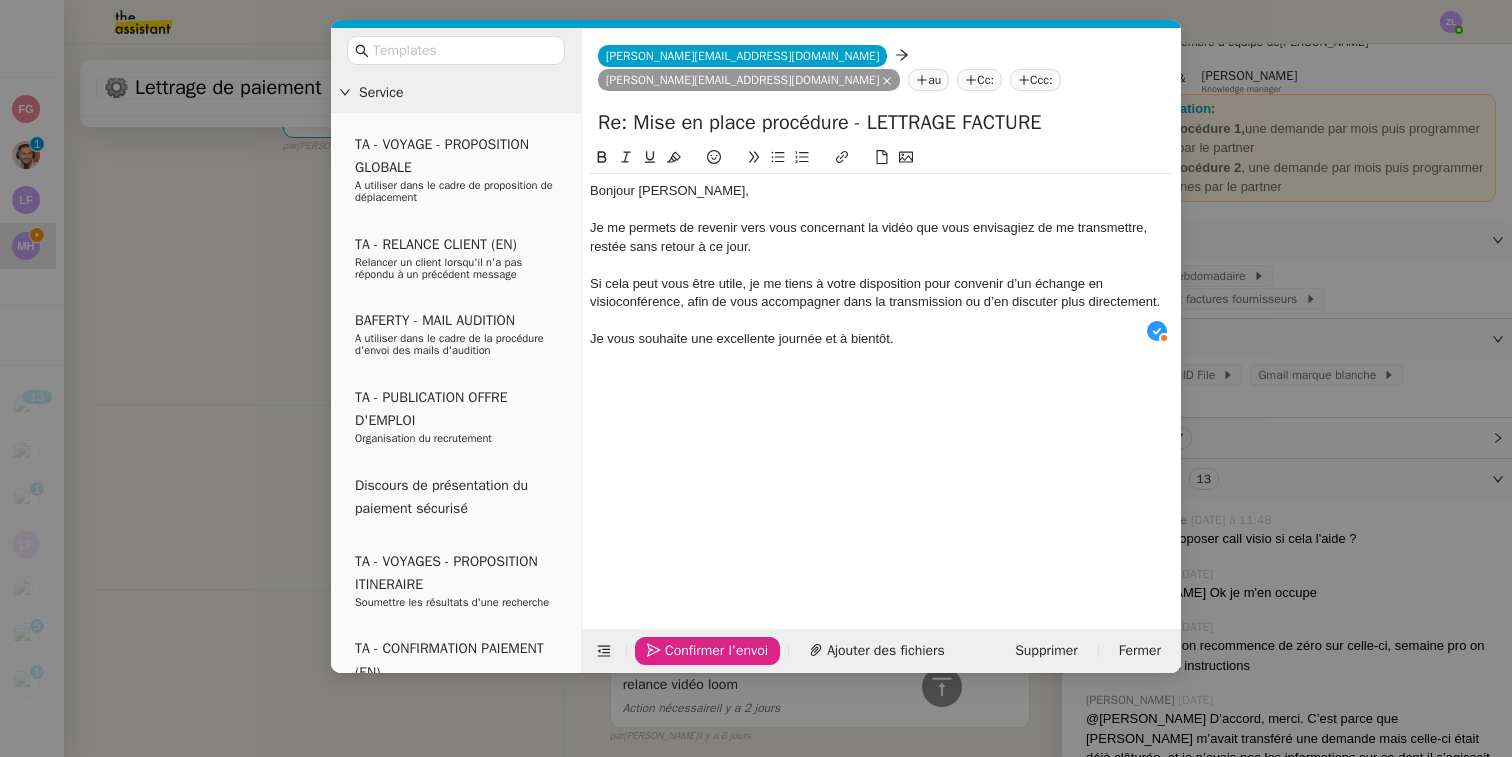 click on "Confirmer l'envoi" 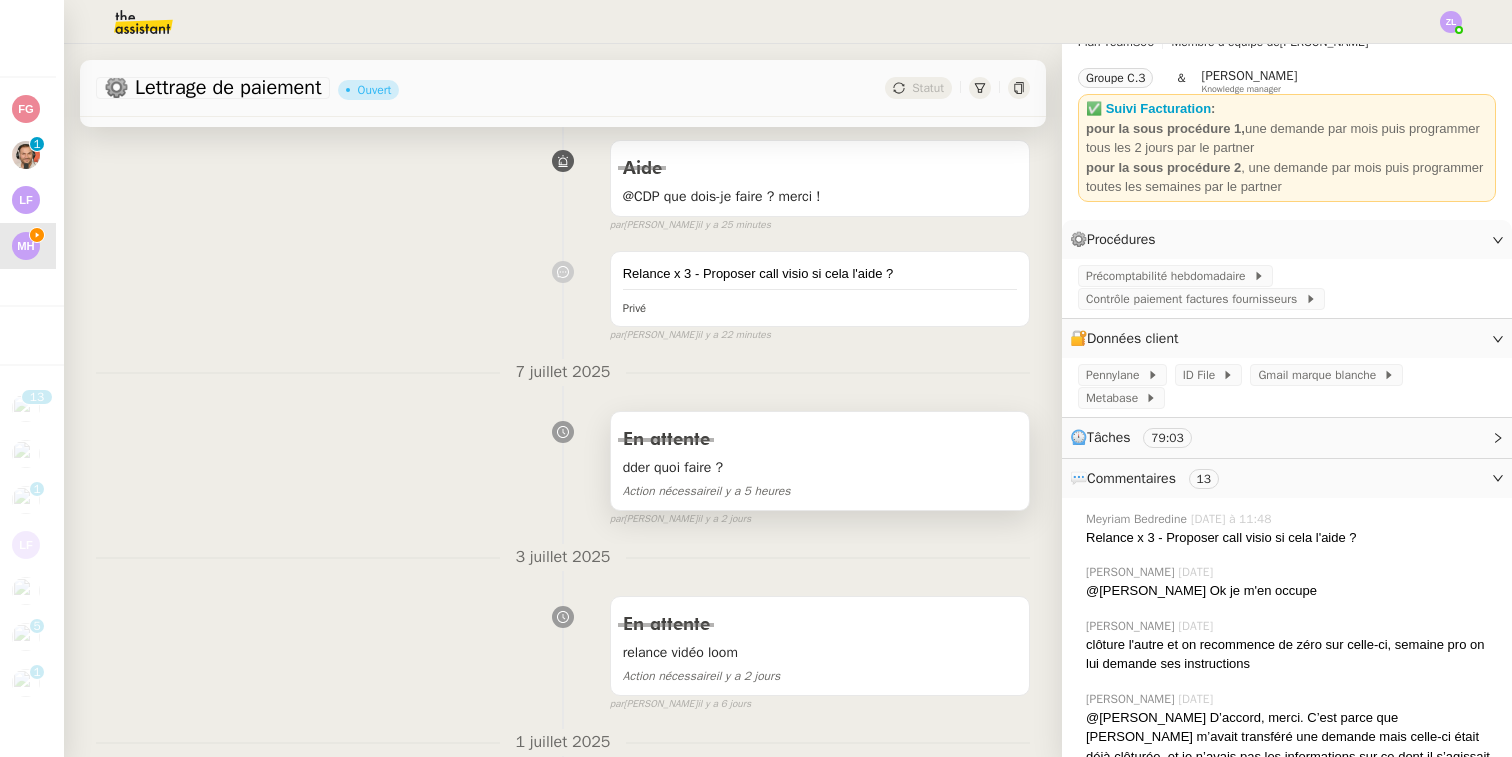 scroll, scrollTop: 0, scrollLeft: 0, axis: both 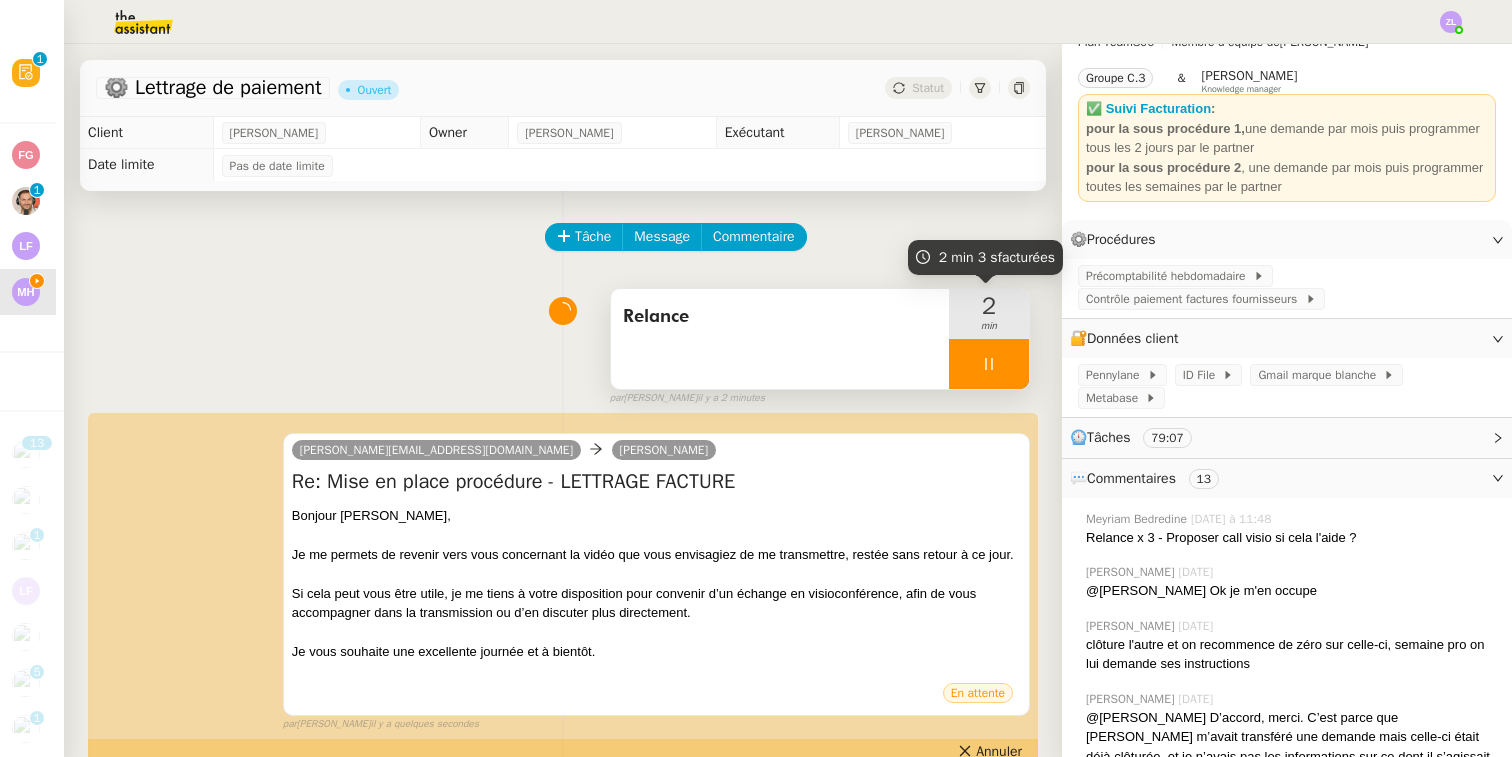 click at bounding box center (989, 364) 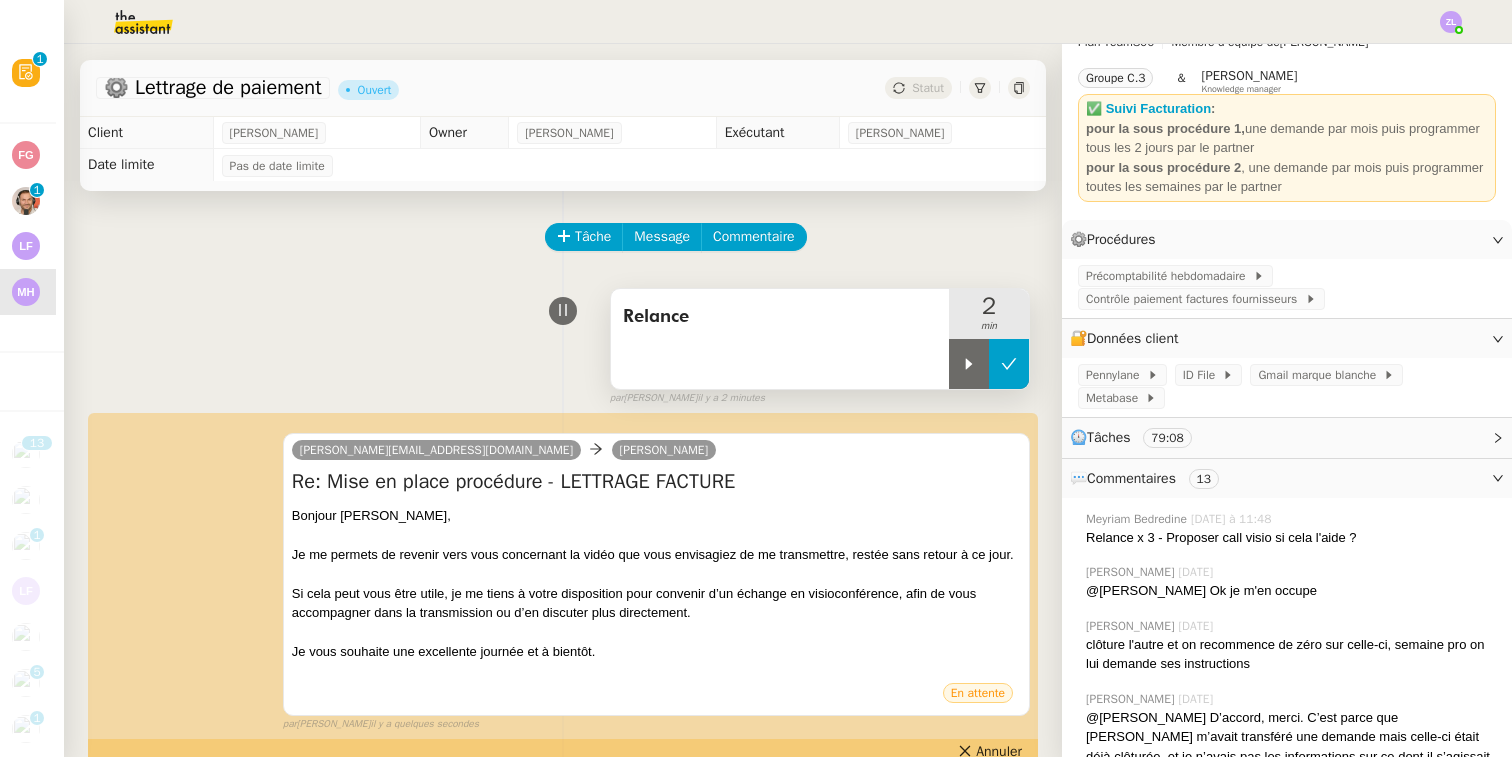 click 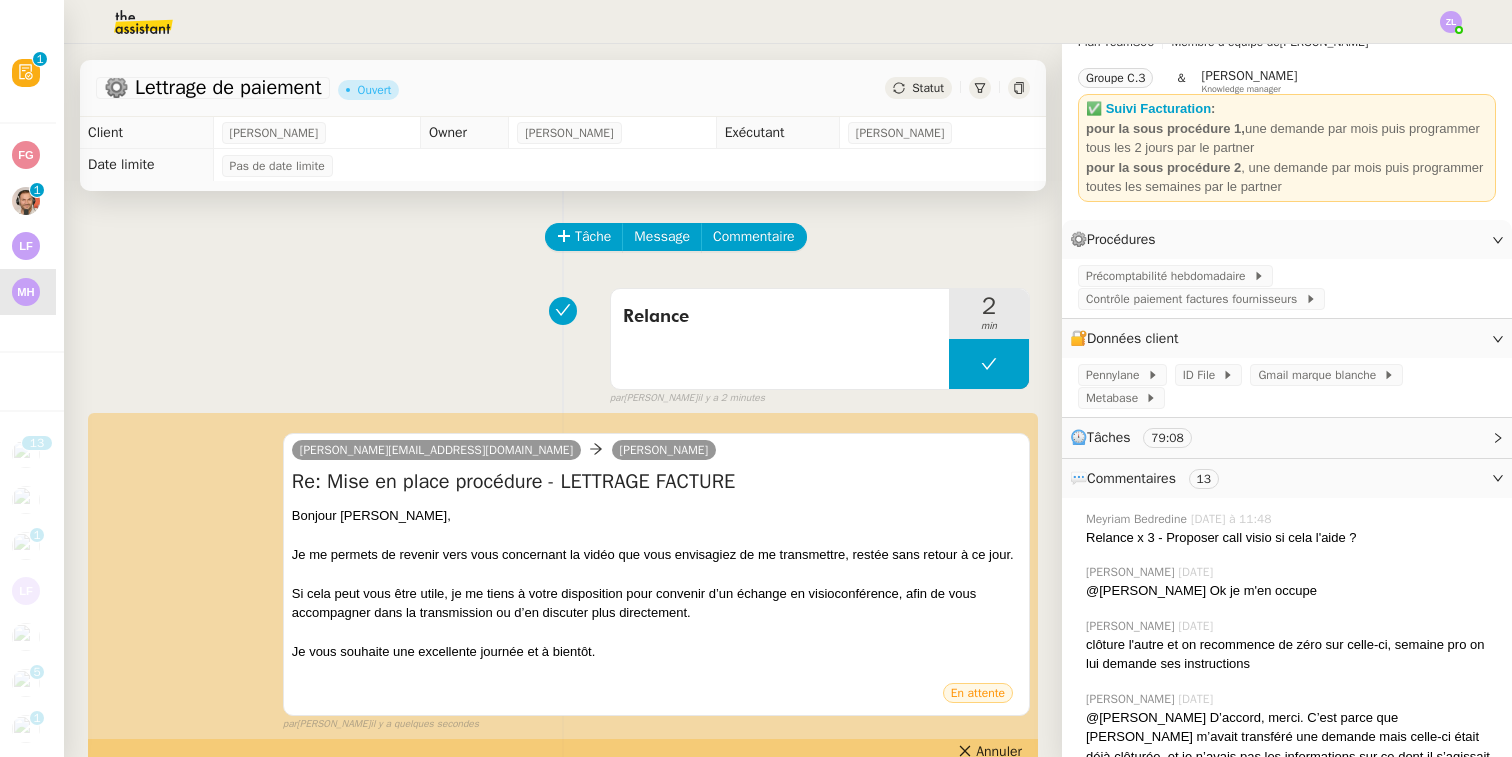 click on "⚙️ Lettrage de paiement      Ouvert     Statut" 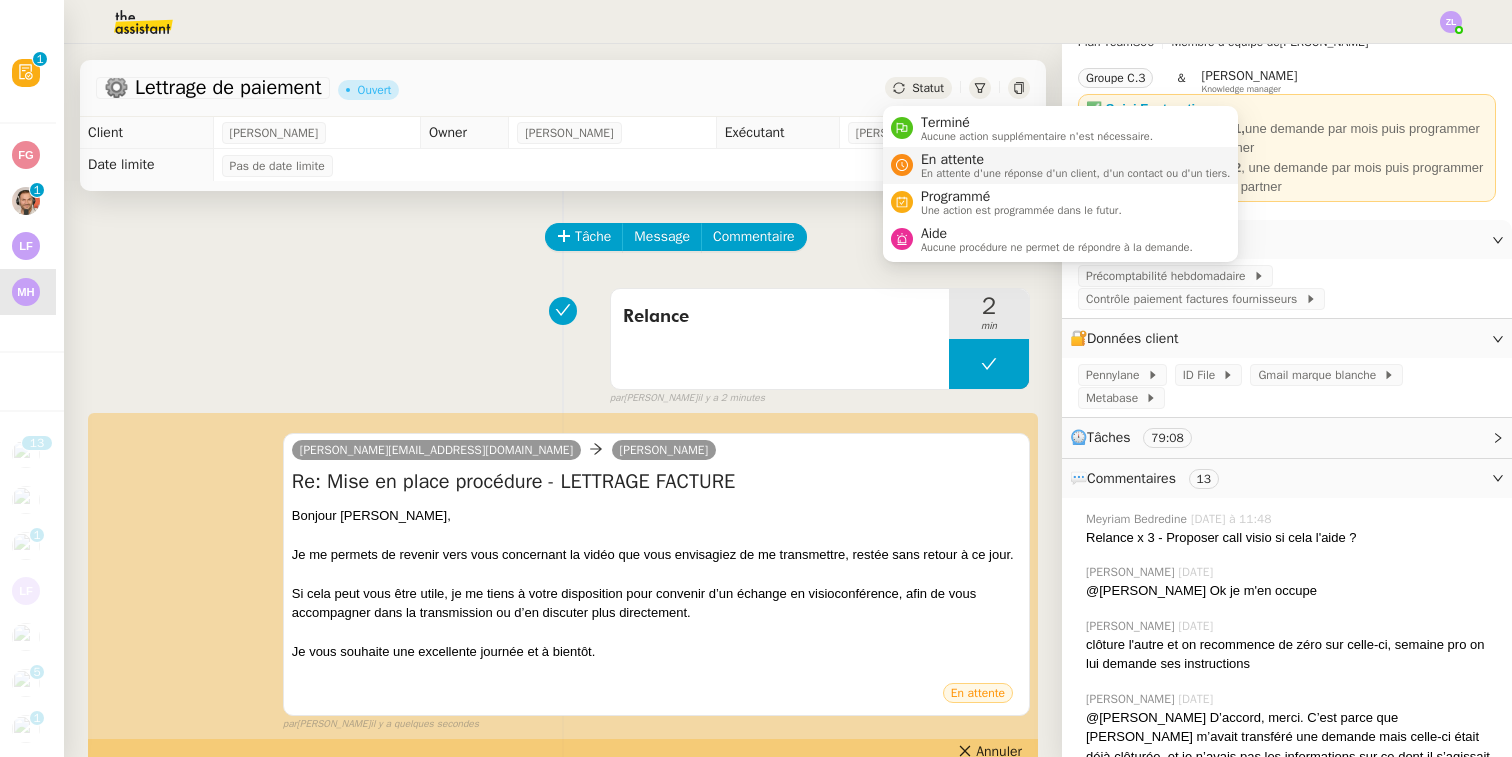 click on "En attente d'une réponse d'un client, d'un contact ou d'un tiers." at bounding box center [1076, 173] 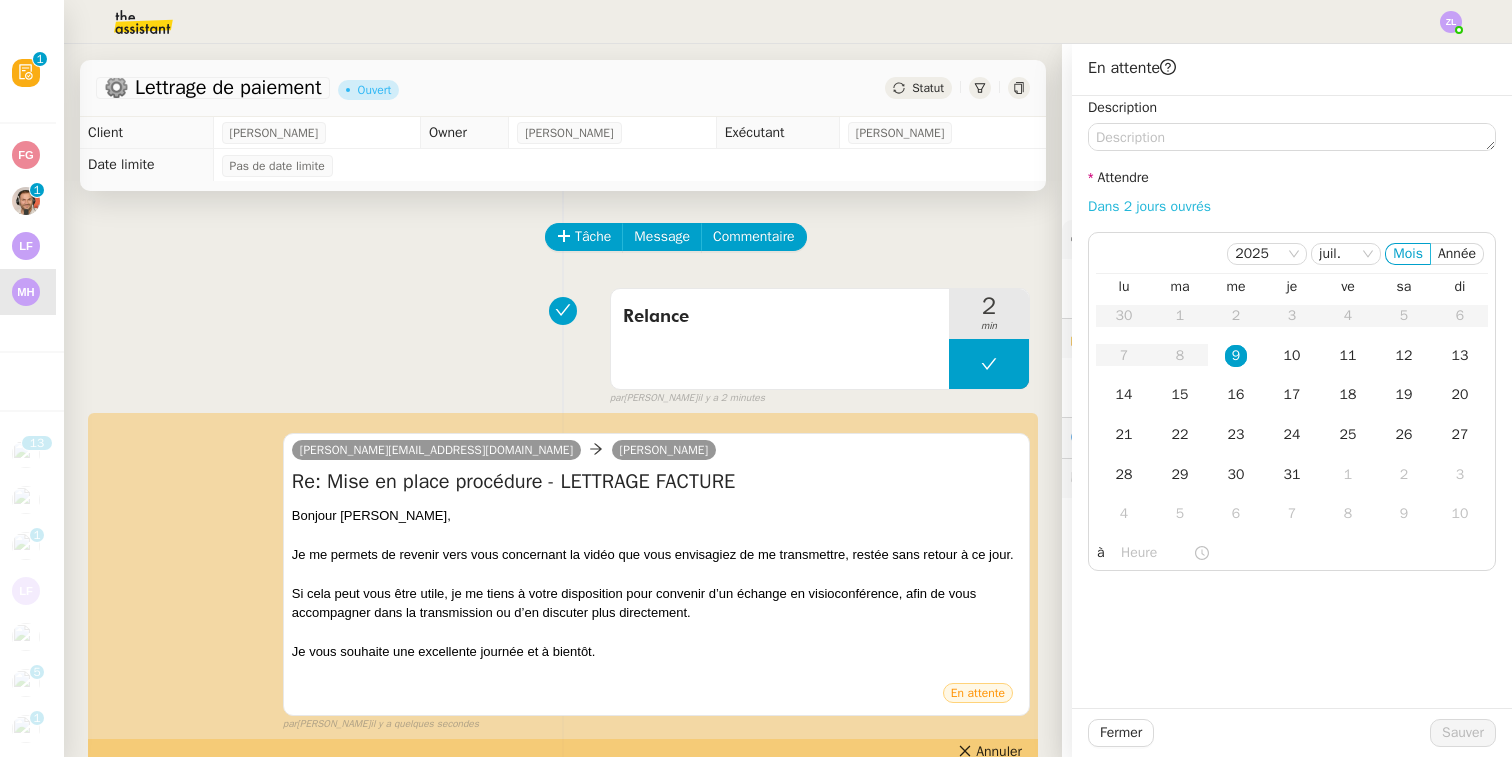 click on "Dans 2 jours ouvrés" 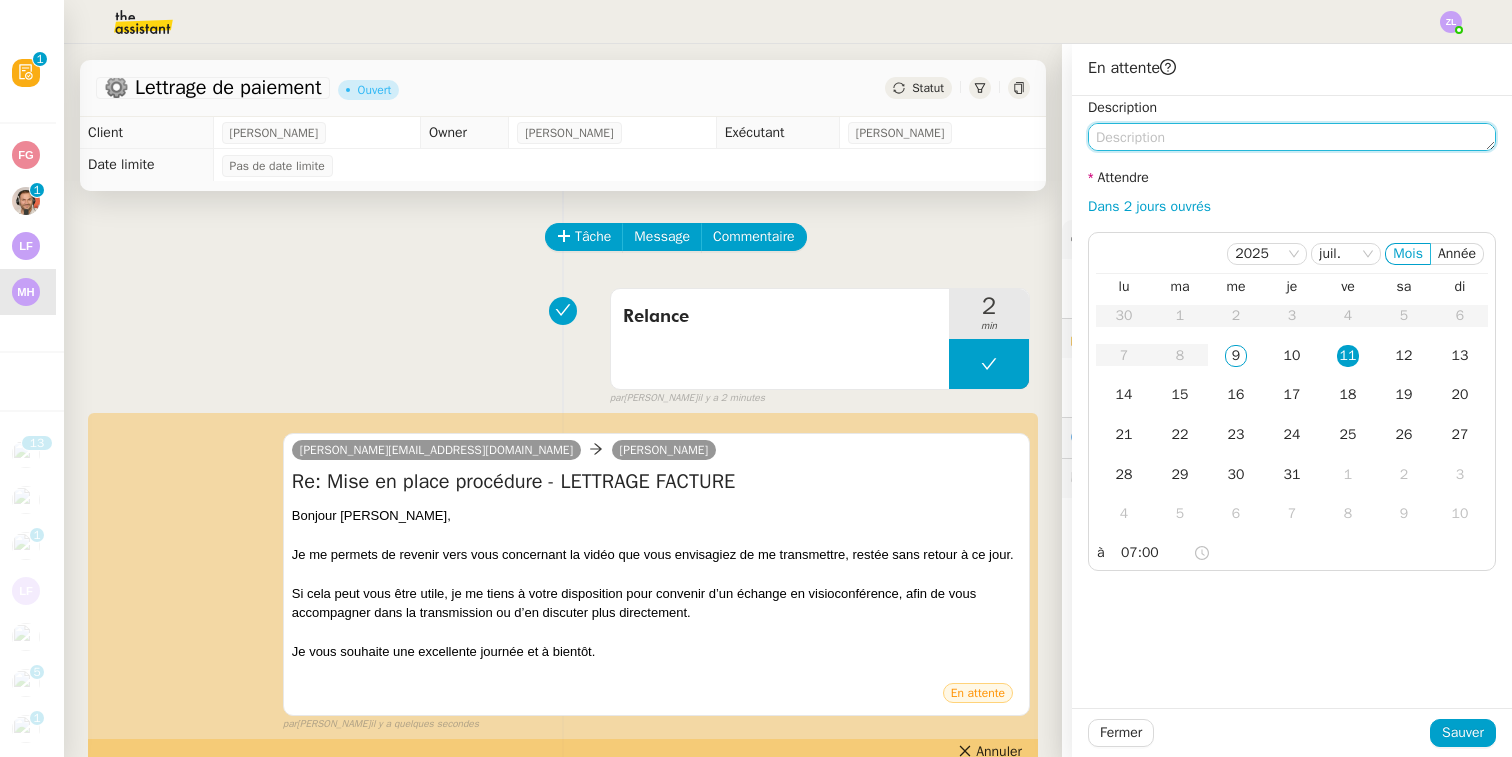 click 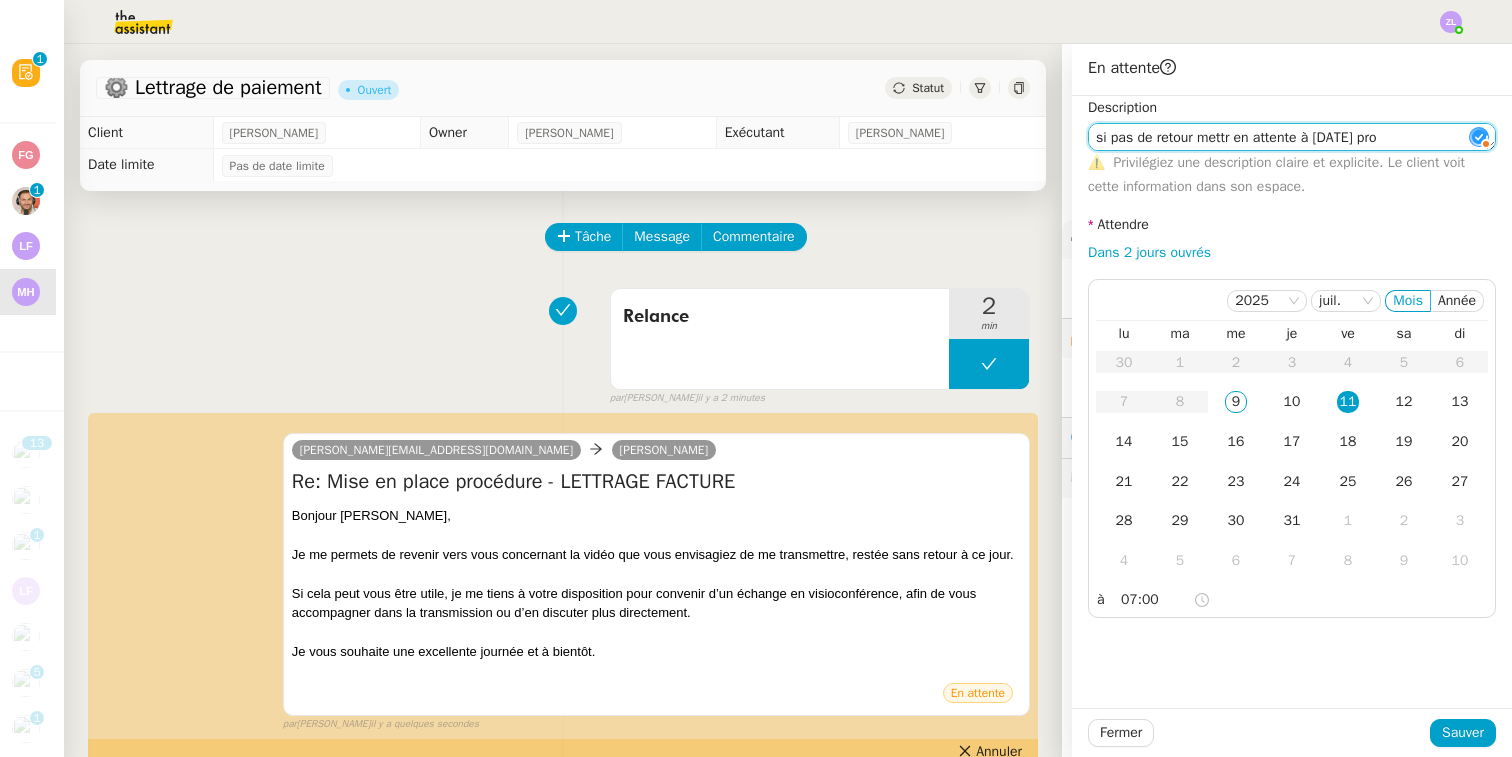 type on "si pas de retour mettr en attente à Mardi pro" 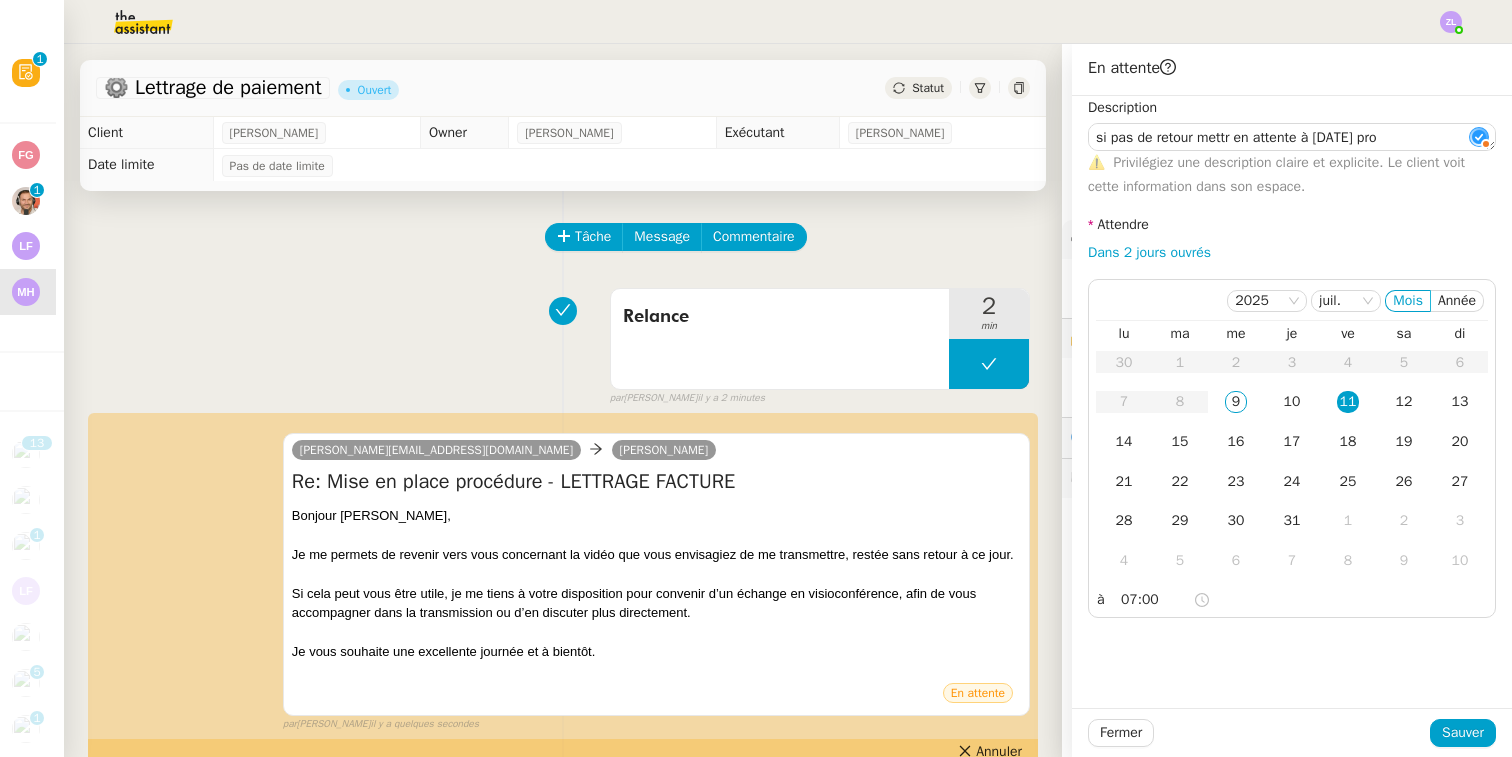 click on "Sauver" 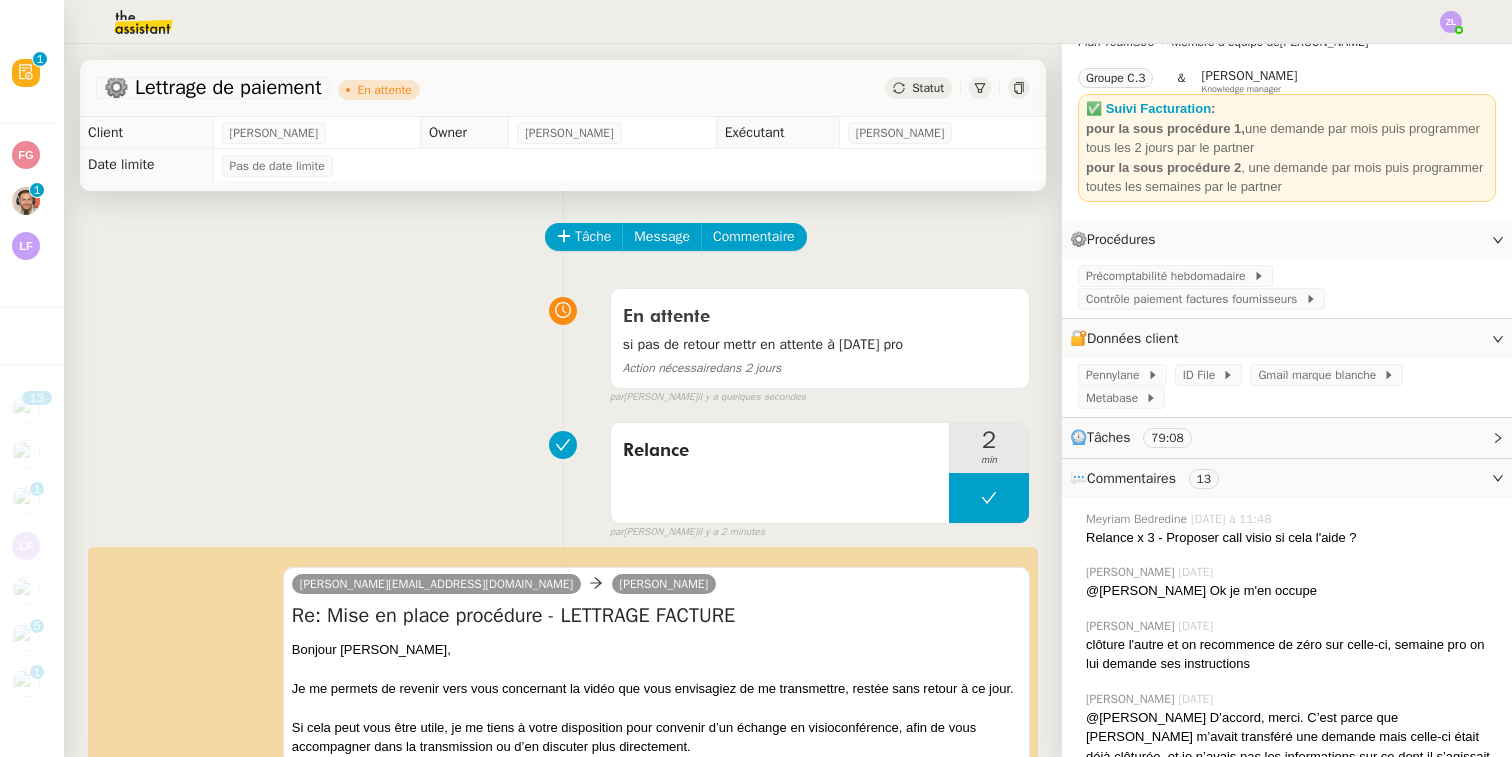 click on "@[PERSON_NAME] D’accord, merci. C’est parce que [PERSON_NAME] m’avait transféré une demande mais celle-ci était déjà clôturée, et je n’avais pas les informations sur ce dont il s’agissait. Du coup, je clôture l'autre demande ?" 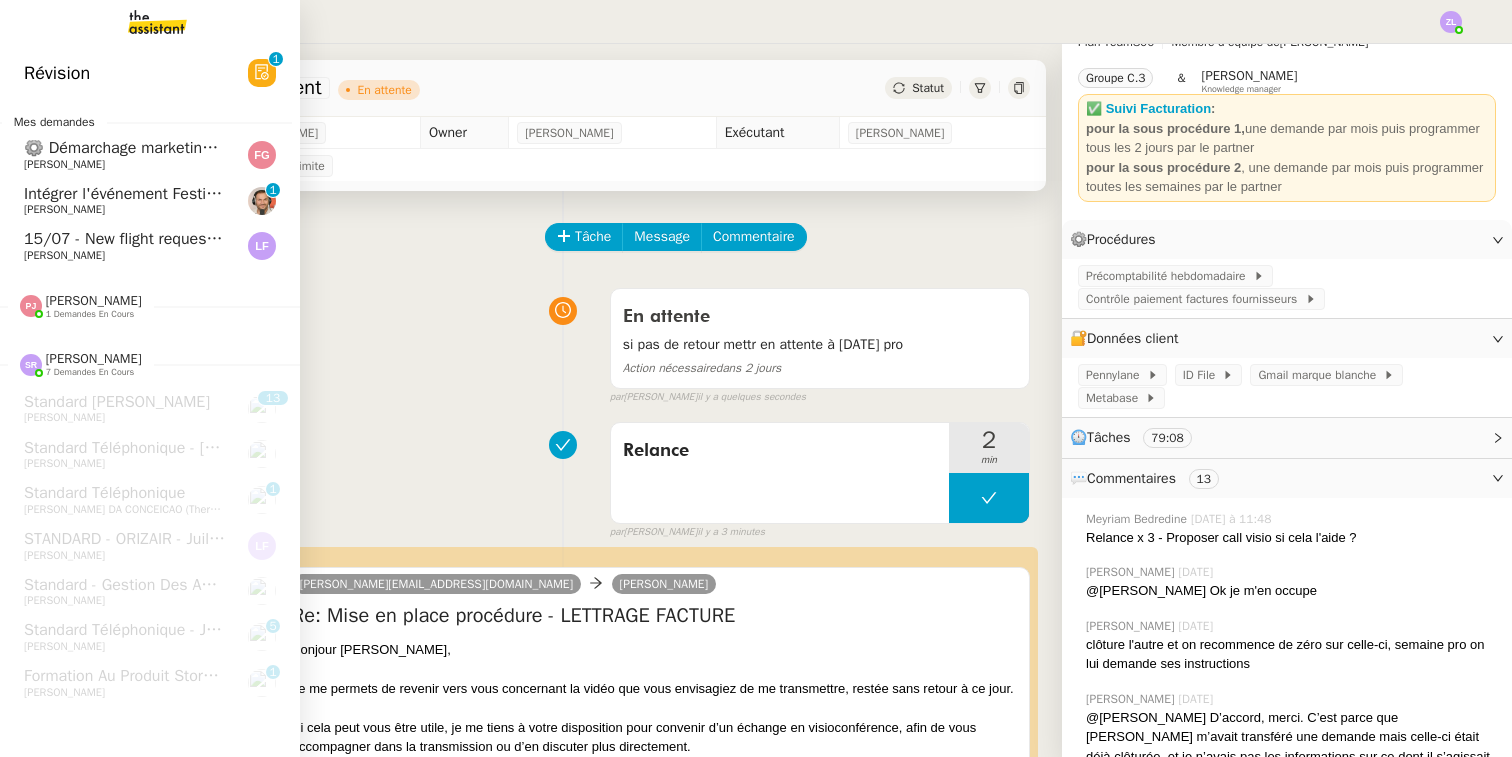 click on "[PERSON_NAME]" 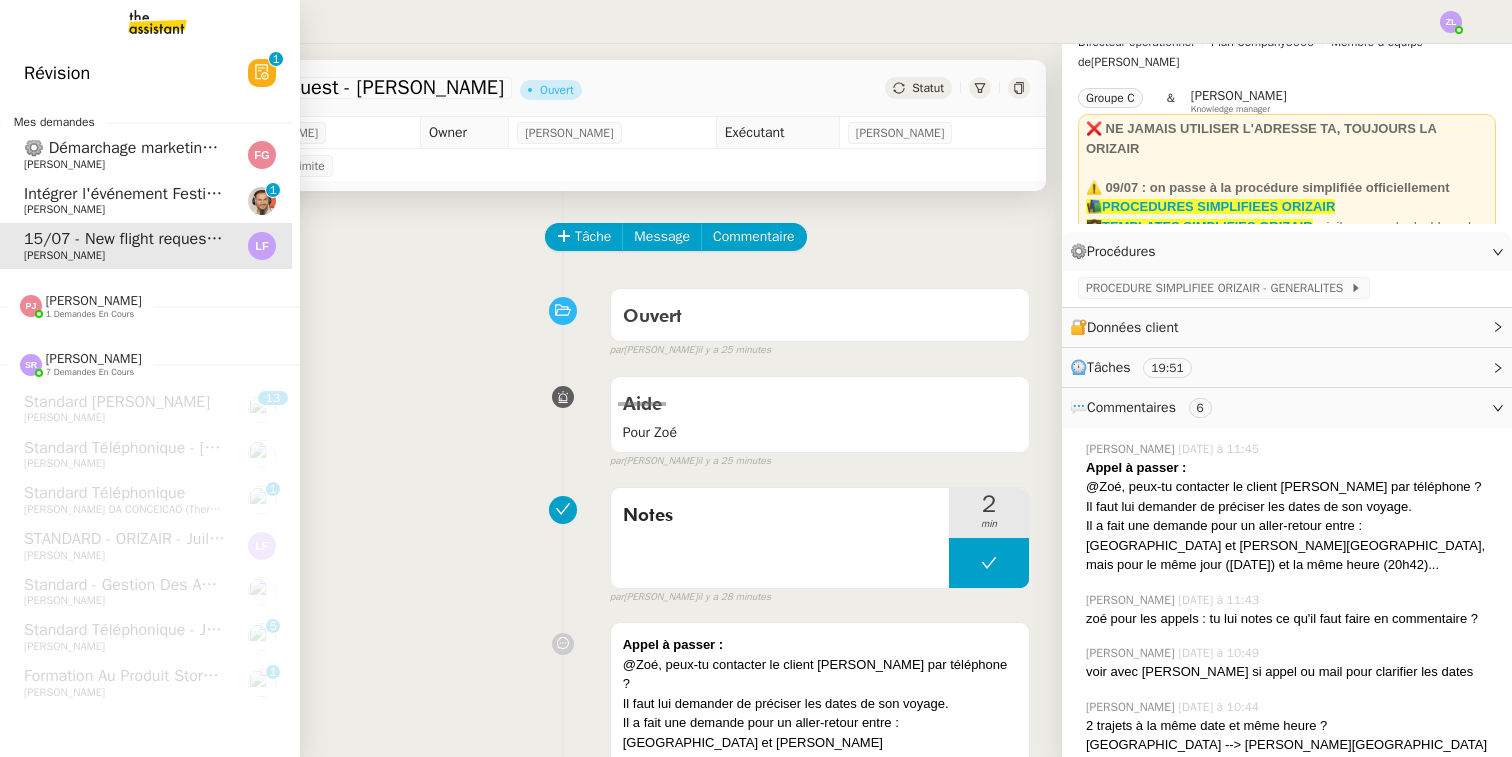 click on "[PERSON_NAME]" 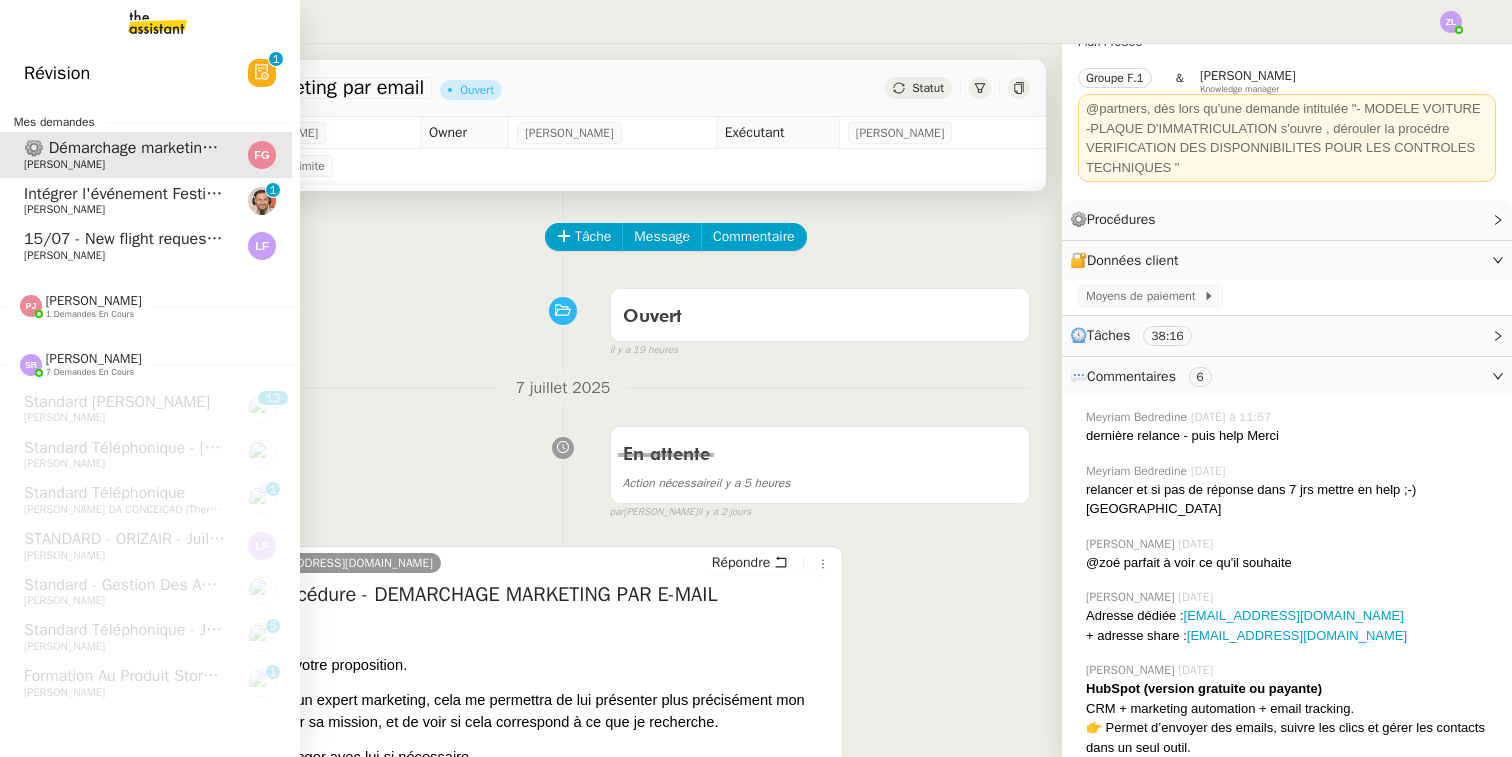 click on "[PERSON_NAME]" 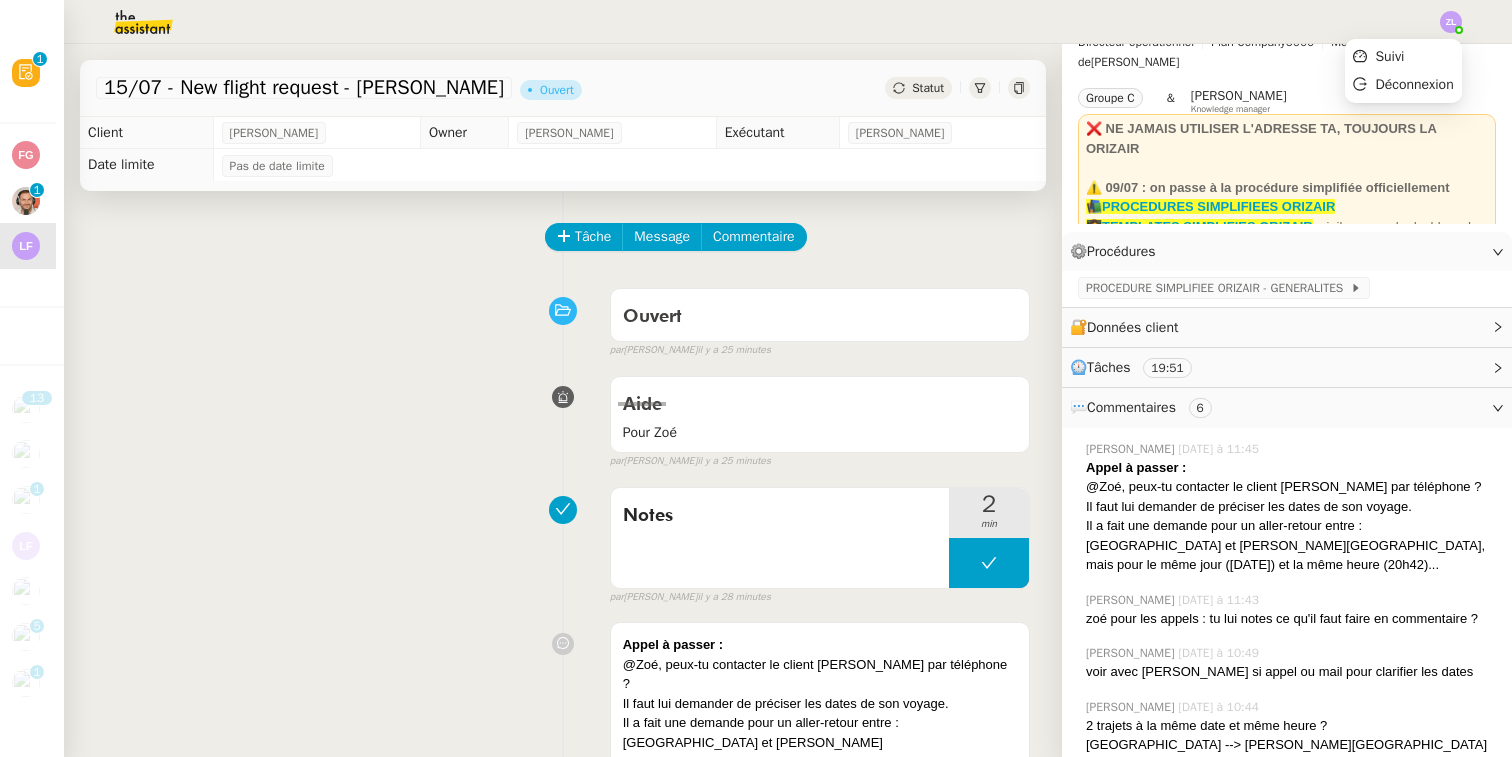 click 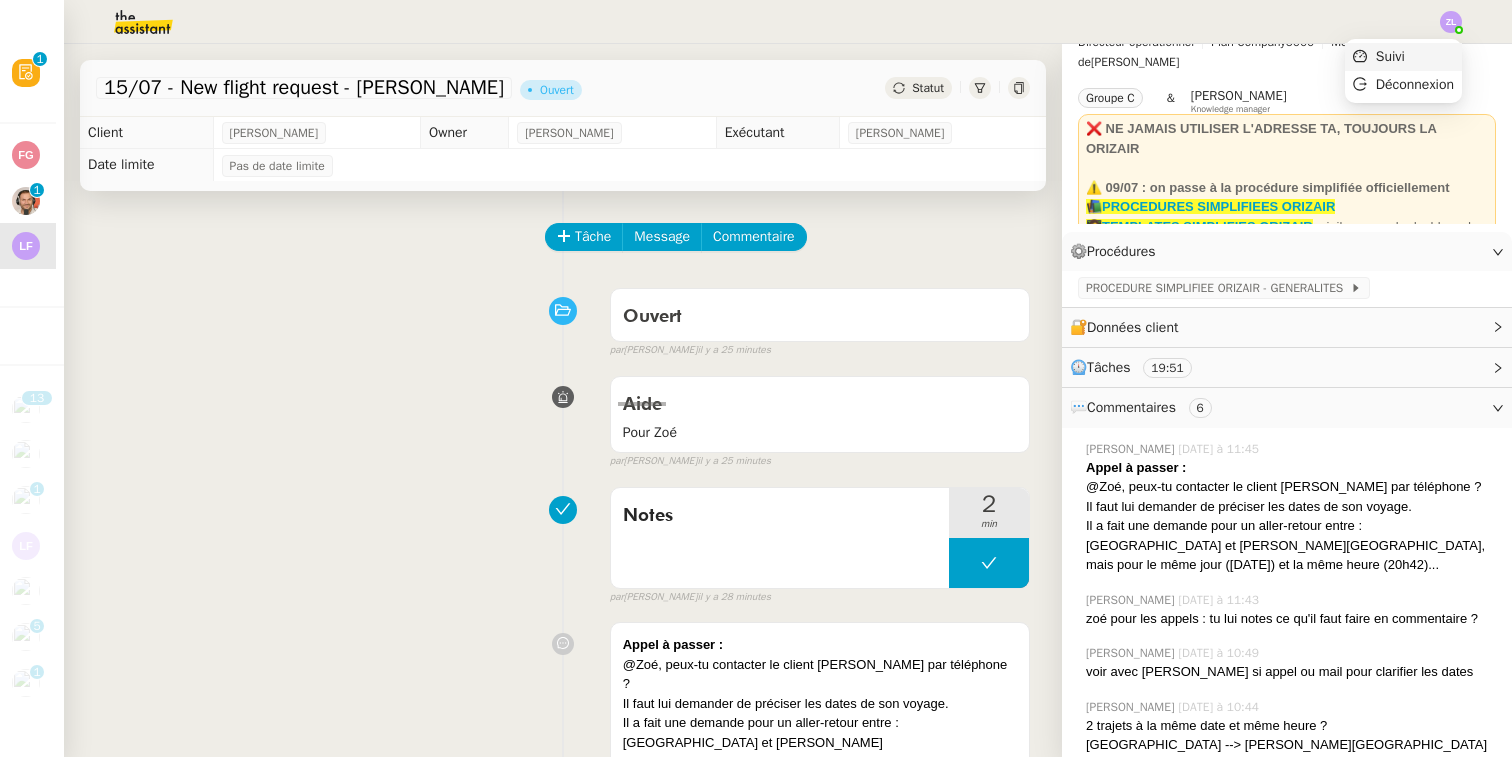 click on "Suivi" at bounding box center [1403, 57] 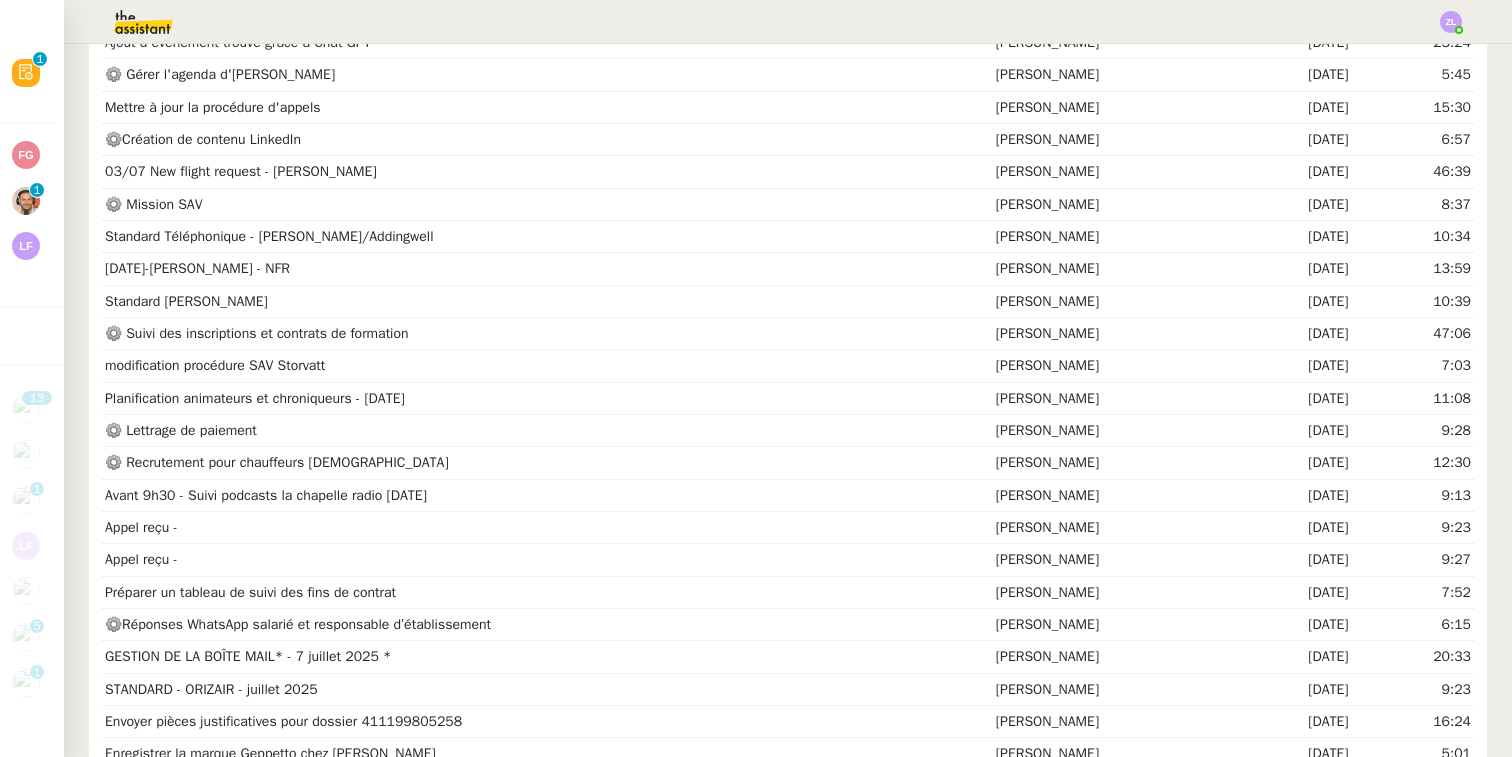 scroll, scrollTop: 620, scrollLeft: 0, axis: vertical 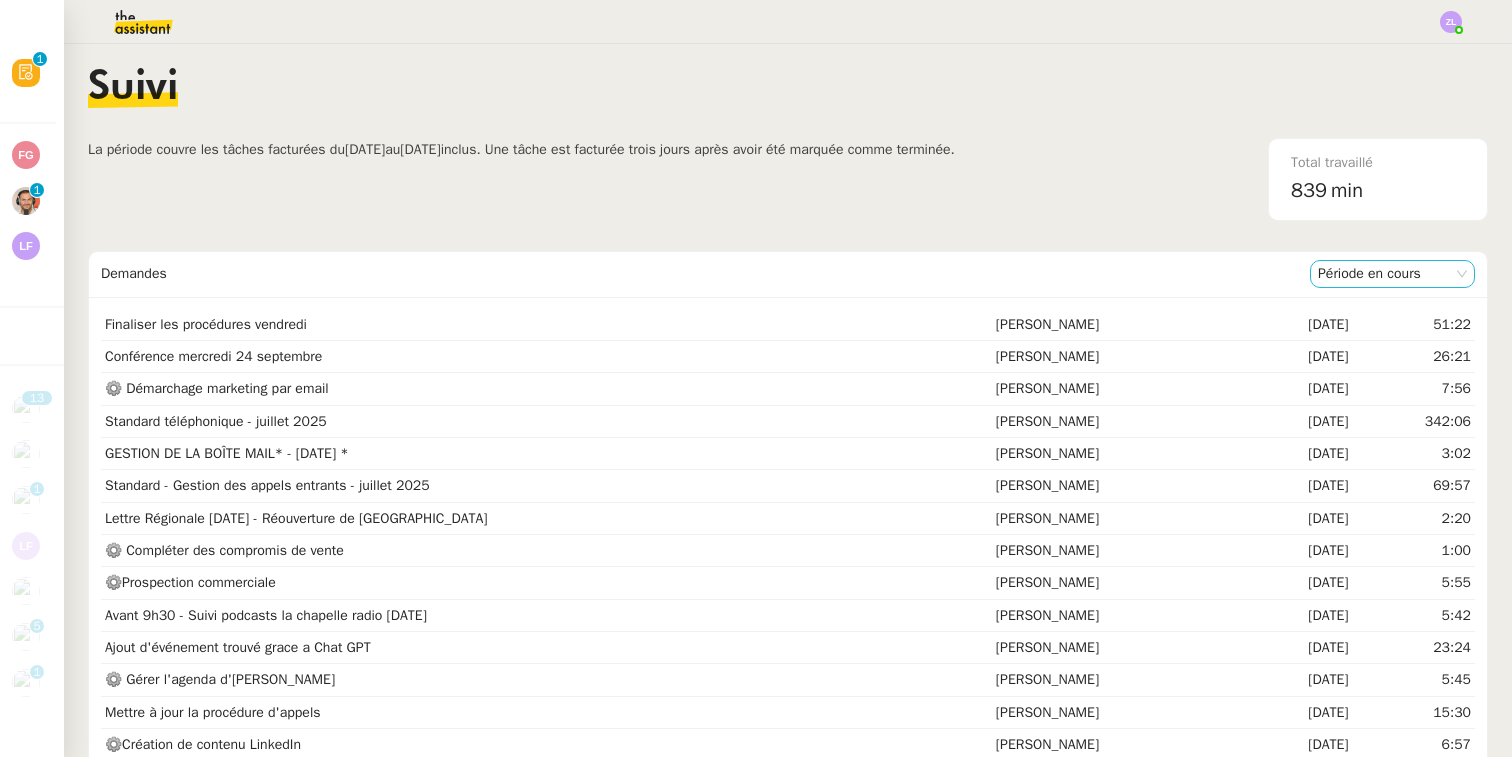click on "Période en cours" 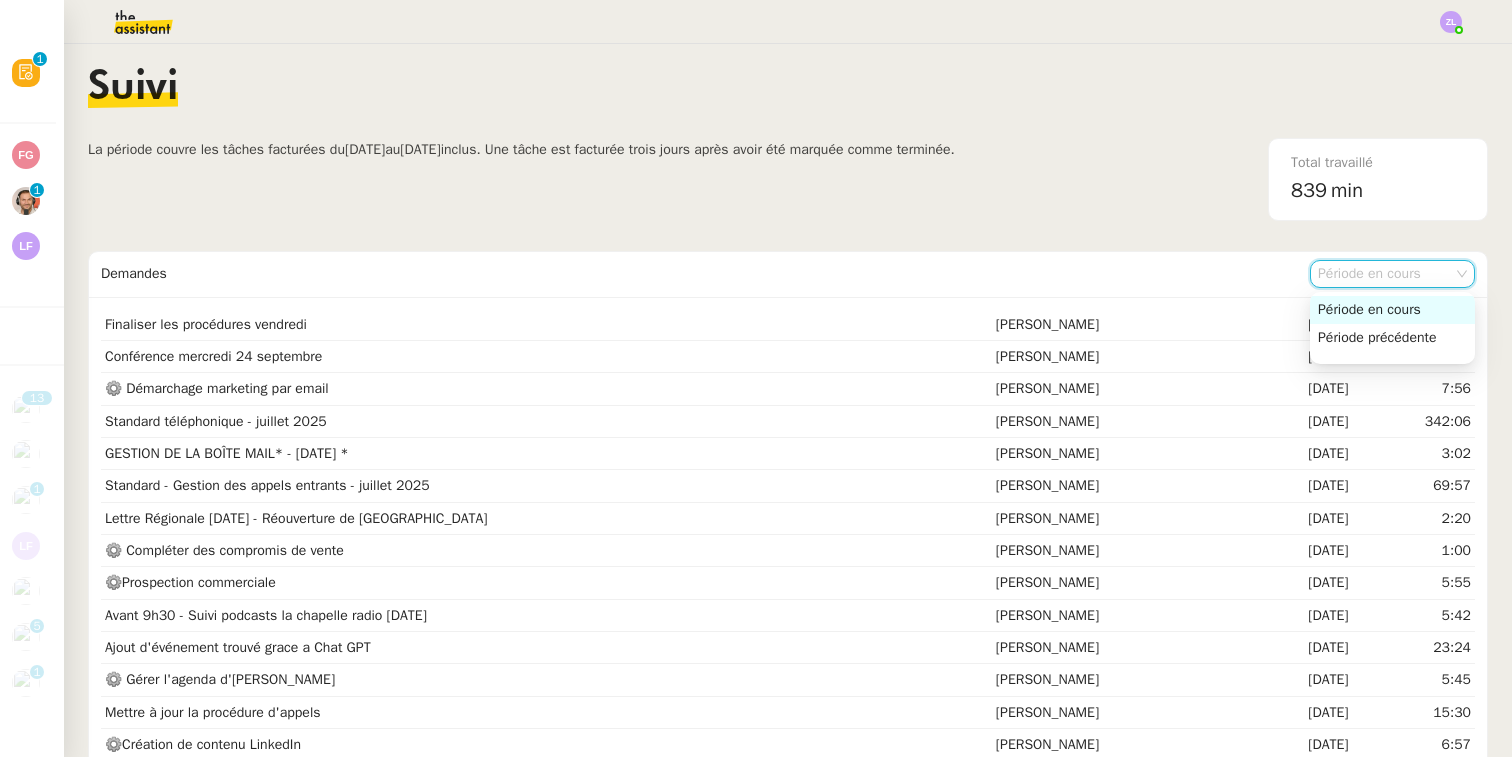 click on "Période précédente" at bounding box center (1392, 338) 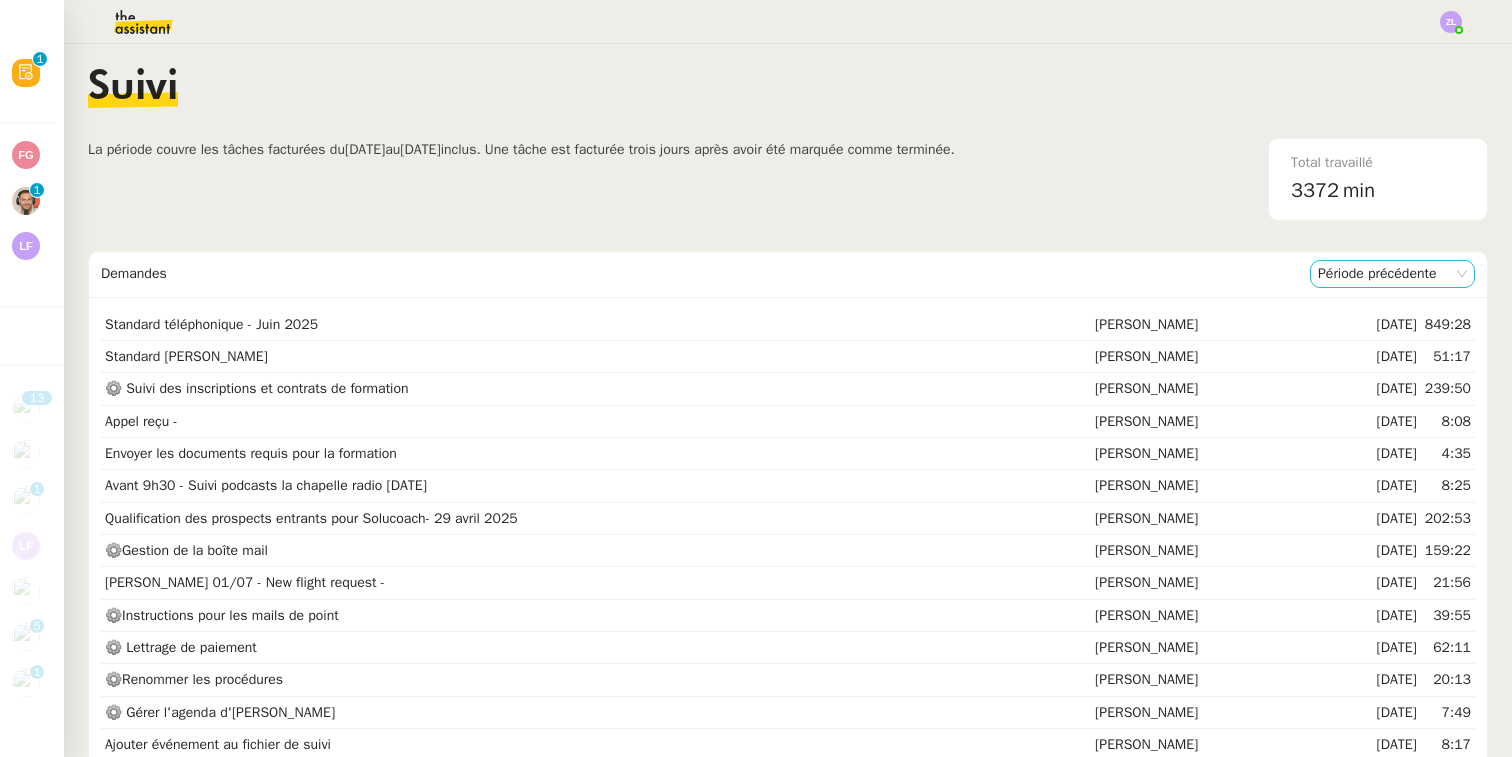 click on "Période précédente" 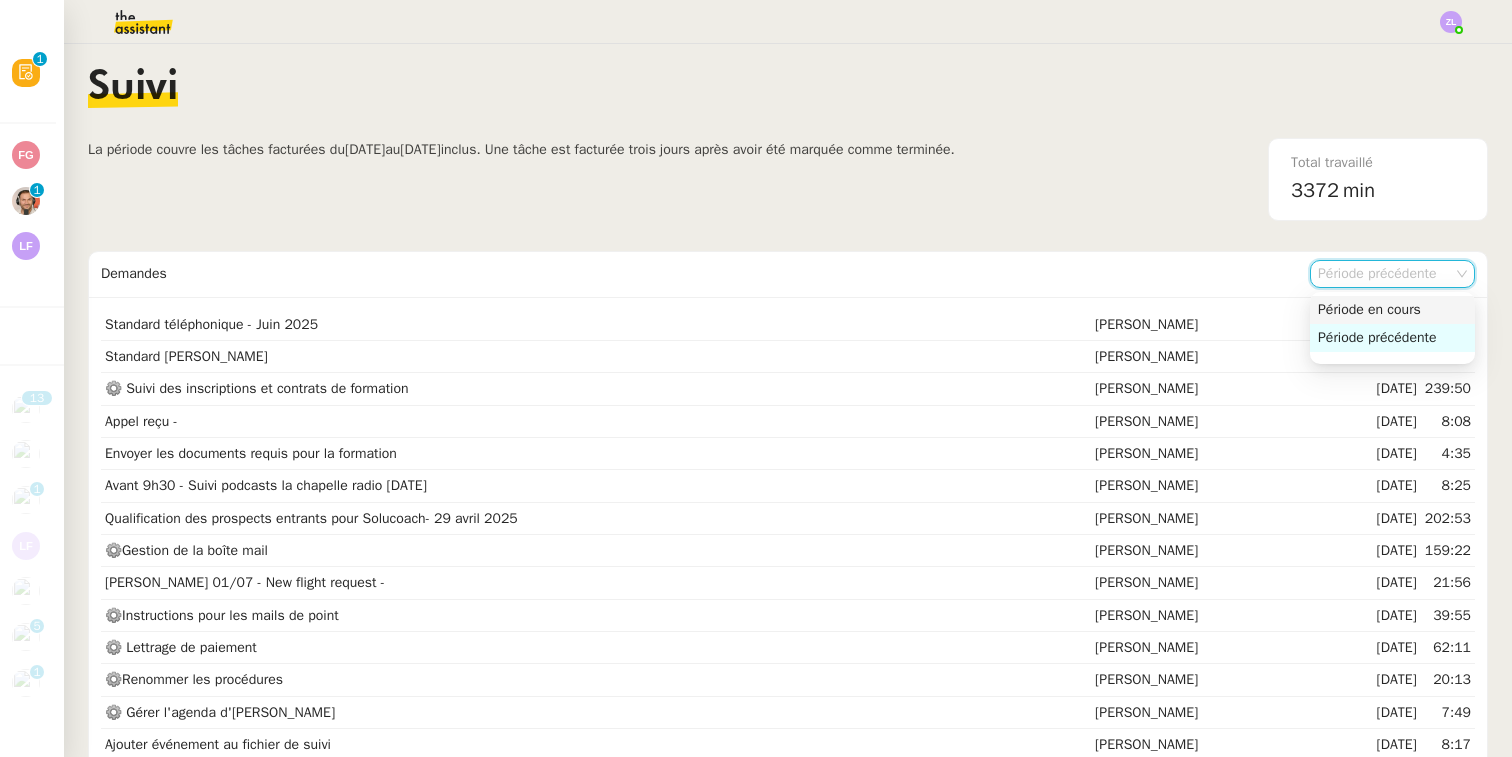 click on "Période en cours" at bounding box center [1392, 310] 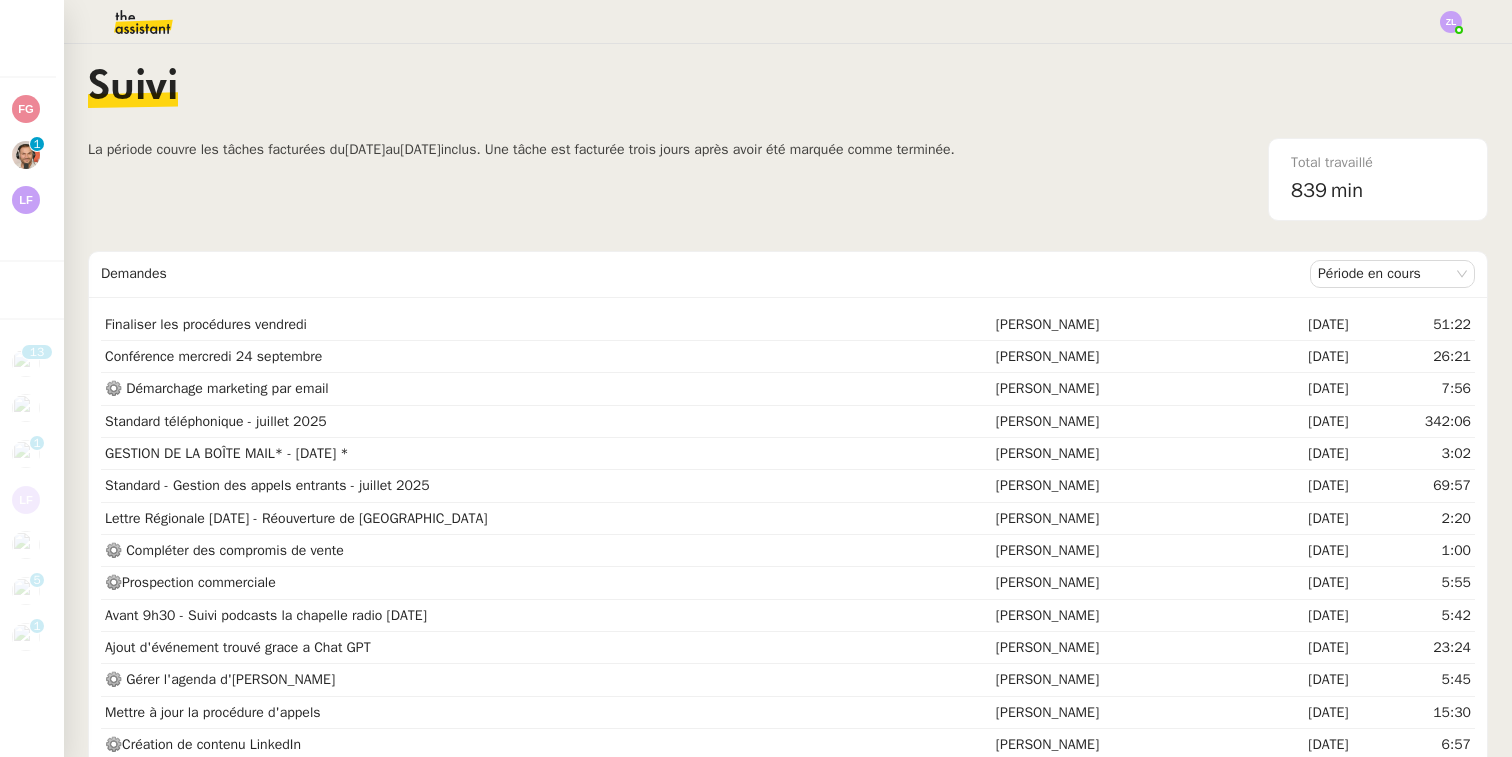 scroll, scrollTop: 0, scrollLeft: 0, axis: both 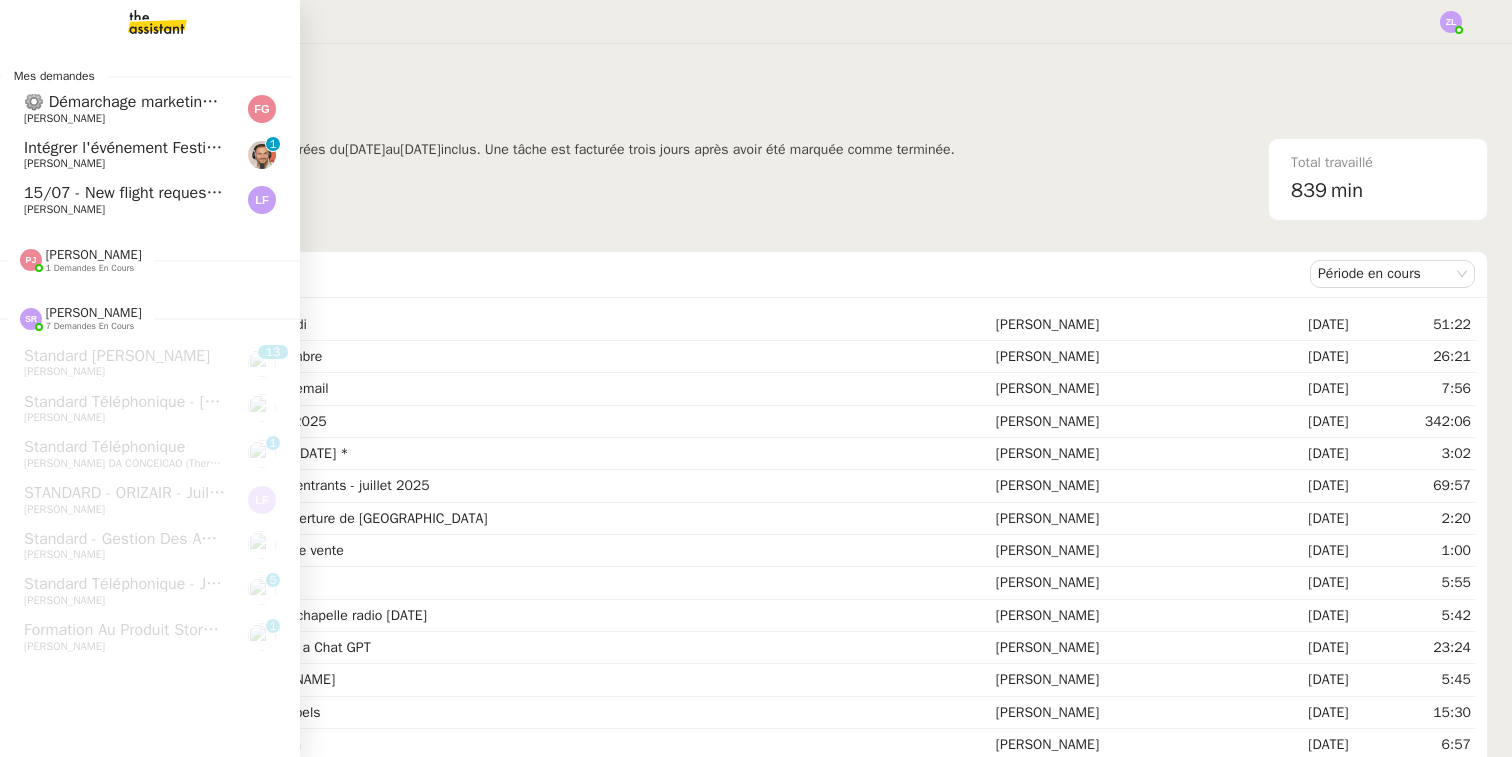 click on "15/07 - New flight request - Onkar Ghag" 